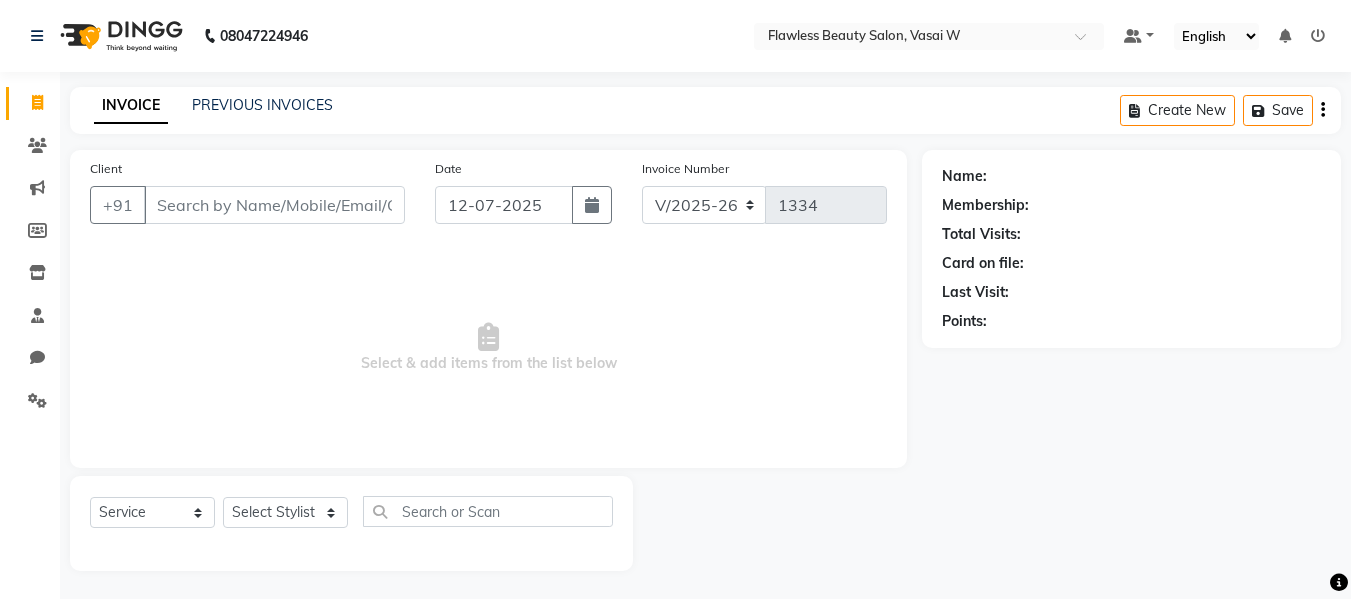 select on "8090" 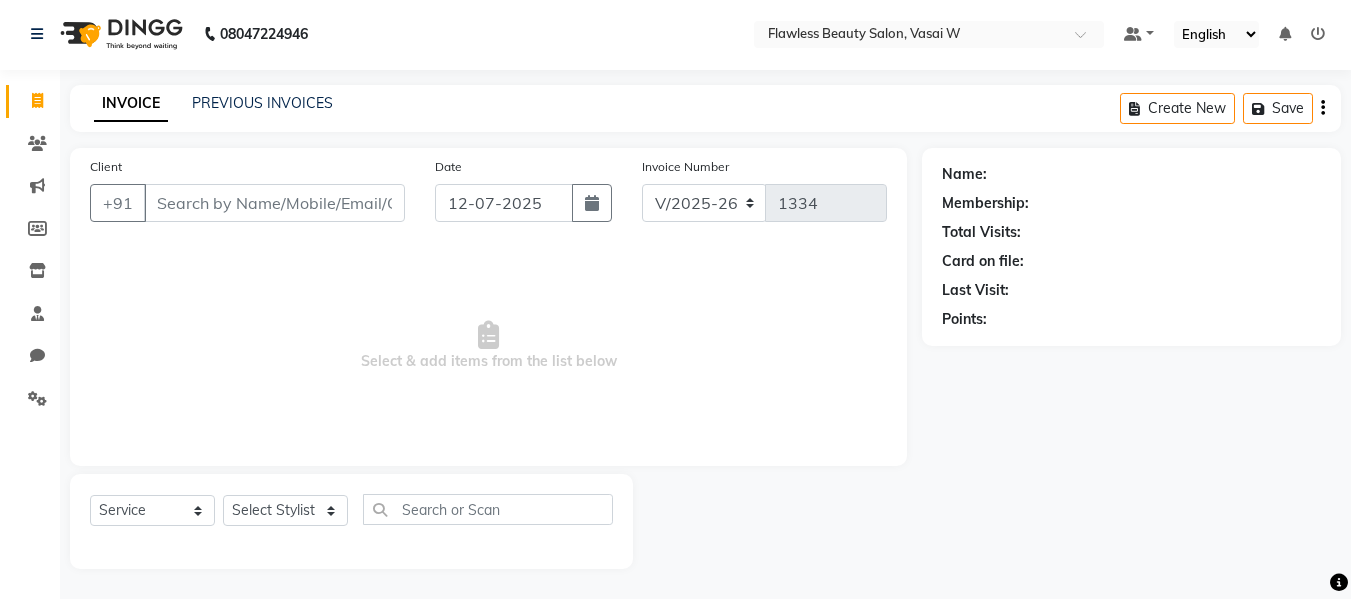 scroll, scrollTop: 0, scrollLeft: 0, axis: both 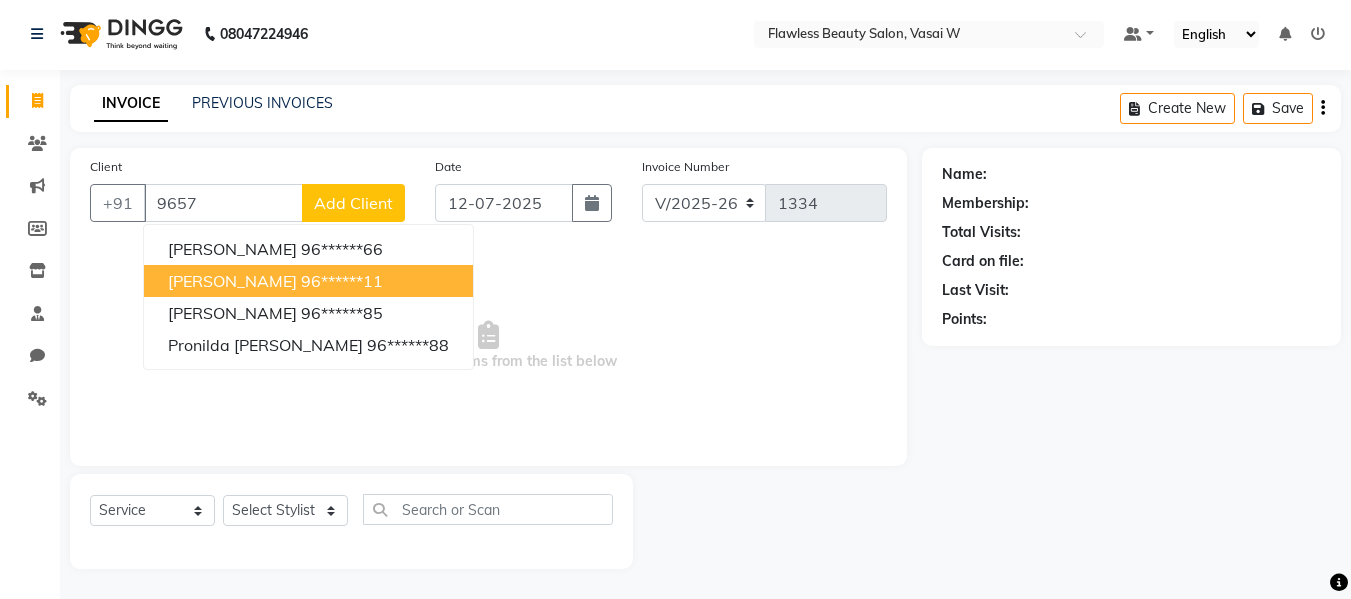 click on "96******11" at bounding box center (342, 281) 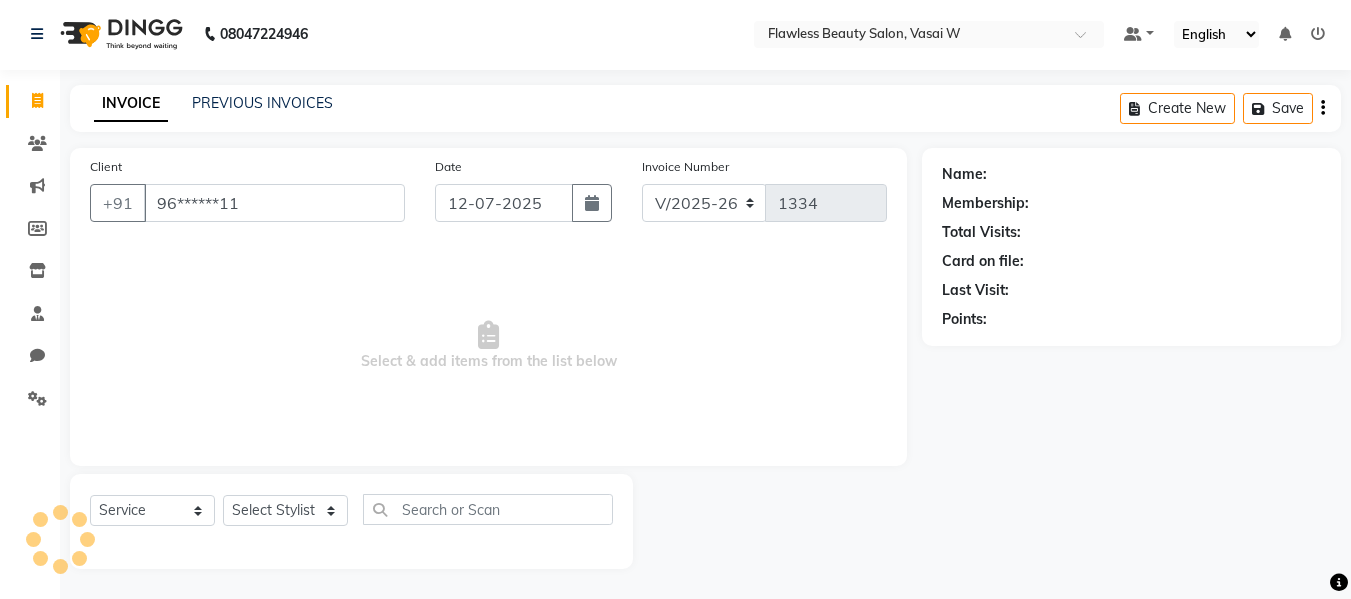 type on "96******11" 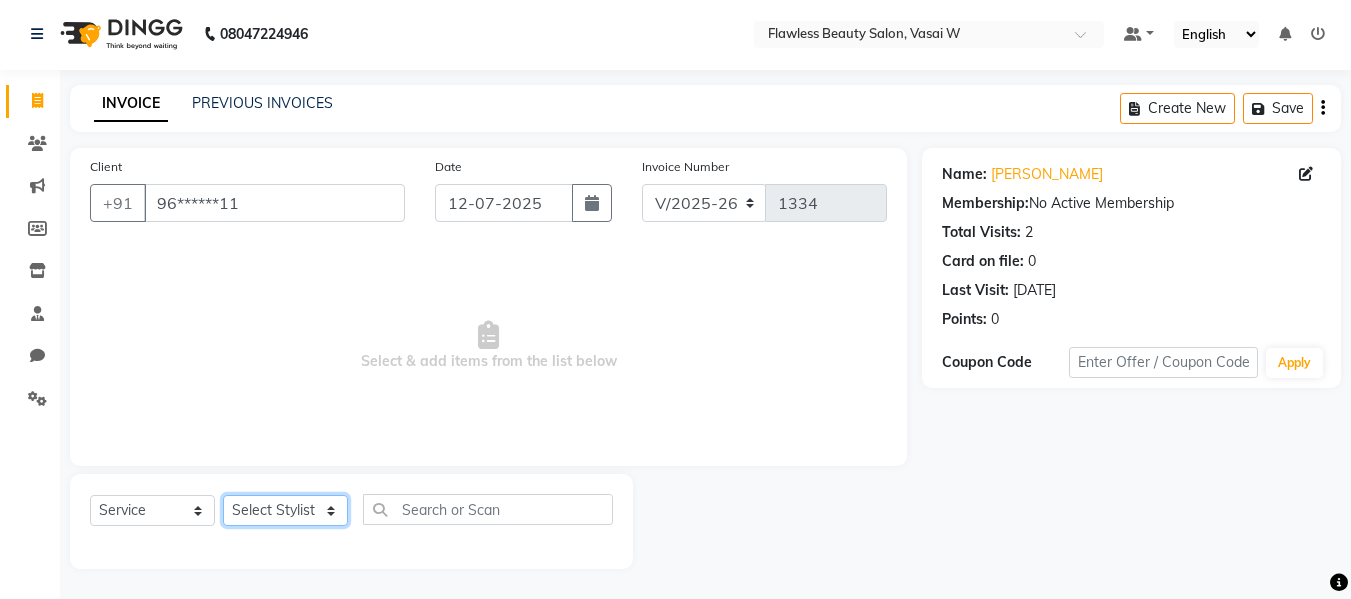 click on "Select Stylist Afsana [PERSON_NAME]  [PERSON_NAME] Maam Nisha  Pari [PERSON_NAME] [PERSON_NAME]" 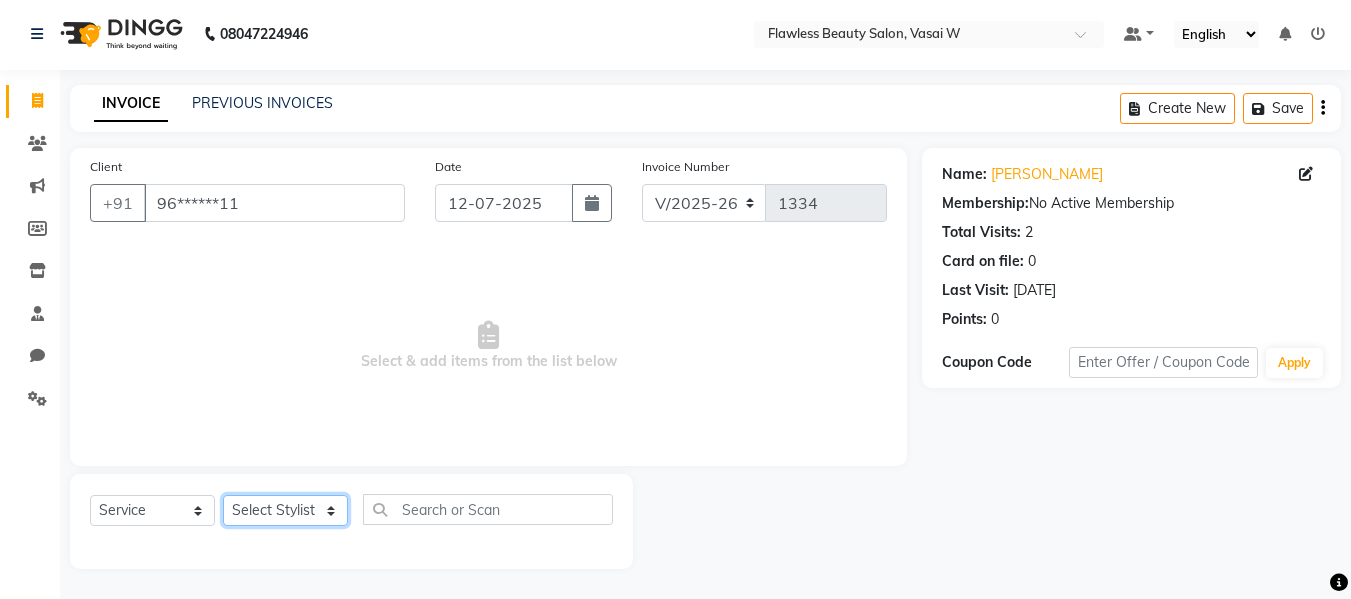 select on "76405" 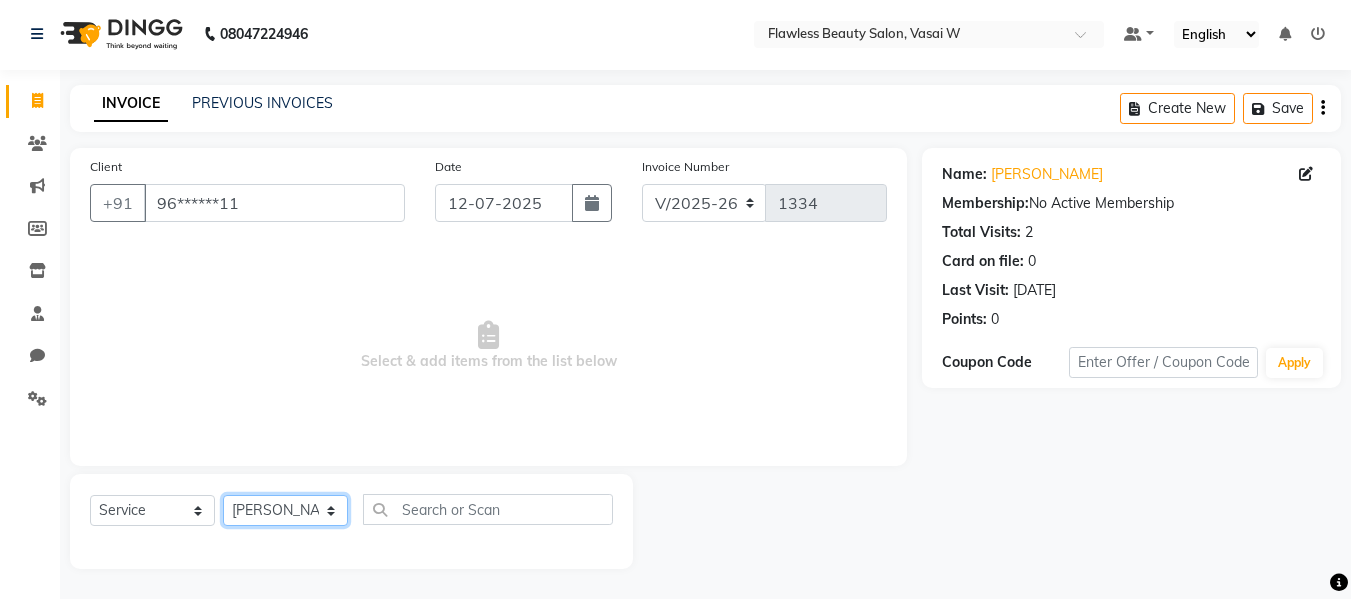 click on "Select Stylist Afsana [PERSON_NAME]  [PERSON_NAME] Maam Nisha  Pari [PERSON_NAME] [PERSON_NAME]" 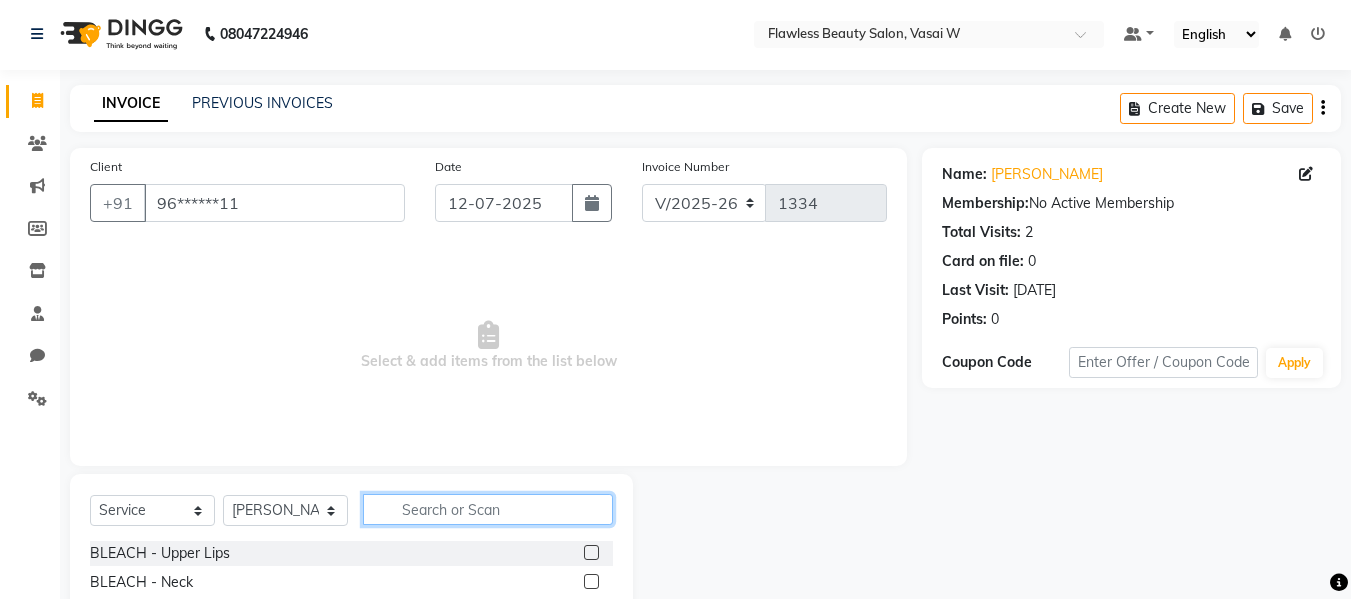 click 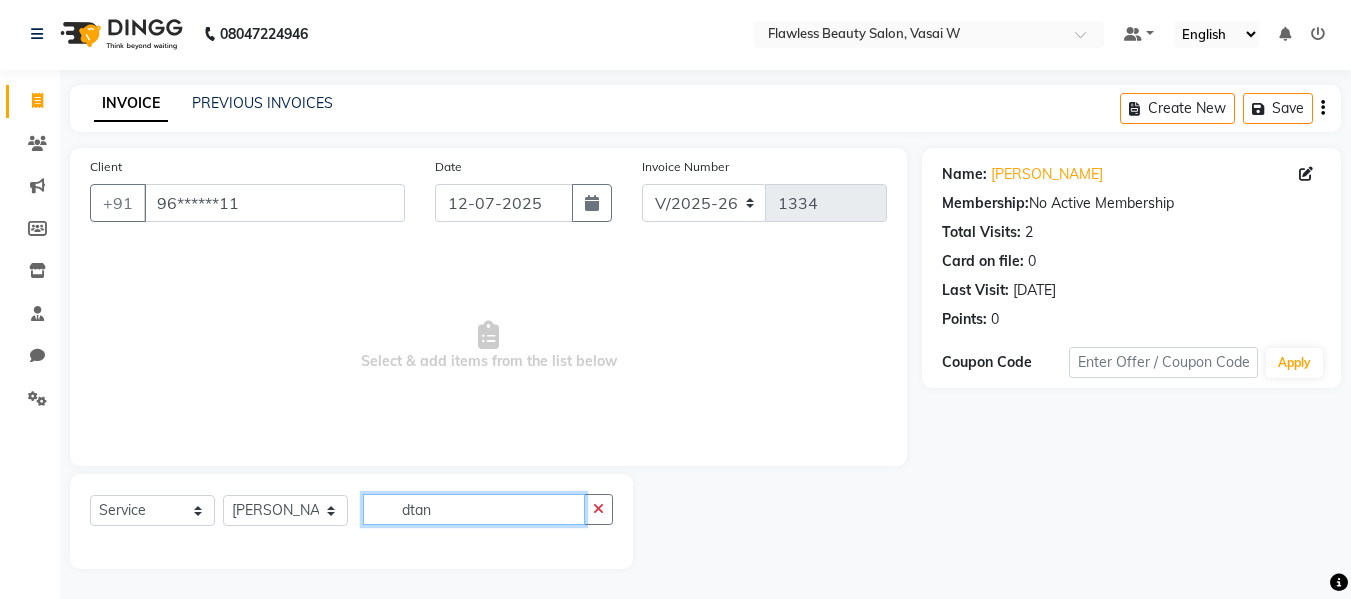 click on "dtan" 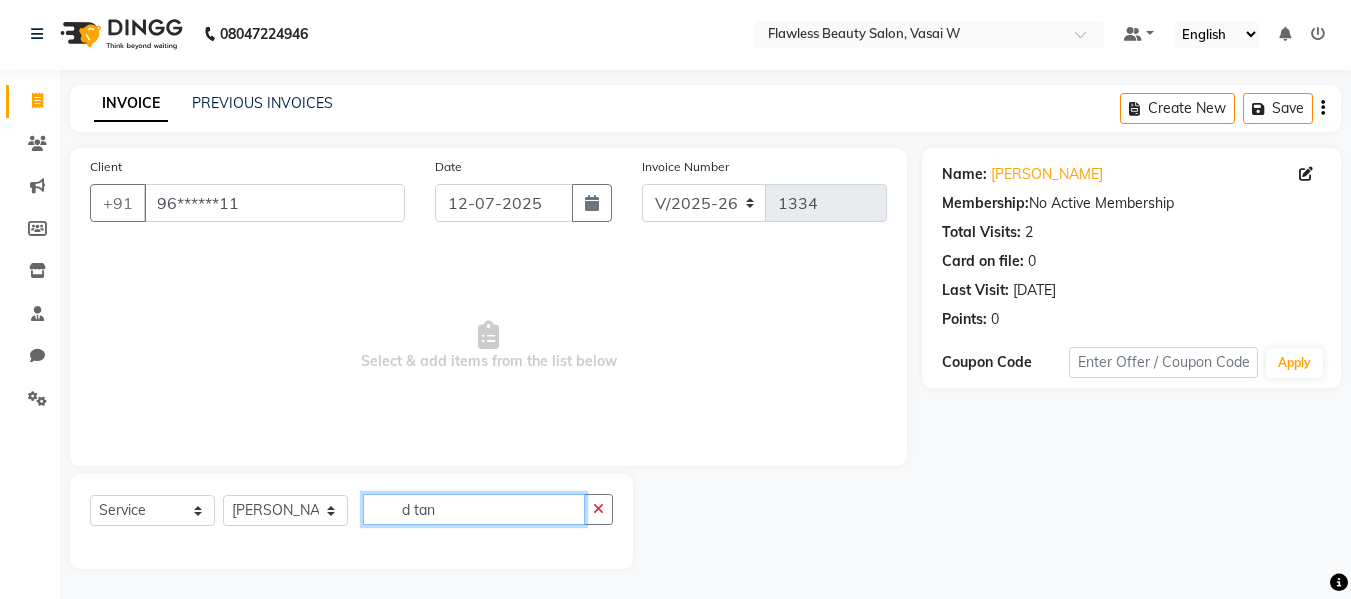 click on "d tan" 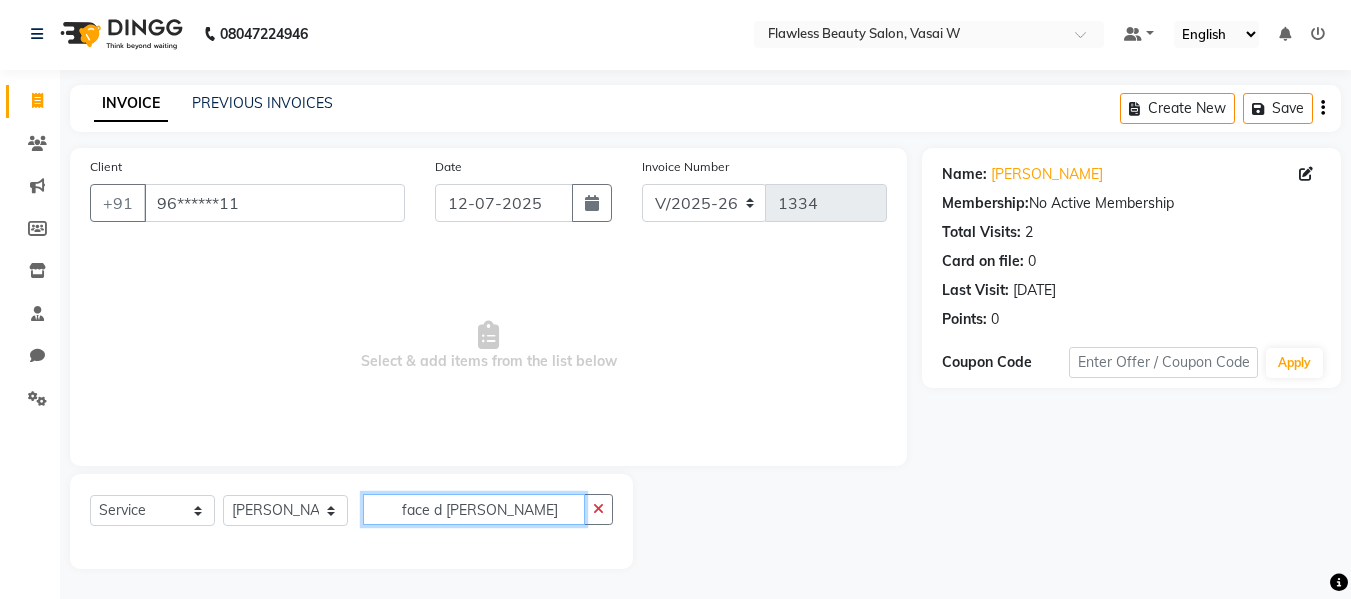 click on "face d [PERSON_NAME]" 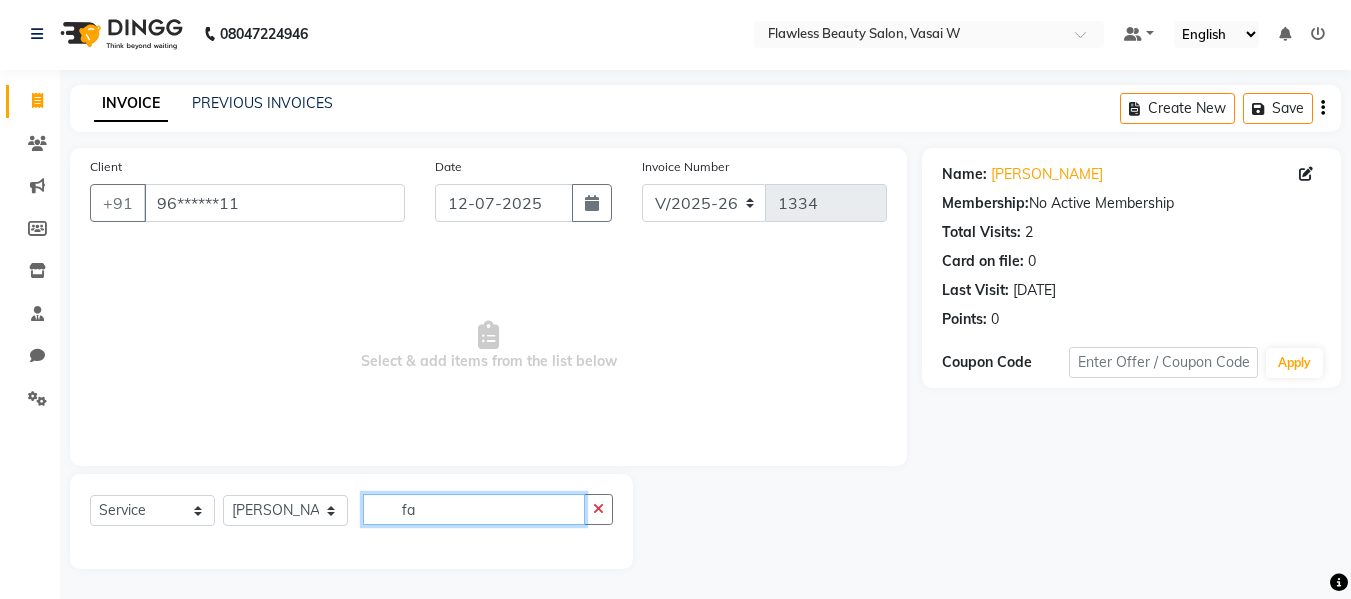 type on "f" 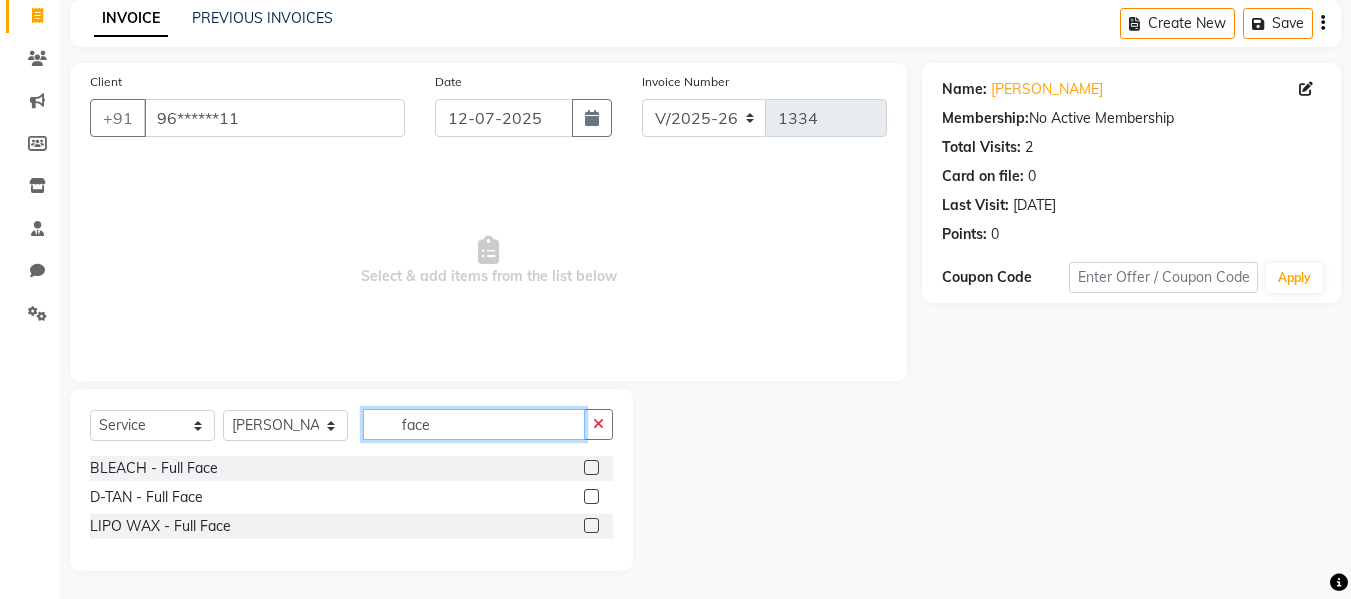 scroll, scrollTop: 89, scrollLeft: 0, axis: vertical 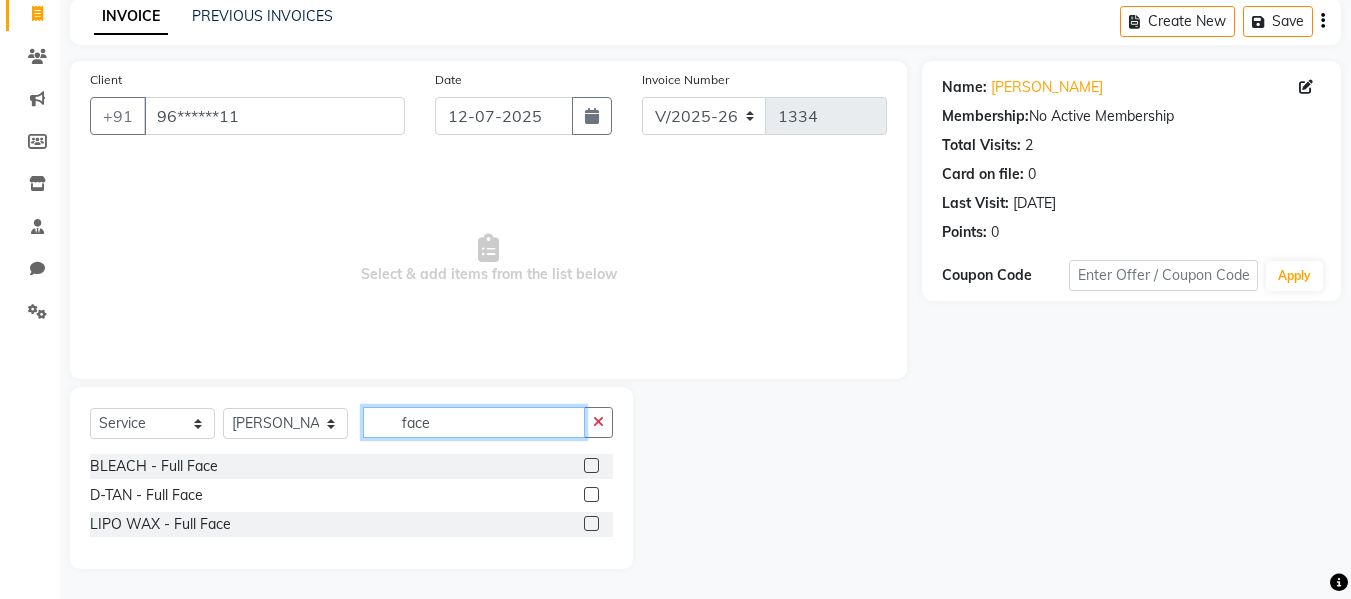 type on "face" 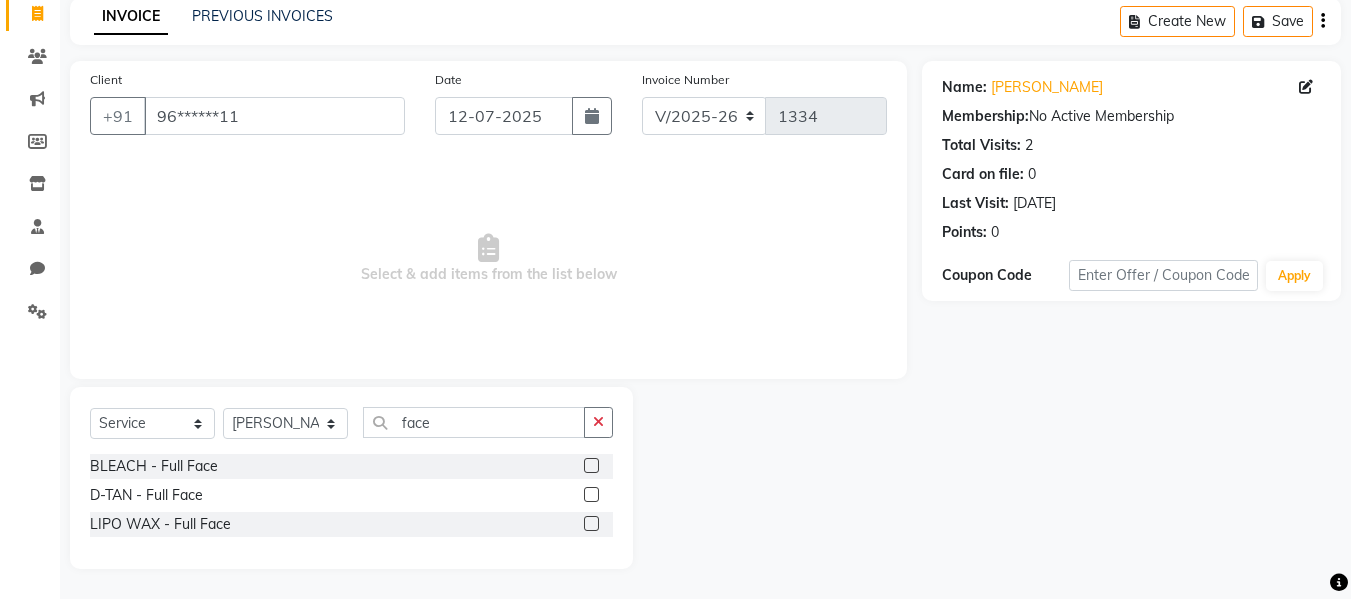click 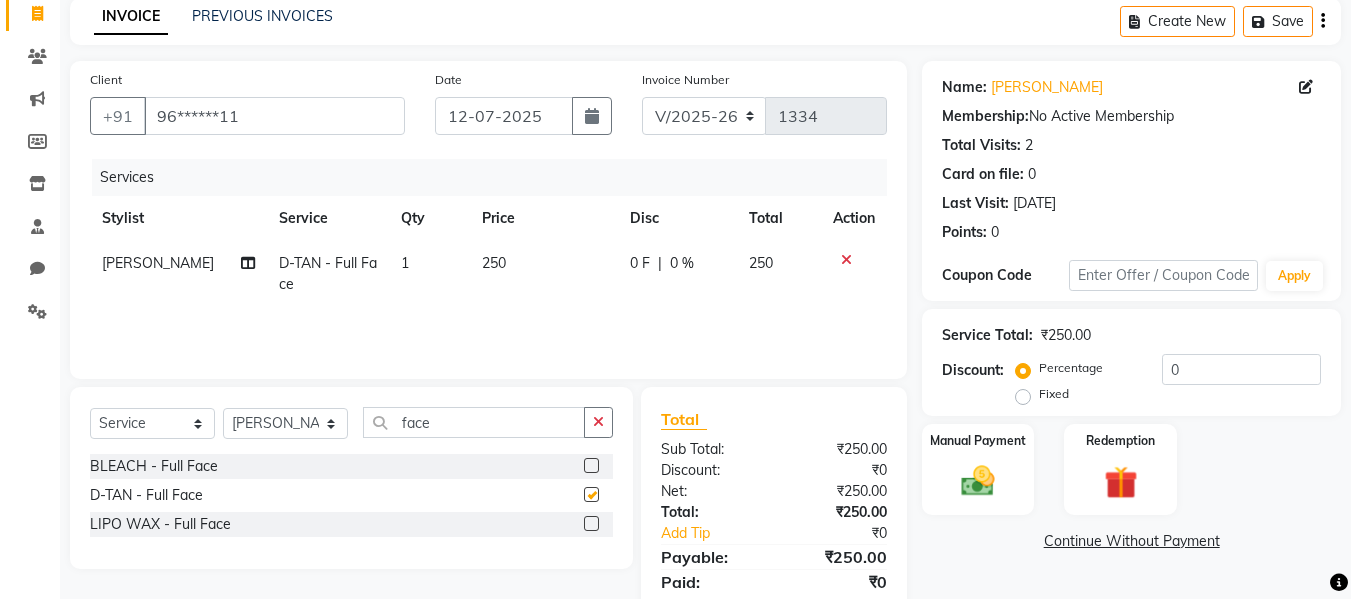 checkbox on "false" 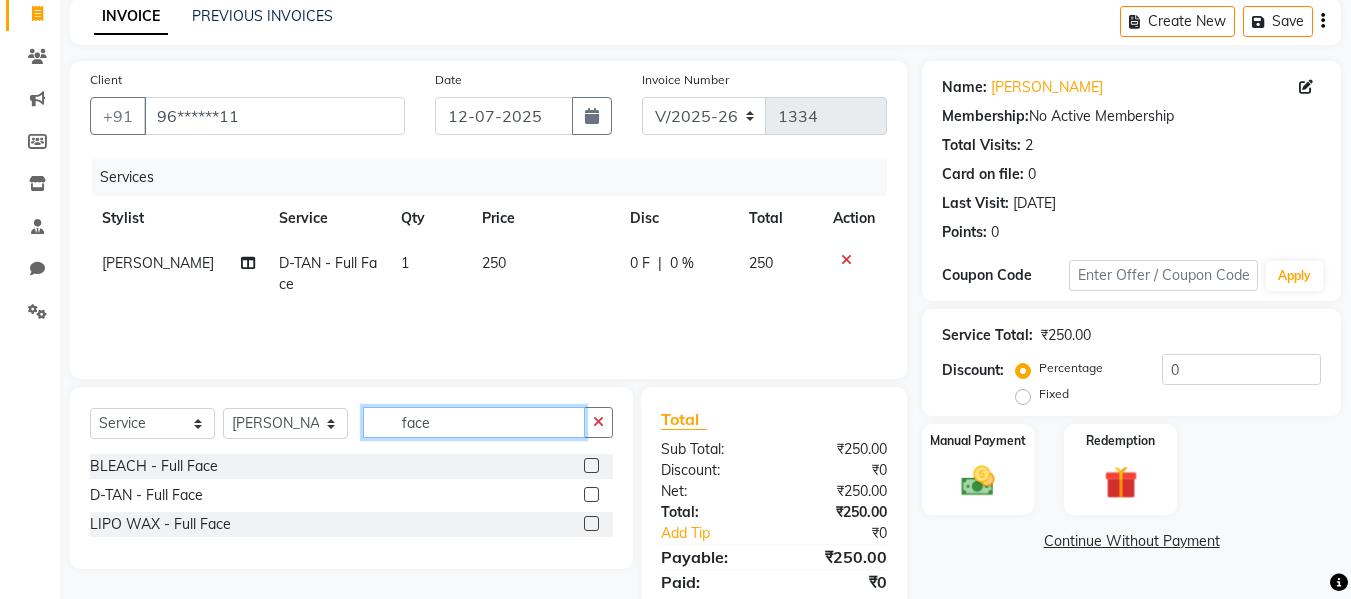 click on "face" 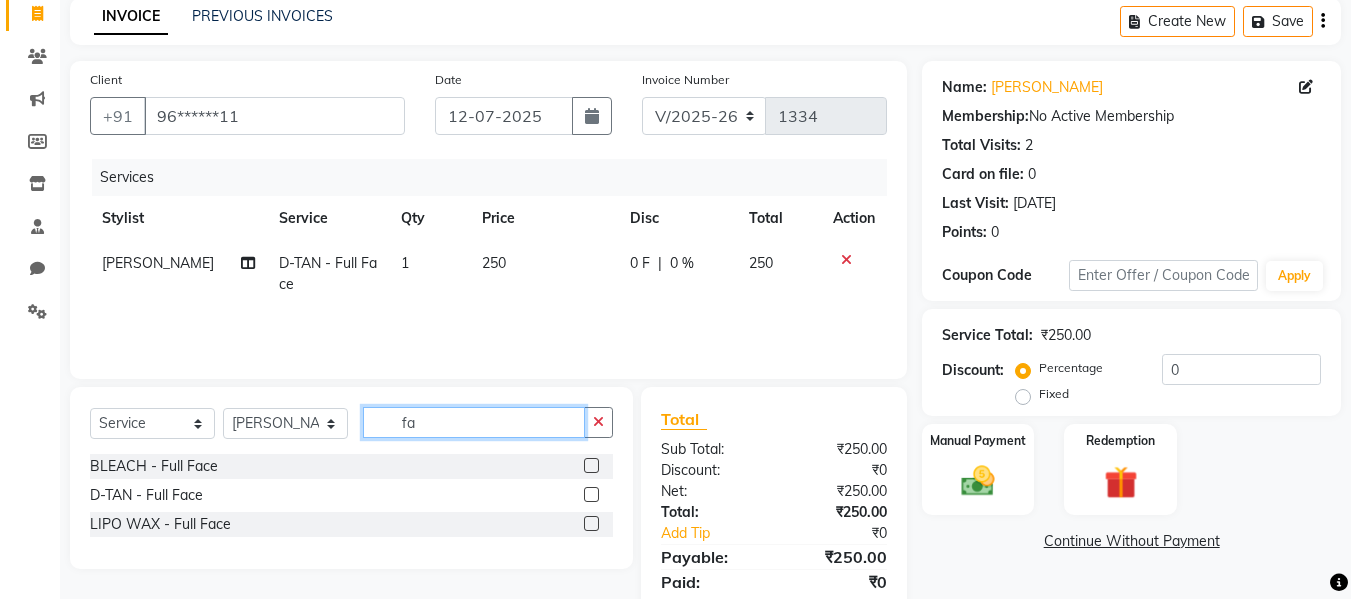 type on "f" 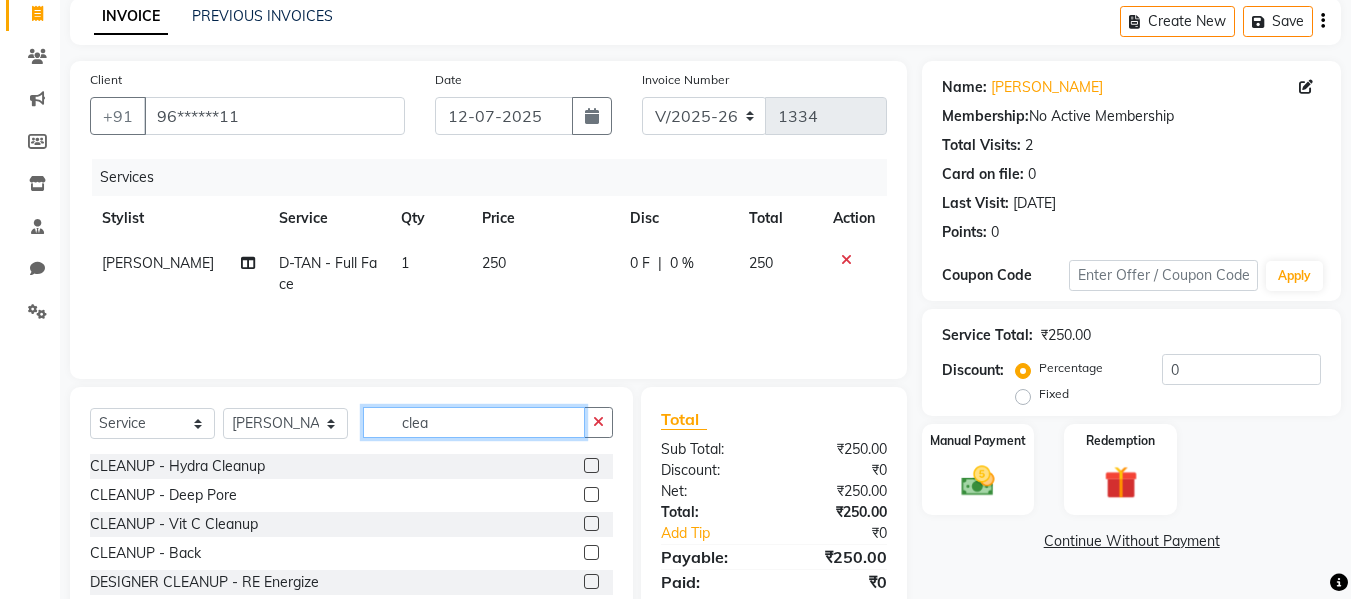 type on "clea" 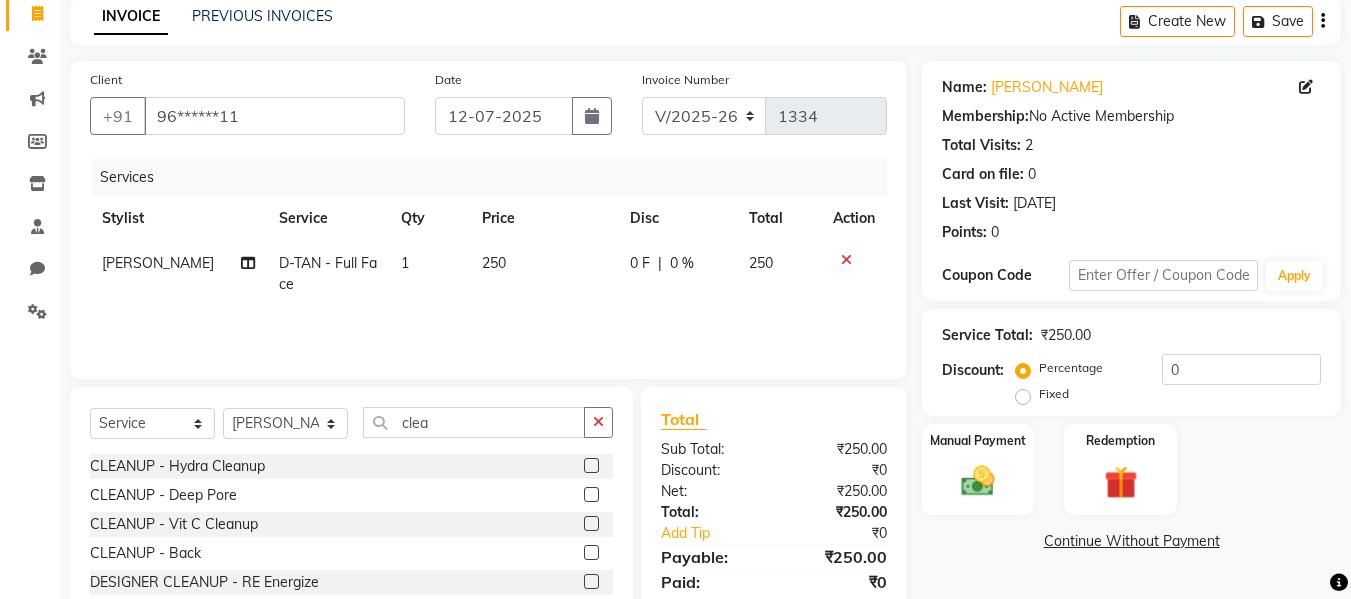 click 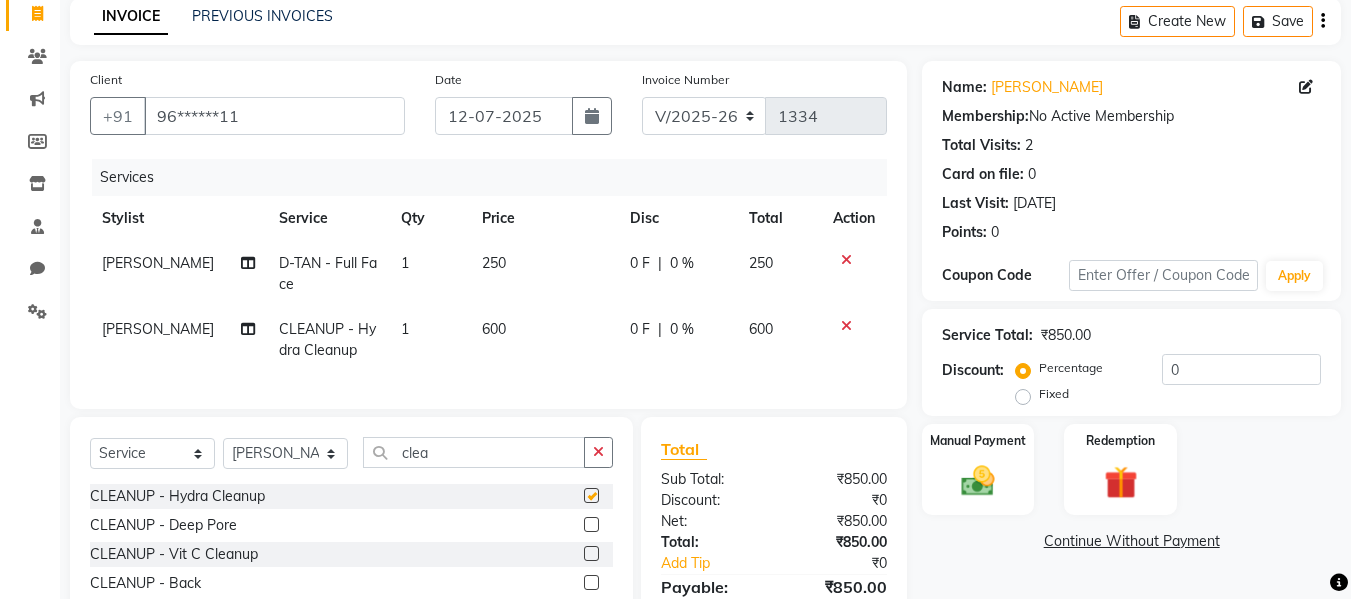 checkbox on "false" 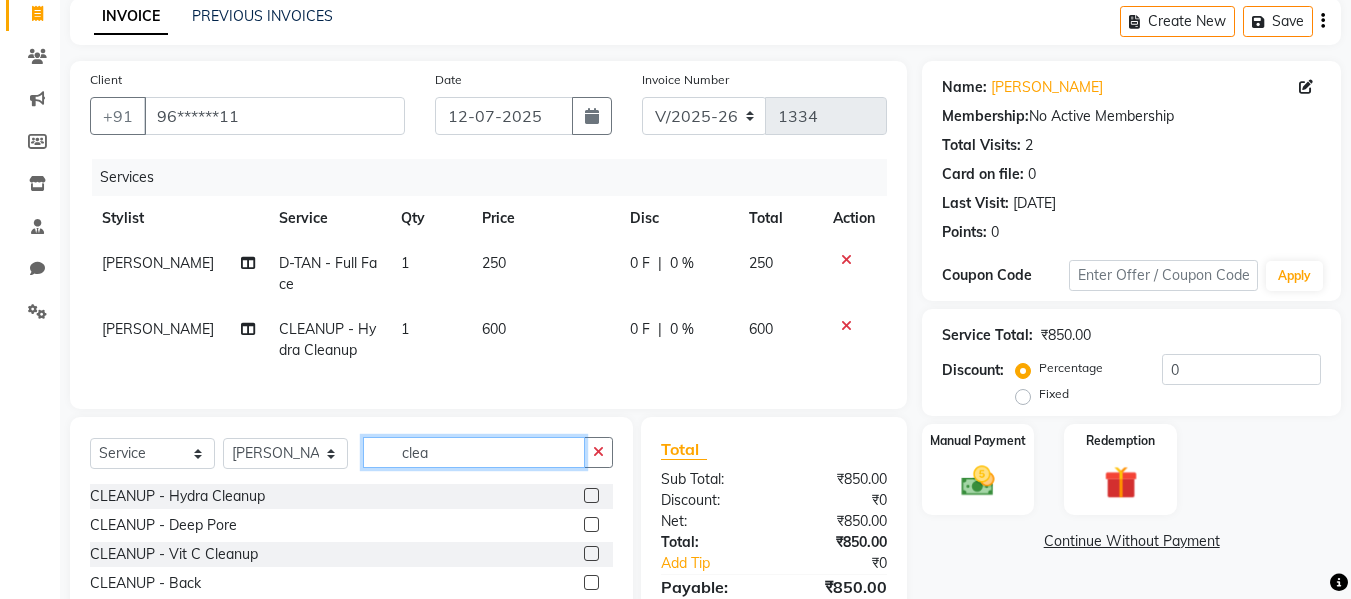 click on "clea" 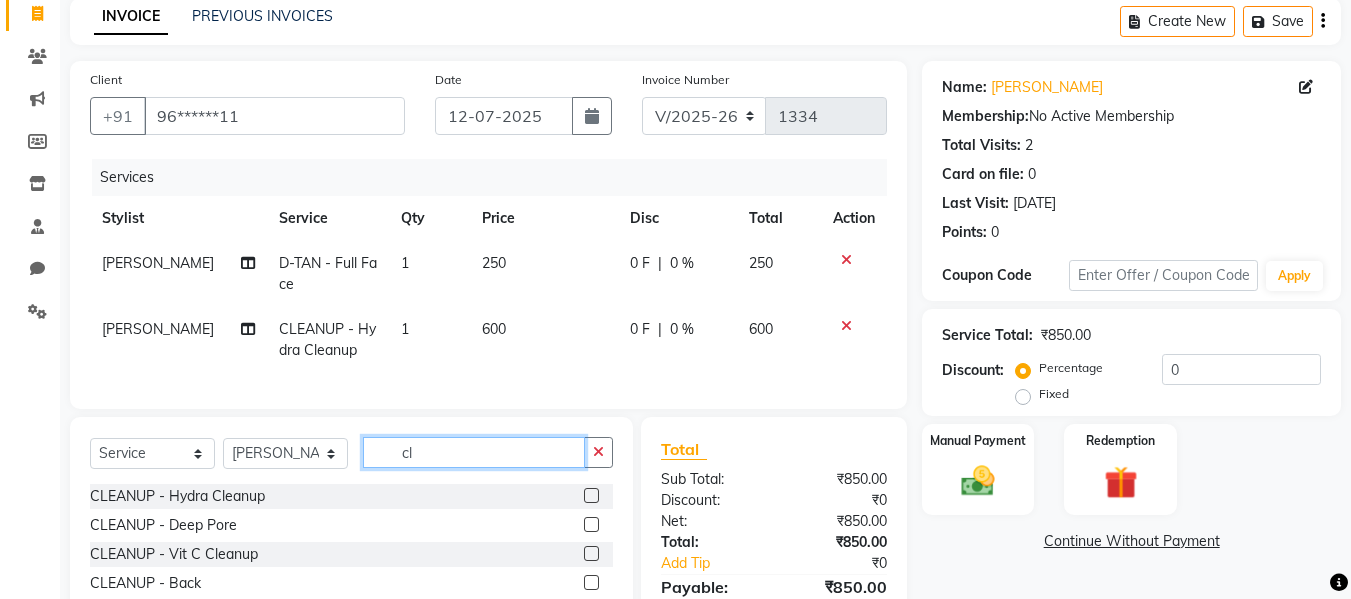 type on "c" 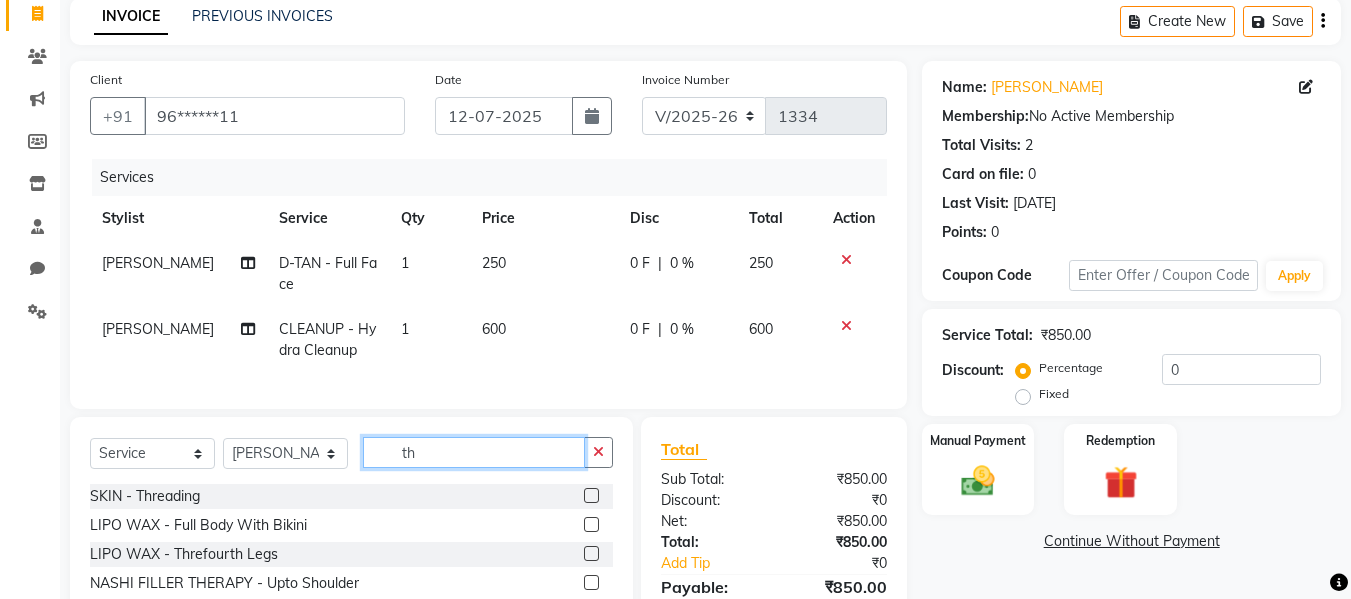 type on "th" 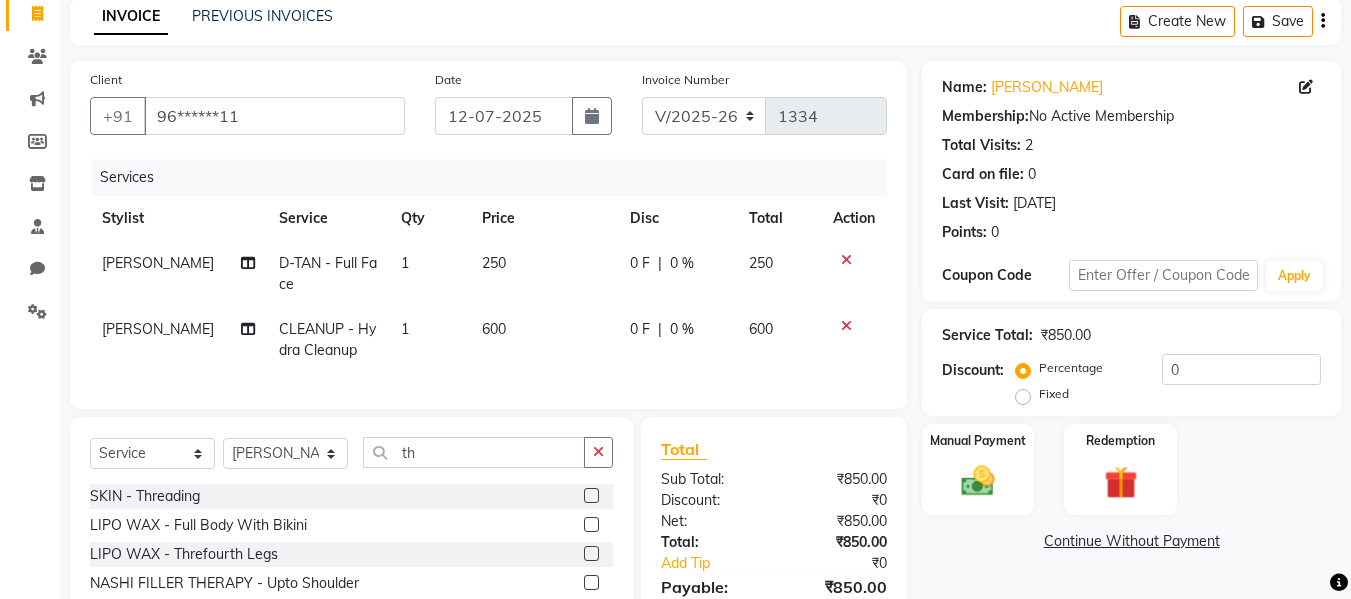 click 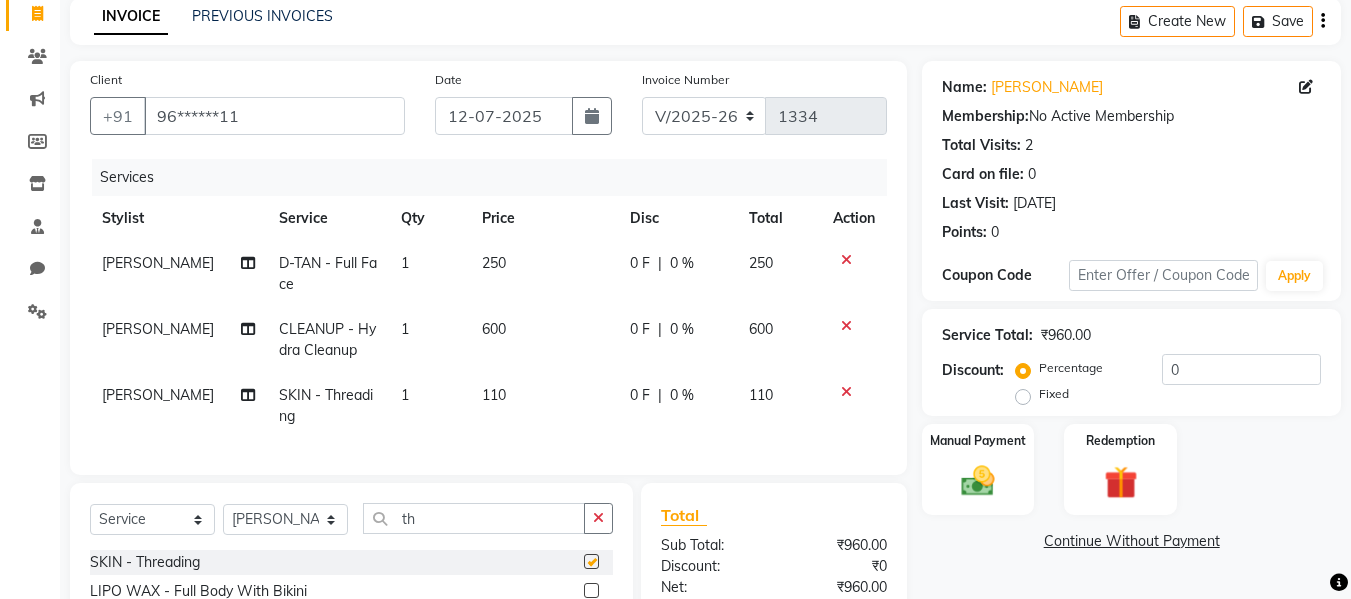 checkbox on "false" 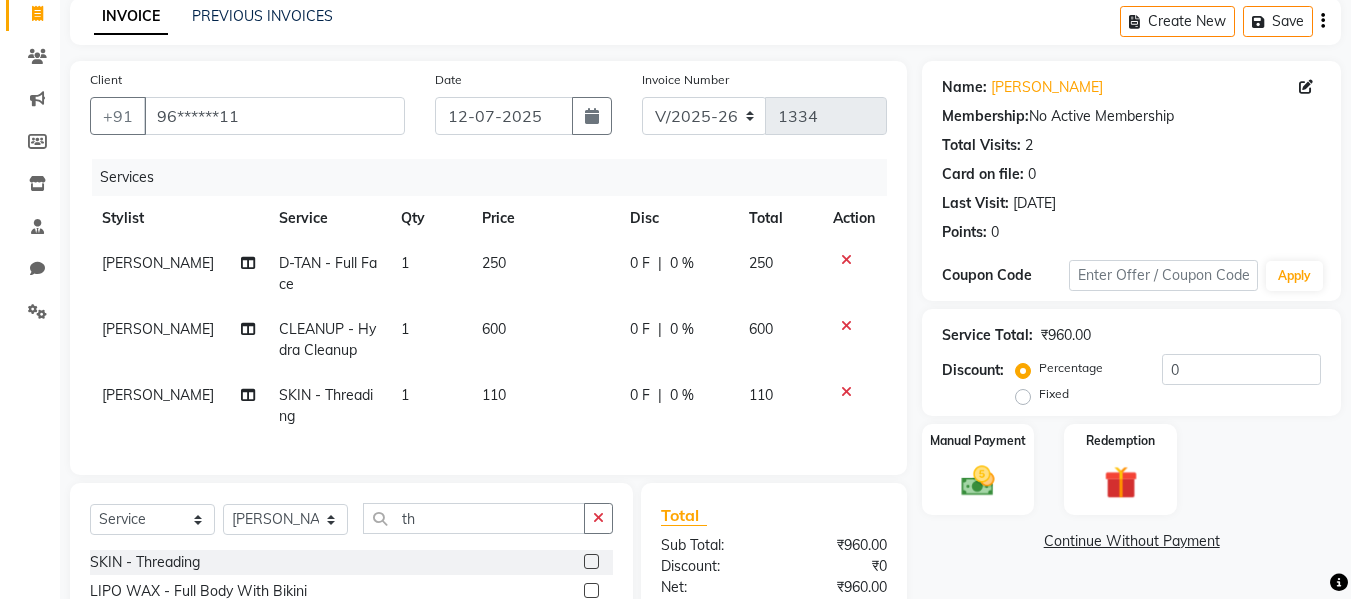 click on "110" 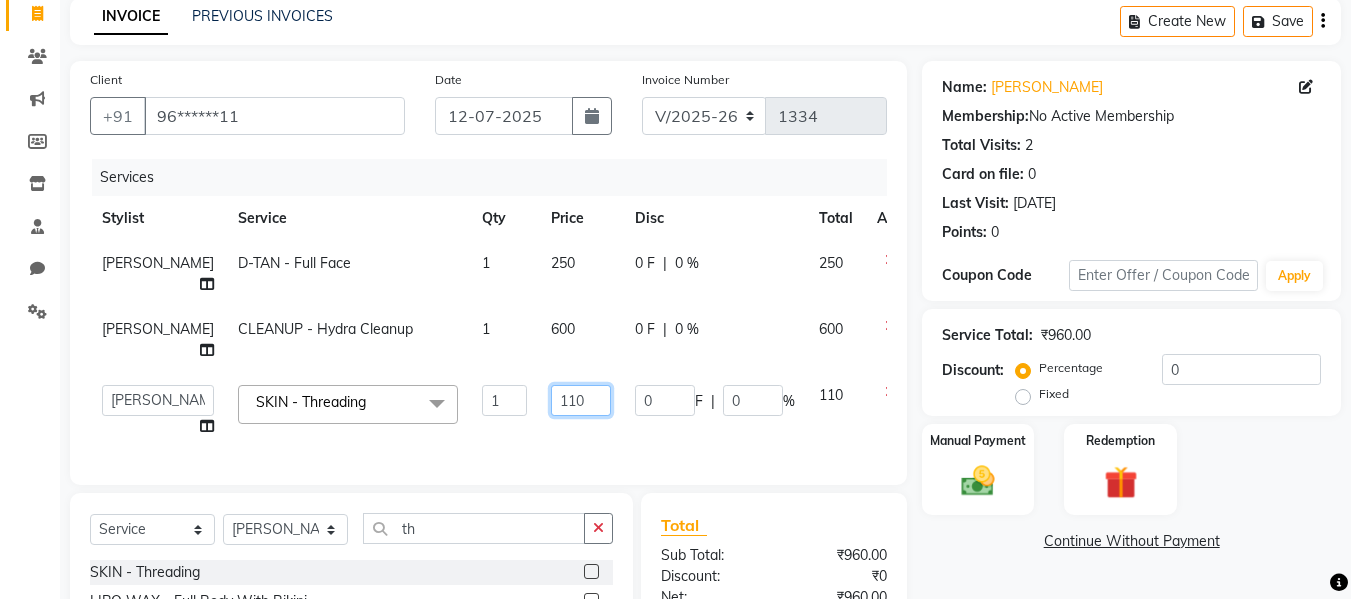click on "110" 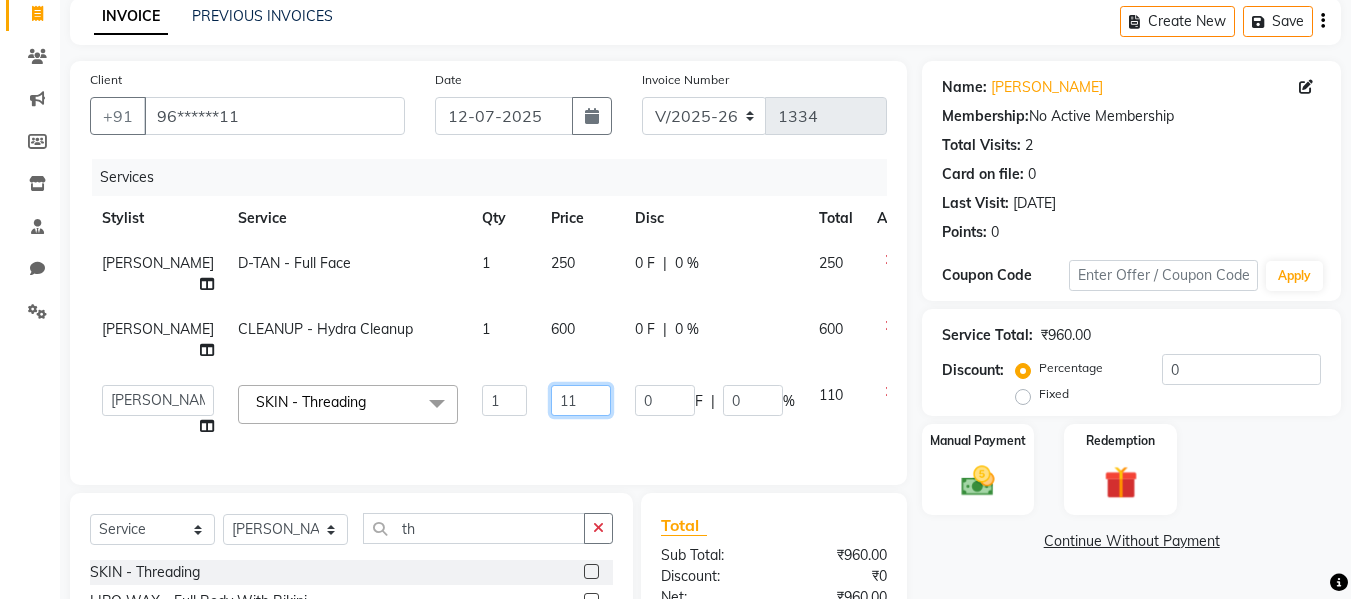 type on "1" 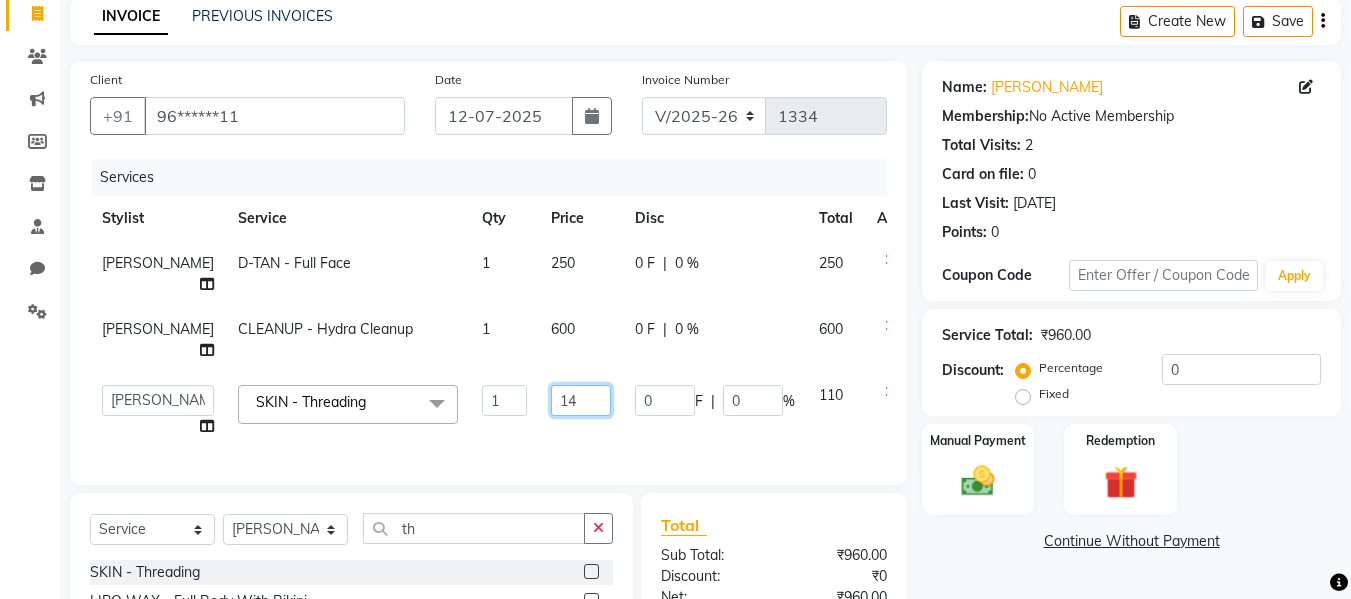 type on "140" 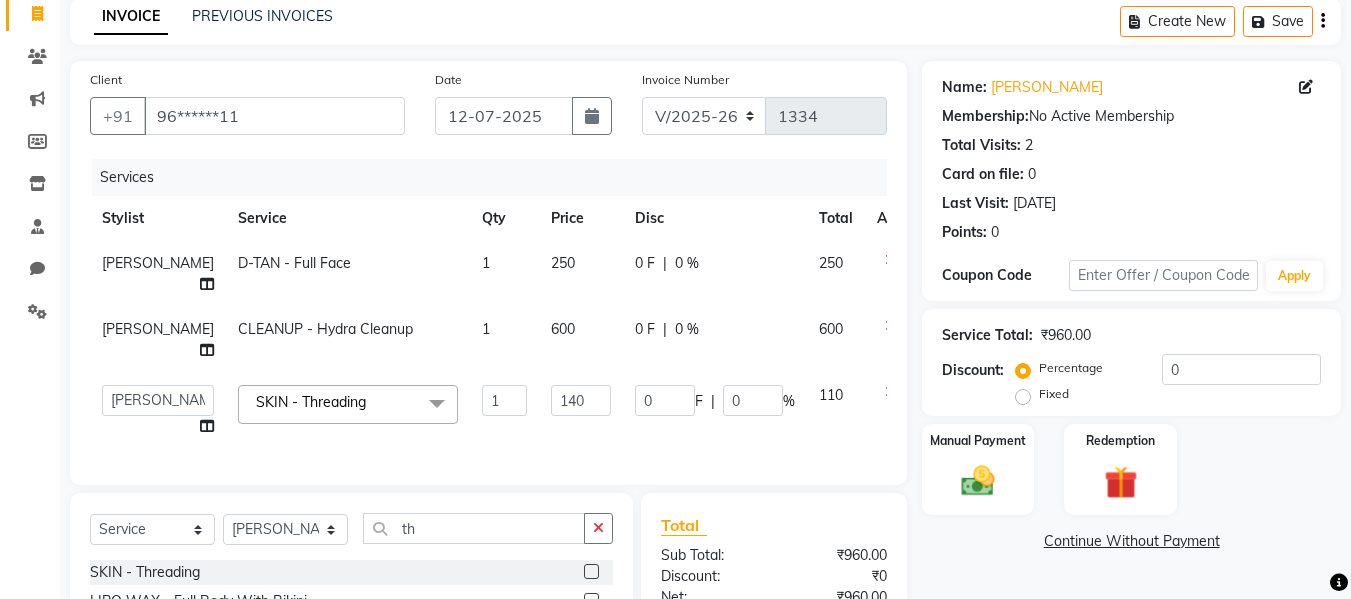 click on "Services Stylist Service Qty Price Disc Total Action [PERSON_NAME] - Full Face 1 250 0 F | 0 % 250 [PERSON_NAME] CLEANUP - Hydra Cleanup 1 600 0 F | 0 % 600  Afsana   [PERSON_NAME]    [PERSON_NAME] Maam   Nisha    Pari   [PERSON_NAME]   [PERSON_NAME]  SKIN - Threading  x BLEACH - Upper Lips BLEACH - Neck BLEACH - Full Face BLEACH - Feet BLEACH - Underarms BLEACH - Full Hands BLEACH - Half Legs BLEACH - Half Front / Back BLEACH - Full Body last balance D-TAN - Neck D-TAN - Full Face D-TAN - Full Hand D-TAN - Full Body D-TAN -Feet D-TAN - Front/Back MANICURE - Regular MANICURE - D-Tan MANICURE - Signature PEDICURE - Regular PEDICURE - D-Tan PEDICURE - Signature PEDICURE - Heel Peel Treatment PEDICURE - Ice Cream Pedicure PEDICURE - Foot Peel COMBO - Ice Cream Pedicure & Ice Cream Manicure MASSAGE - Head MASSAGE - Hands MASSAGE - Legs MASSAGE - Back MASSAGE - Body MASSAGE - Body Spa MASSAGE - Hair Fall Oil Treatment [MEDICAL_DATA] Treatment CLEANUP - Hydra Cleanup CLEANUP - Deep Pore CLEANUP - Vit C Cleanup CLEANUP - Back raga [MEDICAL_DATA] 1" 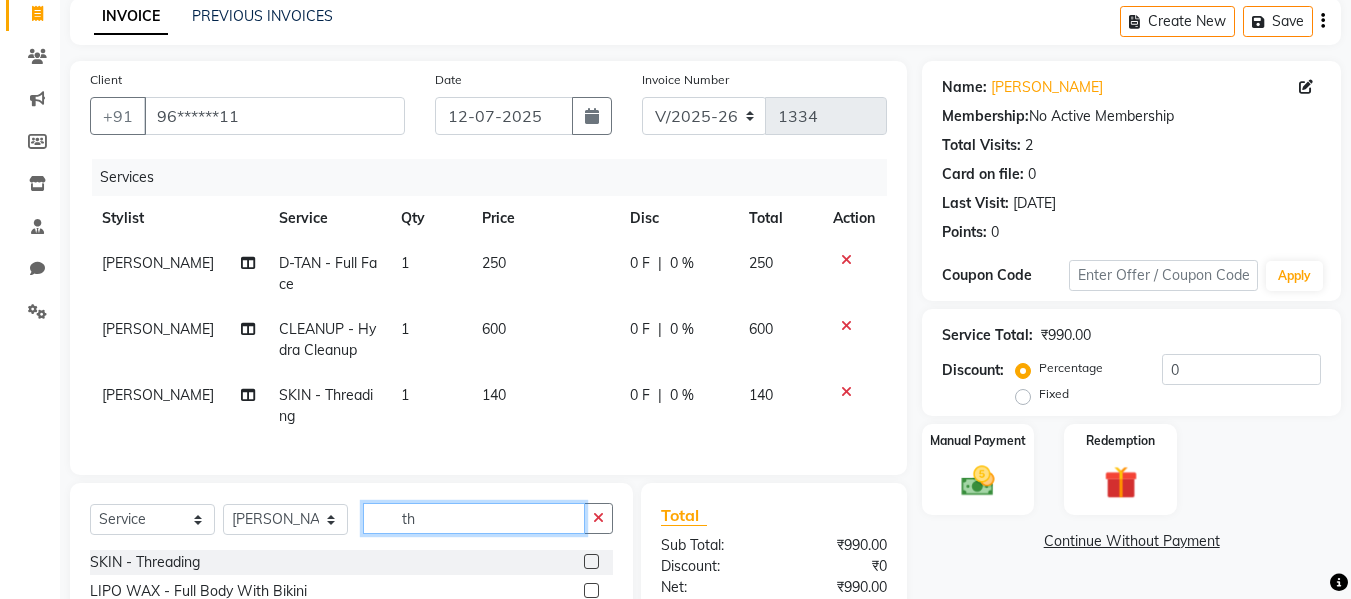 click on "th" 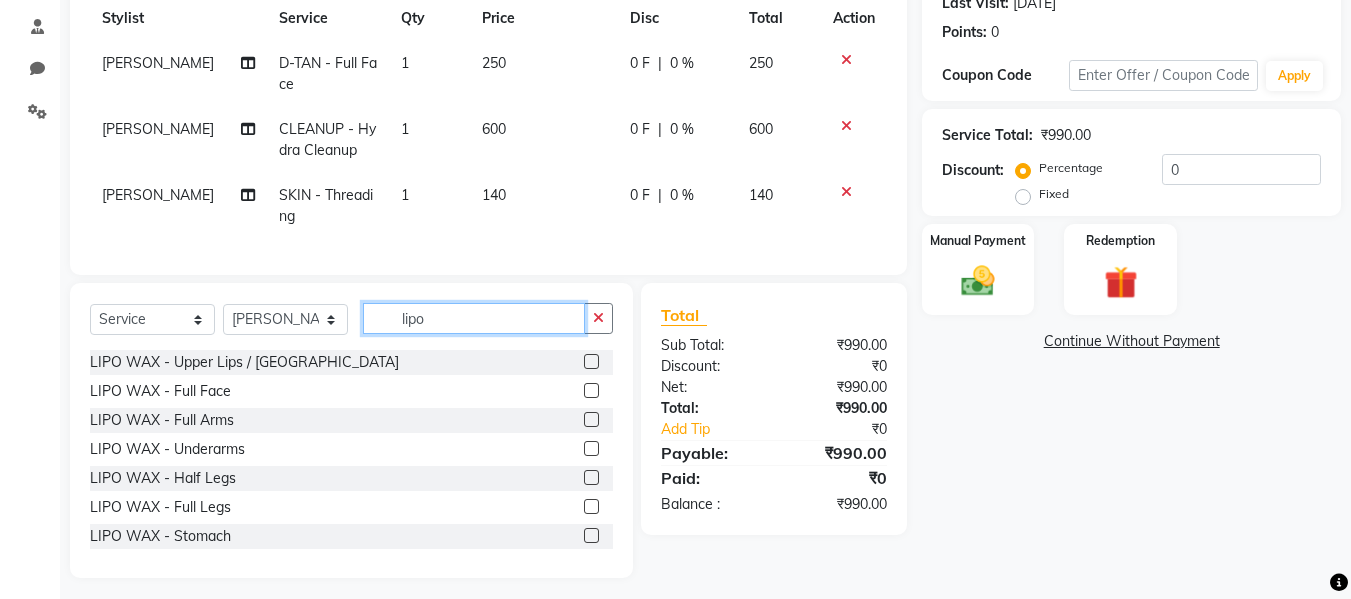 scroll, scrollTop: 313, scrollLeft: 0, axis: vertical 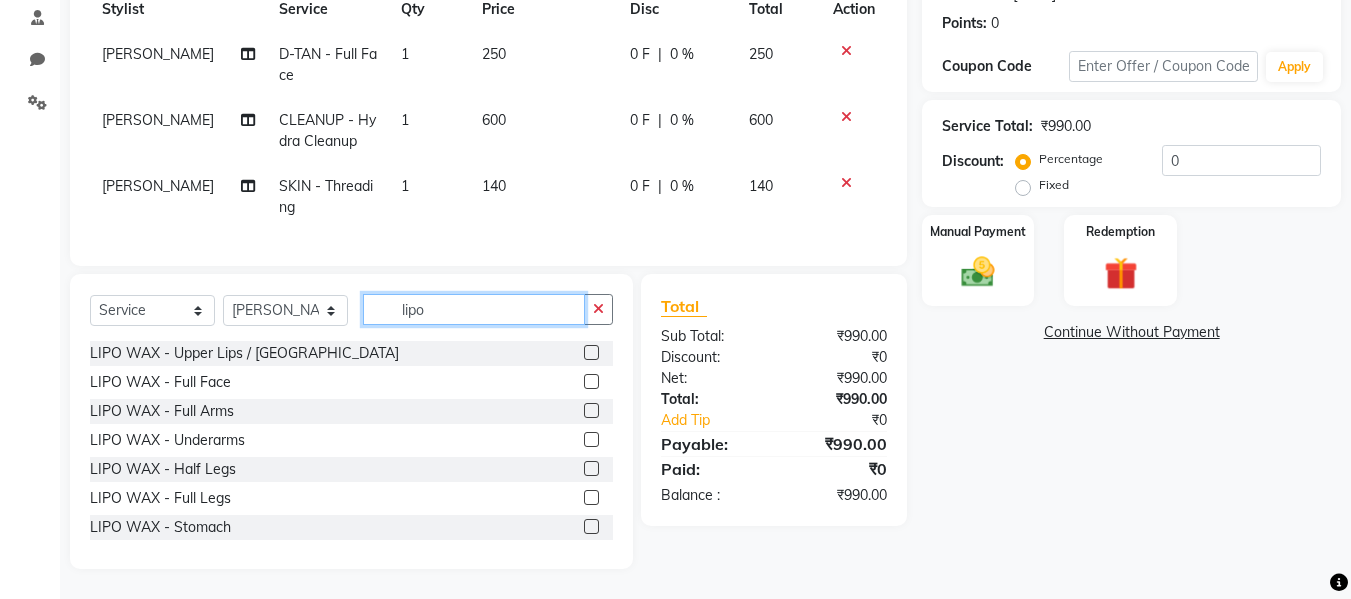 type on "lipo" 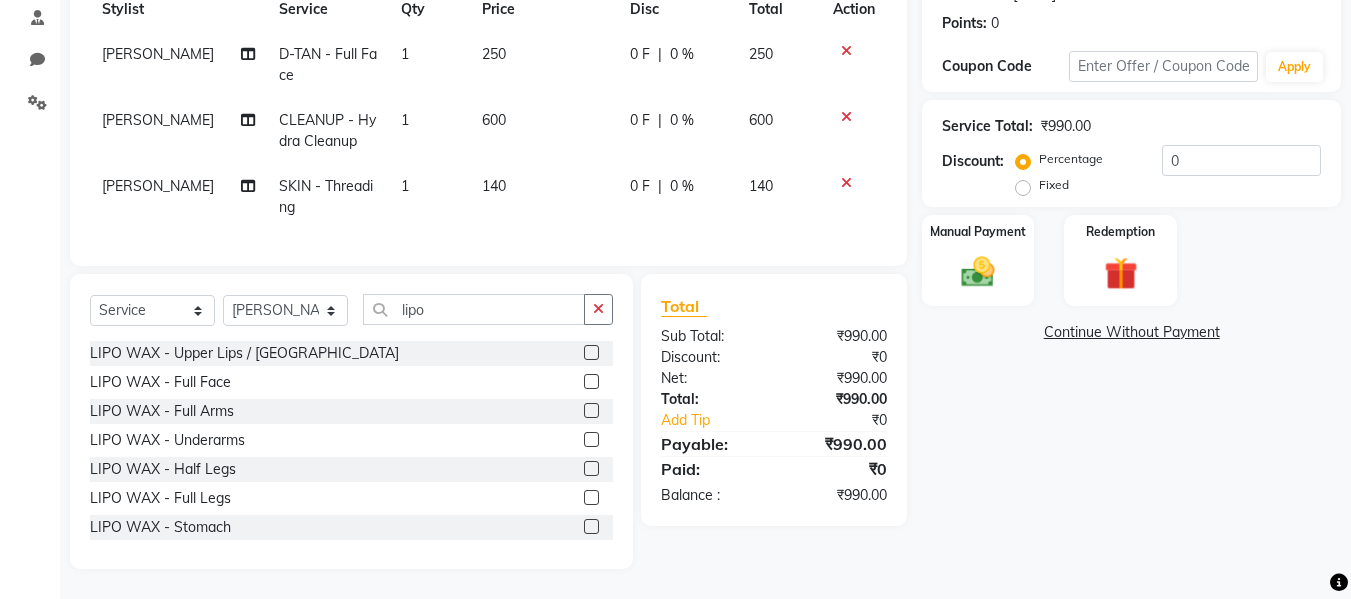 click 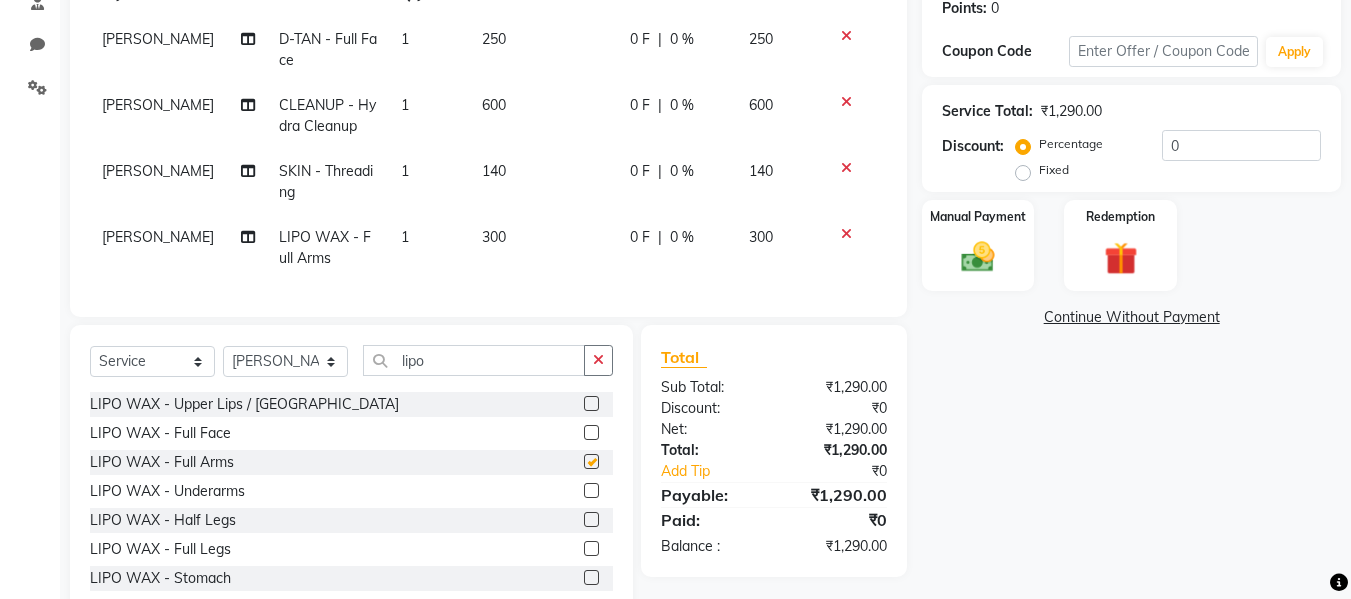 checkbox on "false" 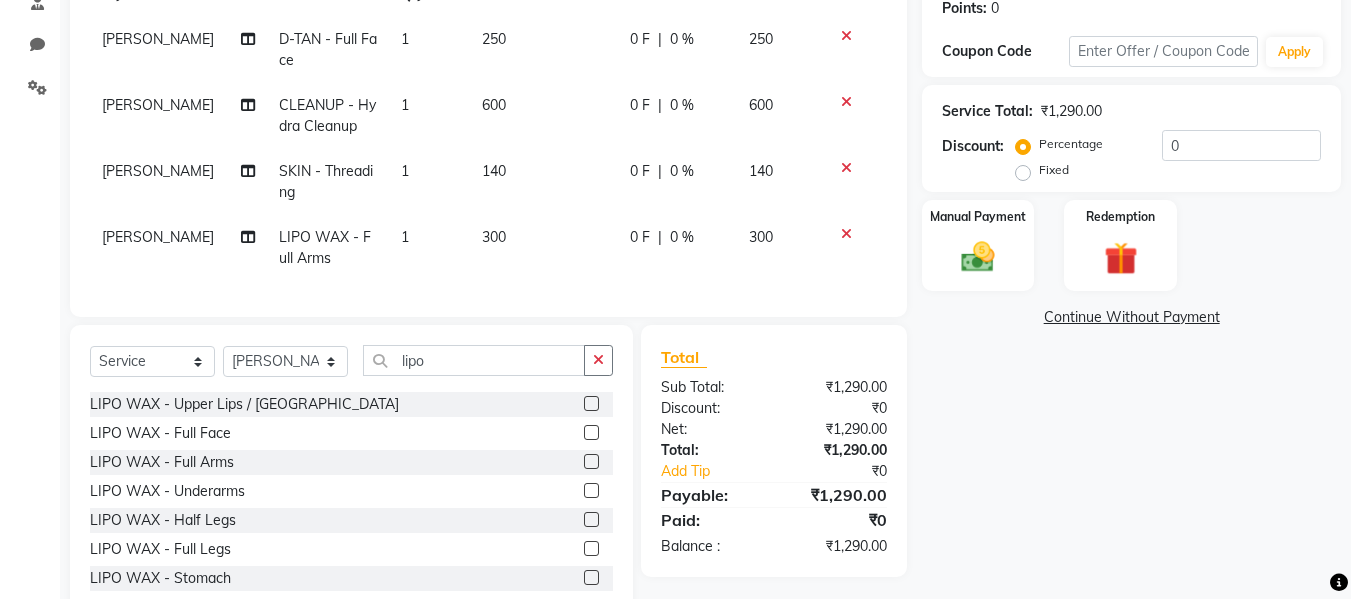 click 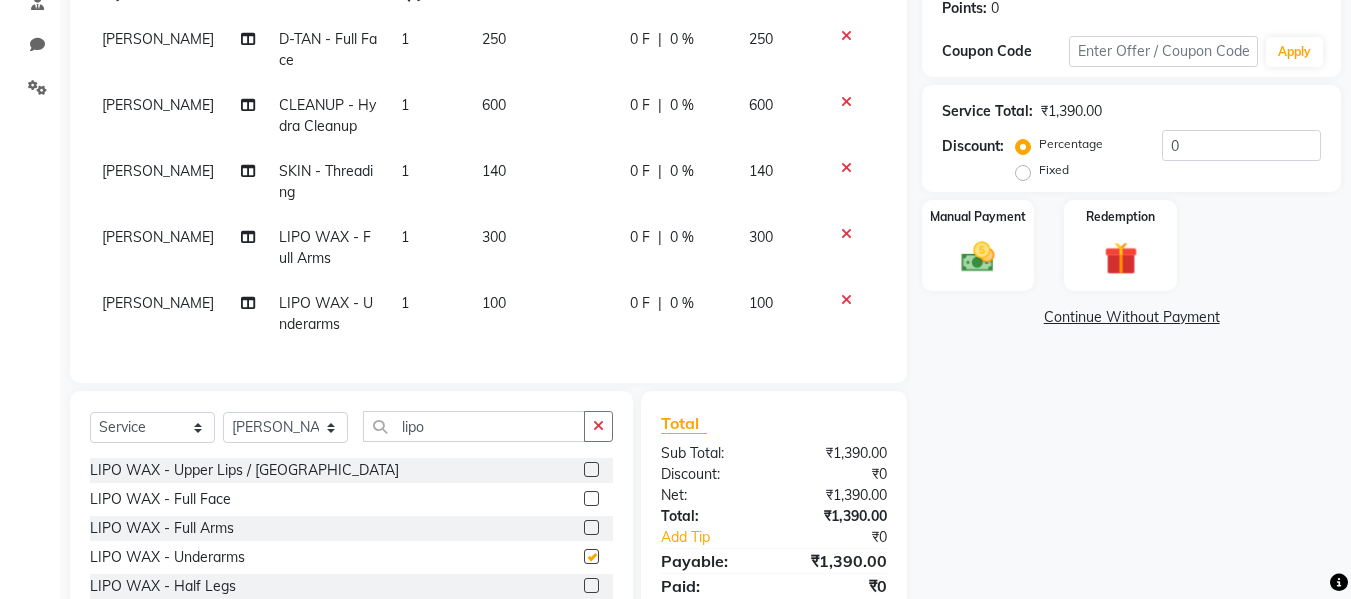 checkbox on "false" 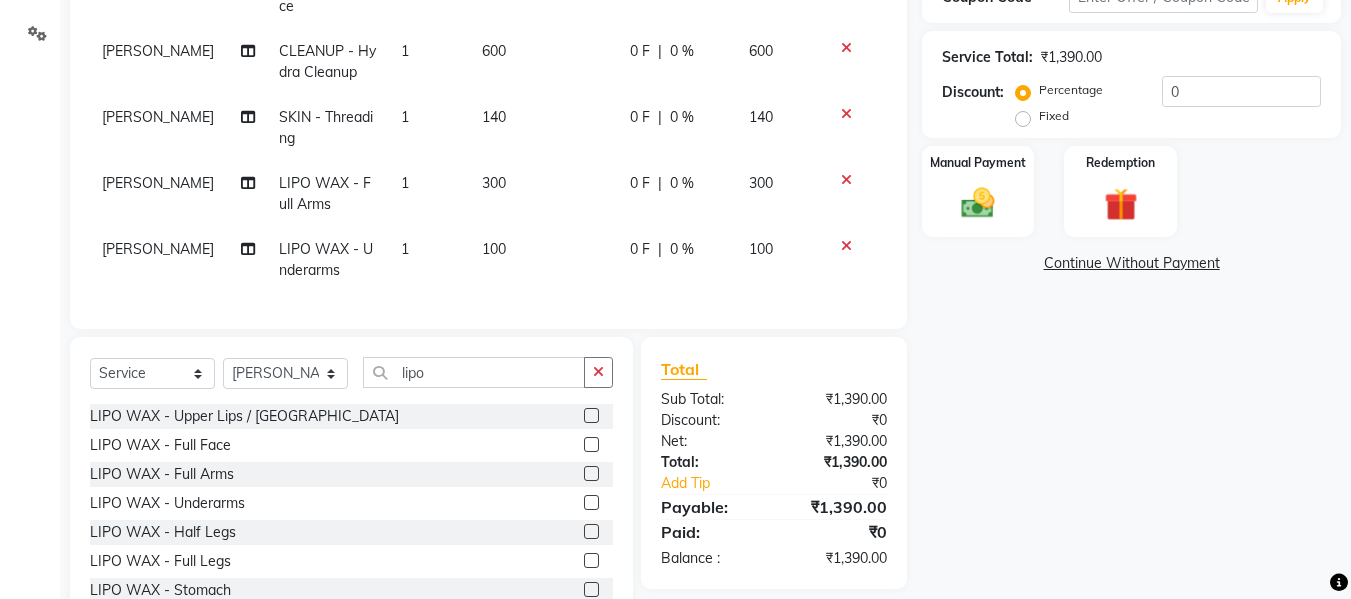 scroll, scrollTop: 445, scrollLeft: 0, axis: vertical 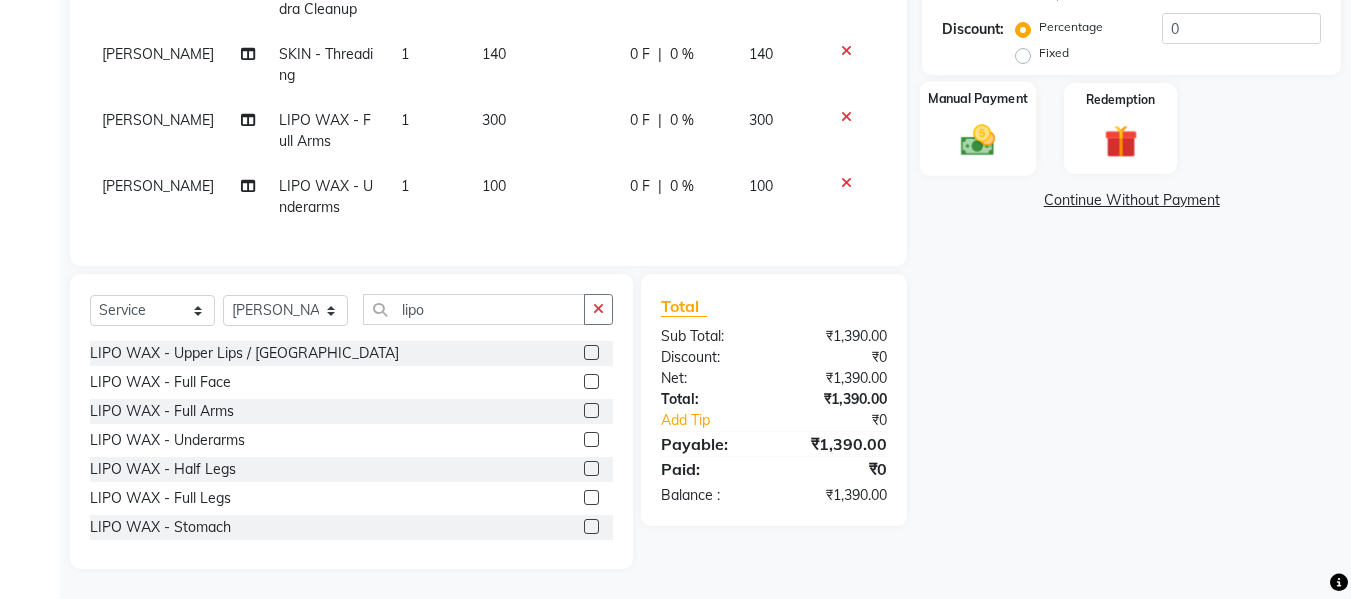 click 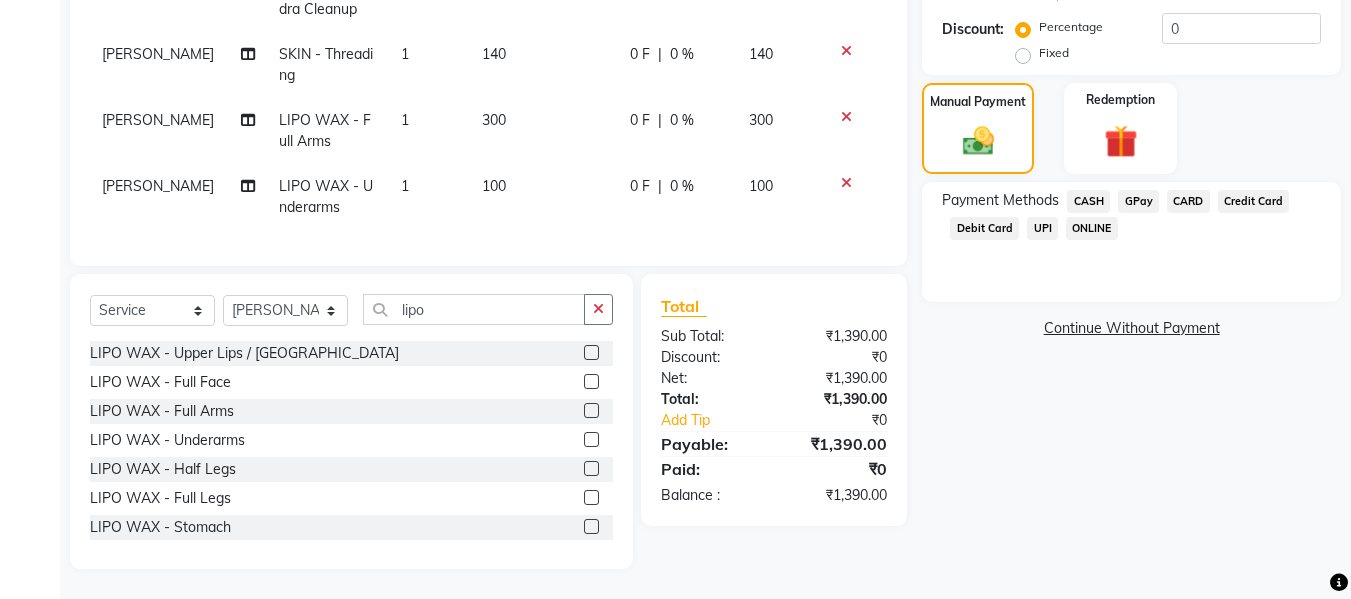 click on "CASH" 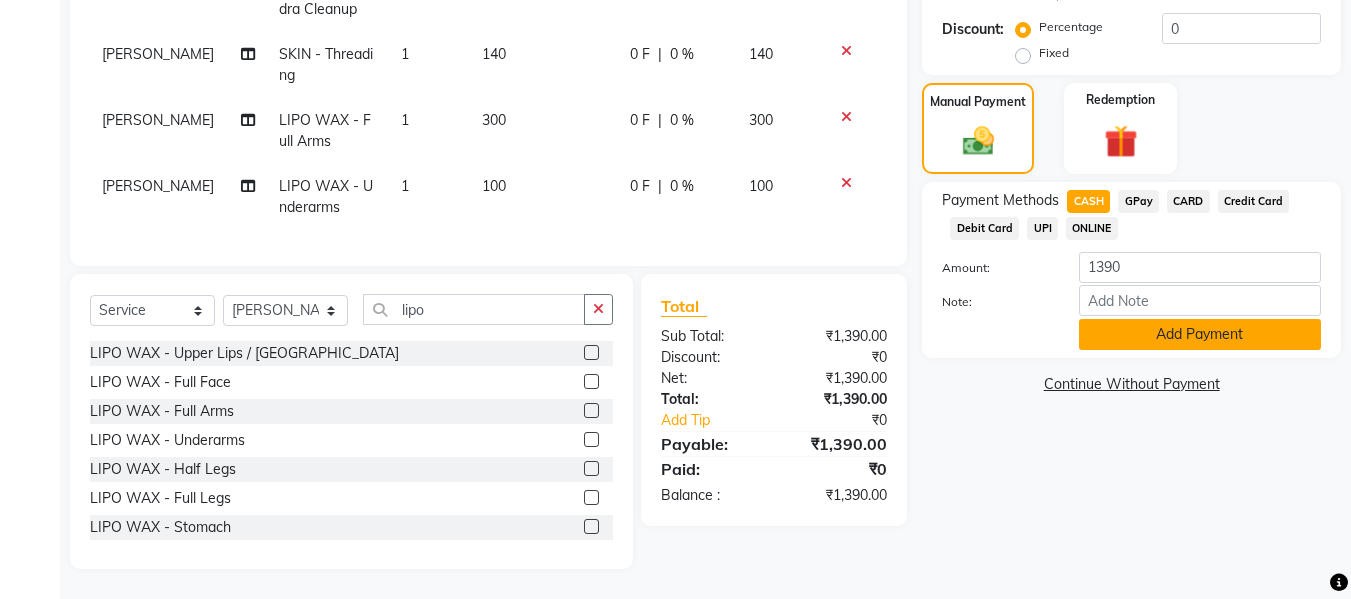 click on "Add Payment" 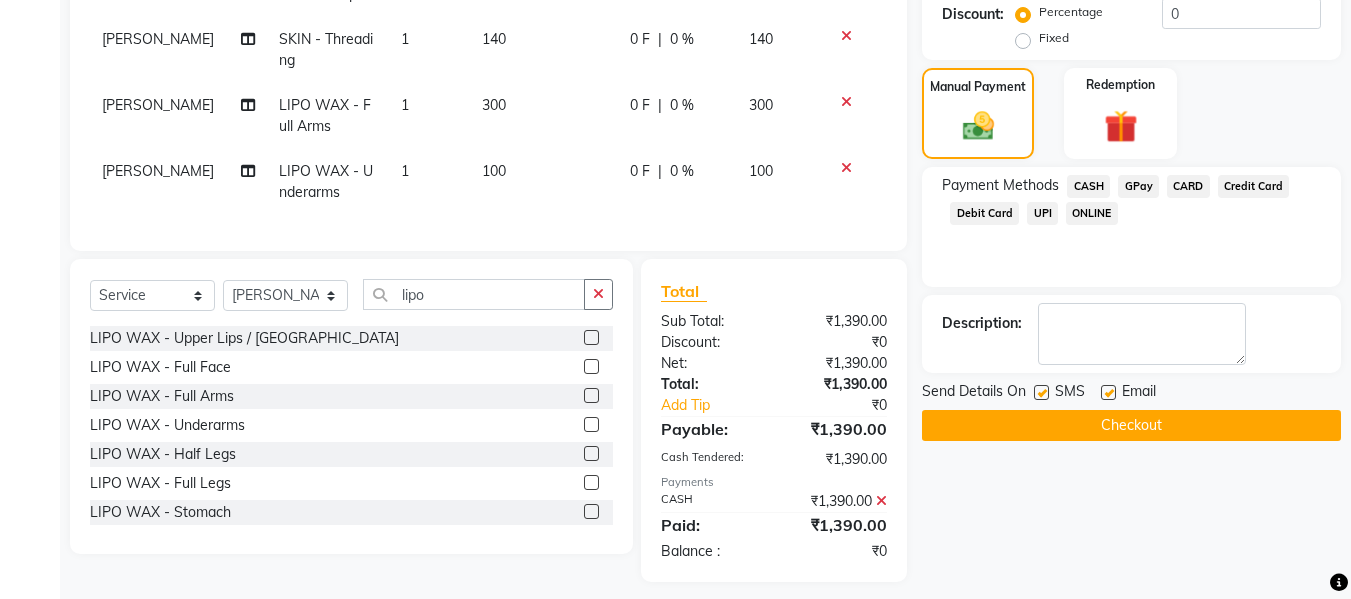 click 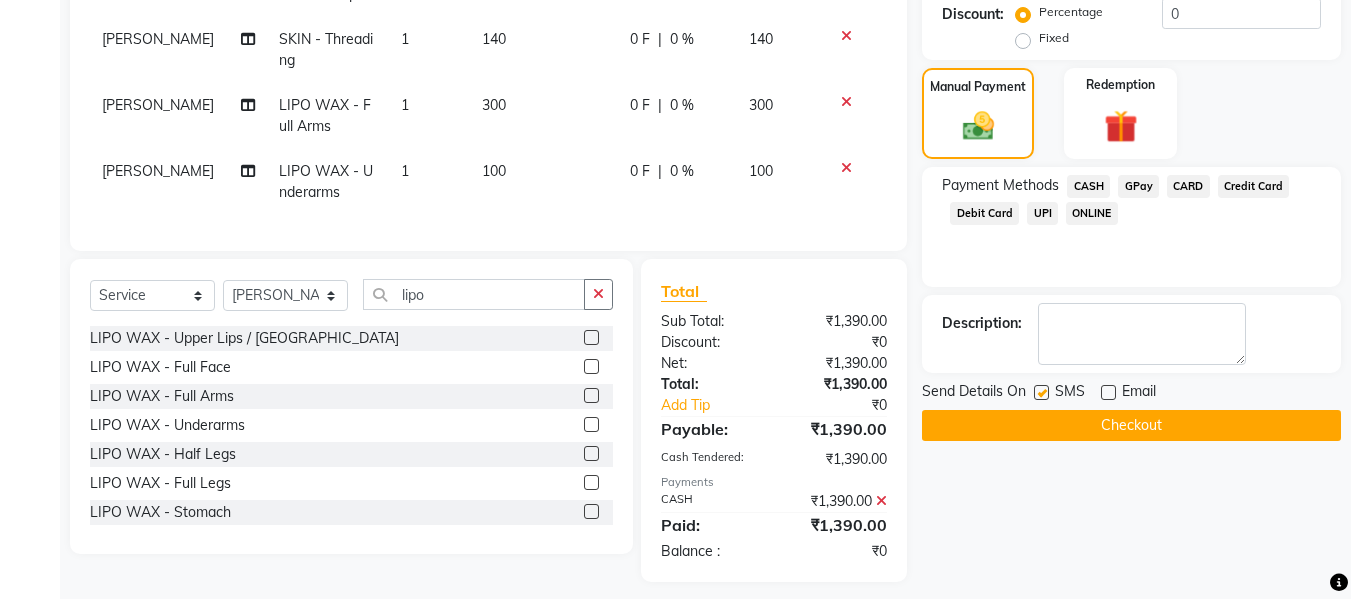 click 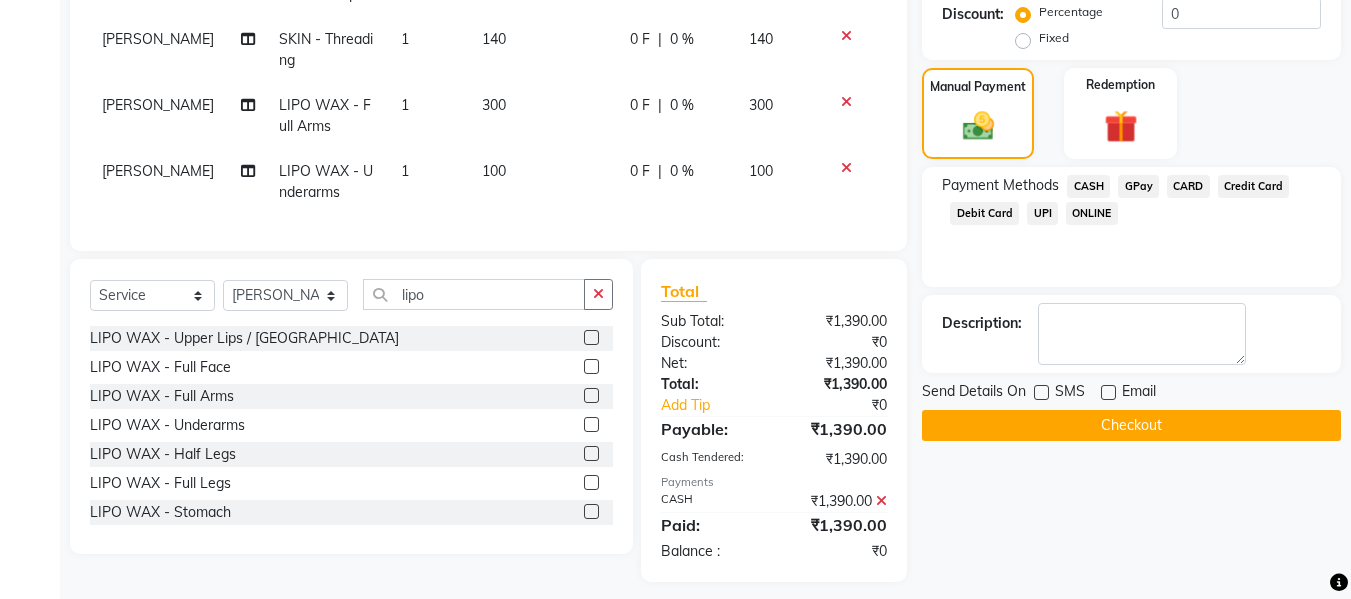 click 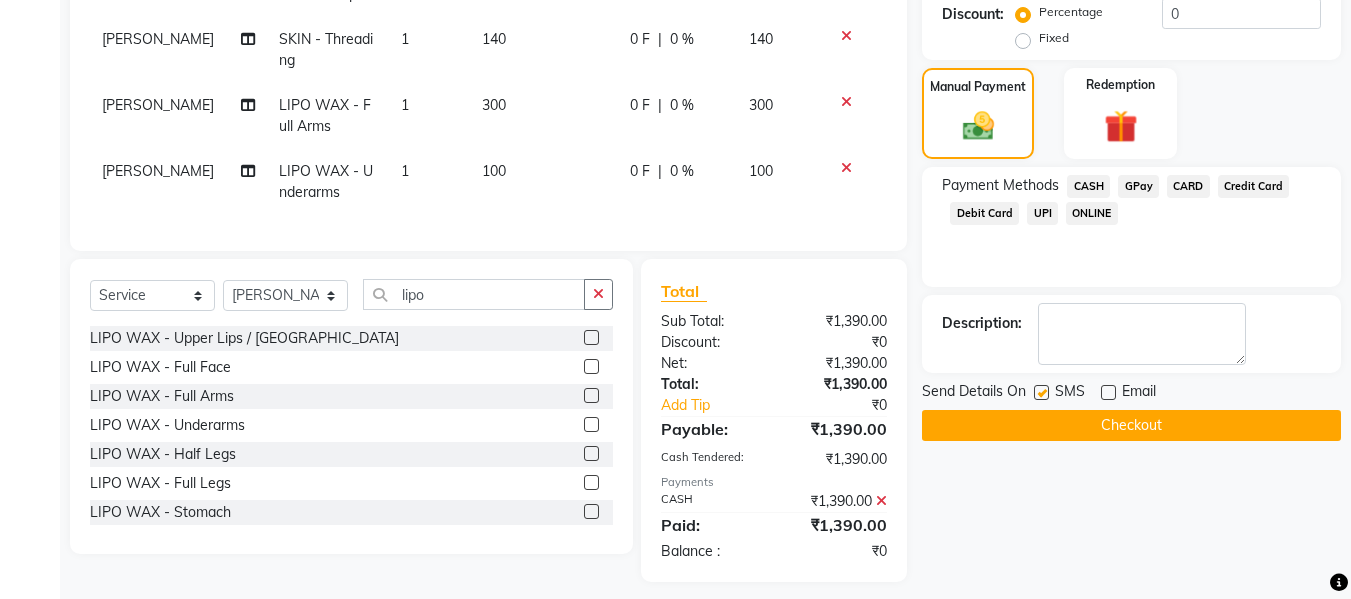 click 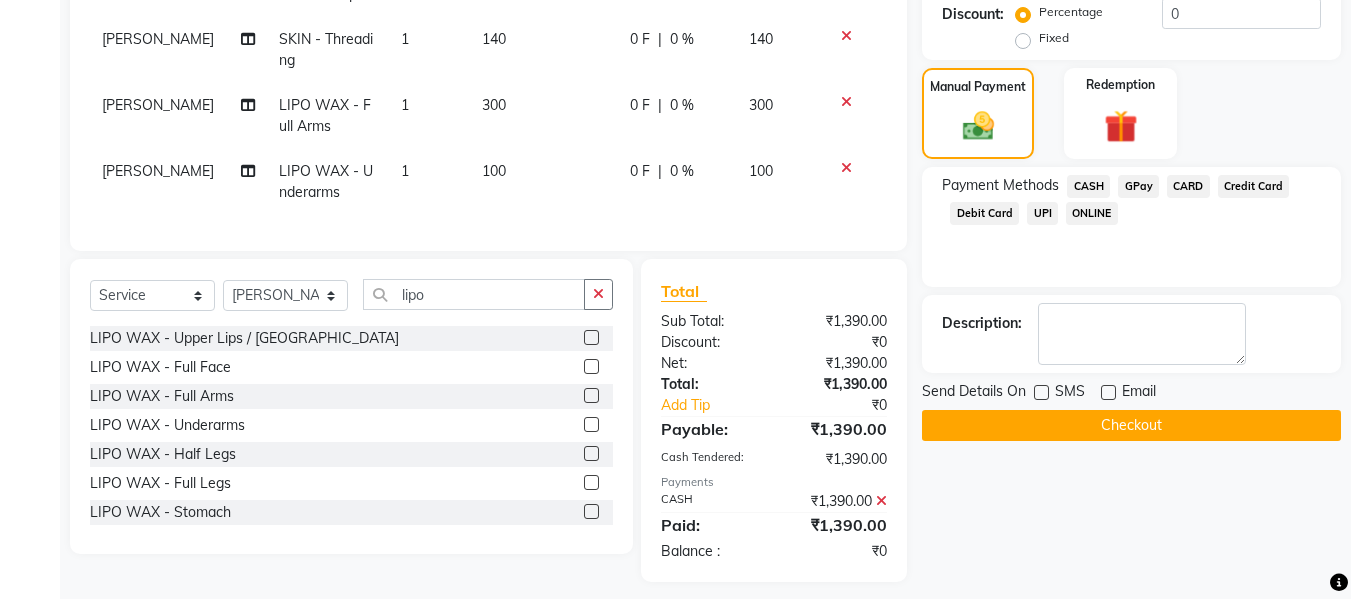 click on "Checkout" 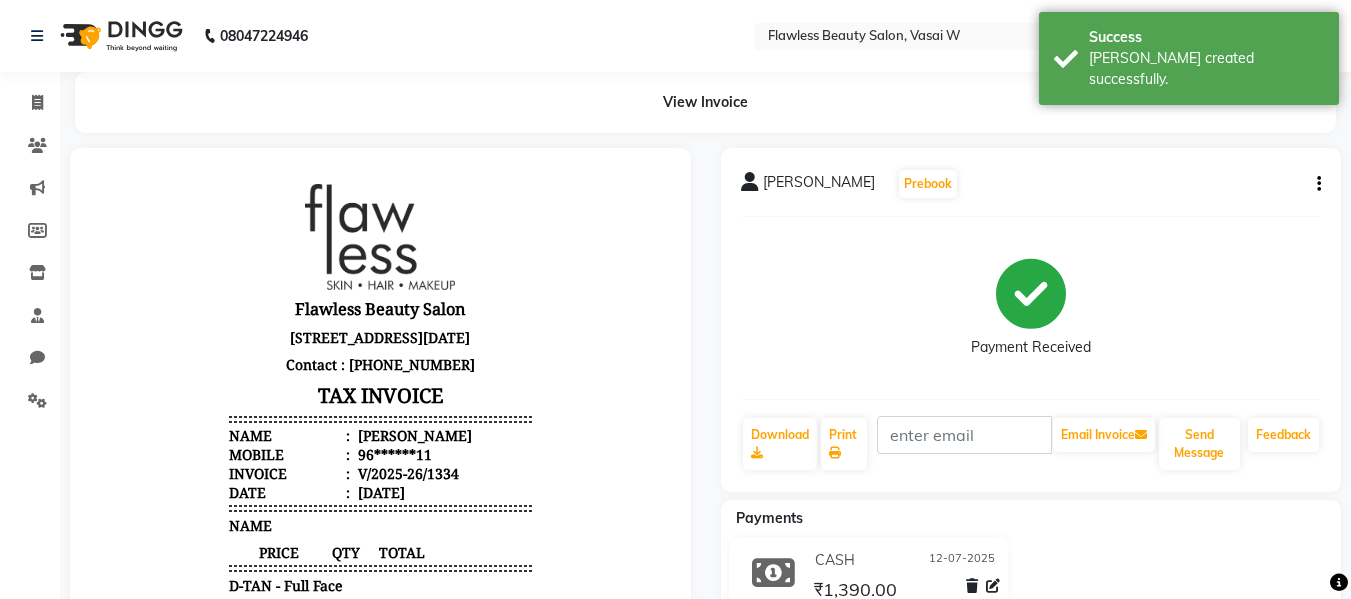 scroll, scrollTop: 0, scrollLeft: 0, axis: both 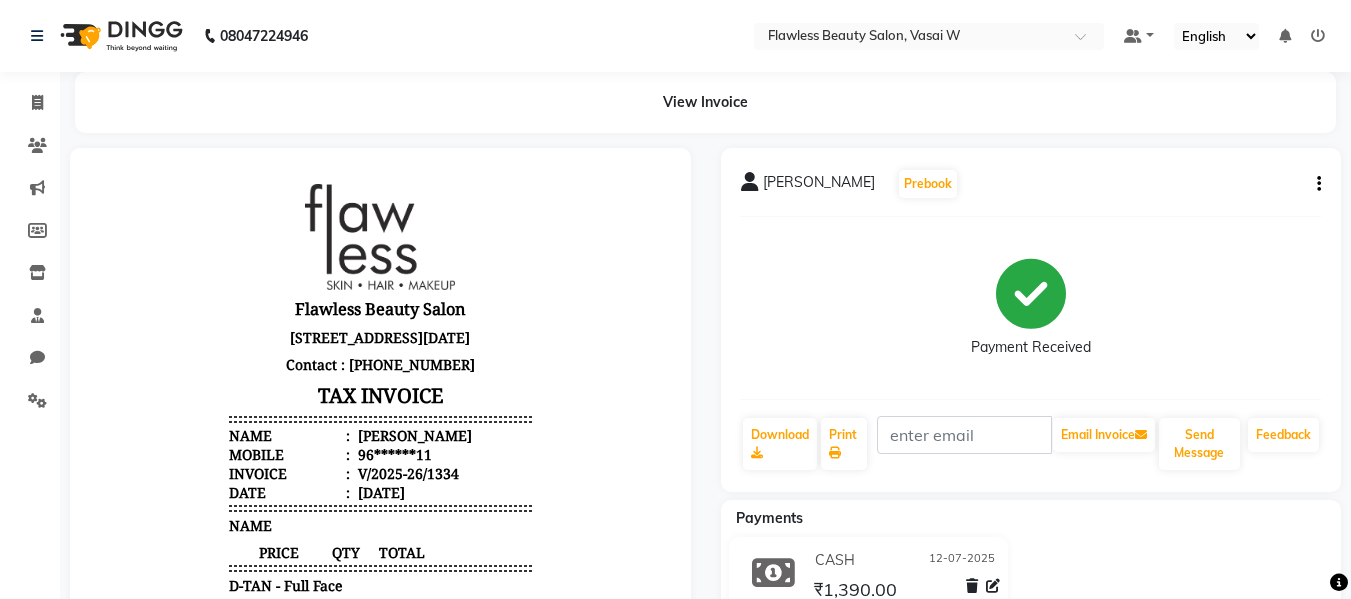 click on "[STREET_ADDRESS][DATE]" at bounding box center [380, 337] 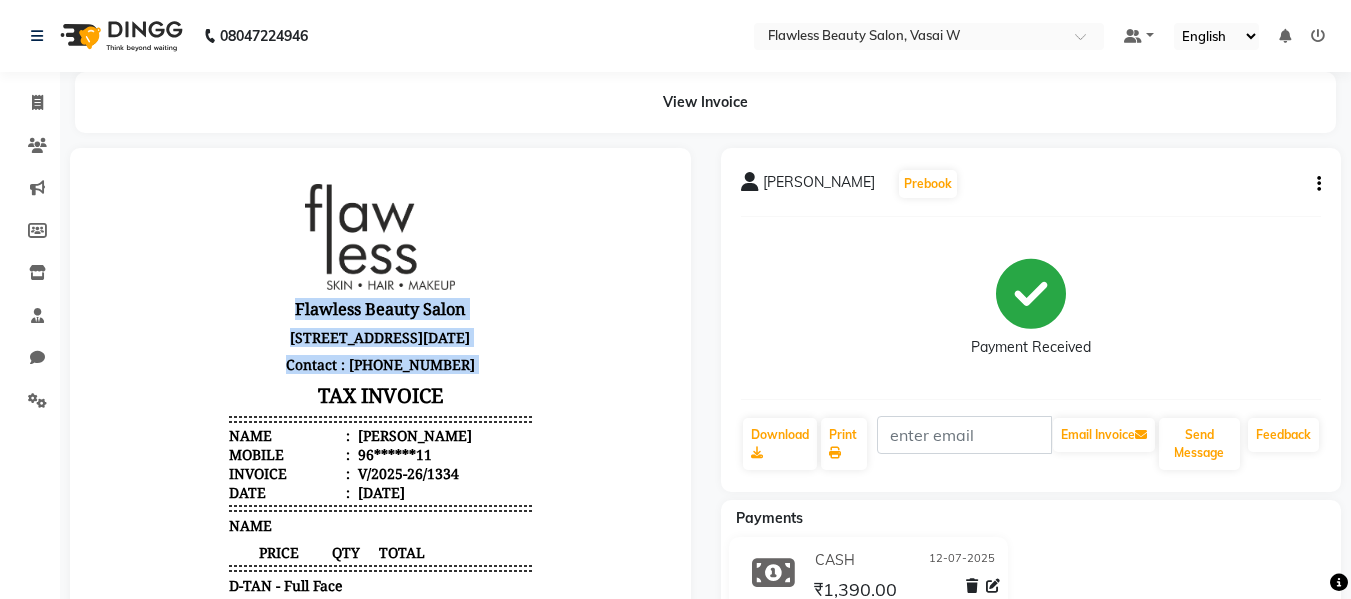 drag, startPoint x: 225, startPoint y: 301, endPoint x: 267, endPoint y: 404, distance: 111.233986 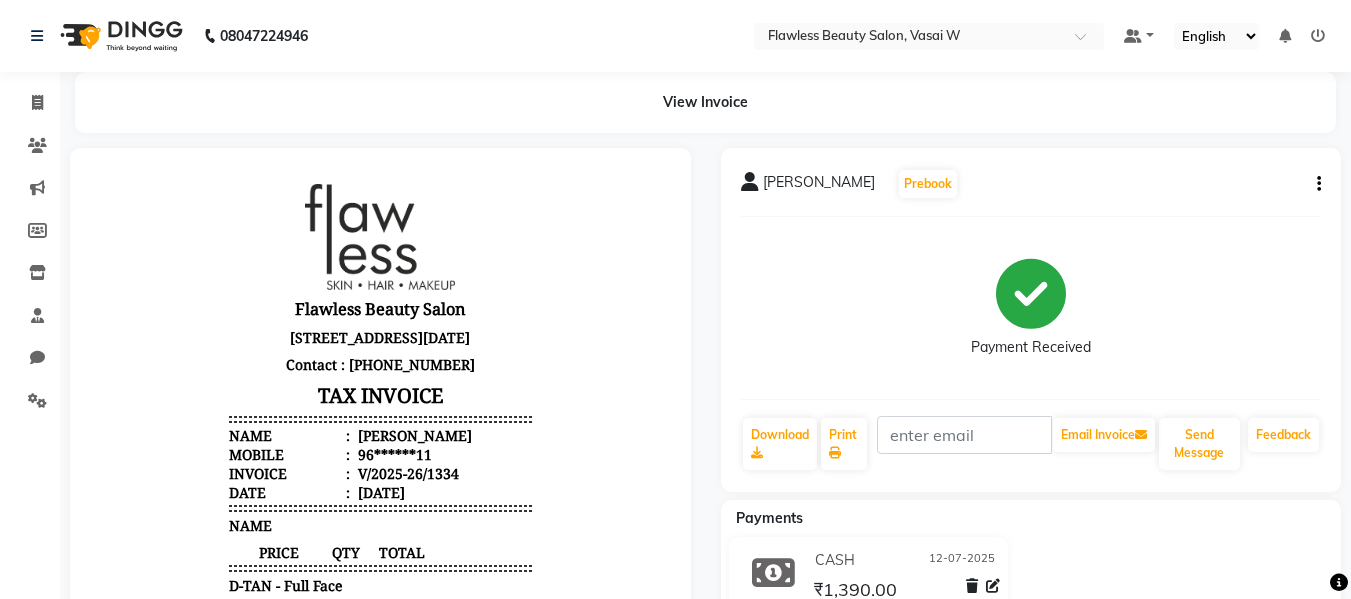 click on "TAX INVOICE" at bounding box center [380, 395] 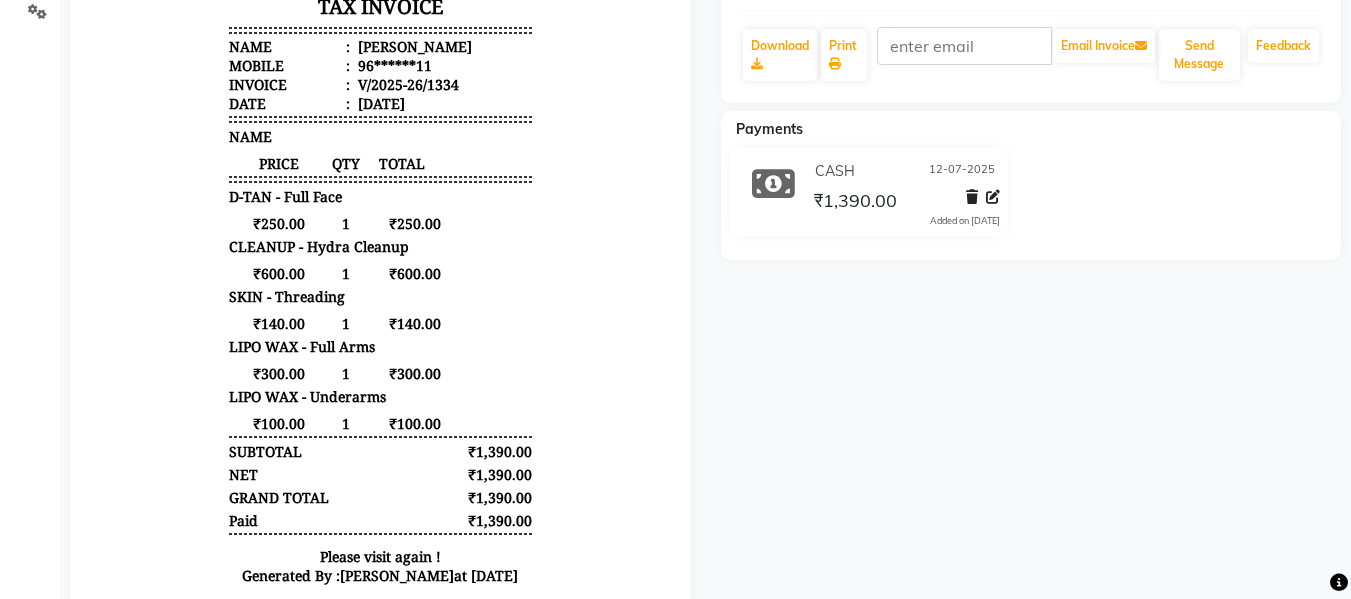 scroll, scrollTop: 390, scrollLeft: 0, axis: vertical 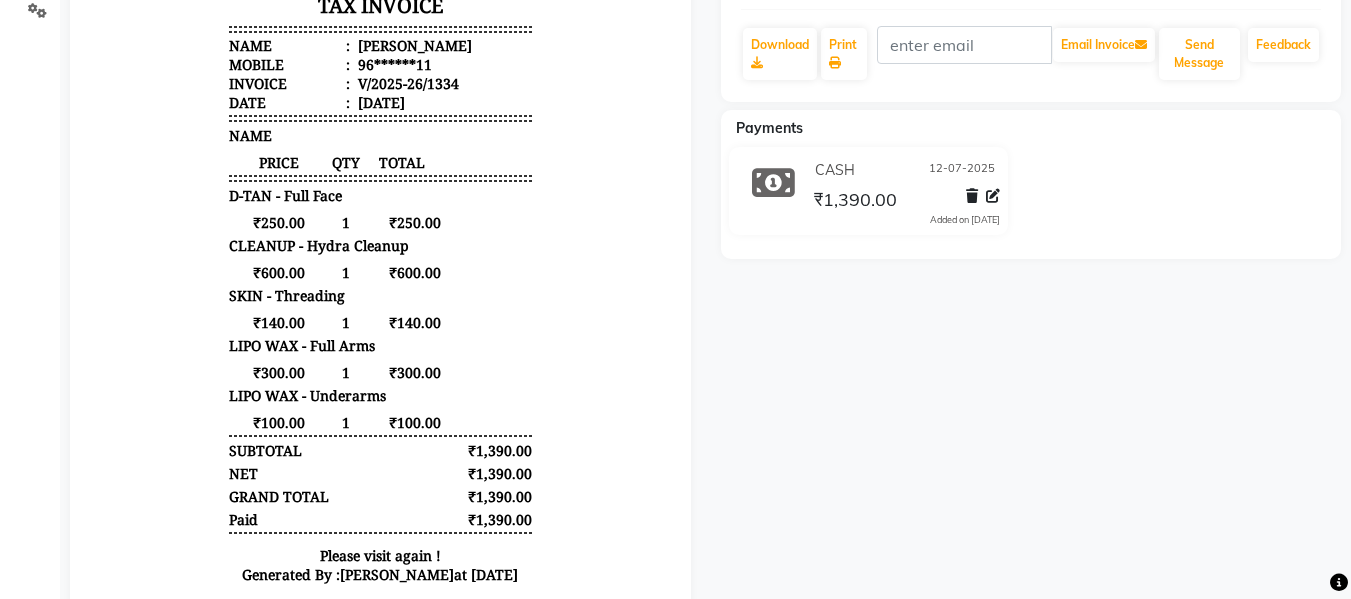 drag, startPoint x: 144, startPoint y: 324, endPoint x: 174, endPoint y: 249, distance: 80.77747 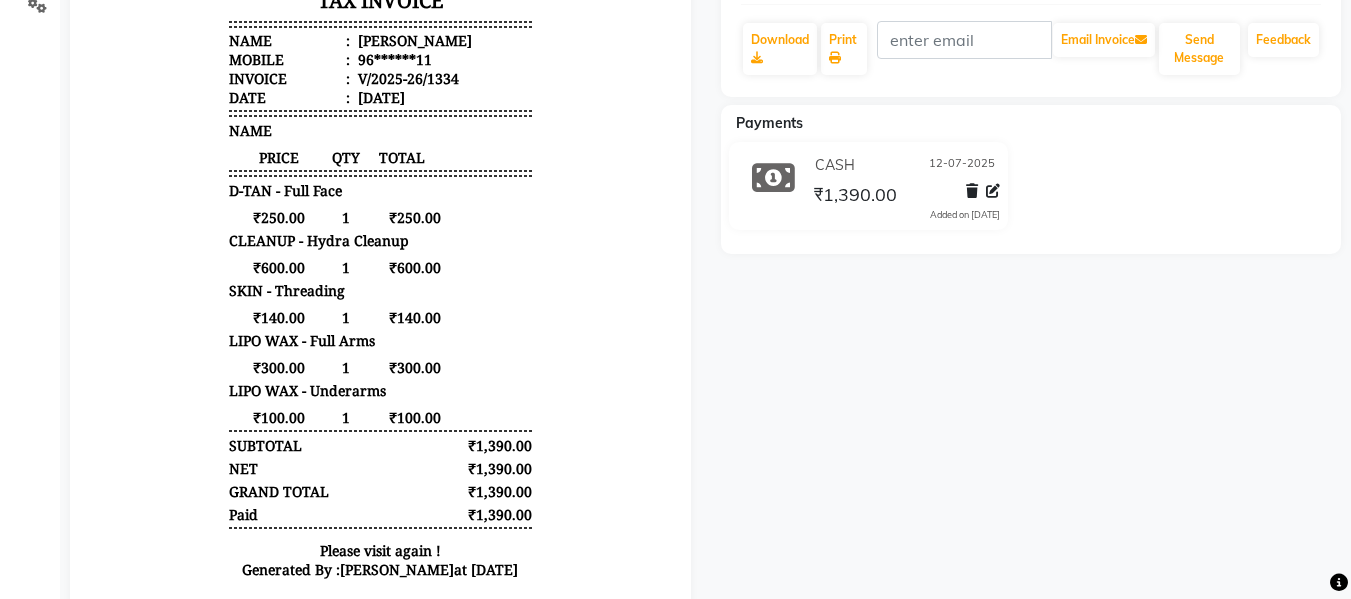 scroll, scrollTop: 0, scrollLeft: 0, axis: both 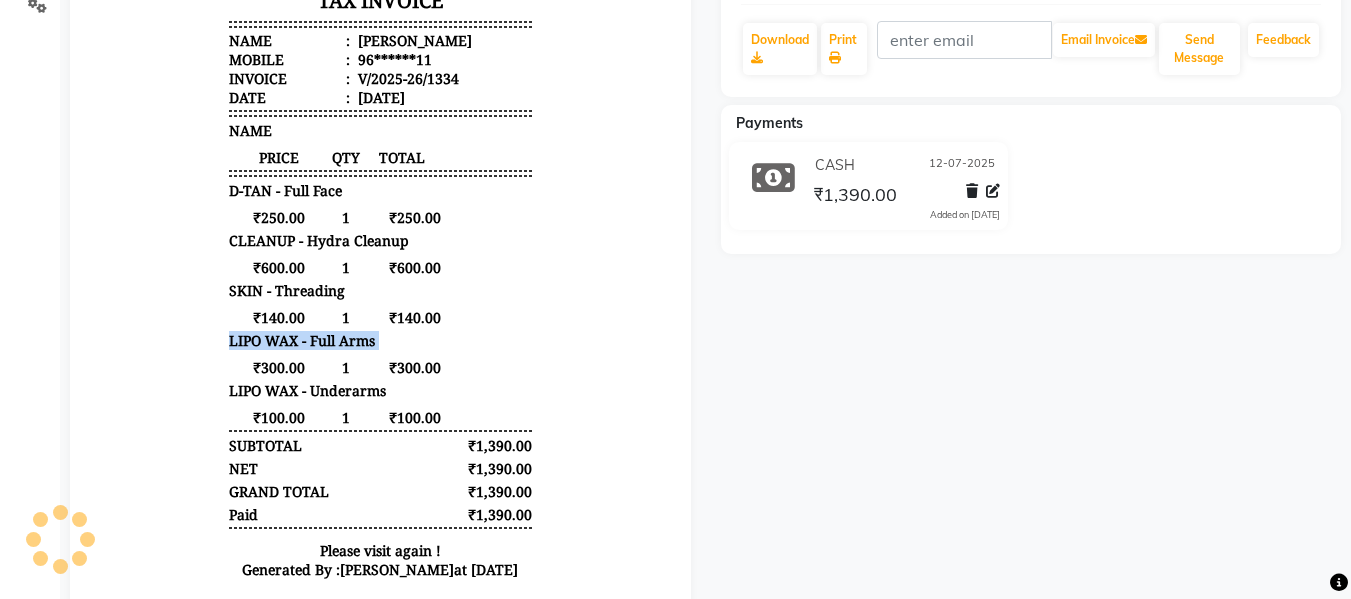 click on "Flawless Beauty Salon
[STREET_ADDRESS][DATE]
Contact : [PHONE_NUMBER]
TAX INVOICE
Name  :
[PERSON_NAME]
Mobile :
96******11
Invoice  :
V/2025-26/1334
Date  :
[DATE]
1" at bounding box center (380, 190) 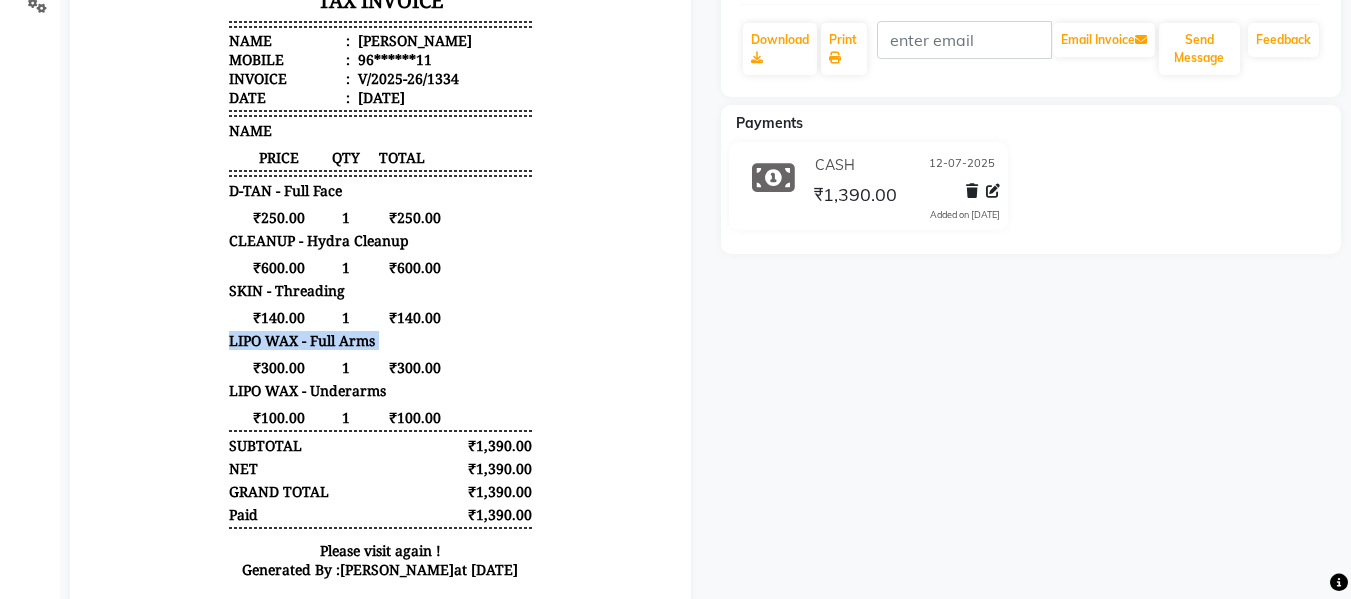 click on "Flawless Beauty Salon
[STREET_ADDRESS][DATE]
Contact : [PHONE_NUMBER]
TAX INVOICE
Name  :
[PERSON_NAME]
Mobile :
96******11
Invoice  :
V/2025-26/1334
Date  :
[DATE]
1" at bounding box center [380, 190] 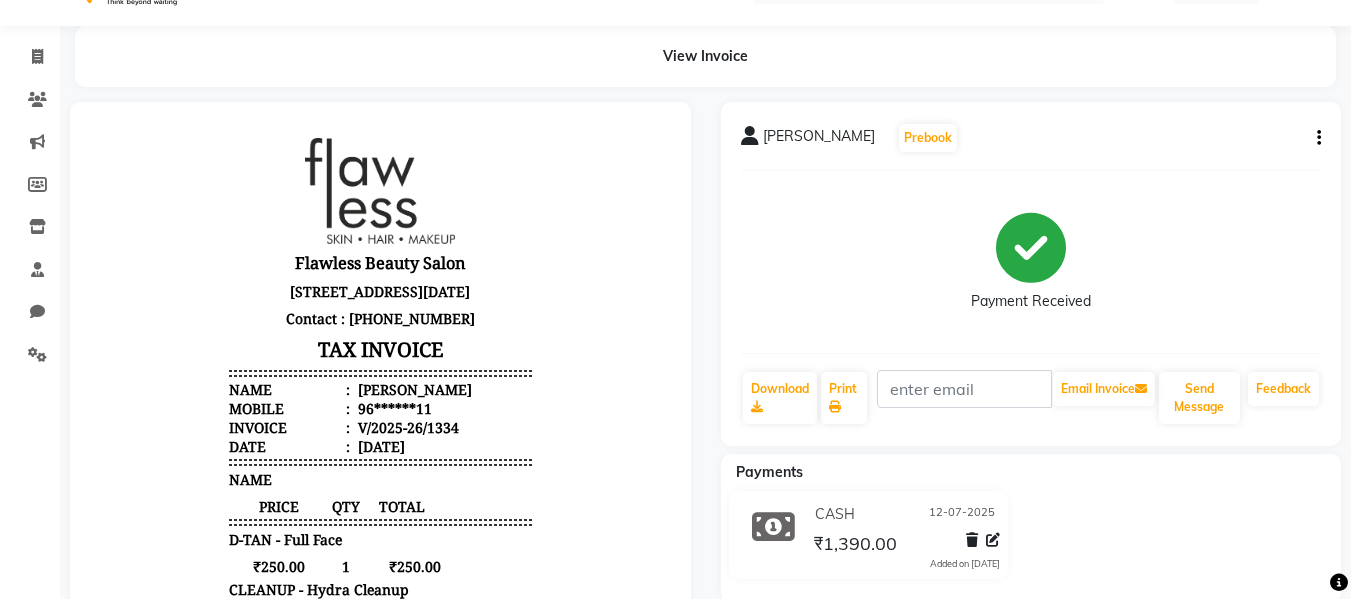 scroll, scrollTop: 45, scrollLeft: 0, axis: vertical 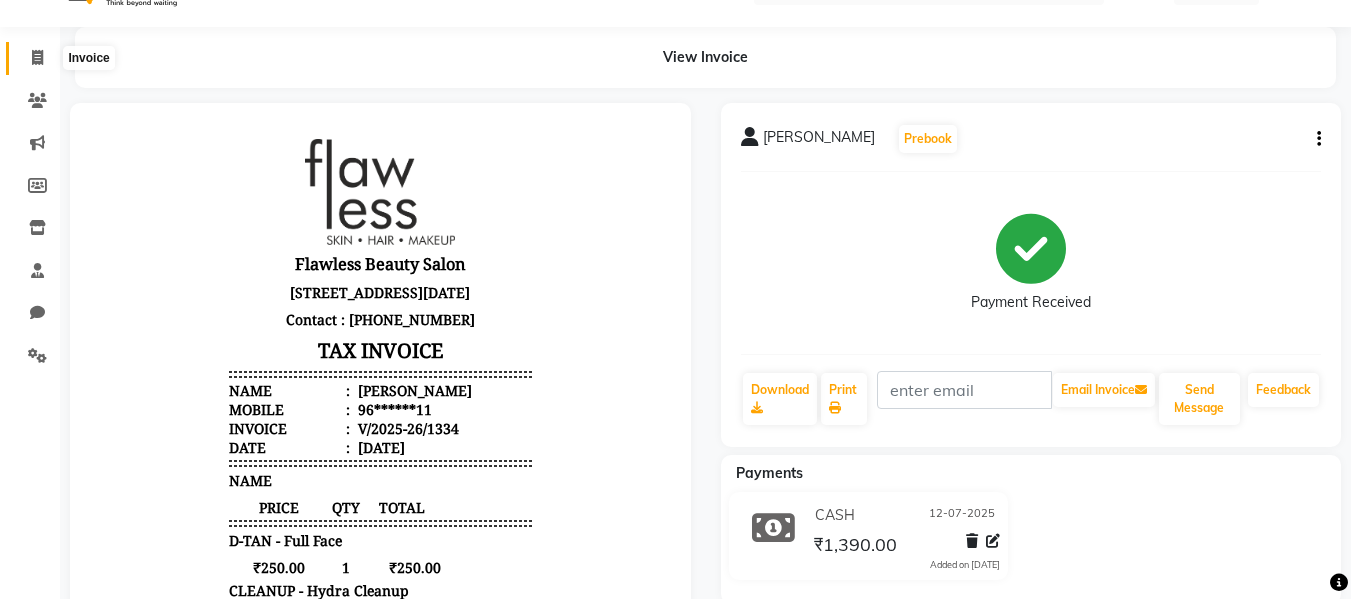 click 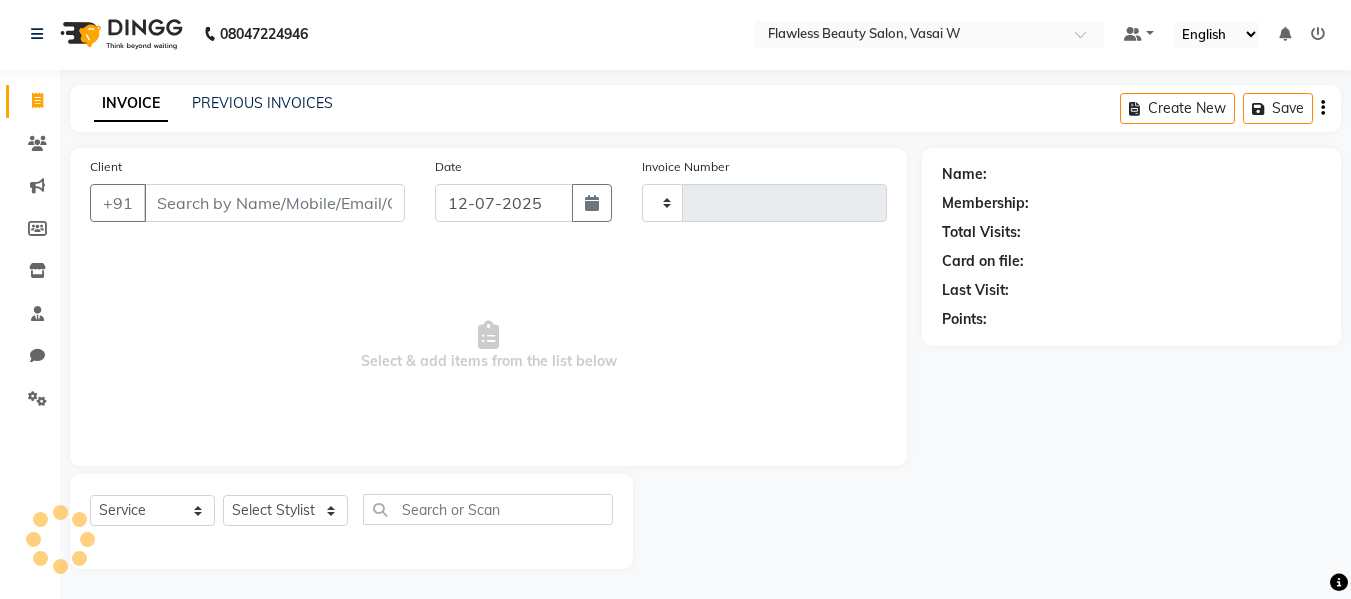 scroll, scrollTop: 2, scrollLeft: 0, axis: vertical 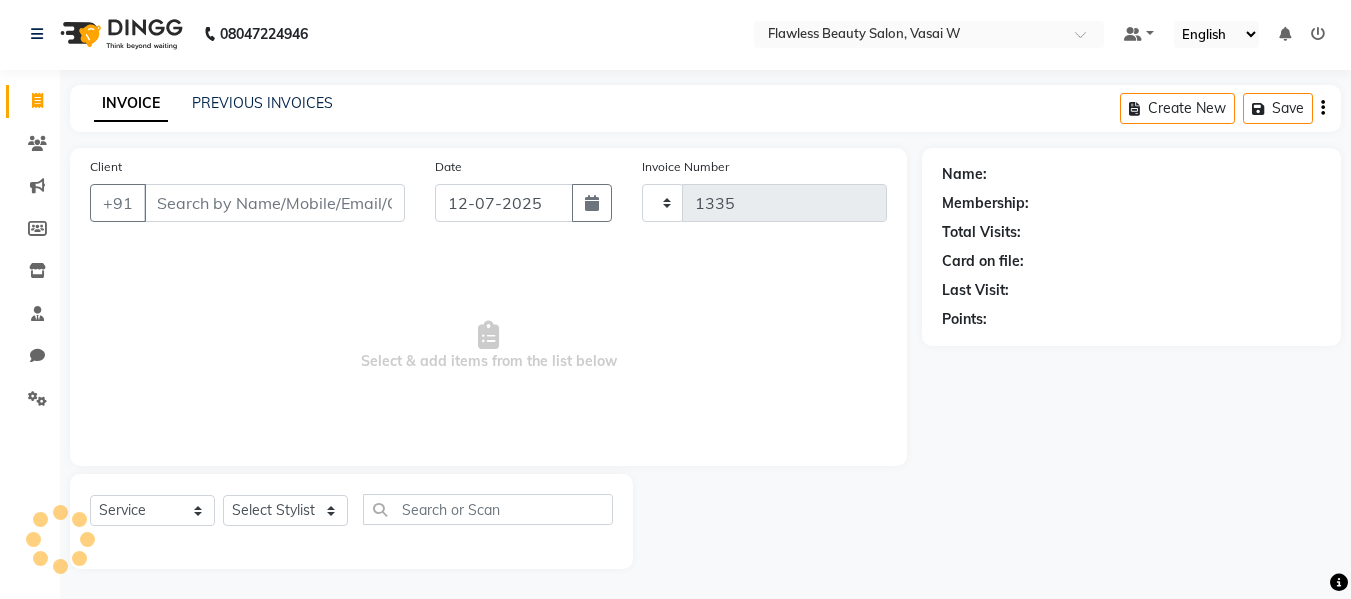 select on "8090" 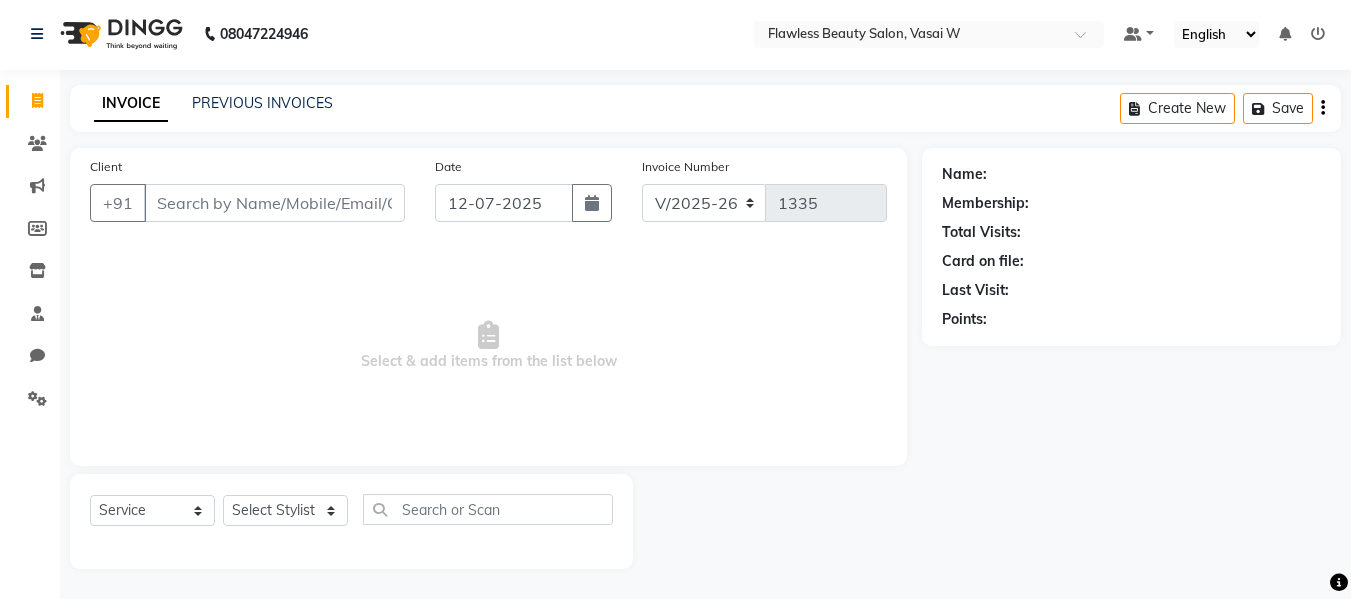 click on "Select & add items from the list below" at bounding box center (488, 346) 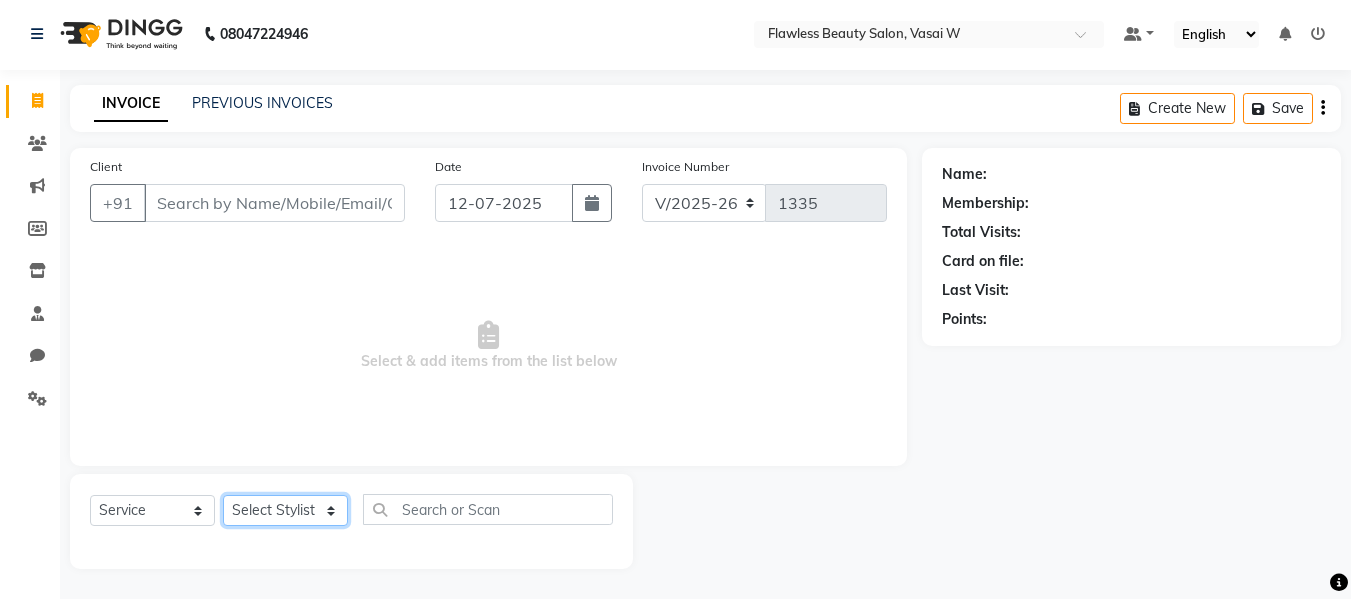 click on "Select Stylist Afsana [PERSON_NAME]  [PERSON_NAME] Maam Nisha  Pari [PERSON_NAME] [PERSON_NAME]" 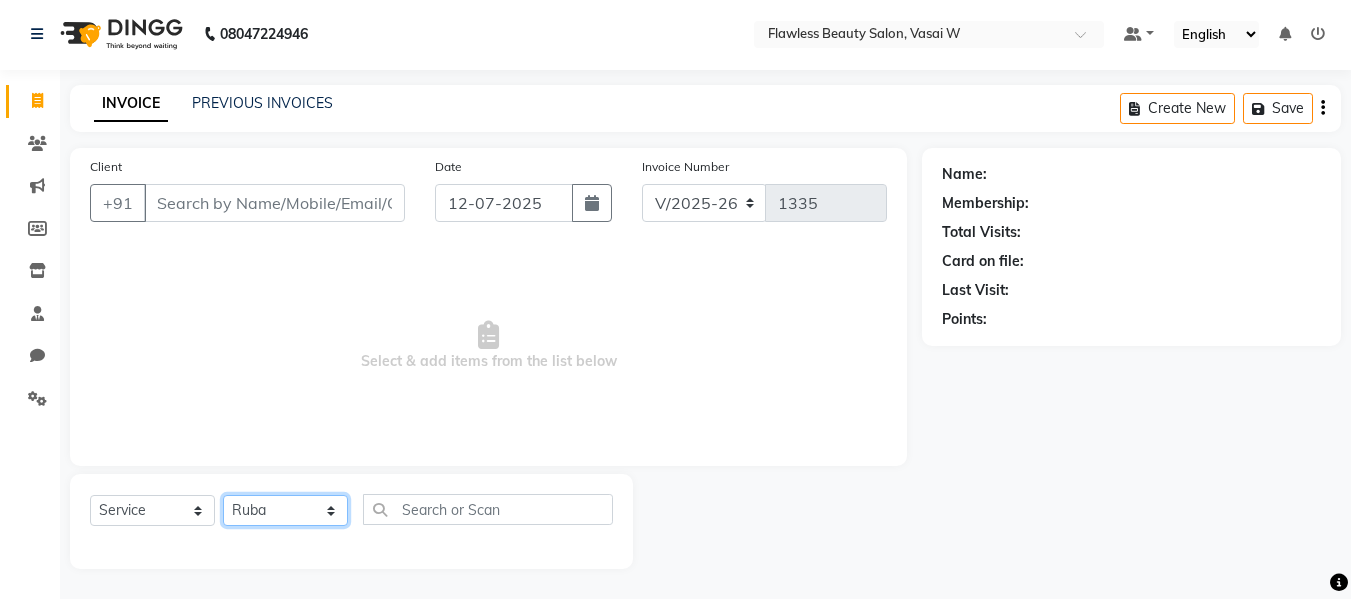 click on "Select Stylist Afsana [PERSON_NAME]  [PERSON_NAME] Maam Nisha  Pari [PERSON_NAME] [PERSON_NAME]" 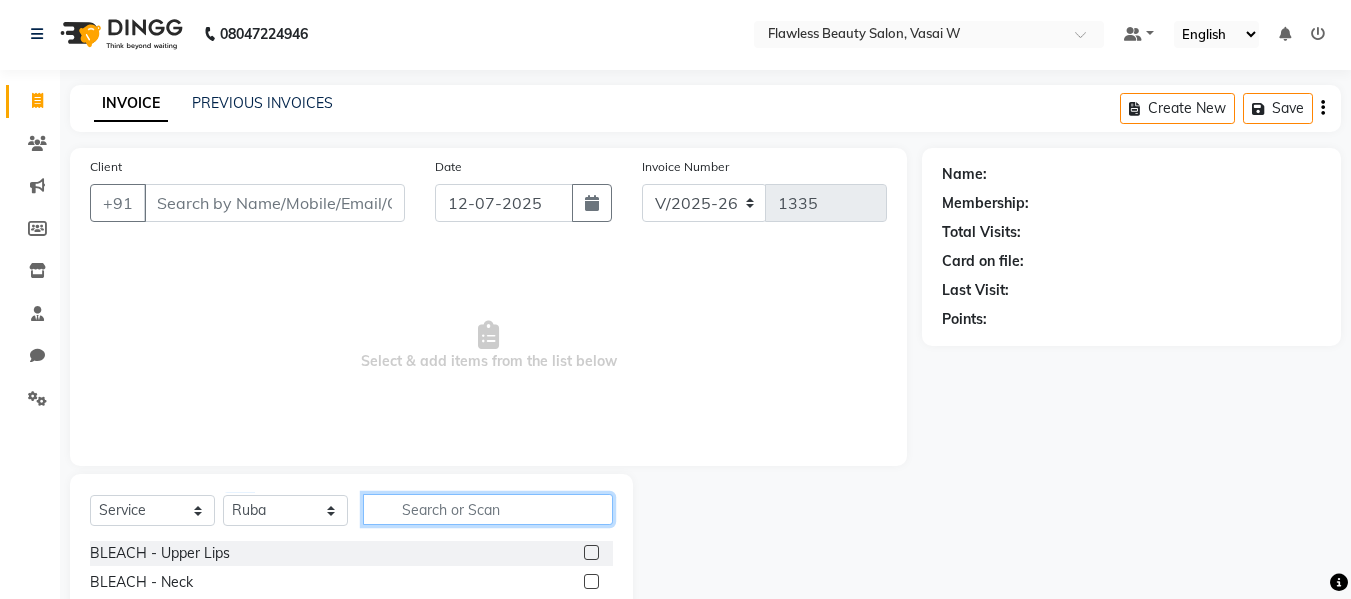click 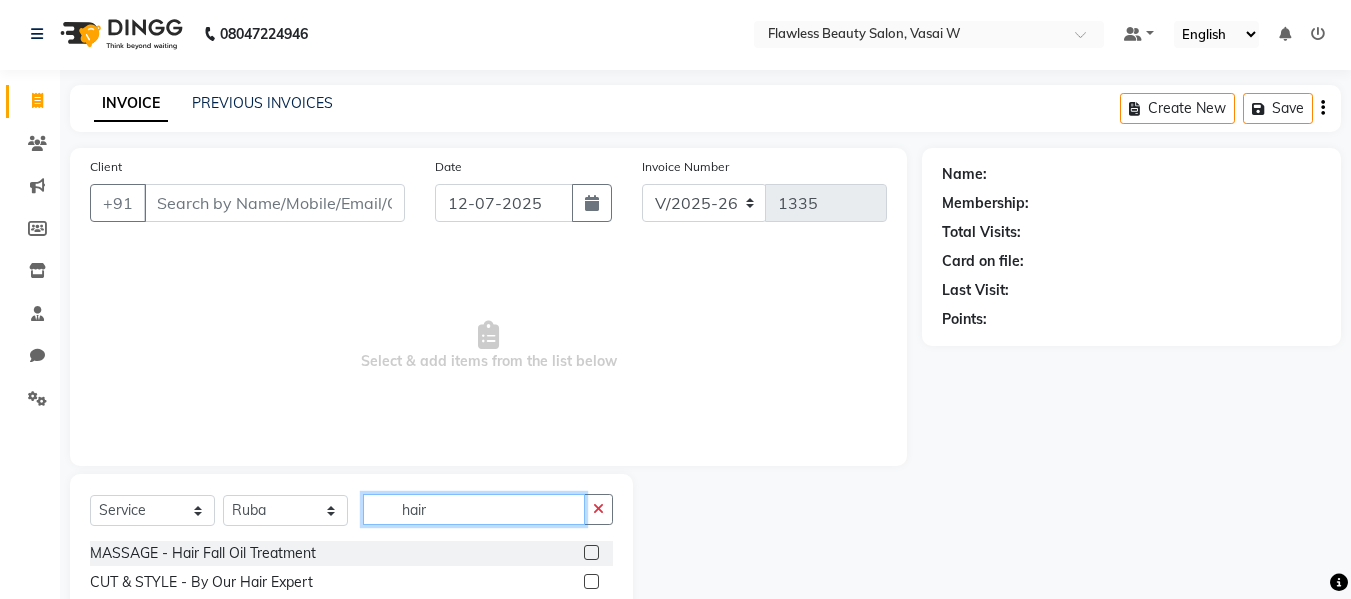 type on "hair" 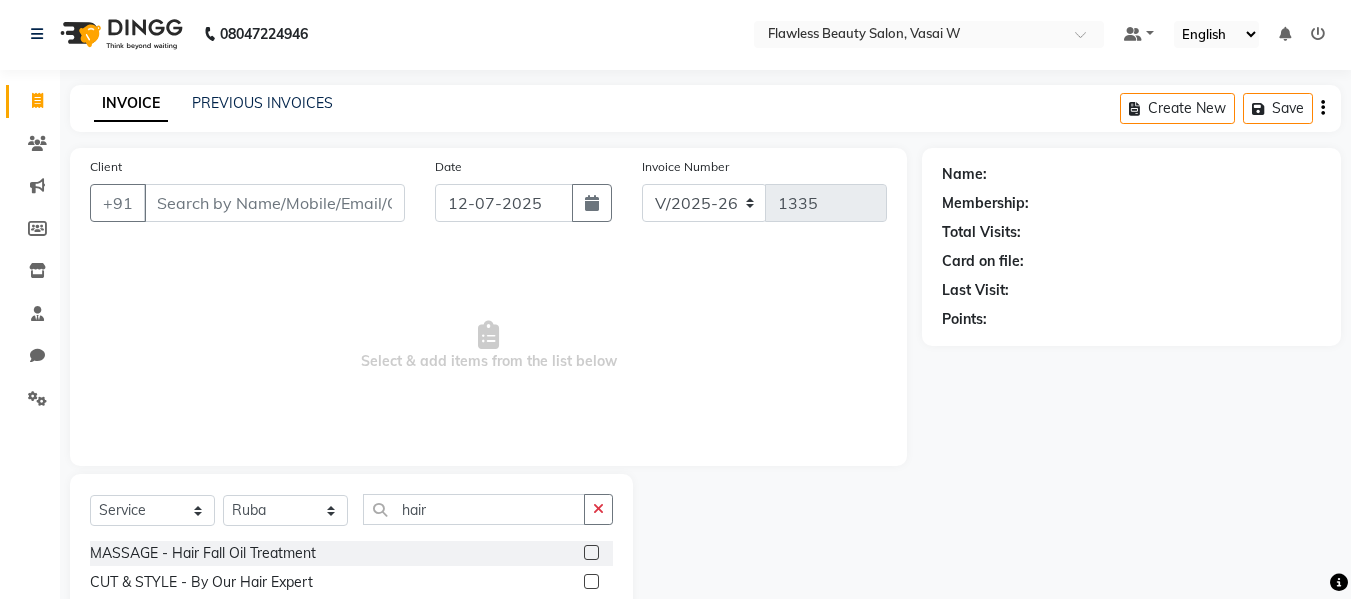 click 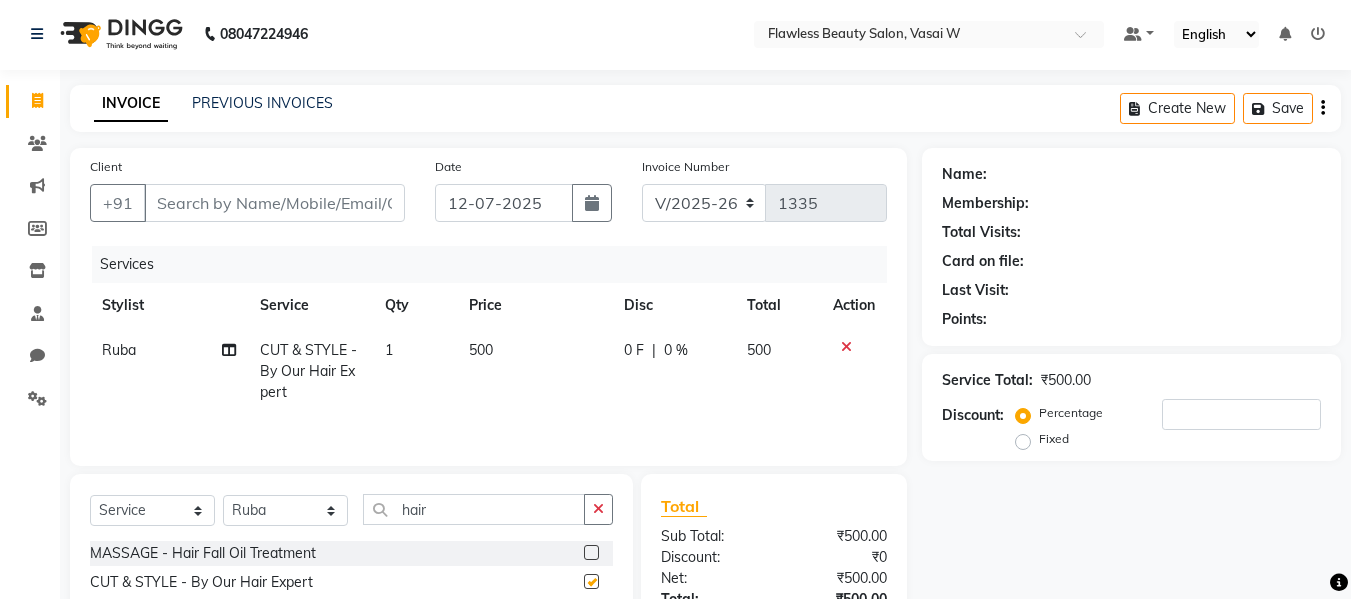 checkbox on "false" 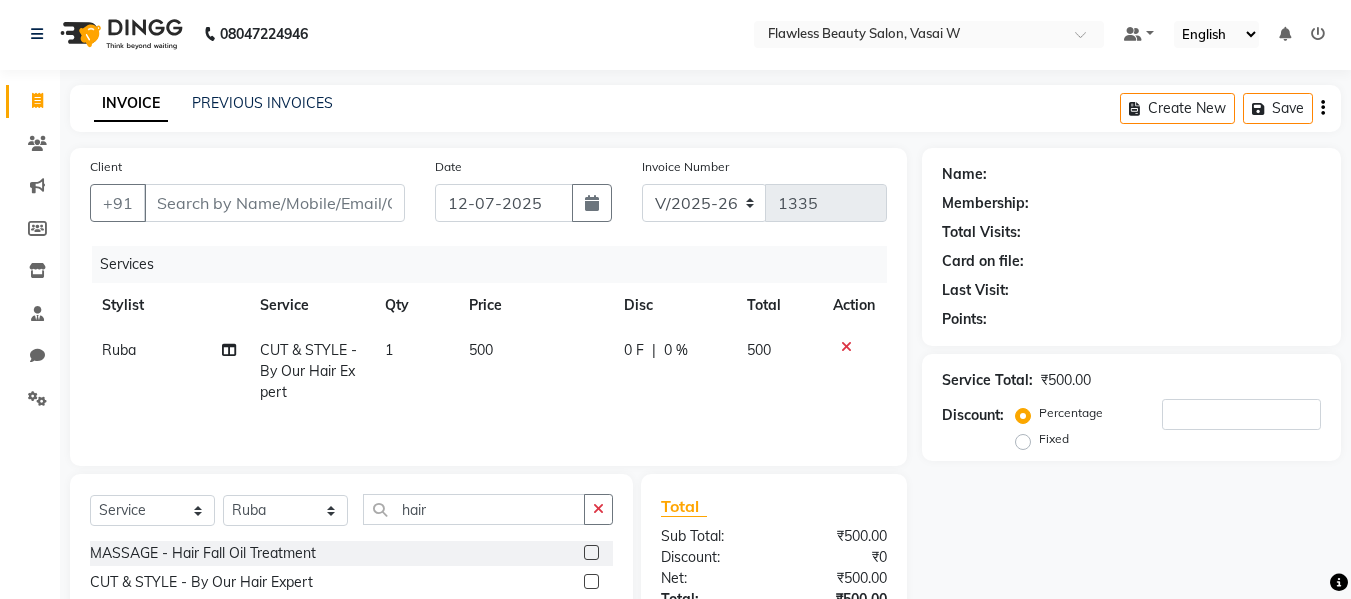 click on "500" 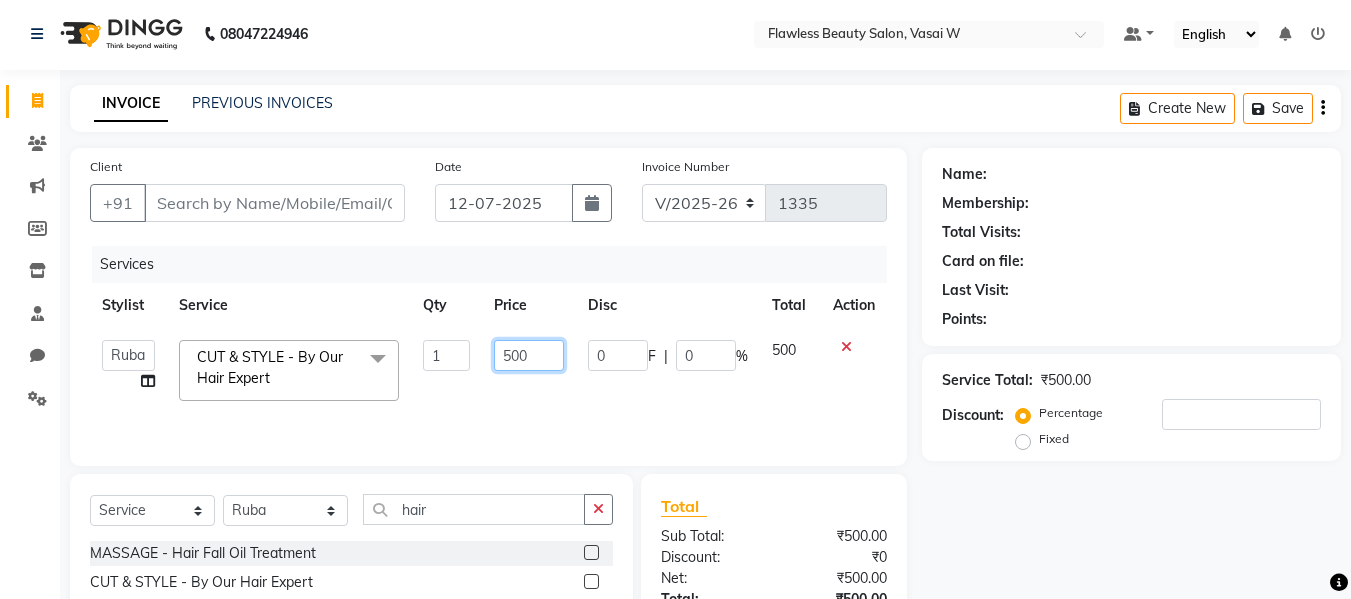 click on "500" 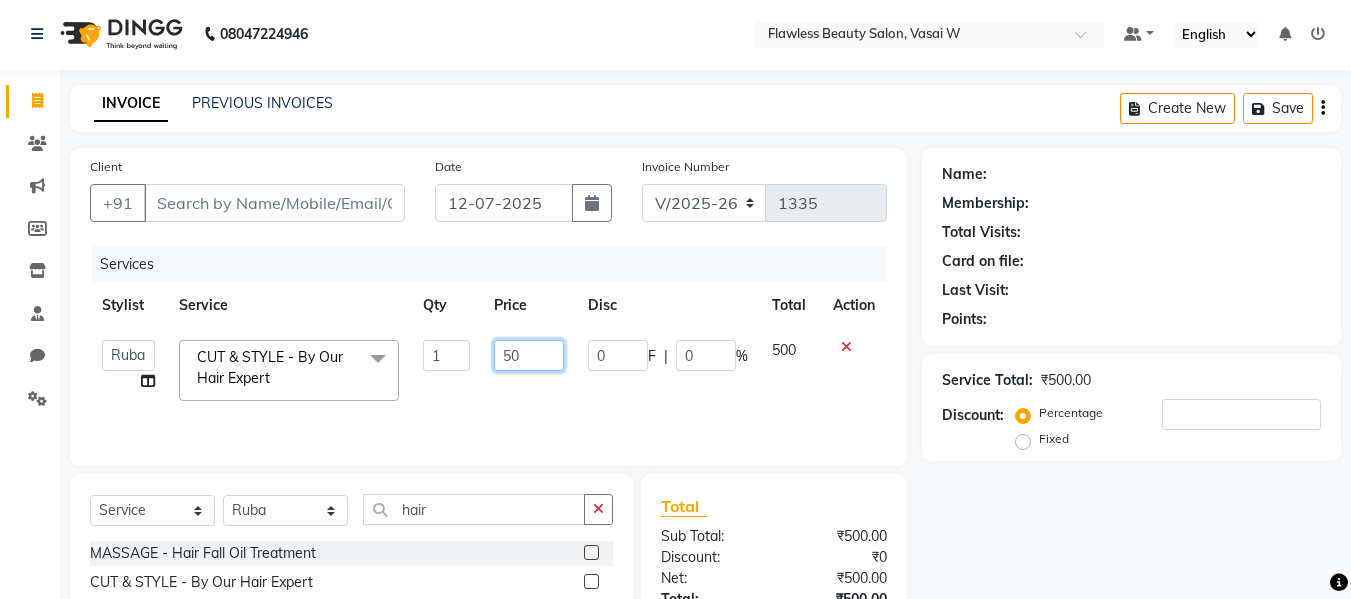 type on "5" 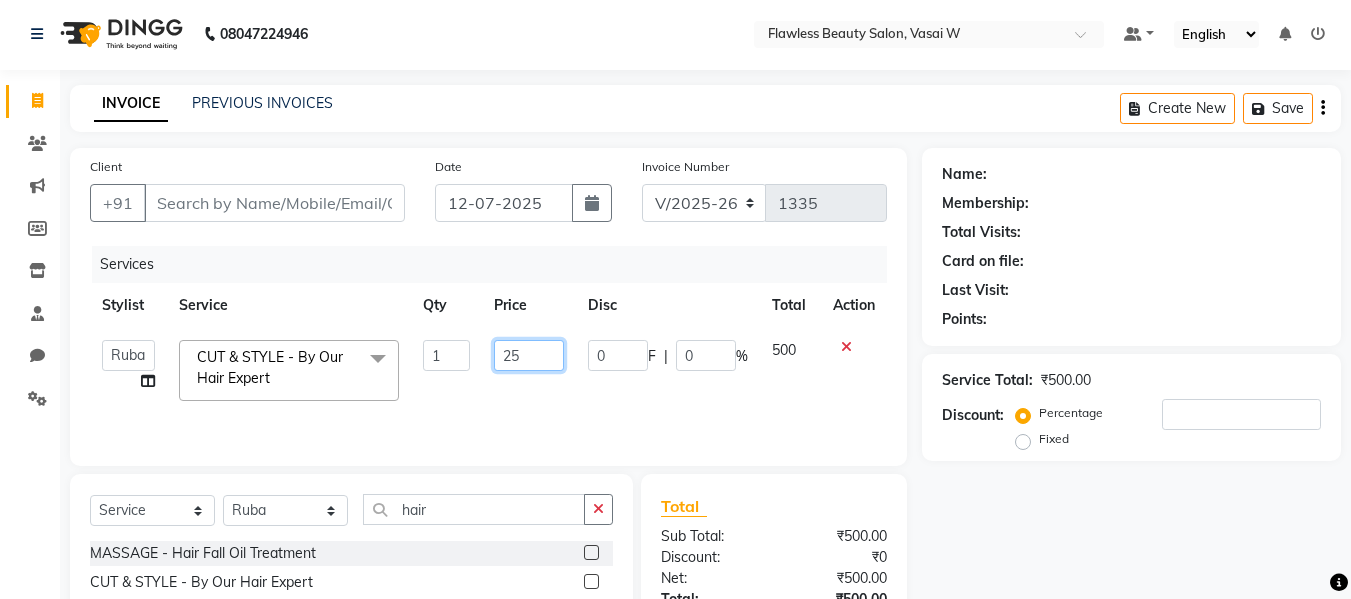 type on "250" 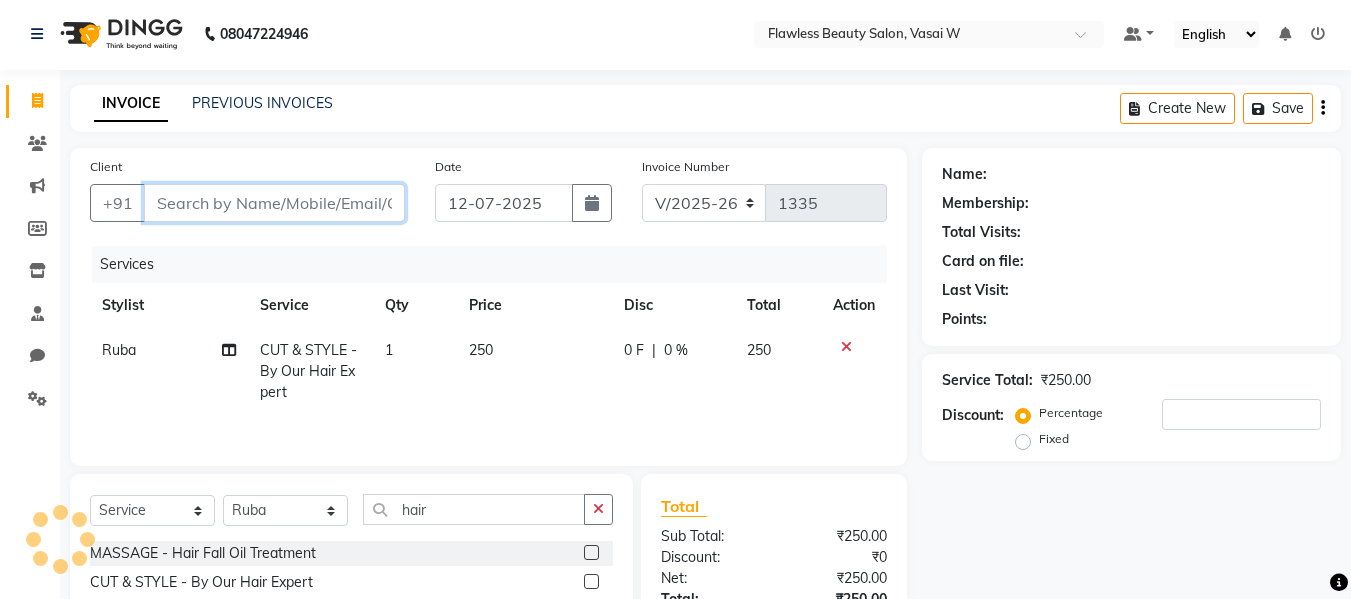 click on "Client" at bounding box center [274, 203] 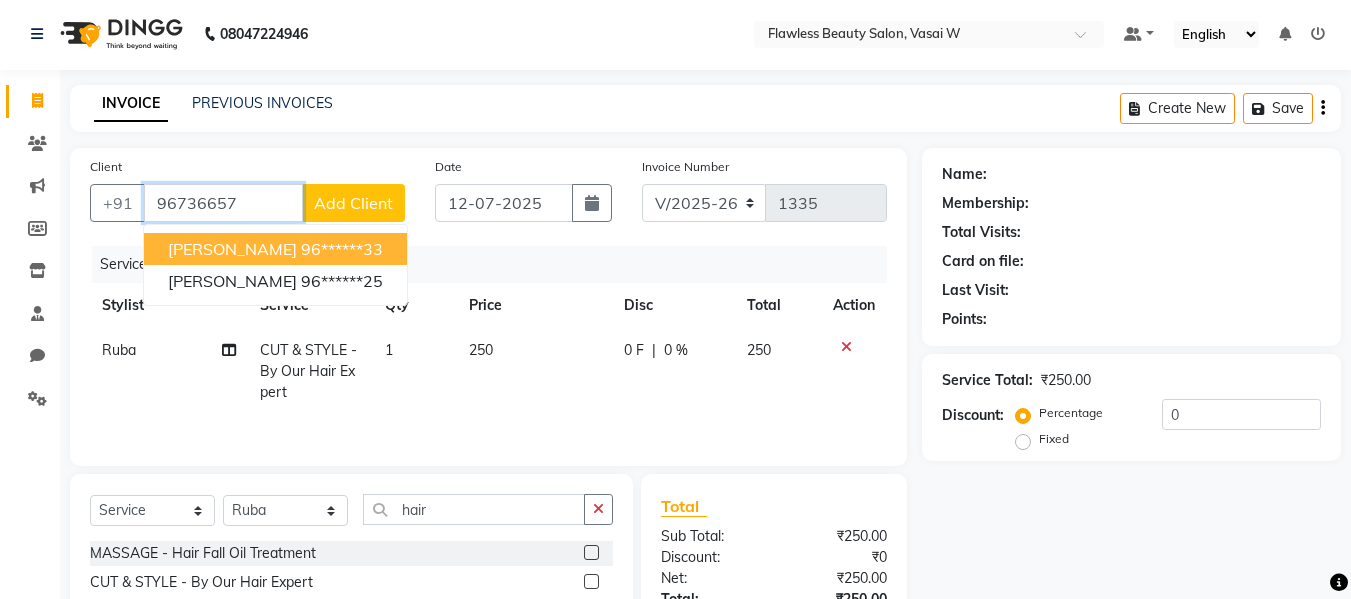 click on "96******33" at bounding box center (342, 249) 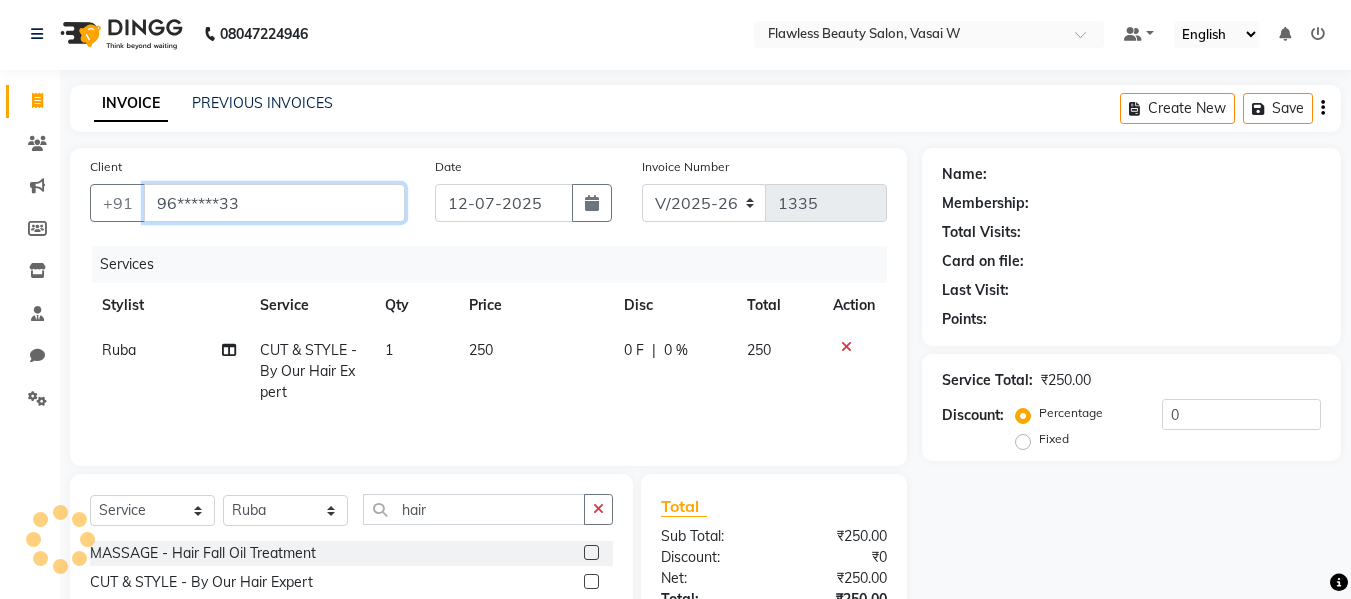 type on "96******33" 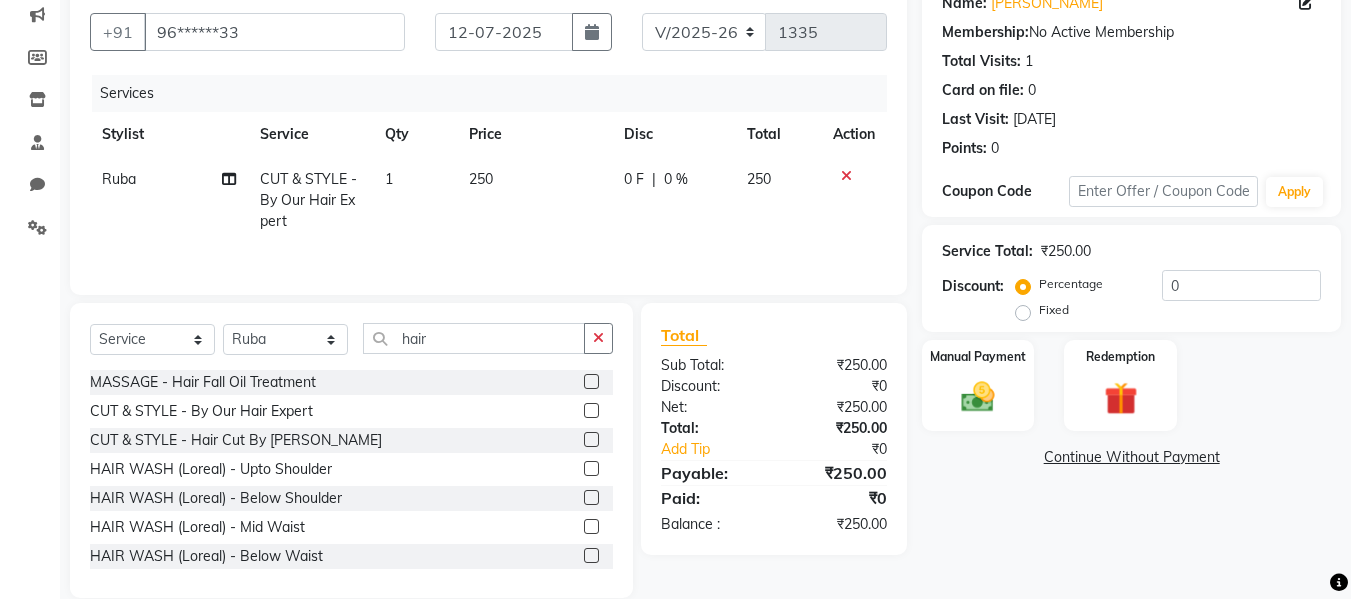 scroll, scrollTop: 202, scrollLeft: 0, axis: vertical 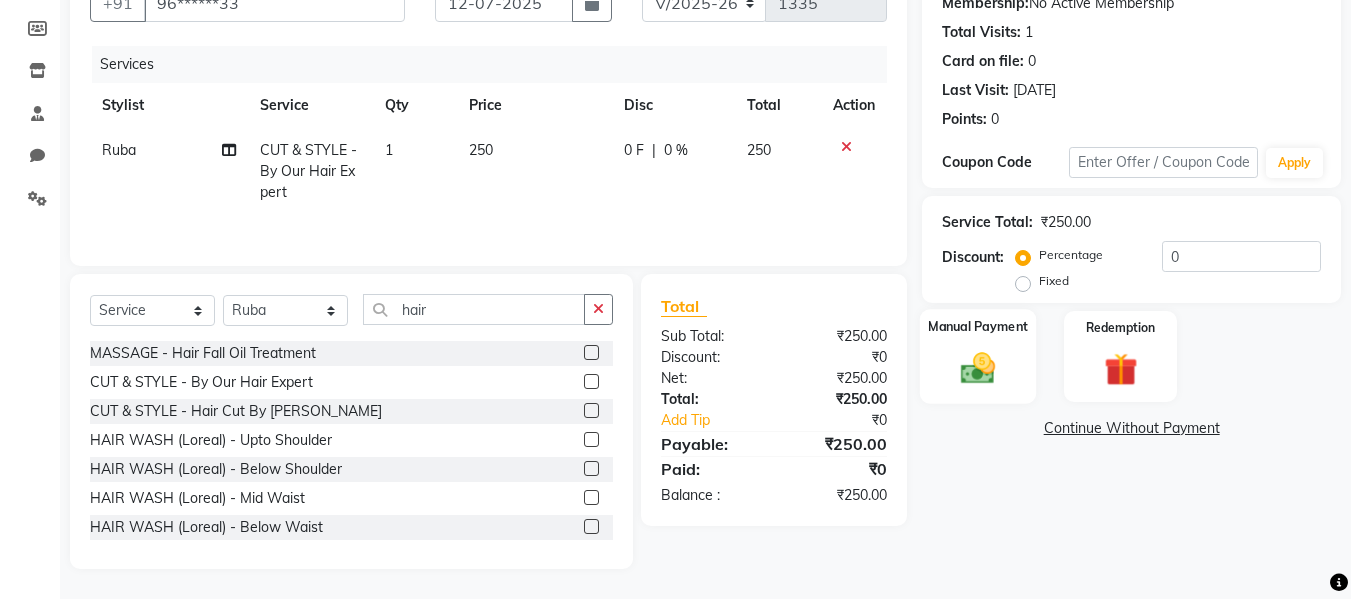 click on "Manual Payment" 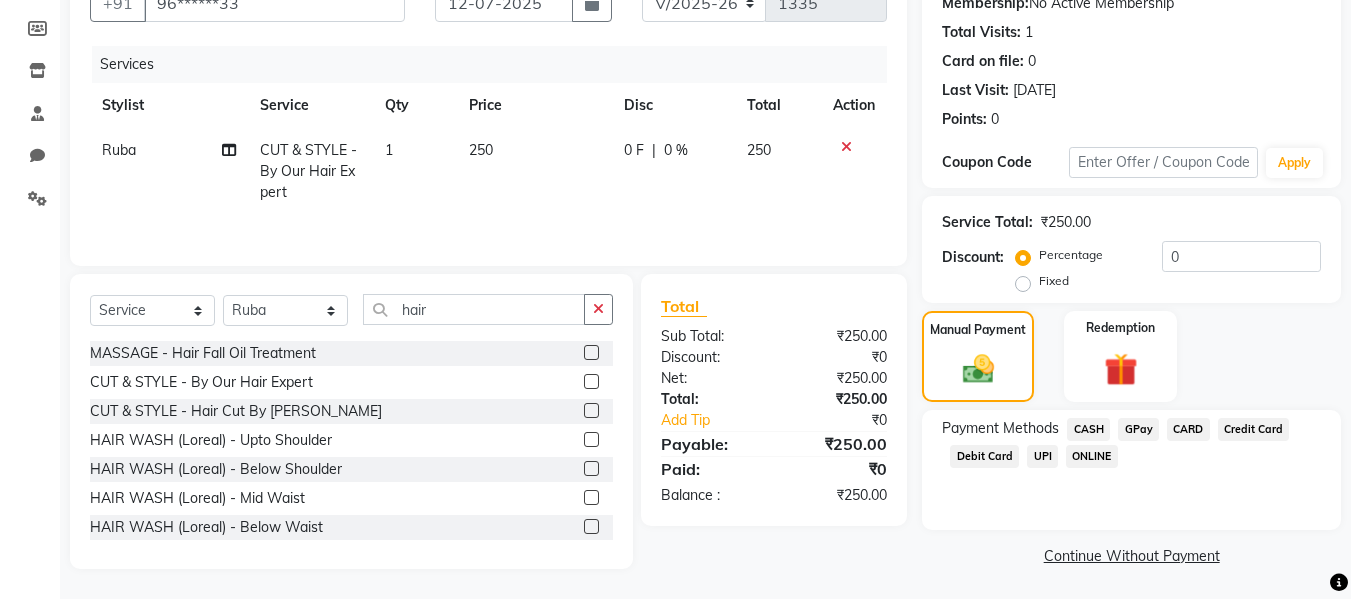click on "CASH" 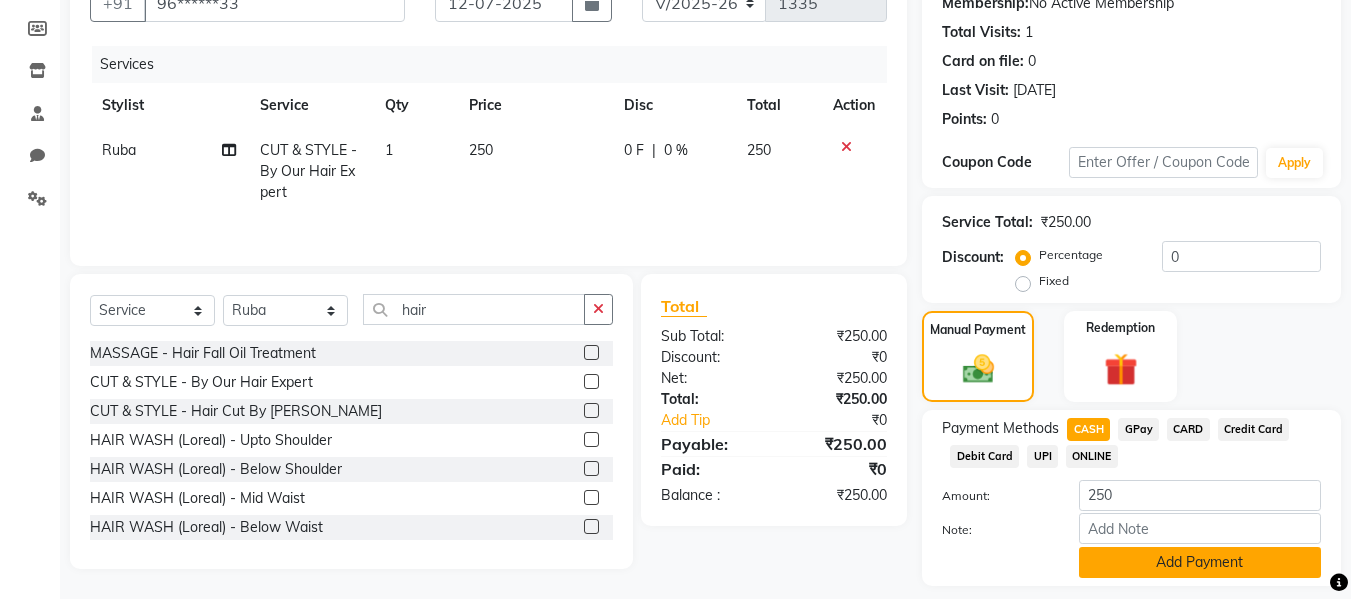 click on "Add Payment" 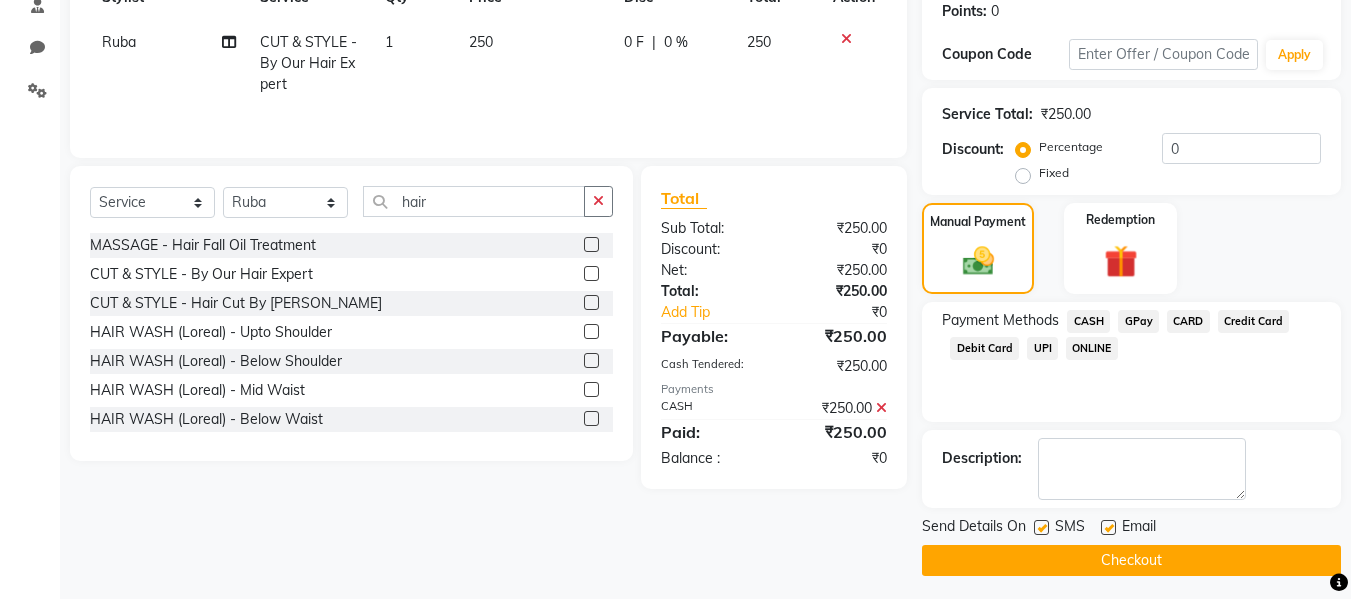 scroll, scrollTop: 317, scrollLeft: 0, axis: vertical 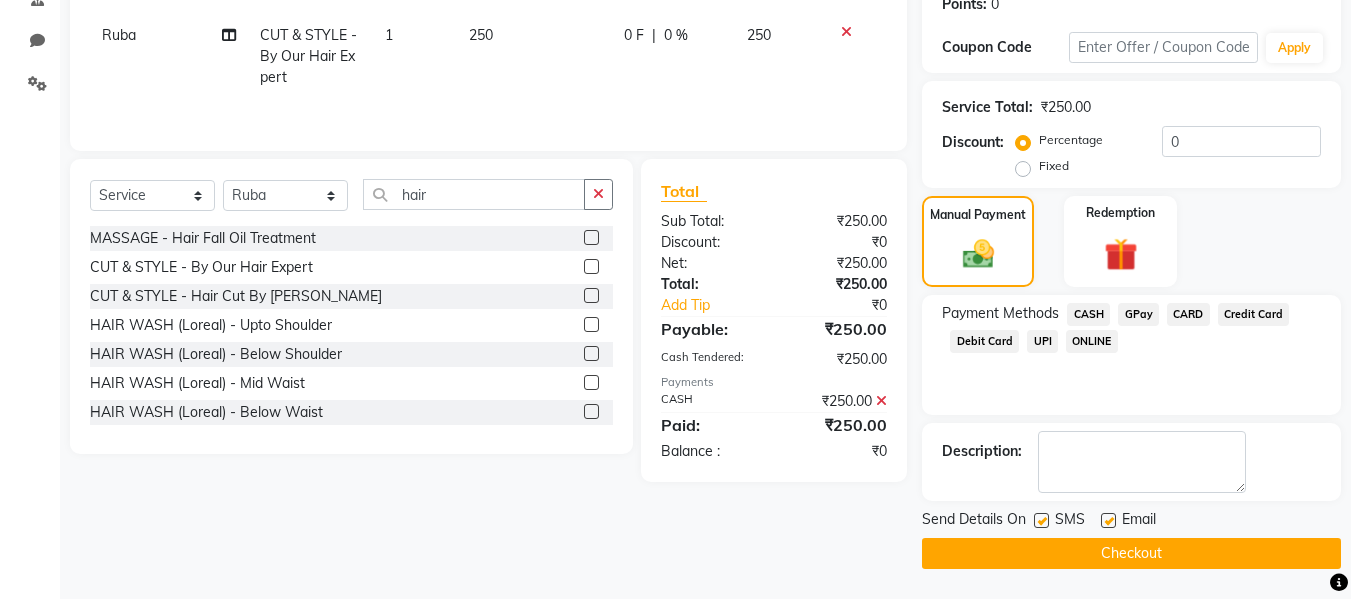click 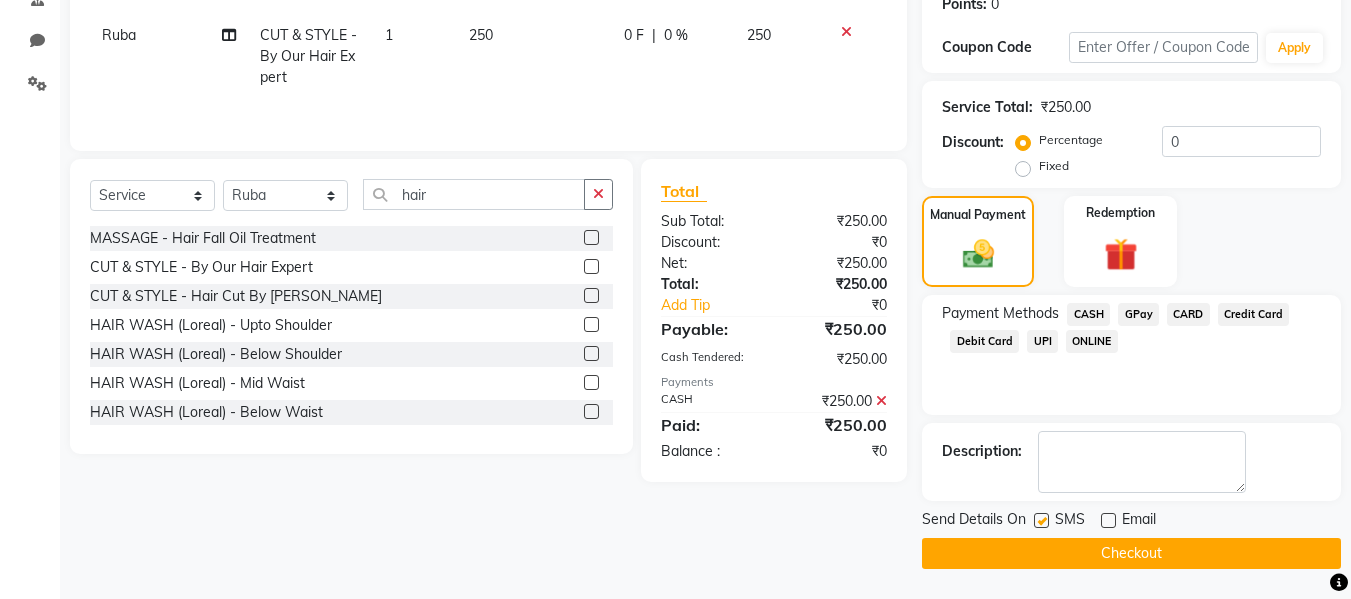 click 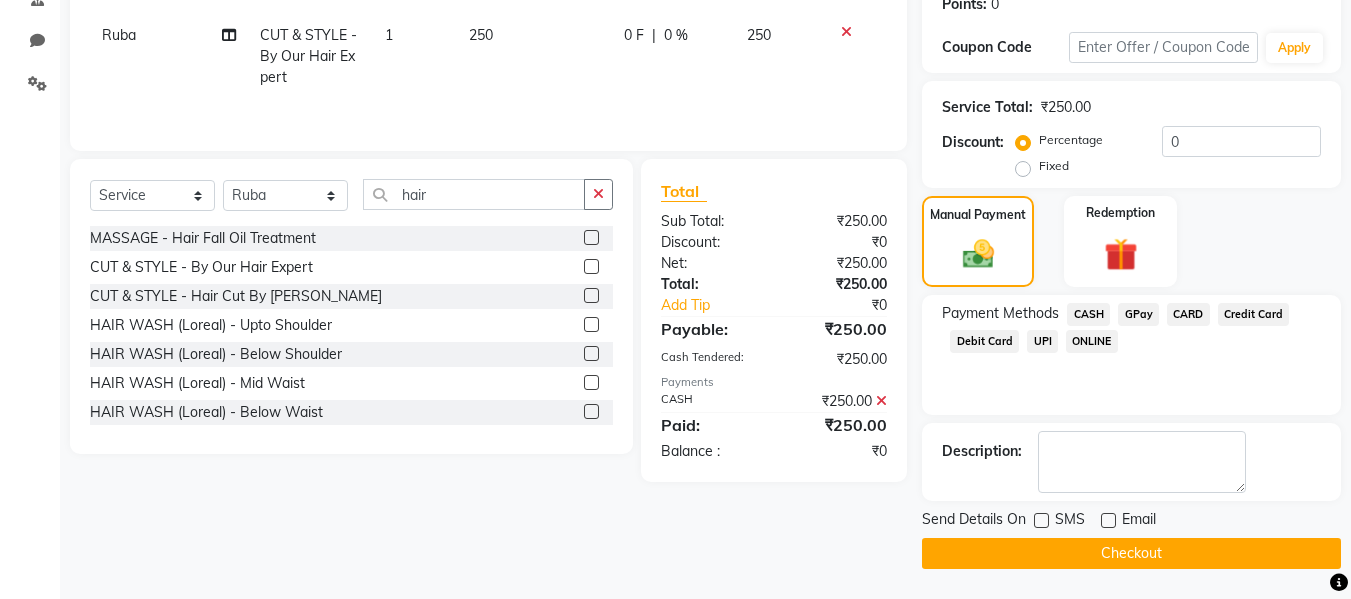 click on "Checkout" 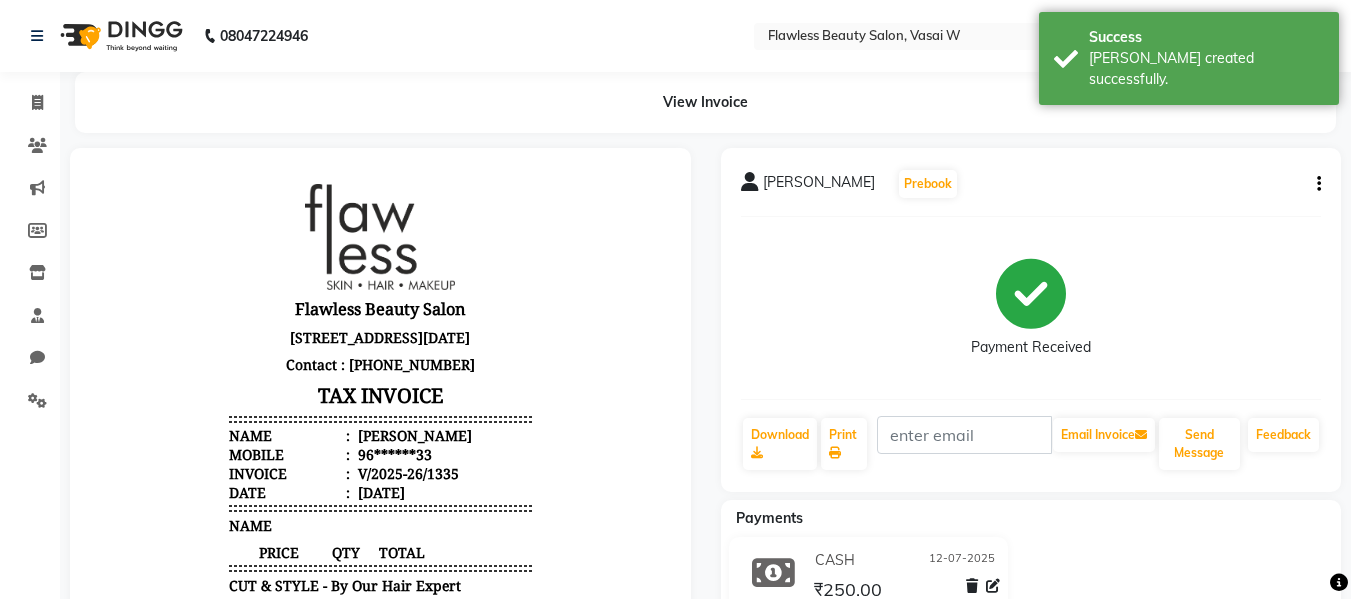 scroll, scrollTop: 0, scrollLeft: 0, axis: both 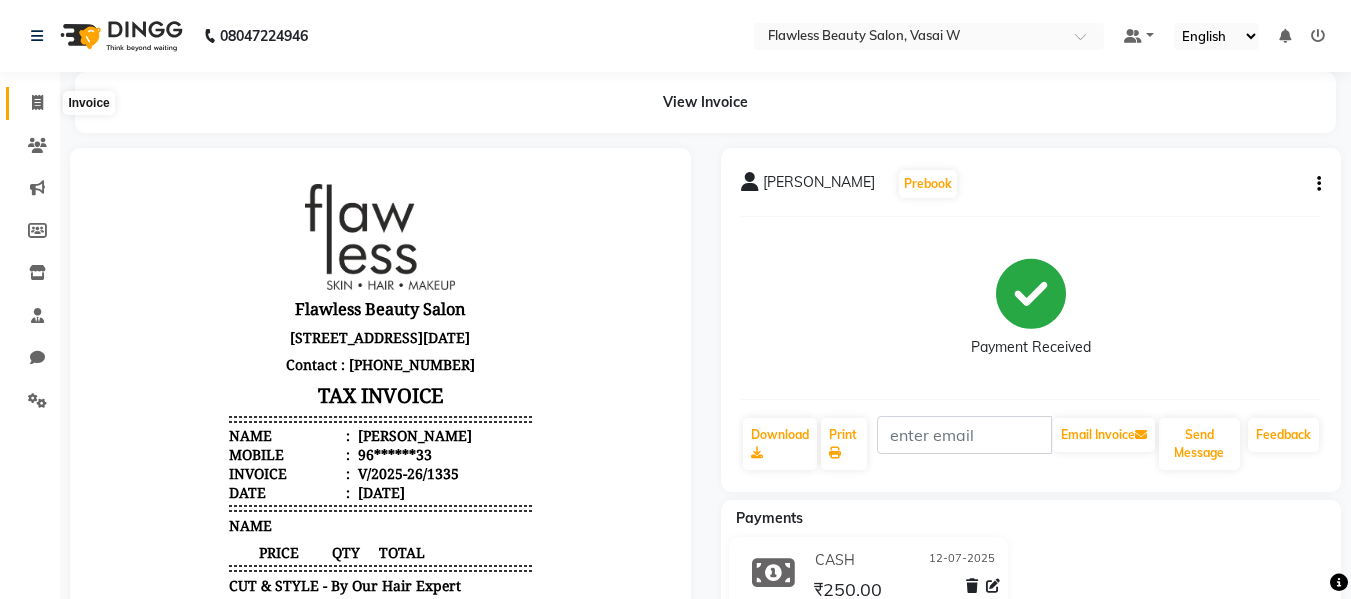 click 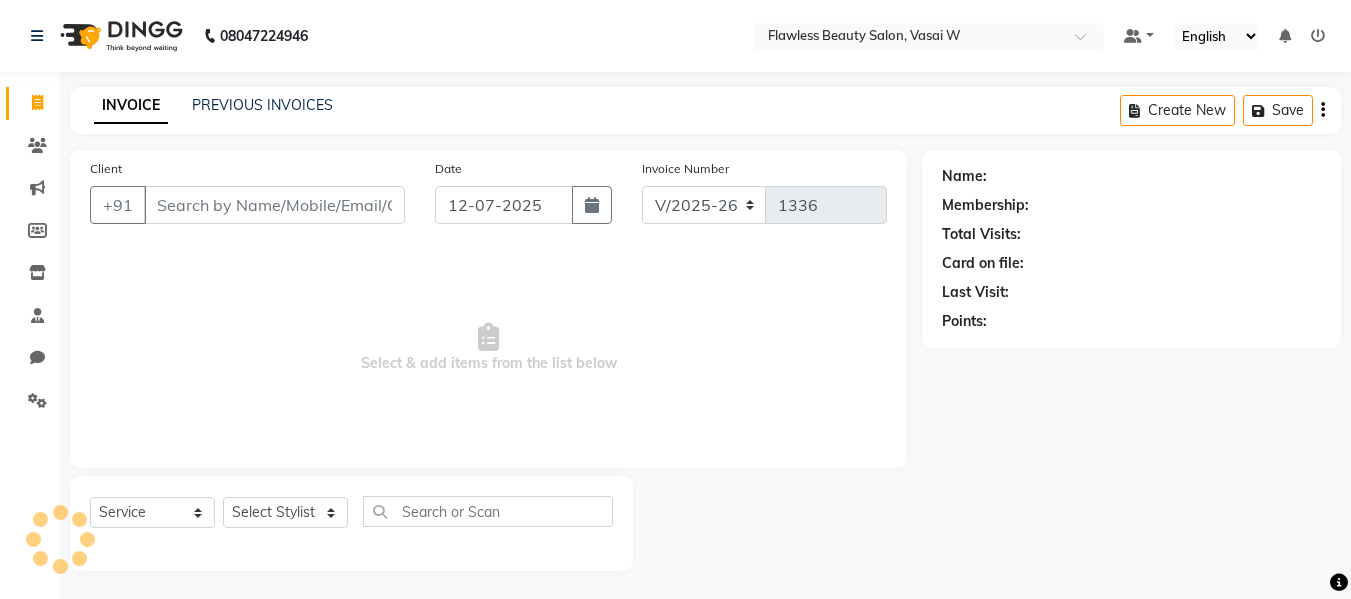 scroll, scrollTop: 2, scrollLeft: 0, axis: vertical 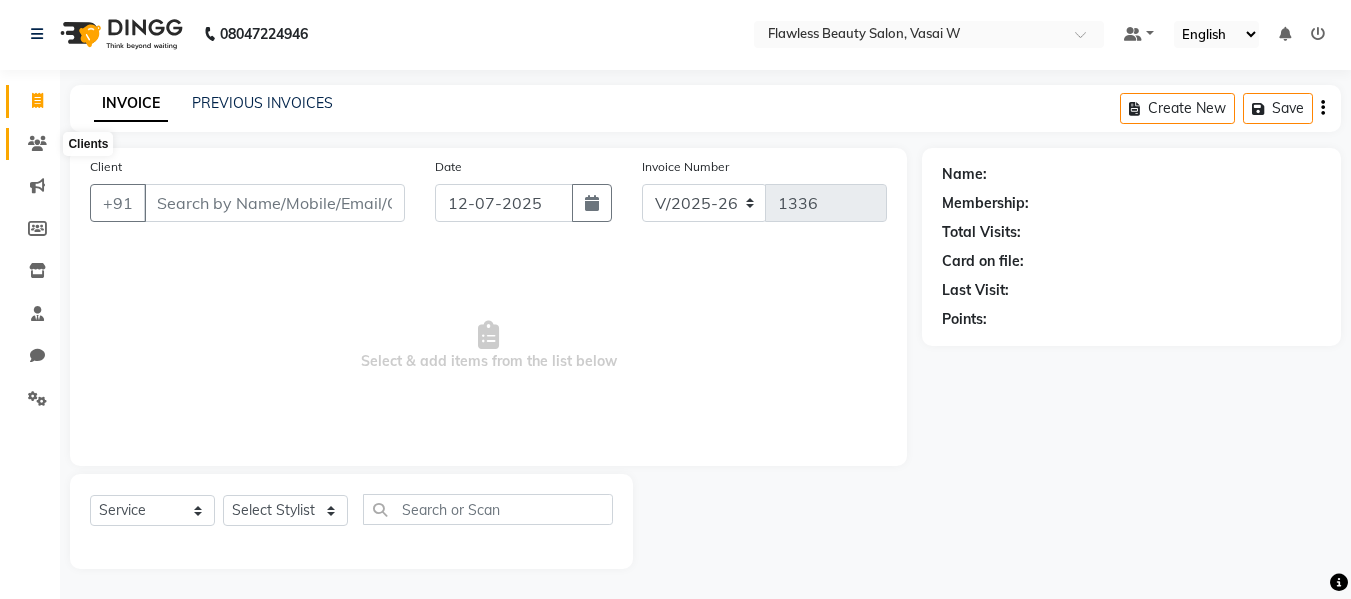 click 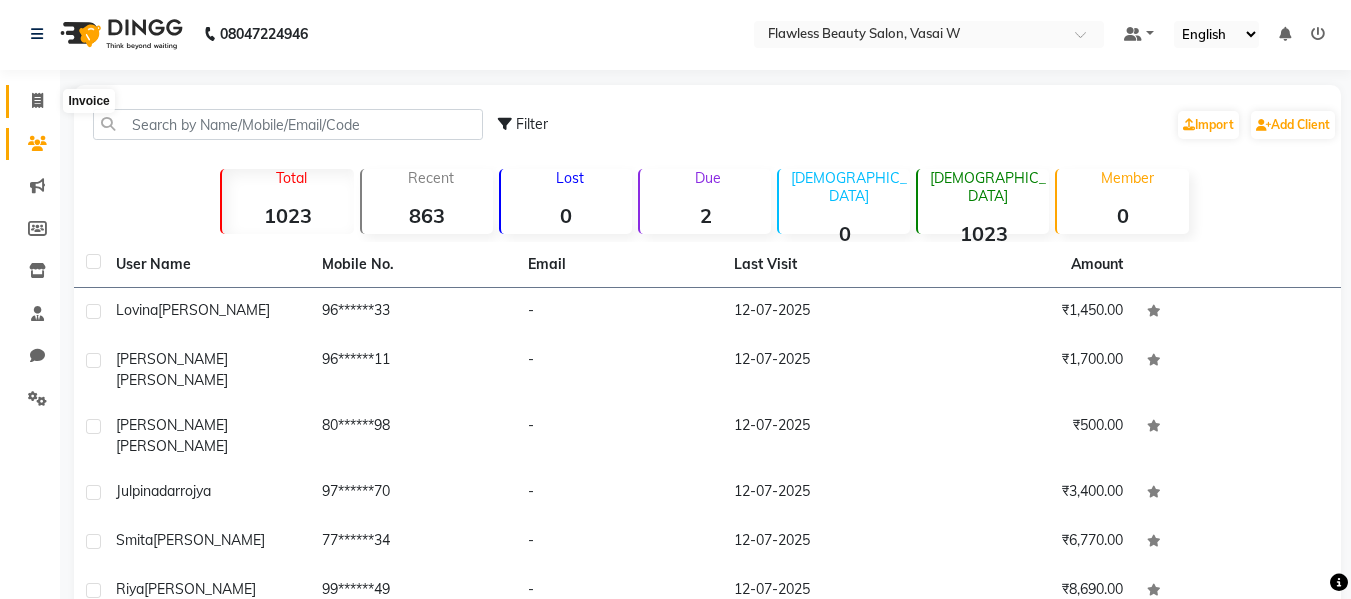 click 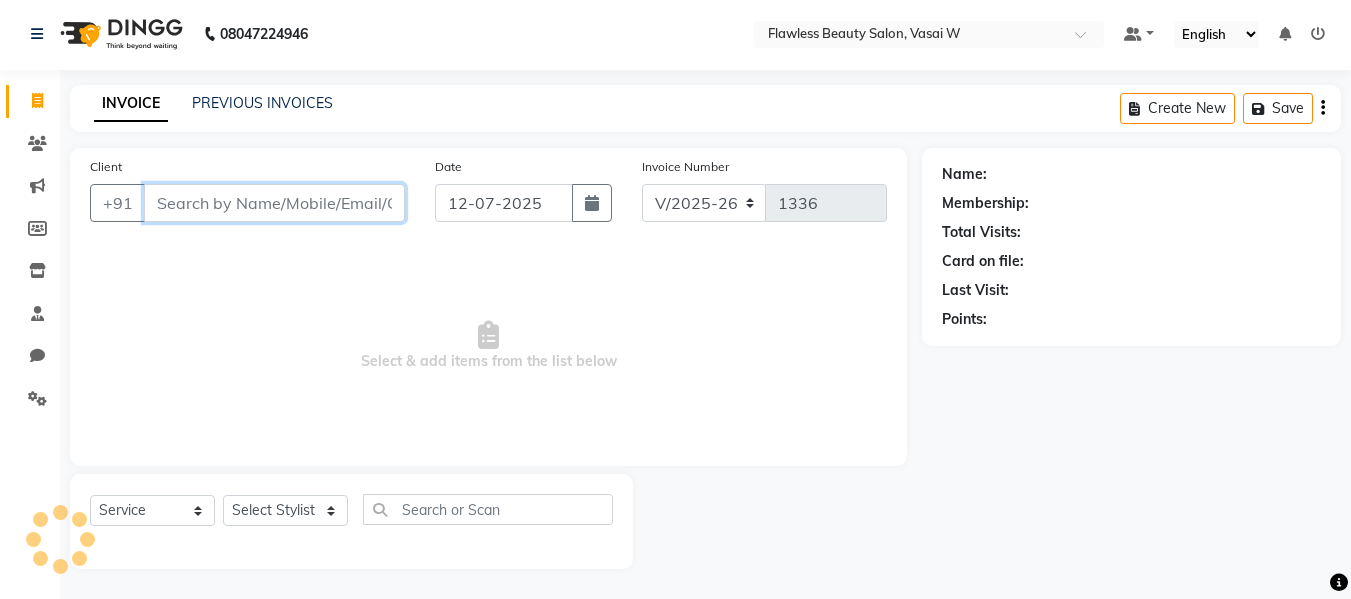 click on "Client" at bounding box center (274, 203) 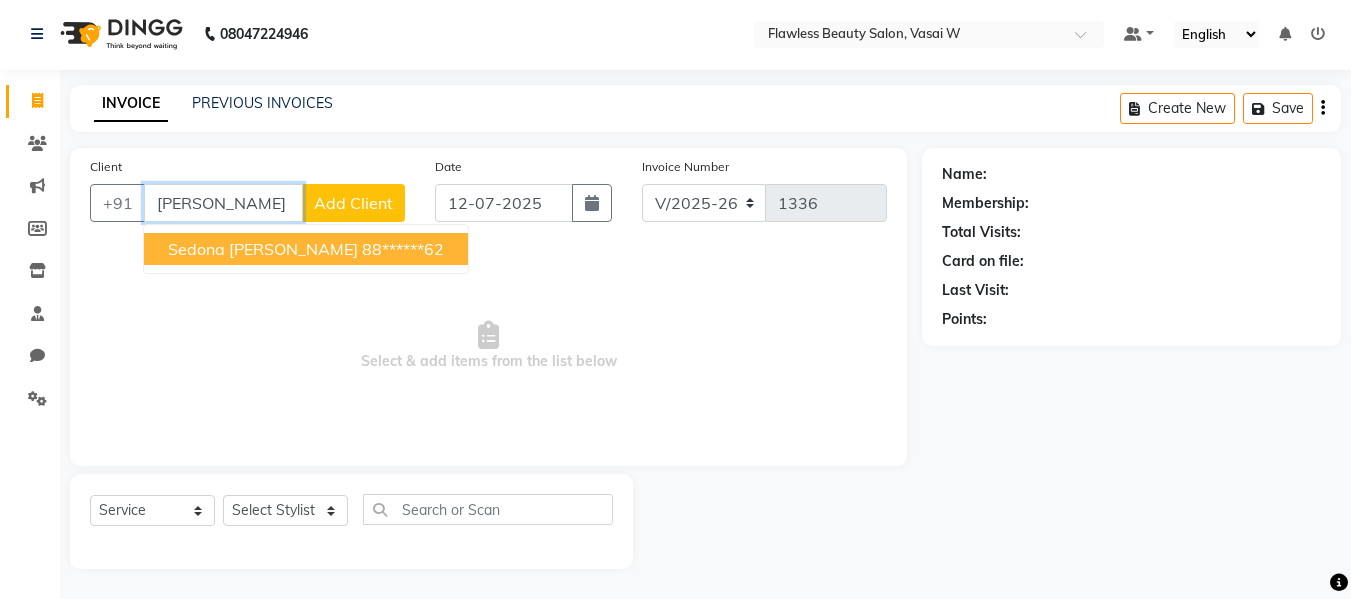 click on "sedona [PERSON_NAME]" at bounding box center (263, 249) 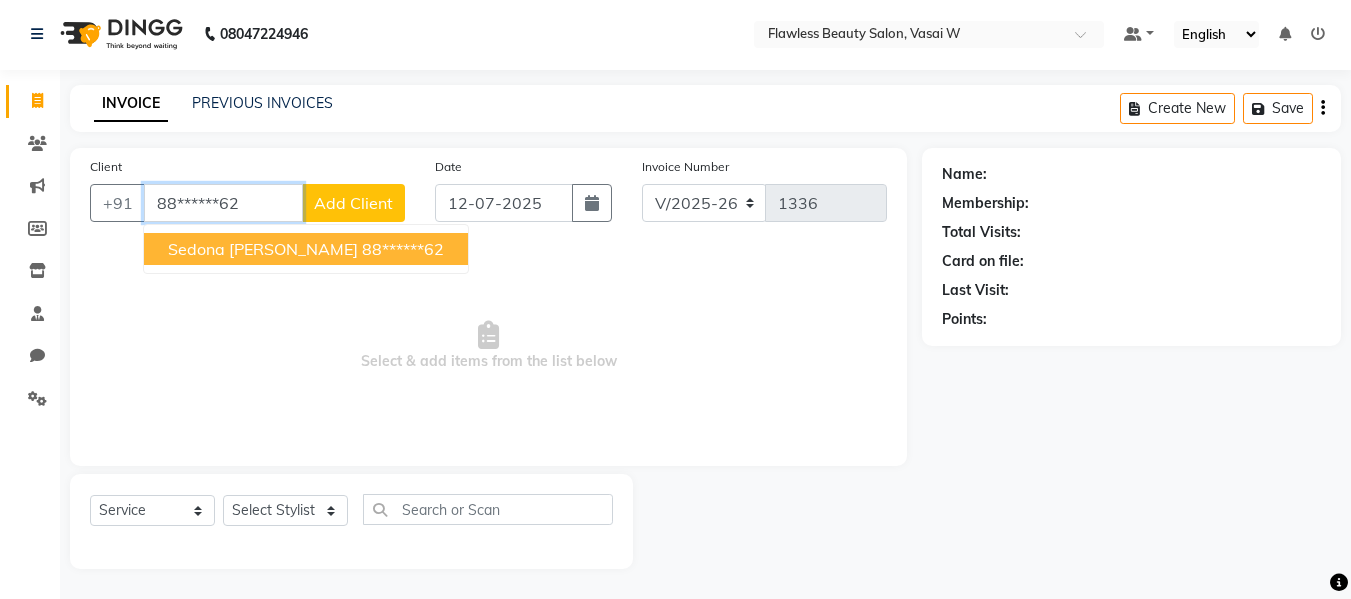 type on "88******62" 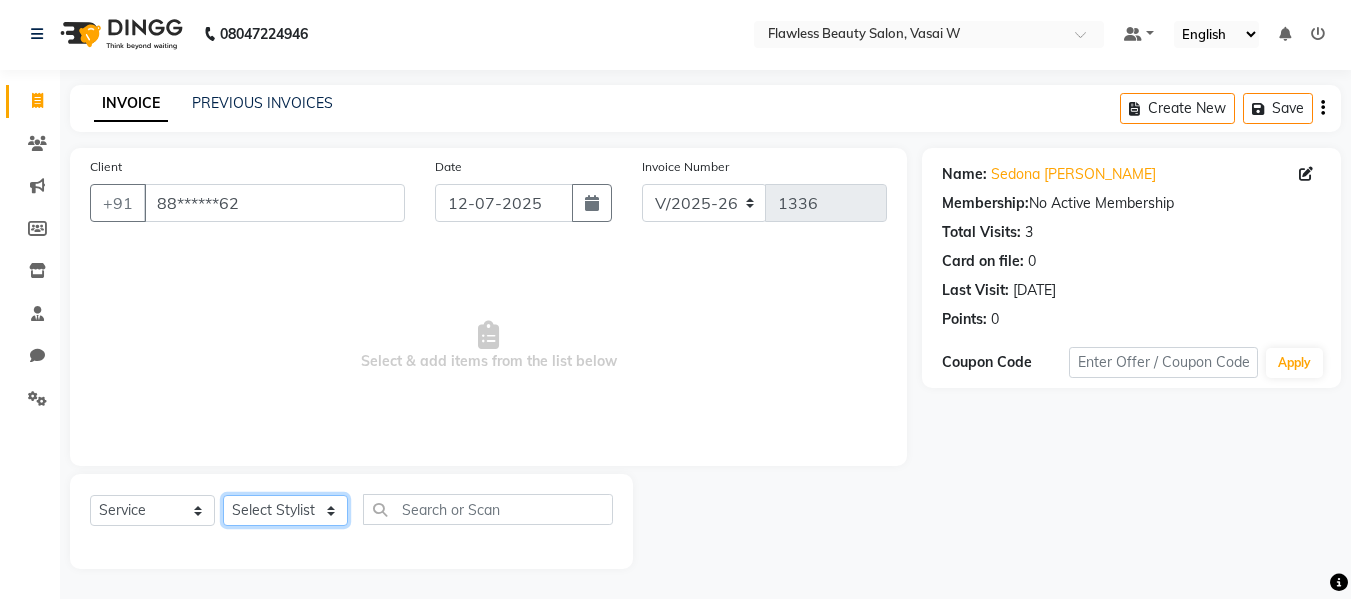 click on "Select Stylist Afsana [PERSON_NAME]  [PERSON_NAME] Maam Nisha  Pari [PERSON_NAME] [PERSON_NAME]" 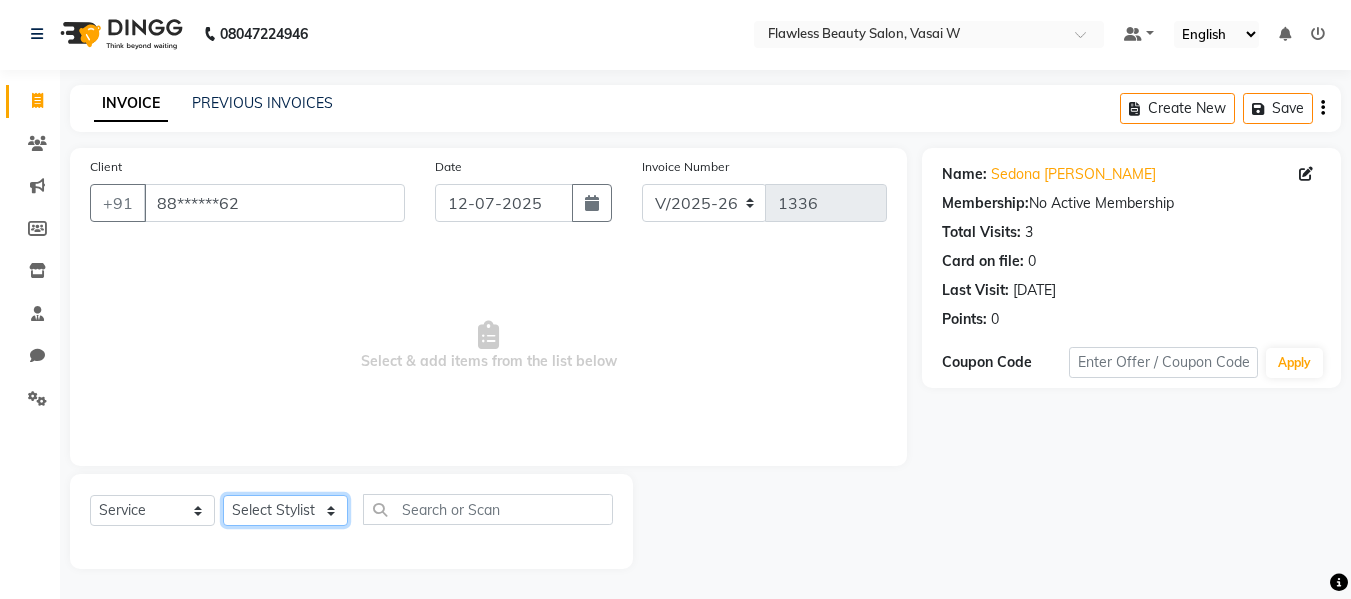 select on "76404" 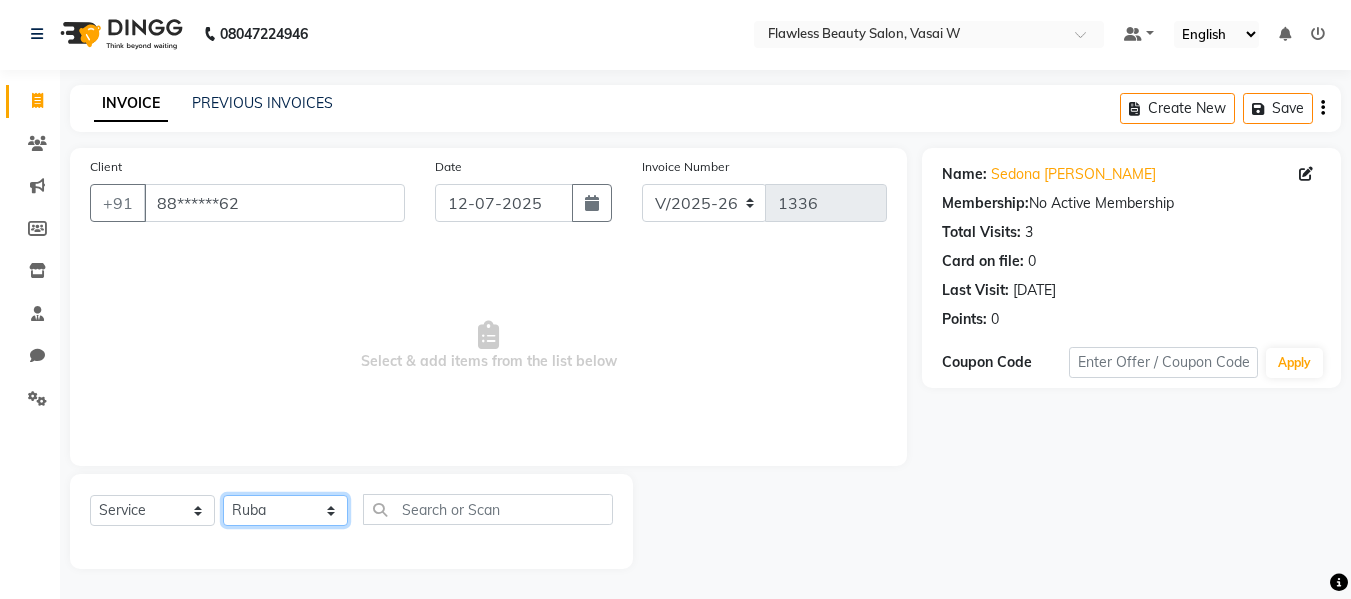 click on "Select Stylist Afsana [PERSON_NAME]  [PERSON_NAME] Maam Nisha  Pari [PERSON_NAME] [PERSON_NAME]" 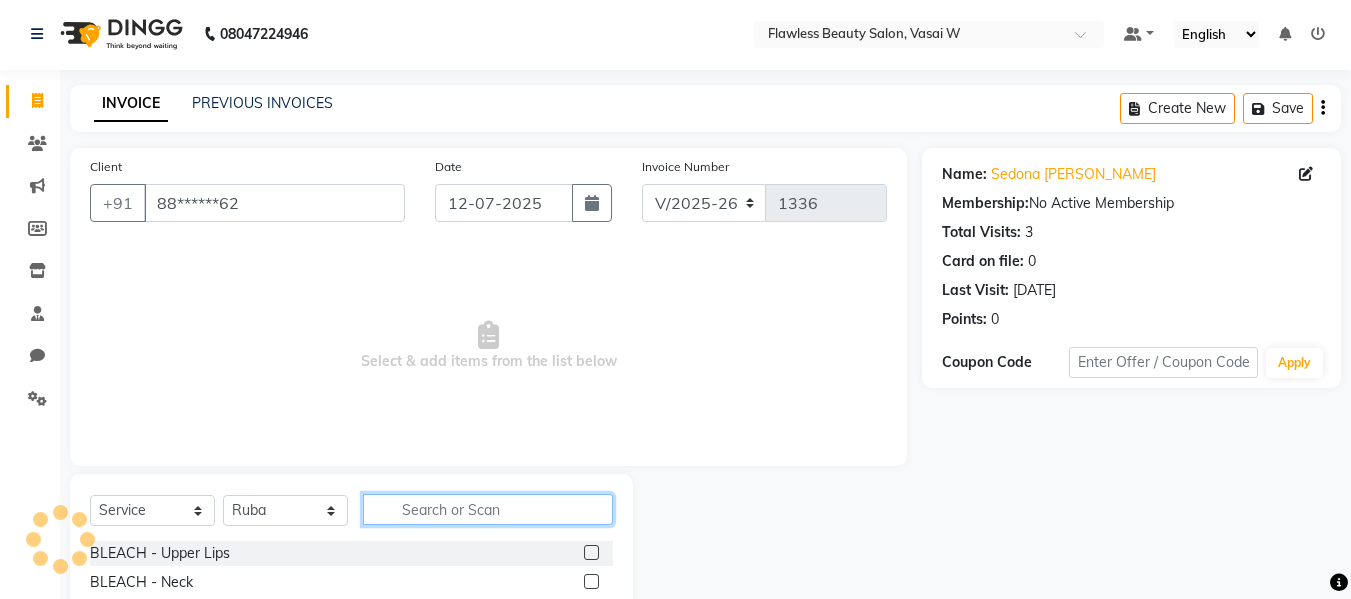 click 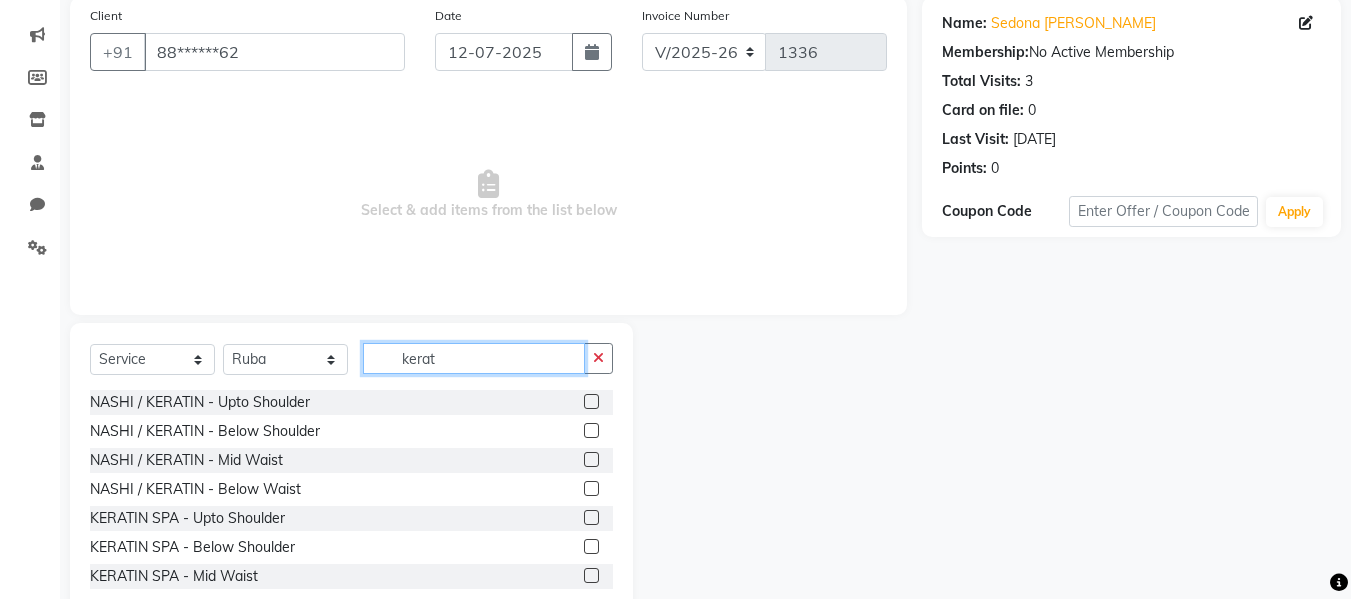 scroll, scrollTop: 202, scrollLeft: 0, axis: vertical 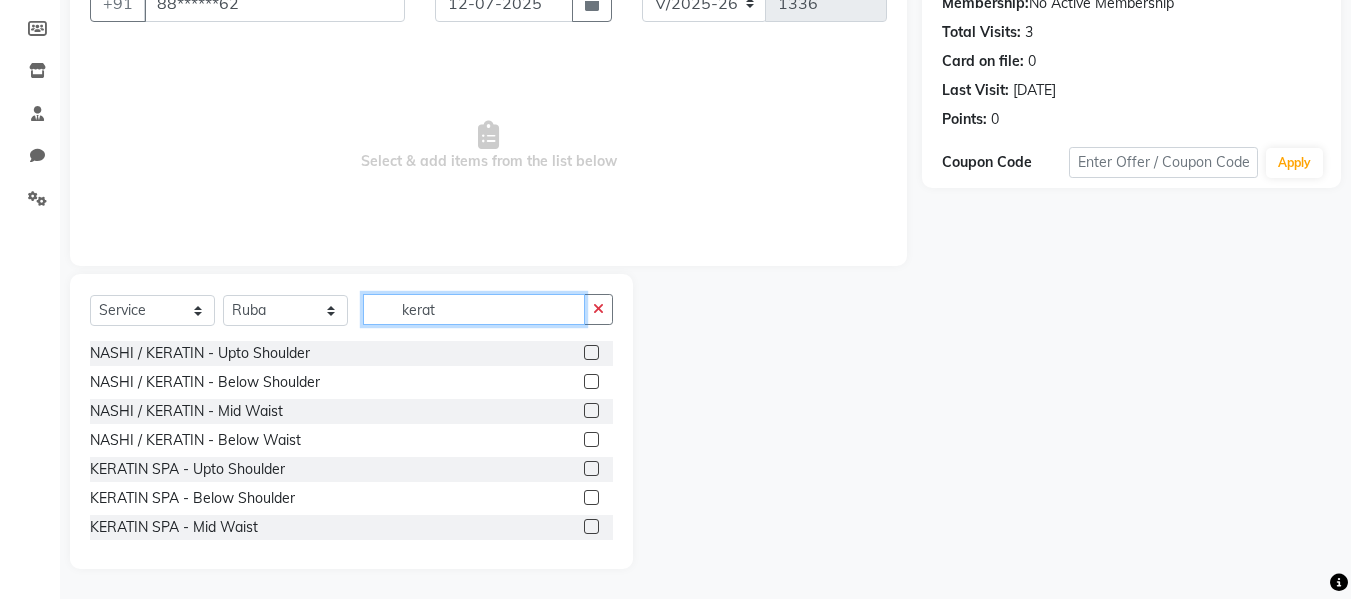 type on "kerat" 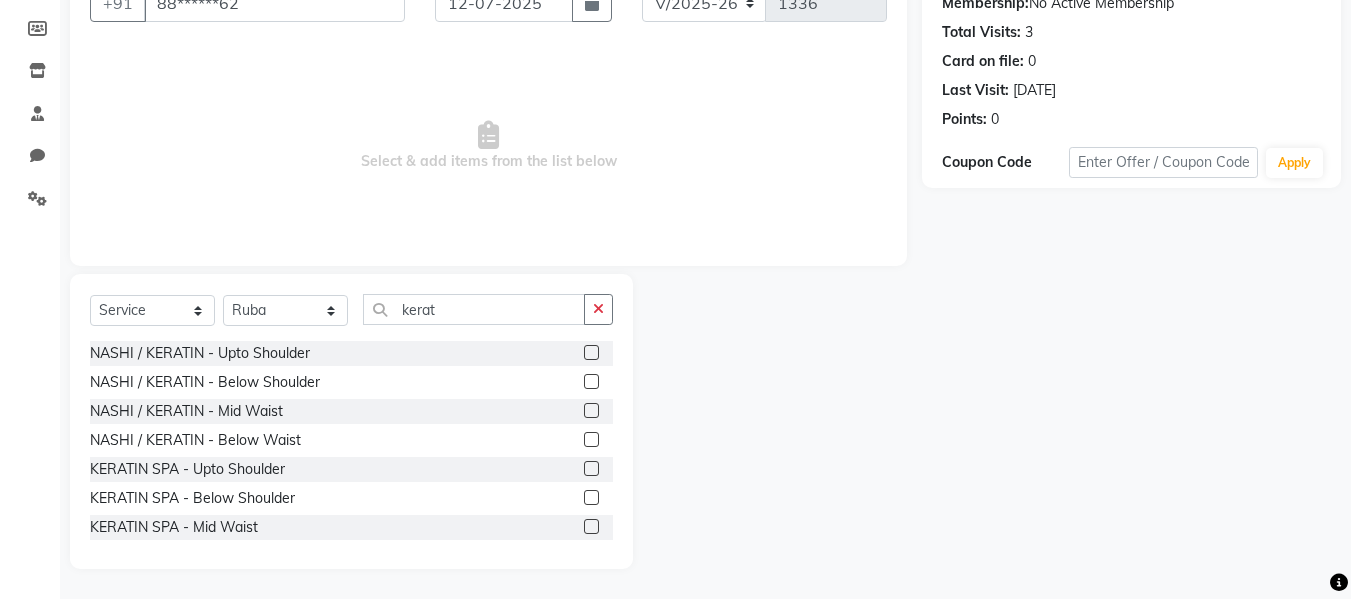 click 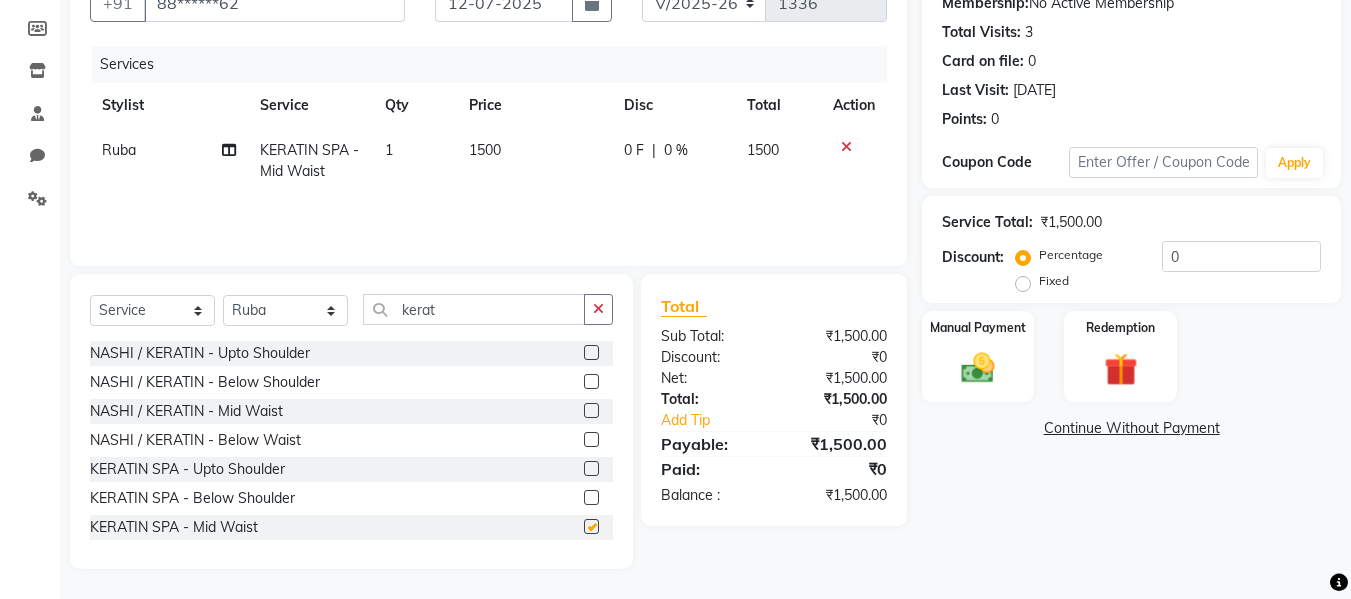 checkbox on "false" 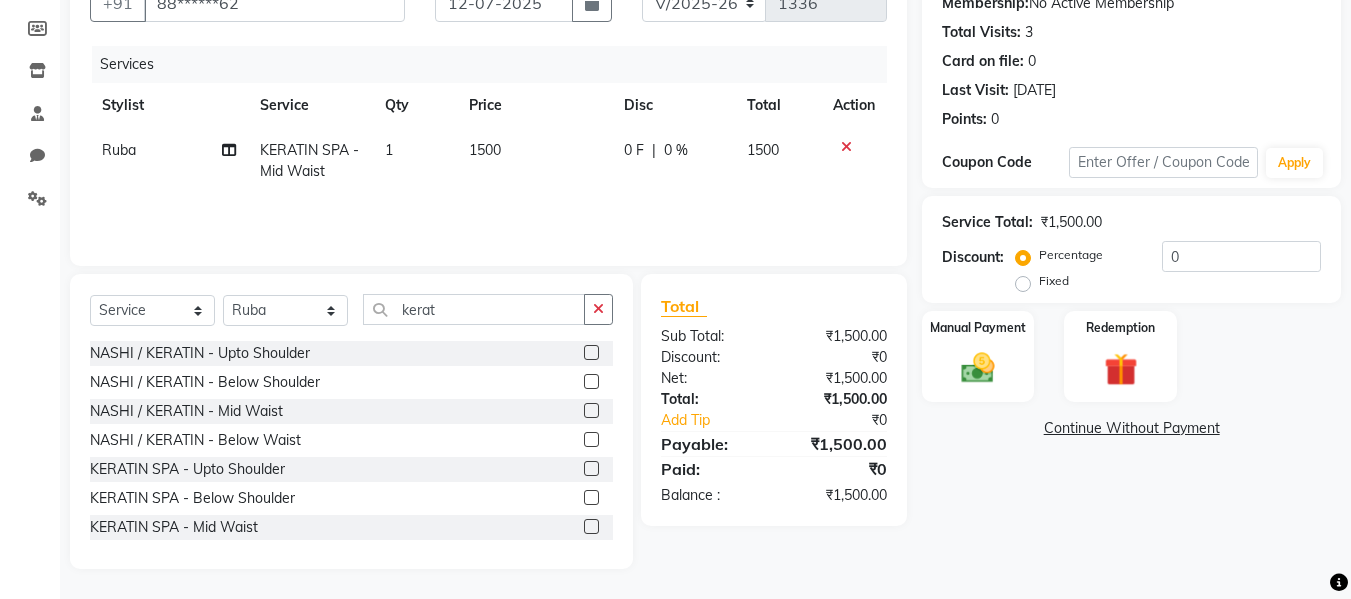 click on "1500" 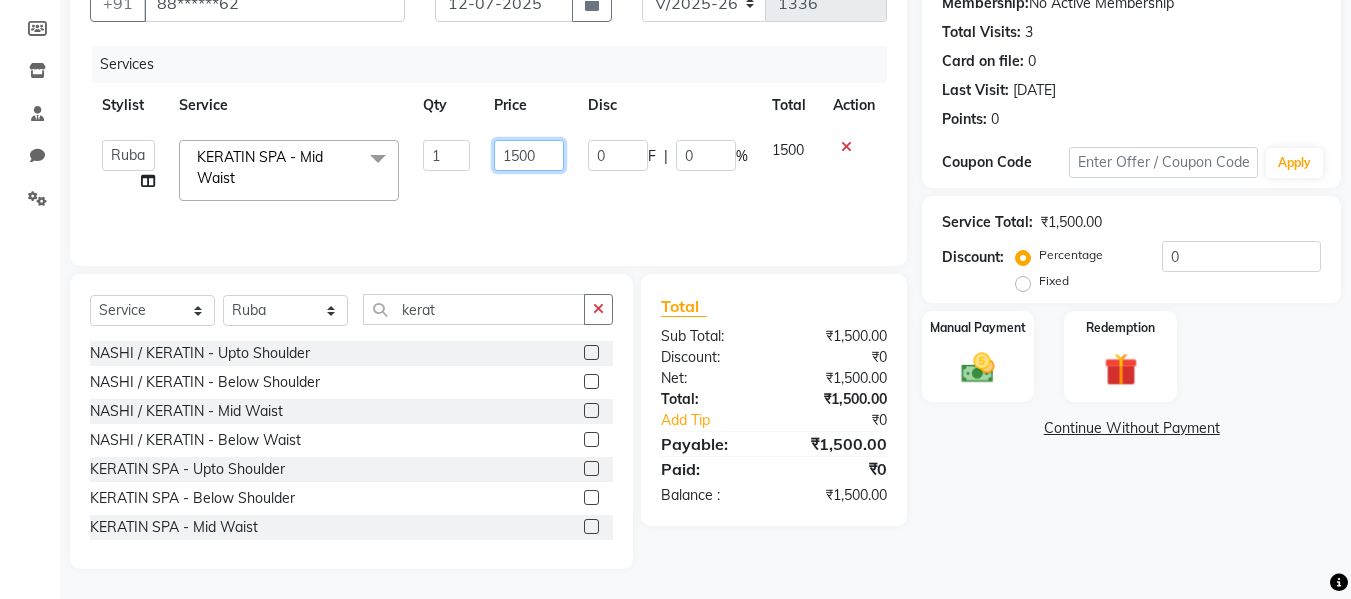 click on "1500" 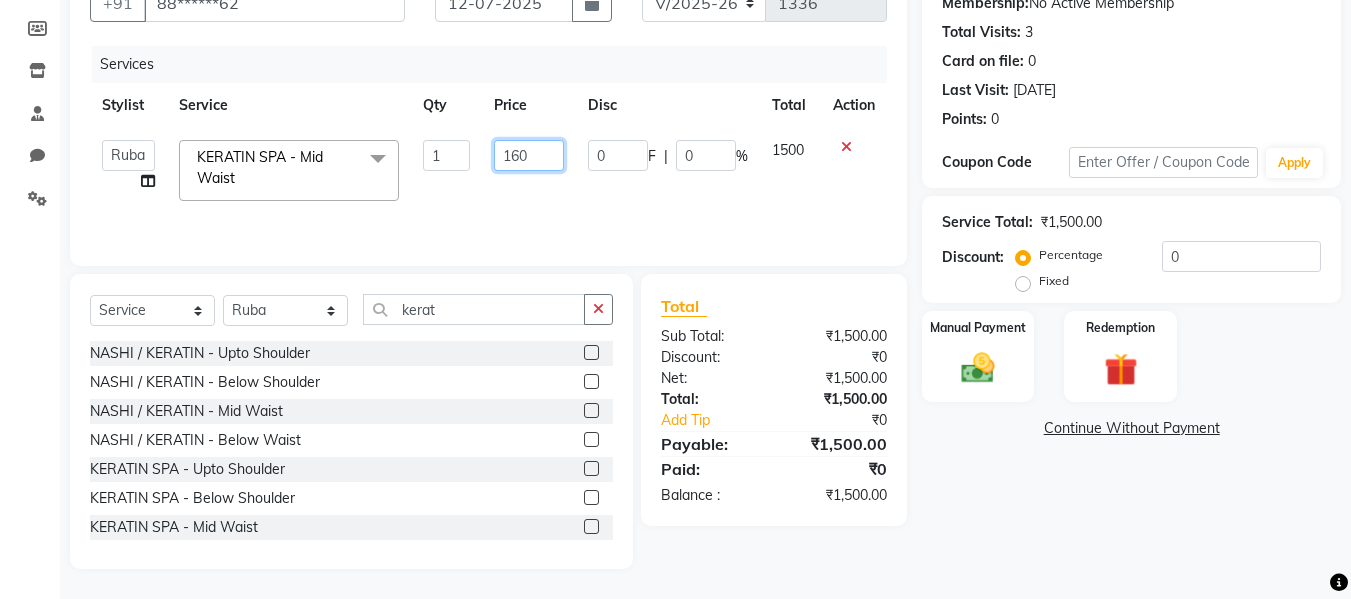 type on "1600" 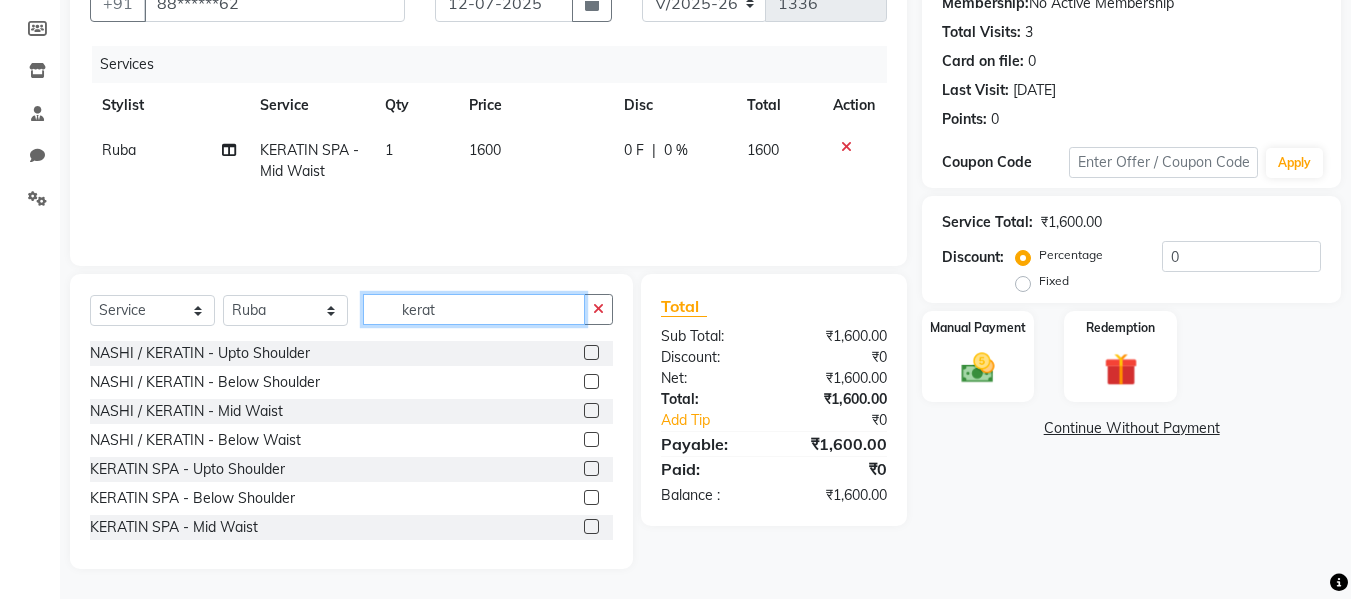 click on "kerat" 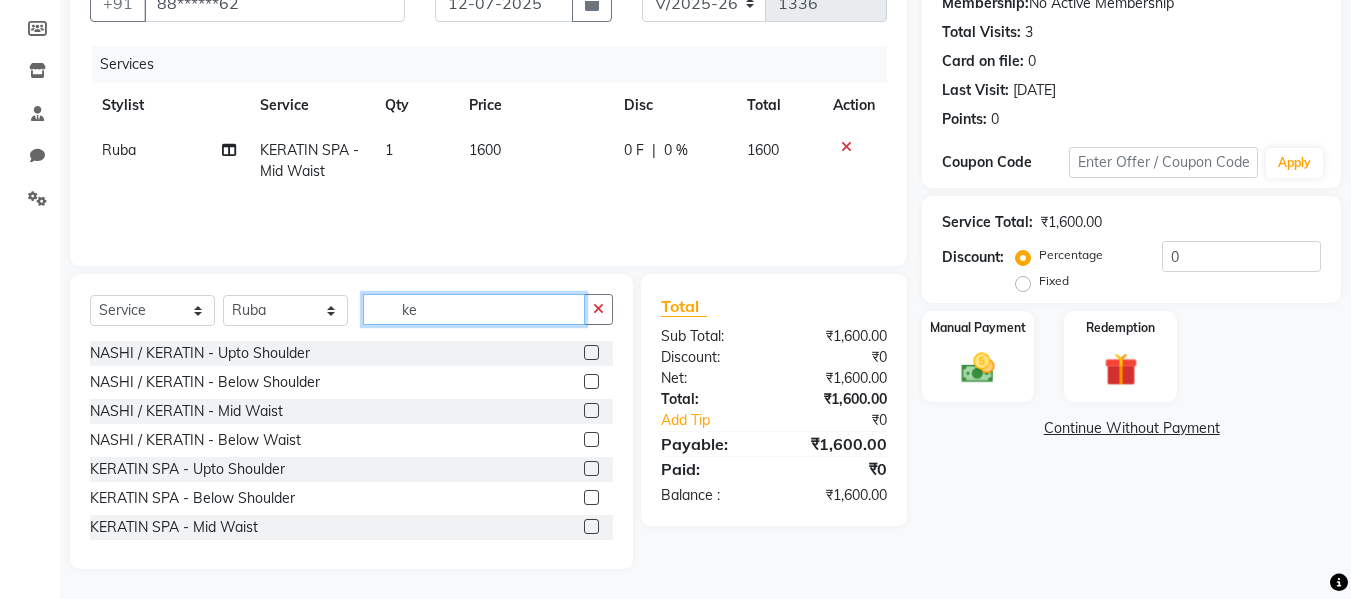 type on "k" 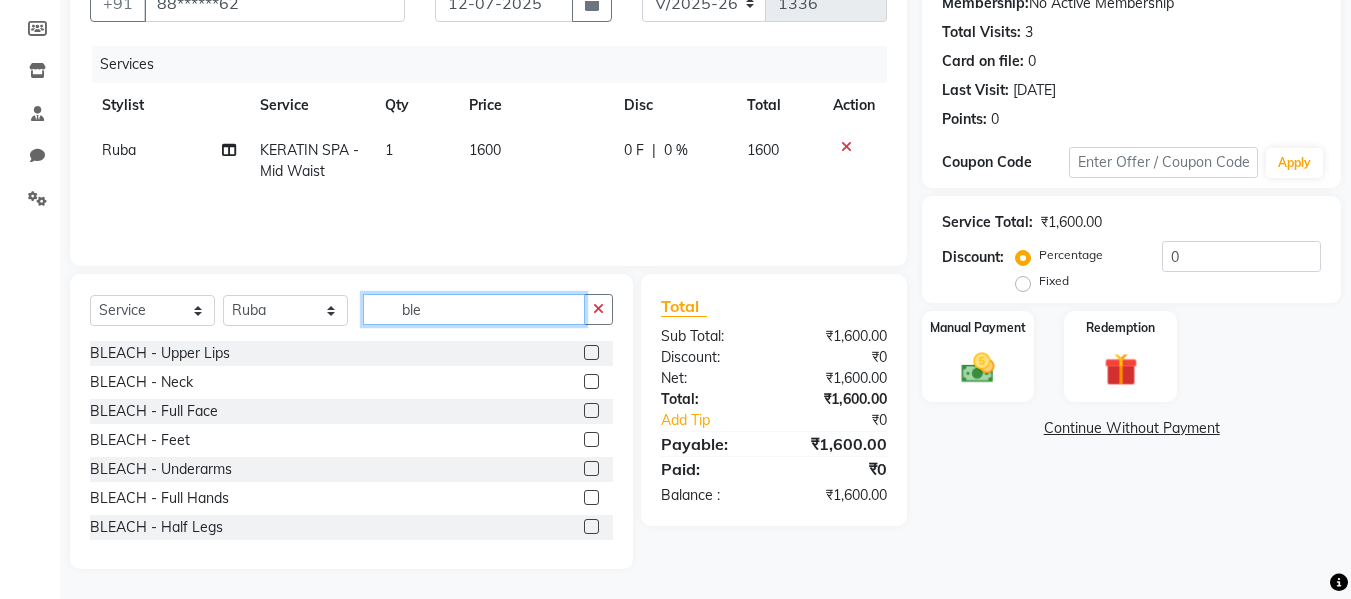 type on "ble" 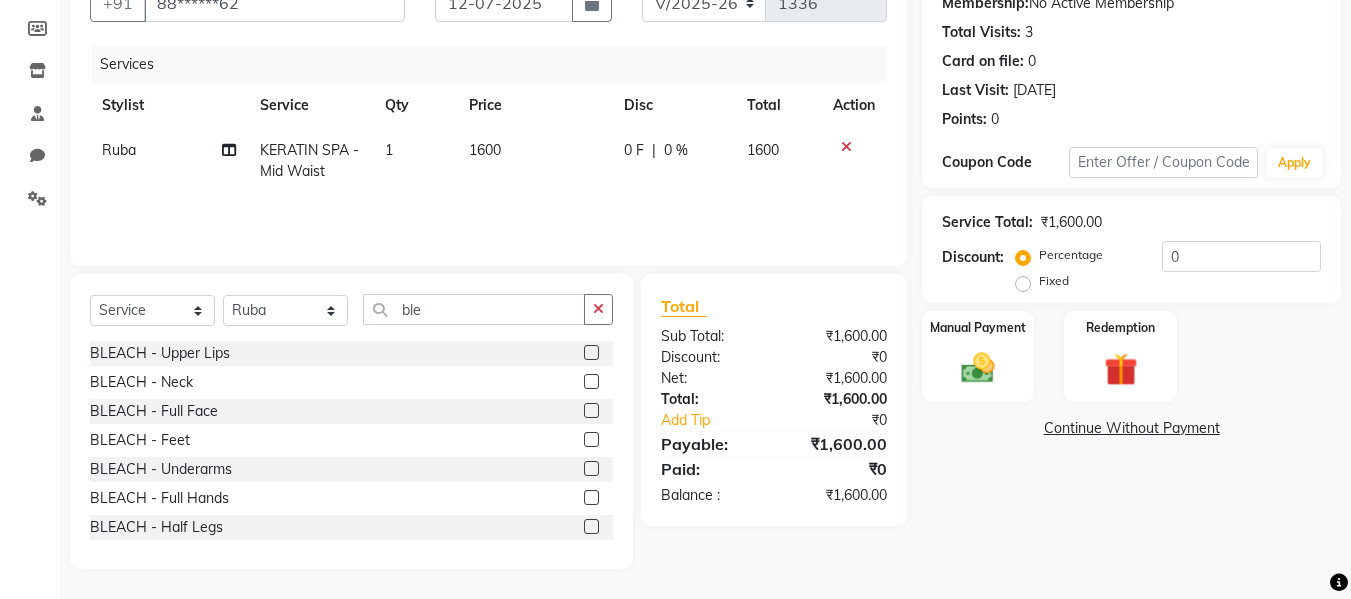 click 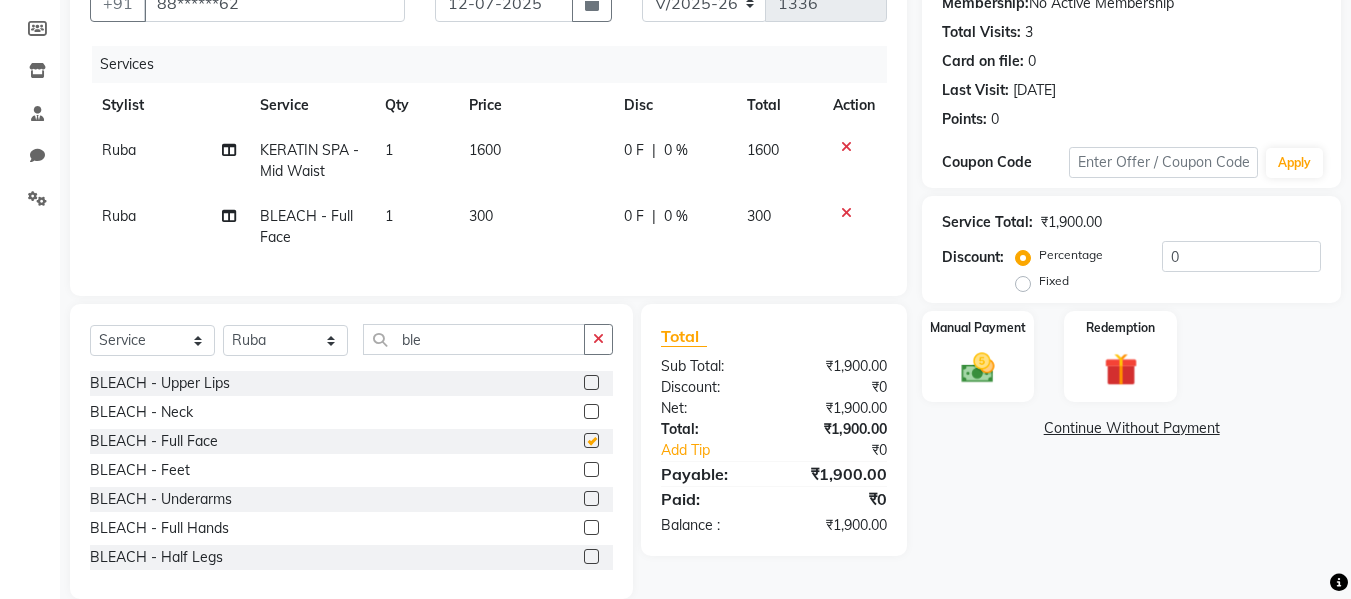 checkbox on "false" 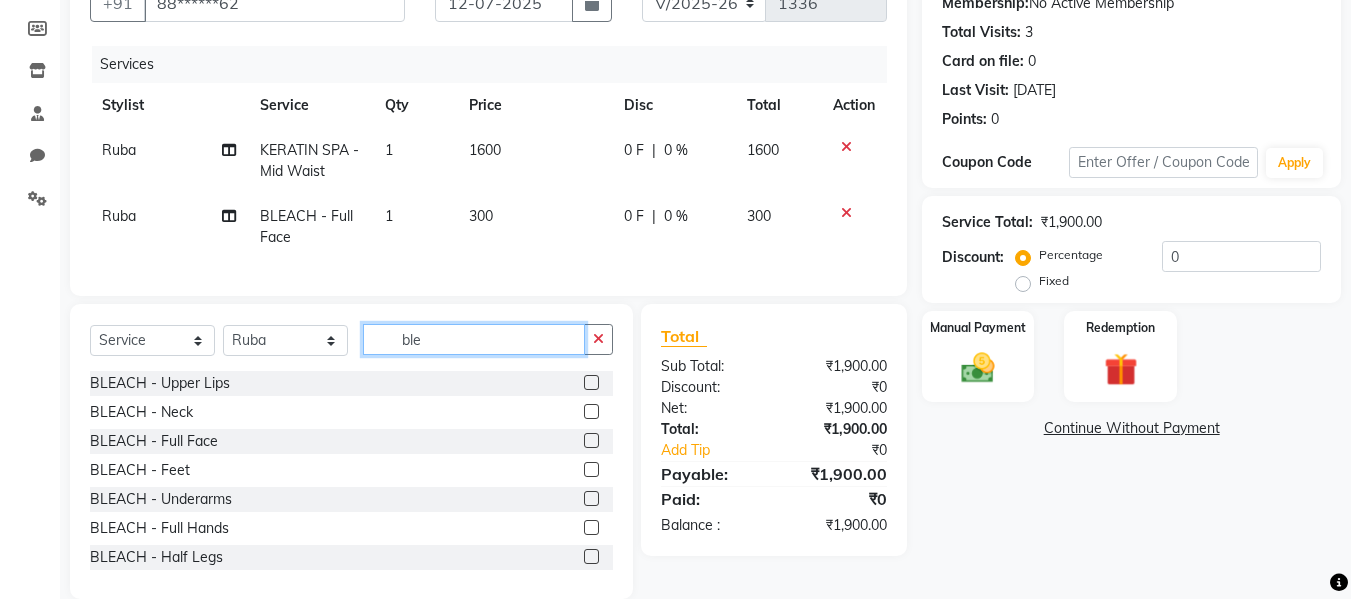 click on "ble" 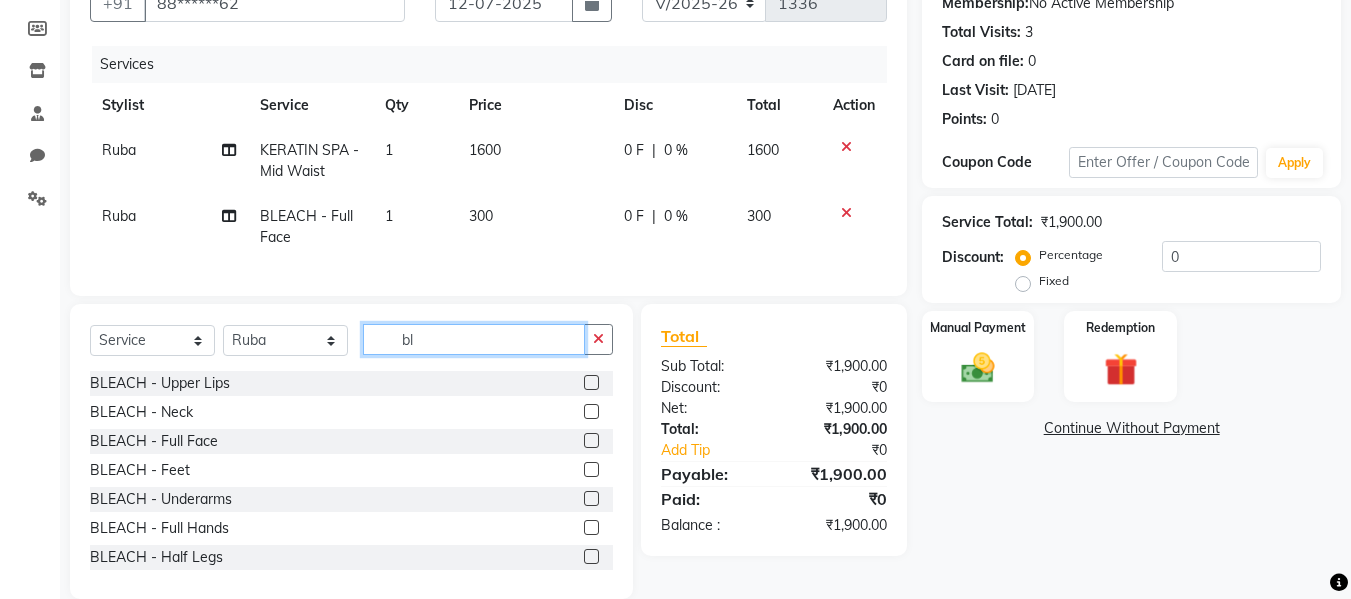 type on "b" 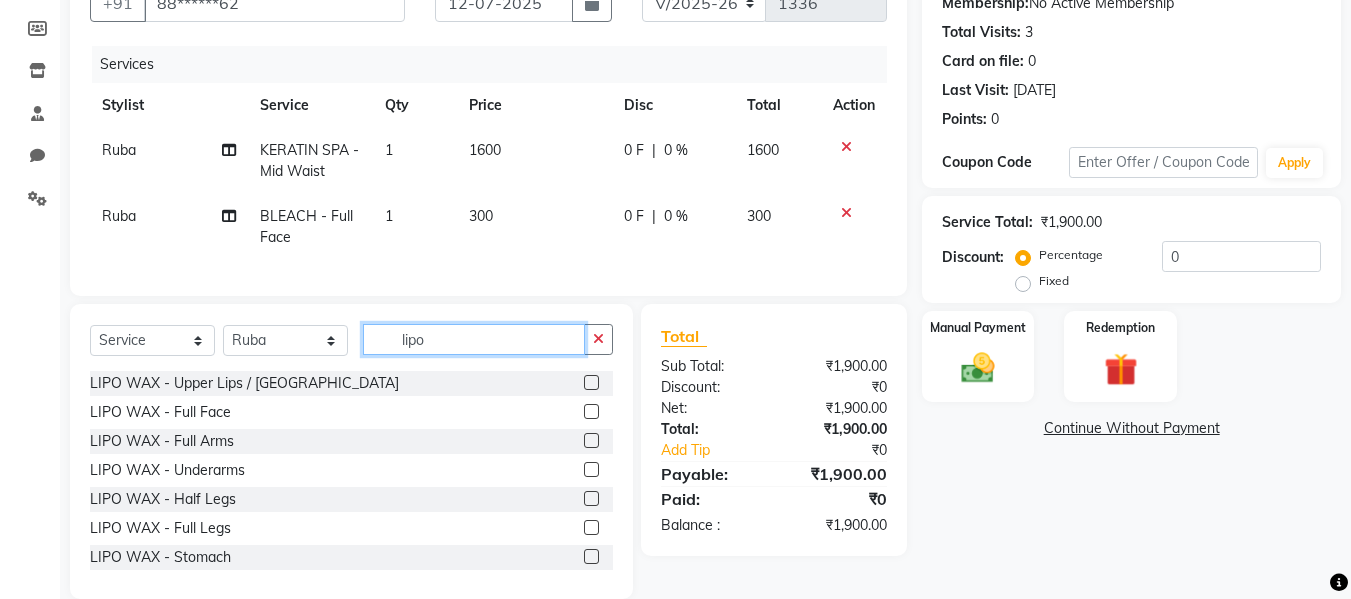 type on "lipo" 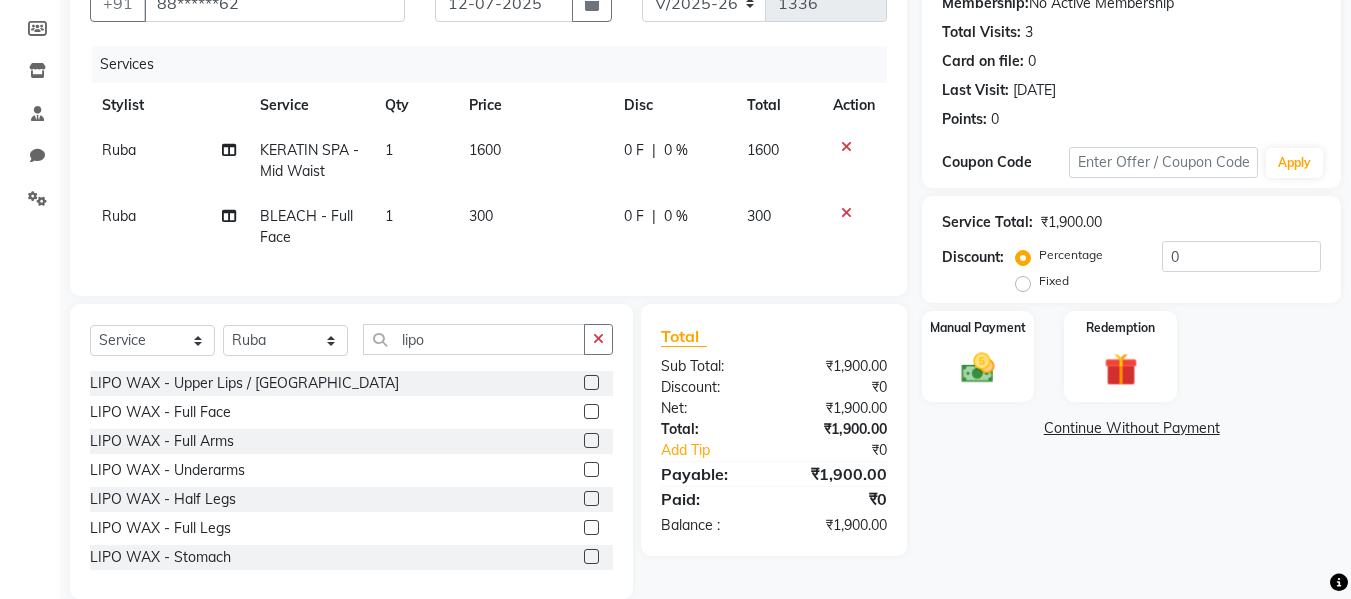 click 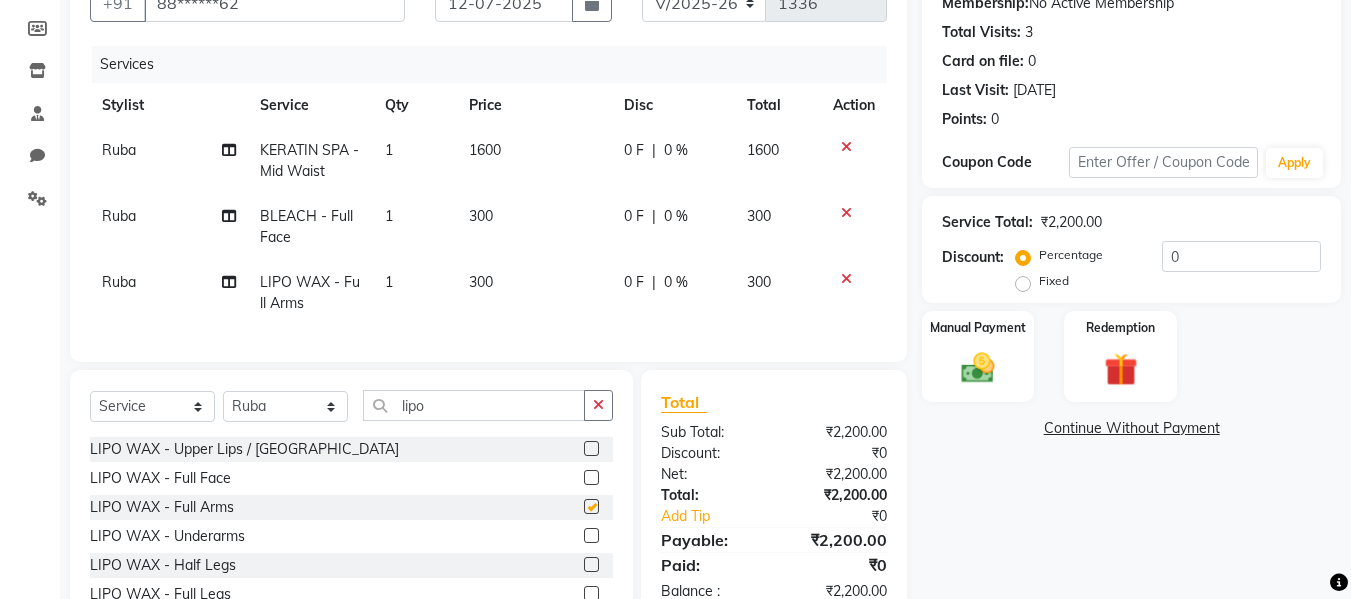 checkbox on "false" 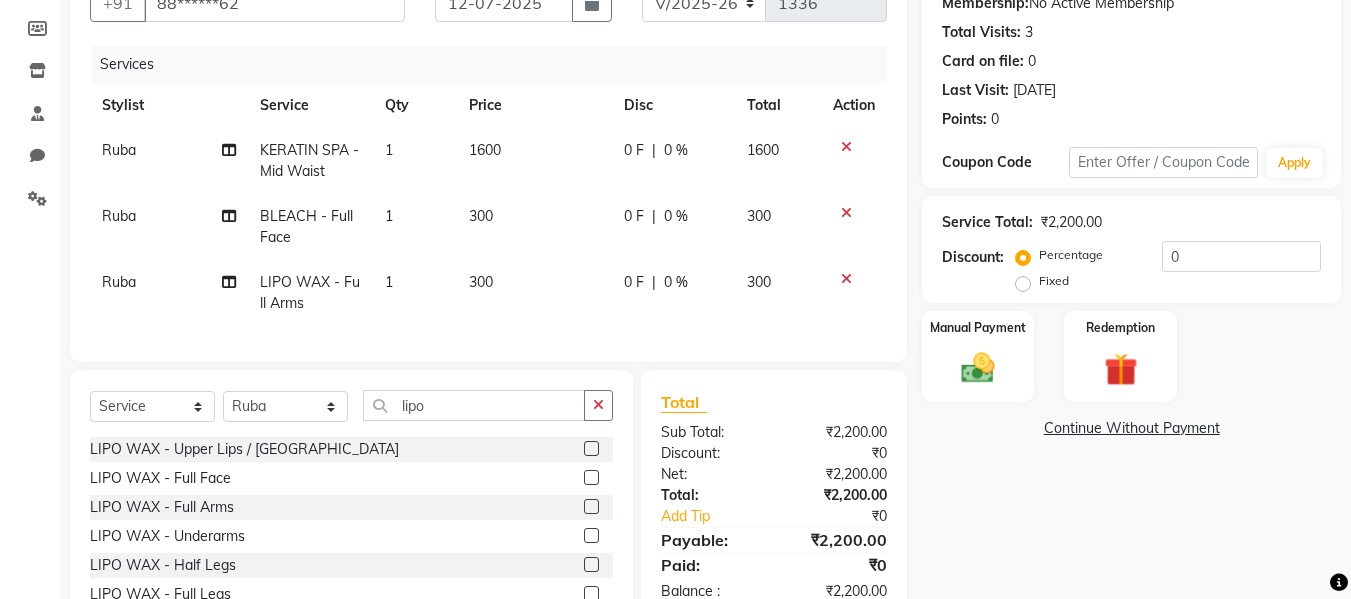 click 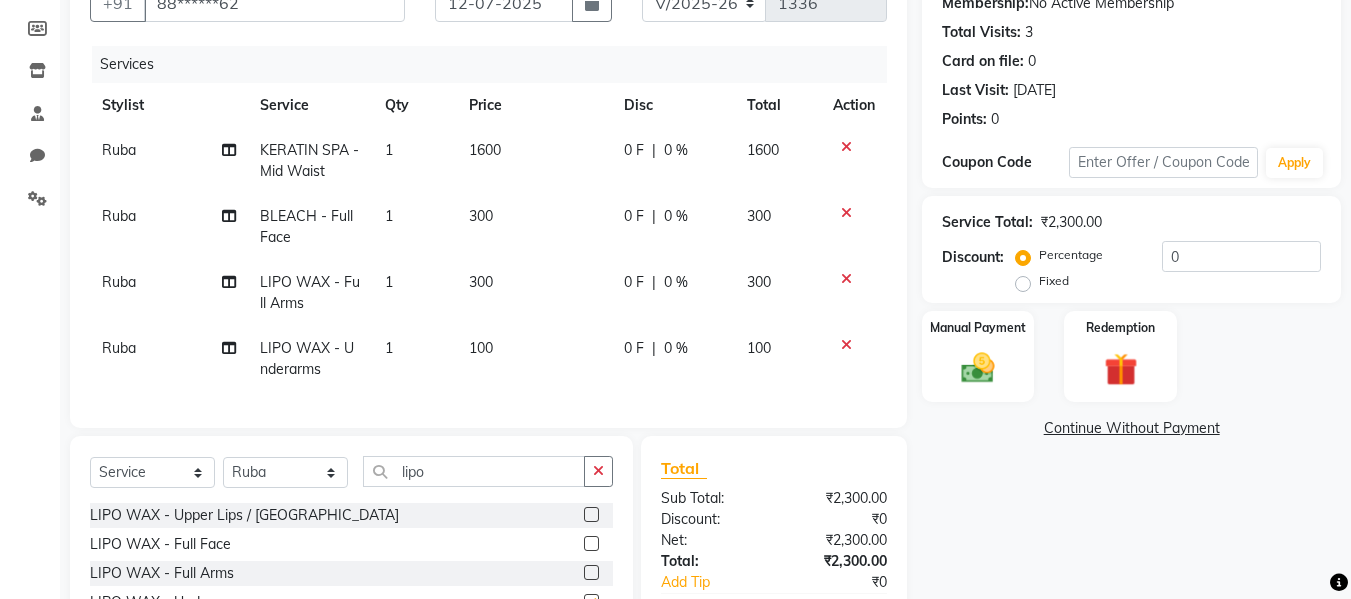 checkbox on "false" 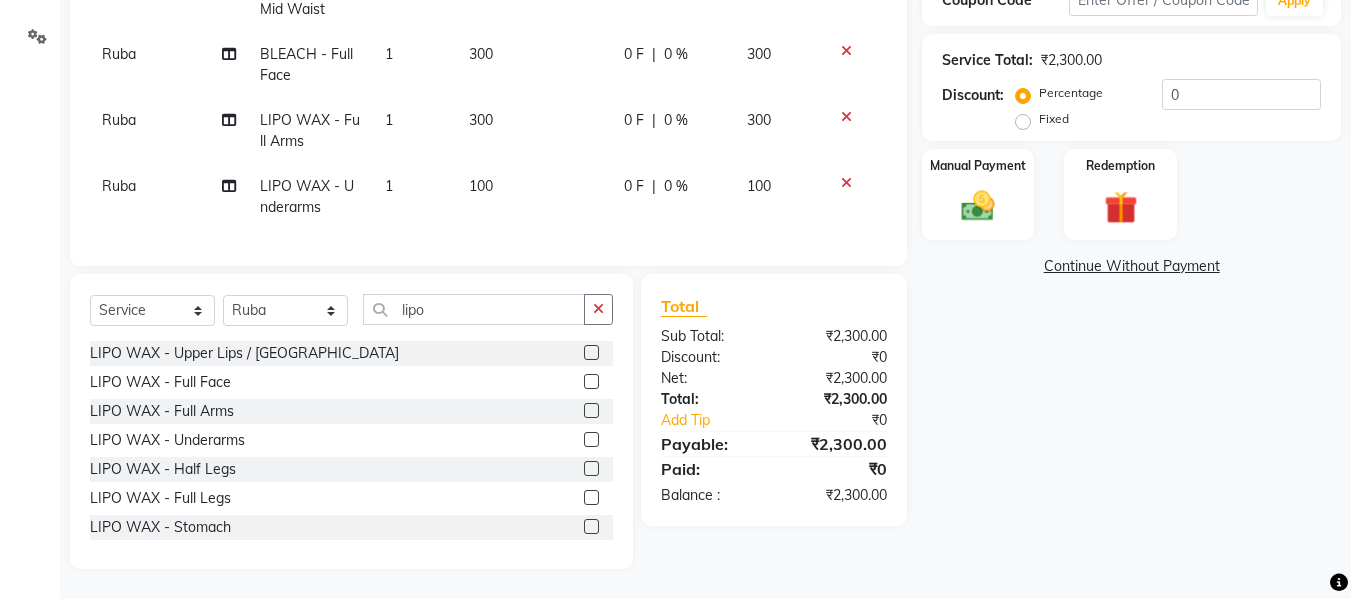 scroll, scrollTop: 379, scrollLeft: 0, axis: vertical 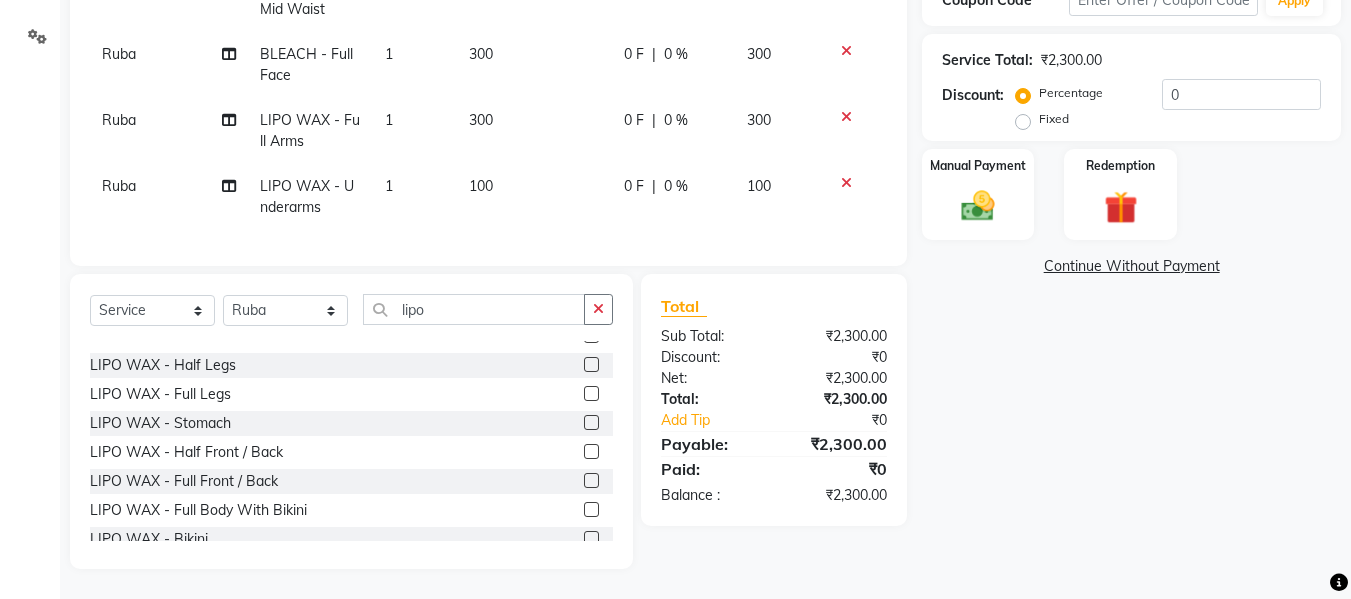 click 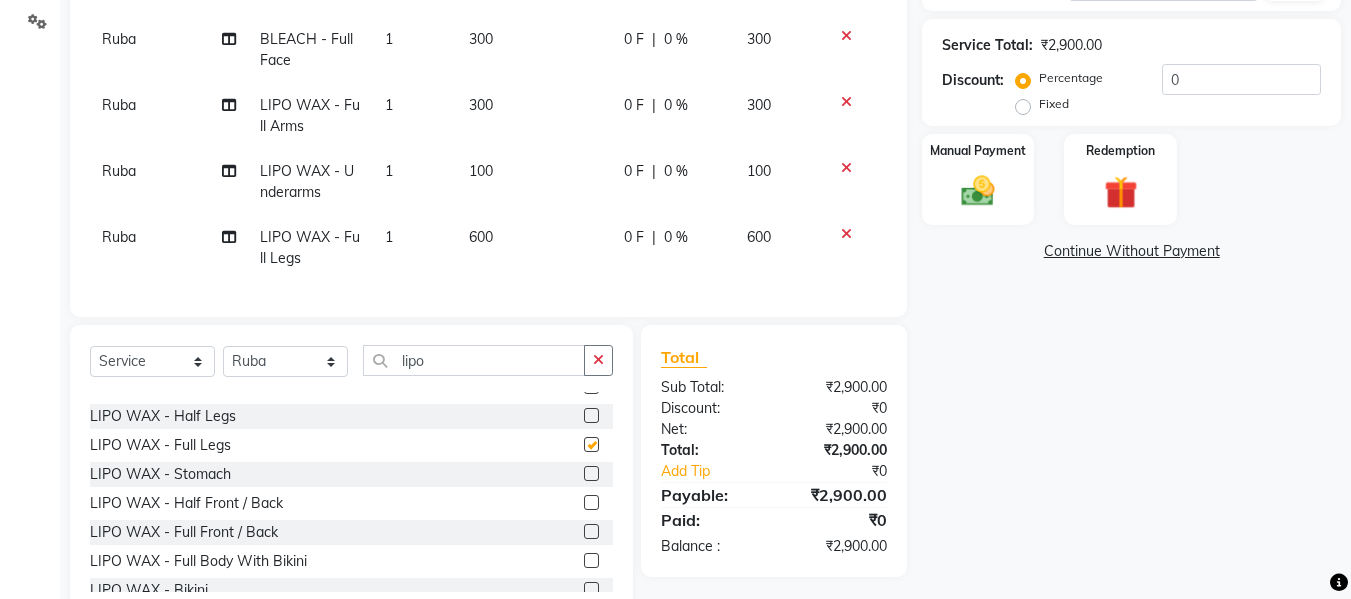 checkbox on "false" 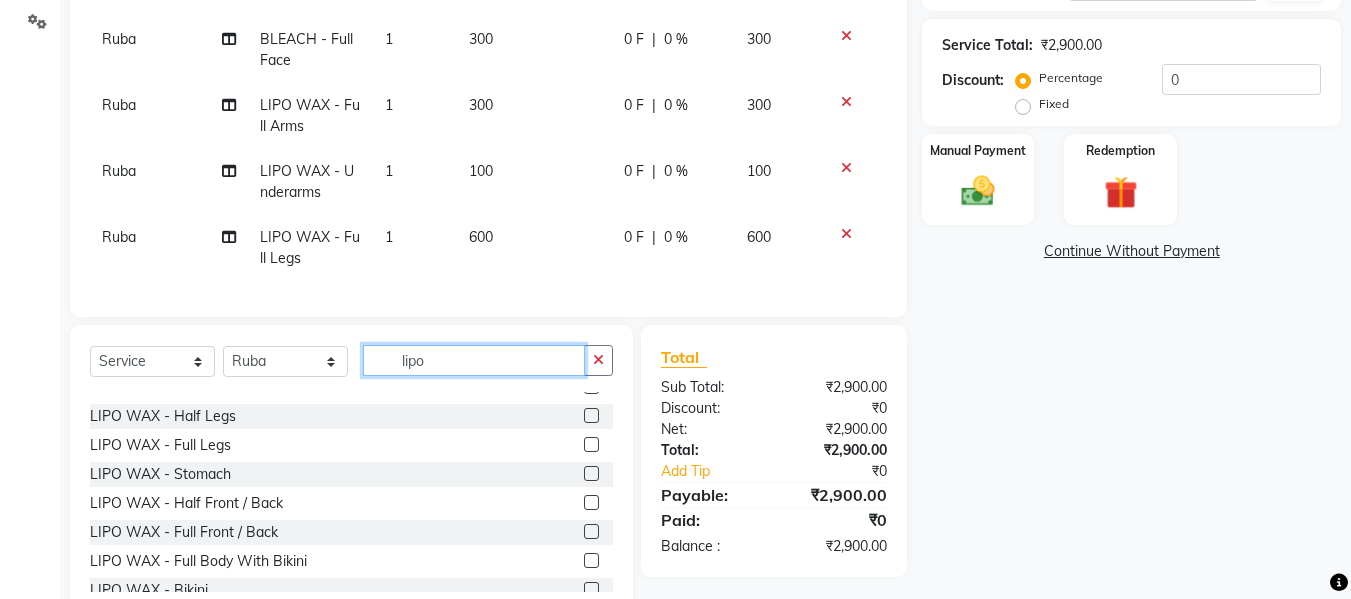 click on "lipo" 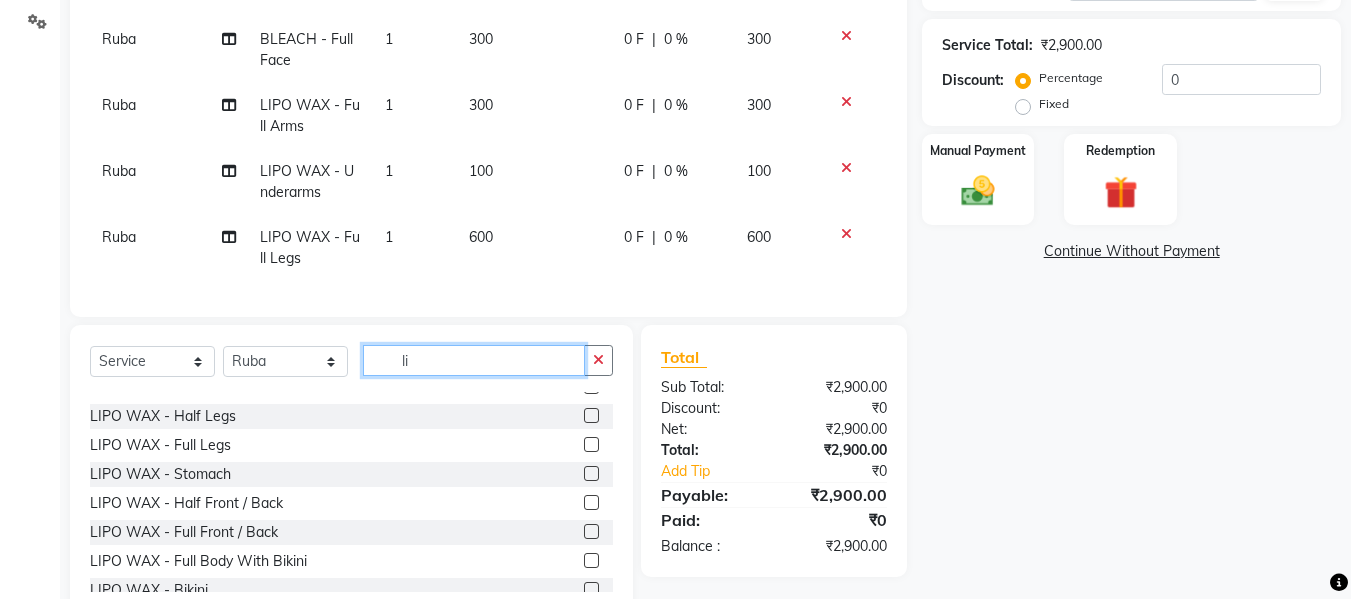 type on "l" 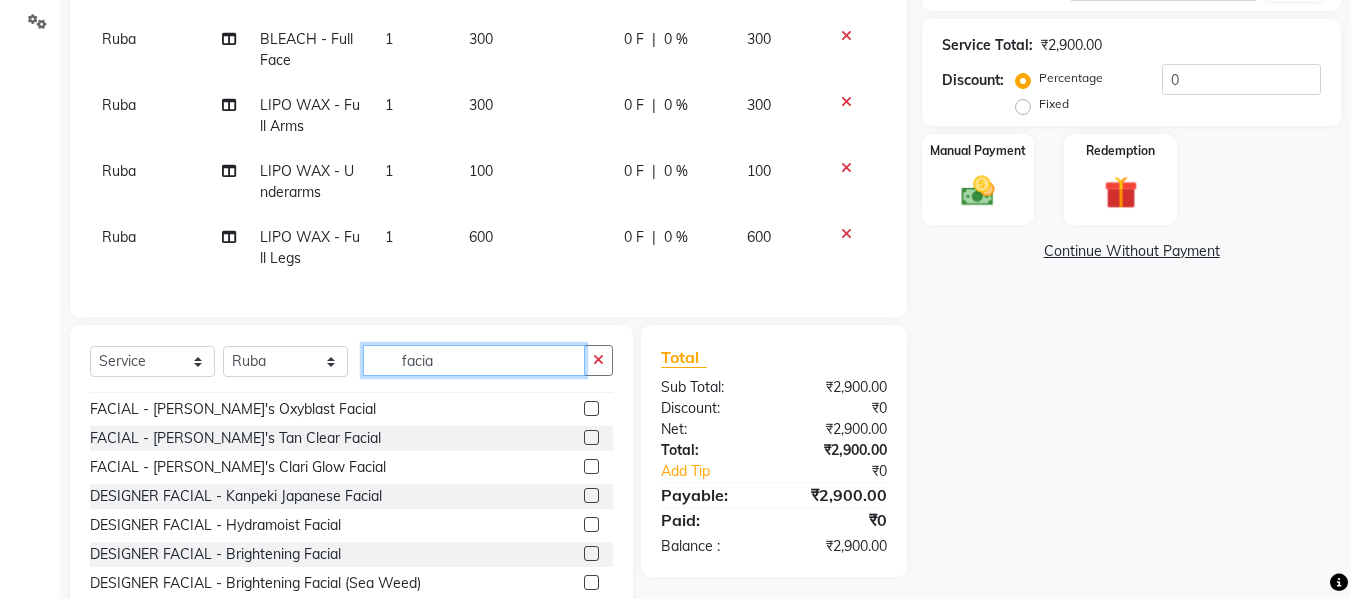 scroll, scrollTop: 143, scrollLeft: 0, axis: vertical 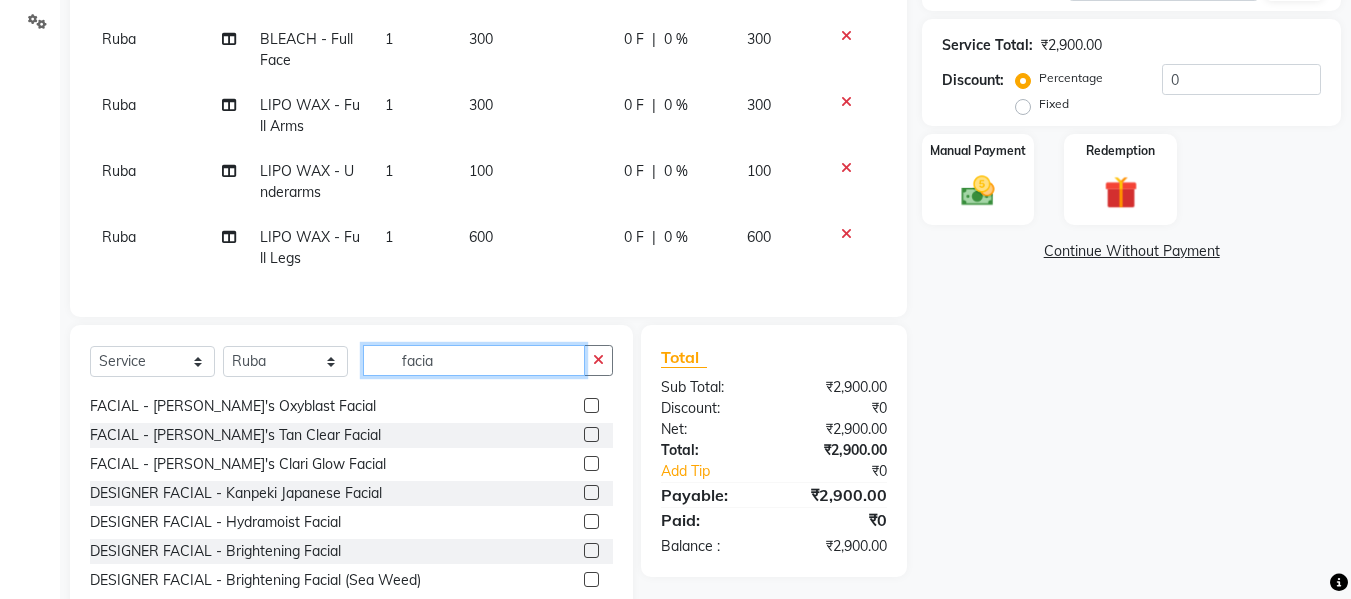 type on "facia" 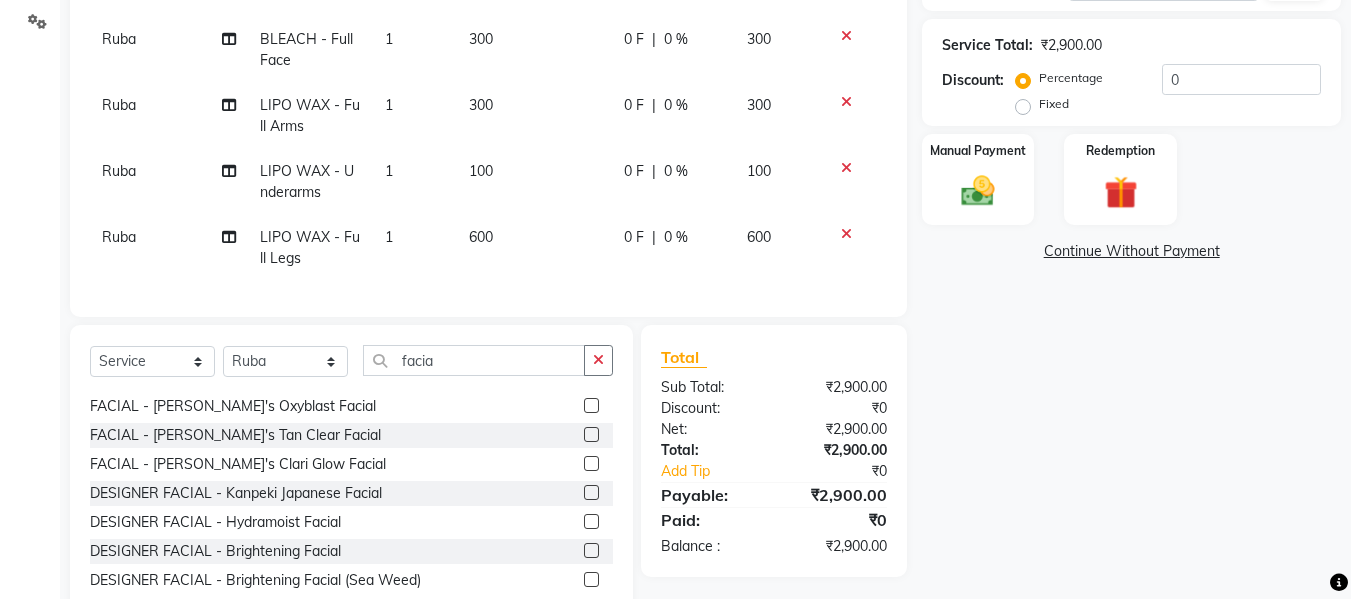 click 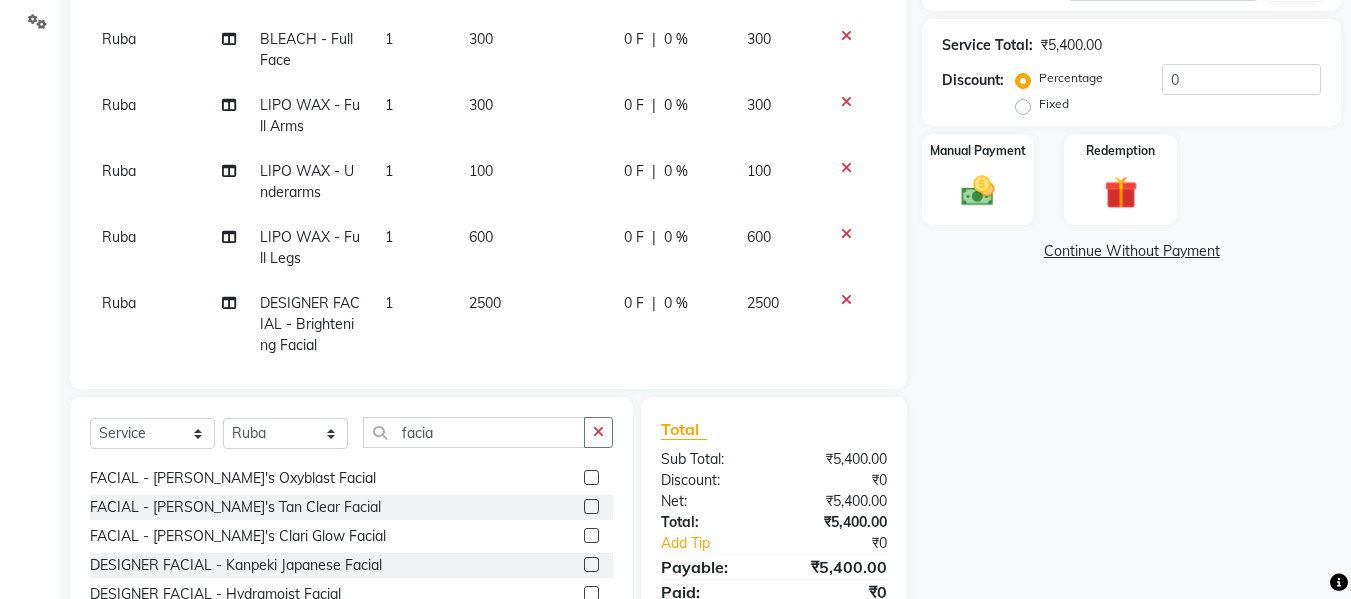 checkbox on "false" 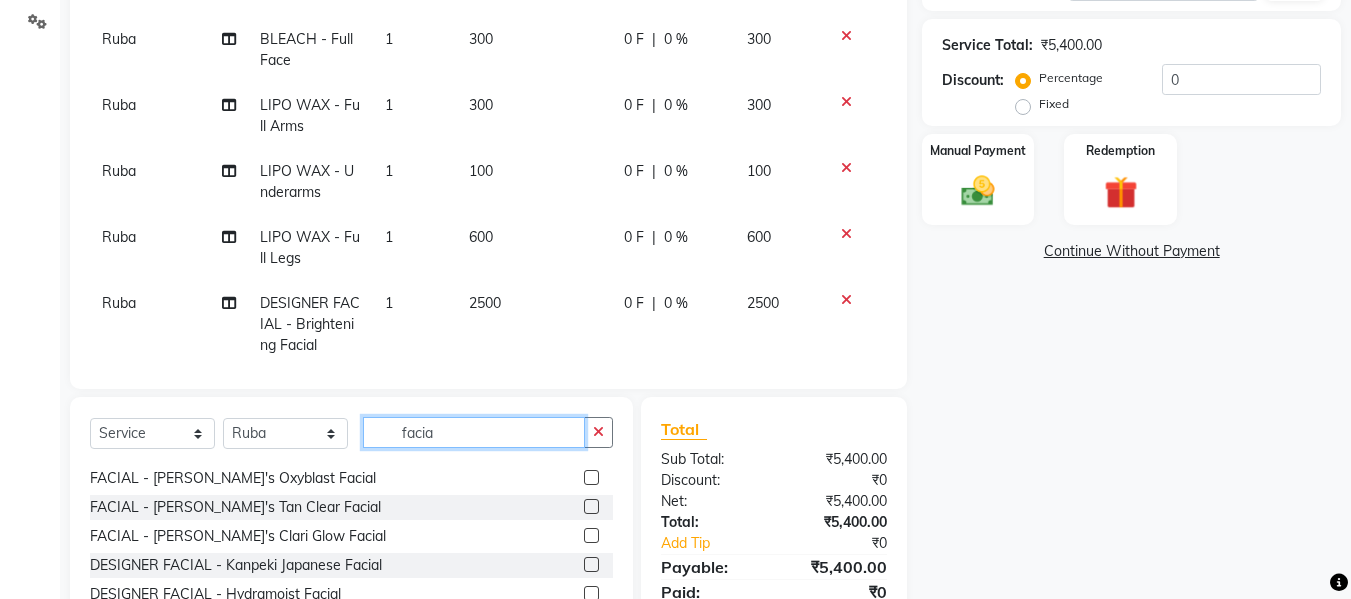 click on "facia" 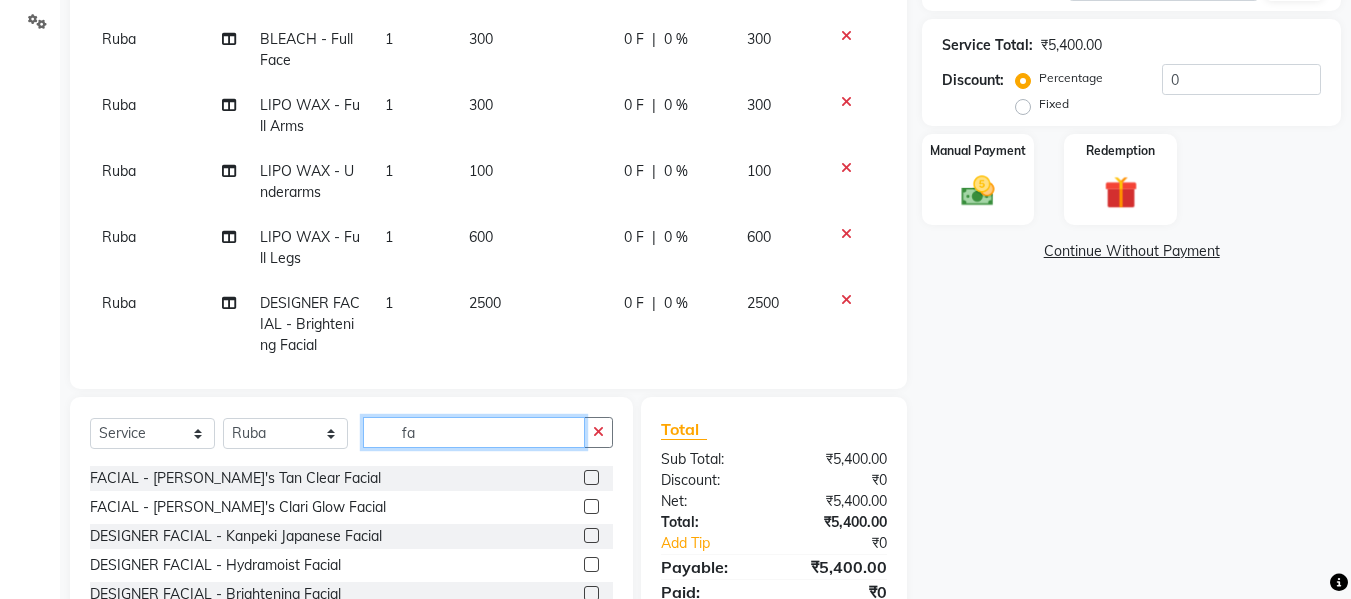 type on "f" 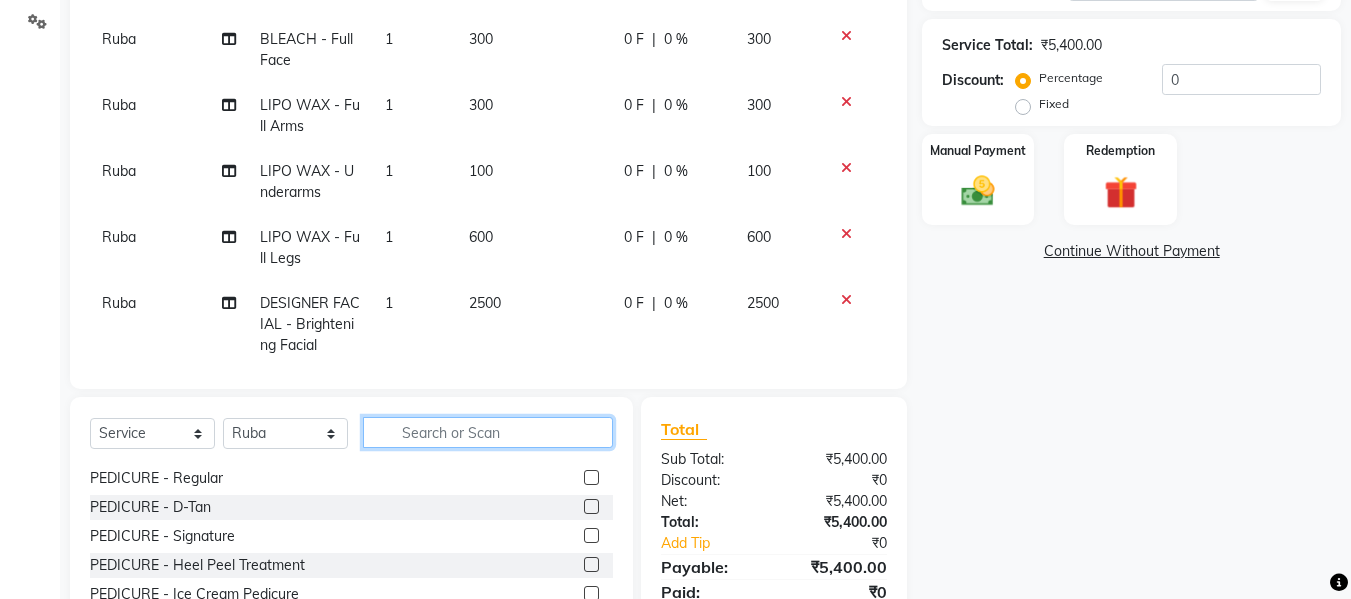 scroll, scrollTop: 1250, scrollLeft: 0, axis: vertical 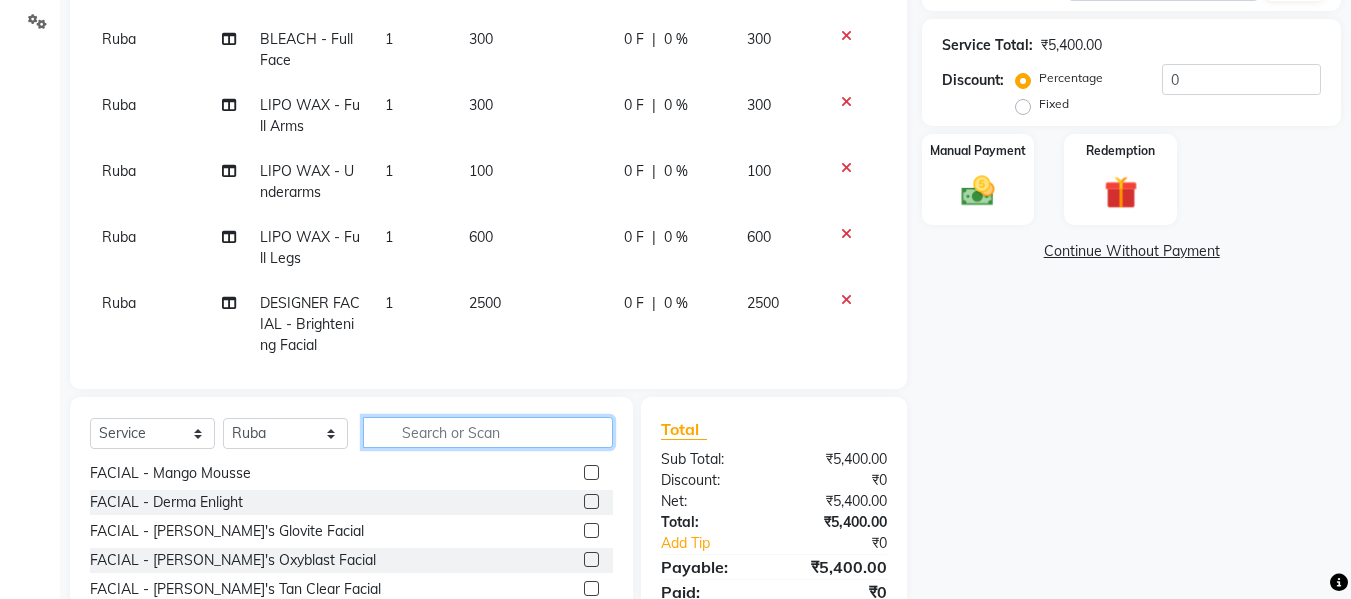 click 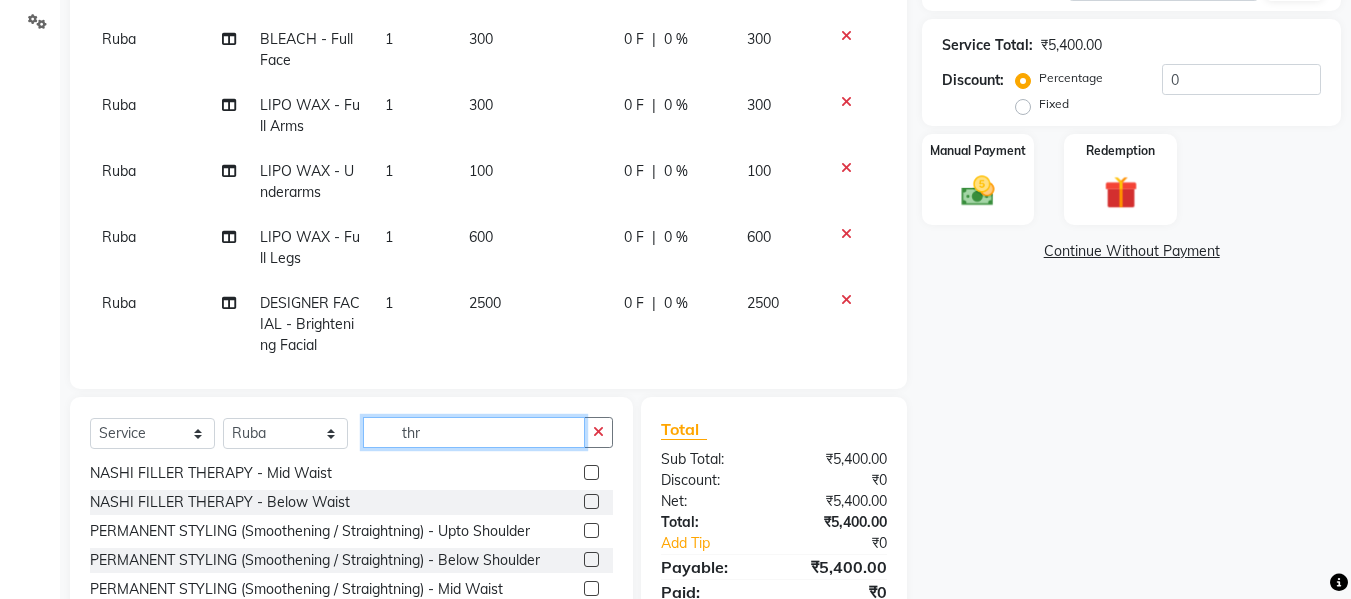 scroll, scrollTop: 0, scrollLeft: 0, axis: both 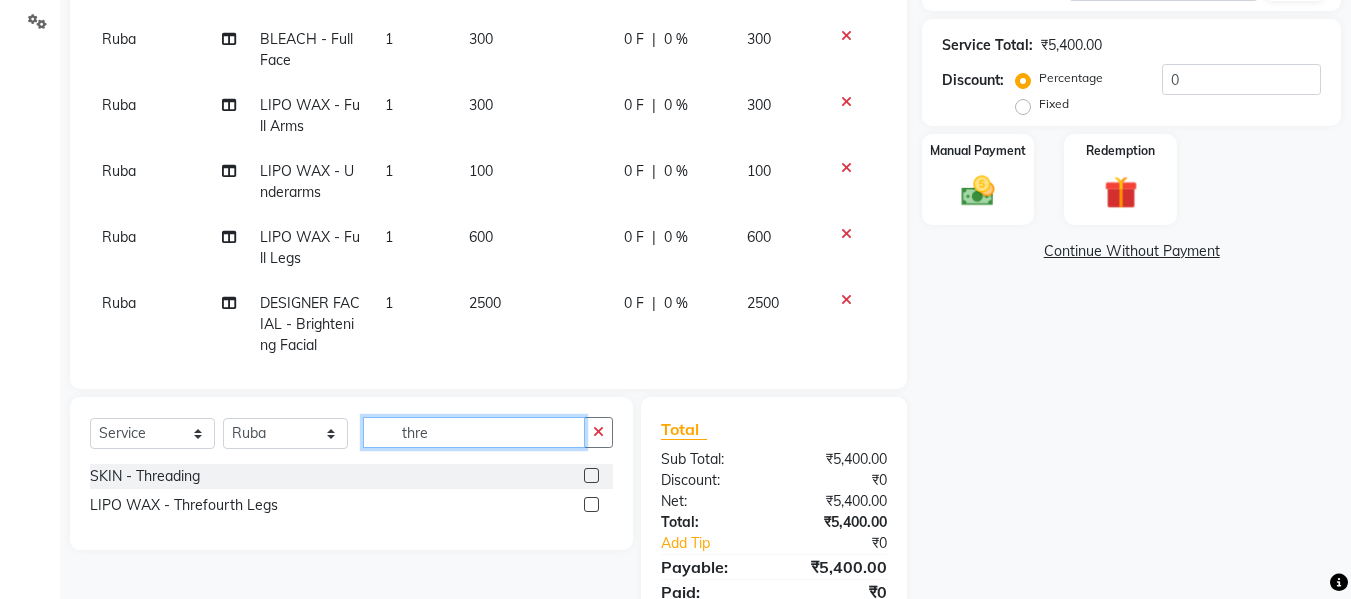 type on "thre" 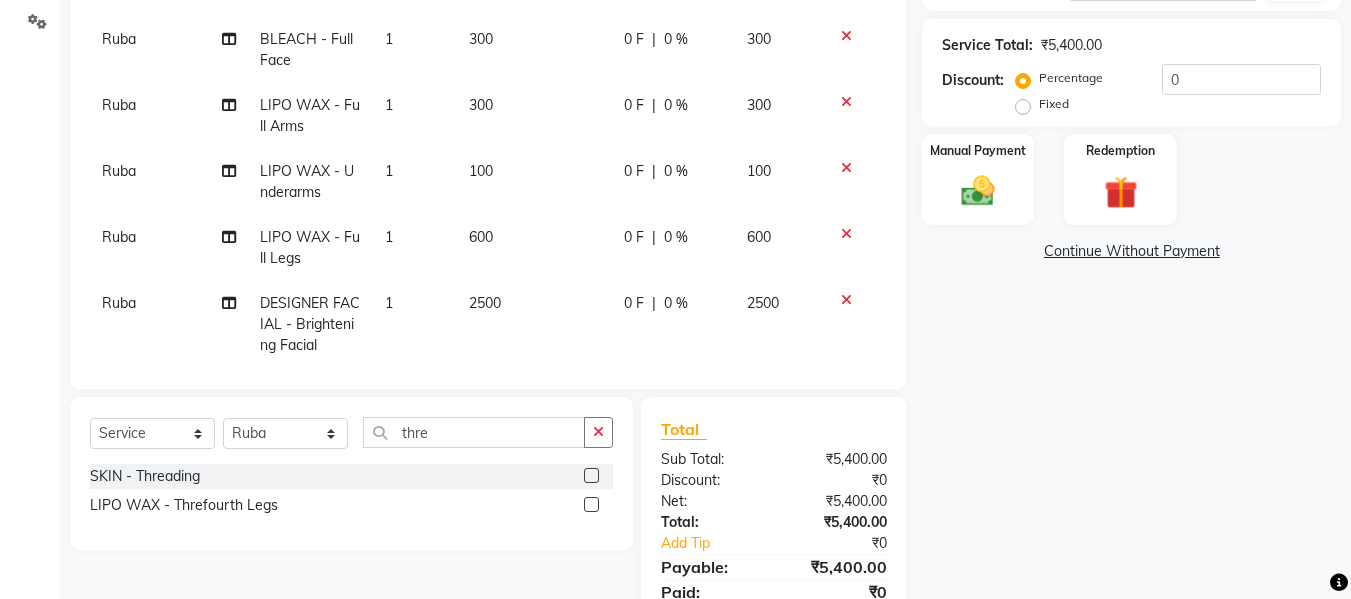 click 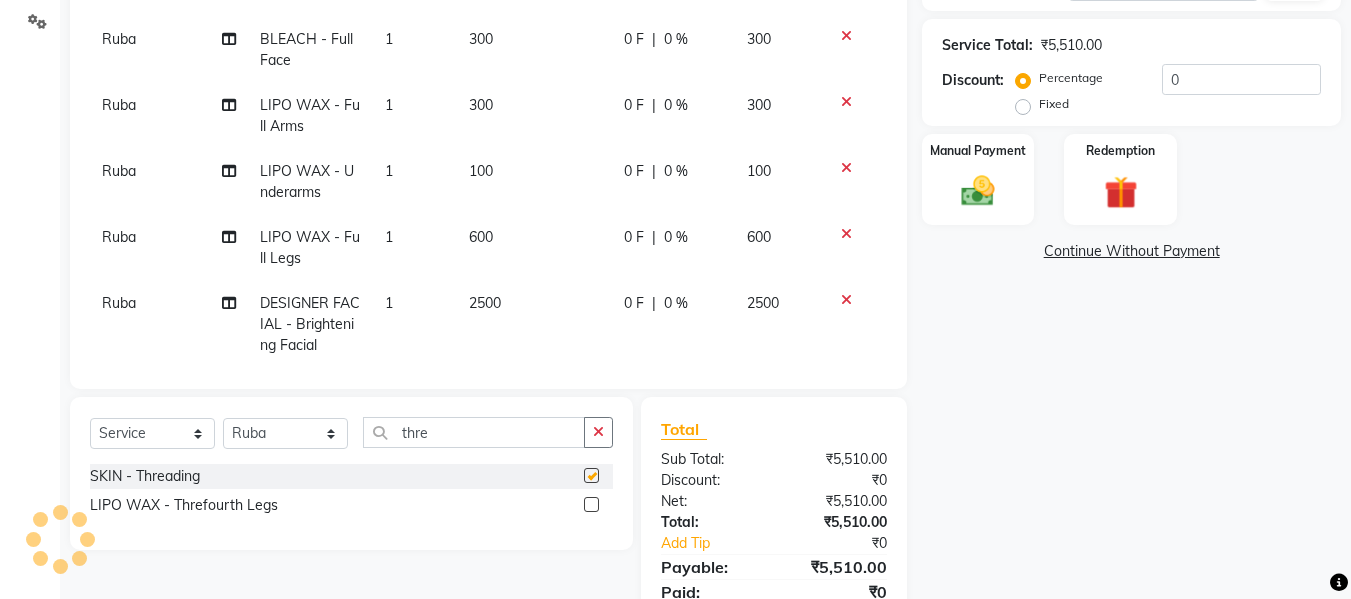 checkbox on "false" 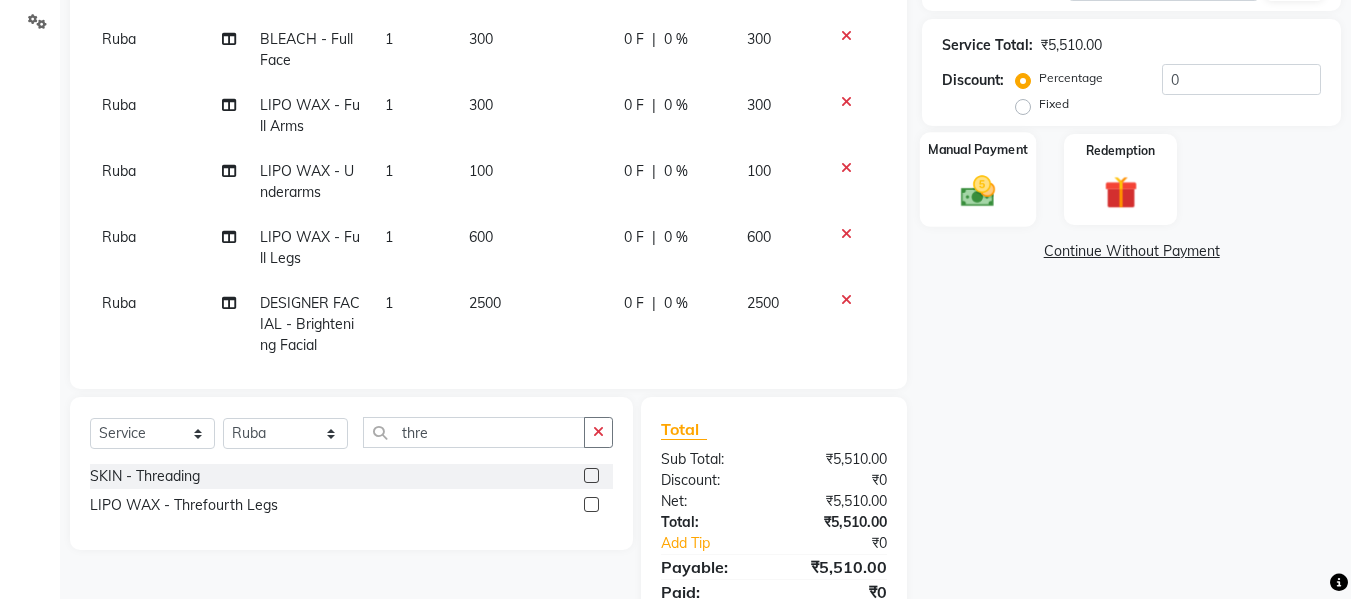 click on "Manual Payment" 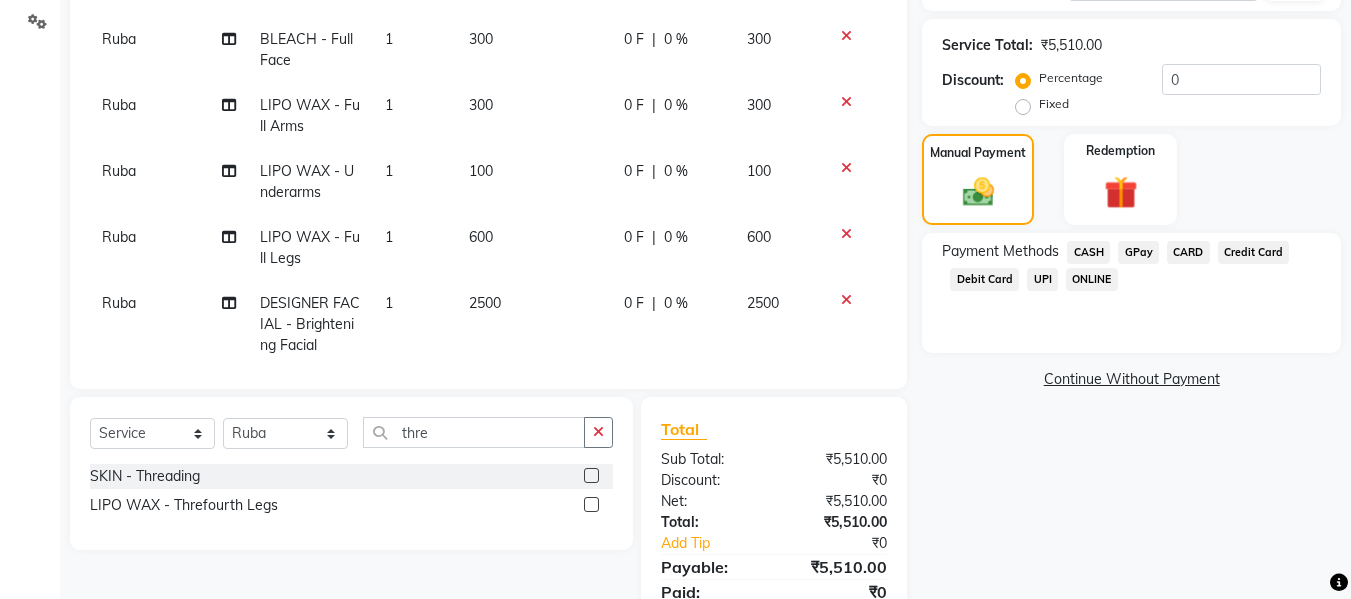 click on "GPay" 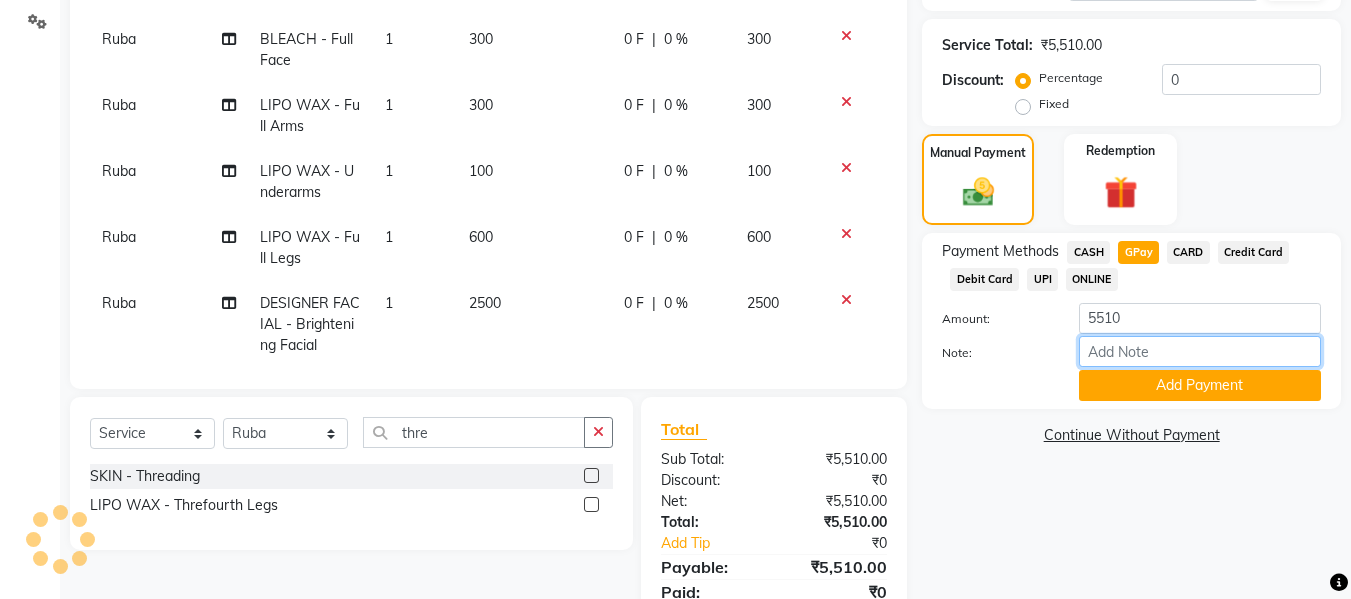 click on "Note:" at bounding box center [1200, 351] 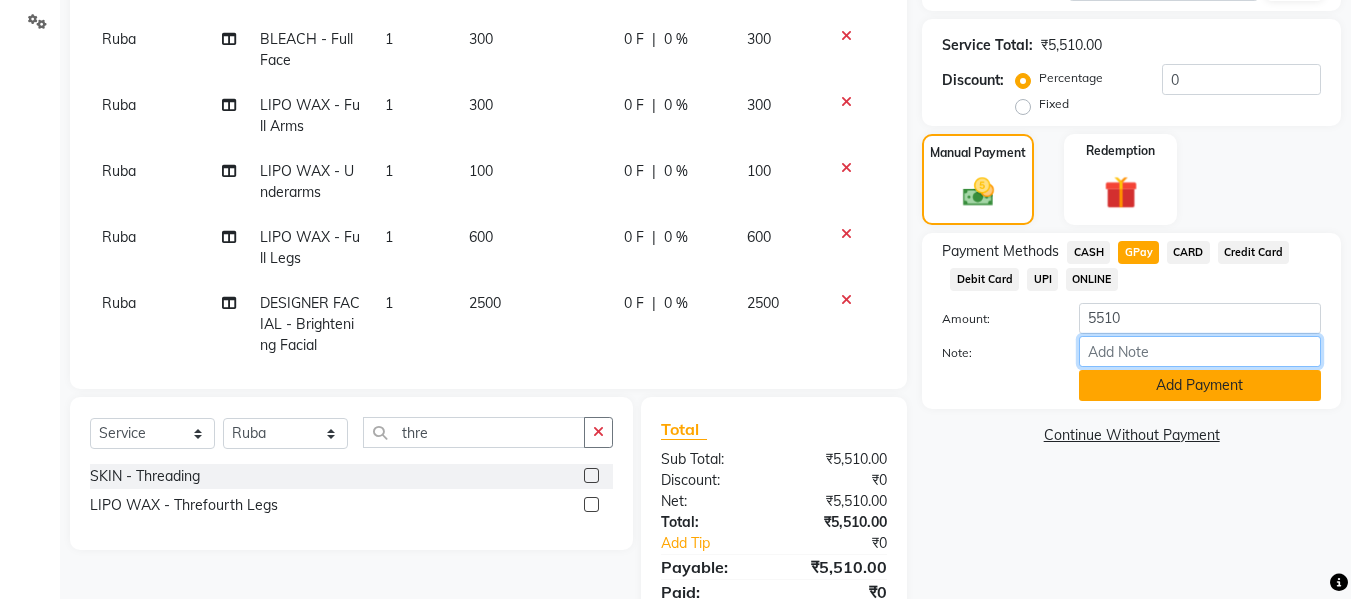 type on "fless" 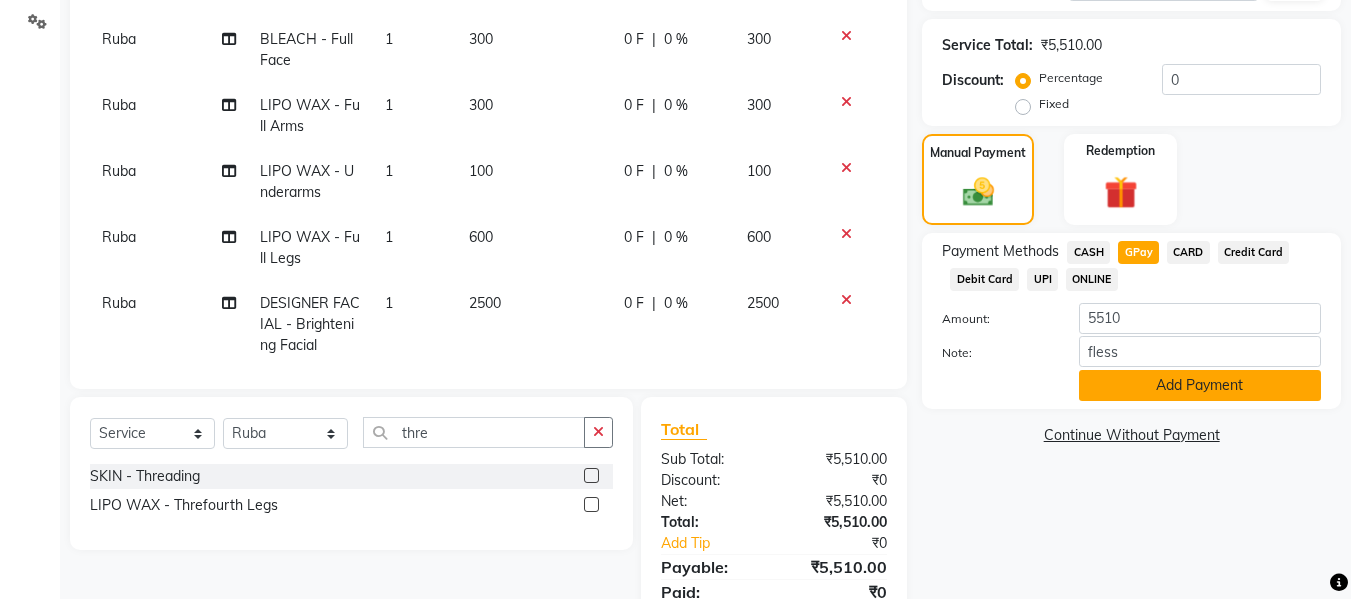 click on "Add Payment" 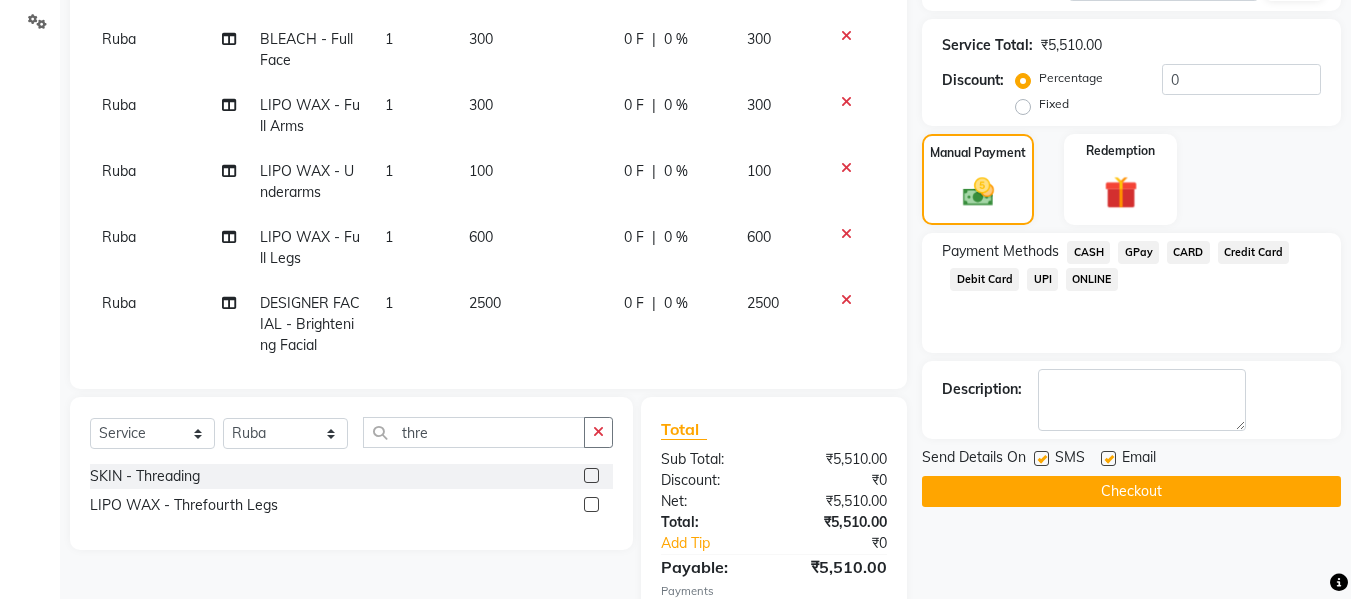 click 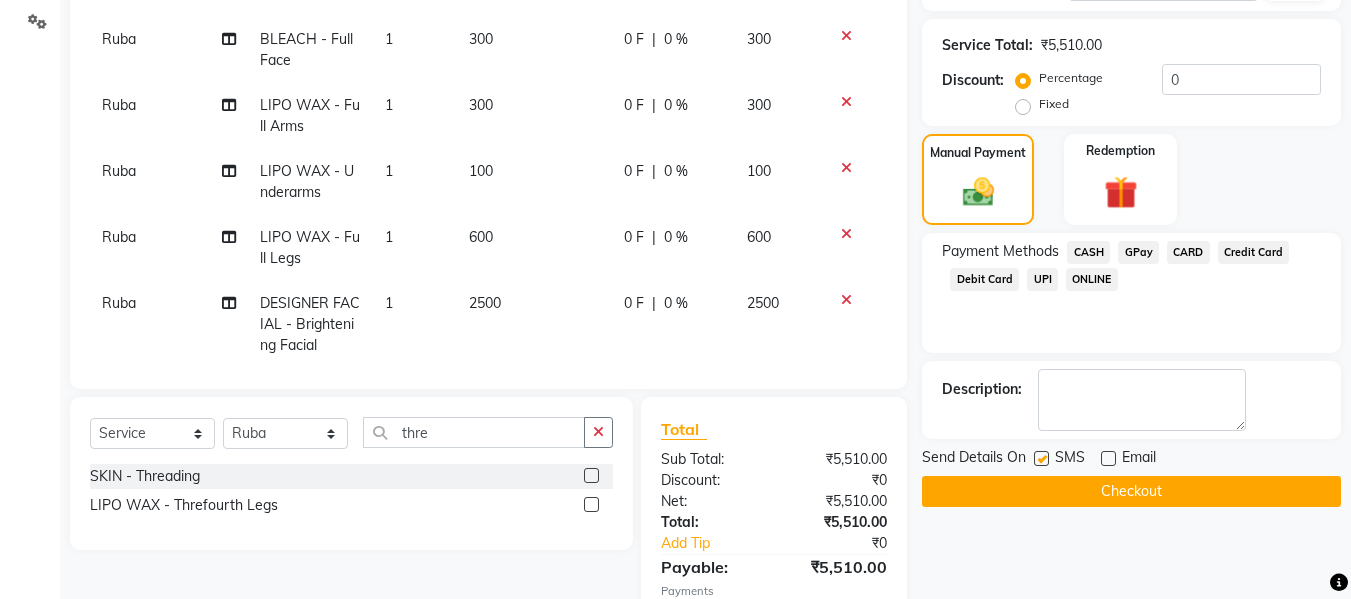 click 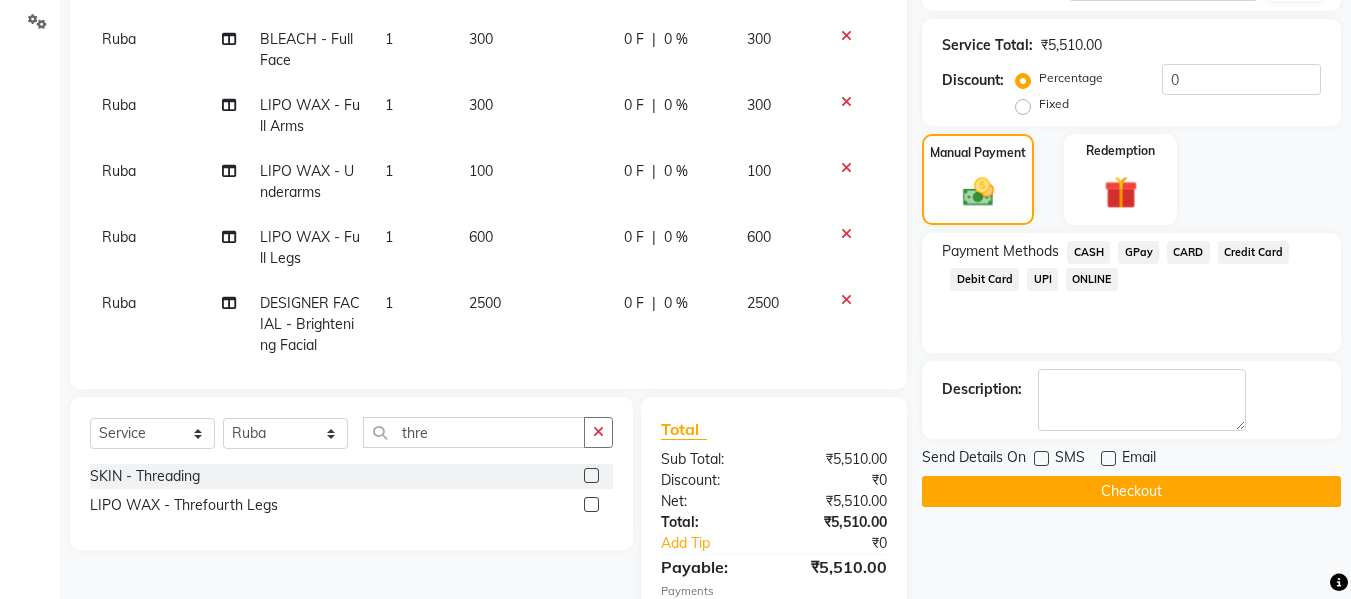 click on "Checkout" 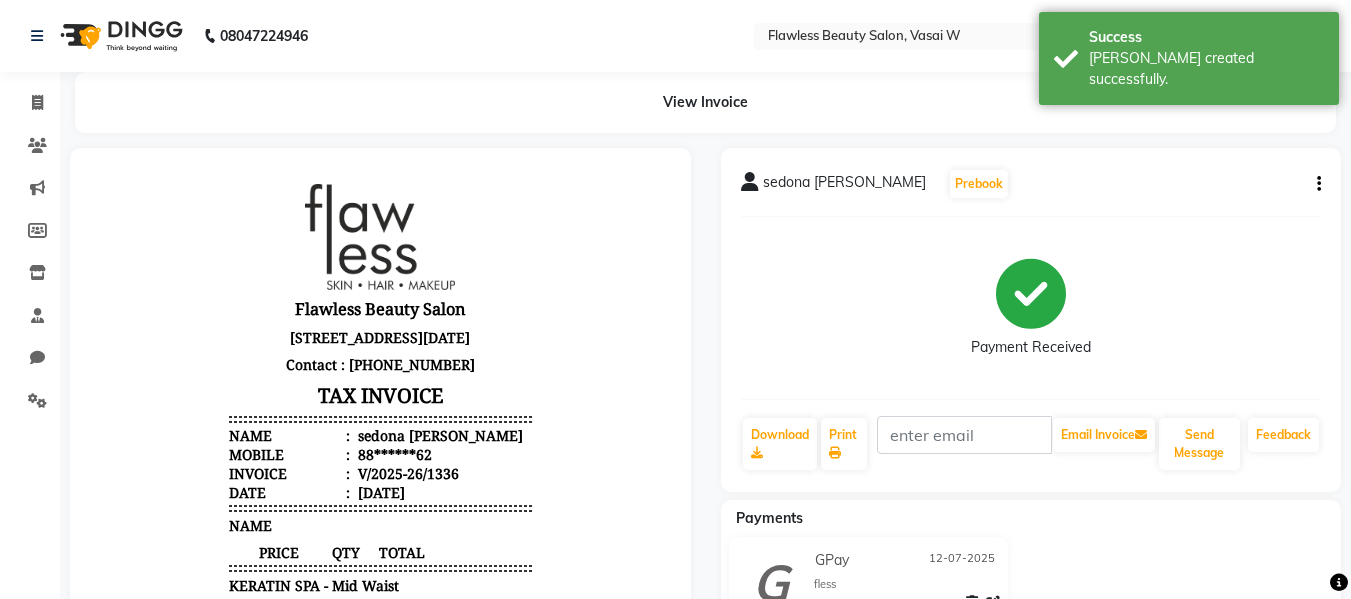 scroll, scrollTop: 0, scrollLeft: 0, axis: both 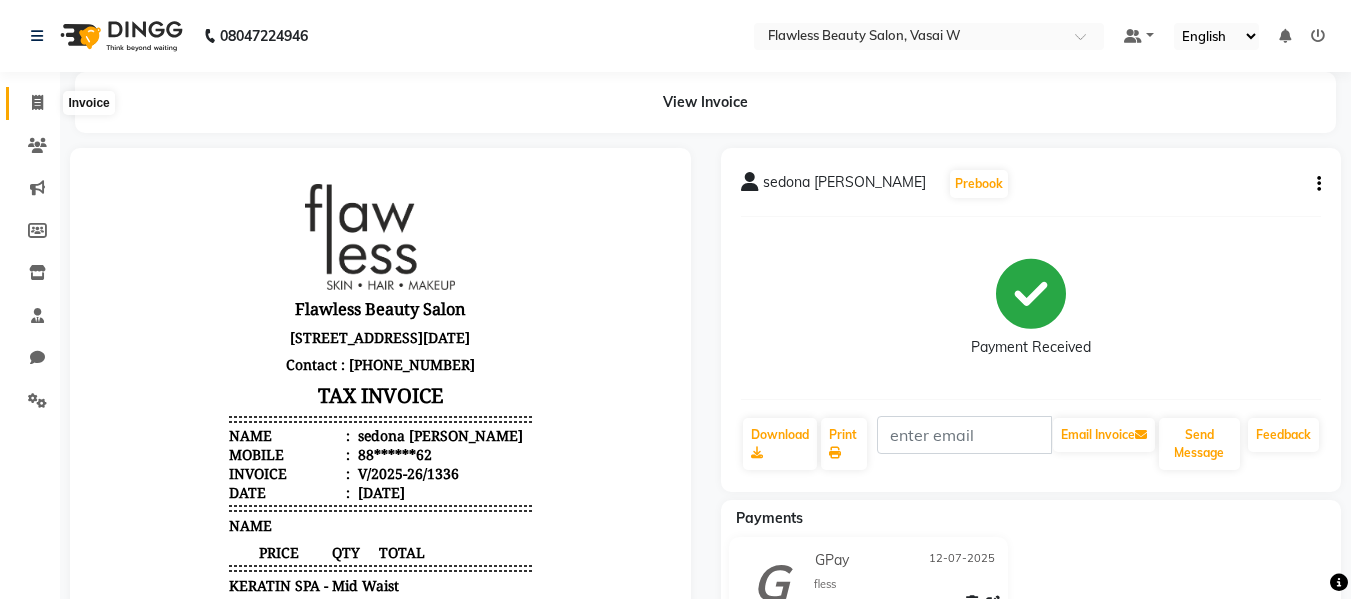 click 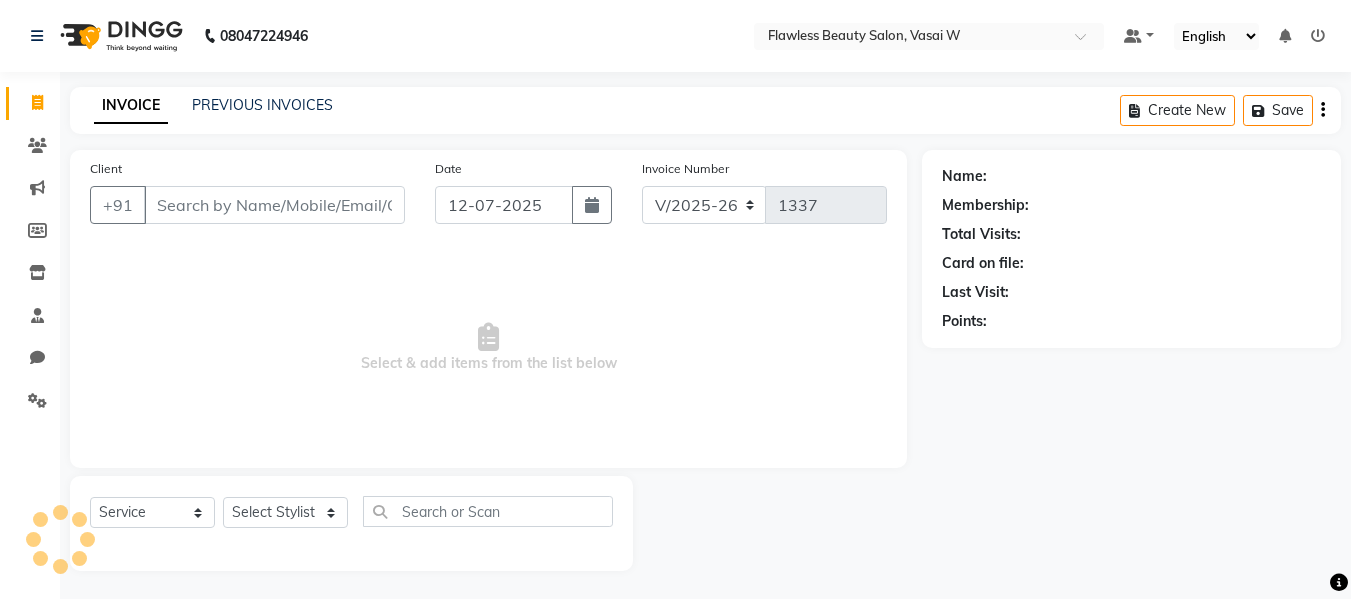 scroll, scrollTop: 2, scrollLeft: 0, axis: vertical 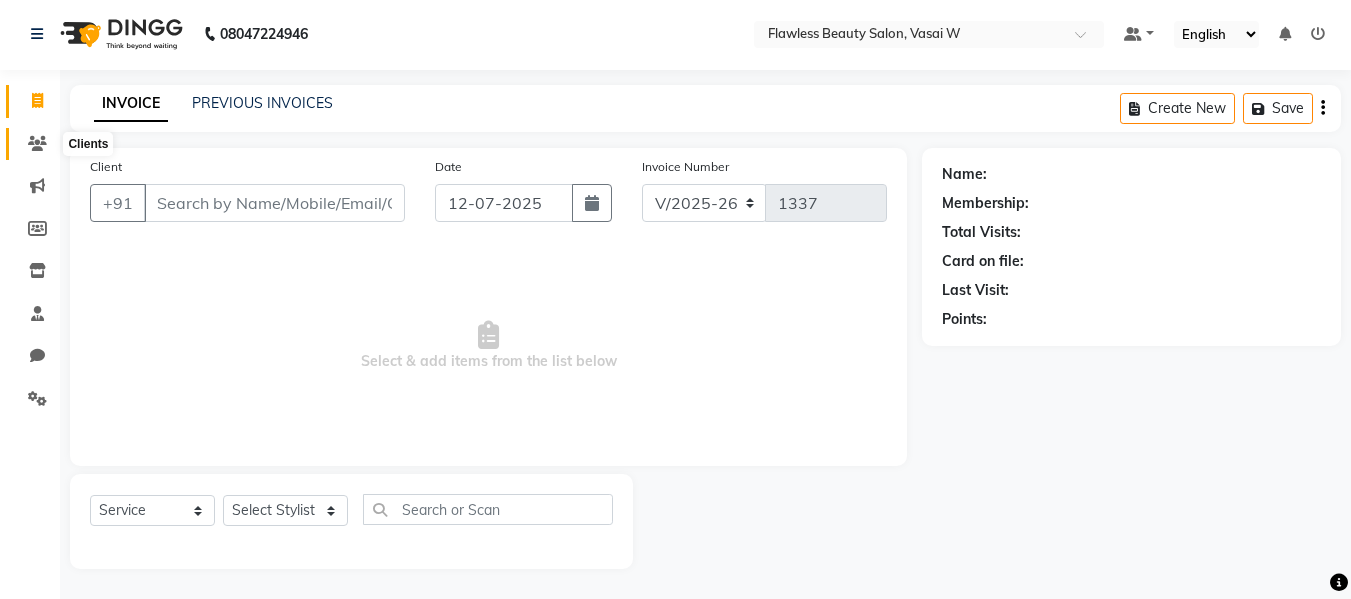 click 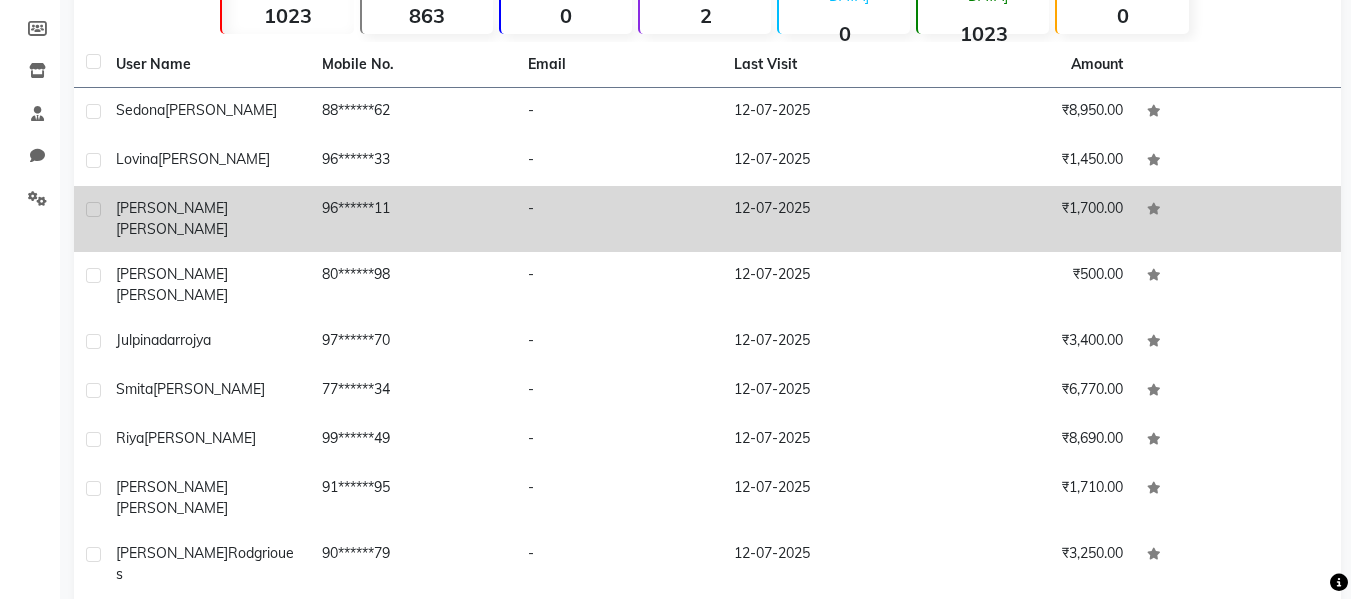 scroll, scrollTop: 226, scrollLeft: 0, axis: vertical 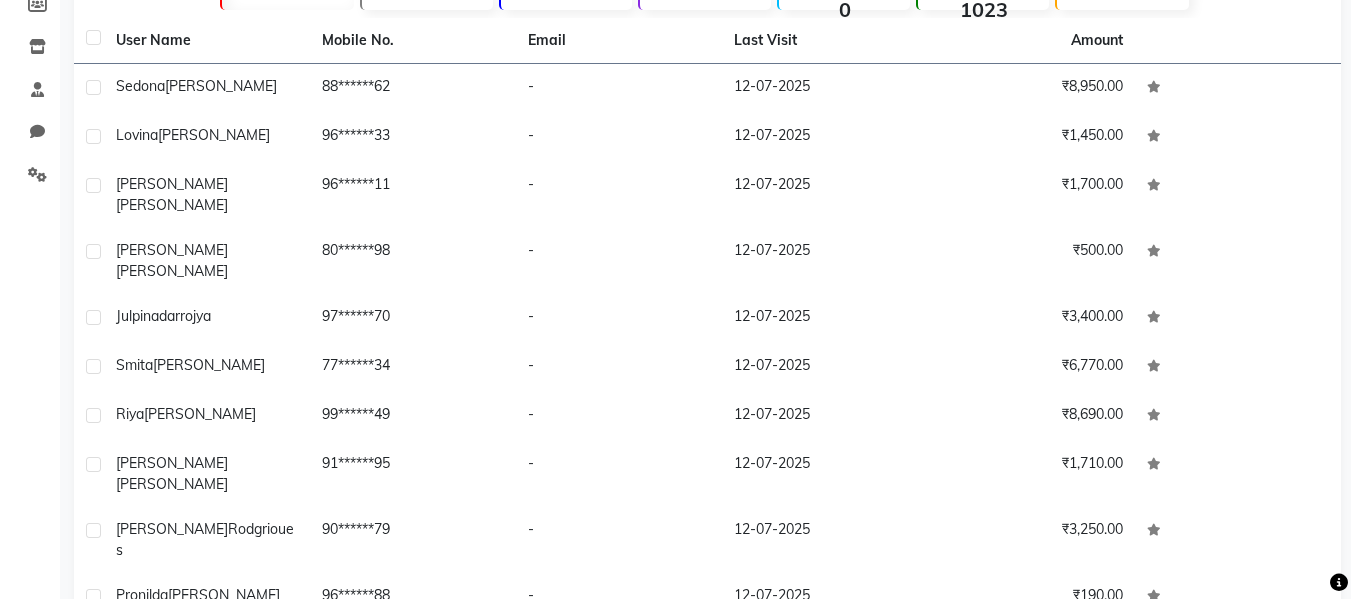 click on "Chat" 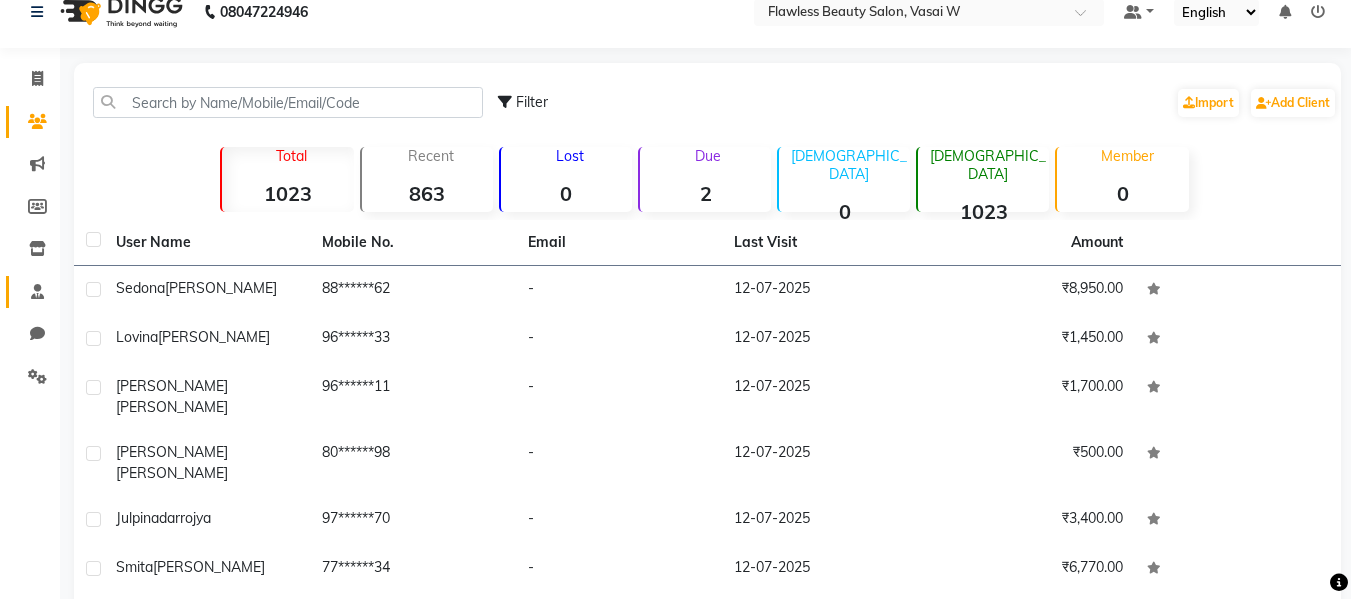 scroll, scrollTop: 0, scrollLeft: 0, axis: both 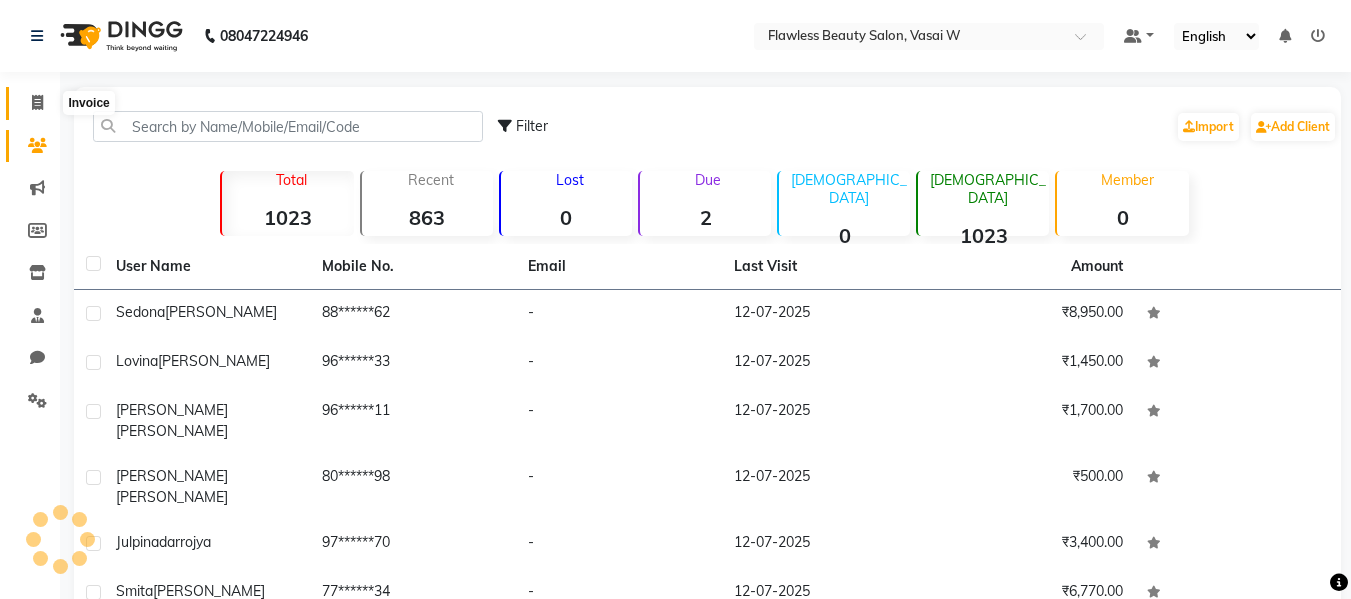click 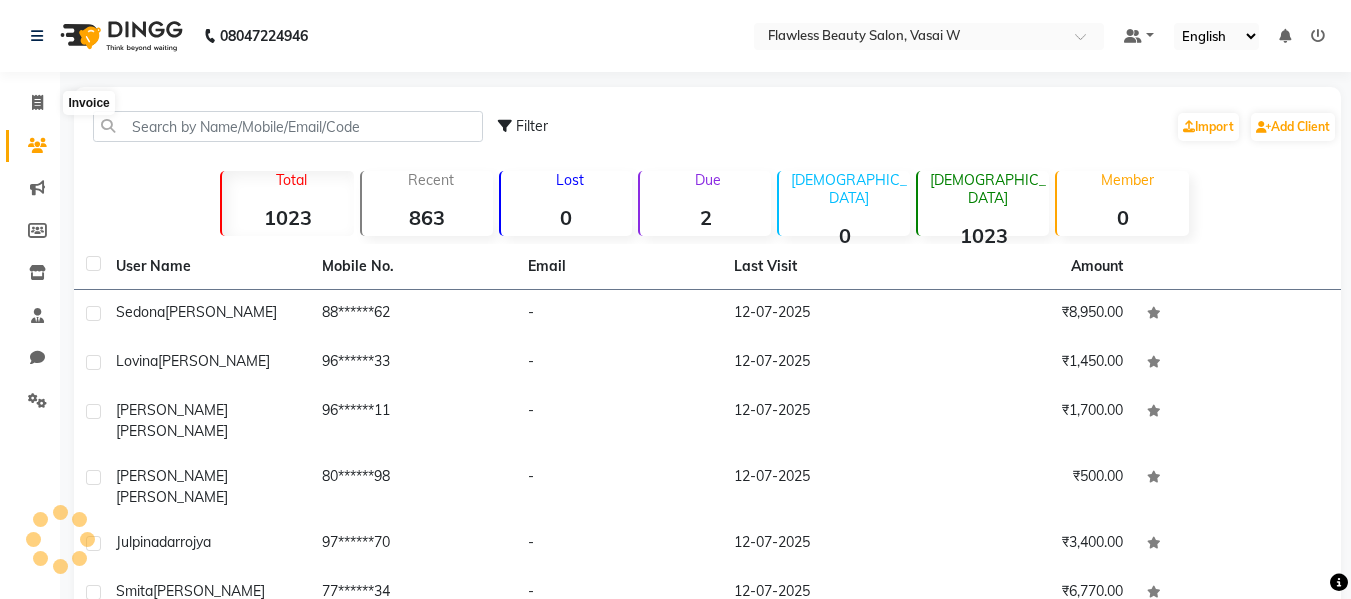 select on "8090" 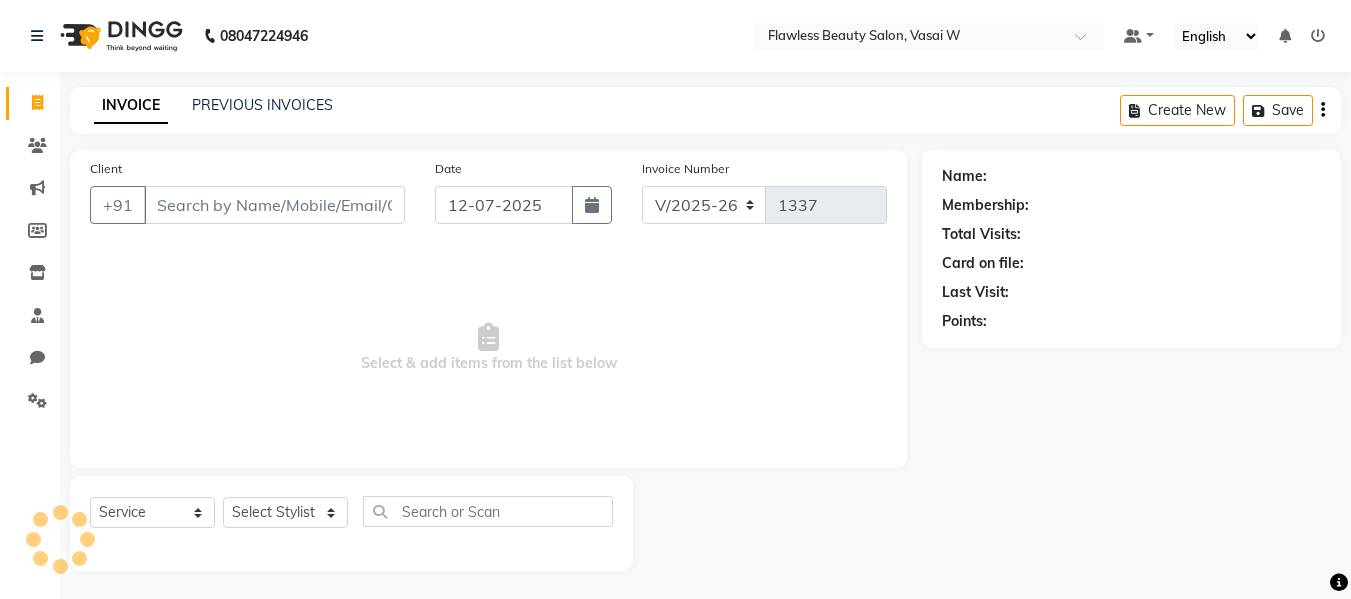 scroll, scrollTop: 2, scrollLeft: 0, axis: vertical 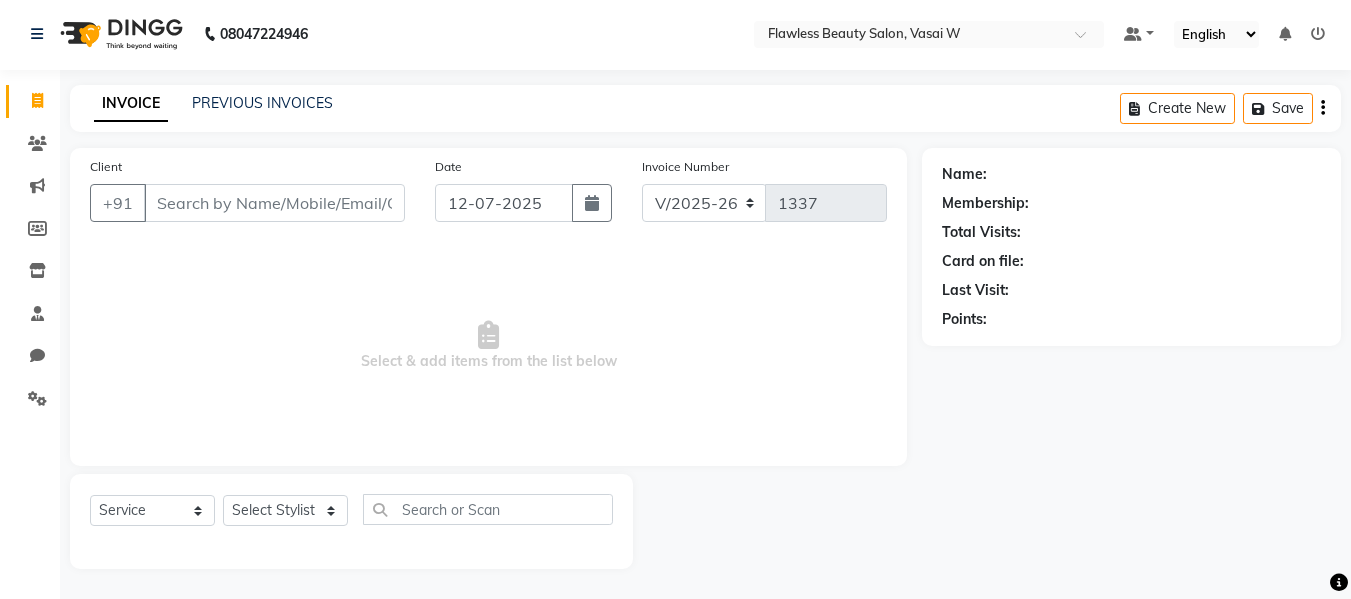 click on "Client" at bounding box center (274, 203) 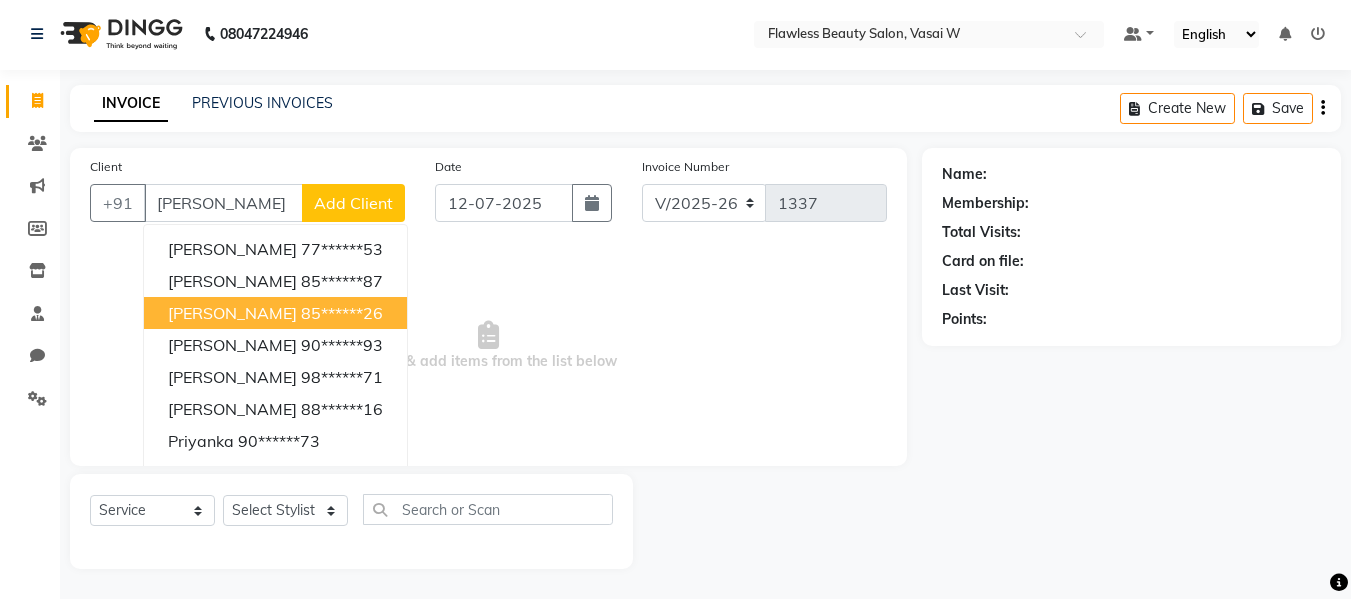 click on "[PERSON_NAME]" at bounding box center [232, 313] 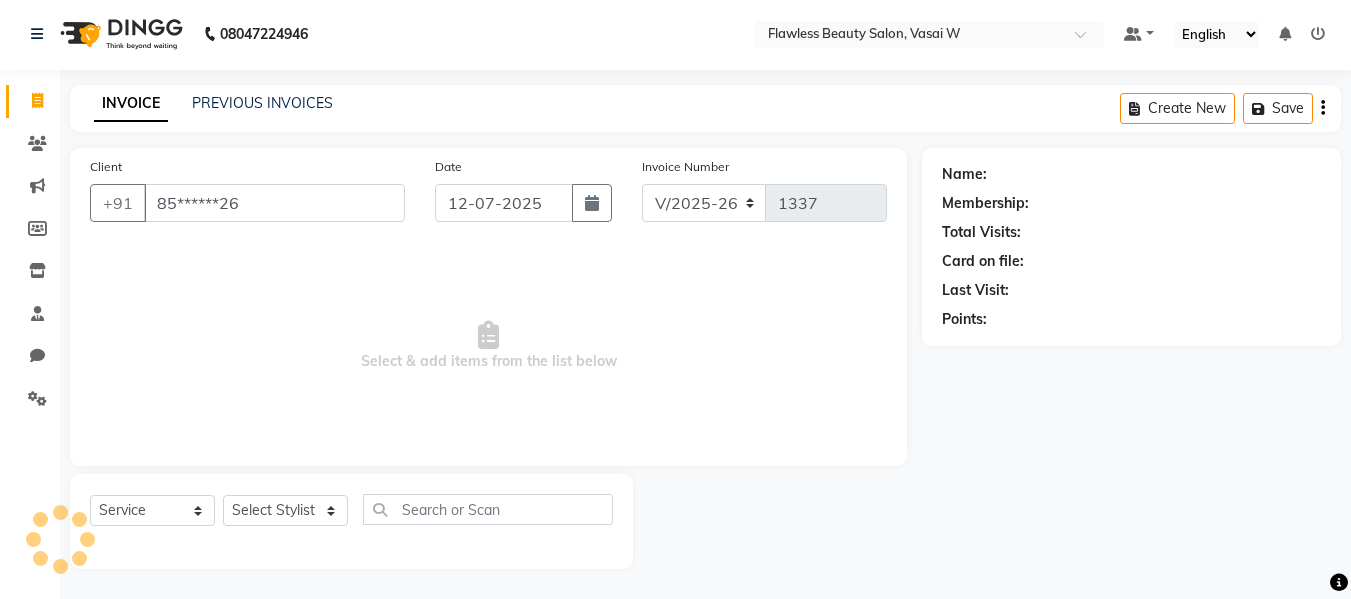 type on "85******26" 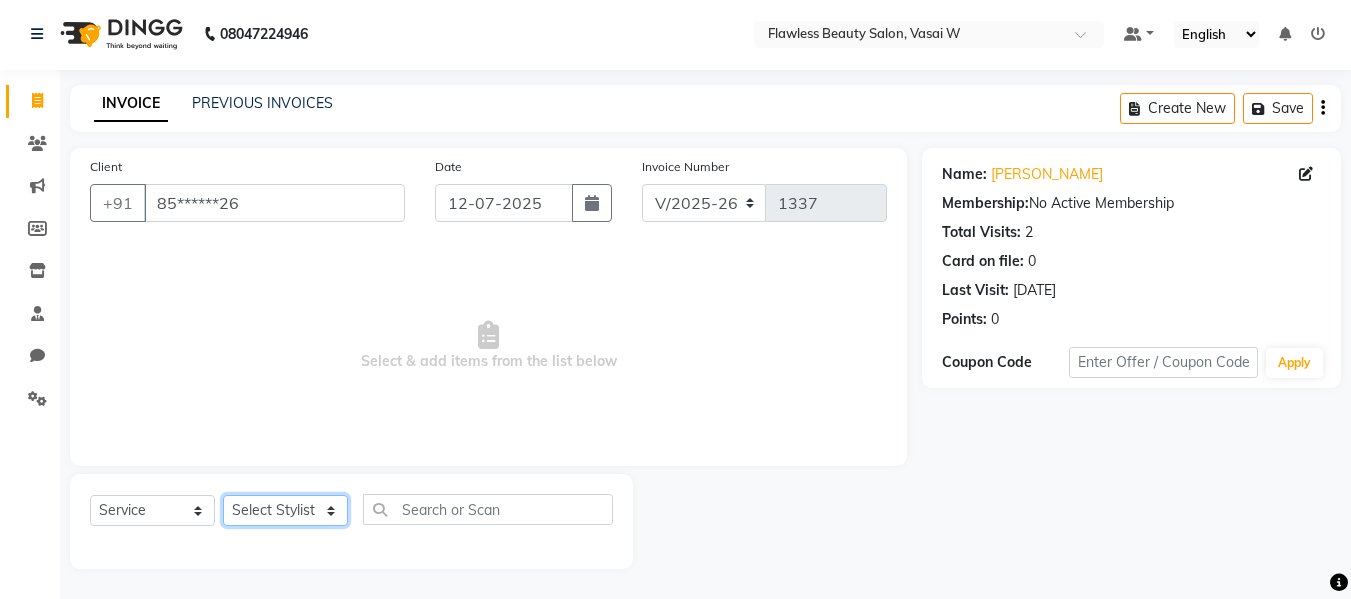 click on "Select Stylist Afsana [PERSON_NAME]  [PERSON_NAME] Maam Nisha  Pari [PERSON_NAME] [PERSON_NAME]" 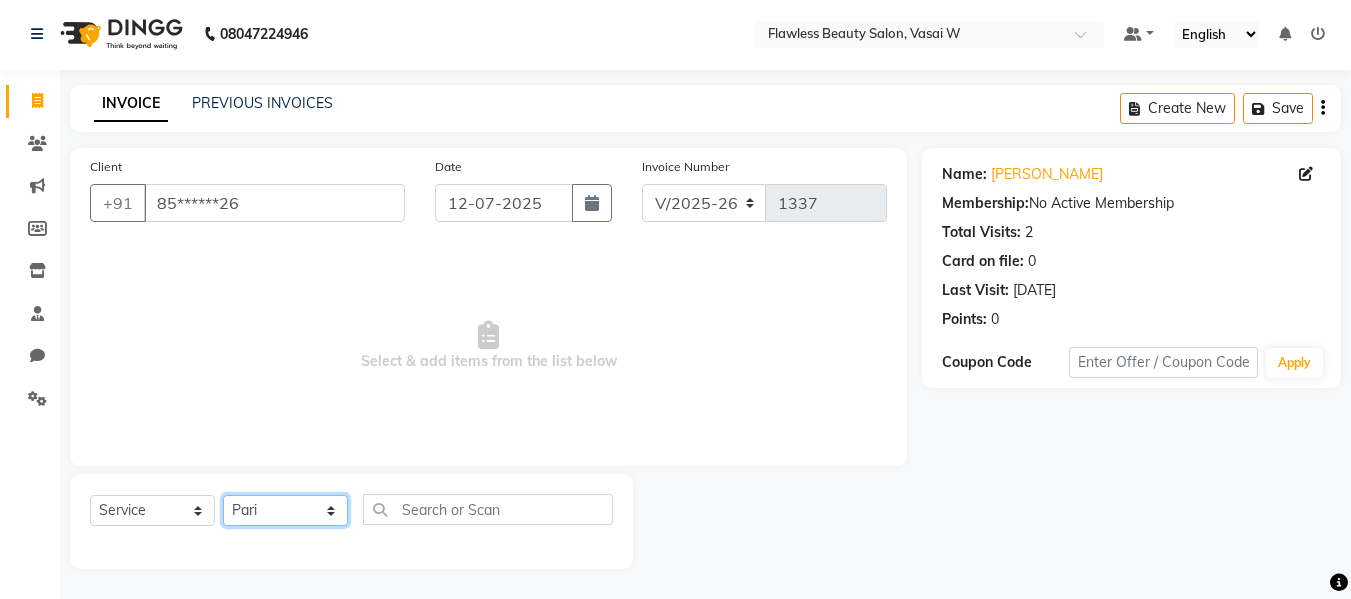 click on "Select Stylist Afsana [PERSON_NAME]  [PERSON_NAME] Maam Nisha  Pari [PERSON_NAME] [PERSON_NAME]" 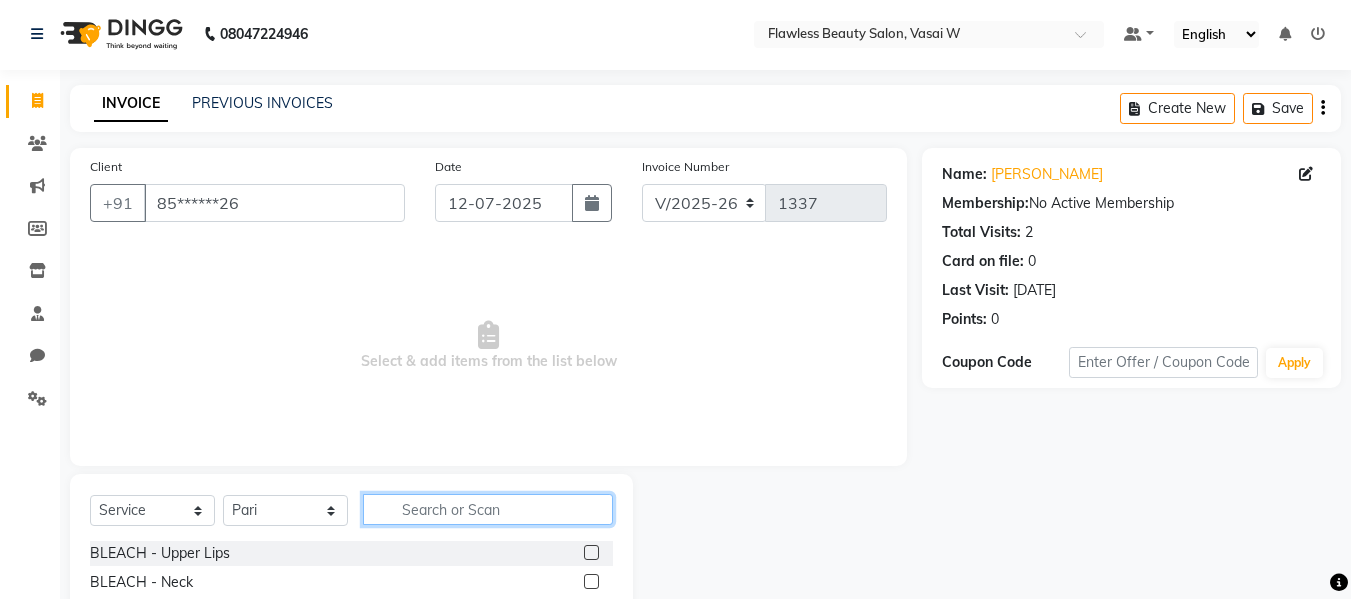 click 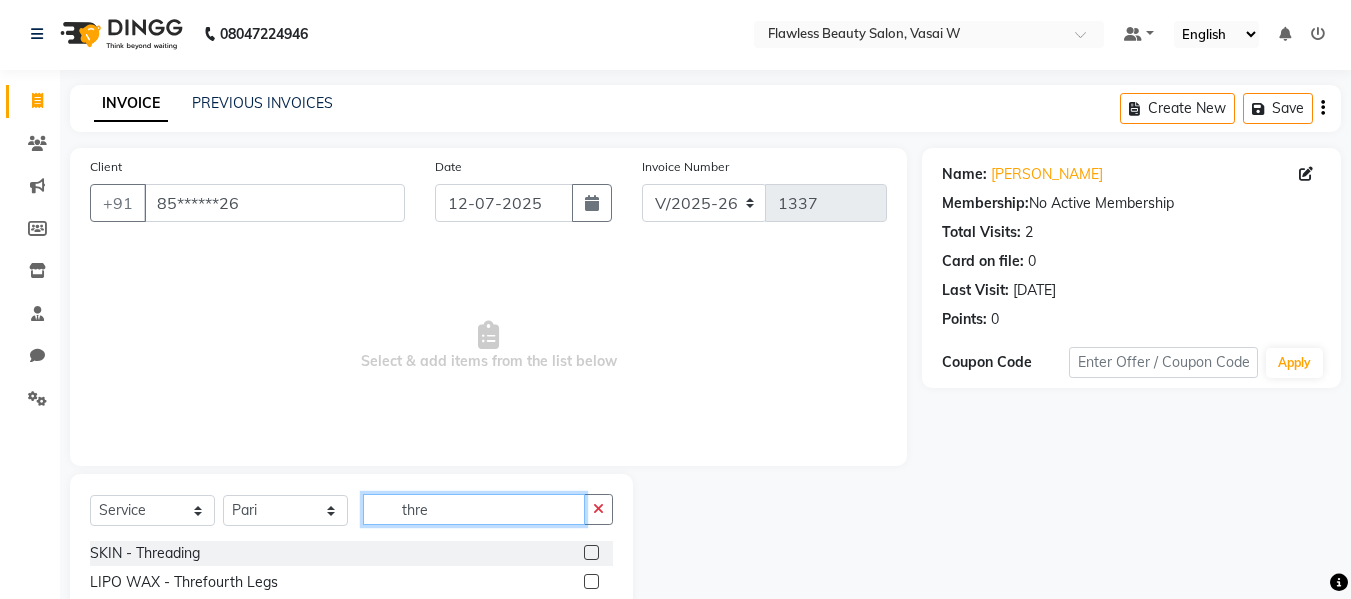 type on "thre" 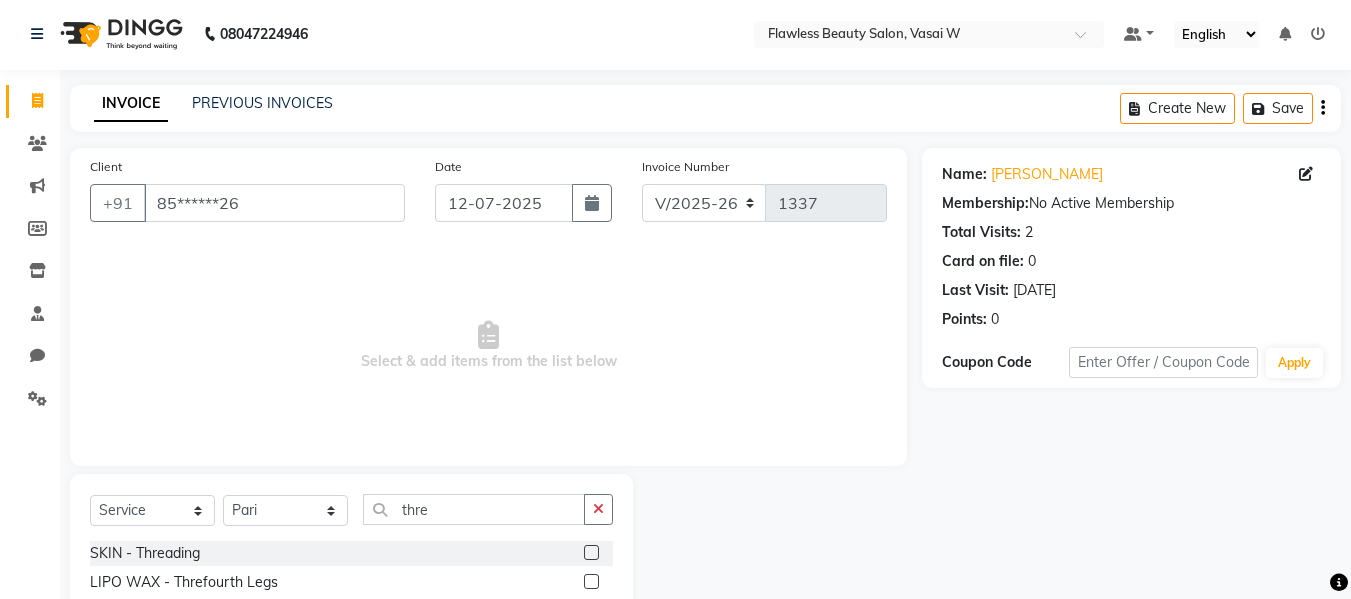 click 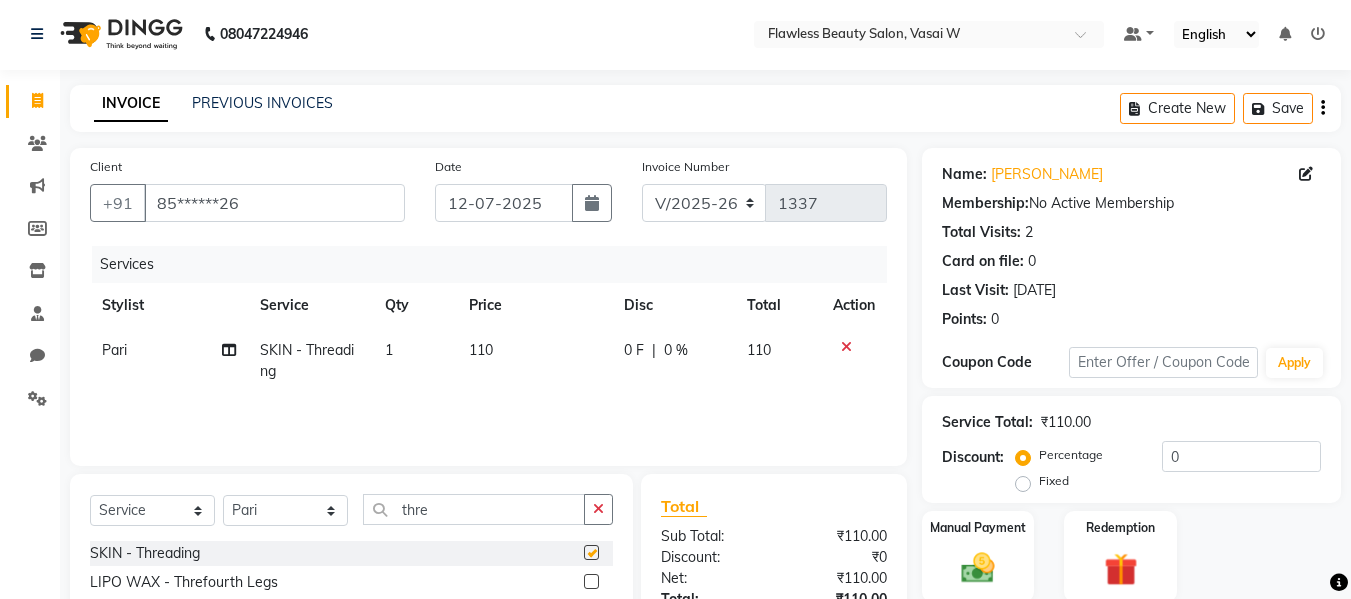 checkbox on "false" 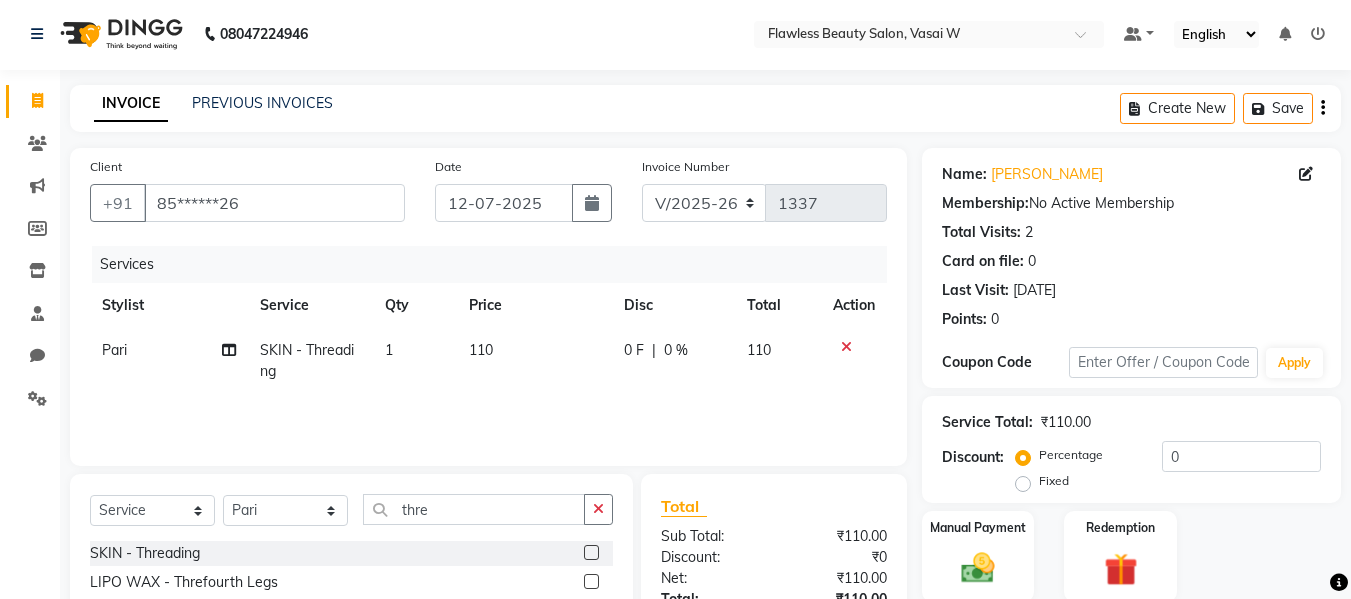 click on "110" 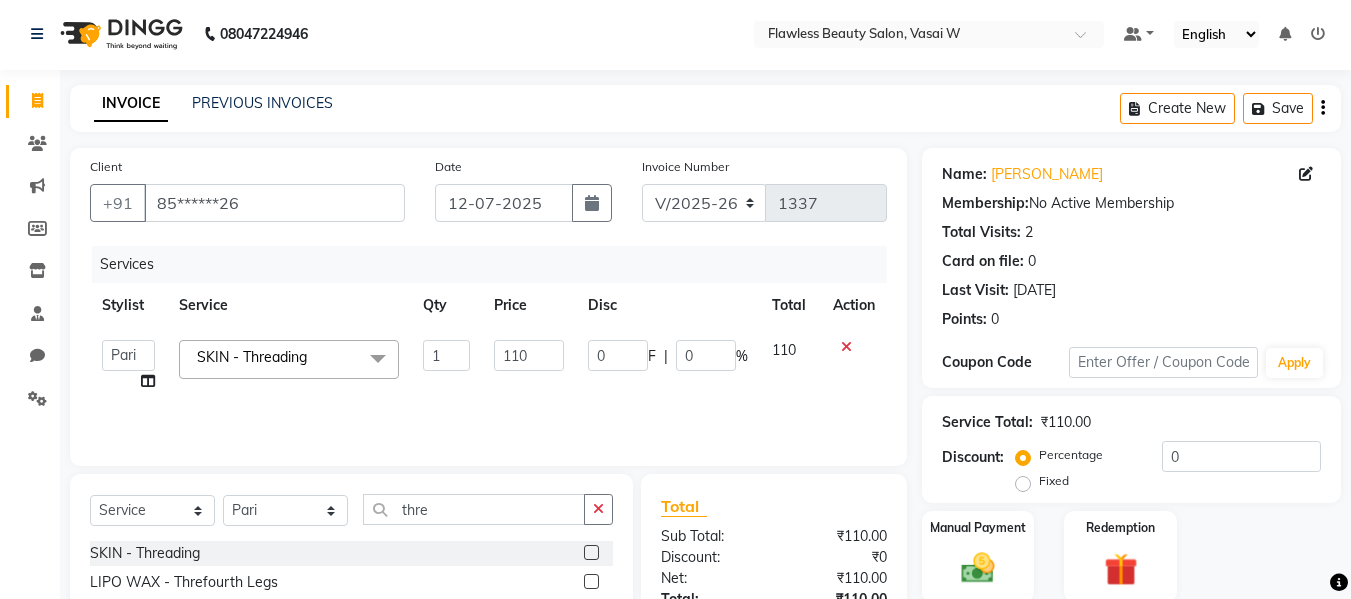 click on "110" 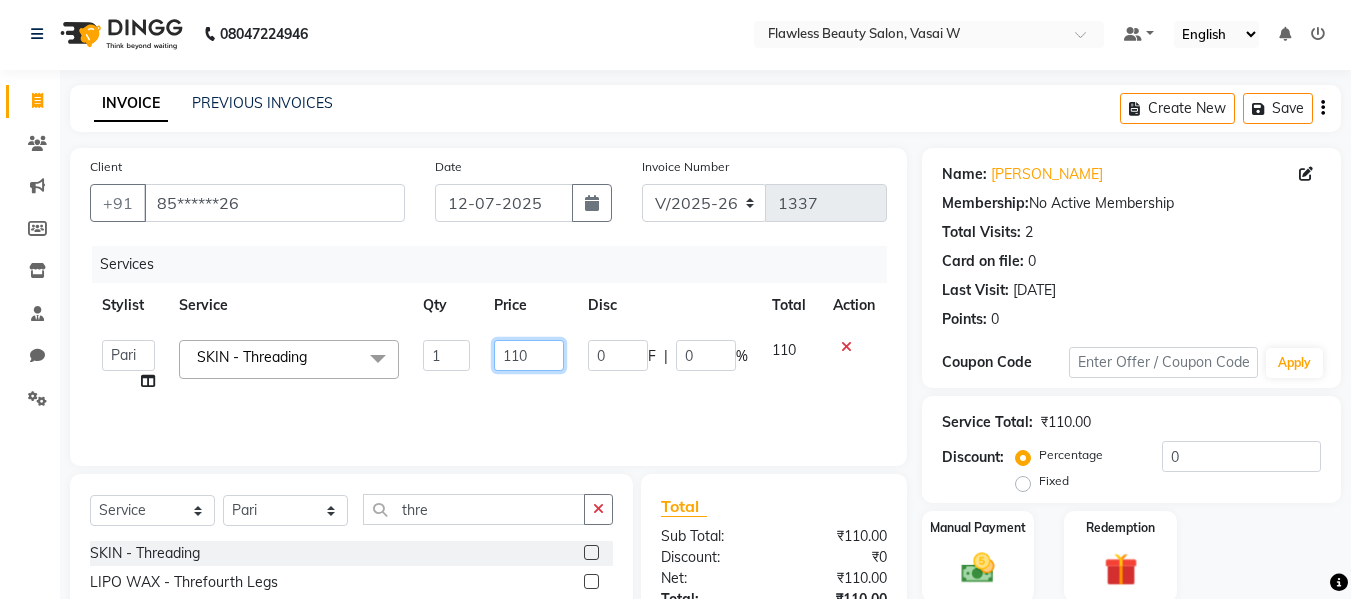 click on "110" 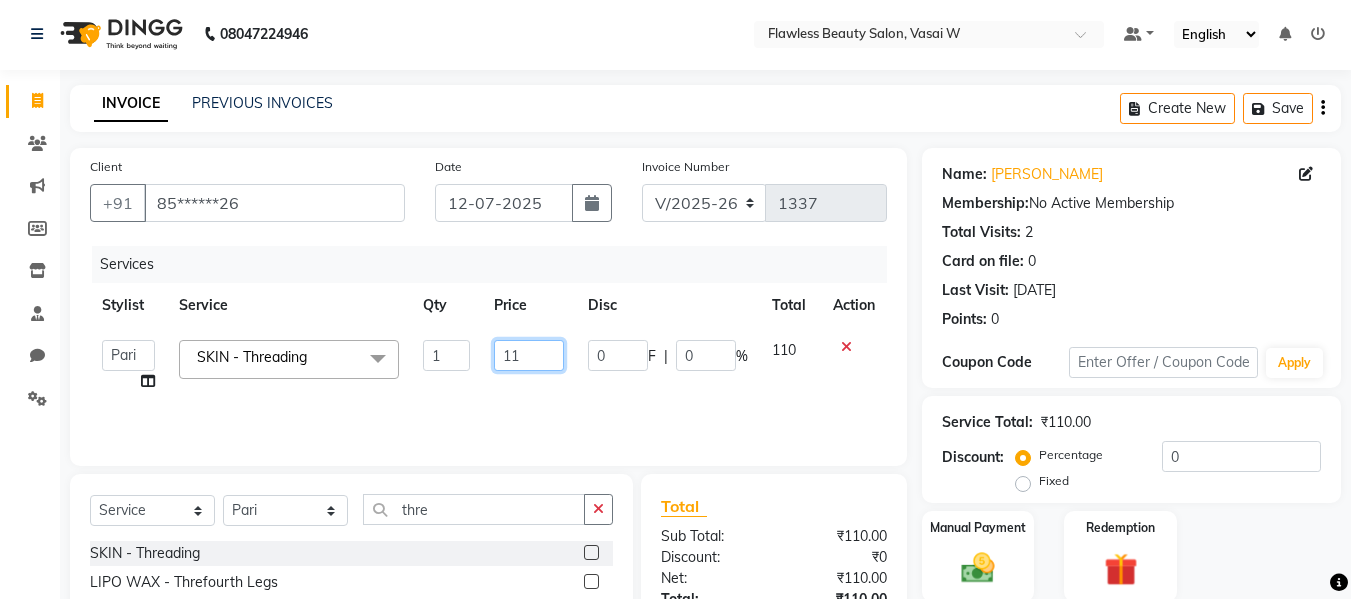 type on "1" 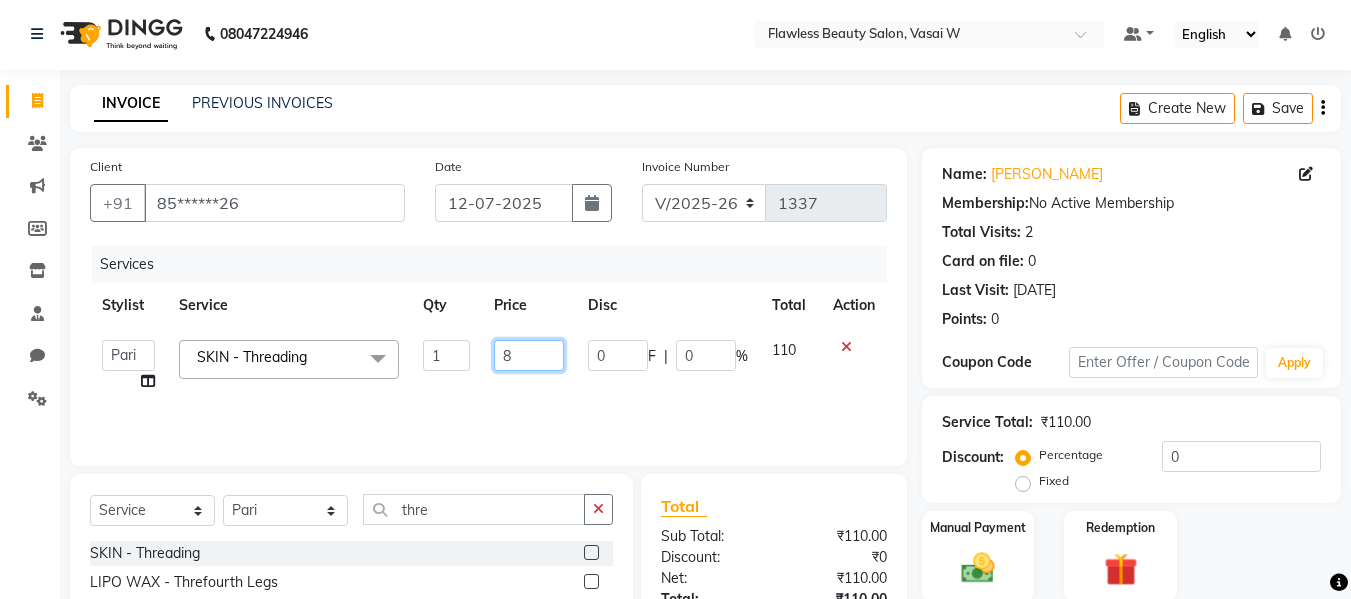 type on "80" 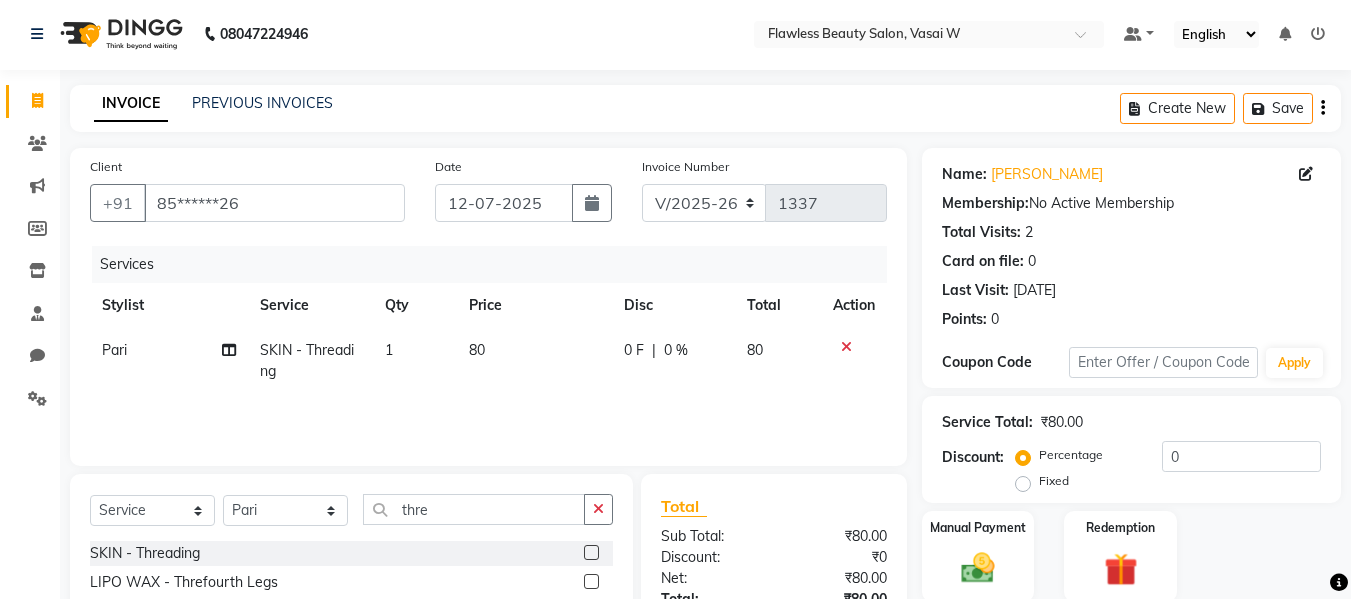 click on "Client +91 85******26 Date [DATE] Invoice Number V/2025 V/[PHONE_NUMBER] Services Stylist Service Qty Price Disc Total Action Pari SKIN - Threading 1 80 0 F | 0 % 80 Select  Service  Product  Membership  Package Voucher Prepaid Gift Card  Select Stylist Afsana [PERSON_NAME]  [PERSON_NAME] Maam Nisha  Pari [PERSON_NAME] [PERSON_NAME] thre SKIN - Threading  LIPO WAX - Threfourth Legs  Total Sub Total: ₹80.00 Discount: ₹0 Net: ₹80.00 Total: ₹80.00 Add Tip ₹0 Payable: ₹80.00 Paid: ₹0 Balance   : ₹80.00" 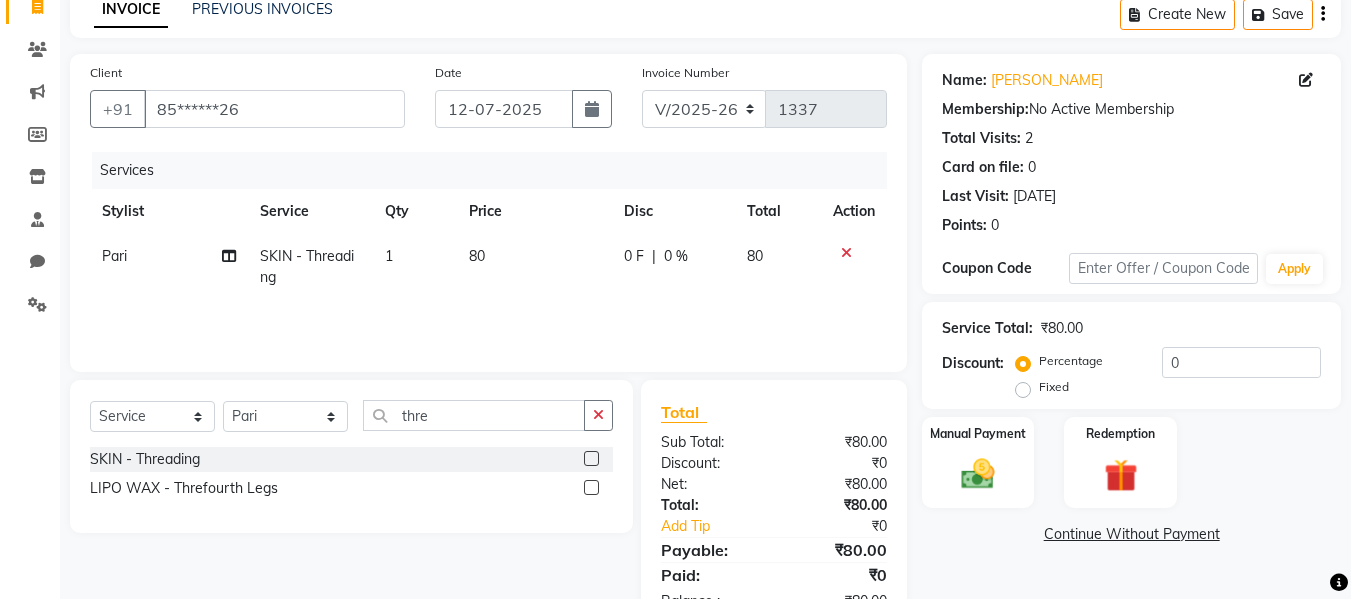 scroll, scrollTop: 107, scrollLeft: 0, axis: vertical 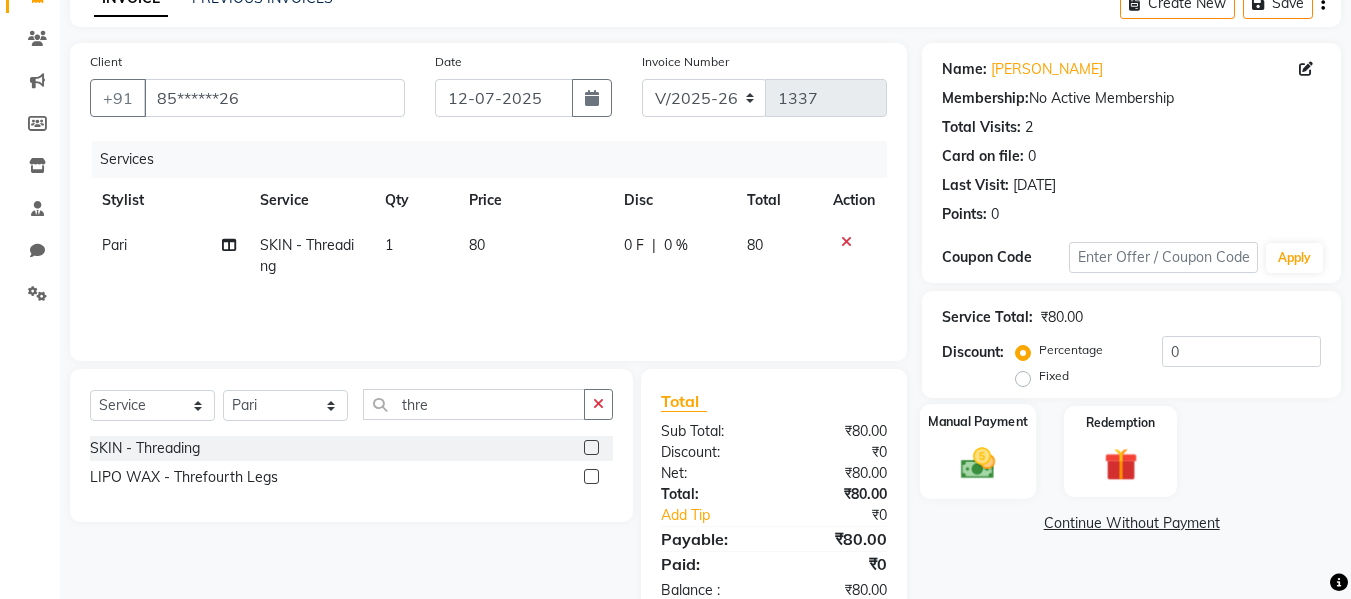 click on "Manual Payment" 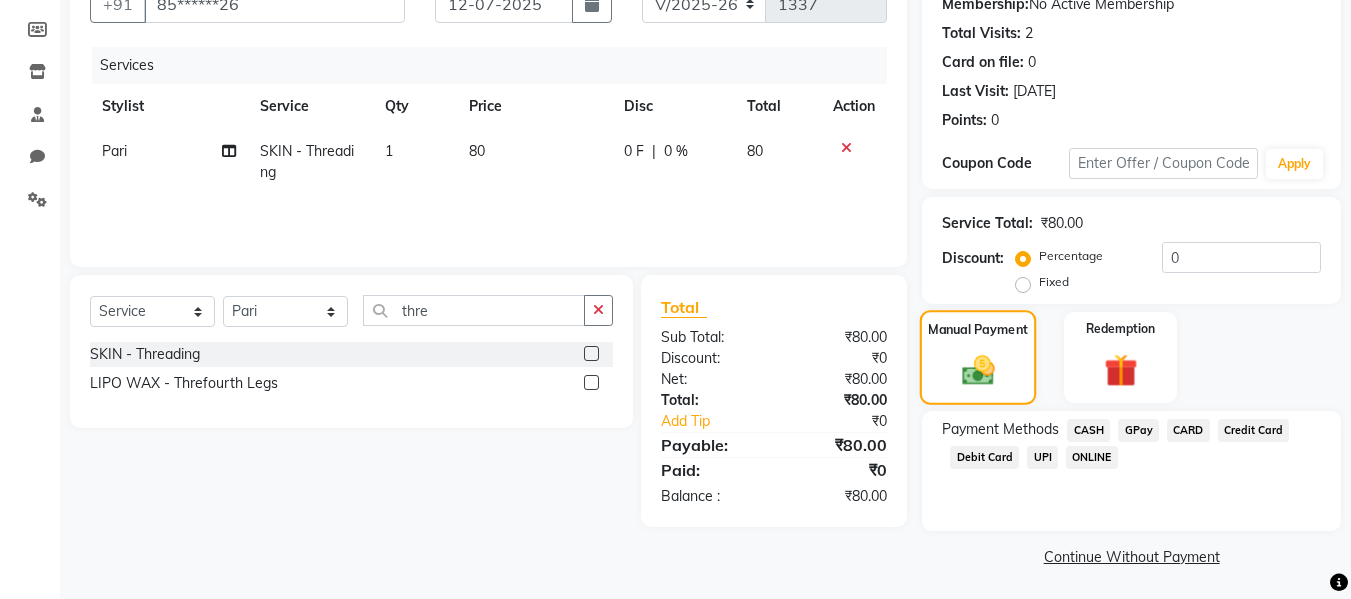 scroll, scrollTop: 204, scrollLeft: 0, axis: vertical 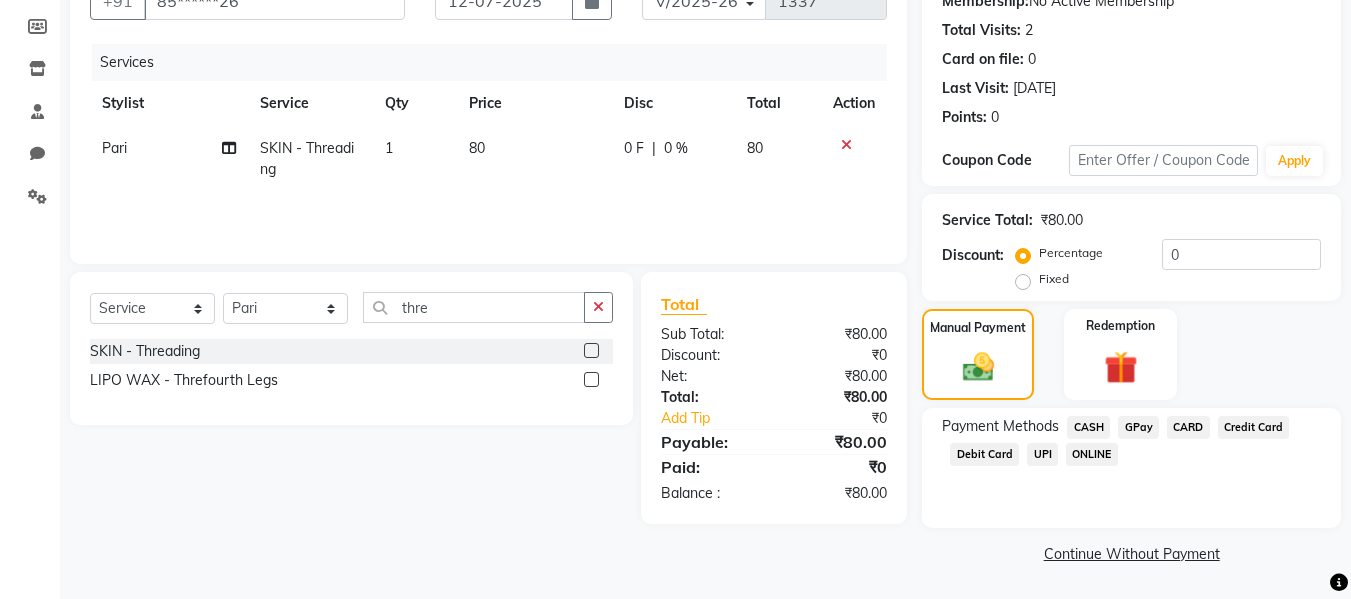 click on "CASH" 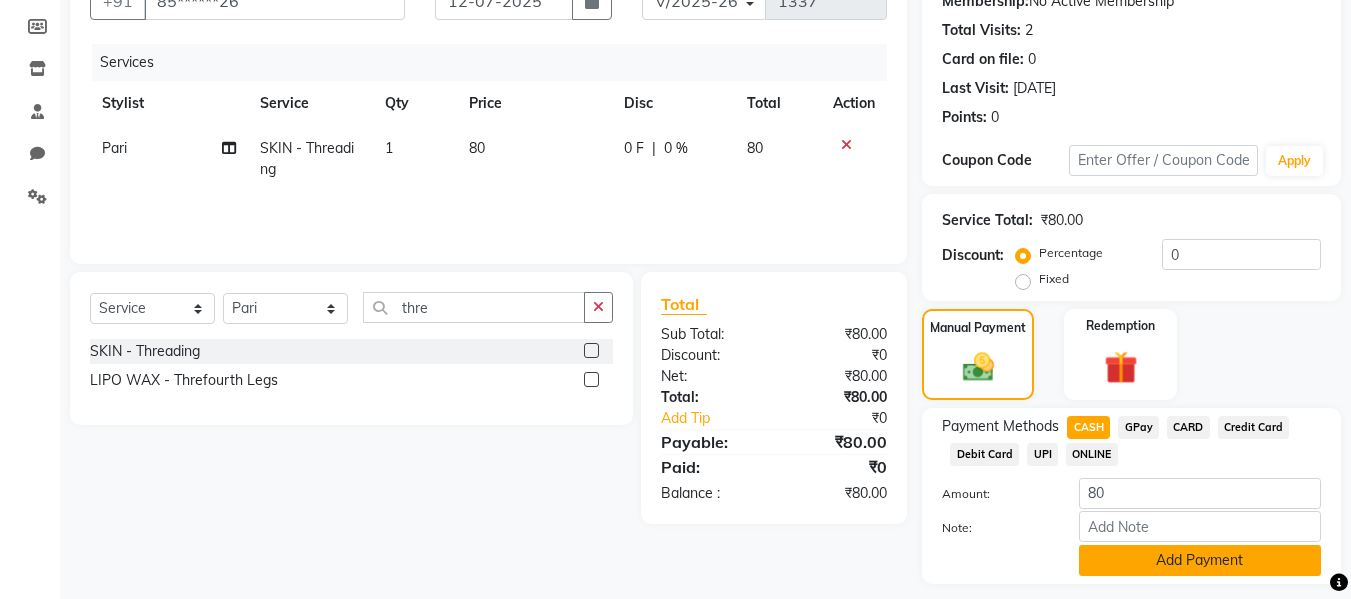 click on "Add Payment" 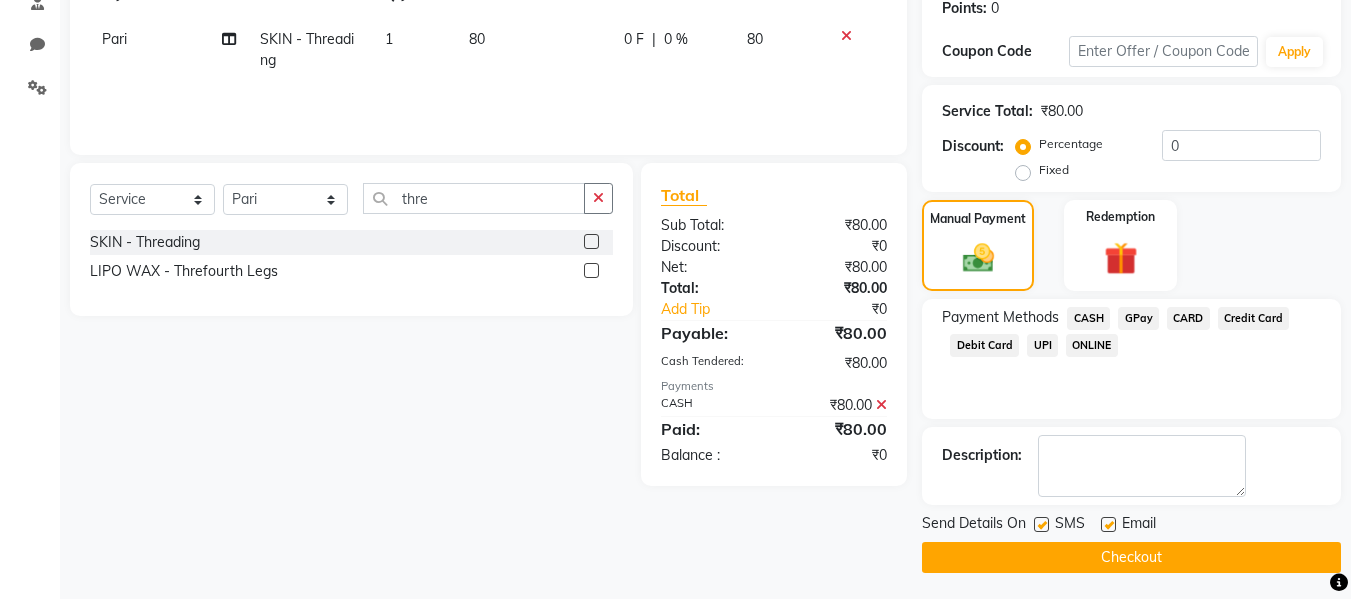 scroll, scrollTop: 317, scrollLeft: 0, axis: vertical 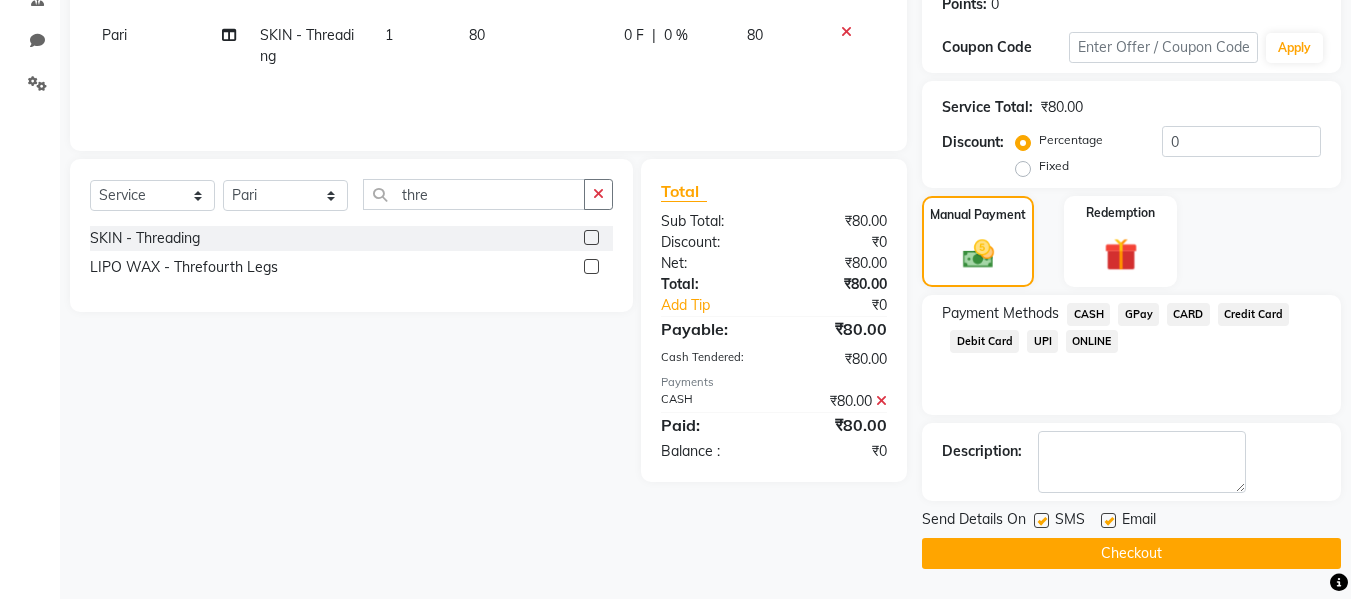 click 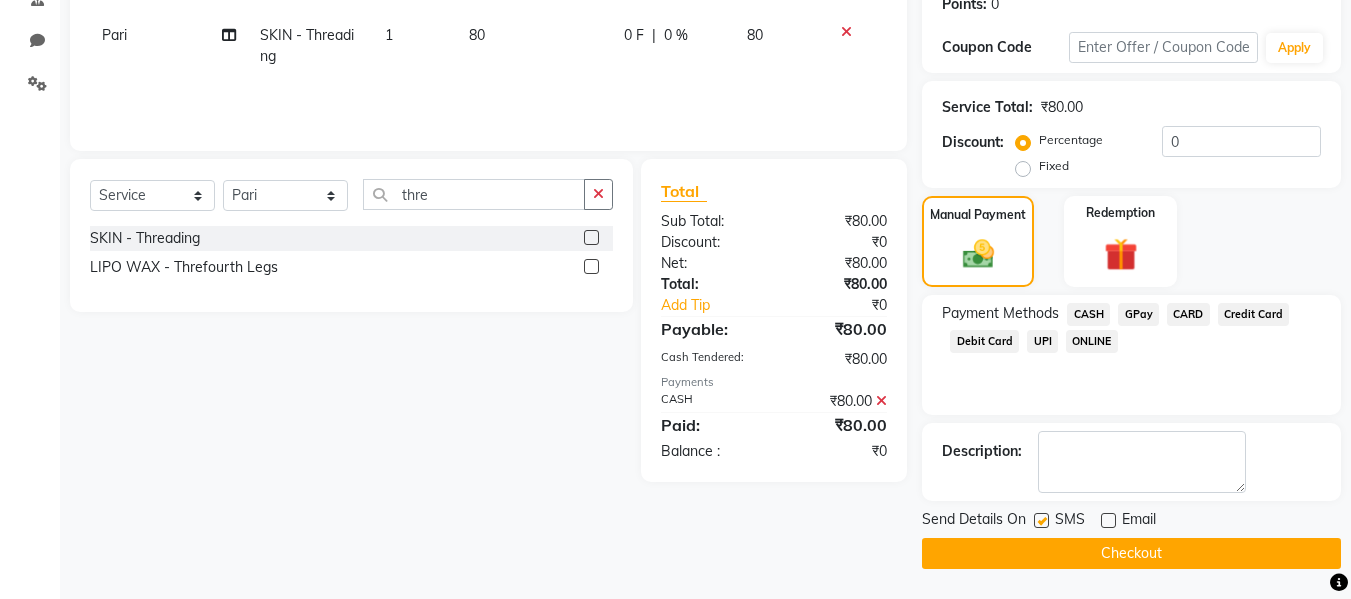 click 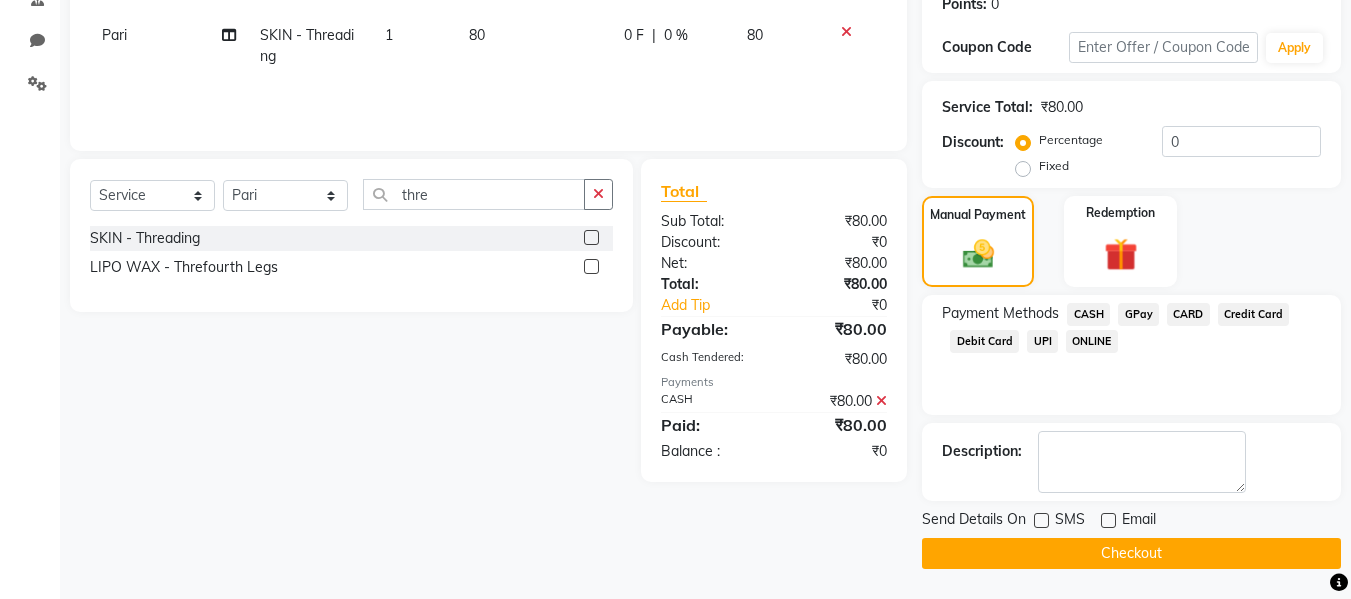click on "Checkout" 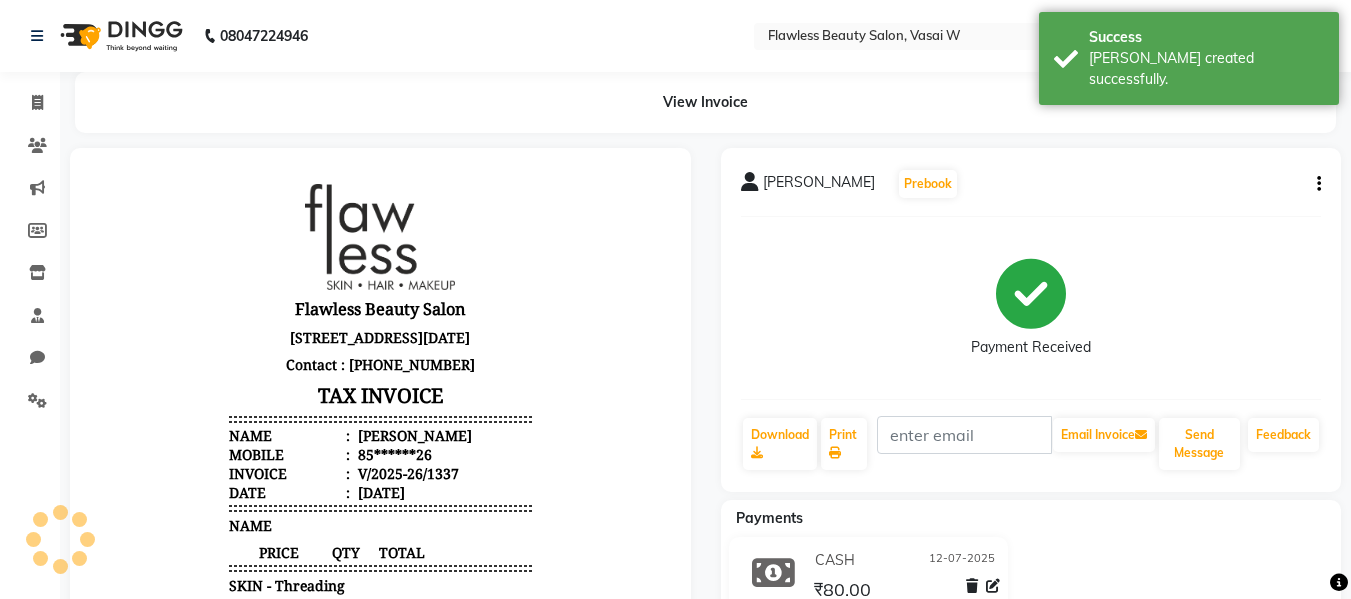 scroll, scrollTop: 0, scrollLeft: 0, axis: both 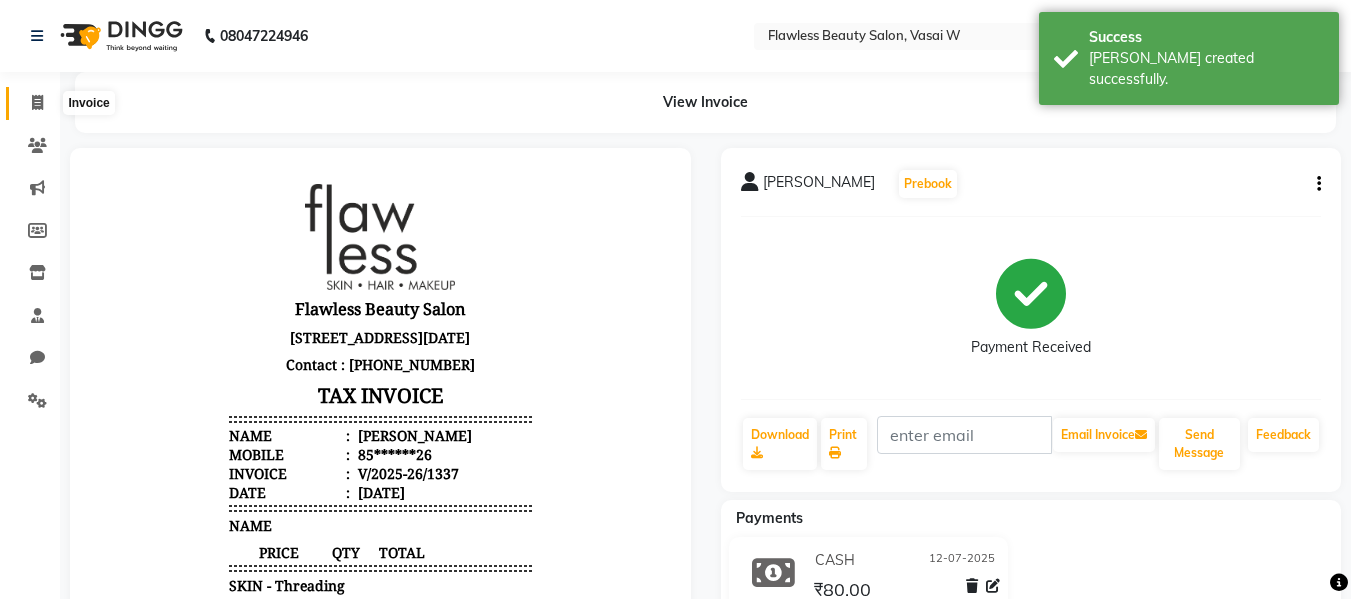 click 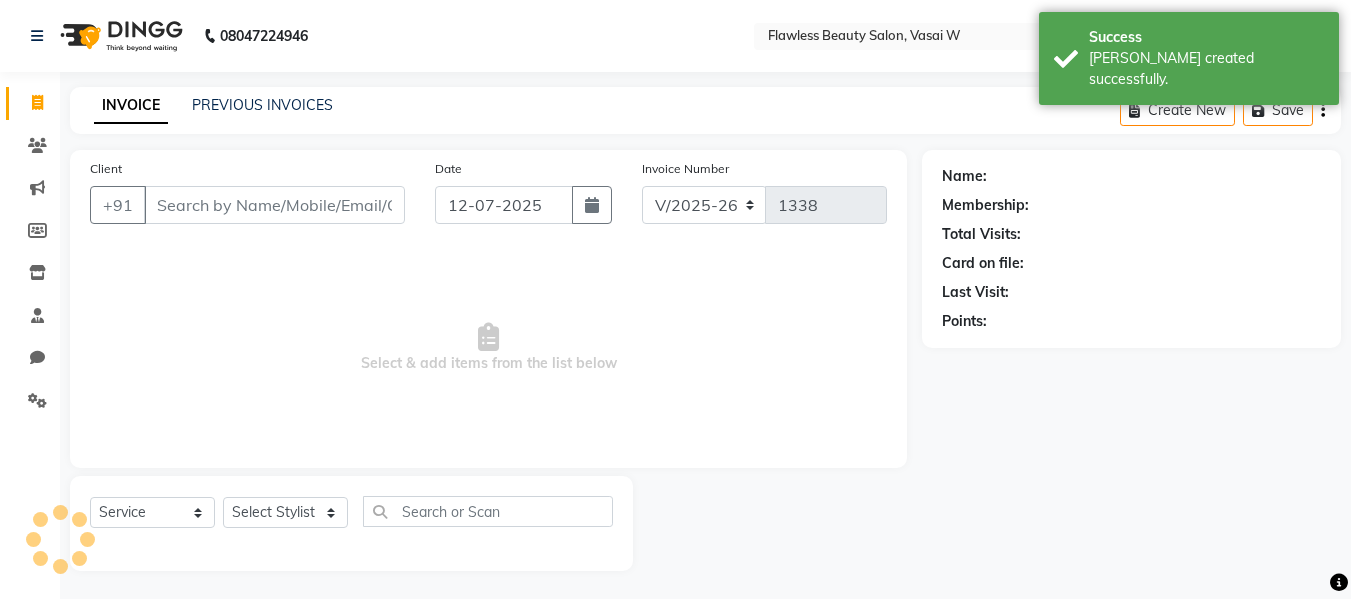 scroll, scrollTop: 2, scrollLeft: 0, axis: vertical 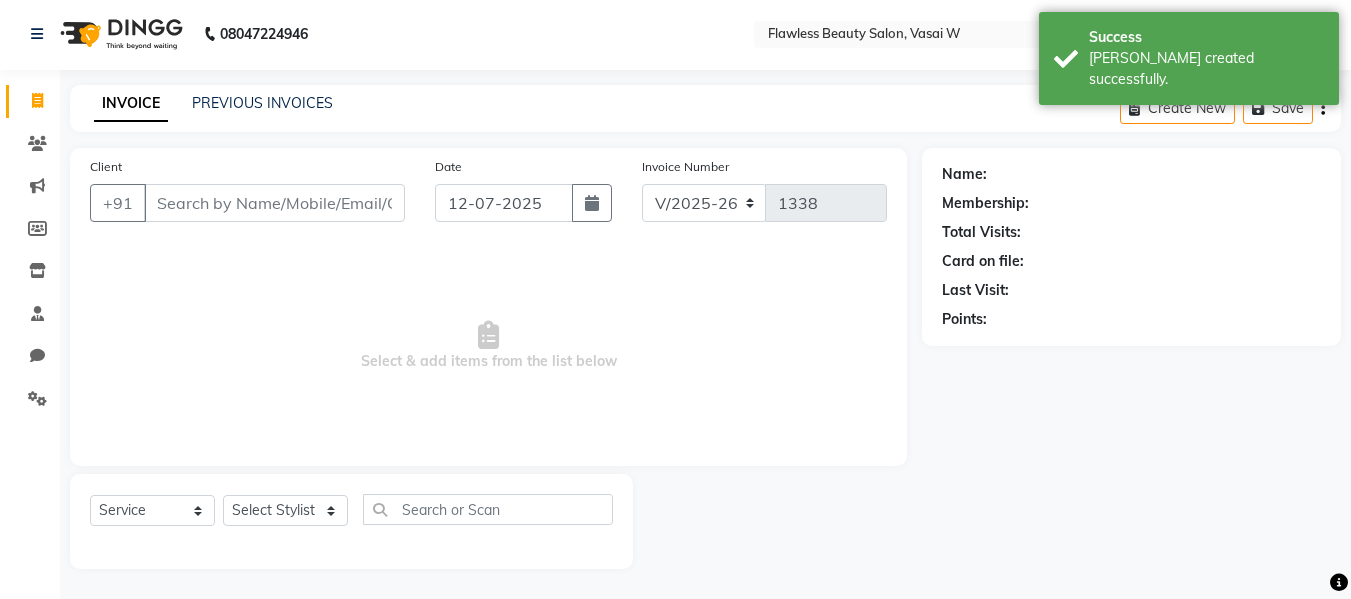 click on "Client" at bounding box center [274, 203] 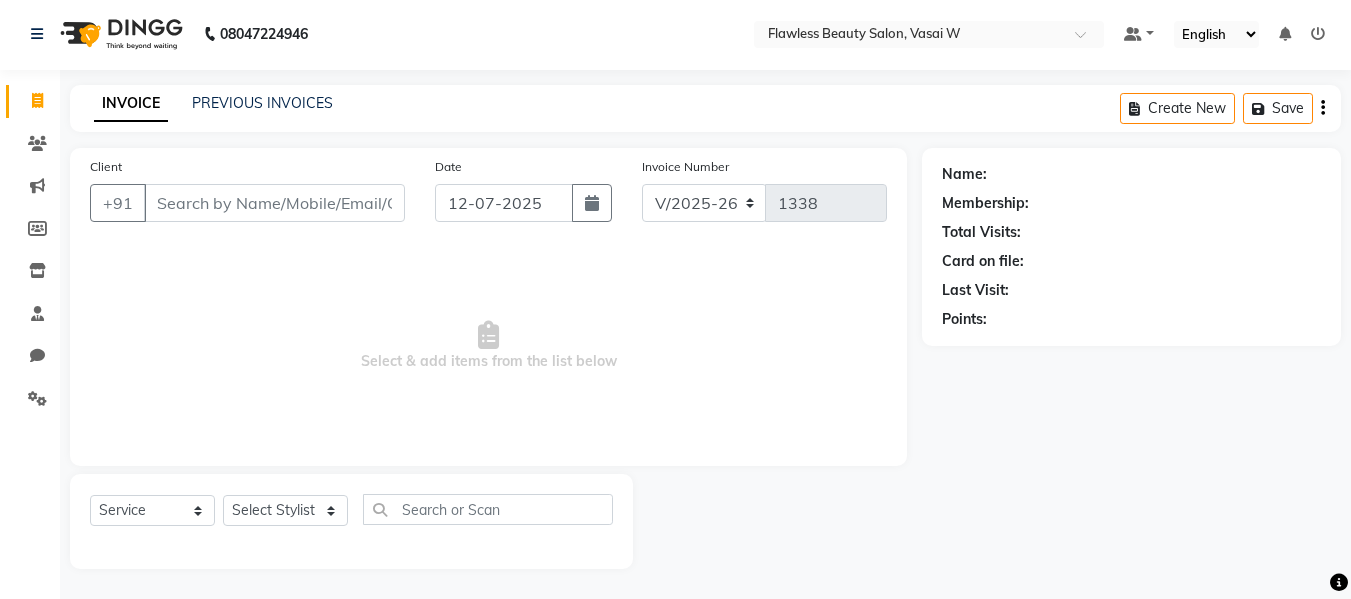 click on "Client" at bounding box center (274, 203) 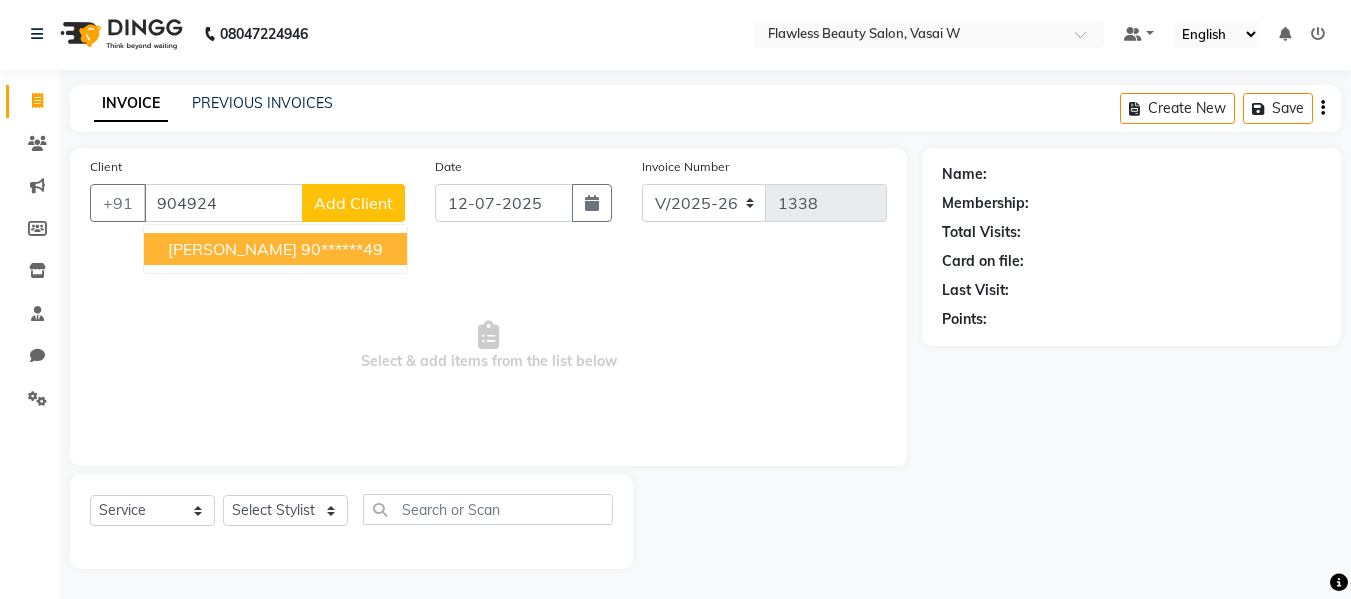 click on "[PERSON_NAME]" at bounding box center (232, 249) 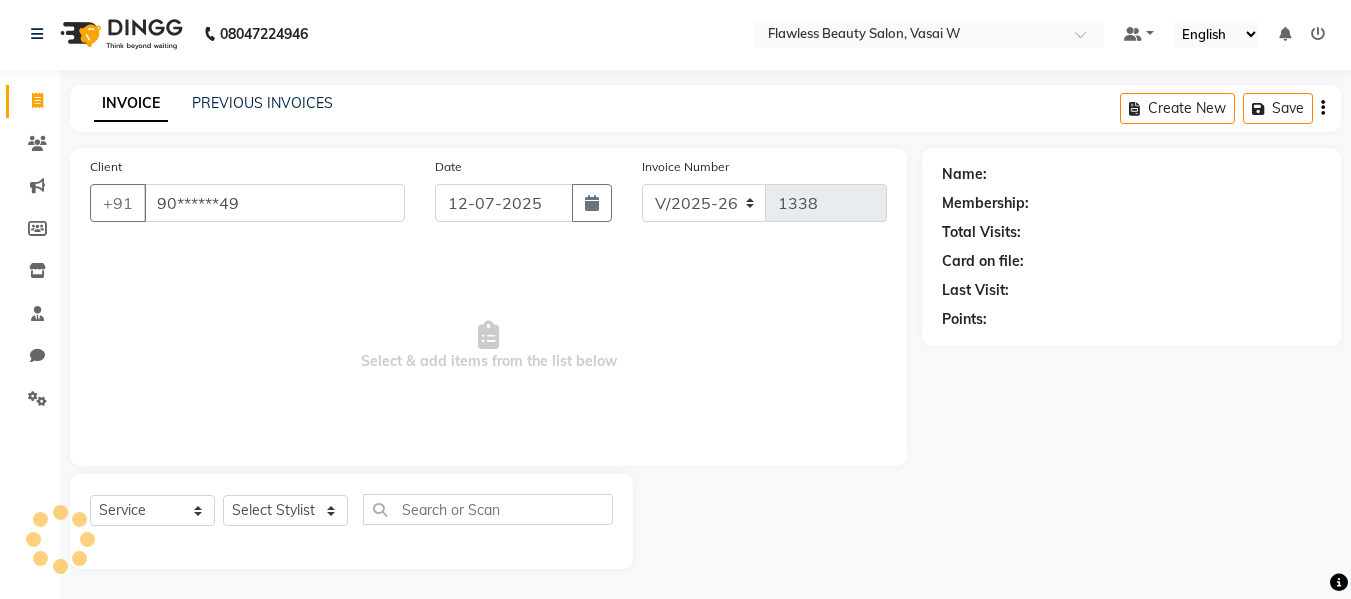 type on "90******49" 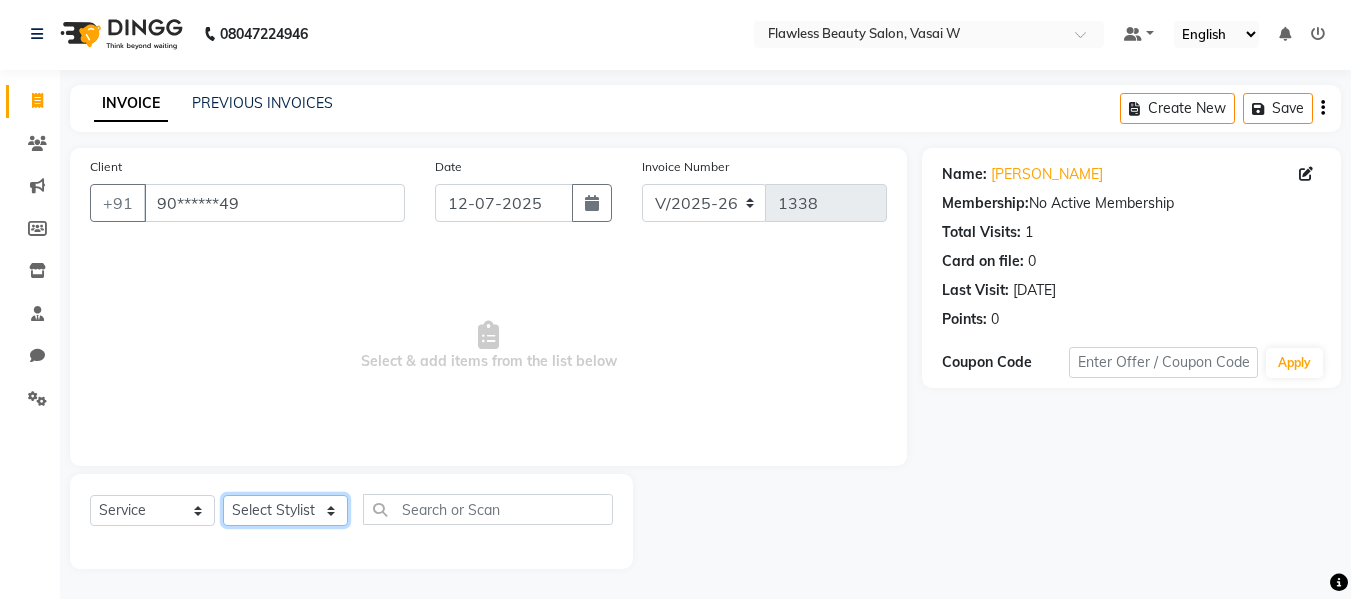 click on "Select Stylist Afsana [PERSON_NAME]  [PERSON_NAME] Maam Nisha  Pari [PERSON_NAME] [PERSON_NAME]" 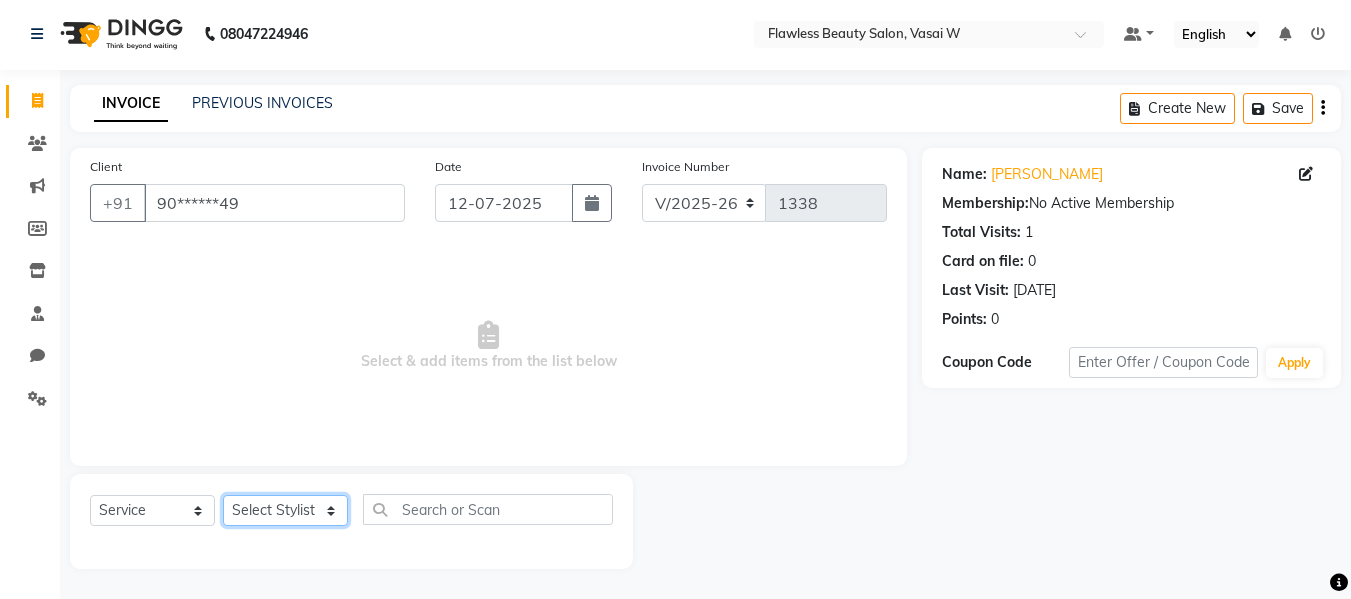select on "76405" 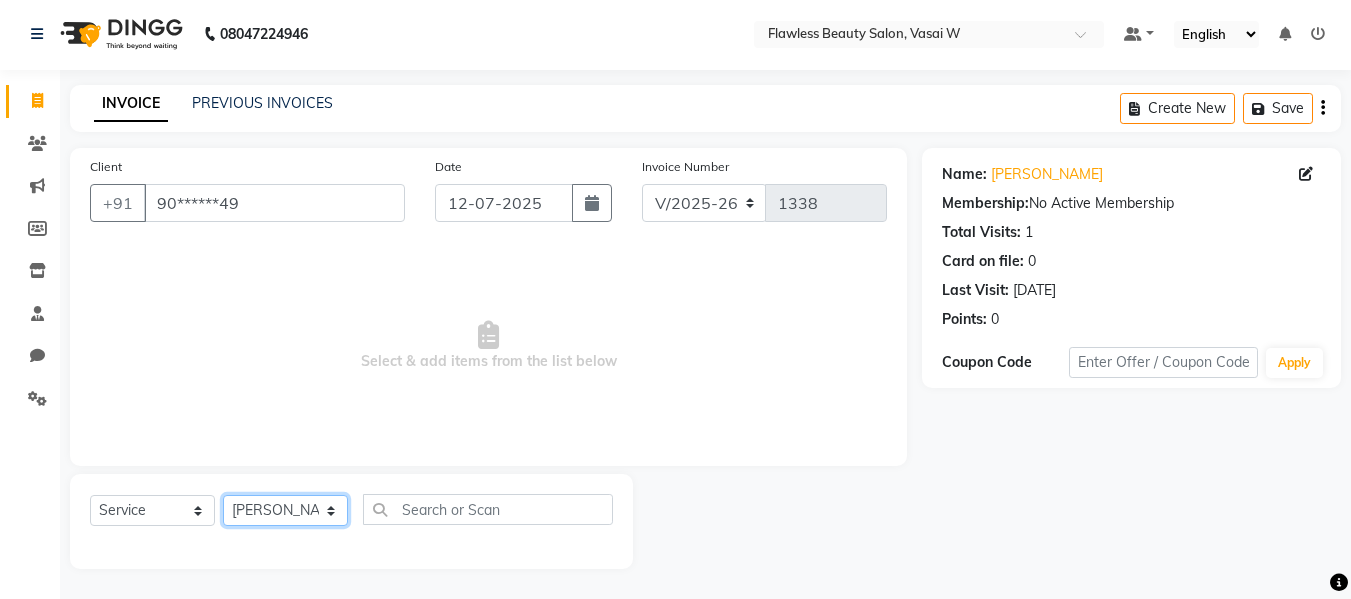 click on "Select Stylist Afsana [PERSON_NAME]  [PERSON_NAME] Maam Nisha  Pari [PERSON_NAME] [PERSON_NAME]" 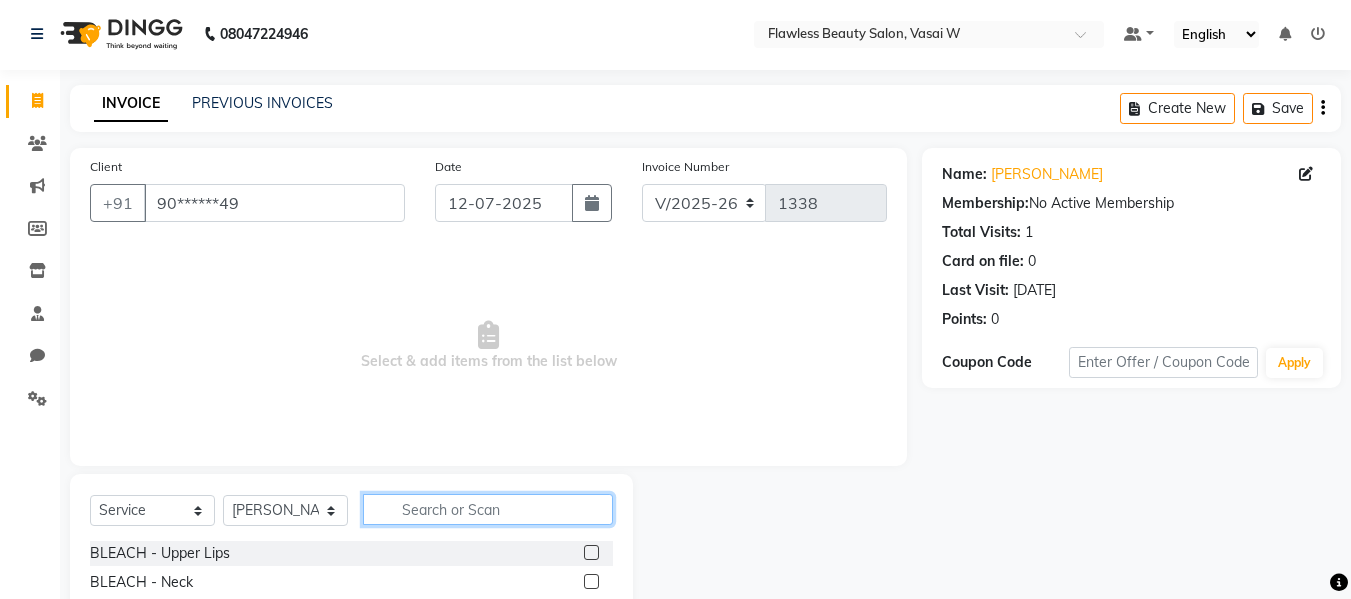 click 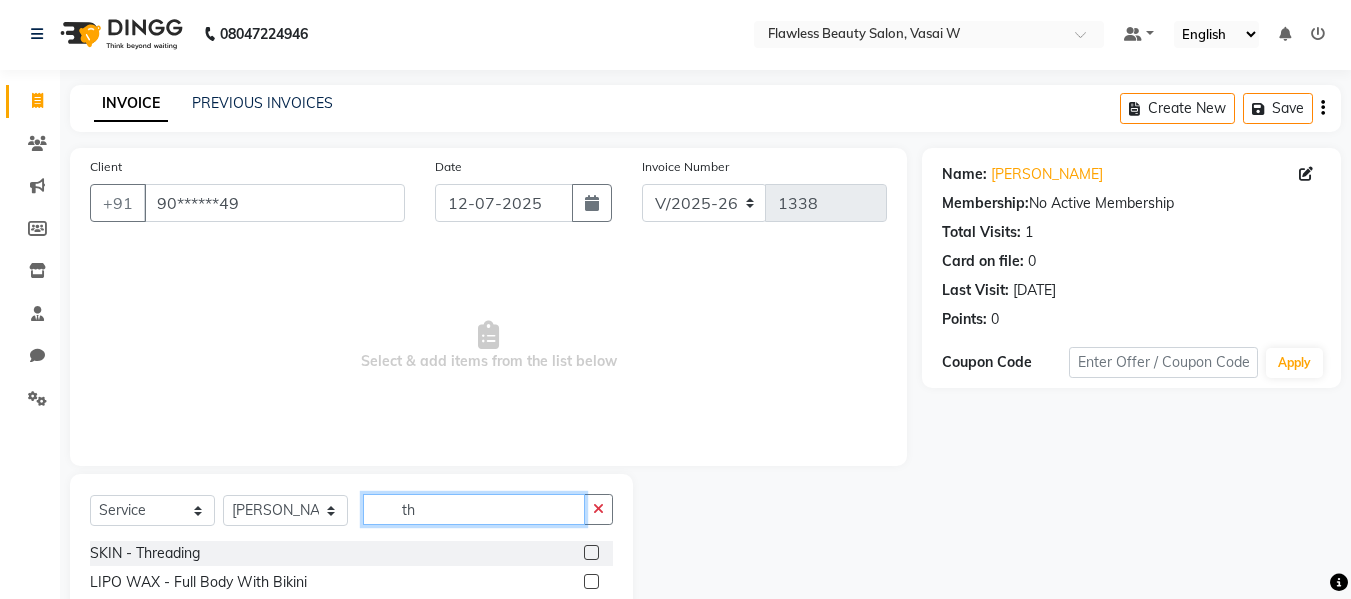 type on "th" 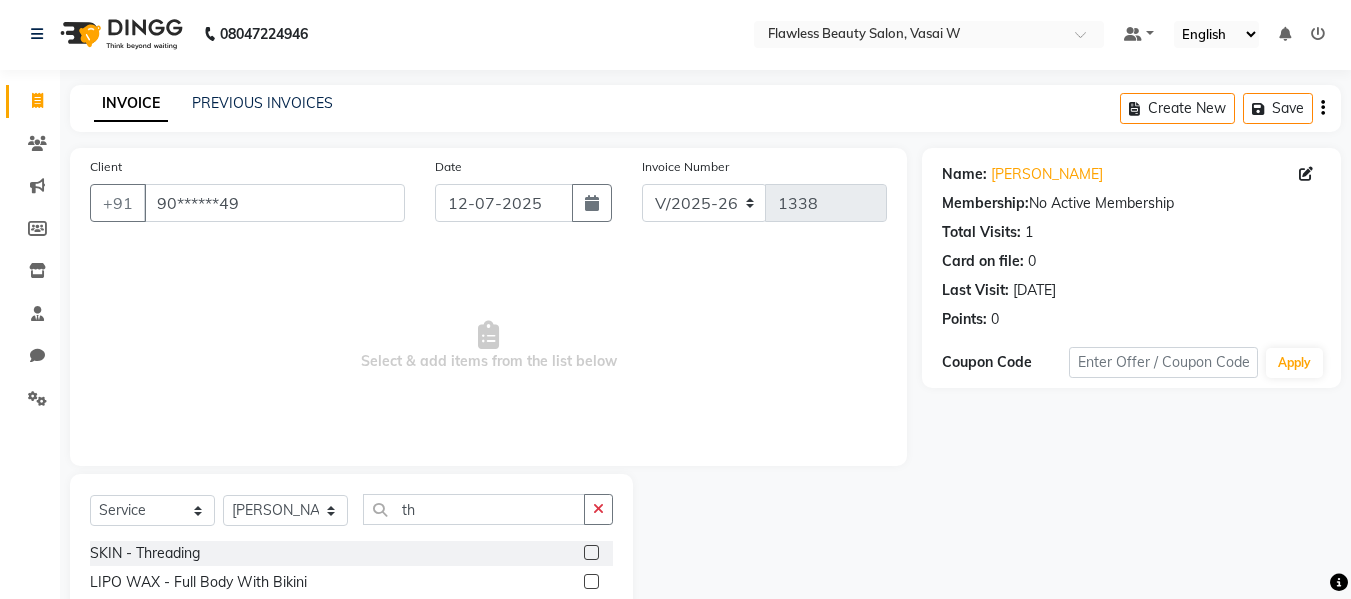 click 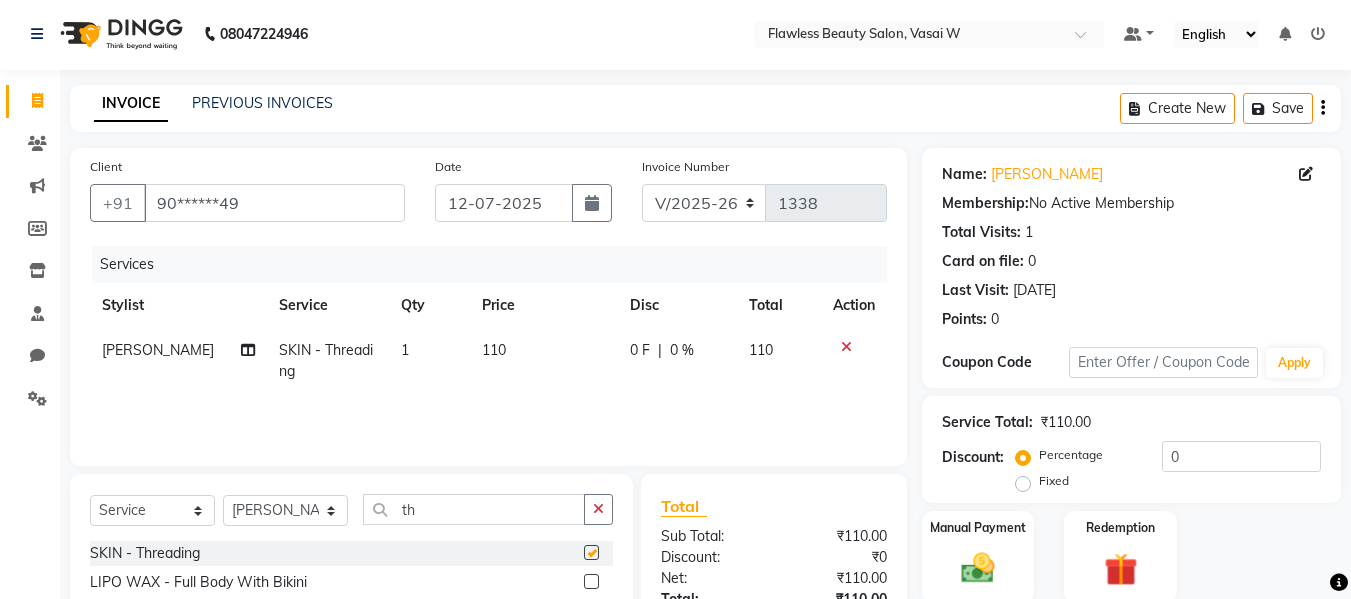 checkbox on "false" 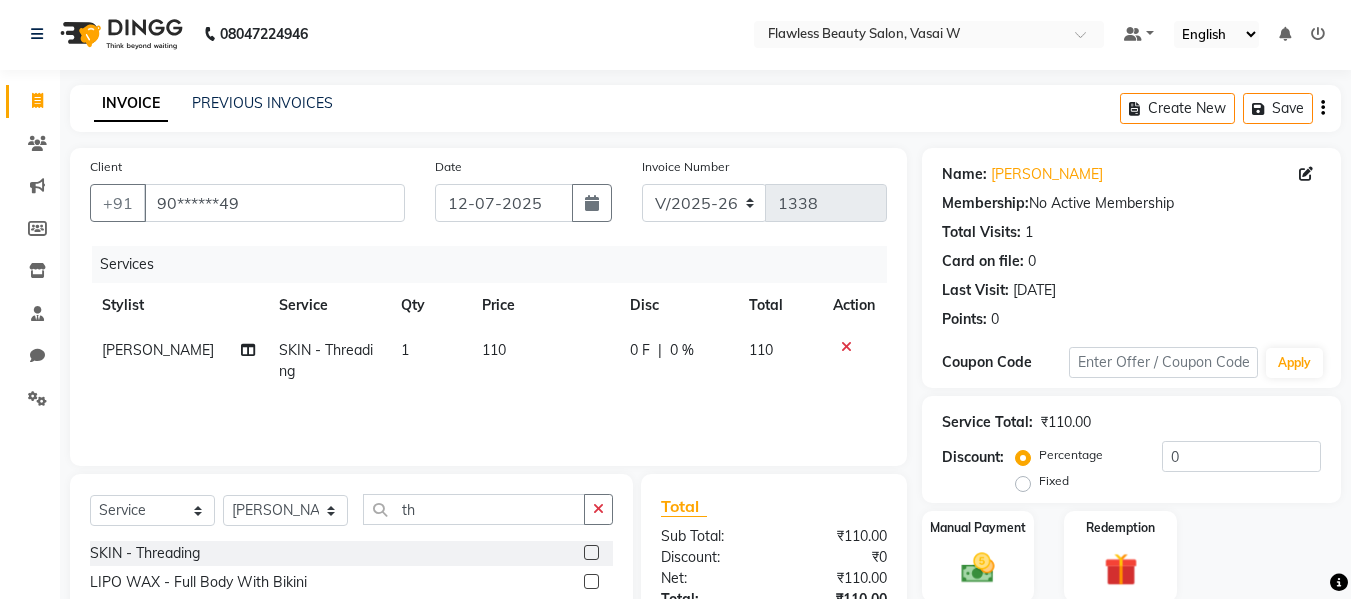 click on "110" 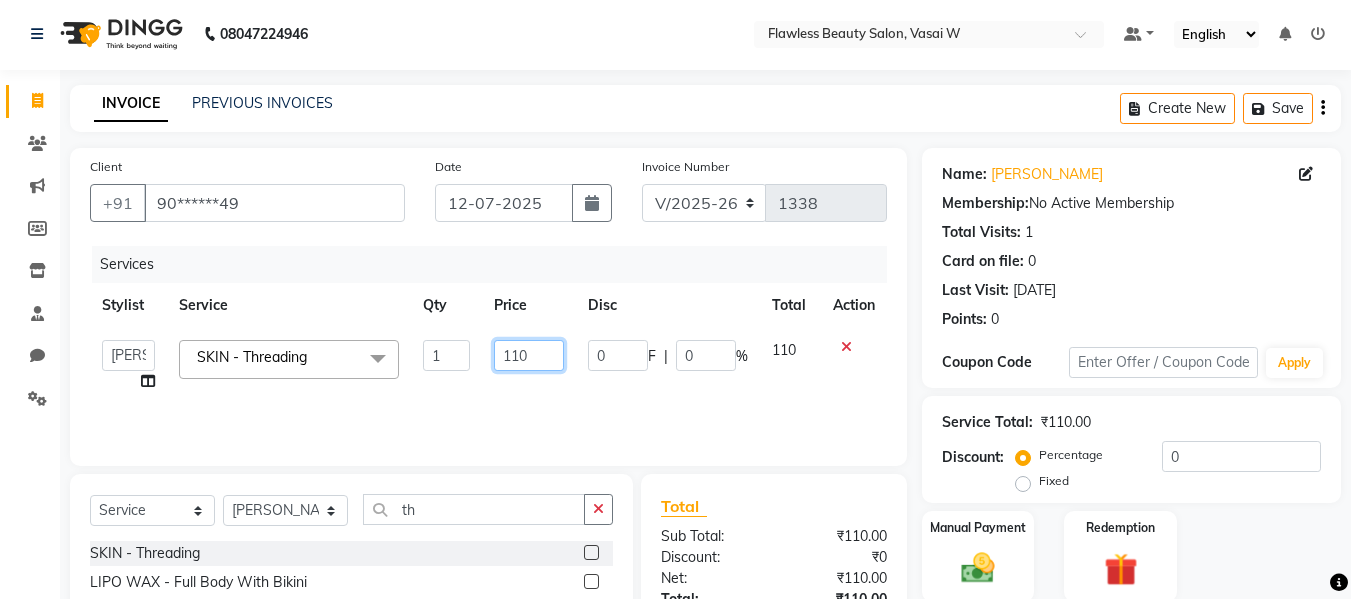 click on "110" 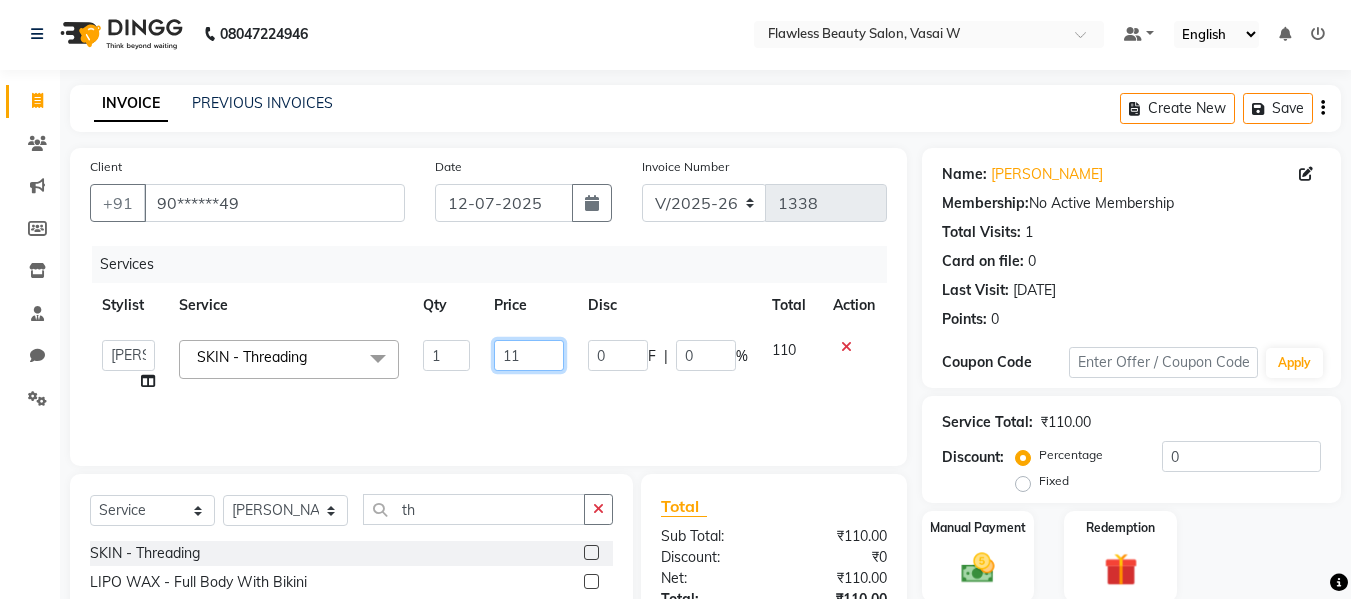 type on "1" 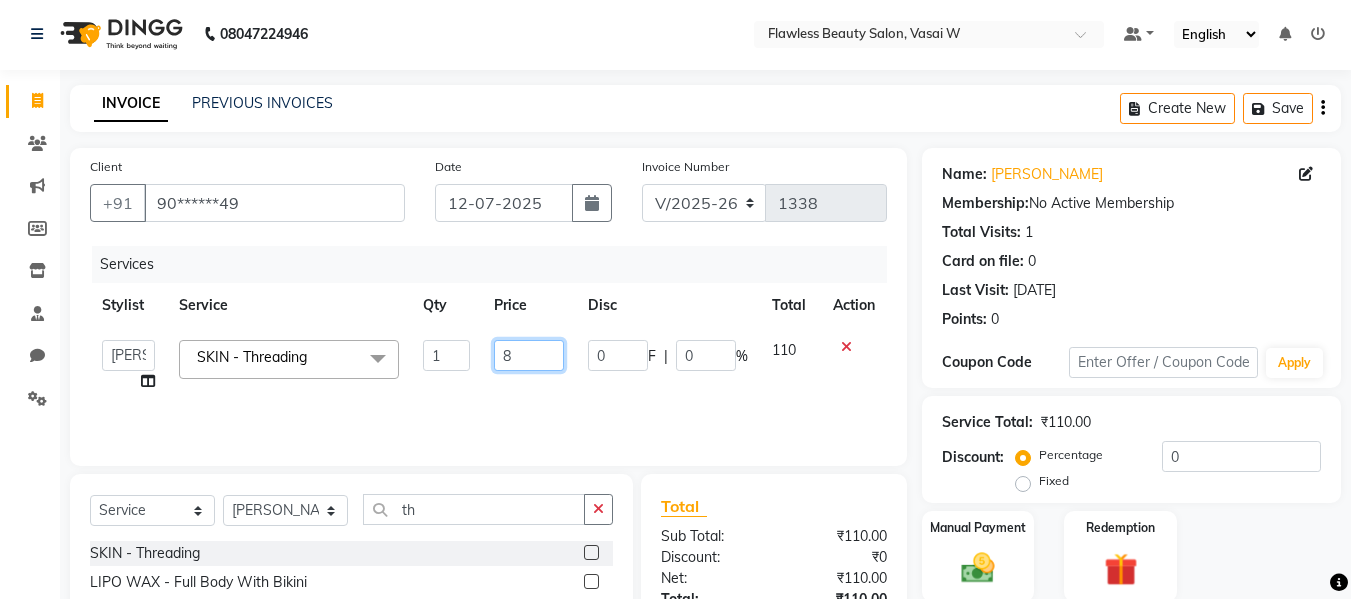 type on "80" 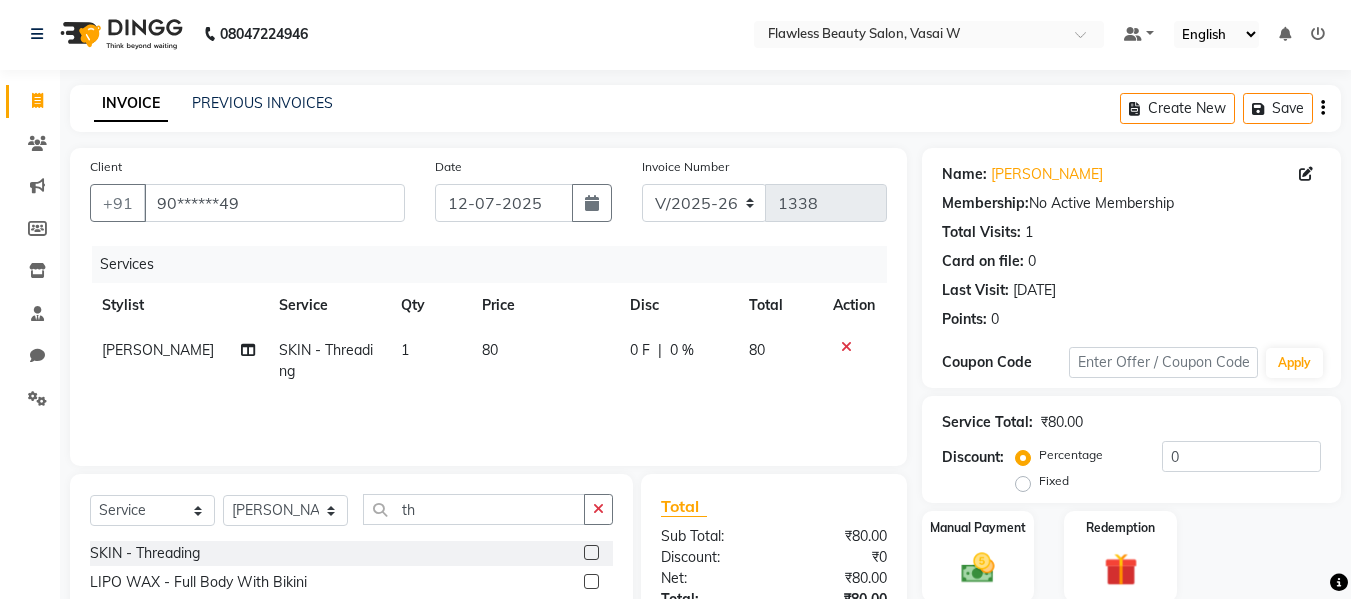 click on "Total" 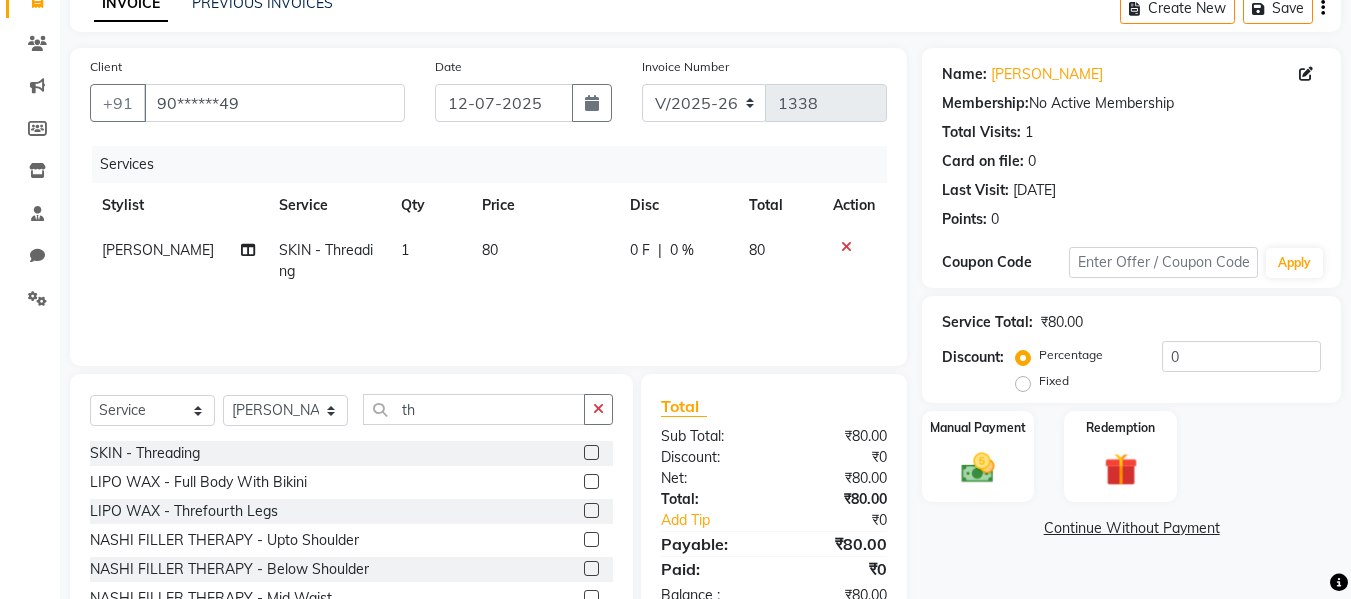 scroll, scrollTop: 142, scrollLeft: 0, axis: vertical 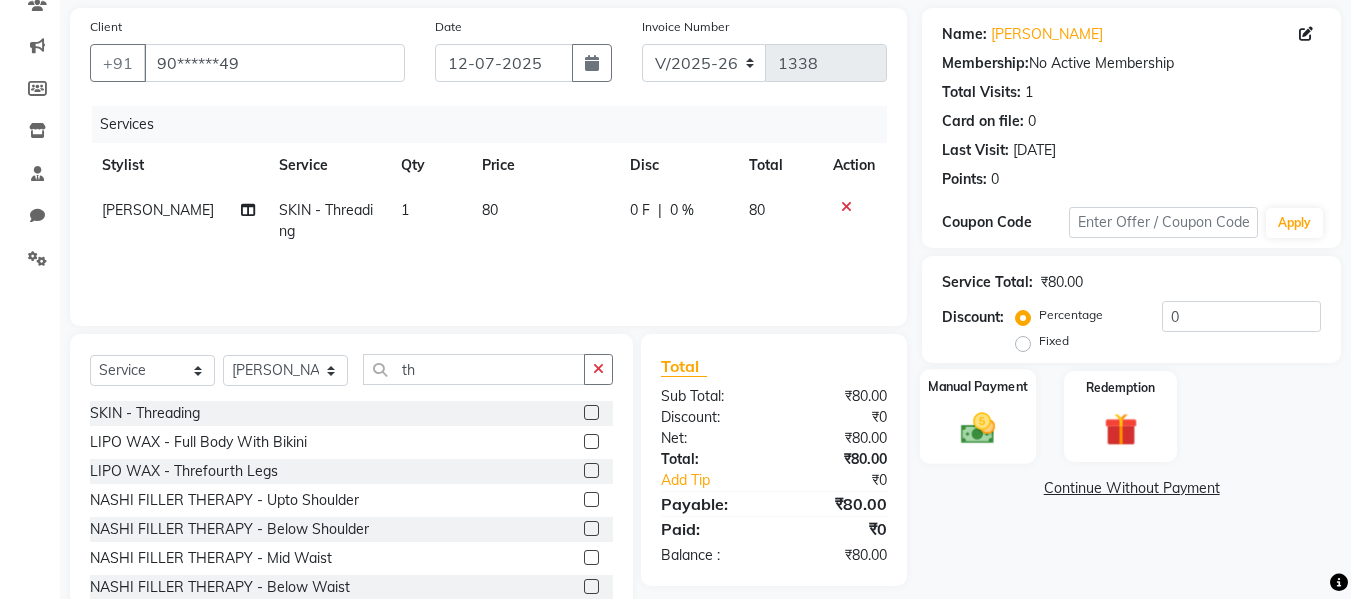 click 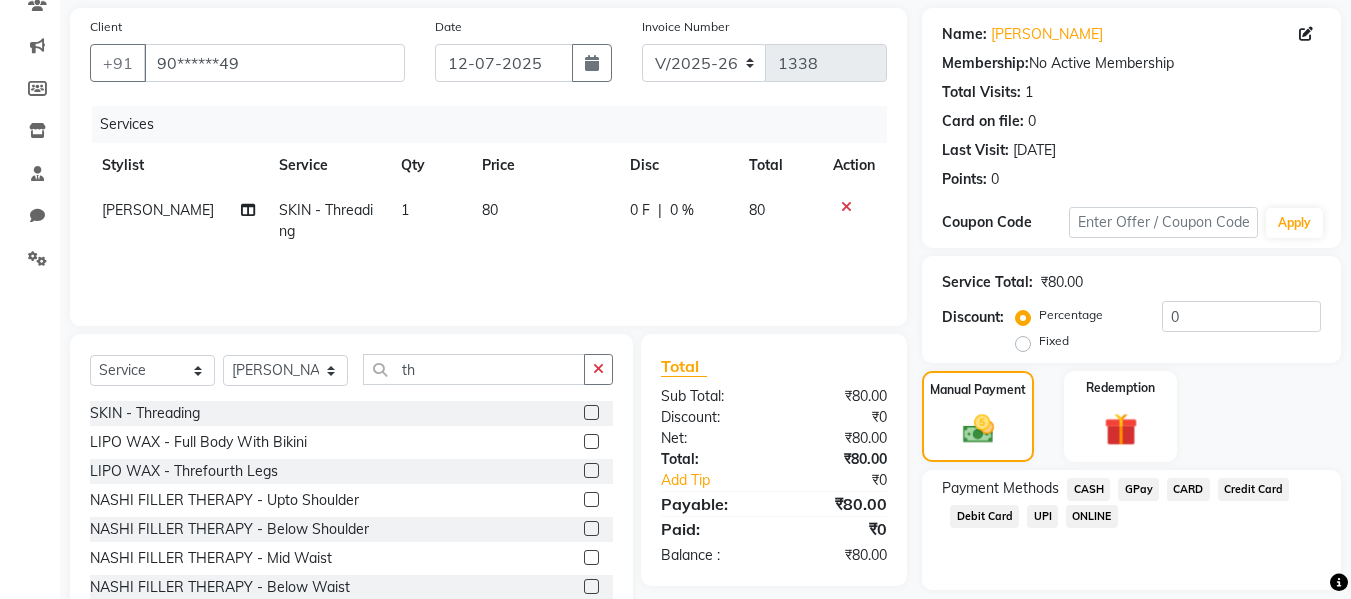 click on "CASH" 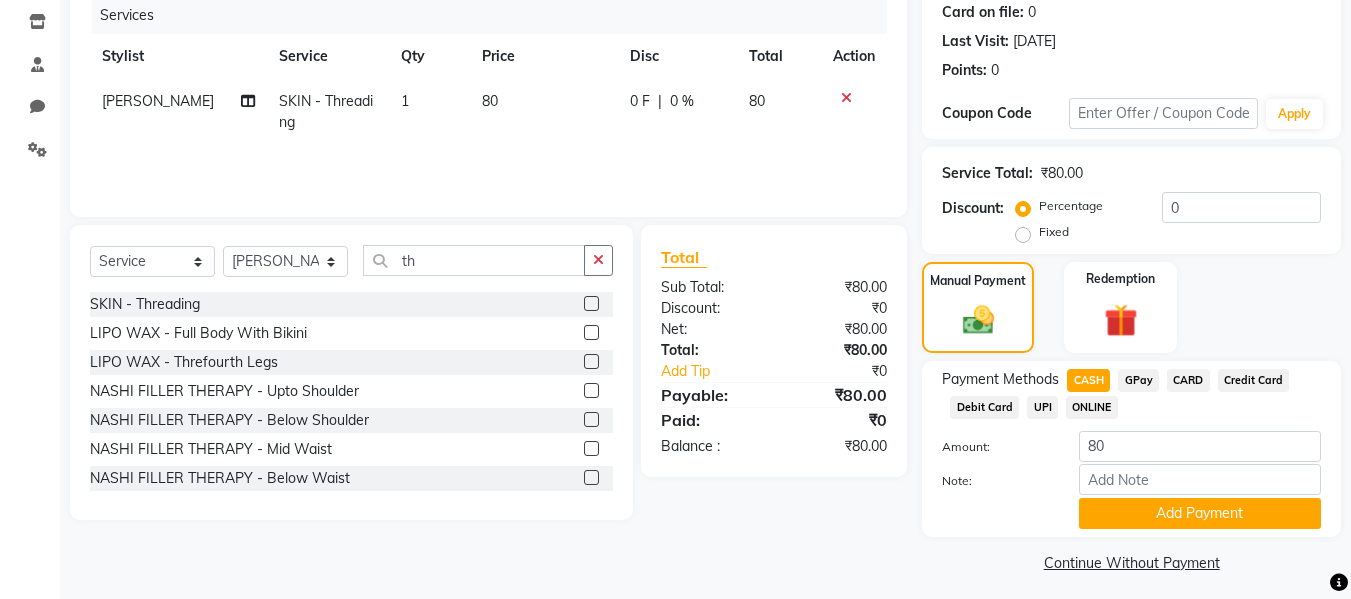 scroll, scrollTop: 260, scrollLeft: 0, axis: vertical 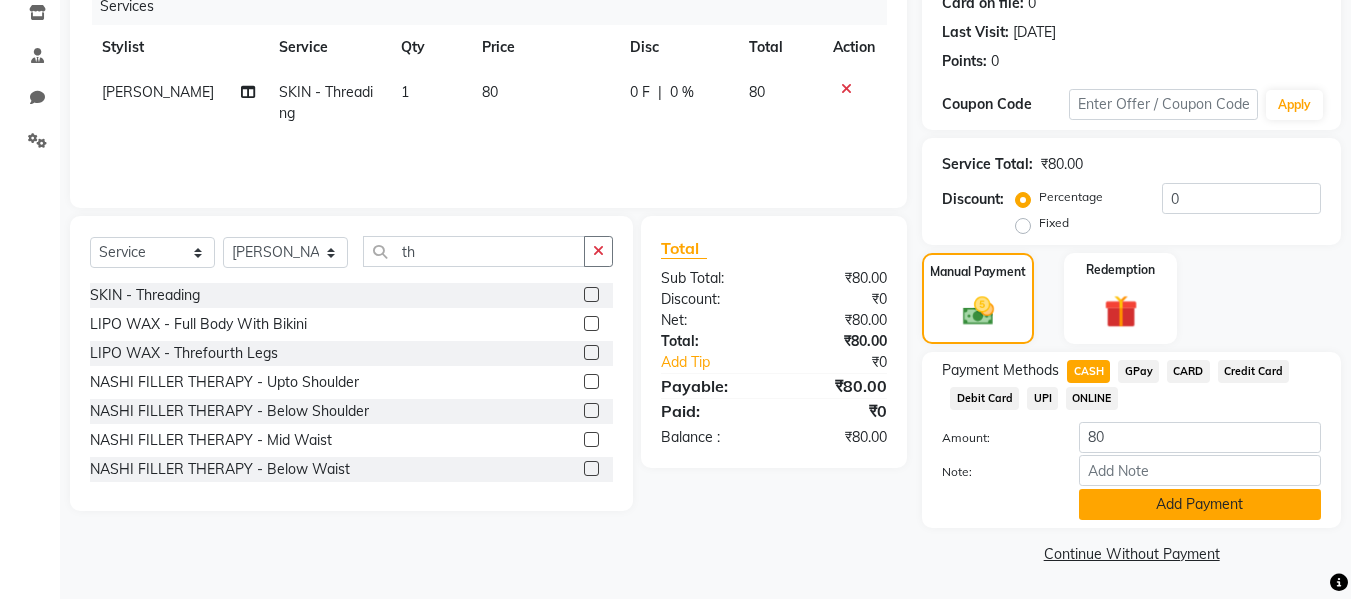click on "Add Payment" 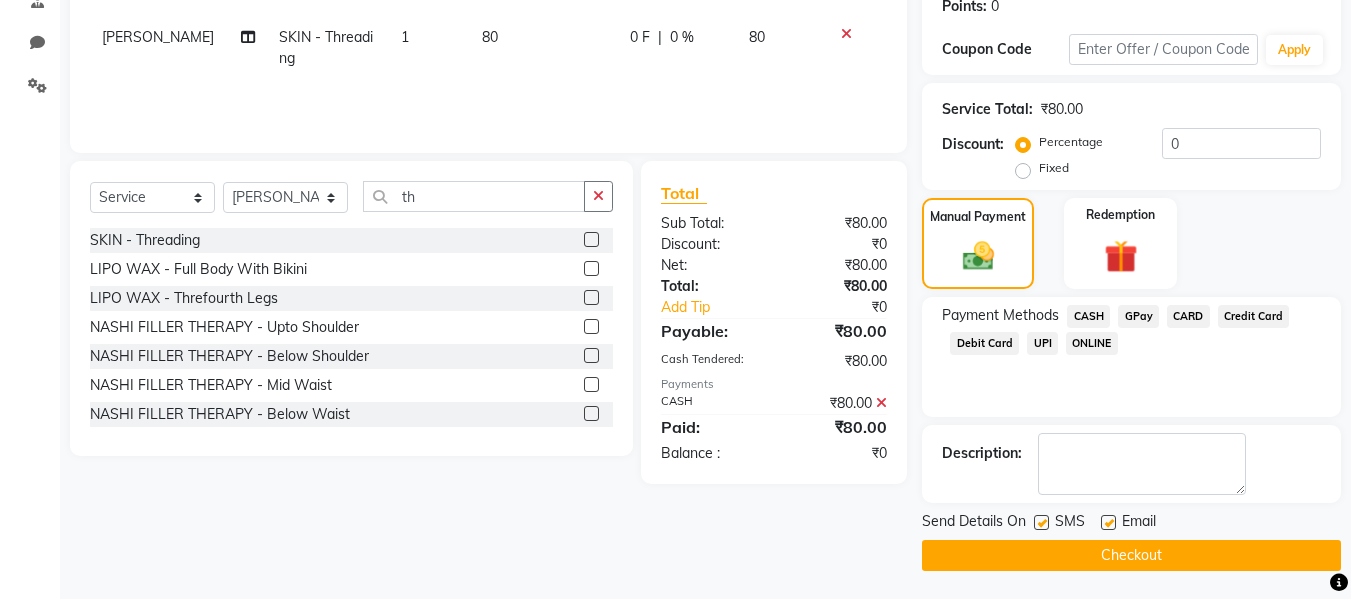 scroll, scrollTop: 317, scrollLeft: 0, axis: vertical 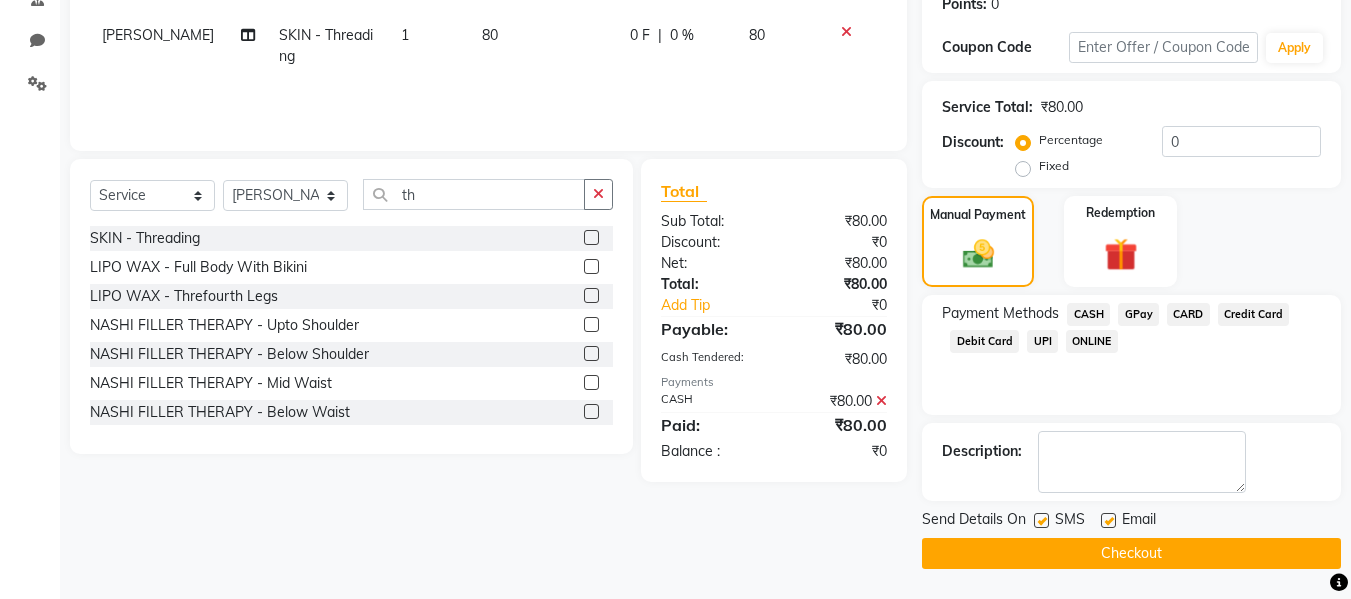 click 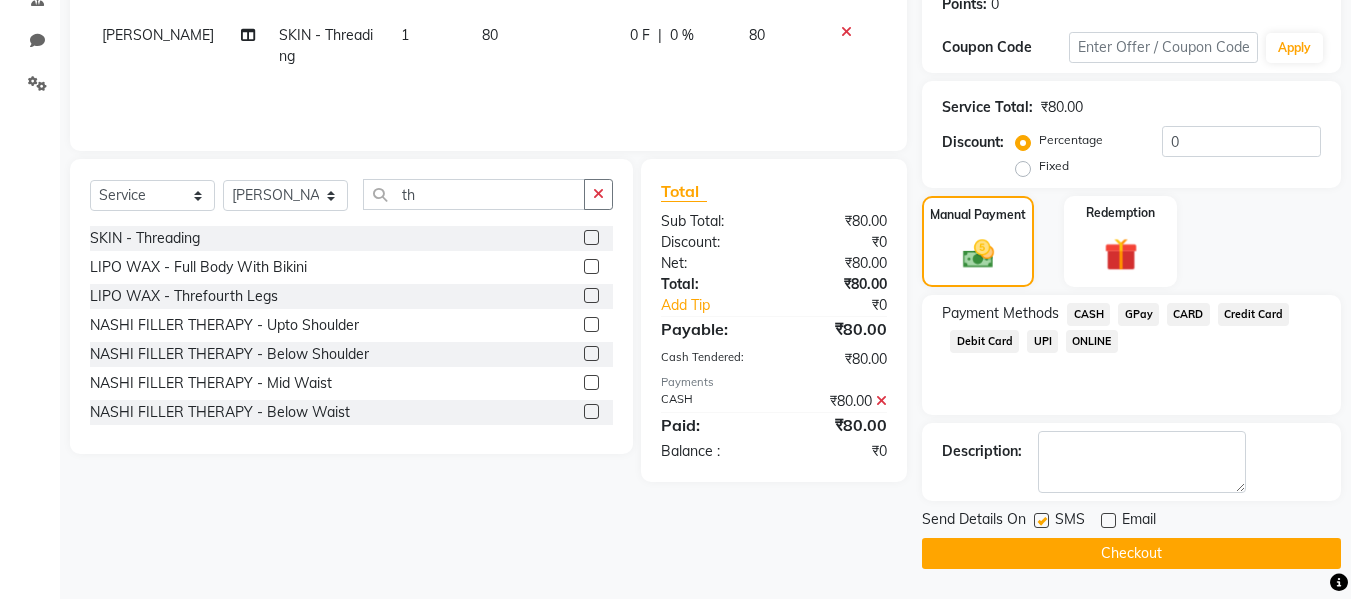 click 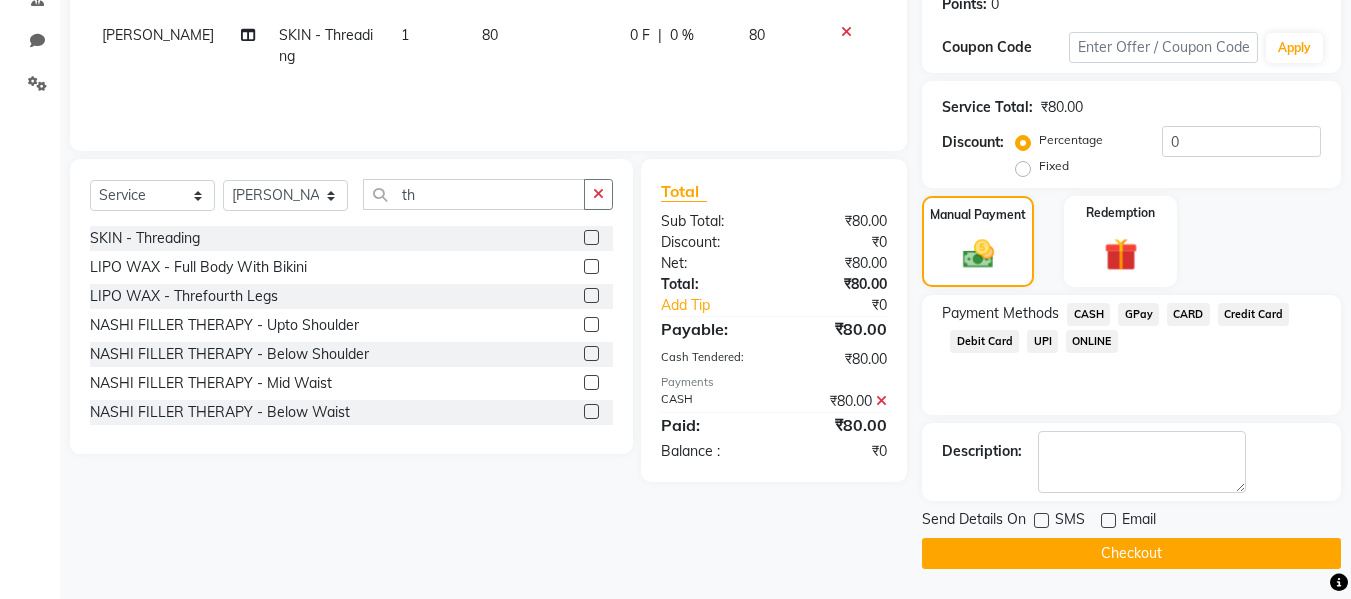 click on "Checkout" 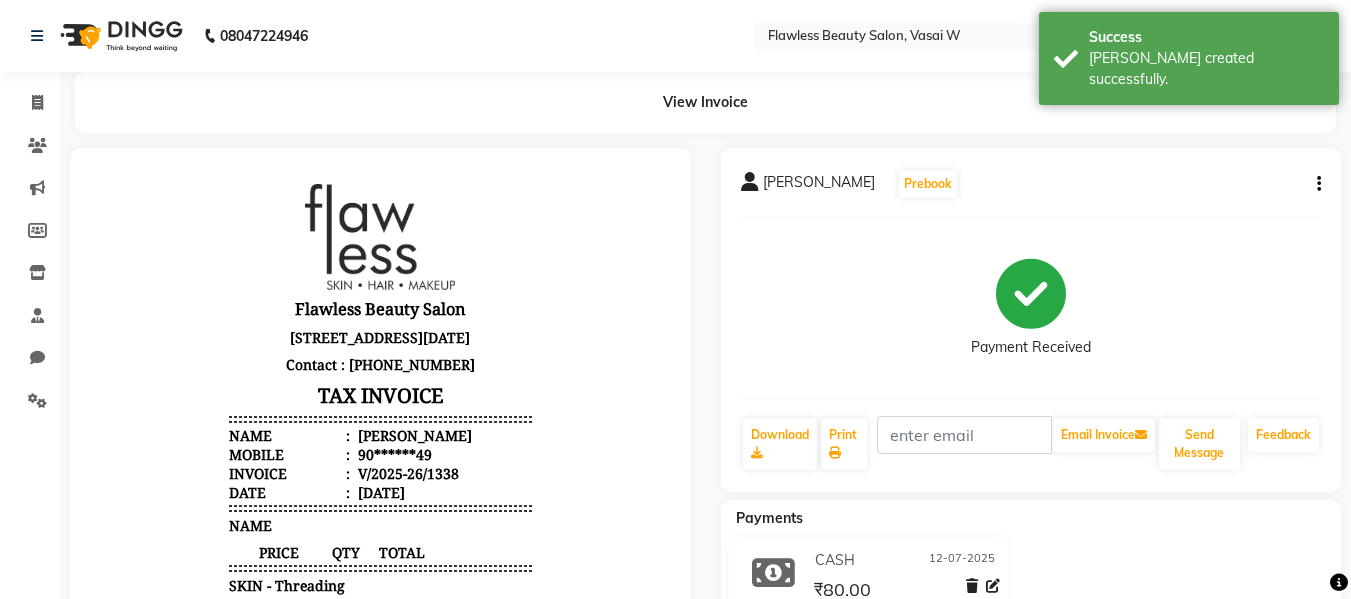 scroll, scrollTop: 0, scrollLeft: 0, axis: both 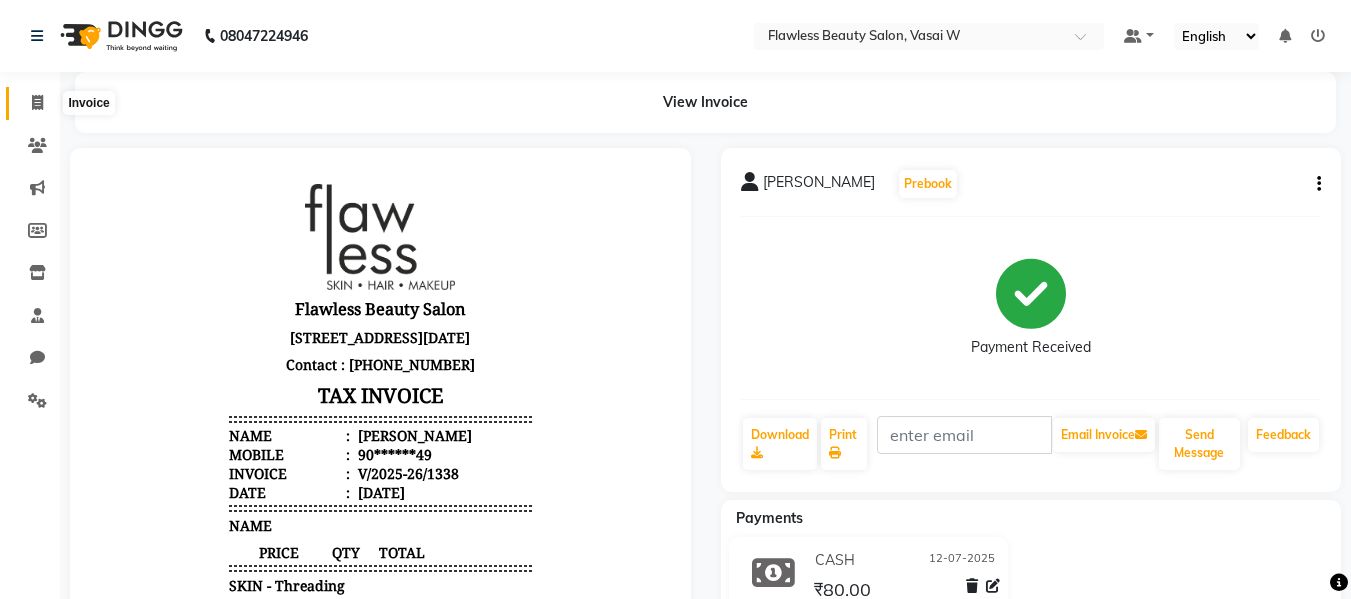click 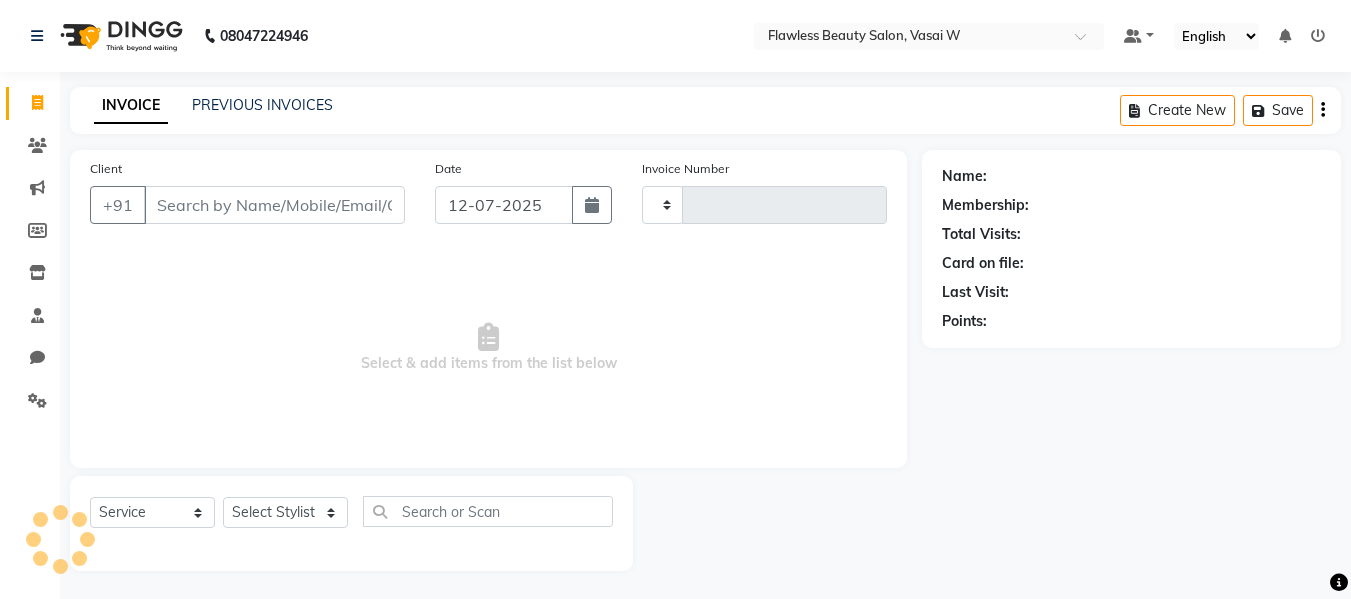 type on "1339" 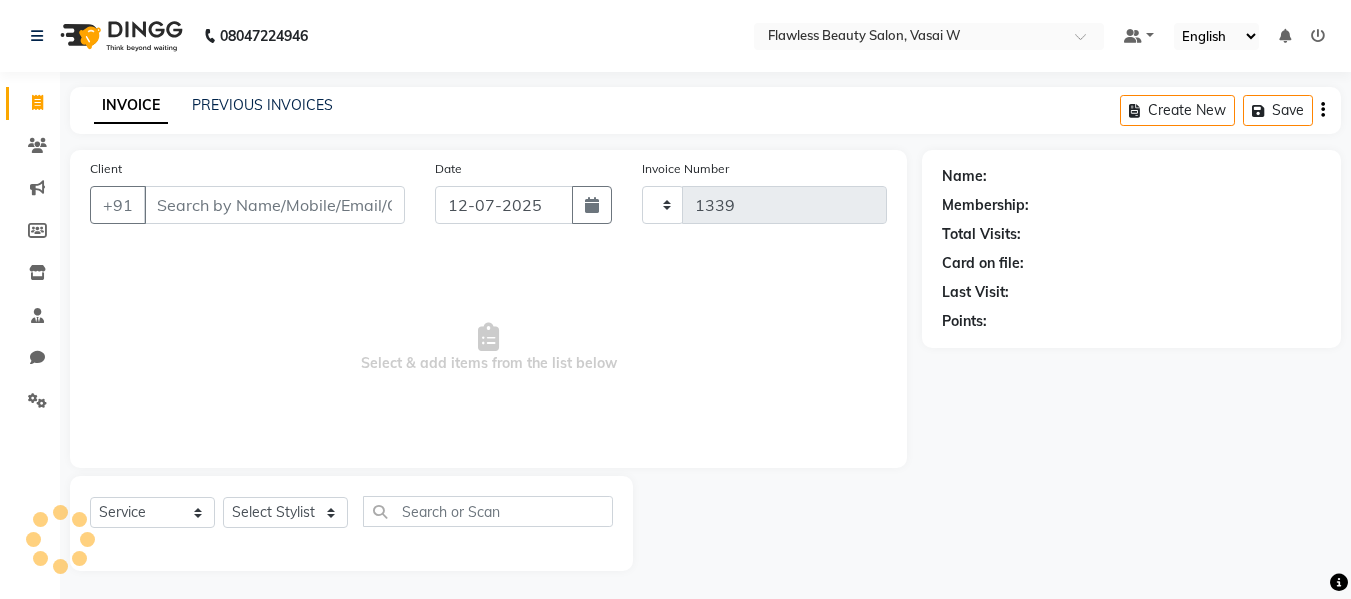 select on "8090" 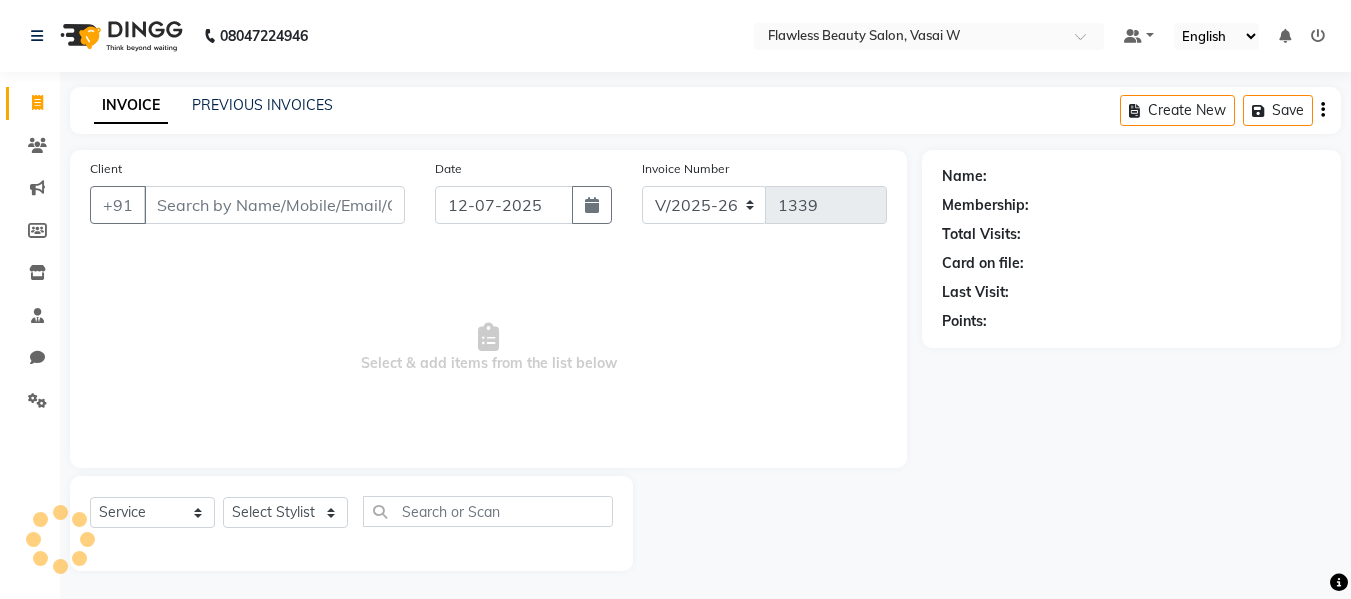 scroll, scrollTop: 2, scrollLeft: 0, axis: vertical 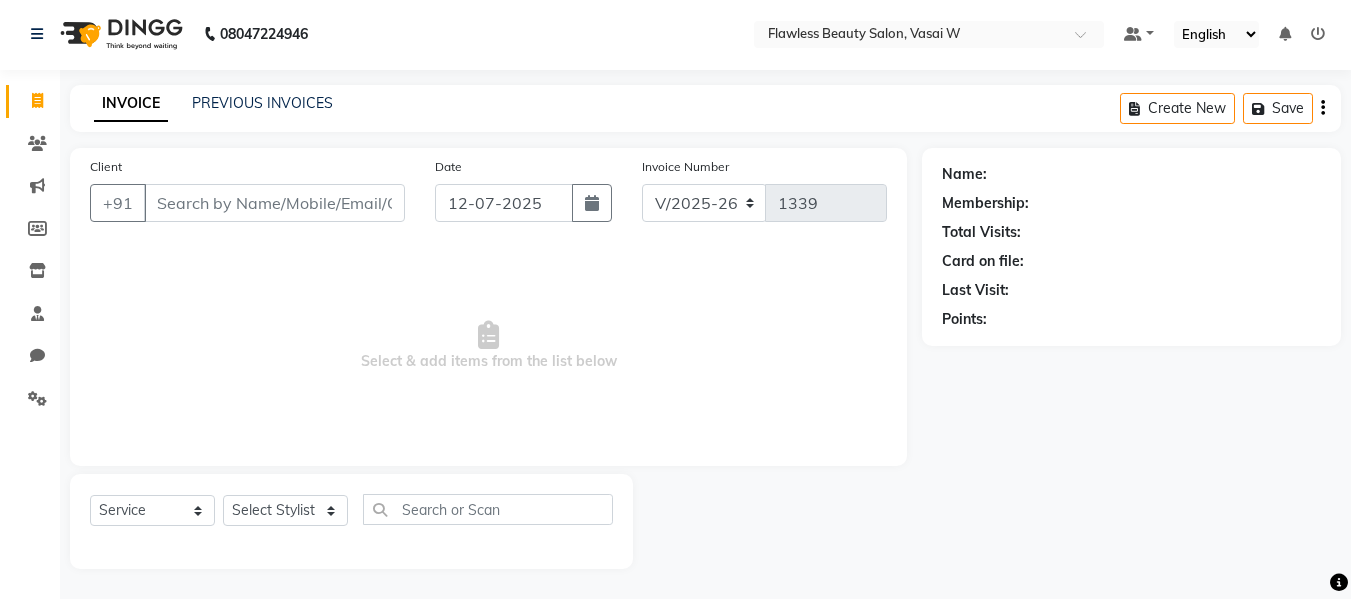 click on "Client" at bounding box center (274, 203) 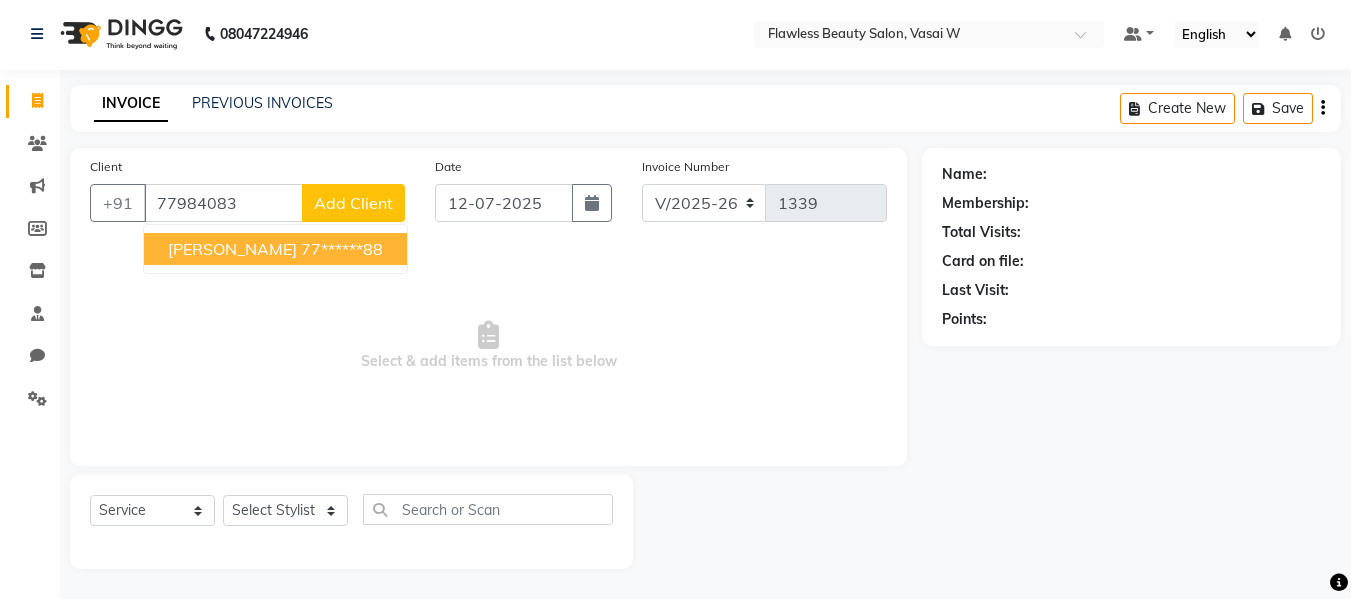 click on "[PERSON_NAME]" at bounding box center (232, 249) 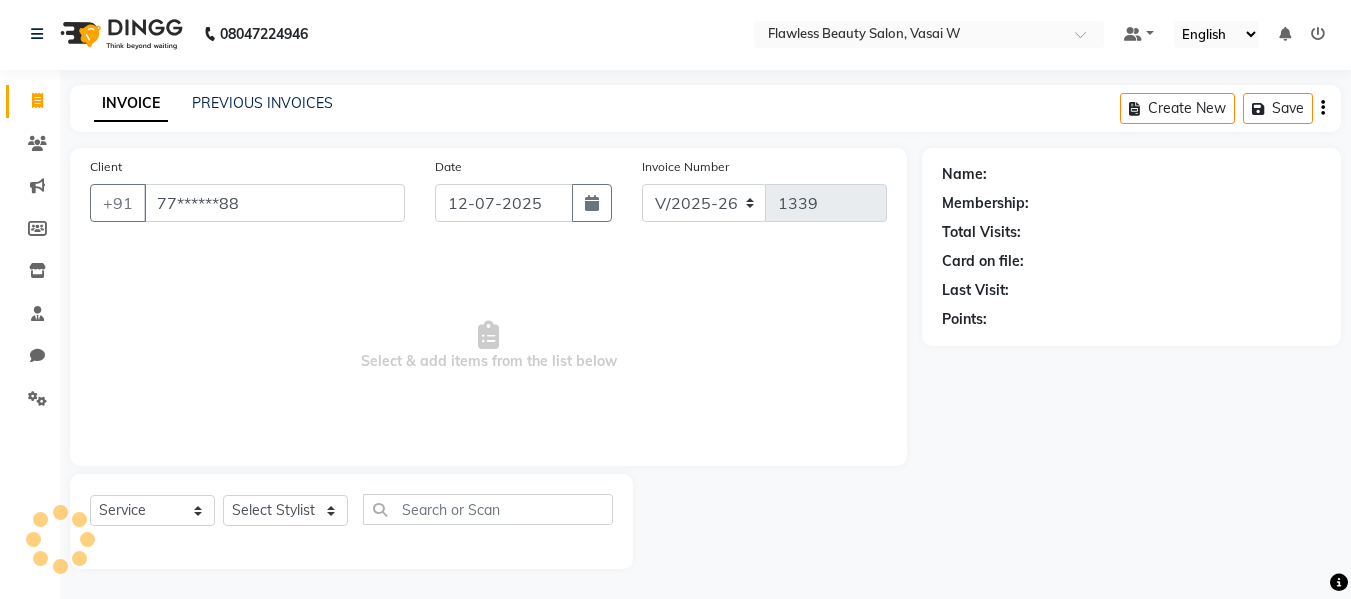 type on "77******88" 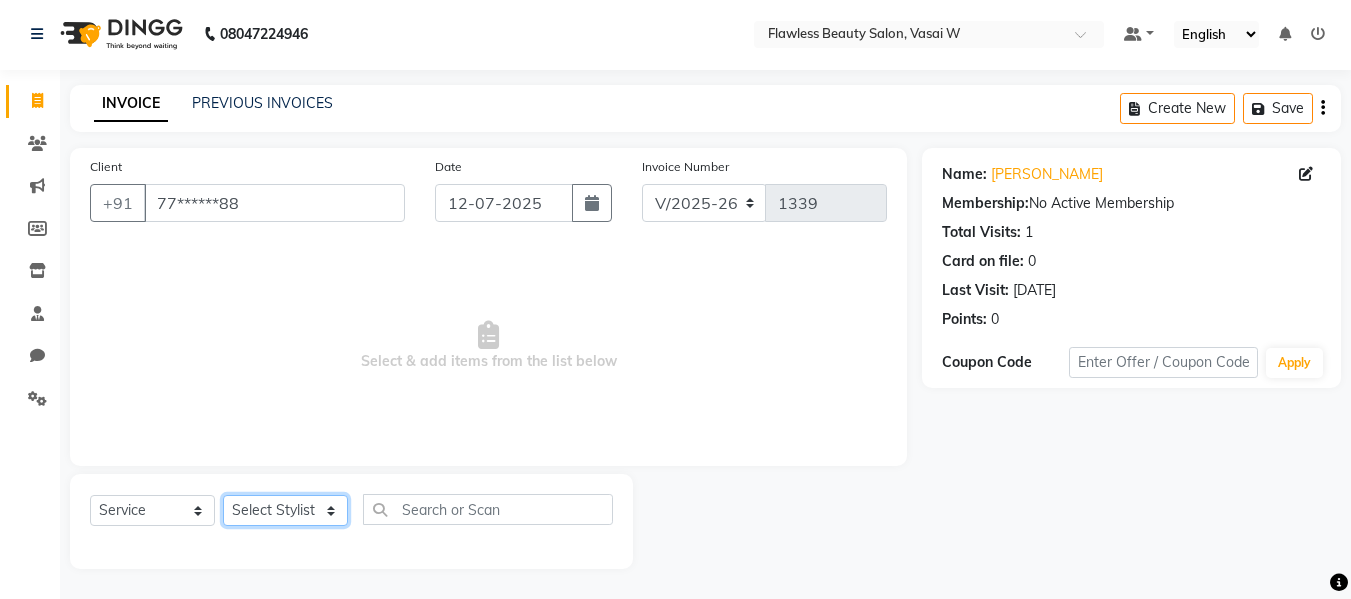 click on "Select Stylist Afsana [PERSON_NAME]  [PERSON_NAME] Maam Nisha  Pari [PERSON_NAME] [PERSON_NAME]" 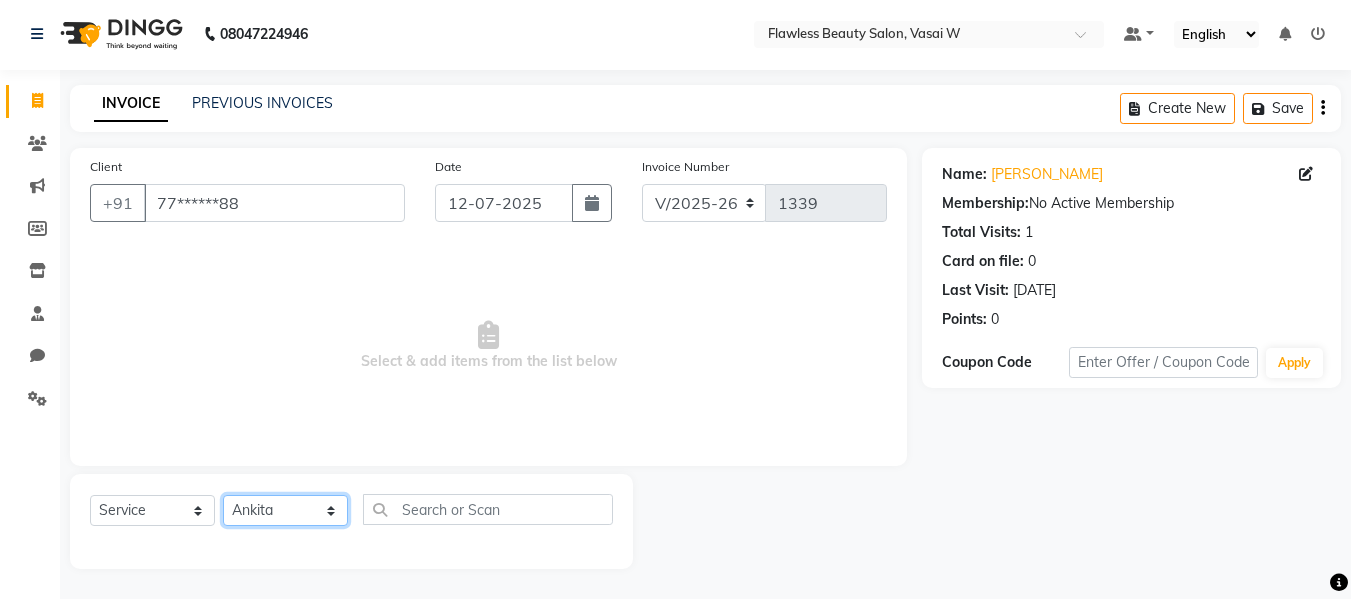 click on "Select Stylist Afsana [PERSON_NAME]  [PERSON_NAME] Maam Nisha  Pari [PERSON_NAME] [PERSON_NAME]" 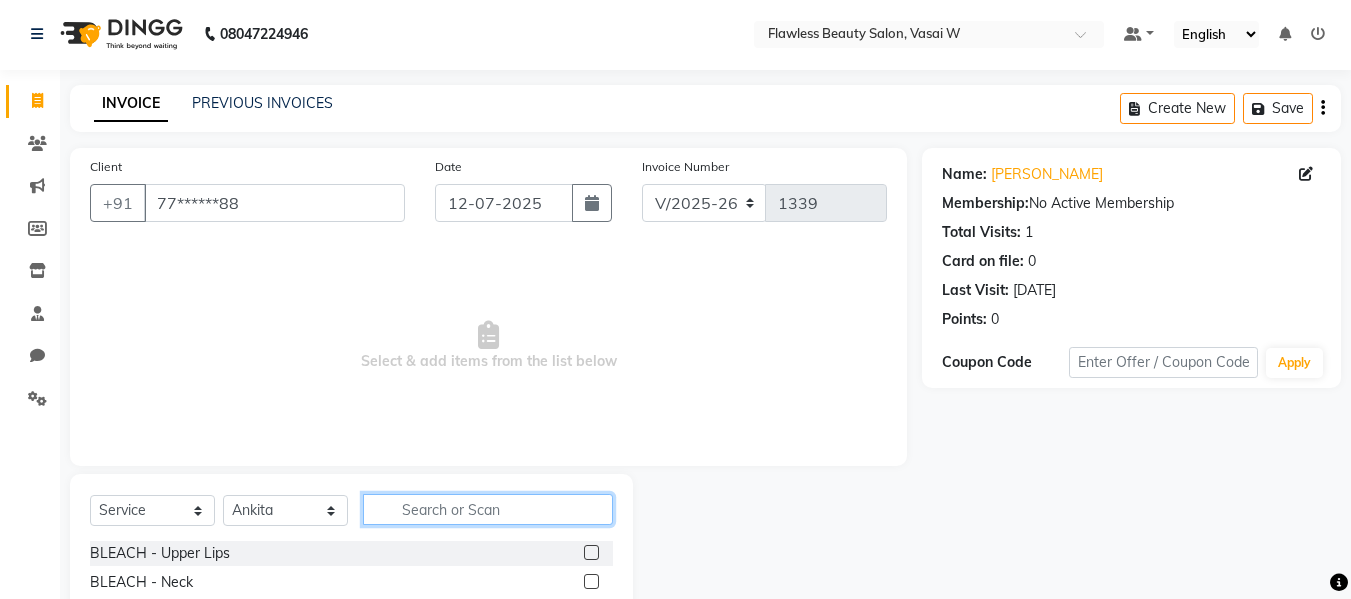 click 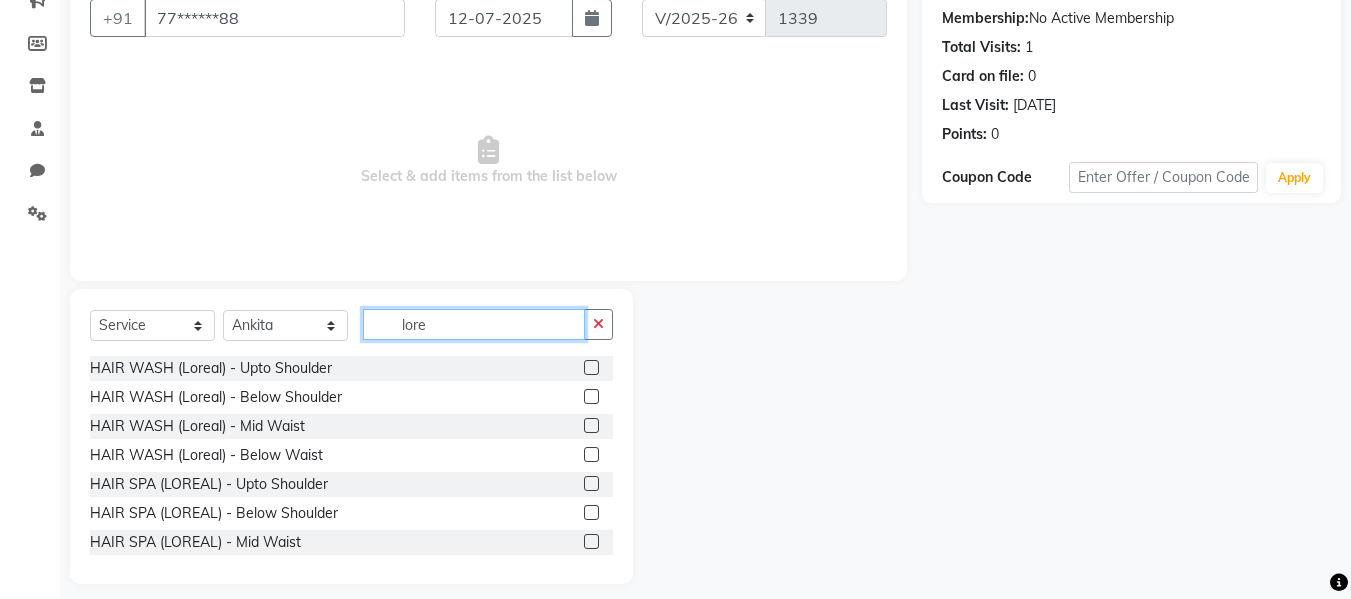 scroll, scrollTop: 202, scrollLeft: 0, axis: vertical 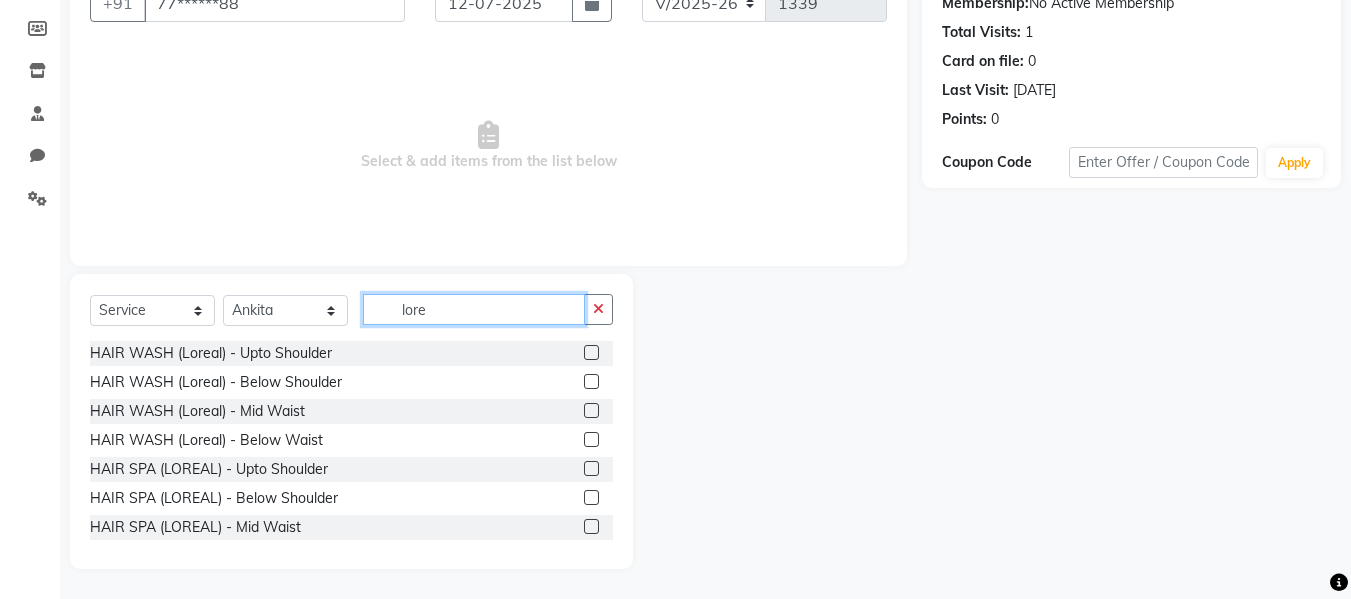type on "lore" 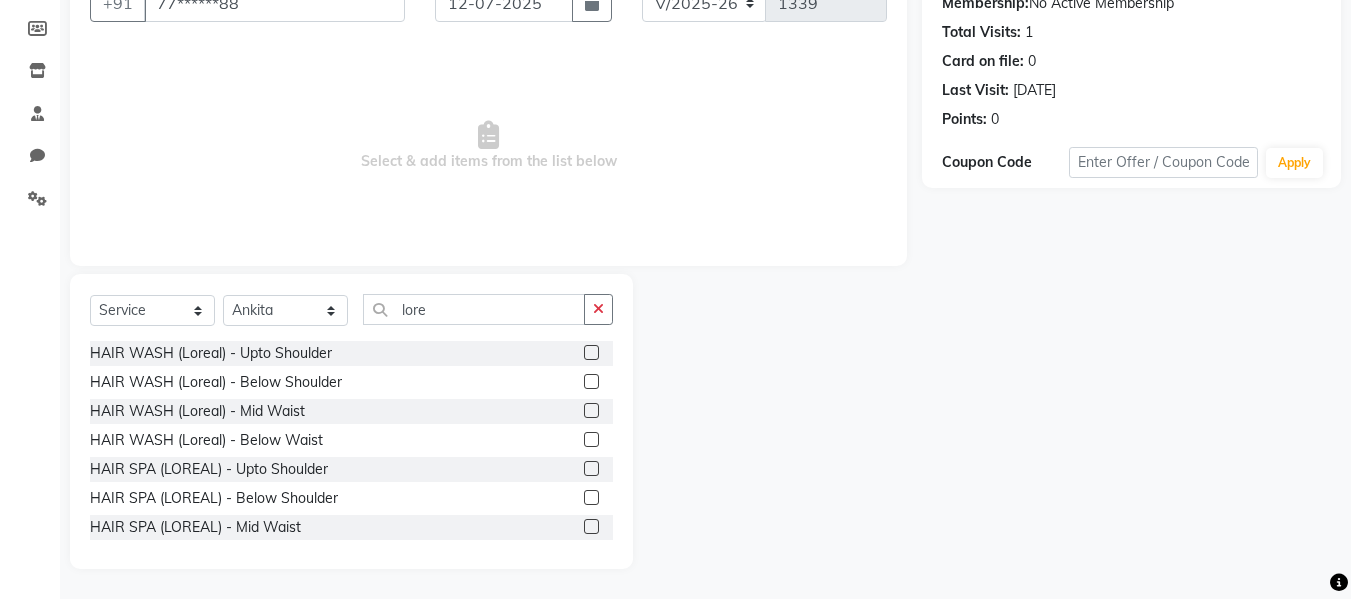 click 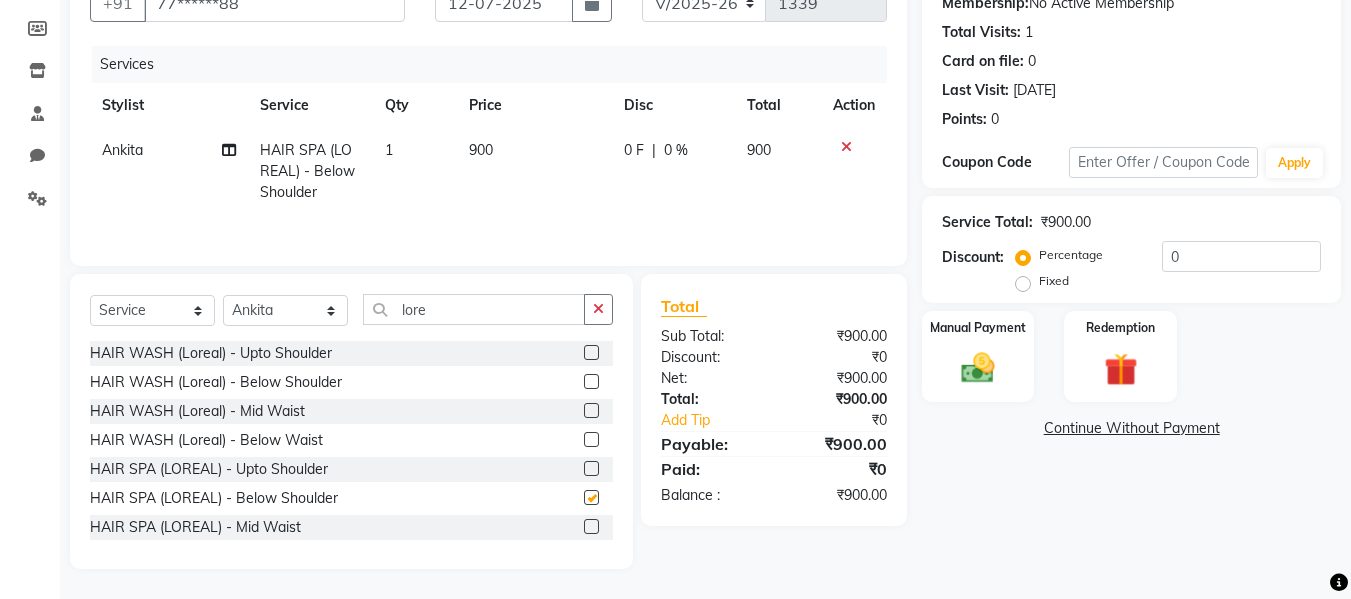 checkbox on "false" 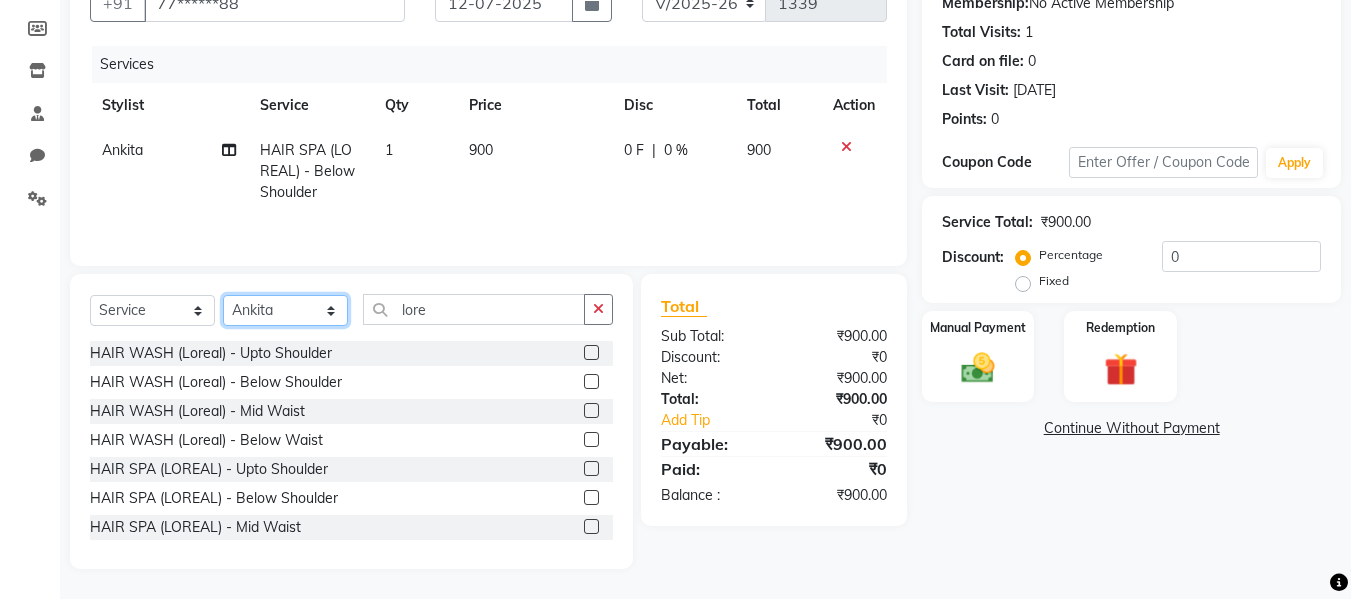 click on "Select Stylist Afsana [PERSON_NAME]  [PERSON_NAME] Maam Nisha  Pari [PERSON_NAME] [PERSON_NAME]" 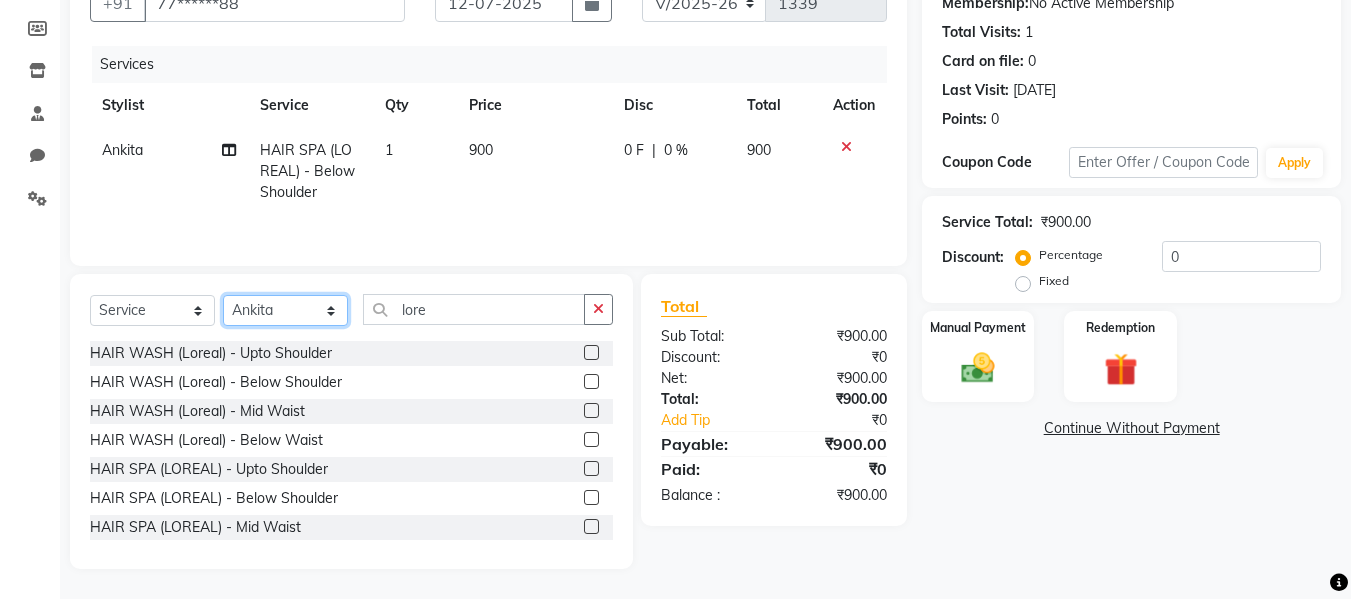 select on "76405" 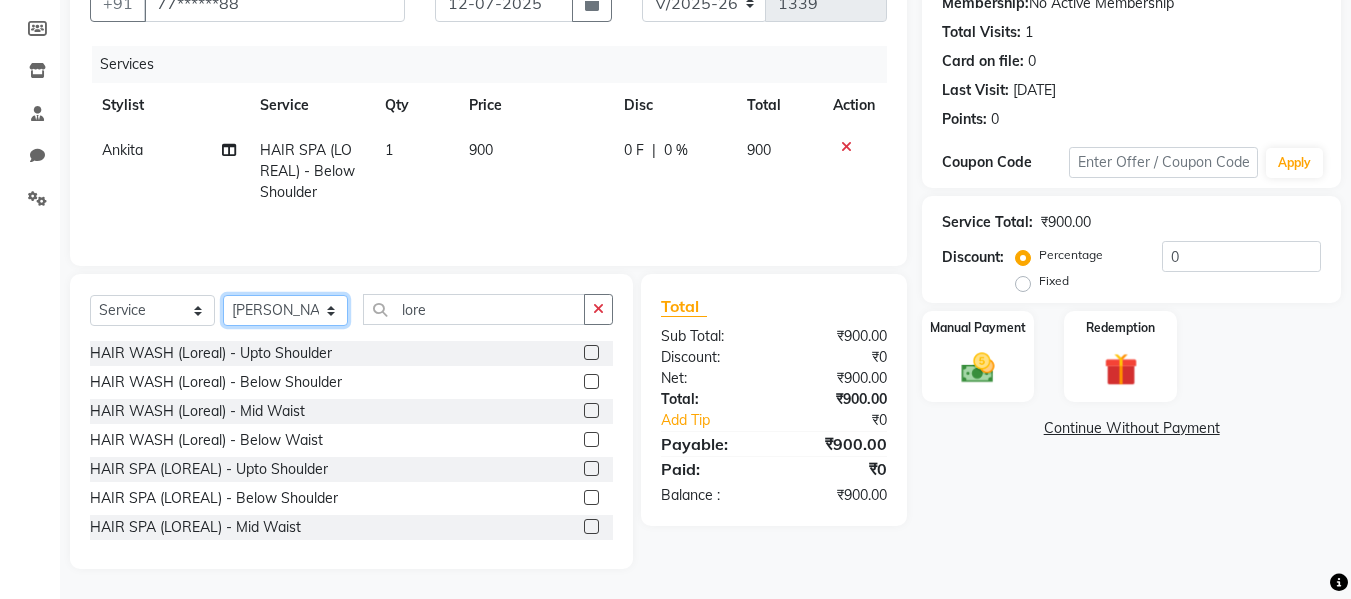 click on "Select Stylist Afsana [PERSON_NAME]  [PERSON_NAME] Maam Nisha  Pari [PERSON_NAME] [PERSON_NAME]" 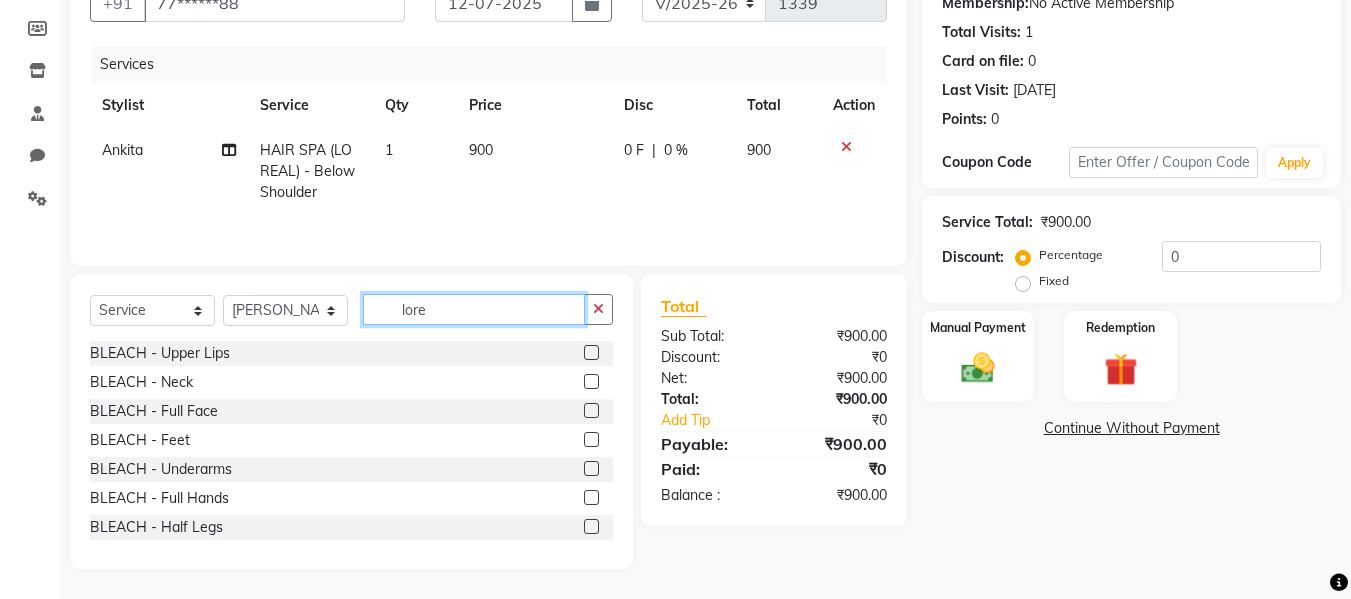 click on "lore" 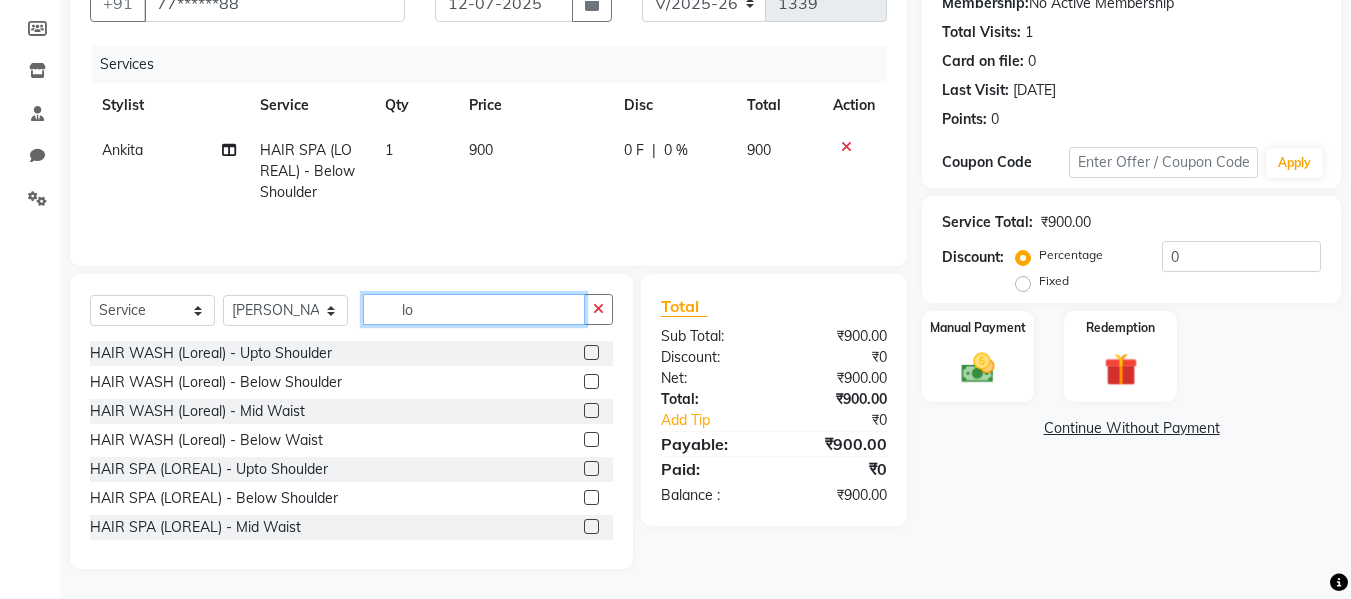 type on "l" 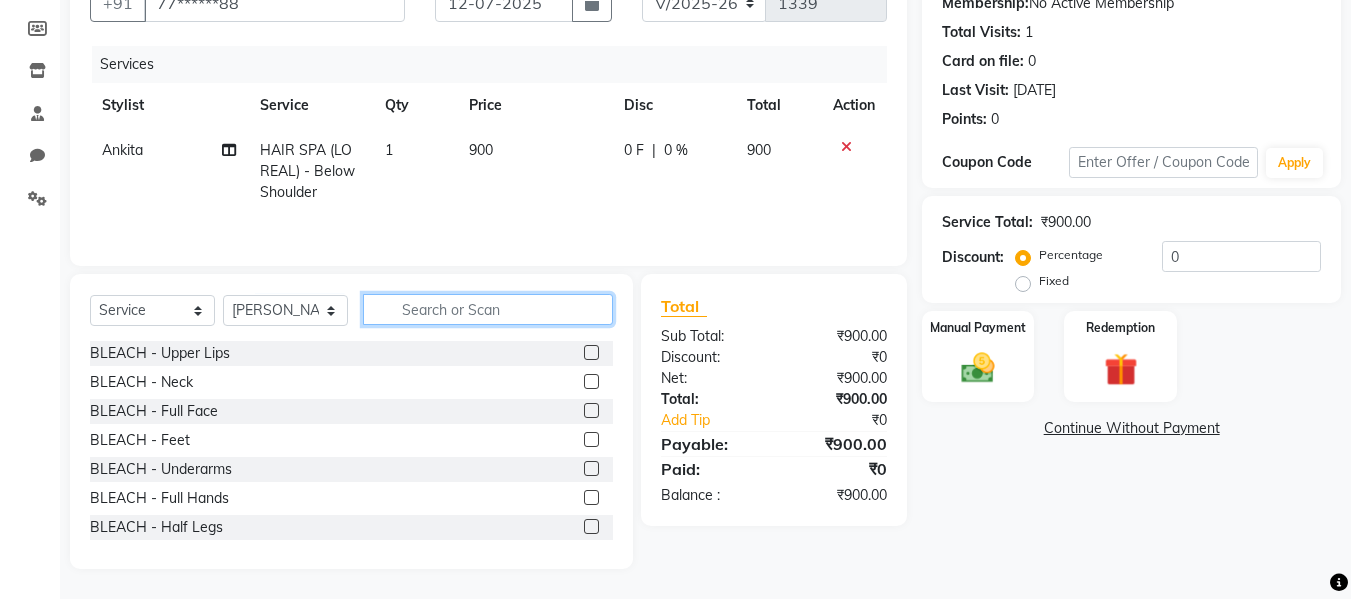 type on "r" 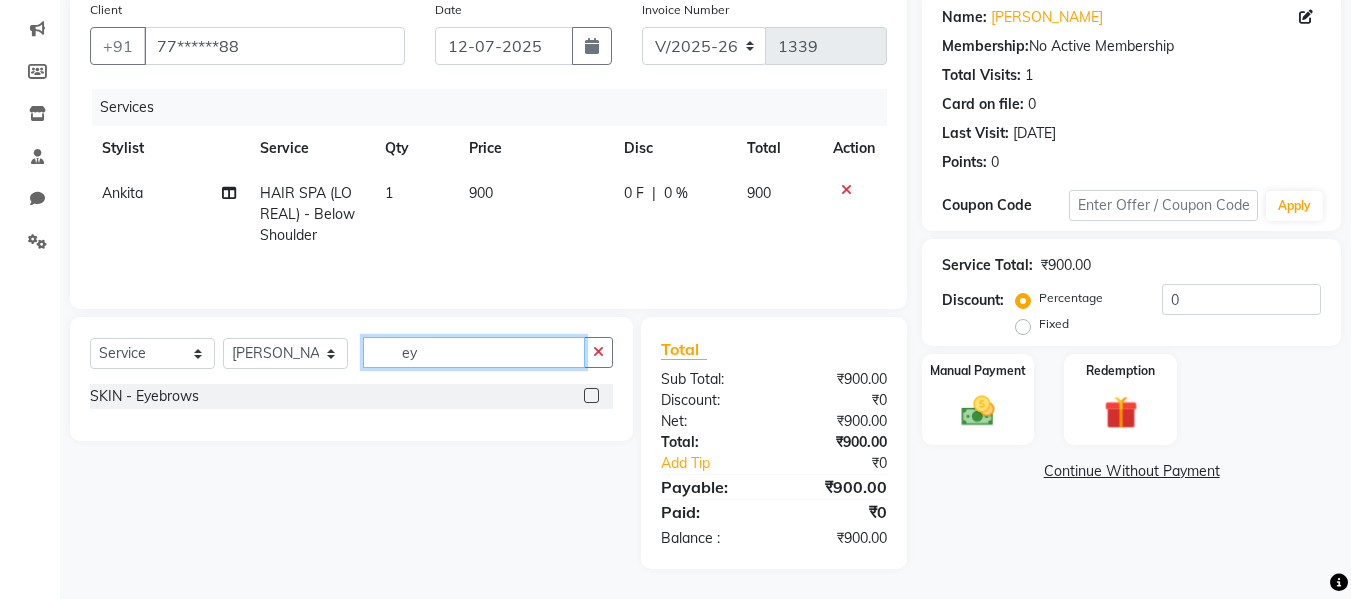 scroll, scrollTop: 159, scrollLeft: 0, axis: vertical 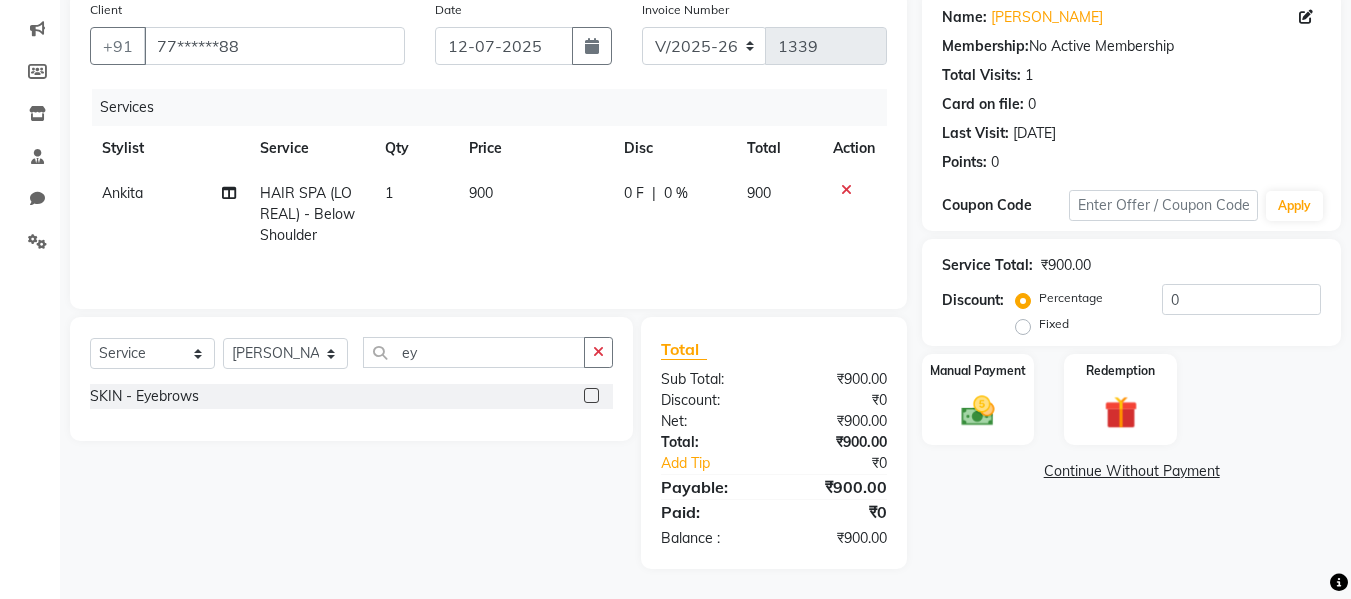 click 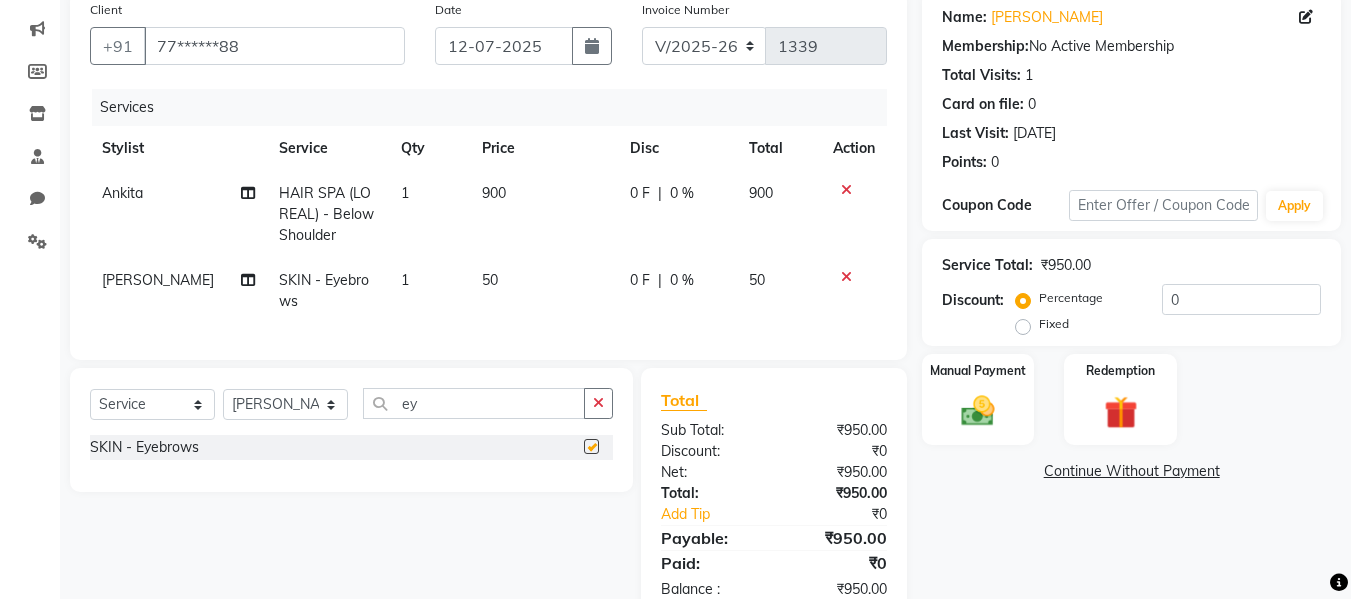 checkbox on "false" 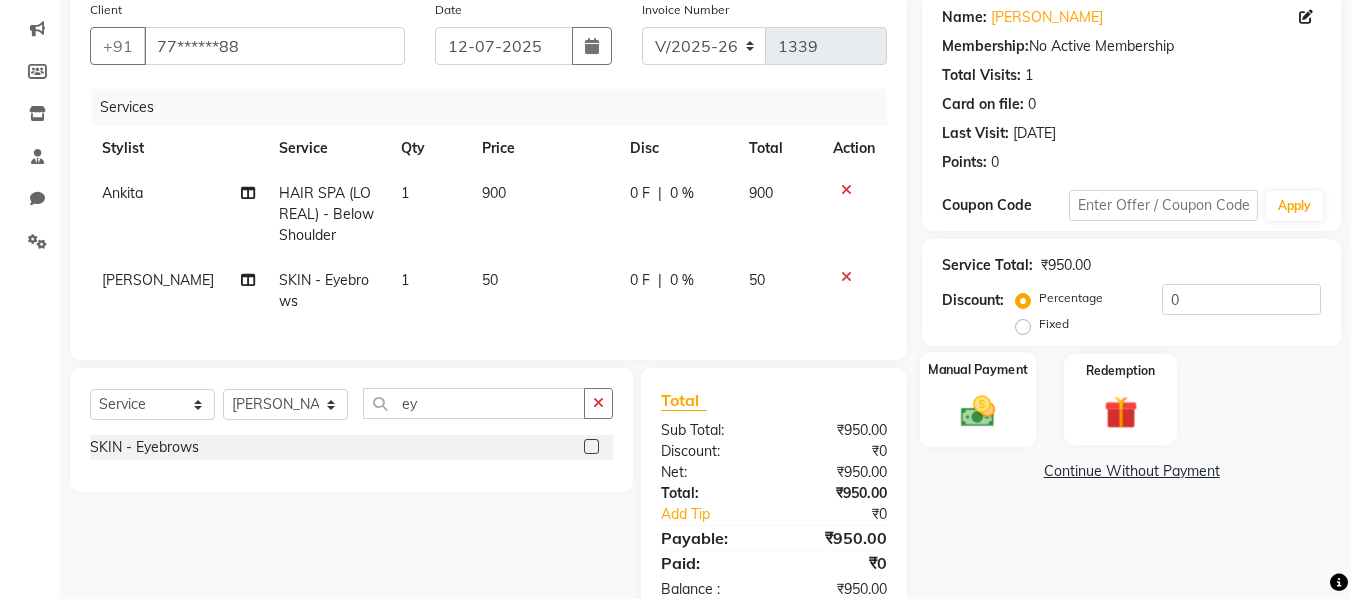 click on "Manual Payment" 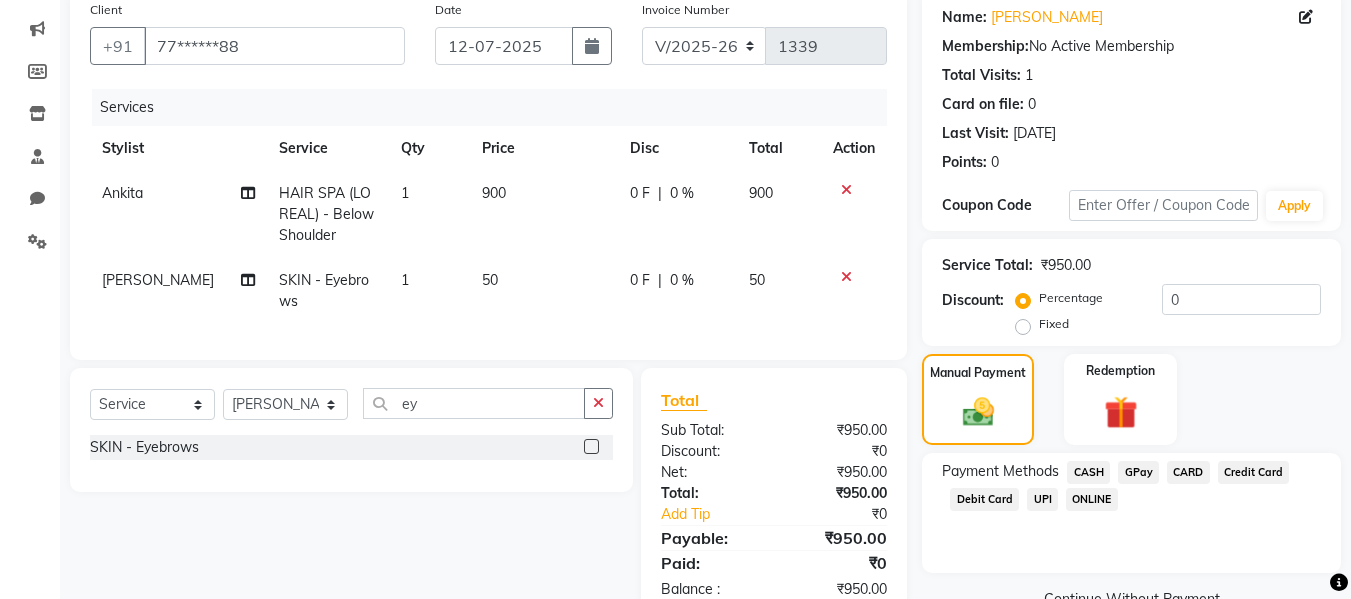 click on "GPay" 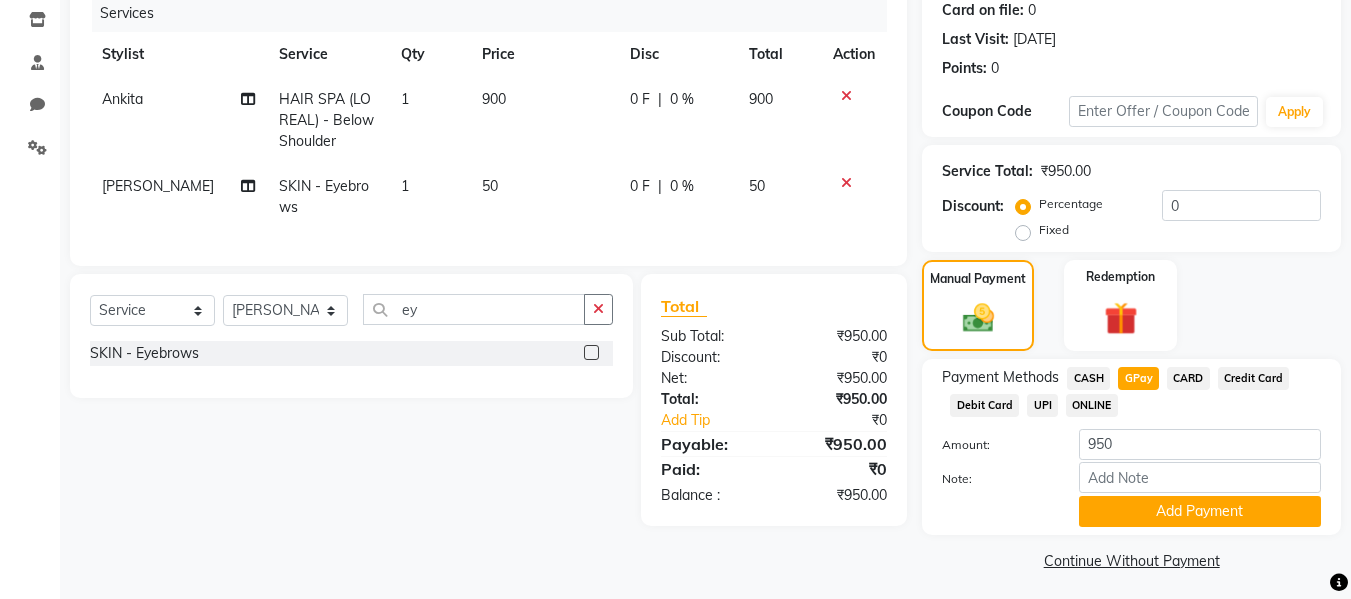 scroll, scrollTop: 260, scrollLeft: 0, axis: vertical 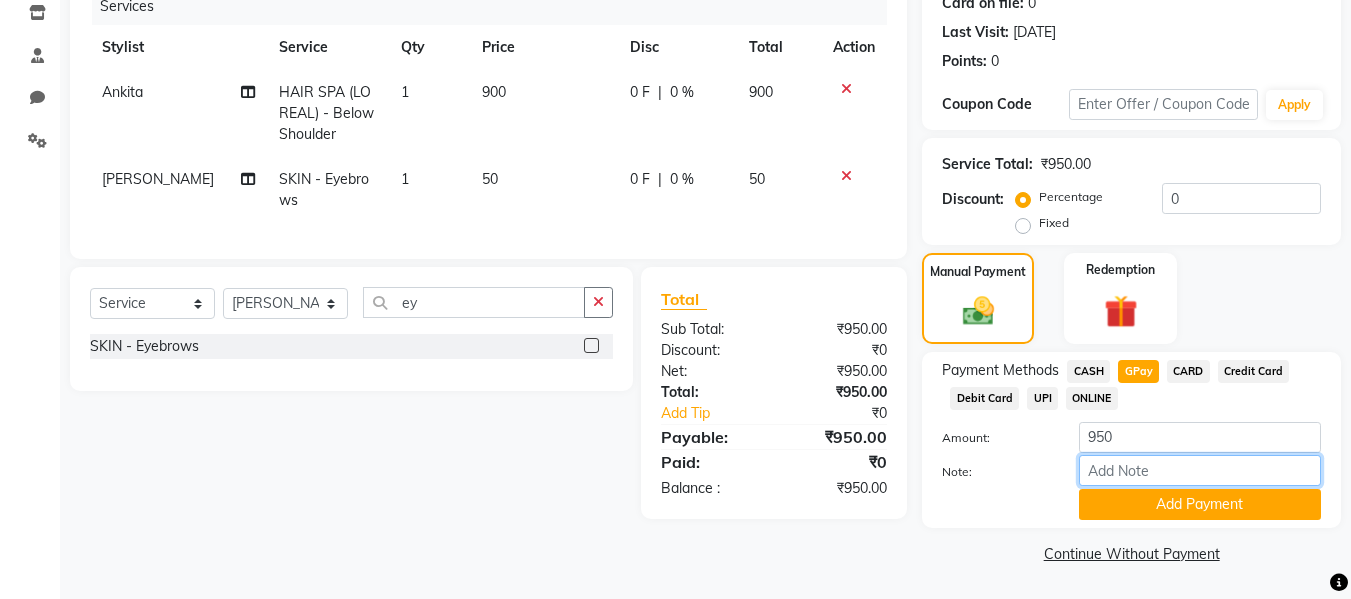 click on "Note:" at bounding box center (1200, 470) 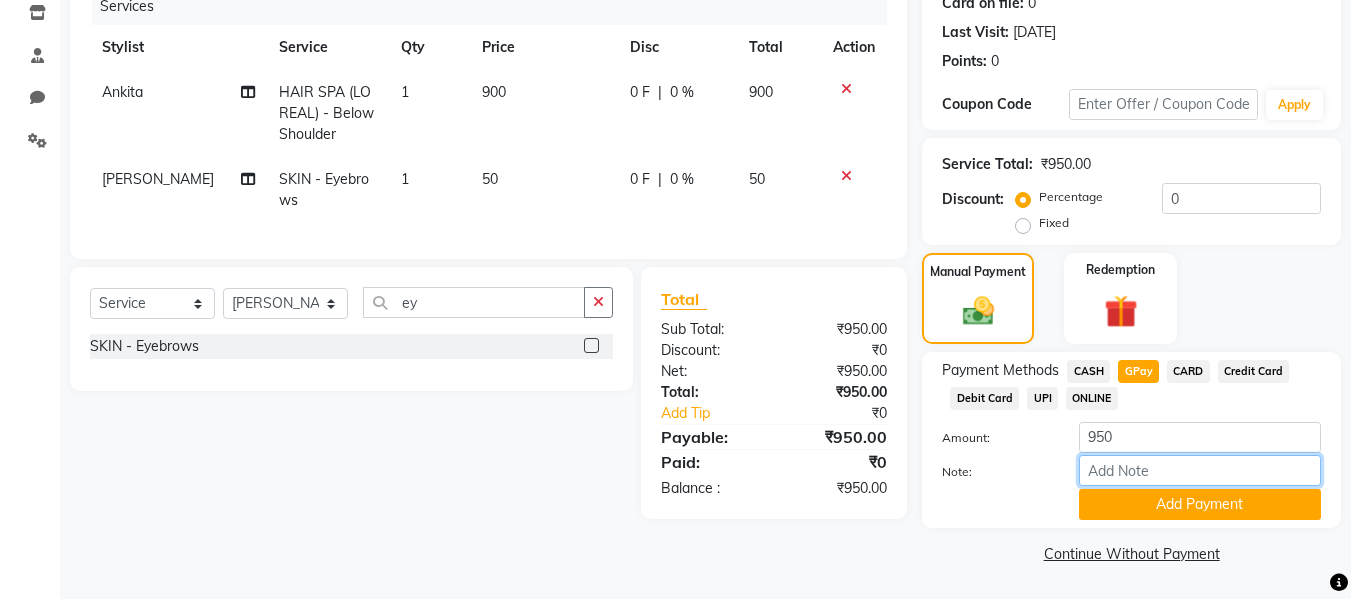 type on "fless" 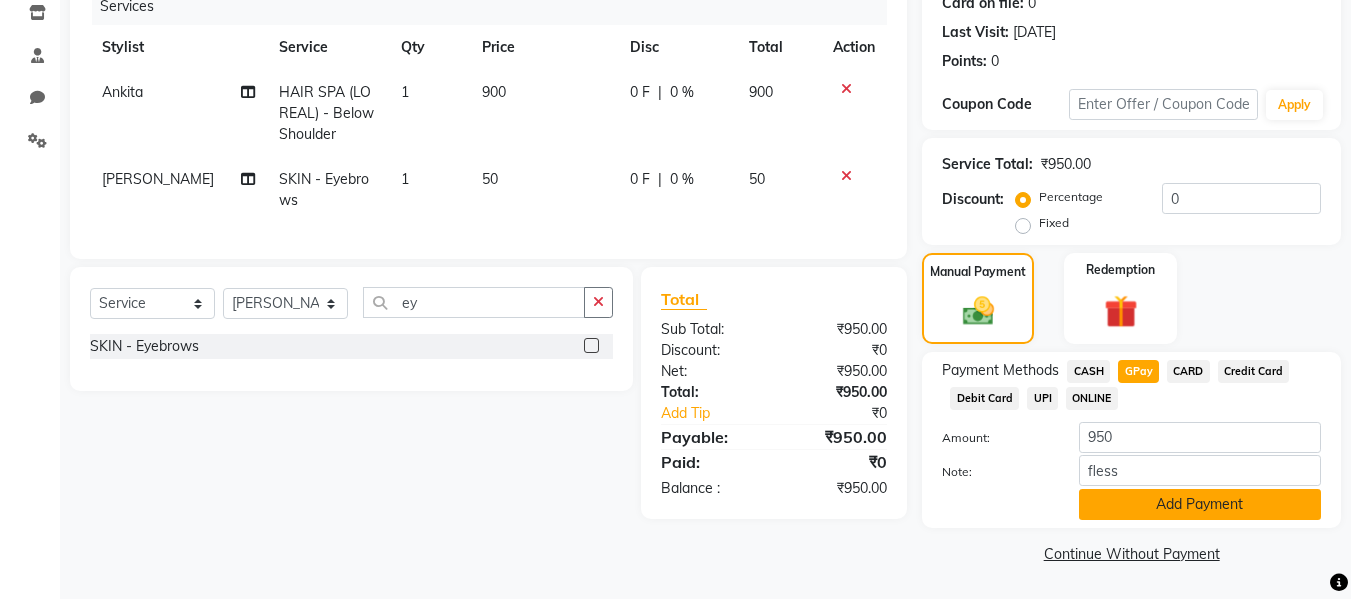 click on "Add Payment" 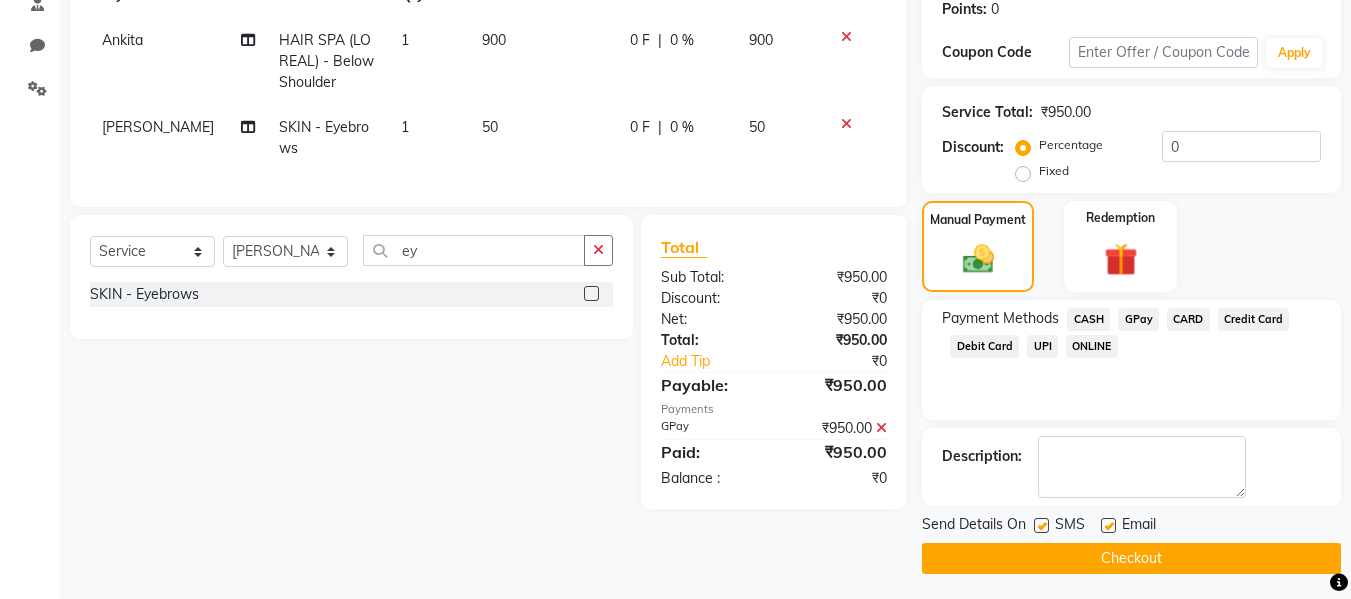 scroll, scrollTop: 317, scrollLeft: 0, axis: vertical 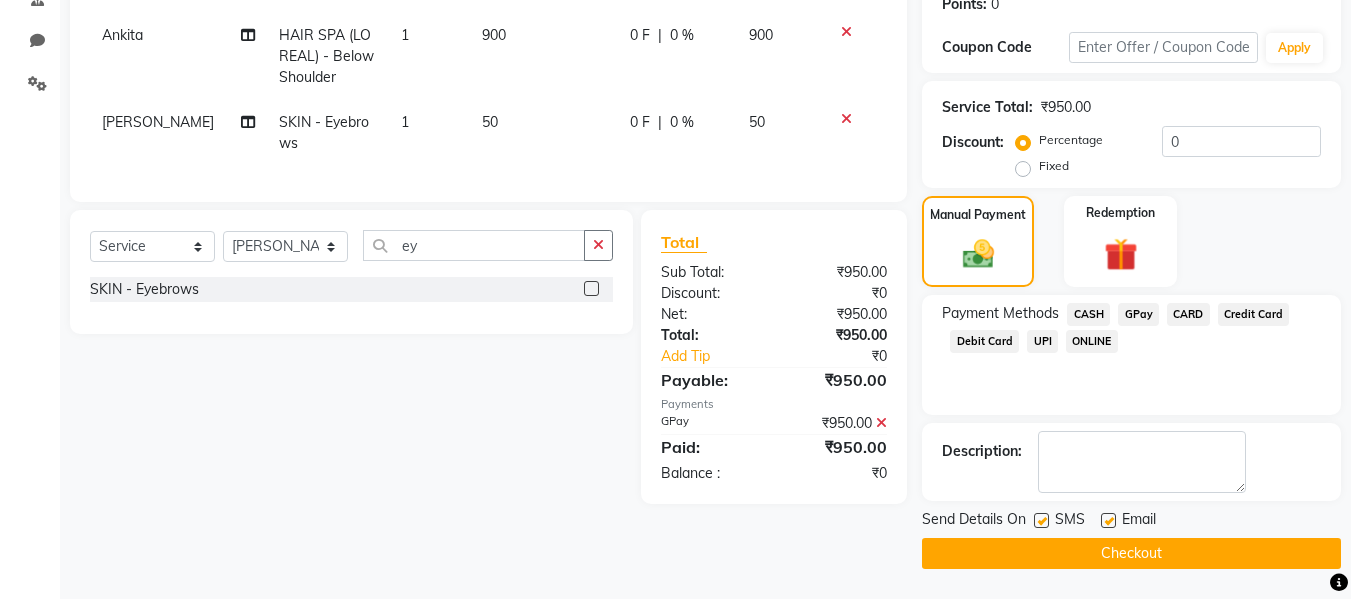 click 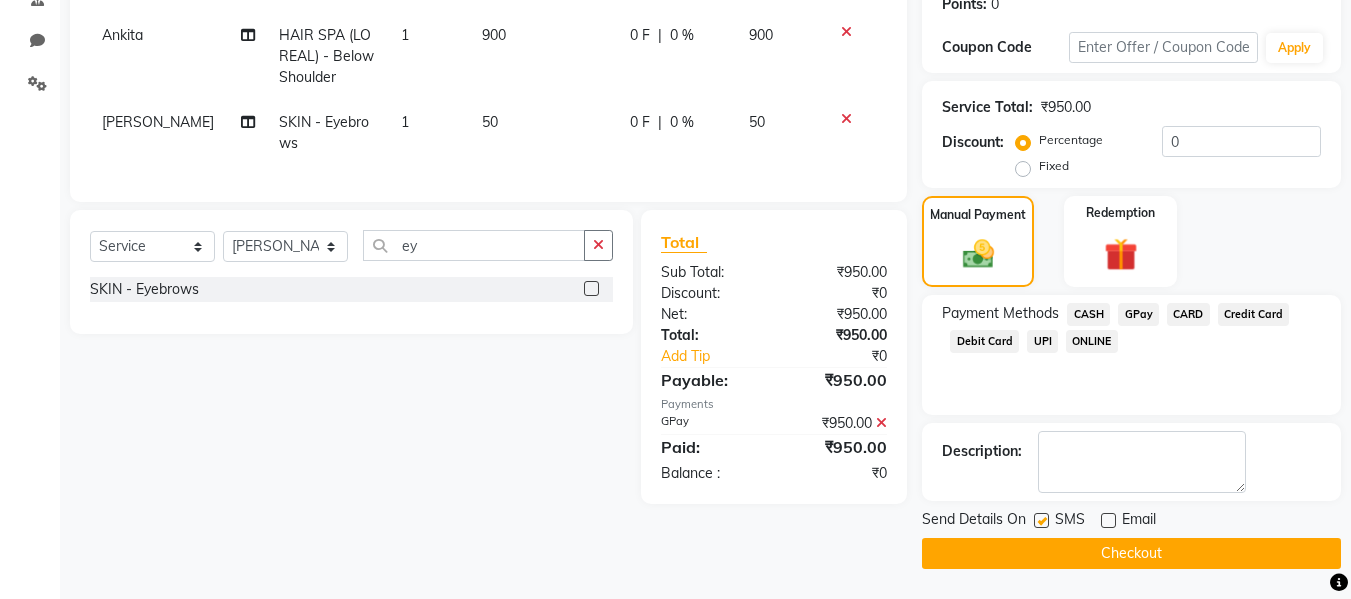 click 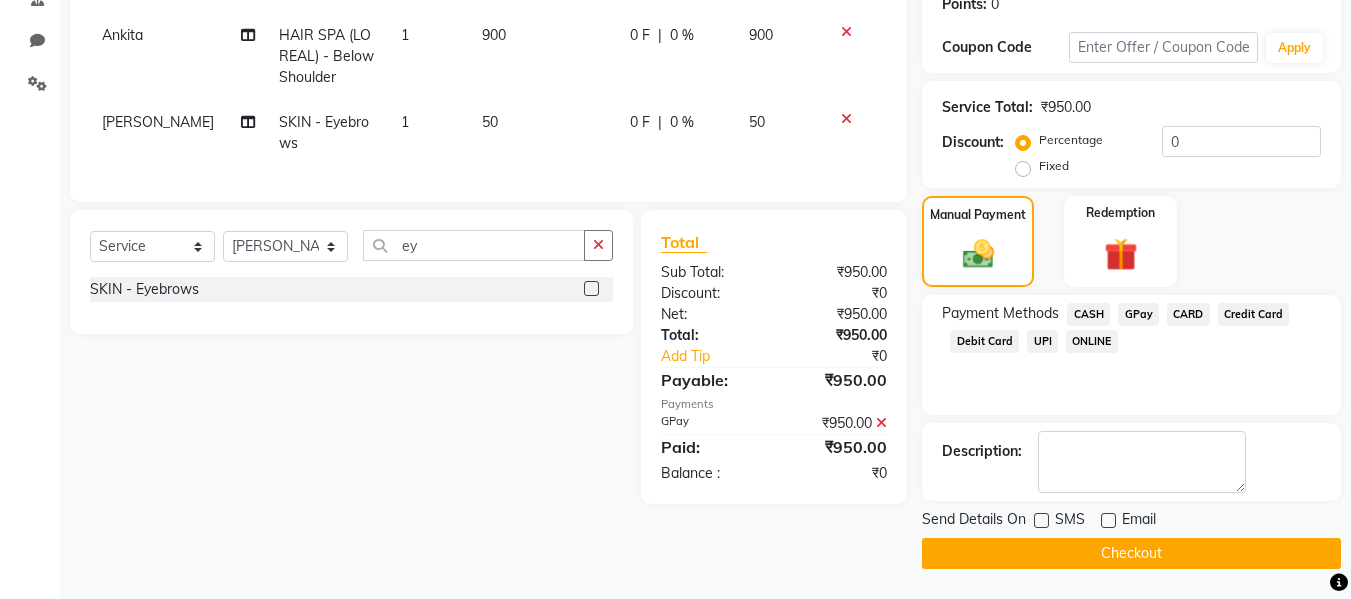 click on "Checkout" 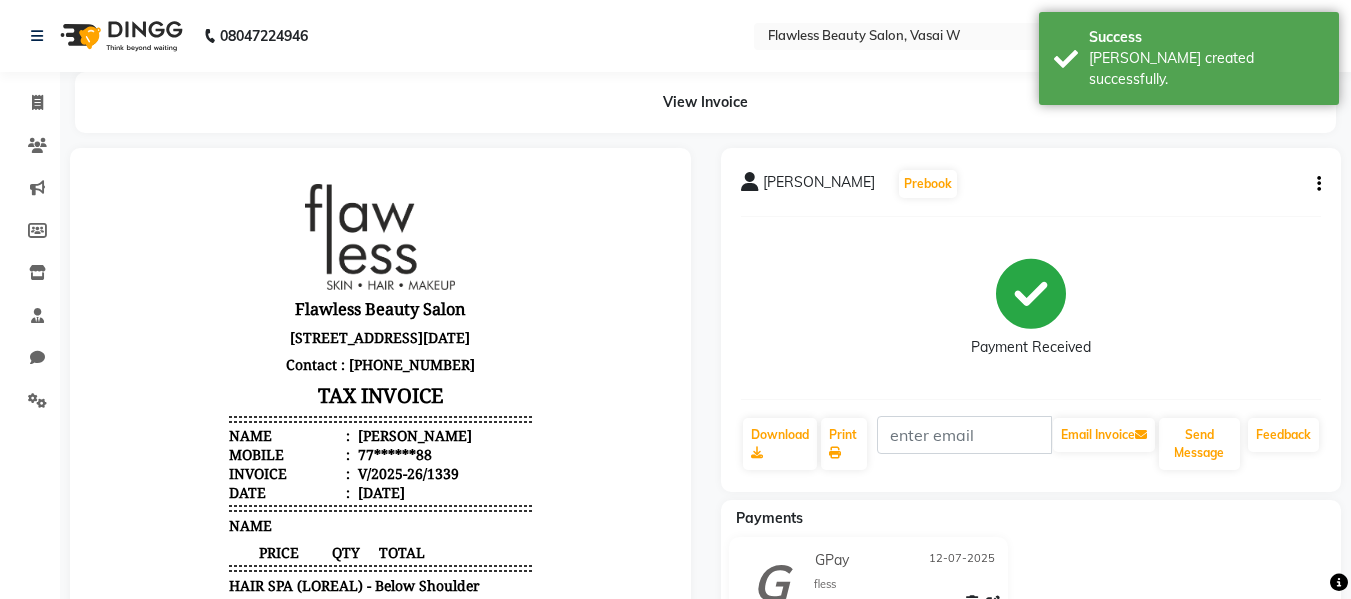 scroll, scrollTop: 0, scrollLeft: 0, axis: both 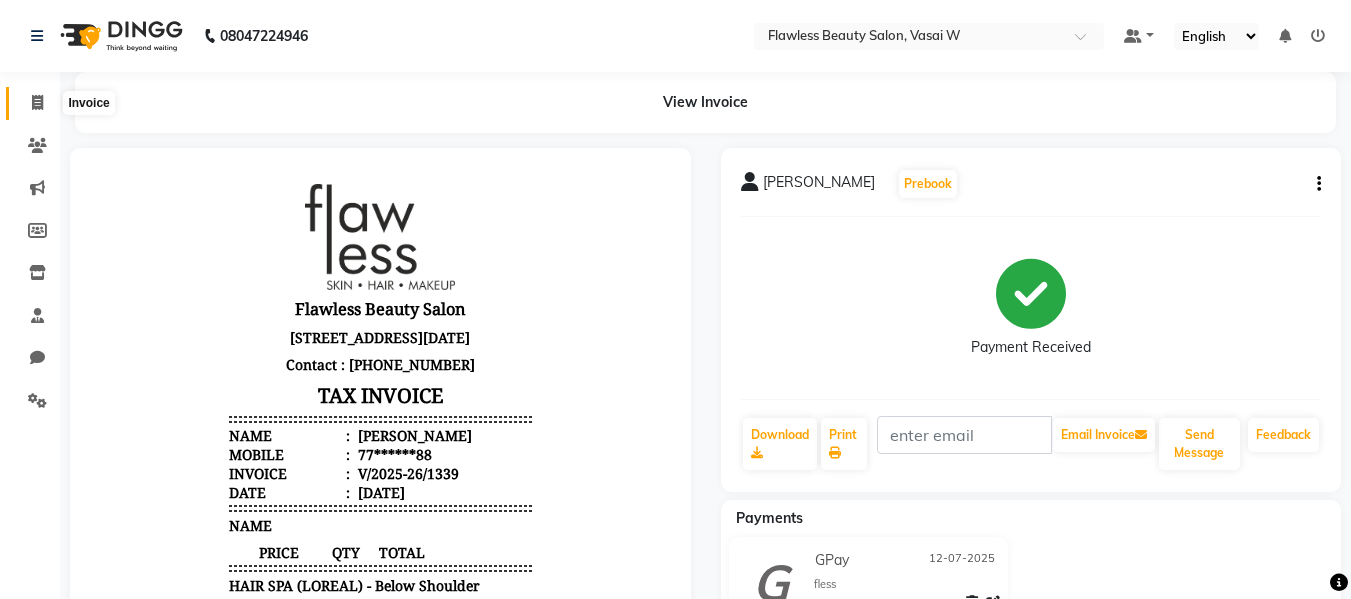 click 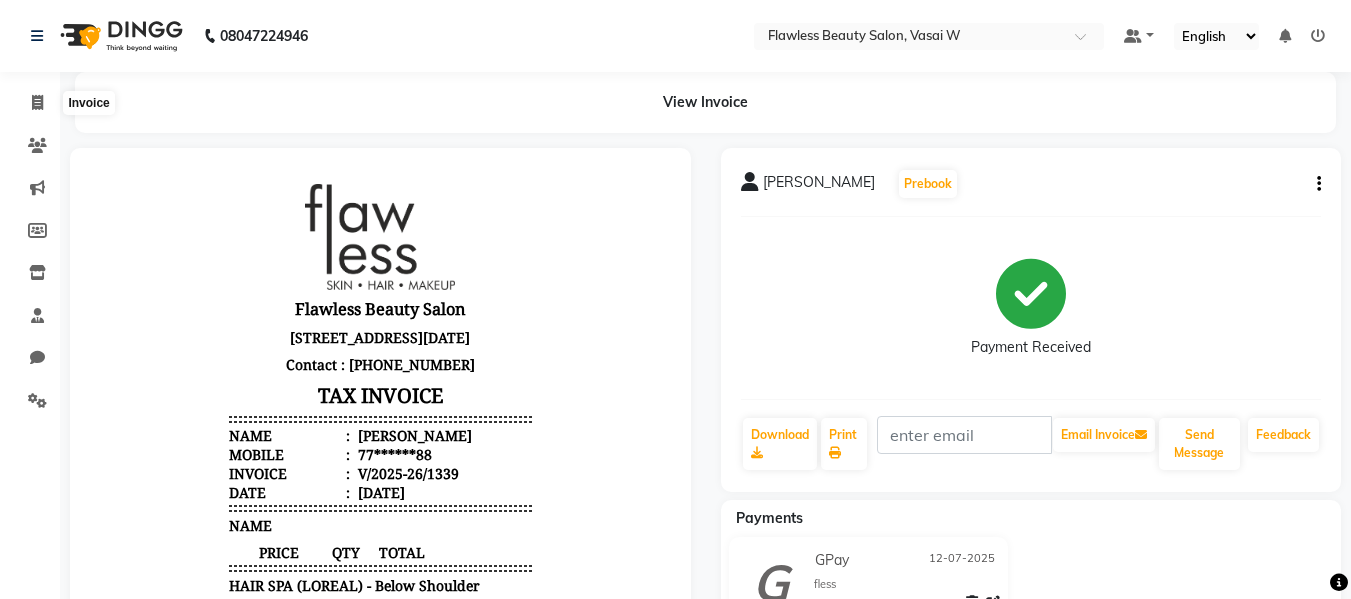 select on "service" 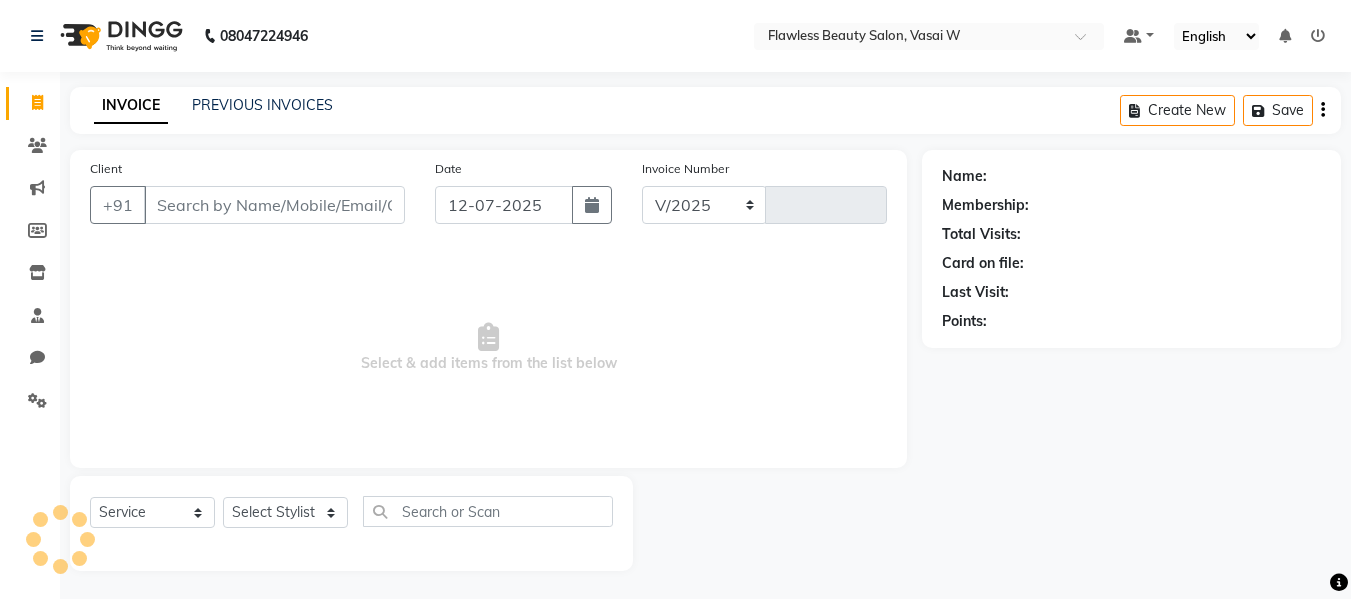 select on "8090" 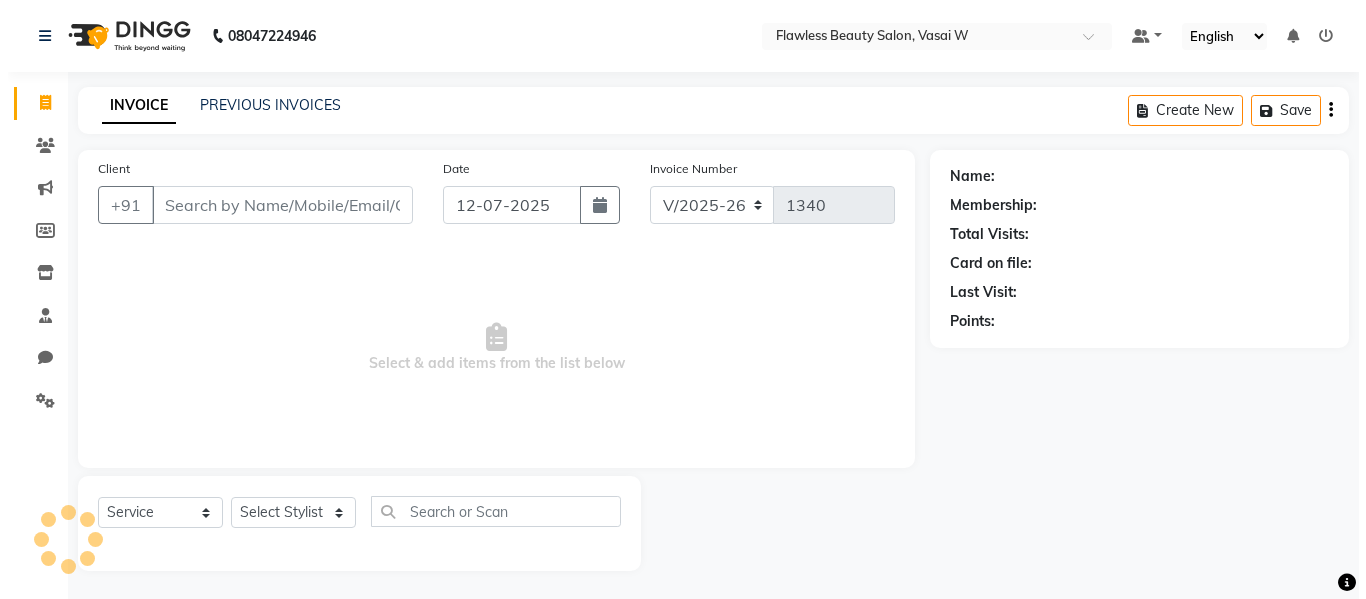 scroll, scrollTop: 2, scrollLeft: 0, axis: vertical 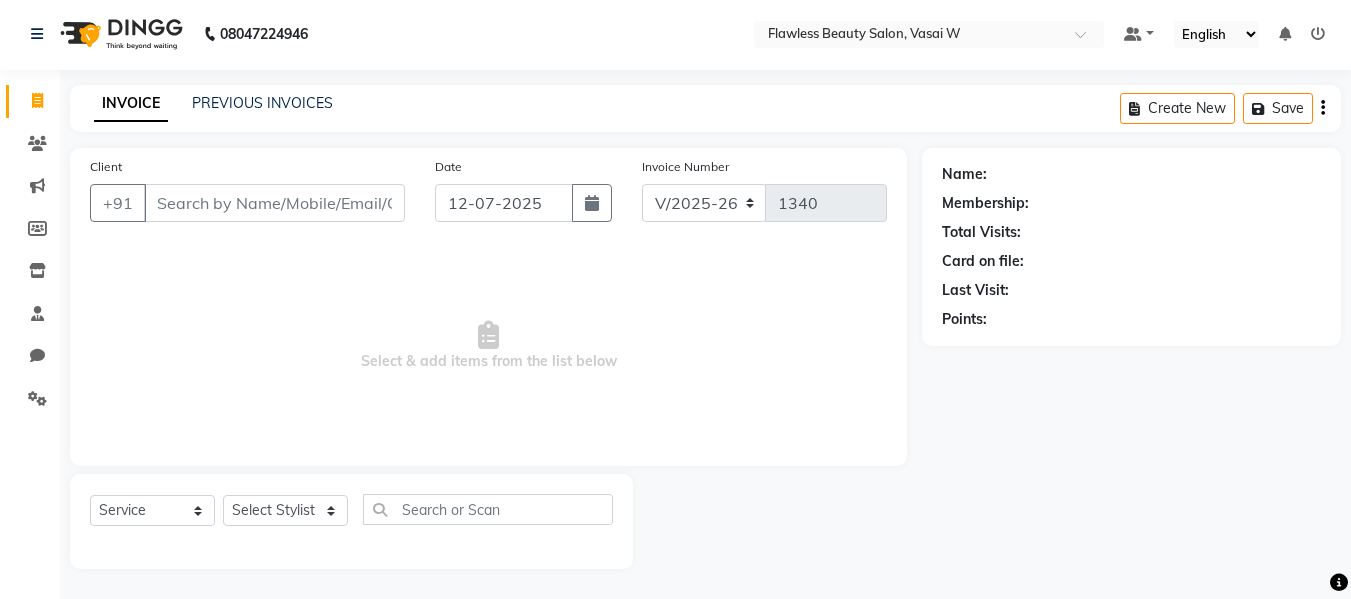 click on "Client" at bounding box center [274, 203] 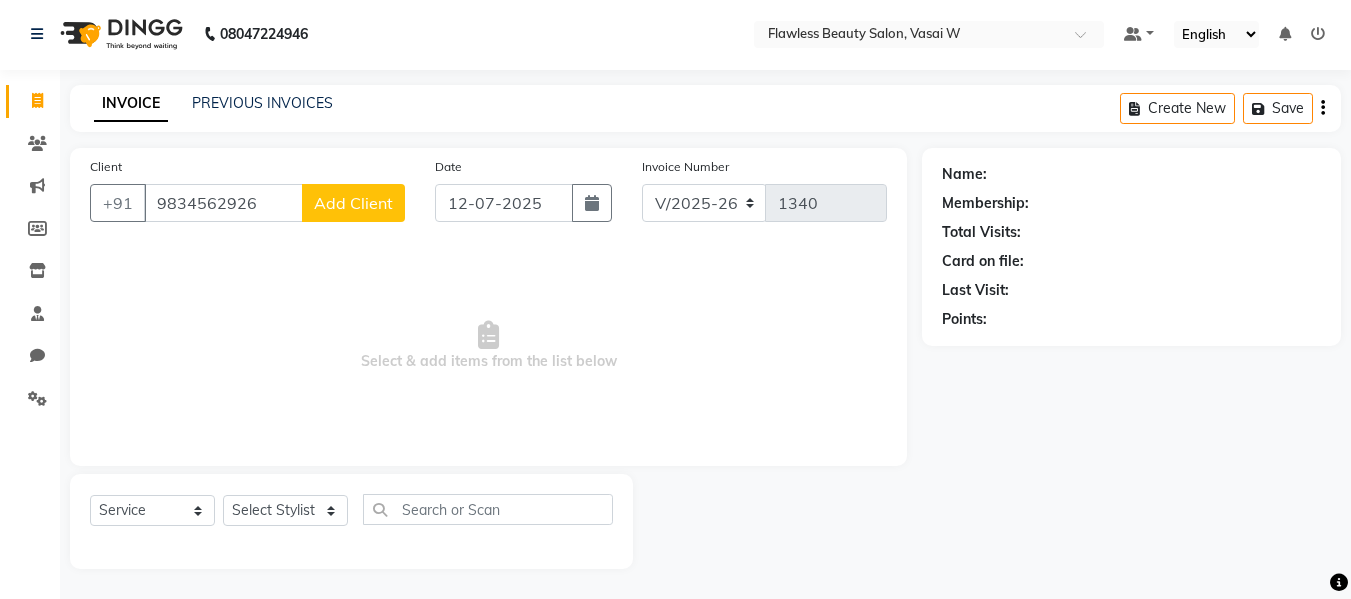 type on "9834562926" 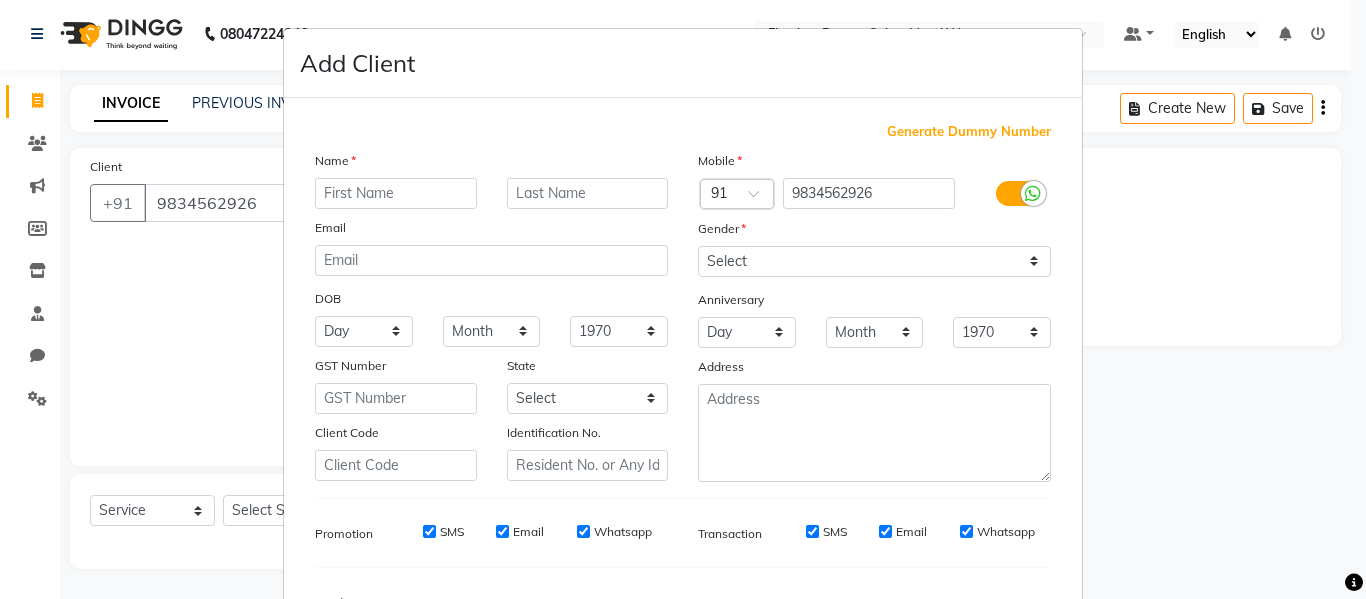 click at bounding box center (396, 193) 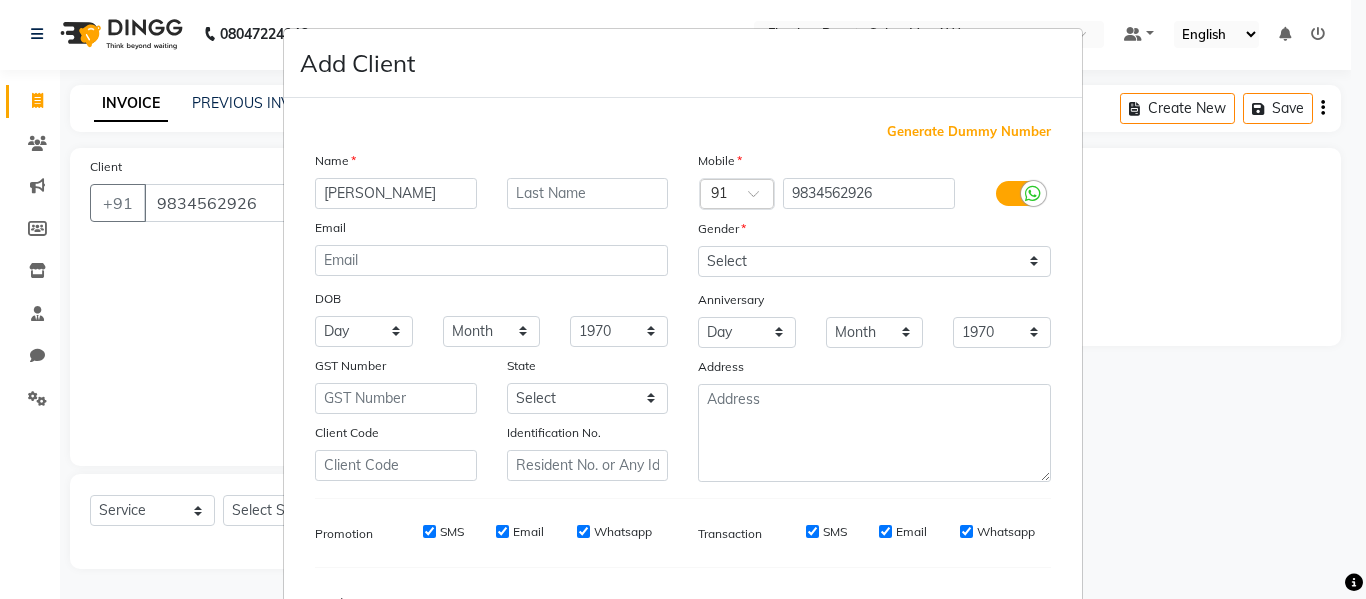 type on "[PERSON_NAME]" 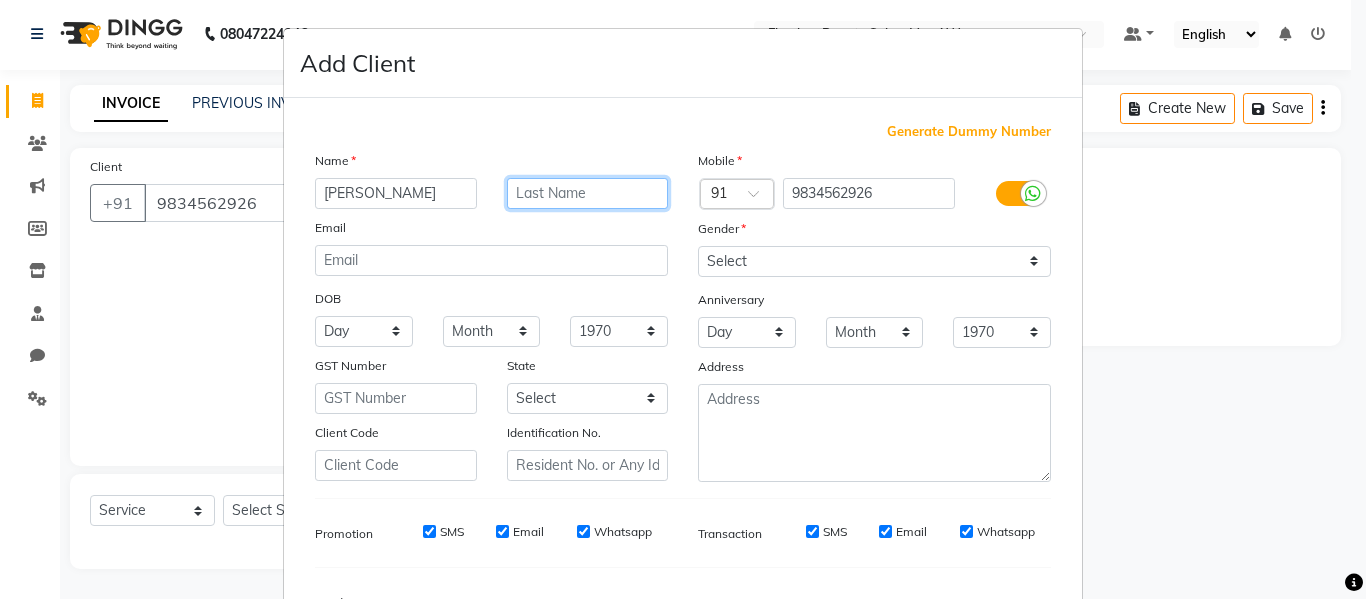 click at bounding box center (588, 193) 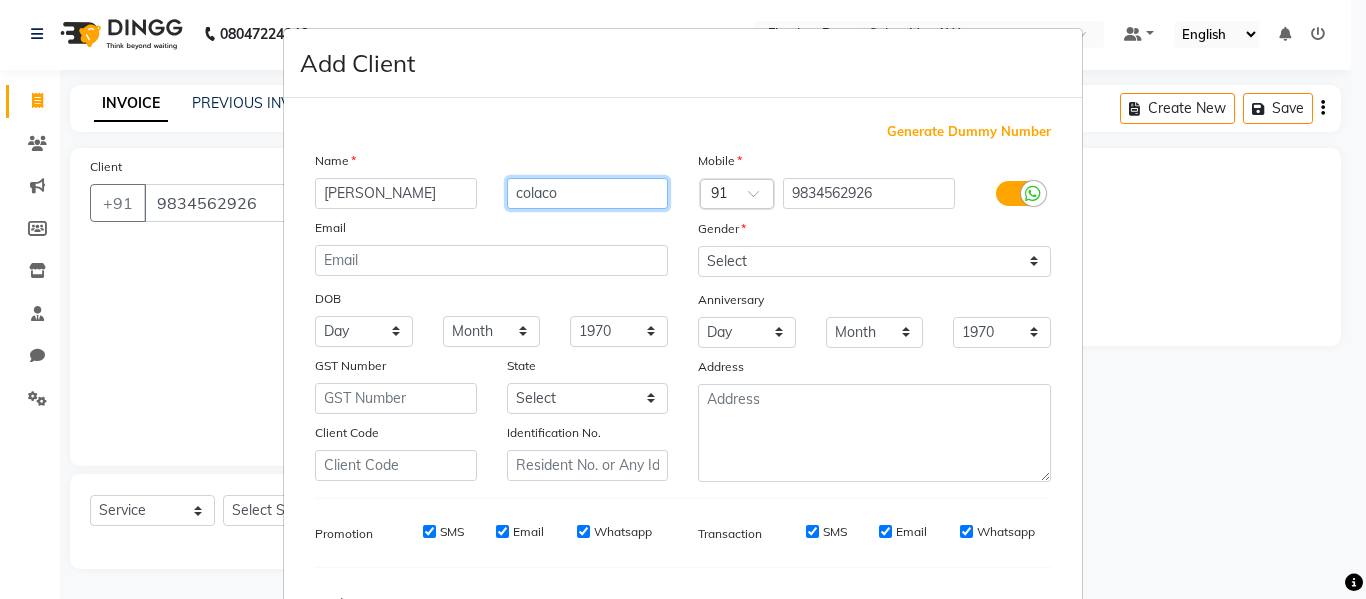 type on "colaco" 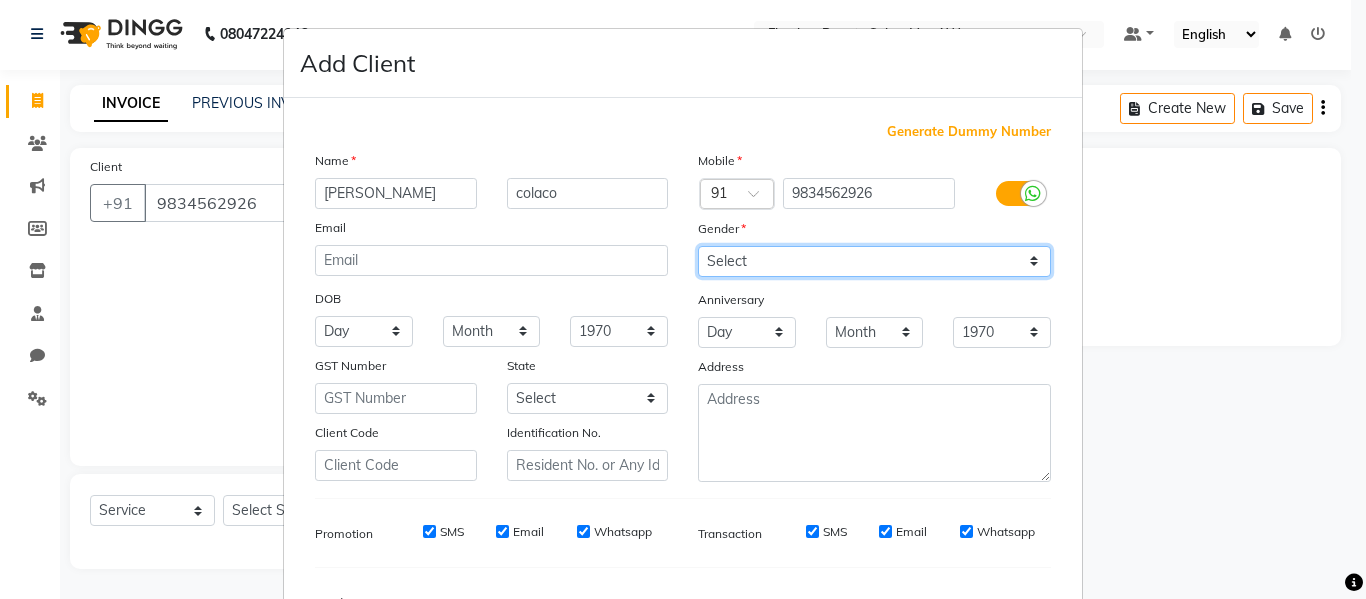 click on "Select [DEMOGRAPHIC_DATA] [DEMOGRAPHIC_DATA] Other Prefer Not To Say" at bounding box center [874, 261] 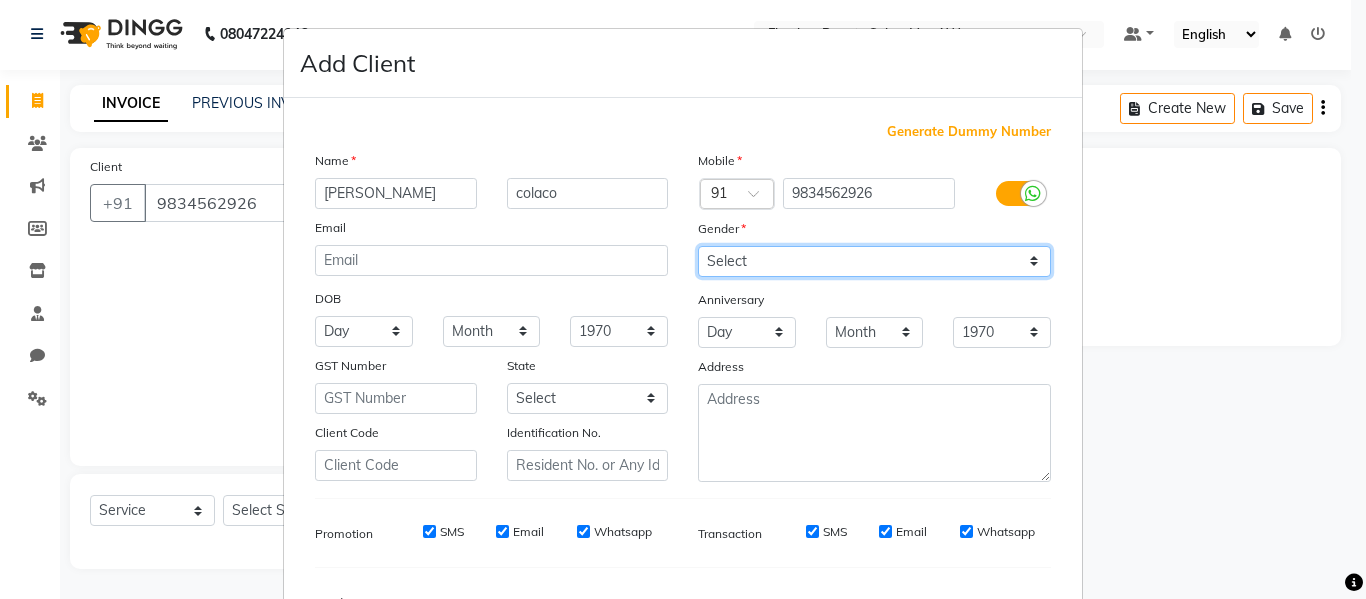 select on "[DEMOGRAPHIC_DATA]" 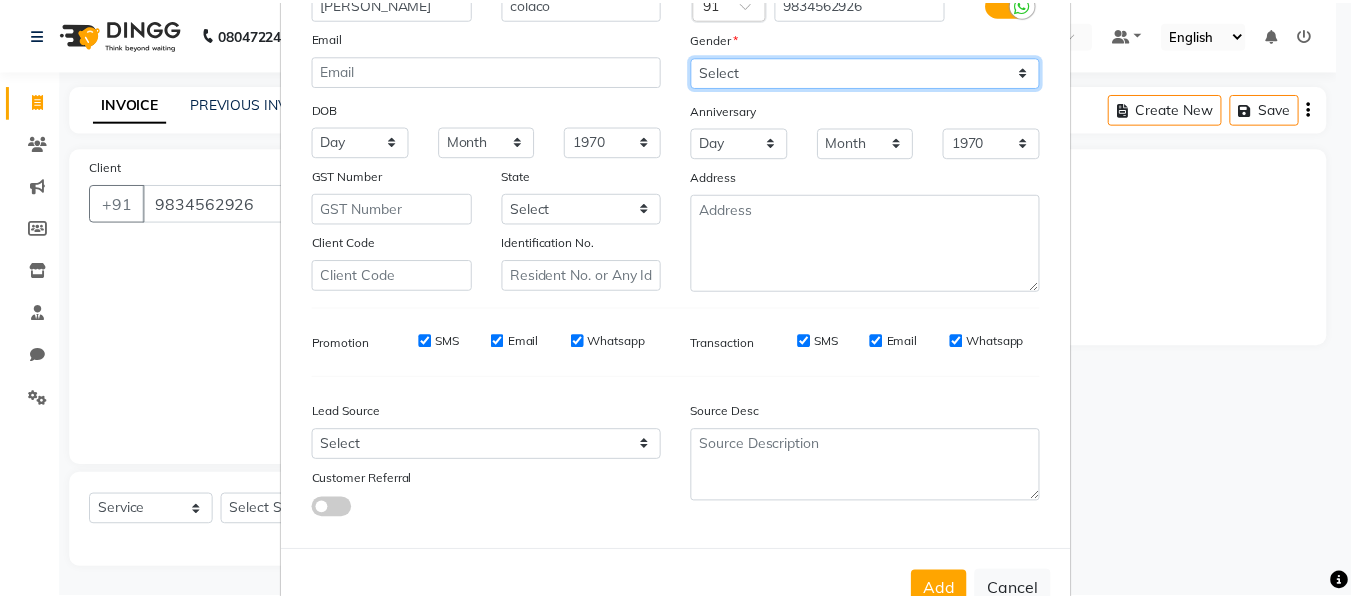 scroll, scrollTop: 250, scrollLeft: 0, axis: vertical 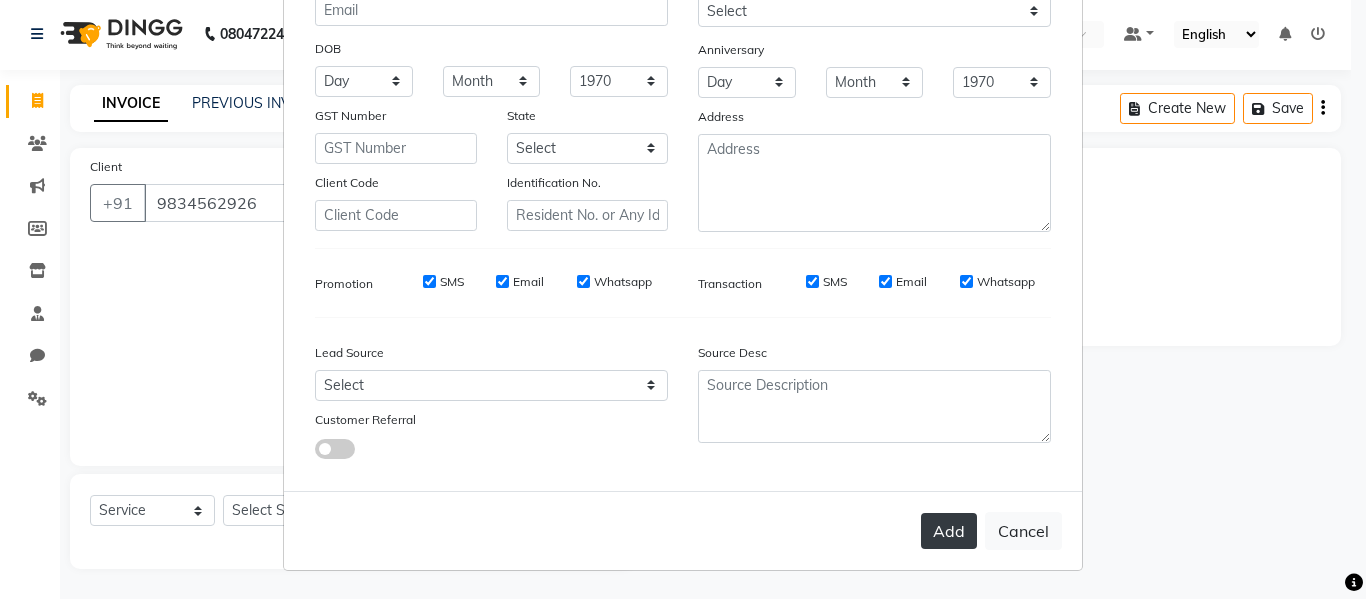 click on "Add" at bounding box center (949, 531) 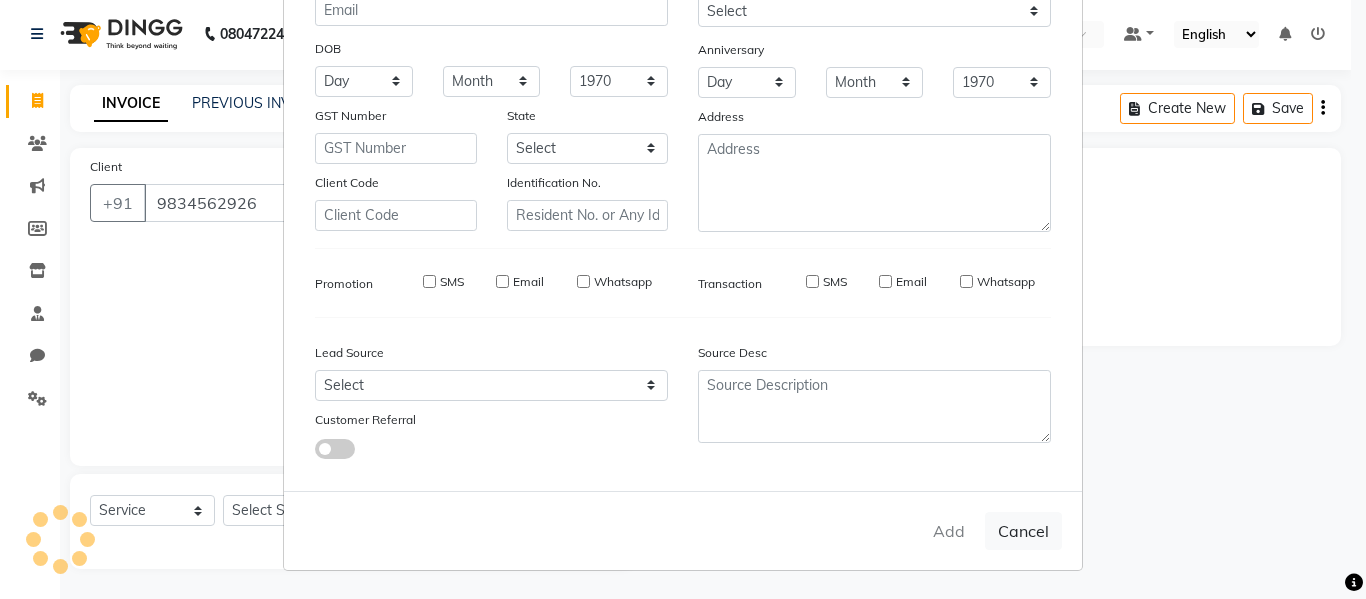type on "98******26" 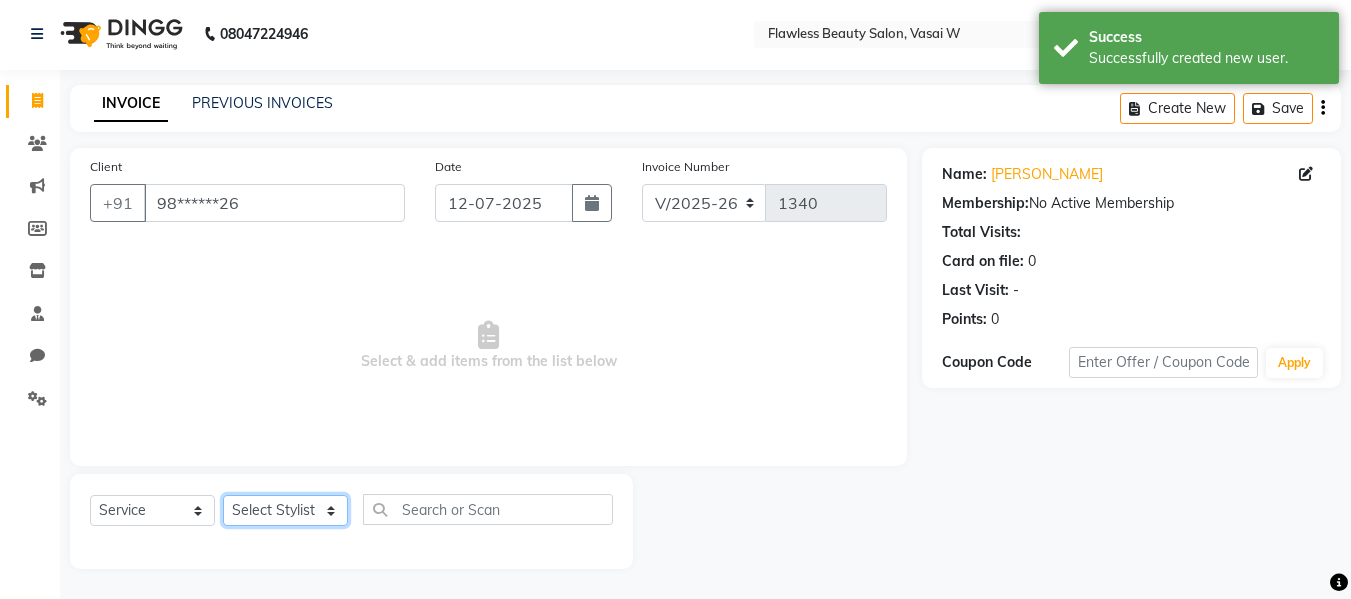 click on "Select Stylist Afsana [PERSON_NAME]  [PERSON_NAME] Maam Nisha  Pari [PERSON_NAME] [PERSON_NAME]" 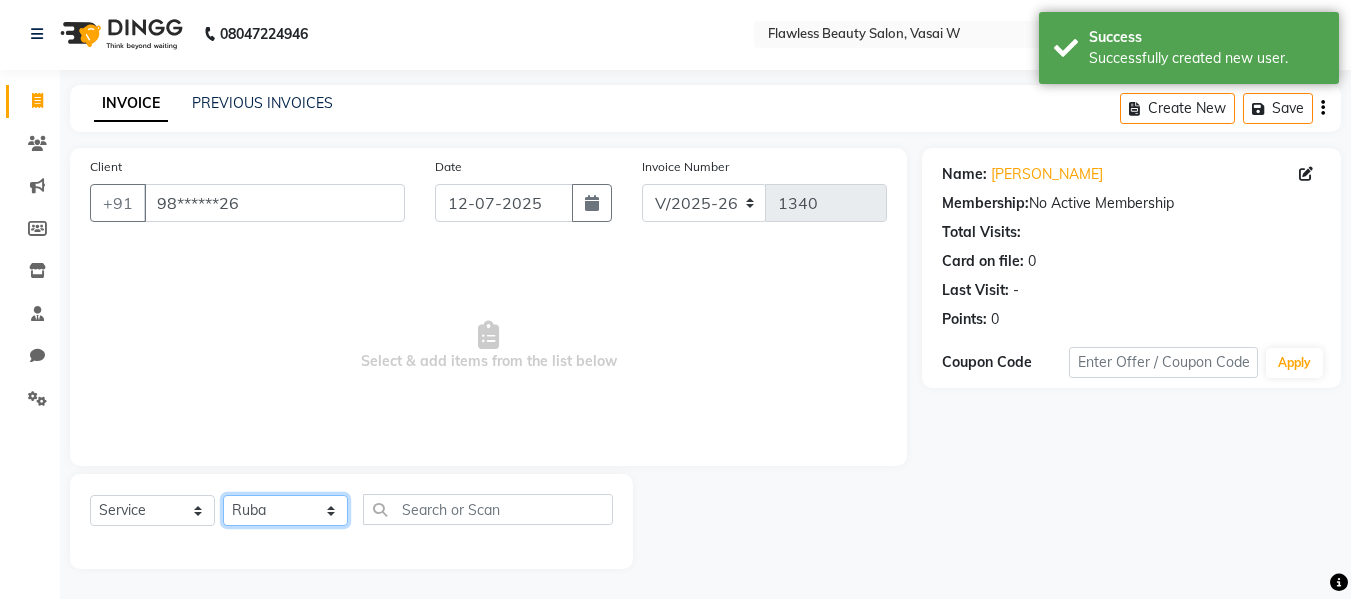 click on "Select Stylist Afsana [PERSON_NAME]  [PERSON_NAME] Maam Nisha  Pari [PERSON_NAME] [PERSON_NAME]" 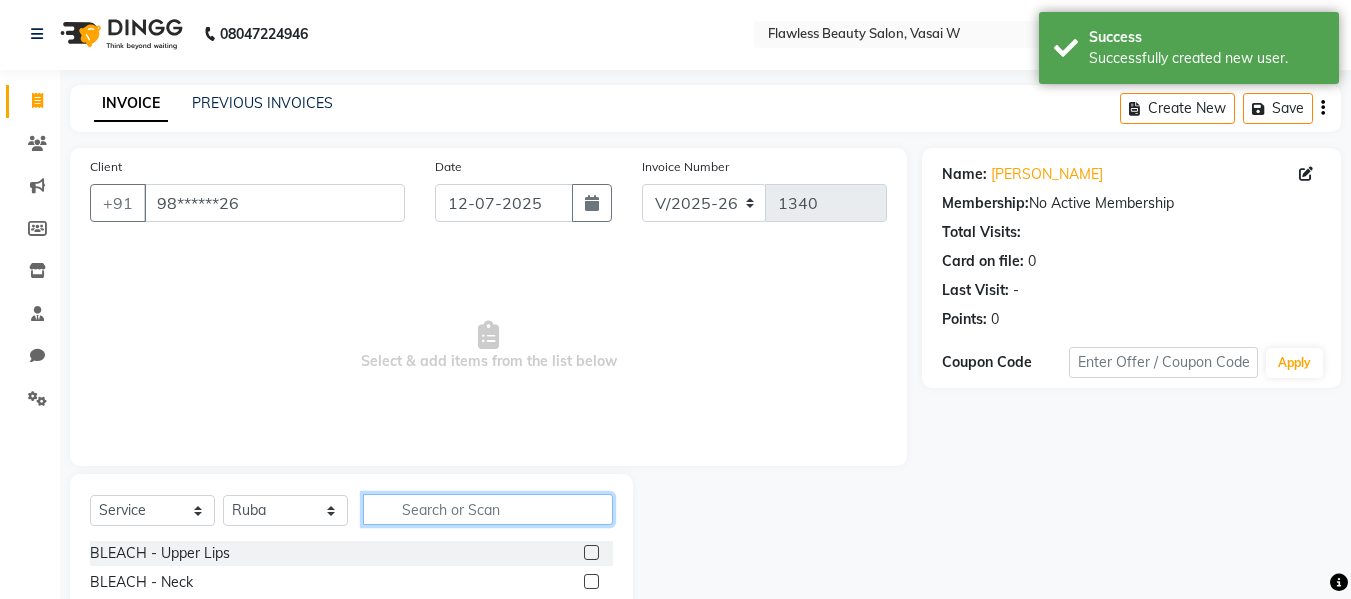 click 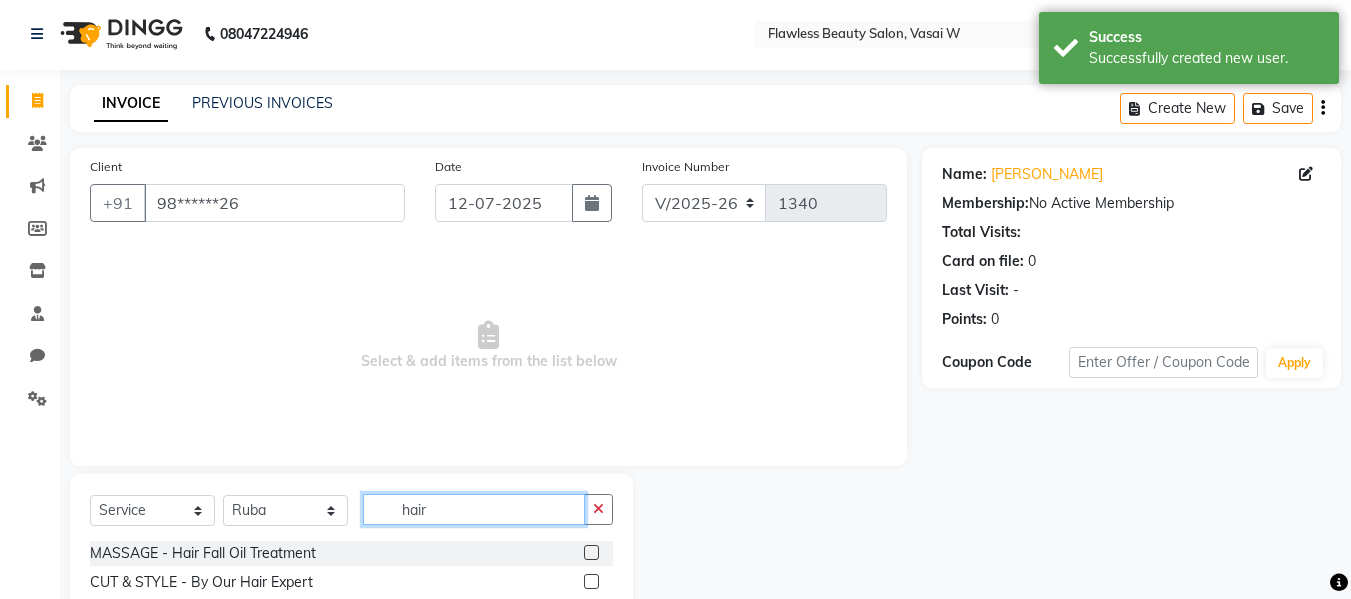 type on "hair" 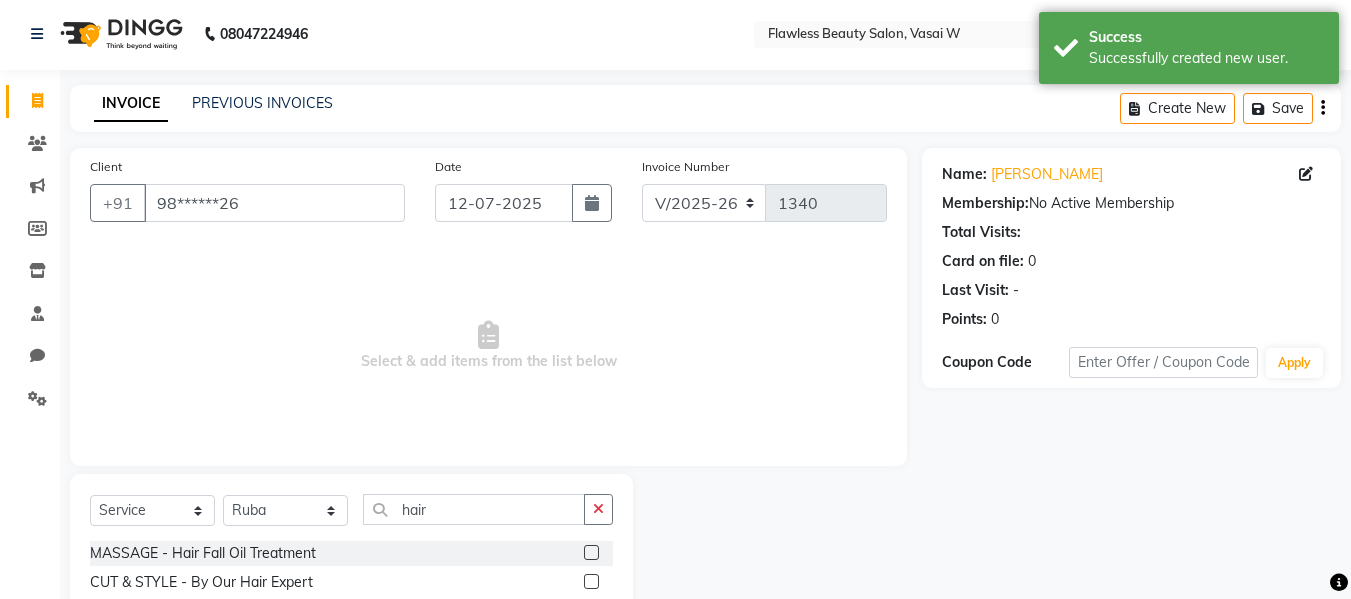 click 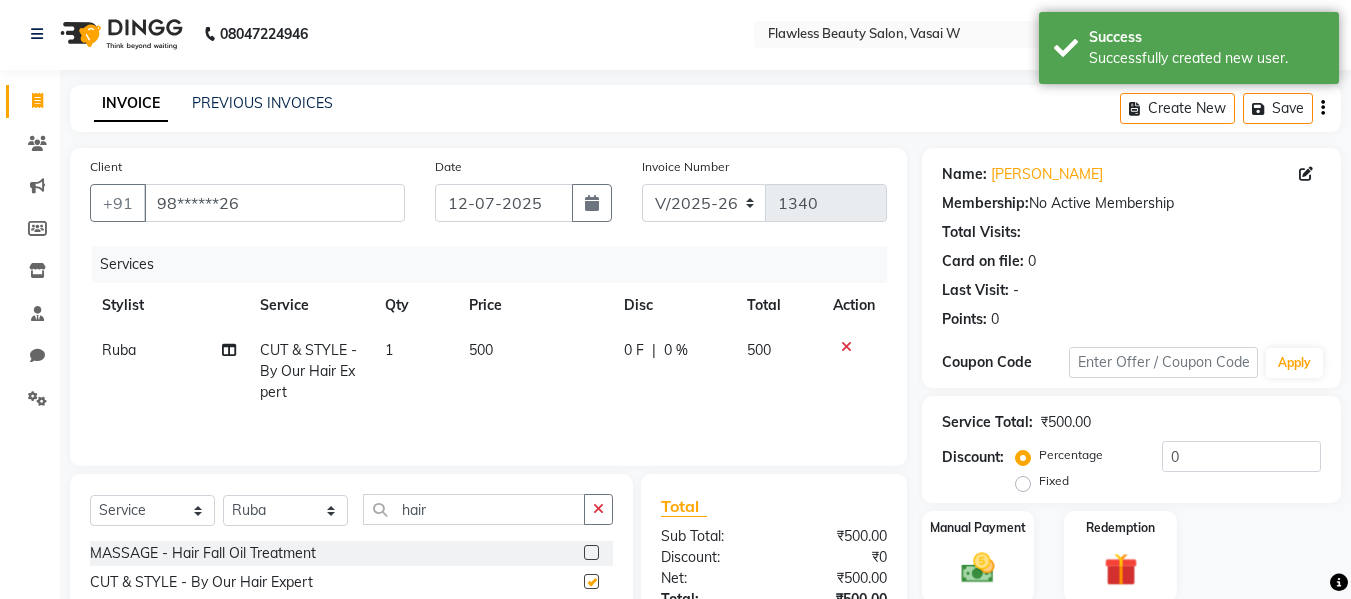 checkbox on "false" 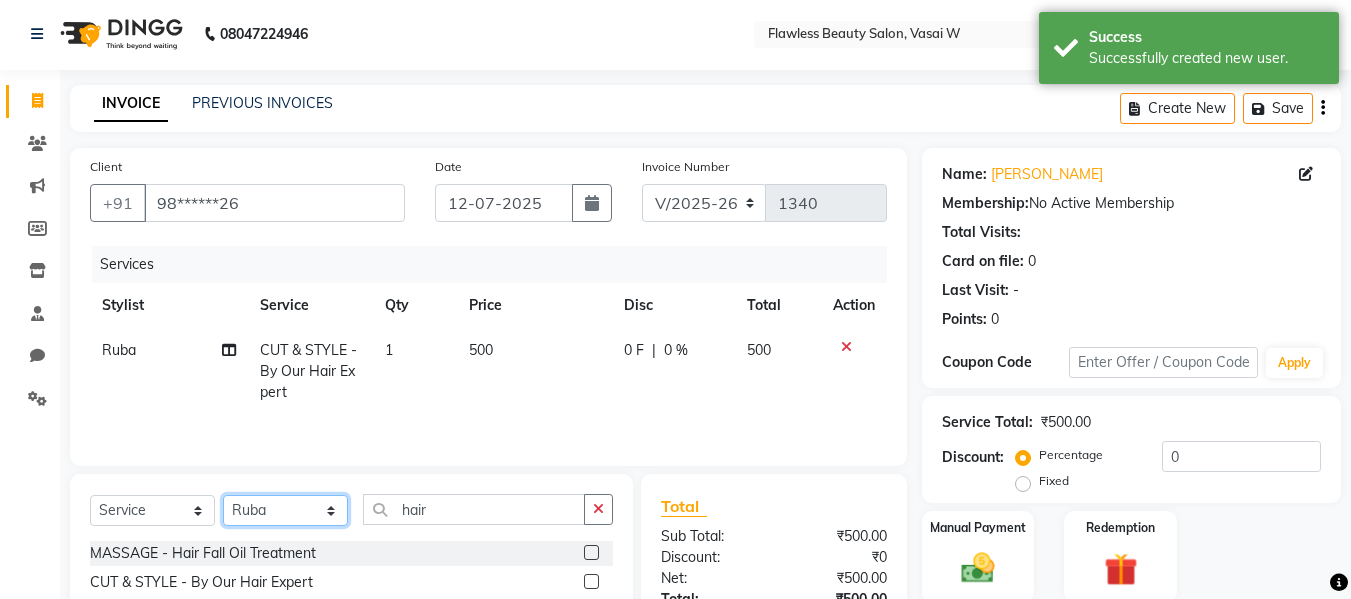 click on "Select Stylist Afsana [PERSON_NAME]  [PERSON_NAME] Maam Nisha  Pari [PERSON_NAME] [PERSON_NAME]" 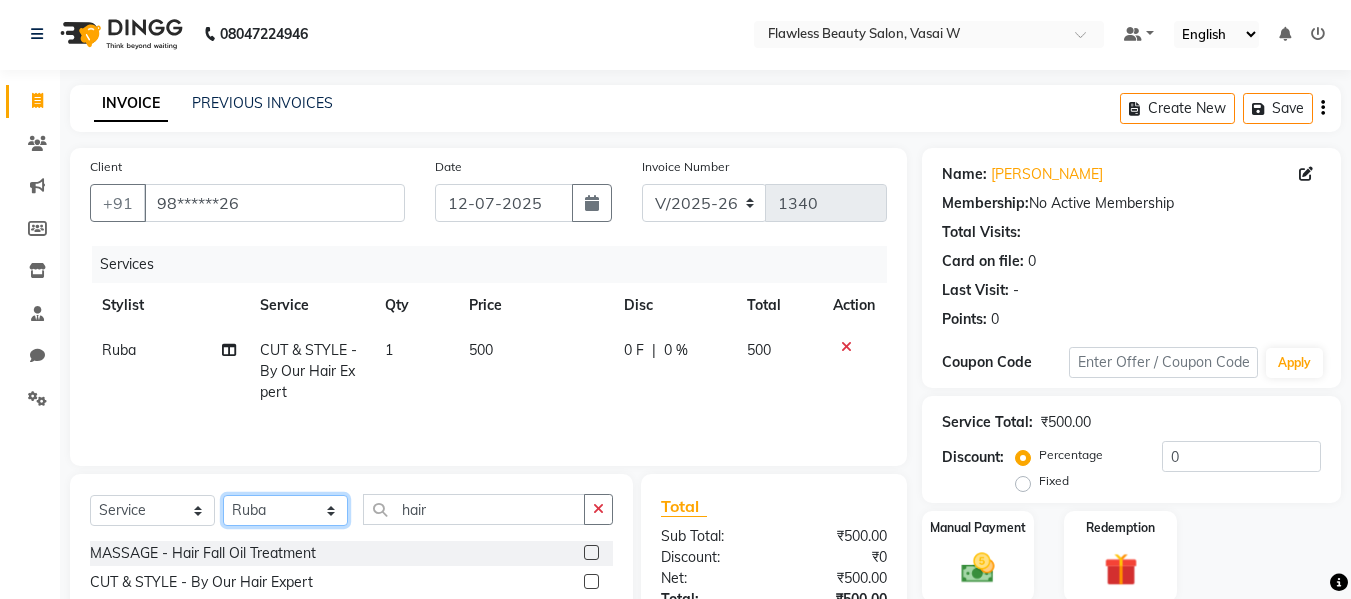 select on "76407" 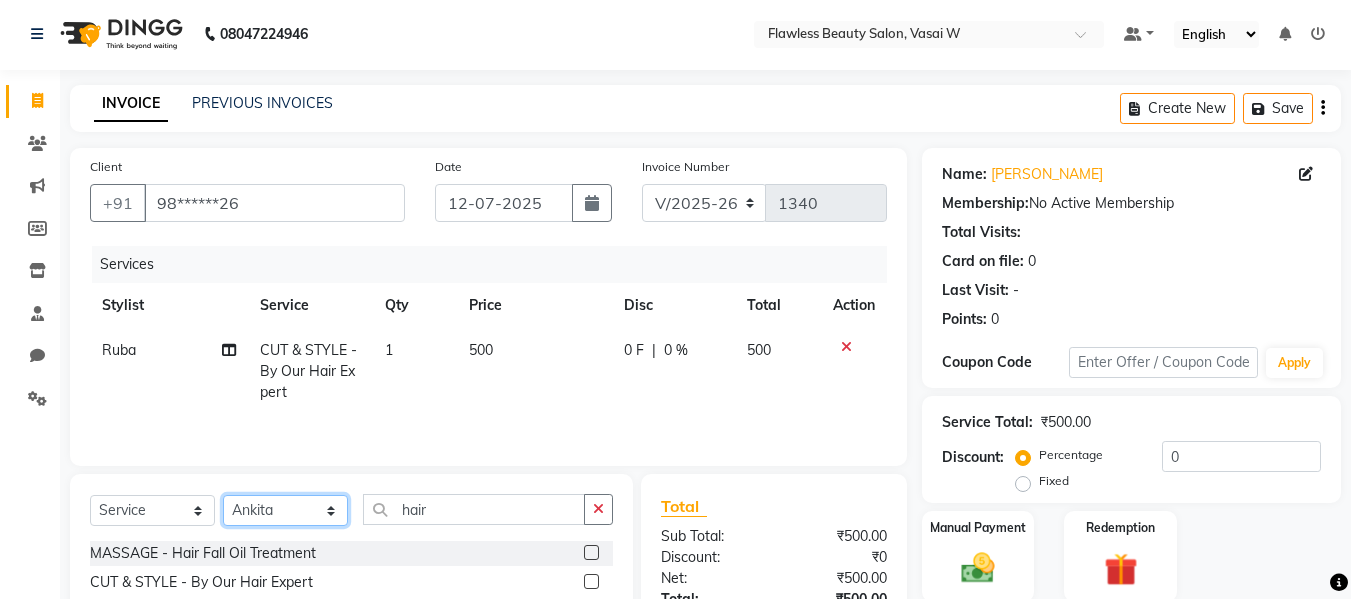 click on "Select Stylist Afsana [PERSON_NAME]  [PERSON_NAME] Maam Nisha  Pari [PERSON_NAME] [PERSON_NAME]" 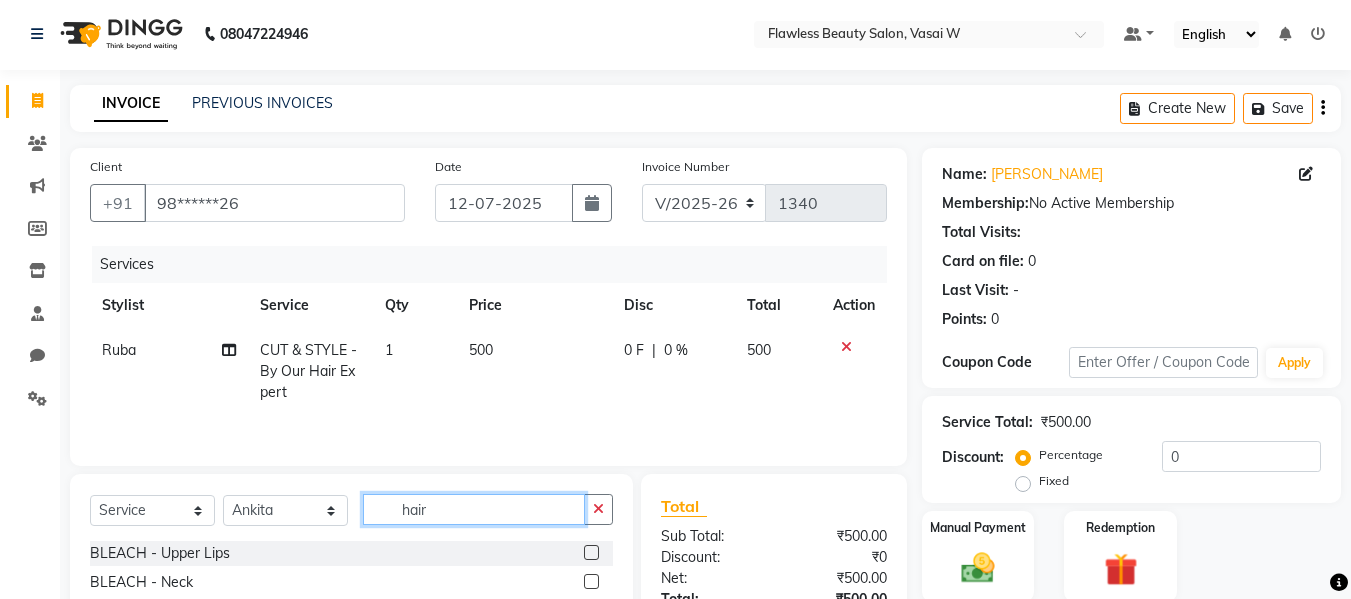 click on "hair" 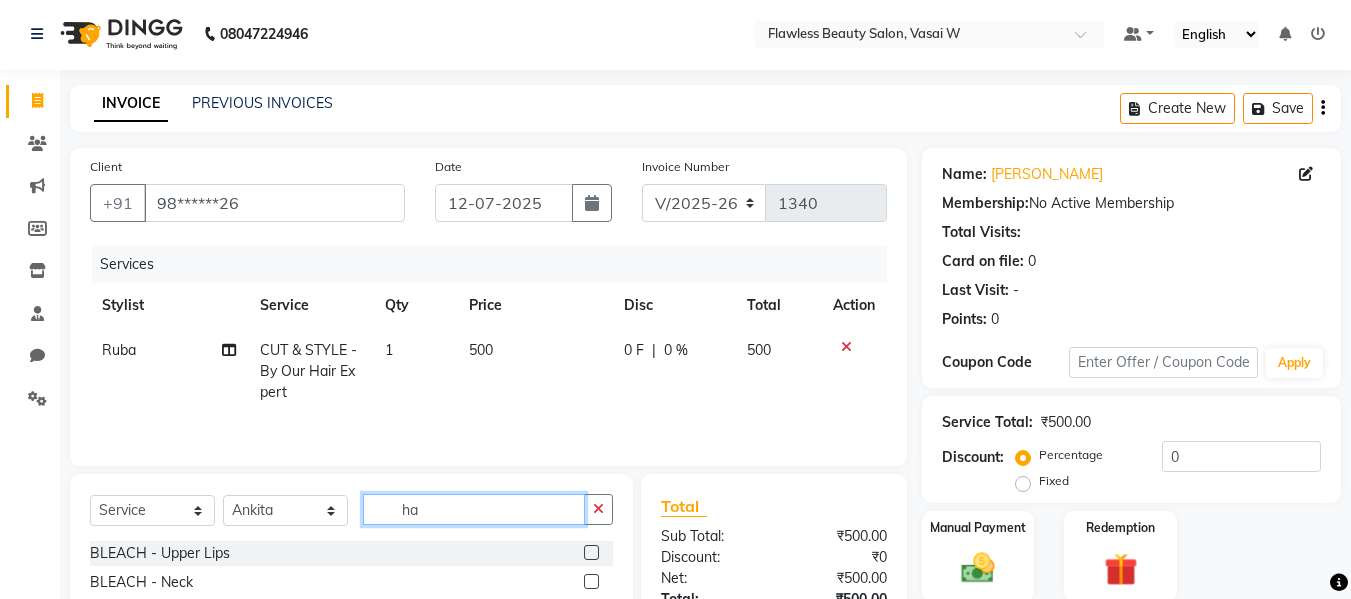 type on "h" 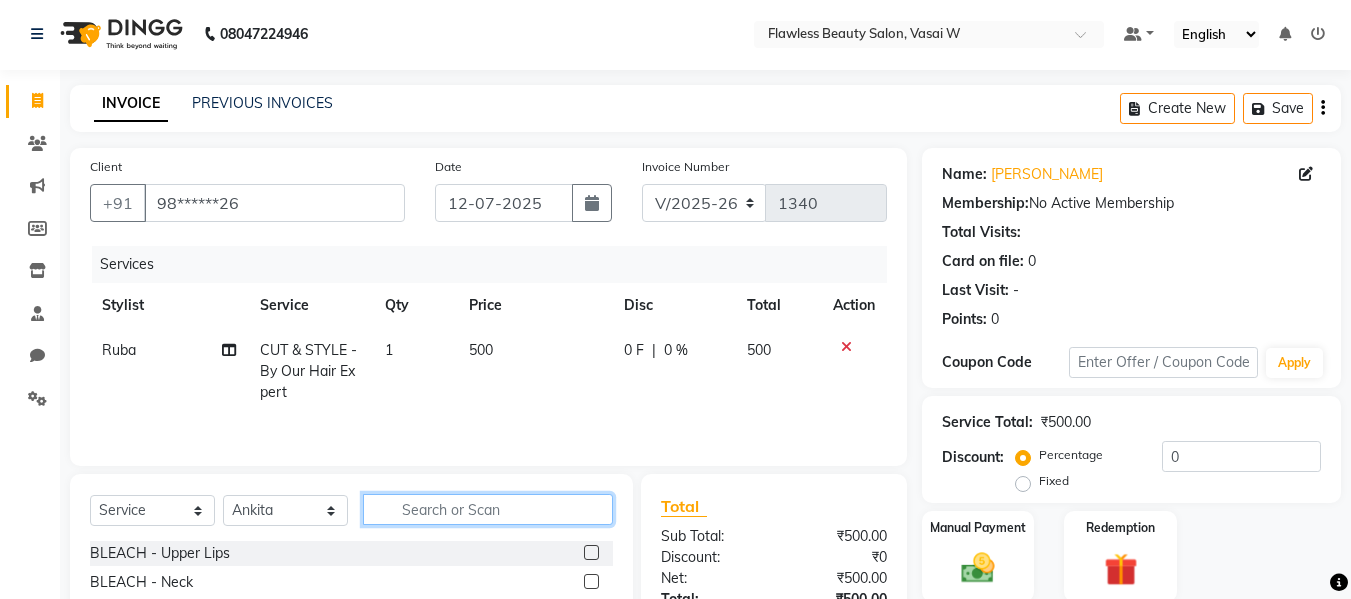type on "r" 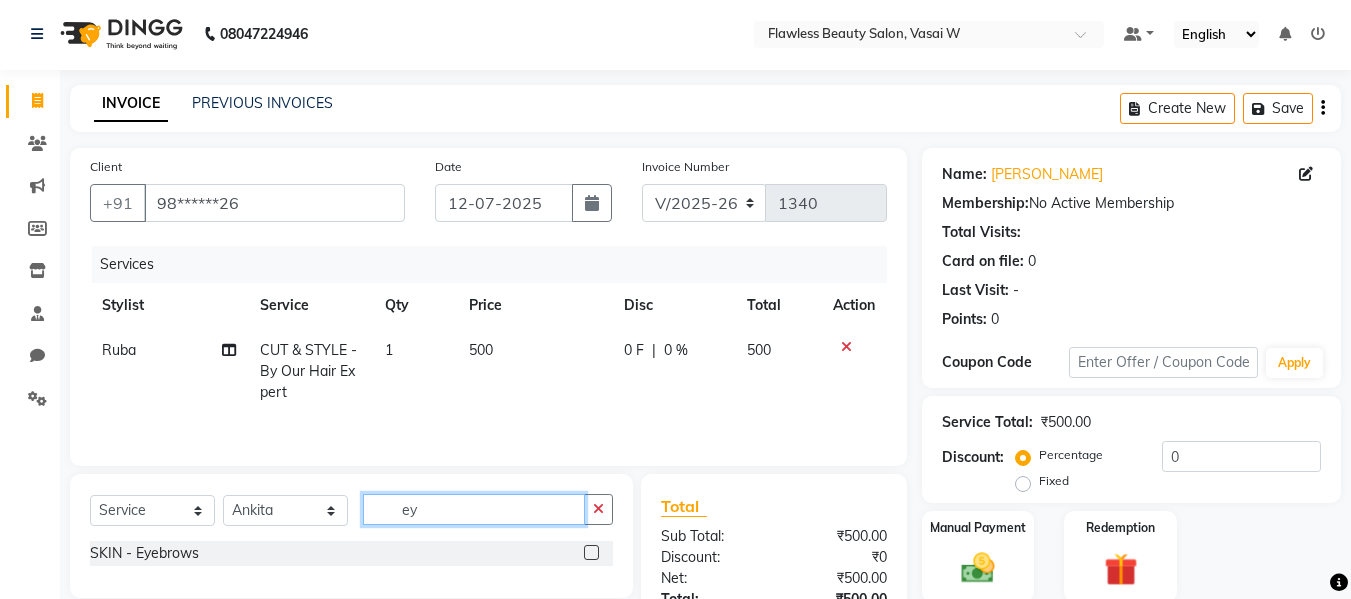 type on "ey" 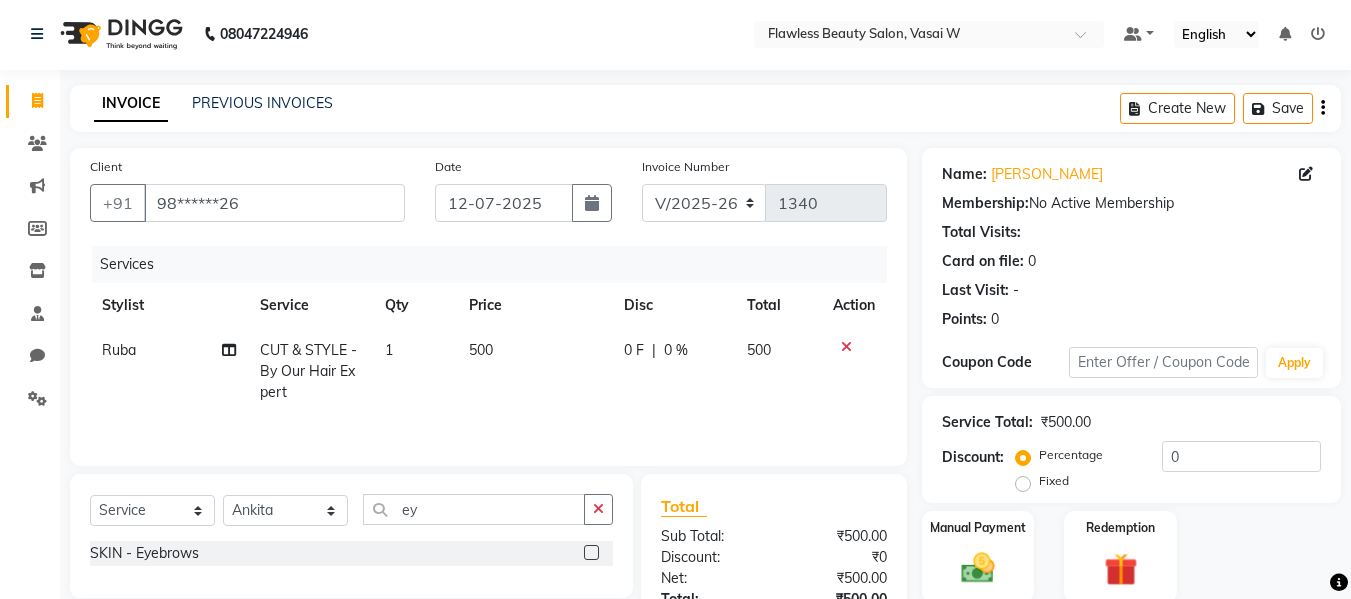 click 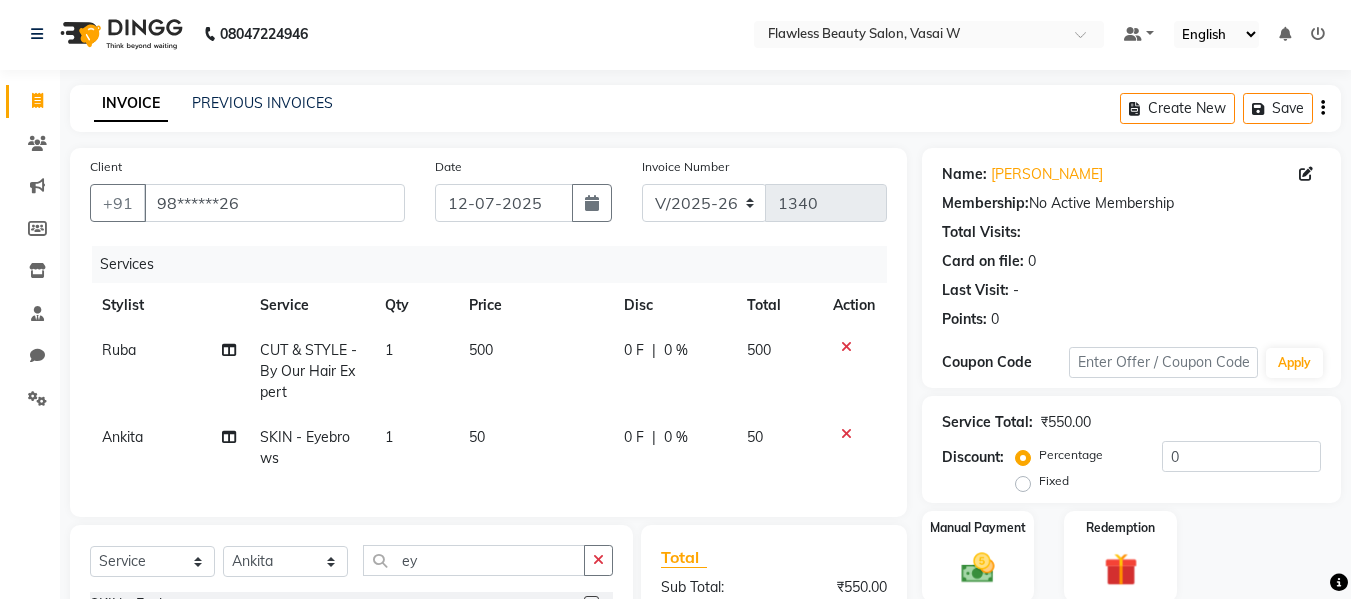 checkbox on "false" 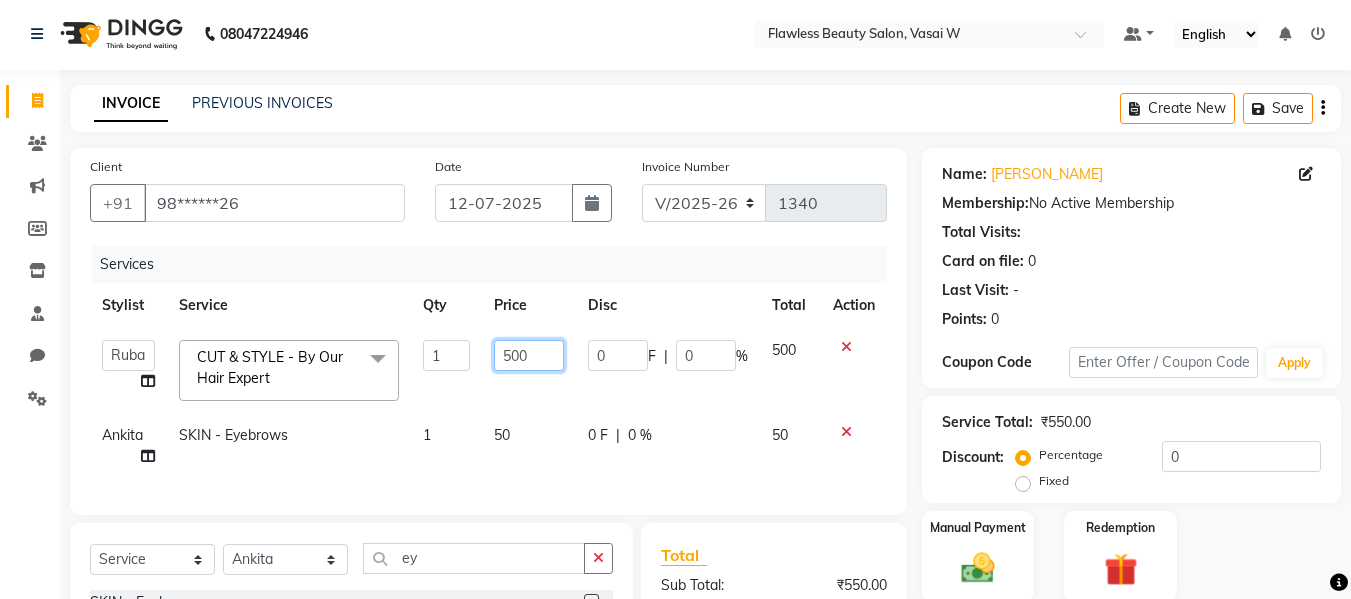 click on "500" 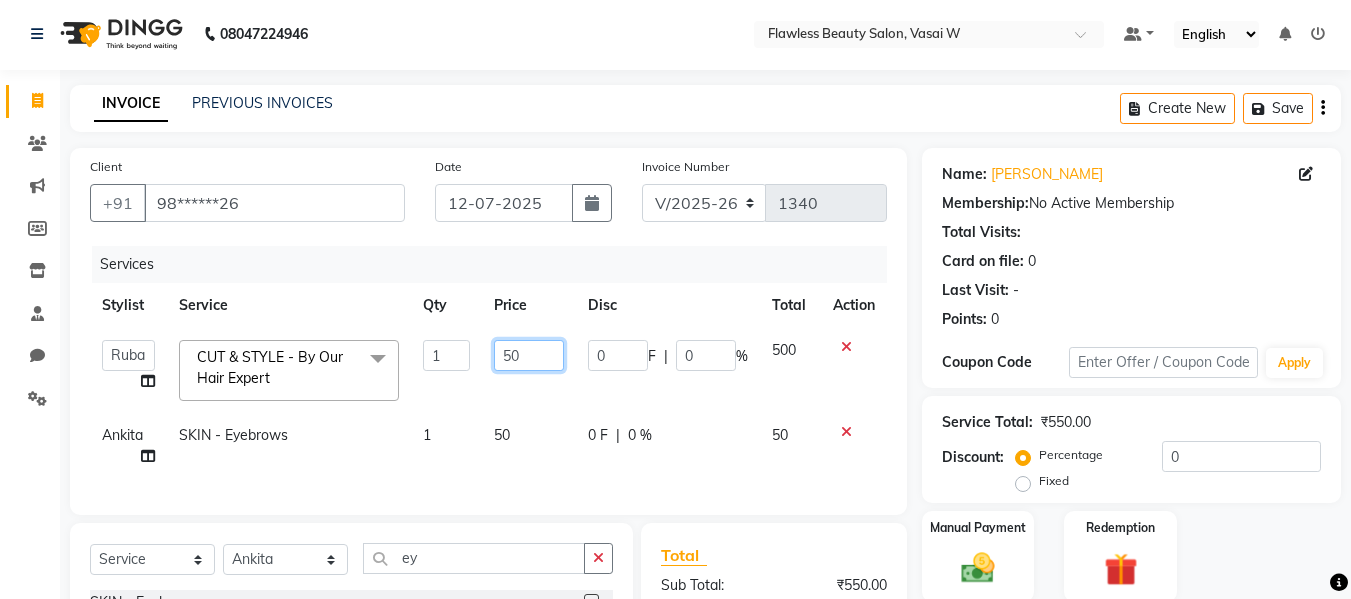 type on "5" 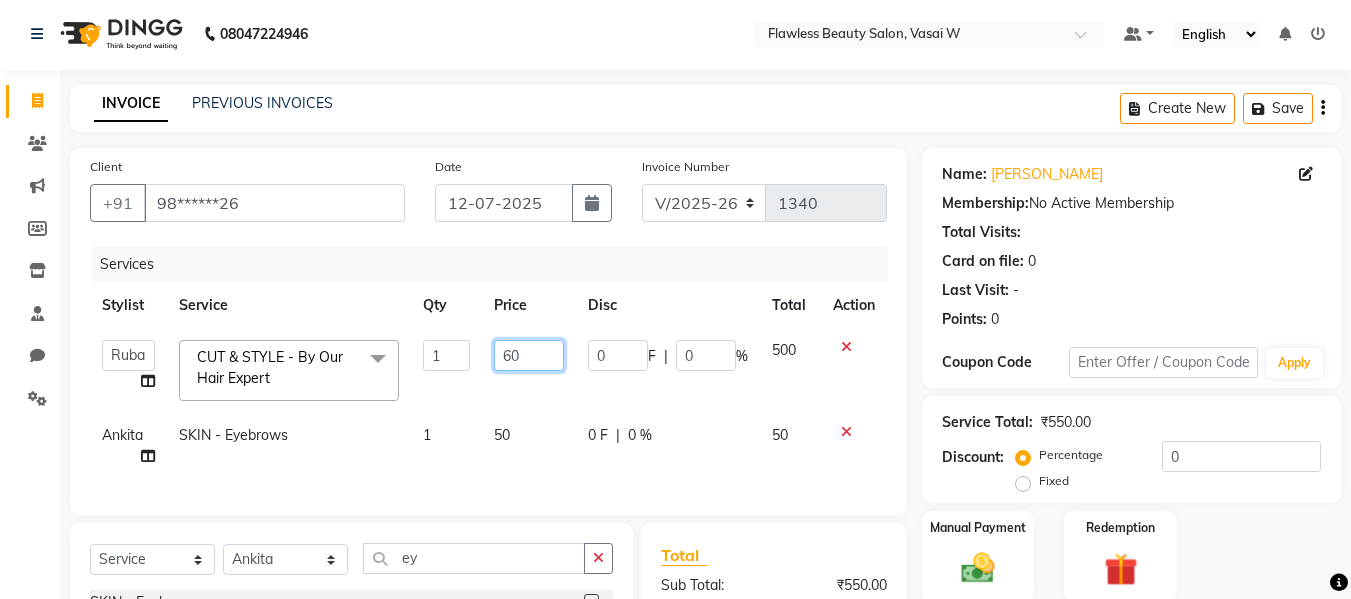 type on "600" 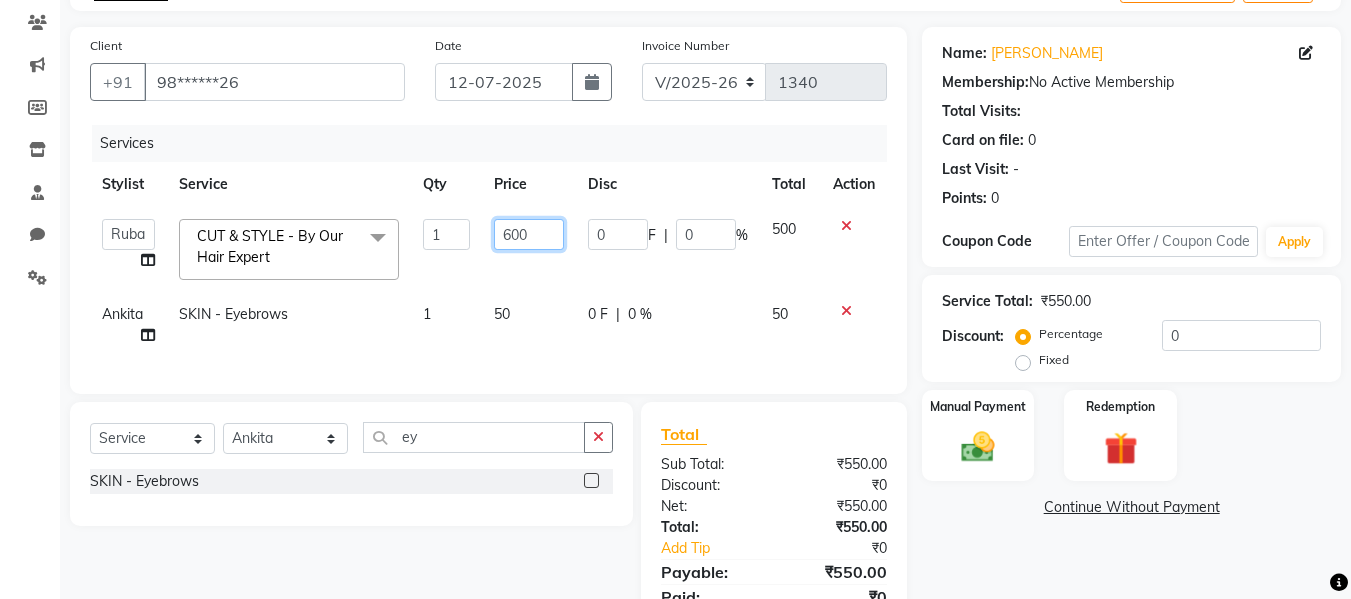 scroll, scrollTop: 223, scrollLeft: 0, axis: vertical 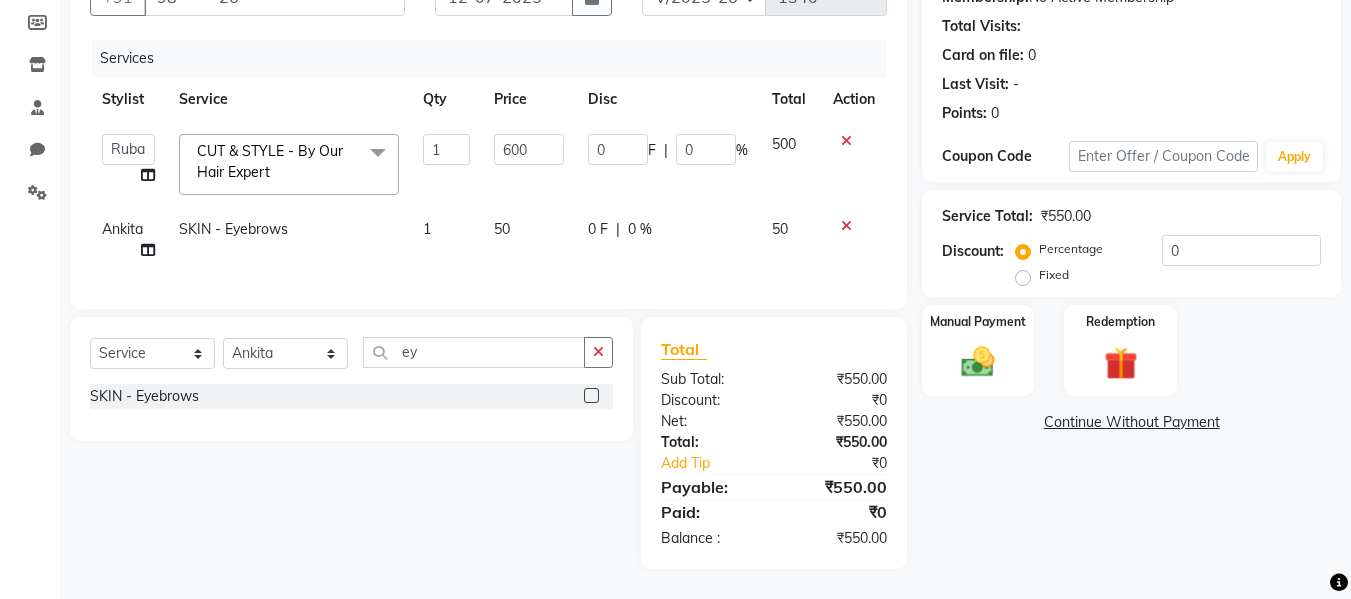 click on "₹550.00" 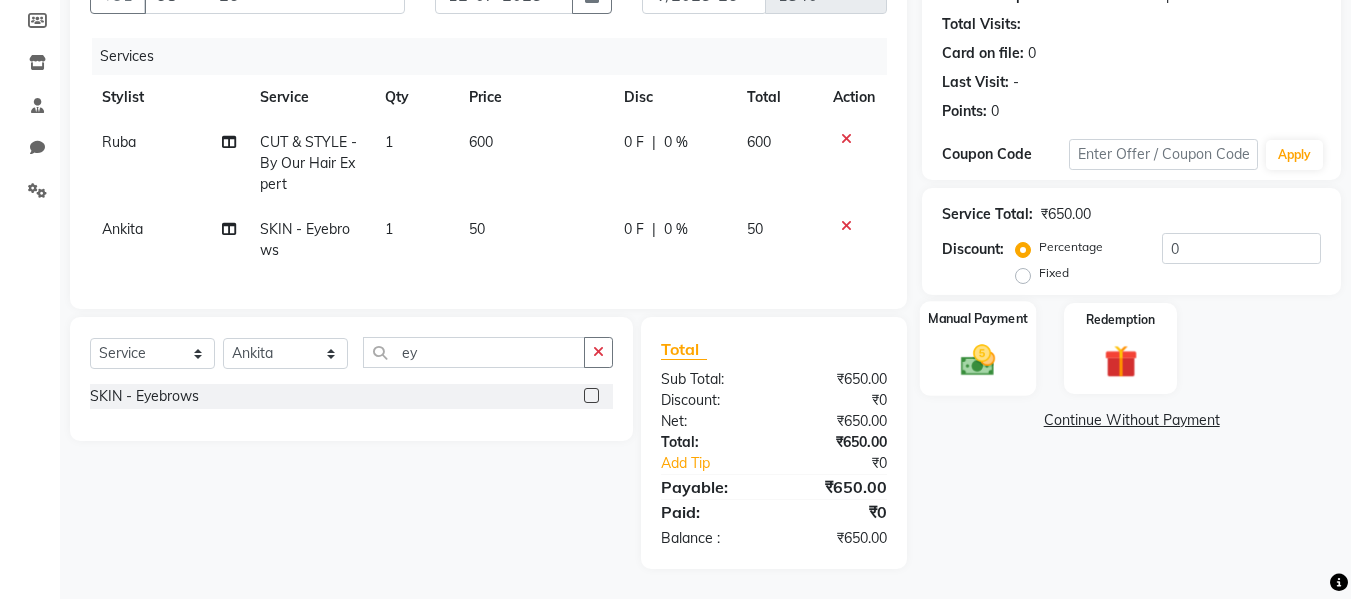 click on "Manual Payment" 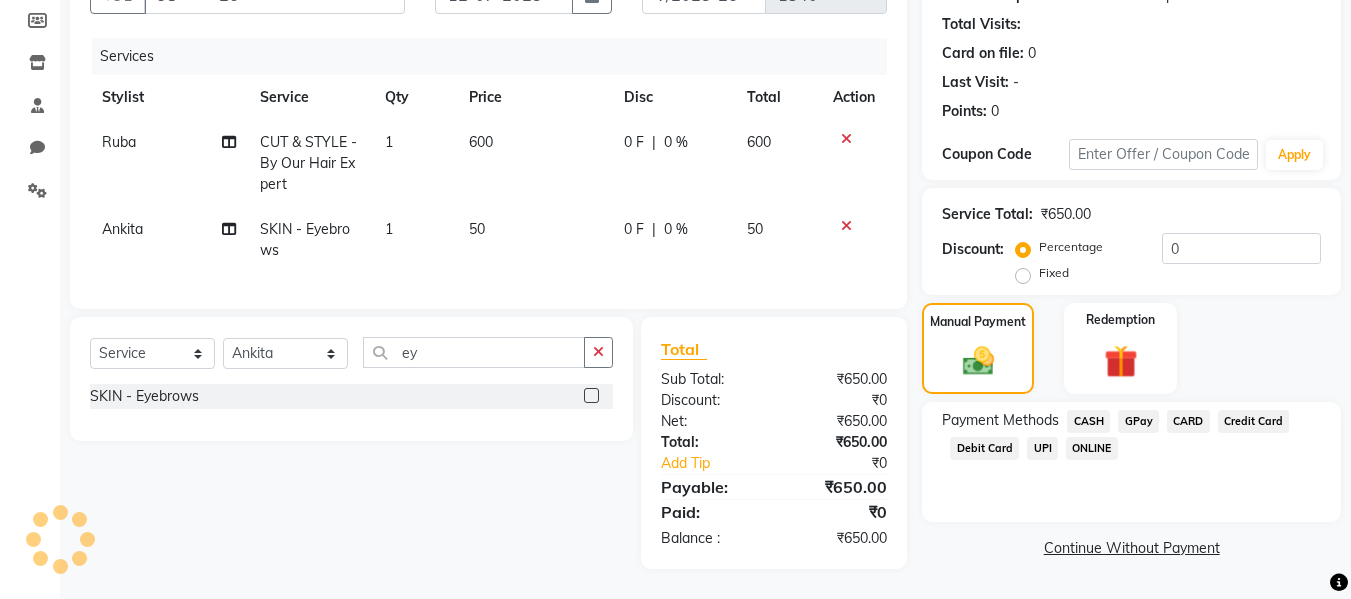 click on "GPay" 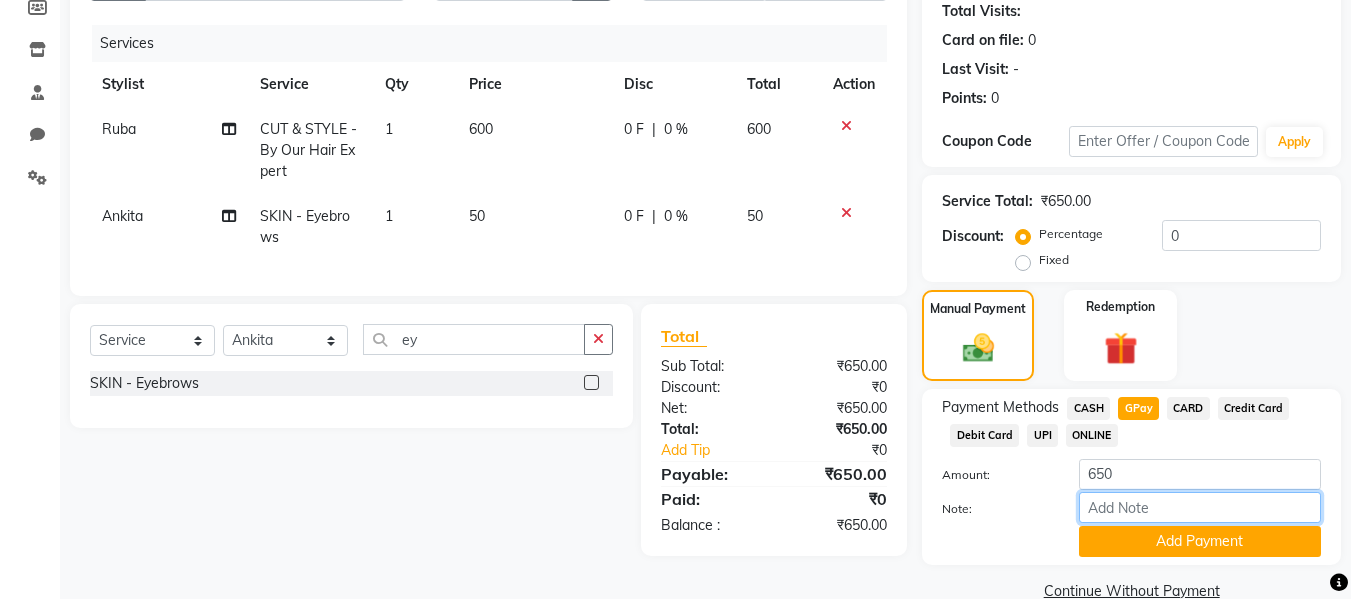 click on "Note:" at bounding box center (1200, 507) 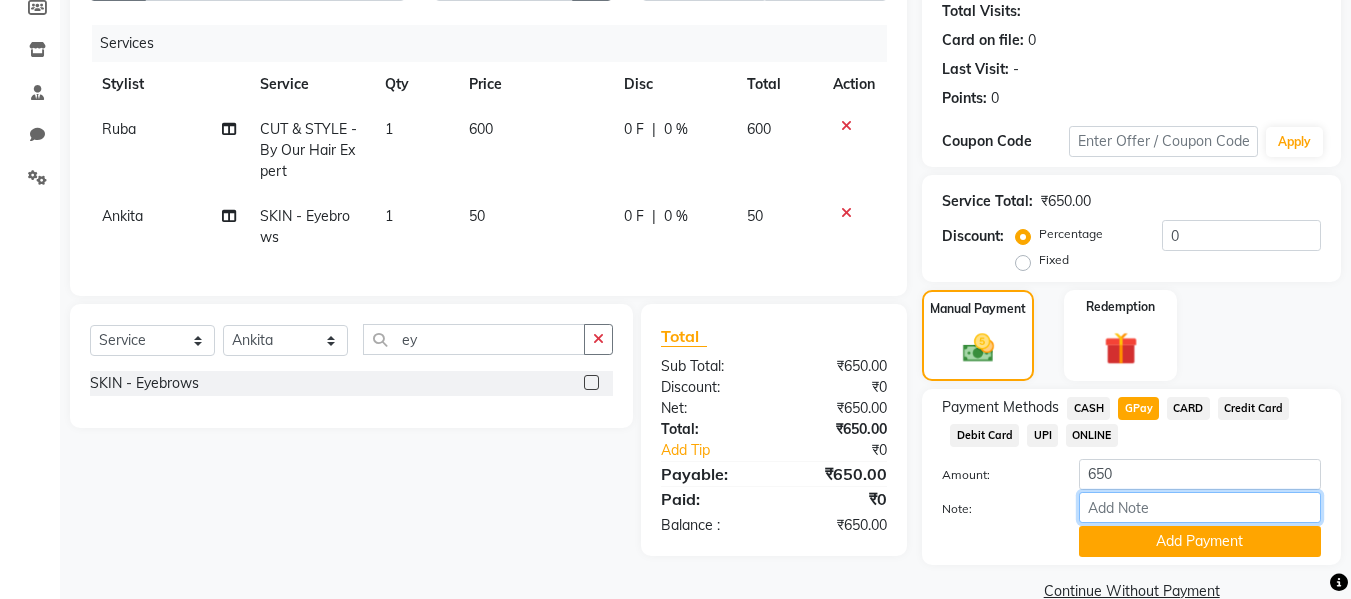 type on "fless" 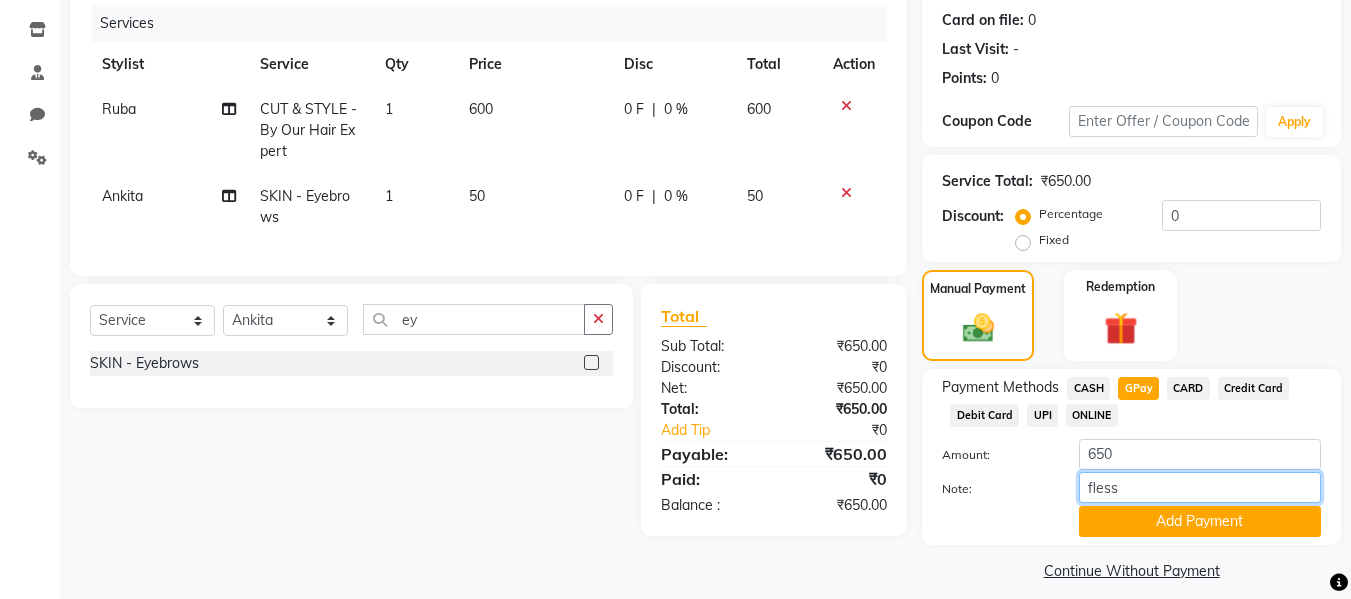 scroll, scrollTop: 260, scrollLeft: 0, axis: vertical 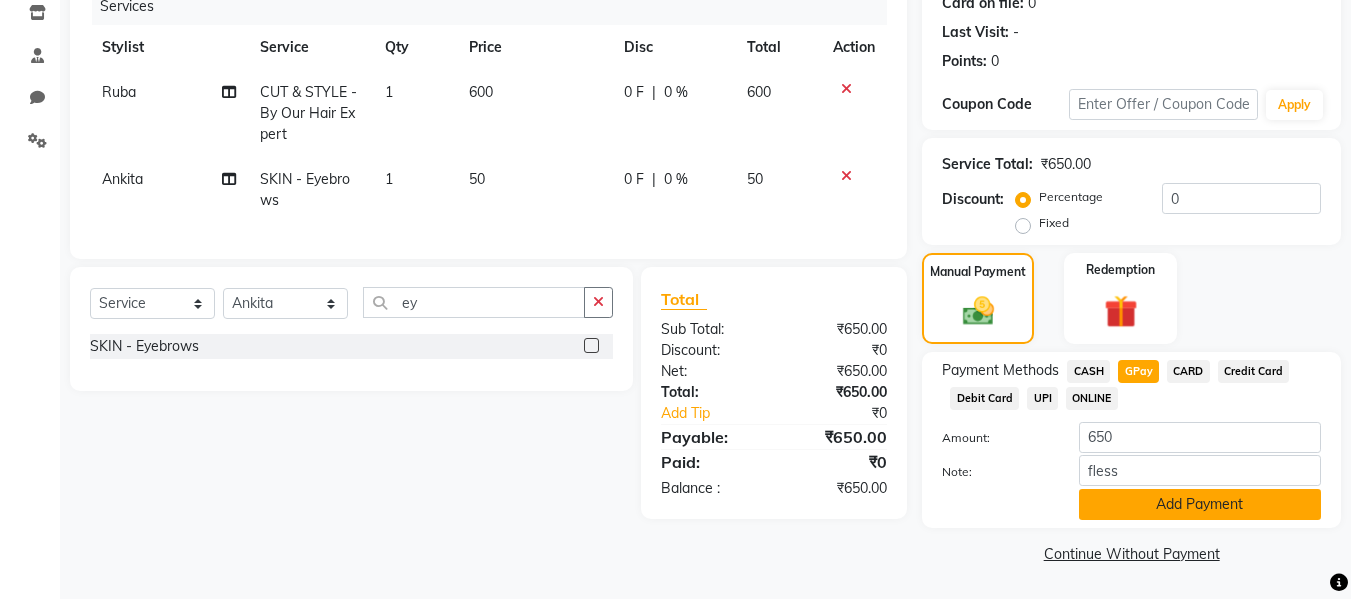 click on "Add Payment" 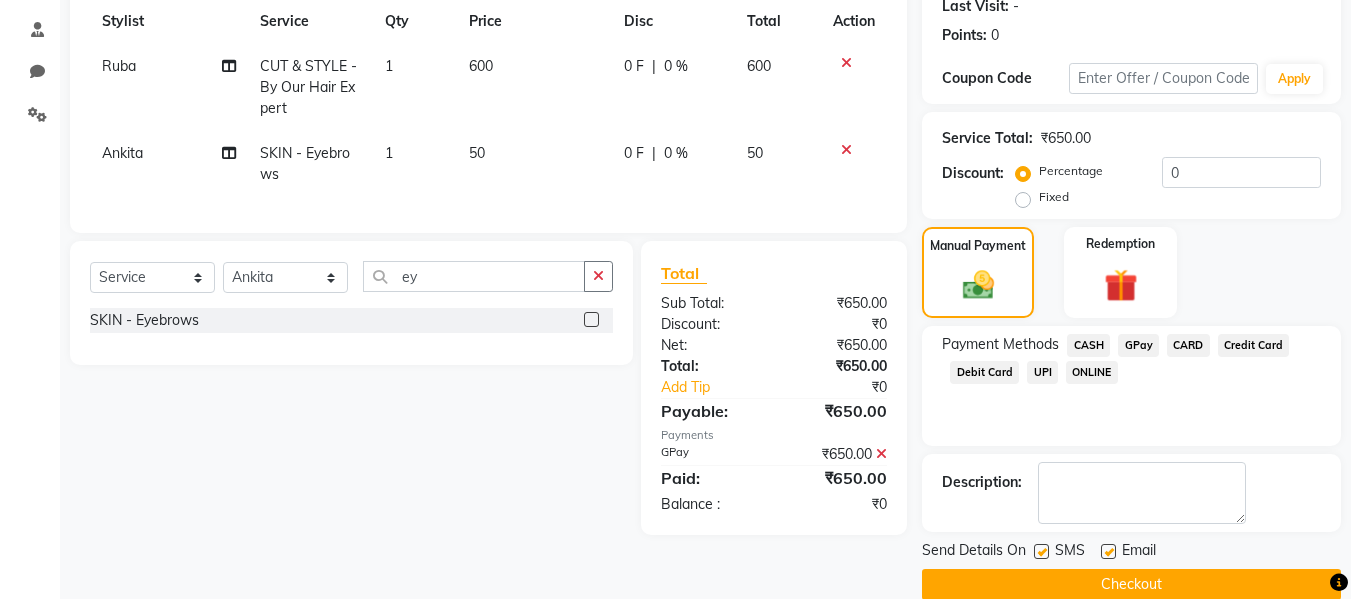 scroll, scrollTop: 317, scrollLeft: 0, axis: vertical 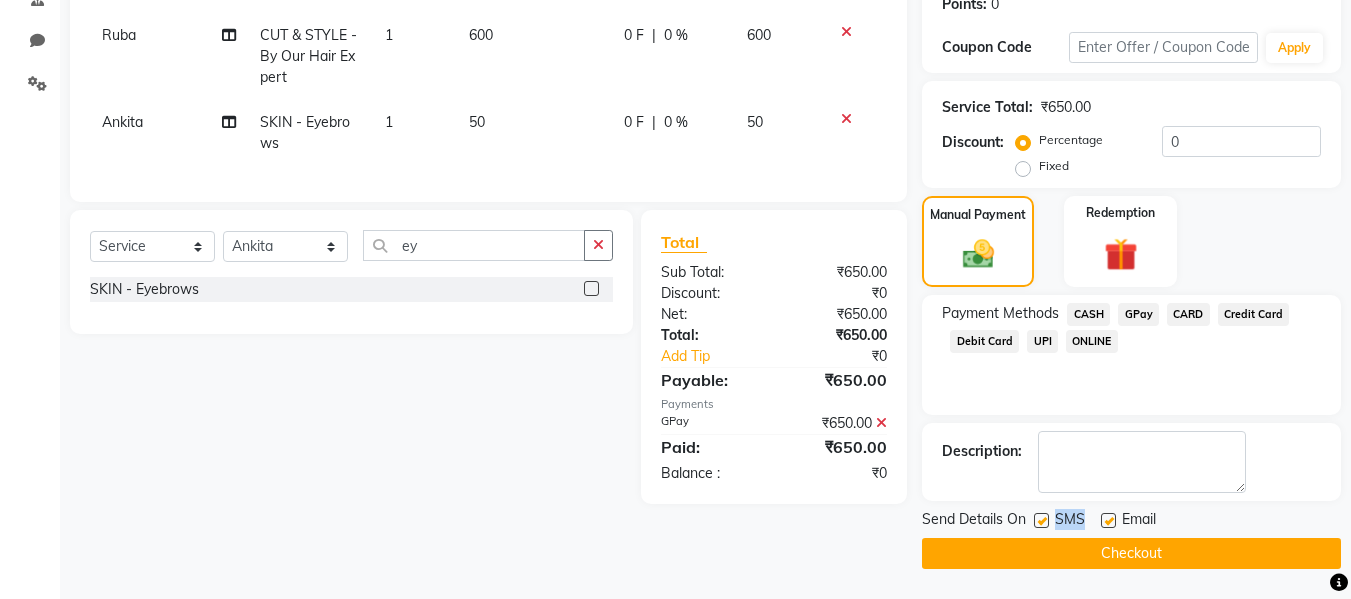 drag, startPoint x: 1109, startPoint y: 521, endPoint x: 1043, endPoint y: 517, distance: 66.1211 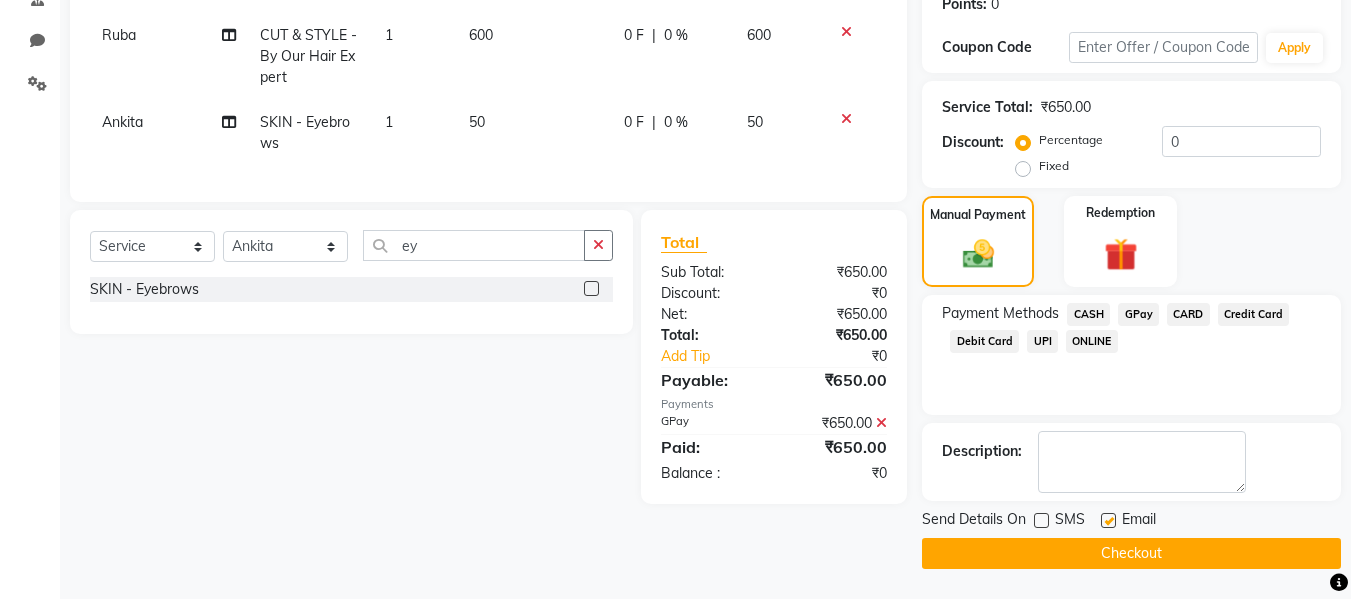 click 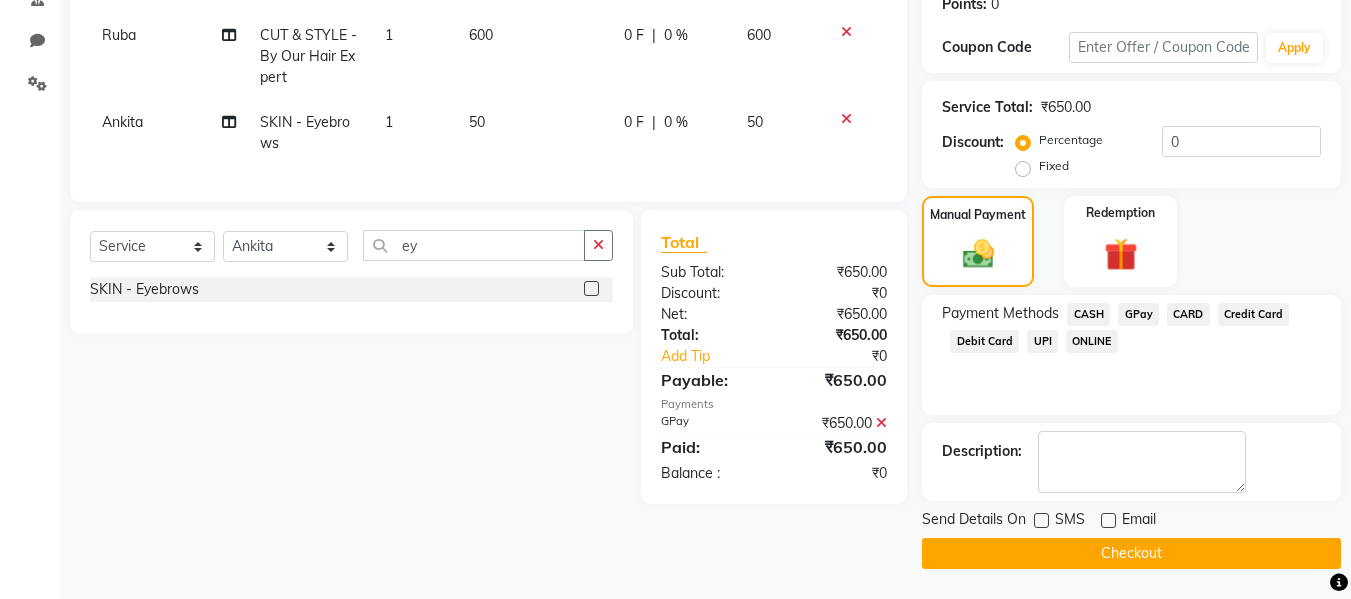 click on "Checkout" 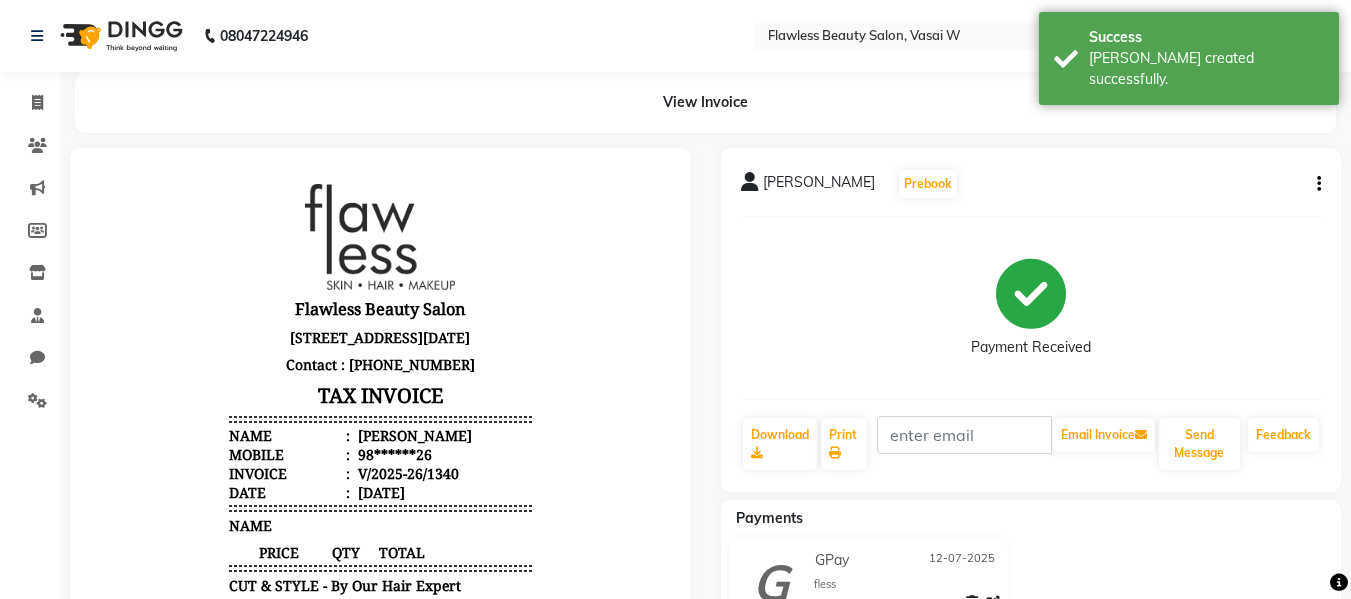 scroll, scrollTop: 0, scrollLeft: 0, axis: both 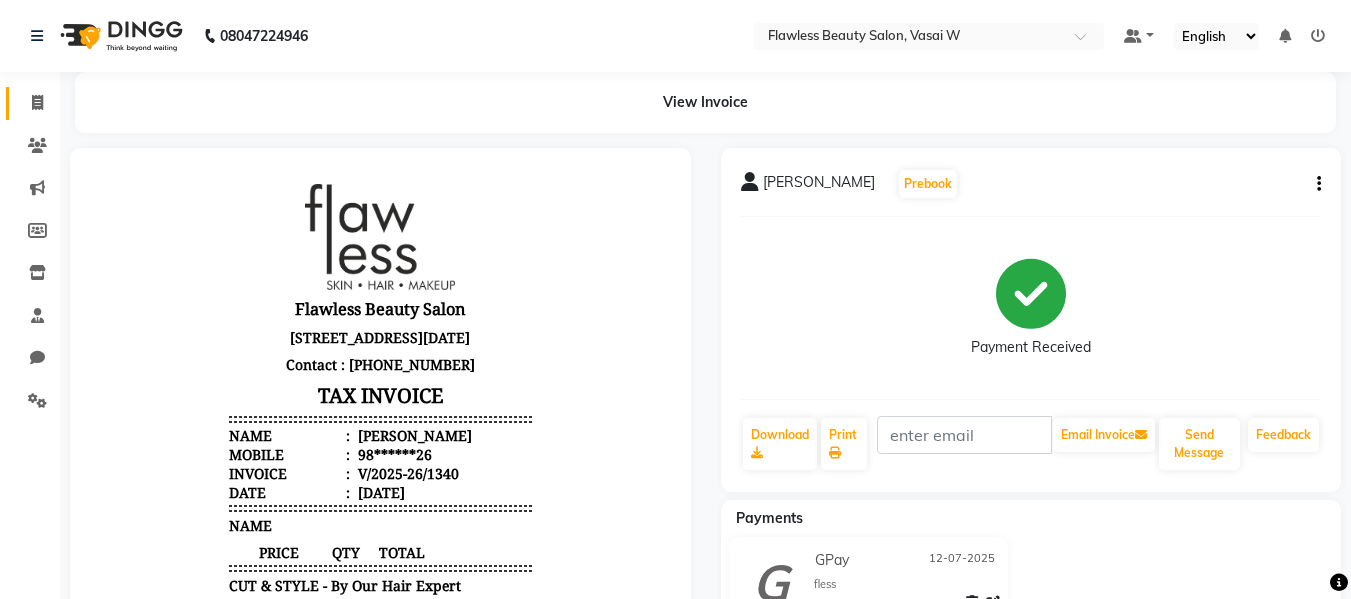 click on "Invoice" 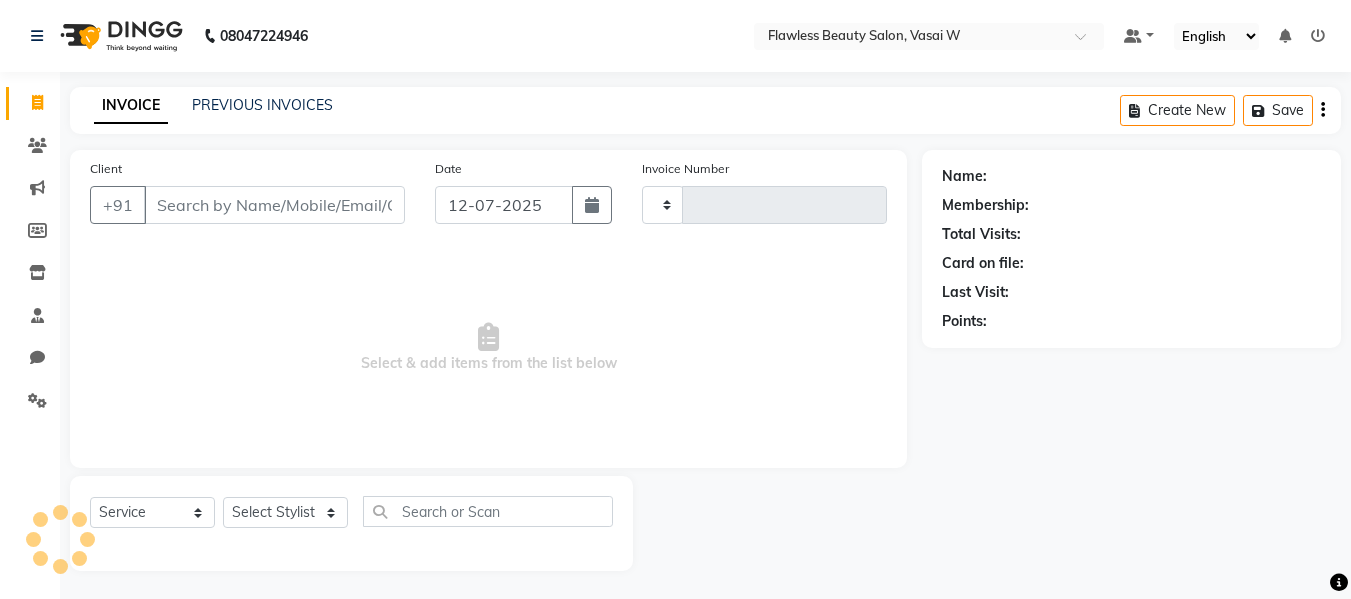 type on "1341" 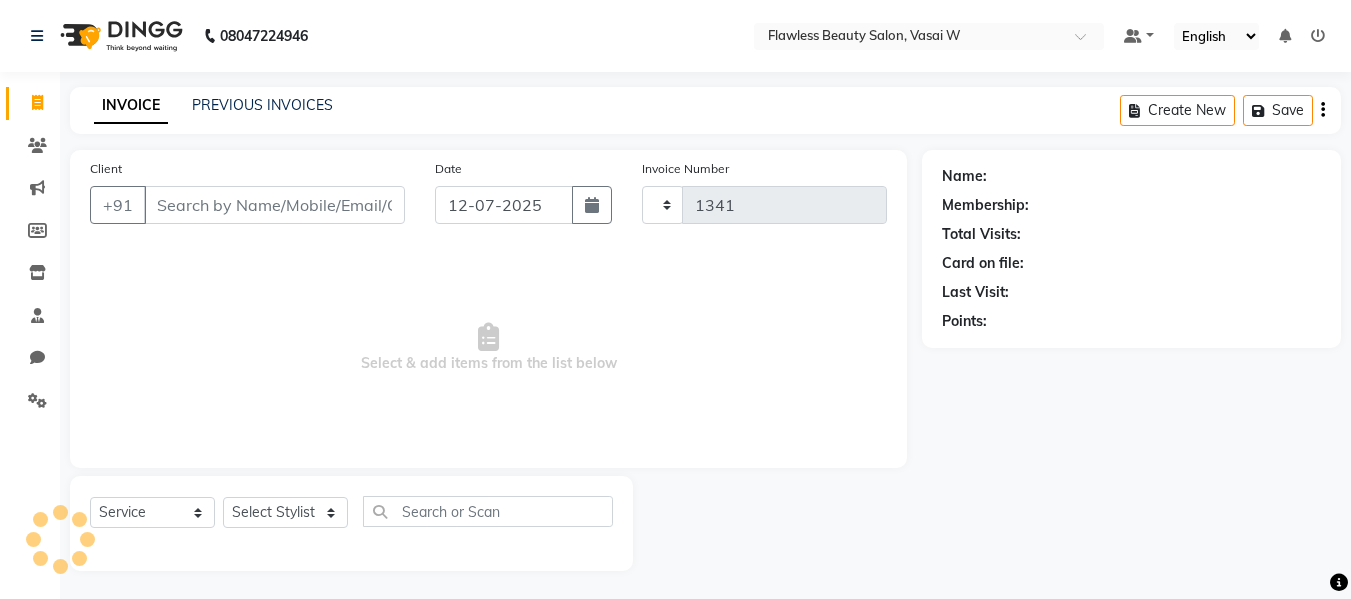 scroll, scrollTop: 2, scrollLeft: 0, axis: vertical 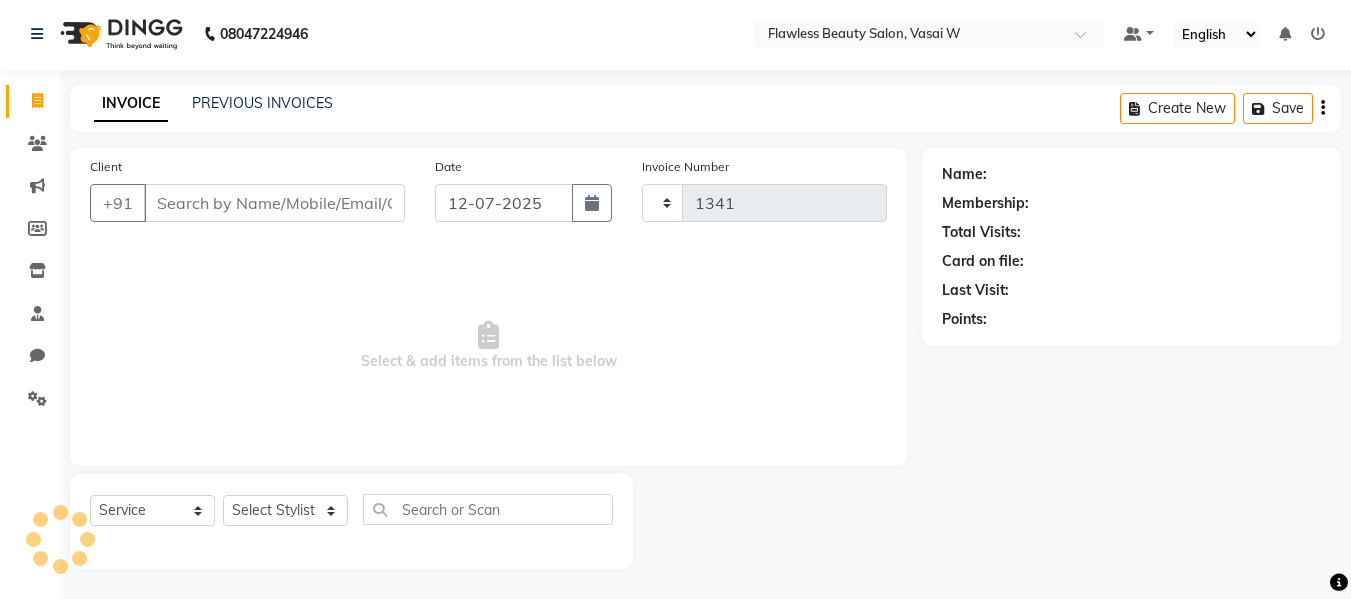 select on "8090" 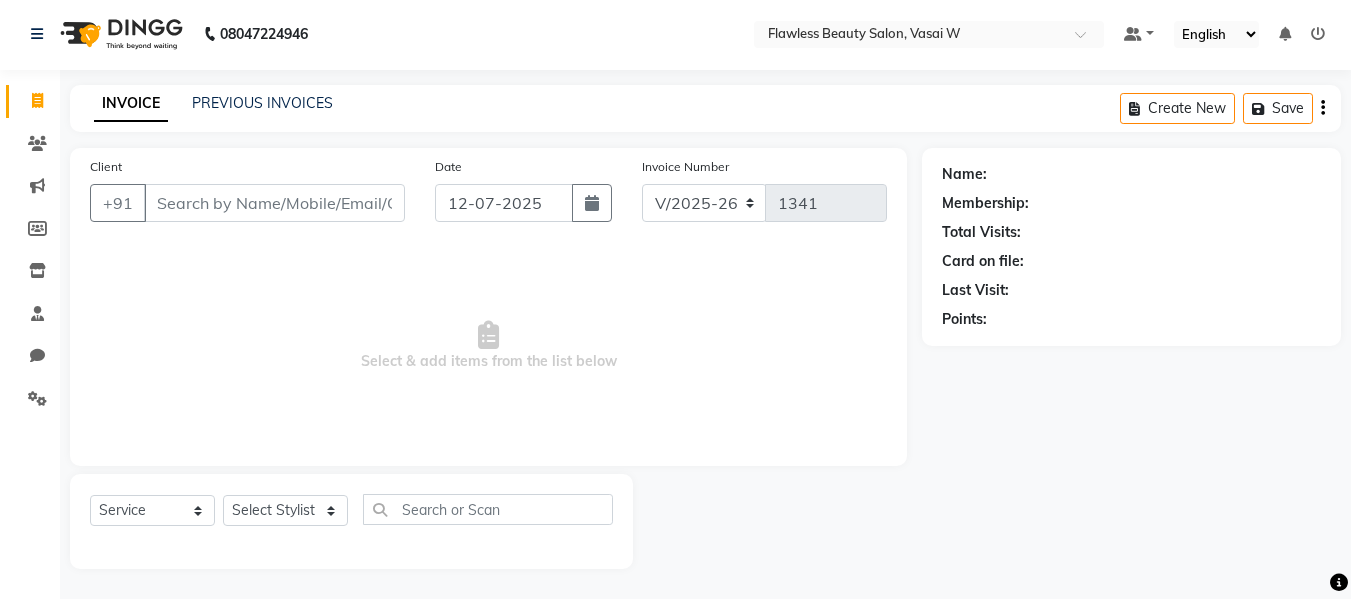 click on "Client" at bounding box center (274, 203) 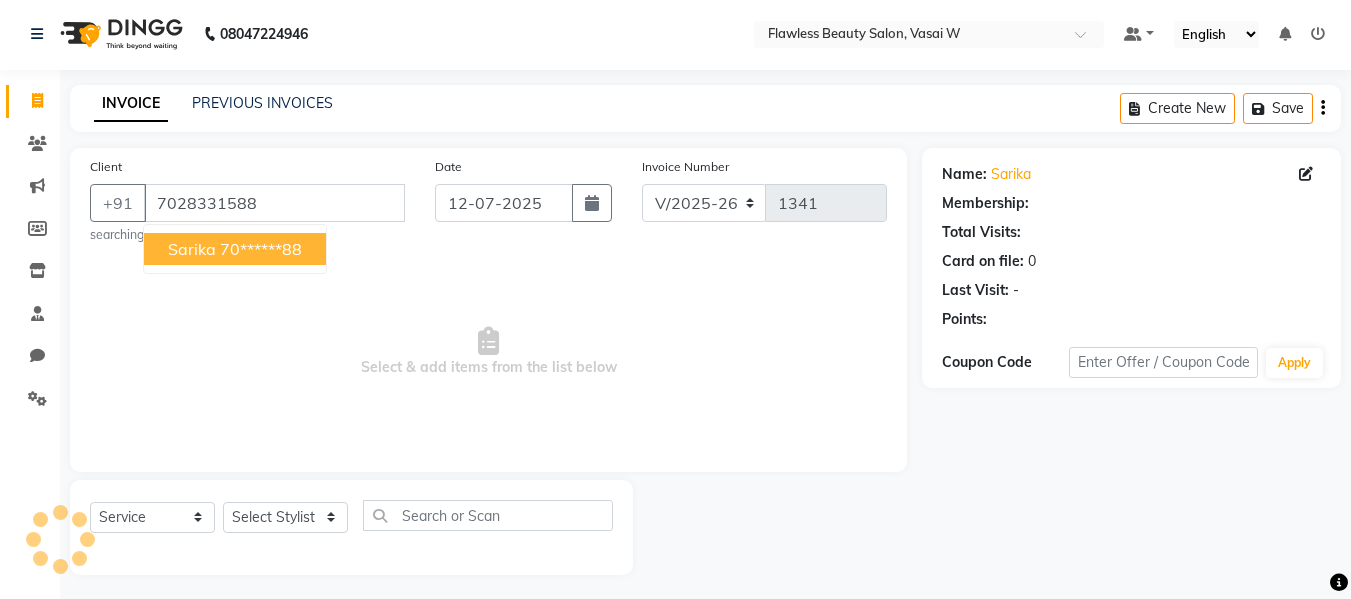 click on "sarika" at bounding box center [192, 249] 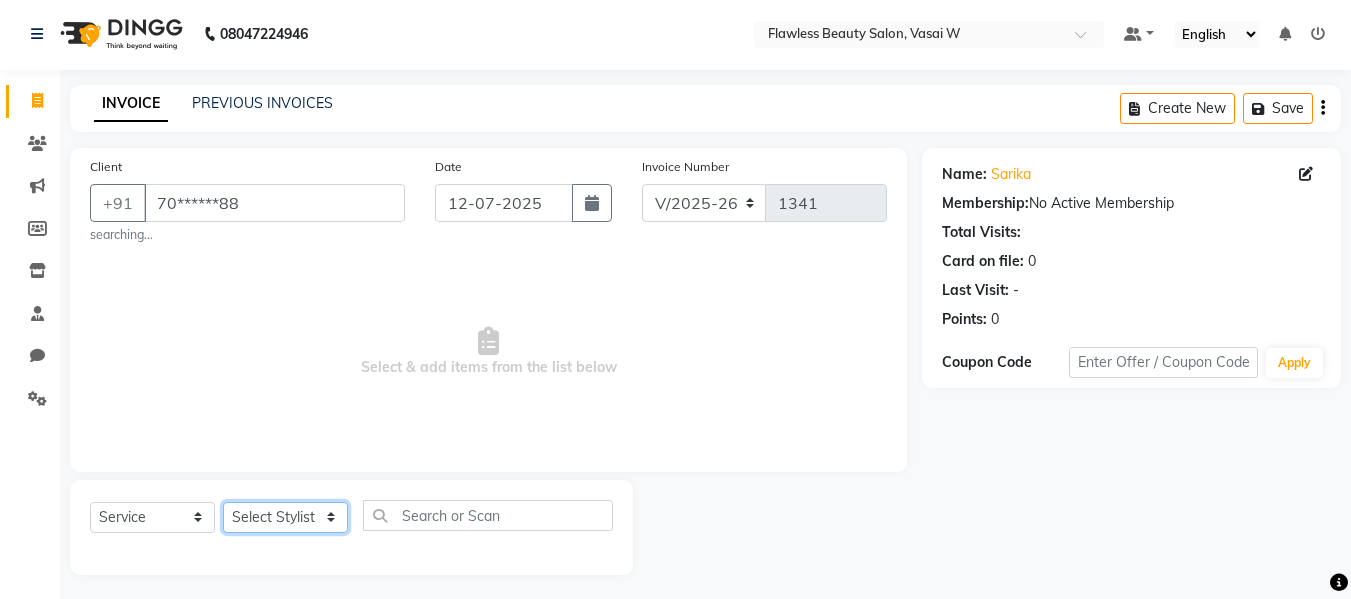 click on "Select Stylist Afsana [PERSON_NAME]  [PERSON_NAME] Maam Nisha  Pari [PERSON_NAME] [PERSON_NAME]" 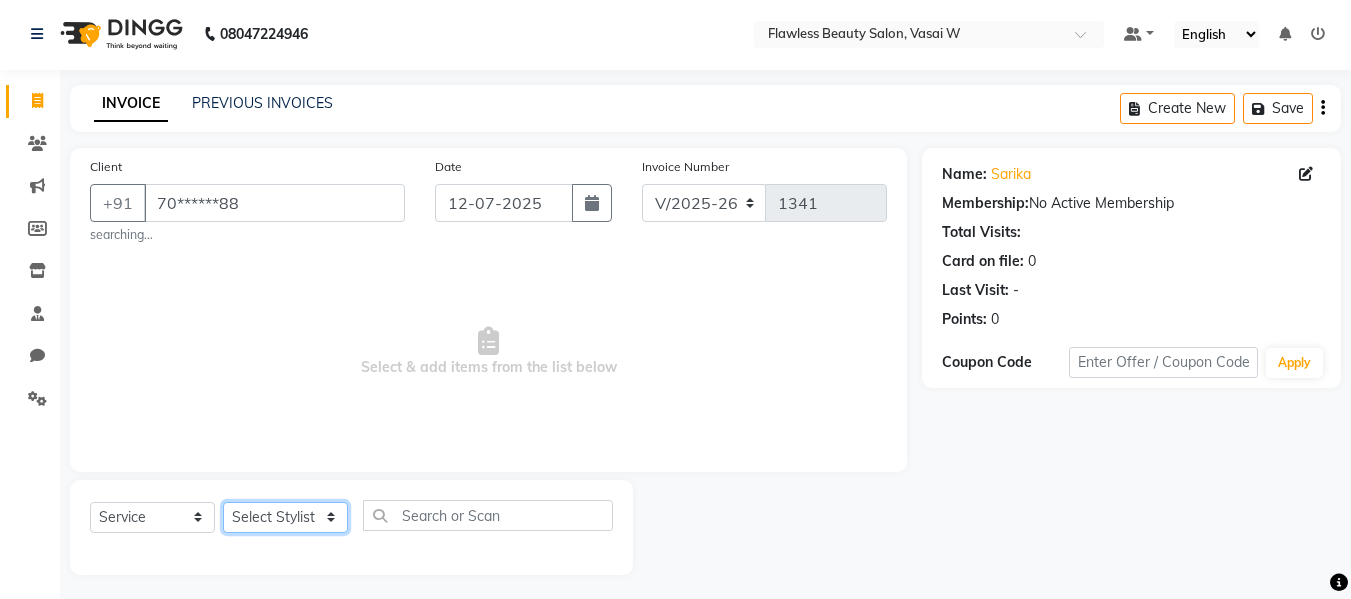 drag, startPoint x: 284, startPoint y: 518, endPoint x: 263, endPoint y: 515, distance: 21.213203 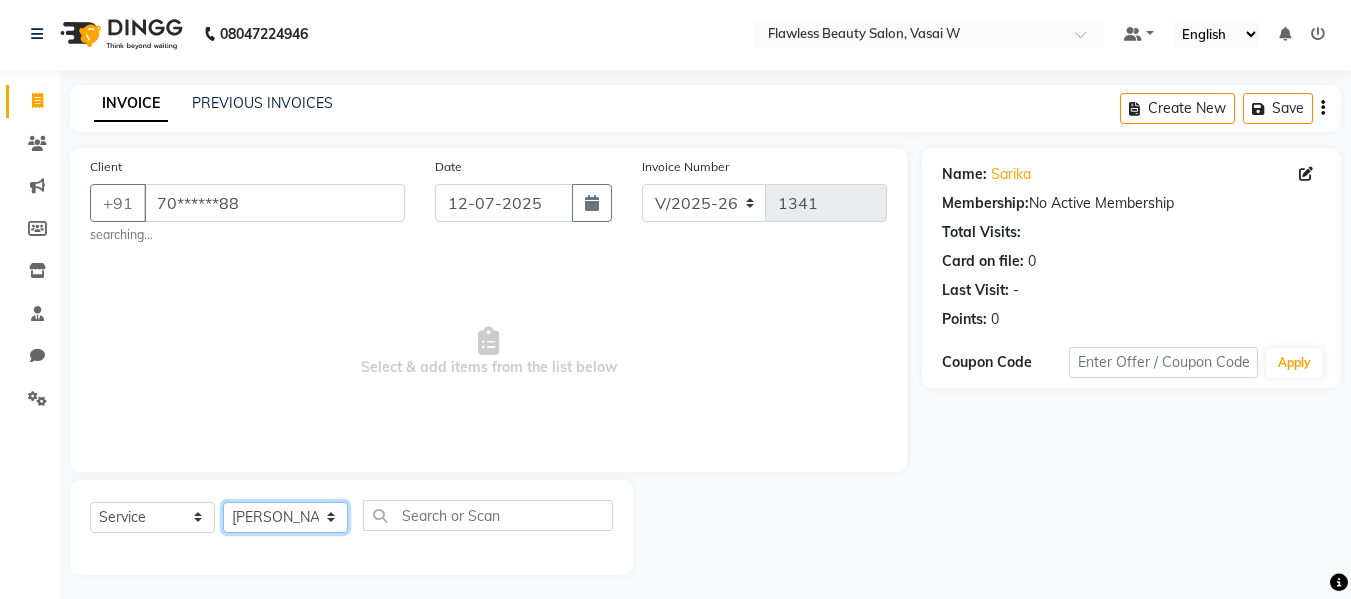 click on "Select Stylist Afsana [PERSON_NAME]  [PERSON_NAME] Maam Nisha  Pari [PERSON_NAME] [PERSON_NAME]" 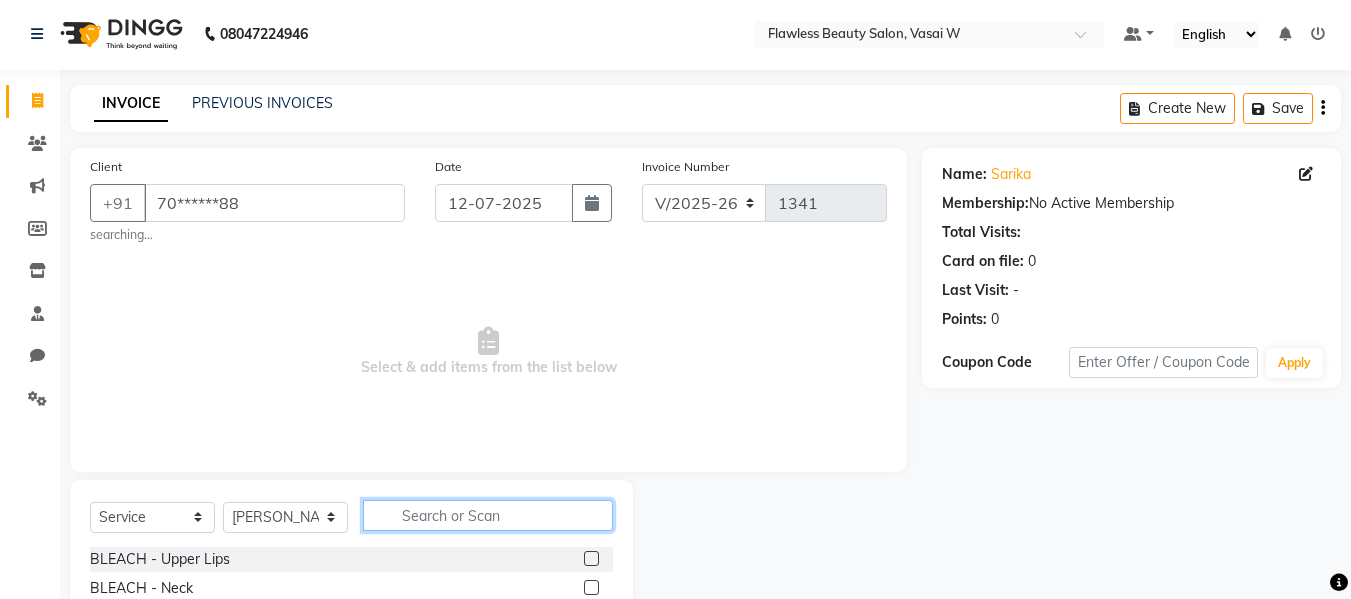 click 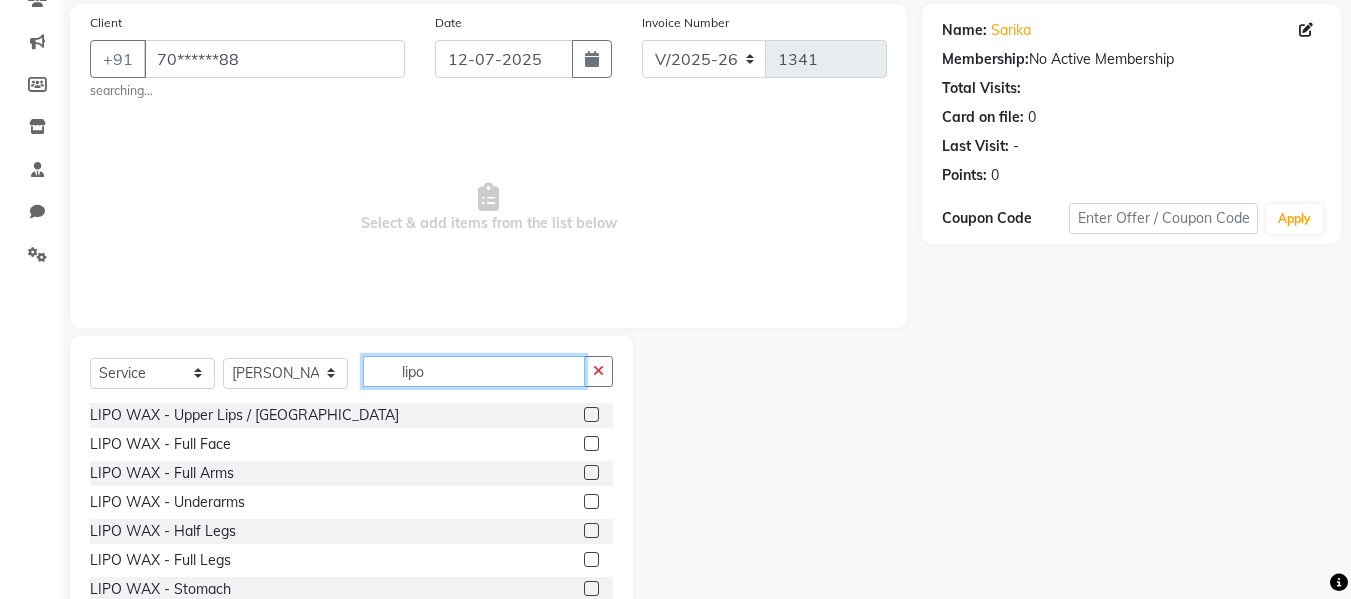 scroll, scrollTop: 208, scrollLeft: 0, axis: vertical 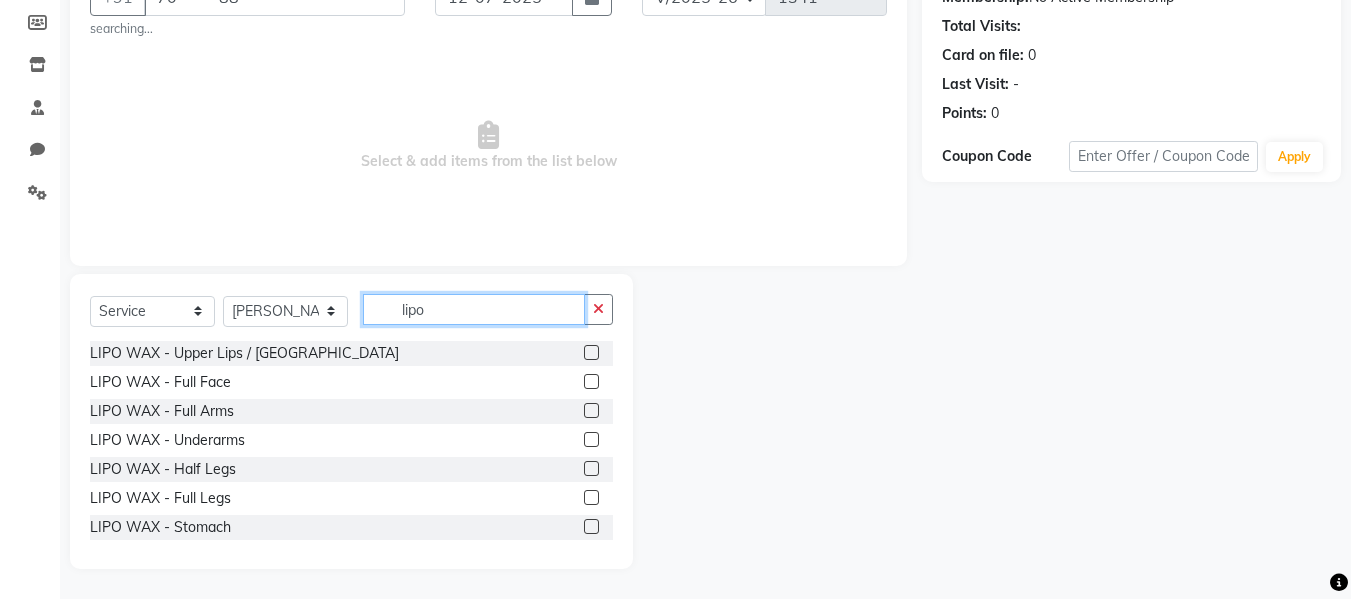 type on "lipo" 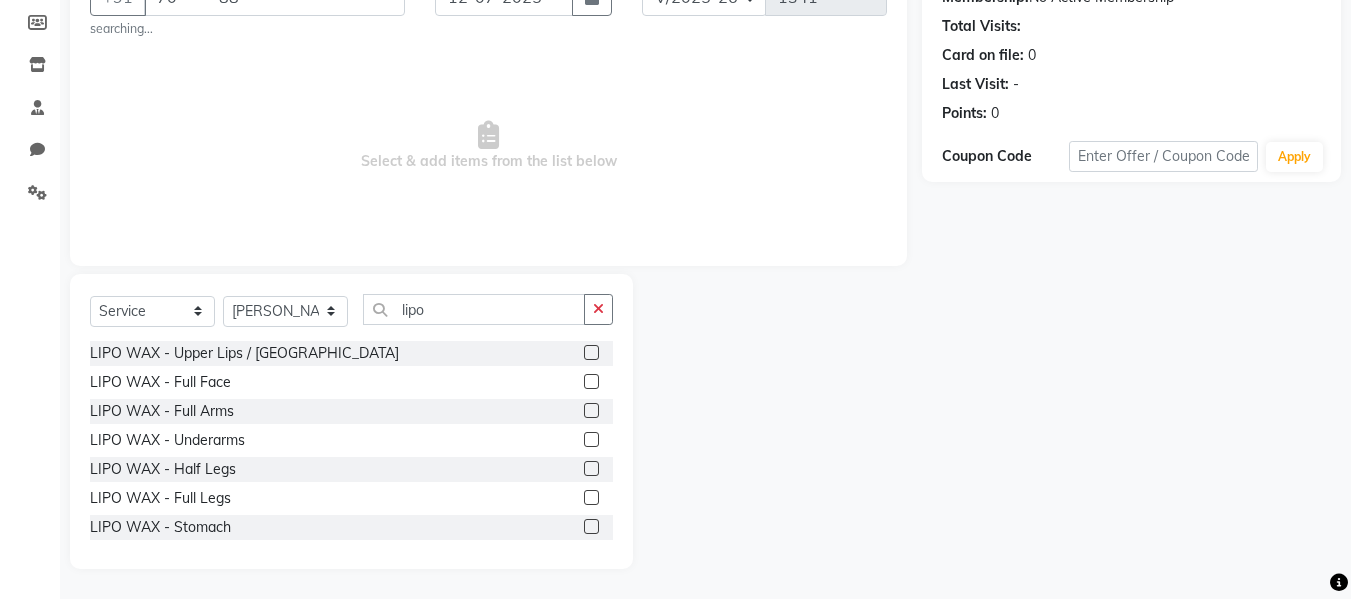 click 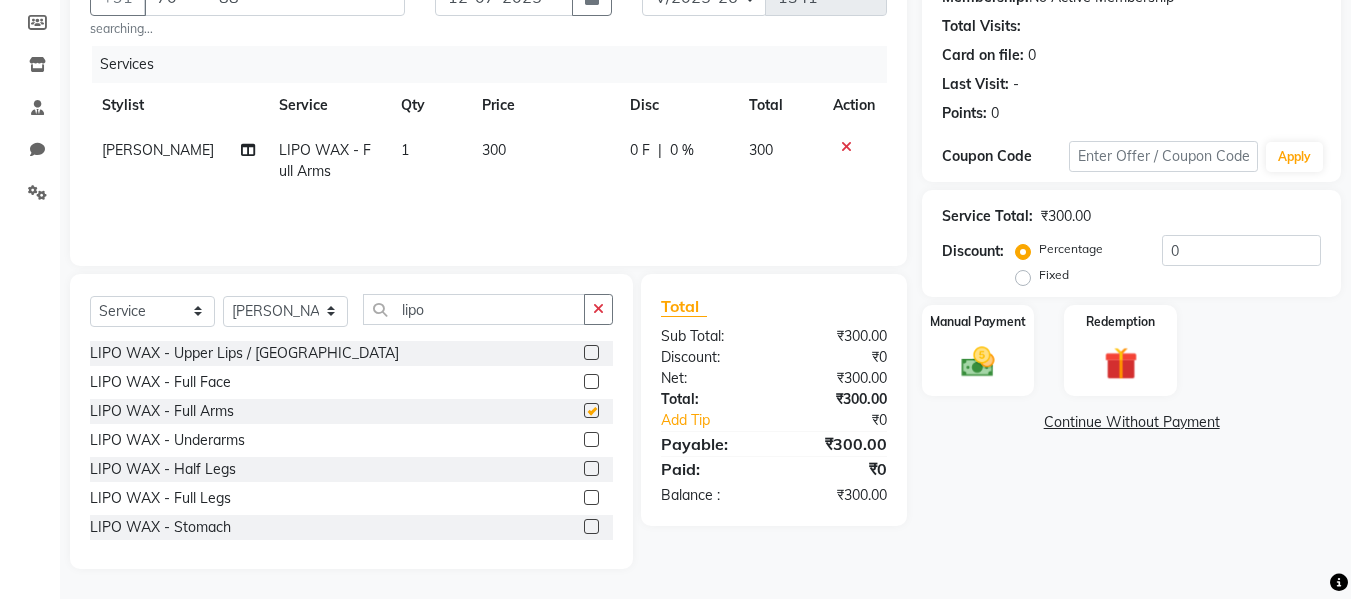 checkbox on "false" 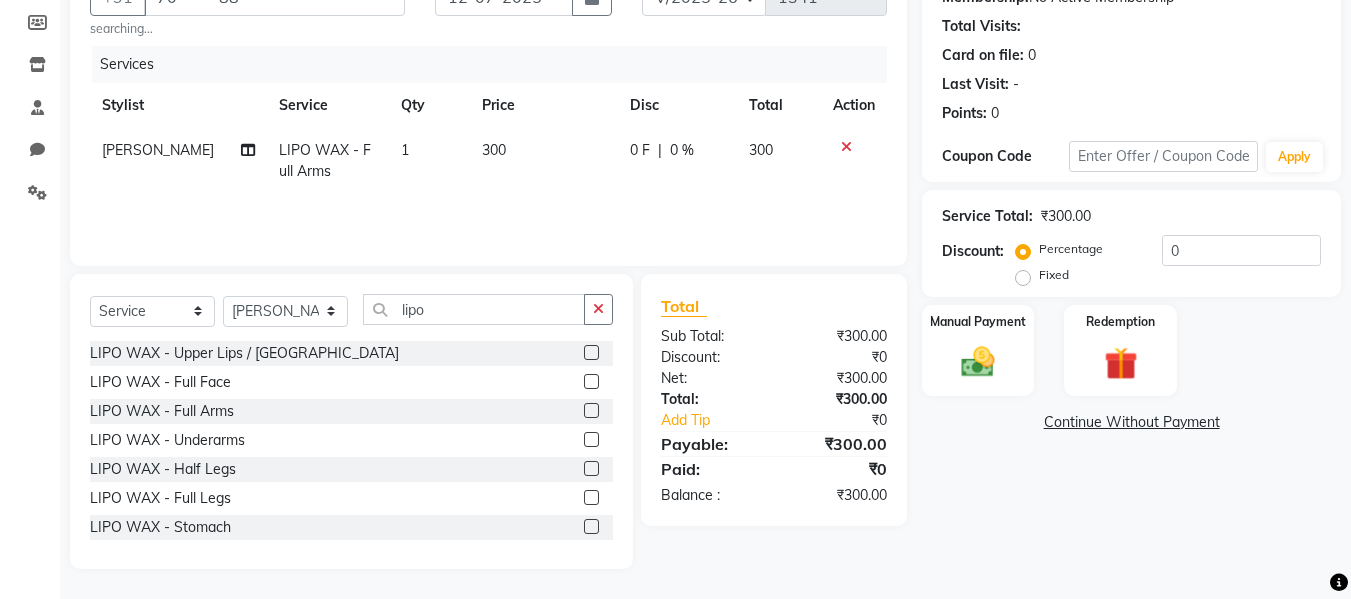 click 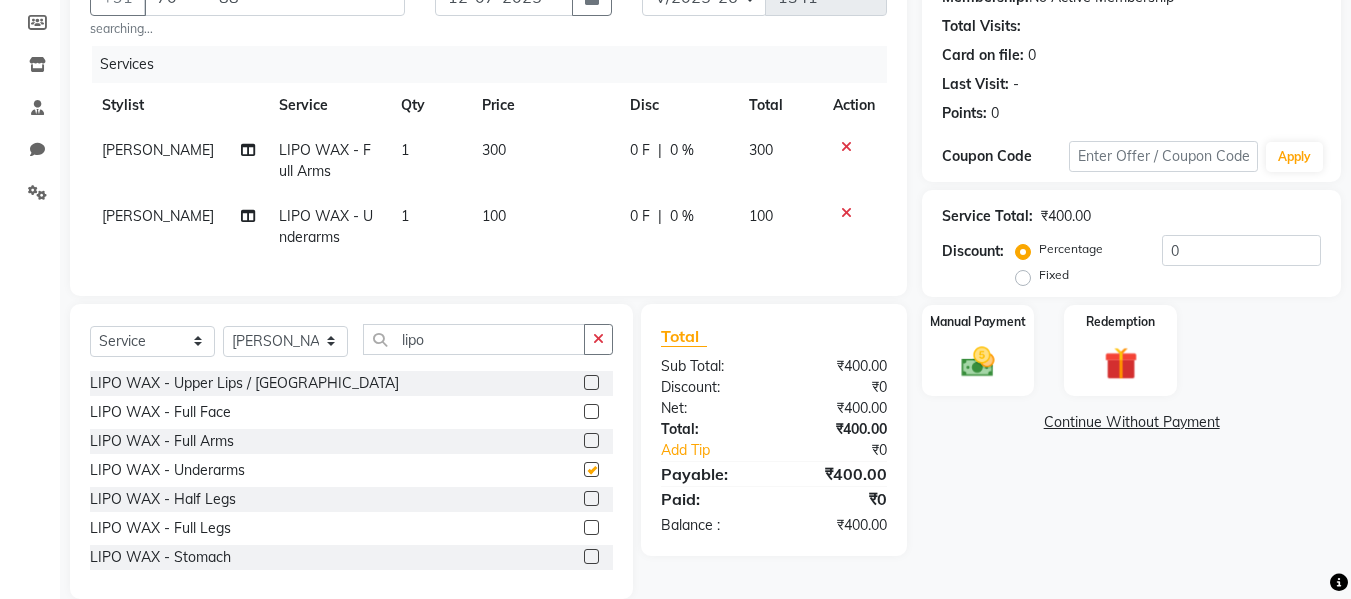checkbox on "false" 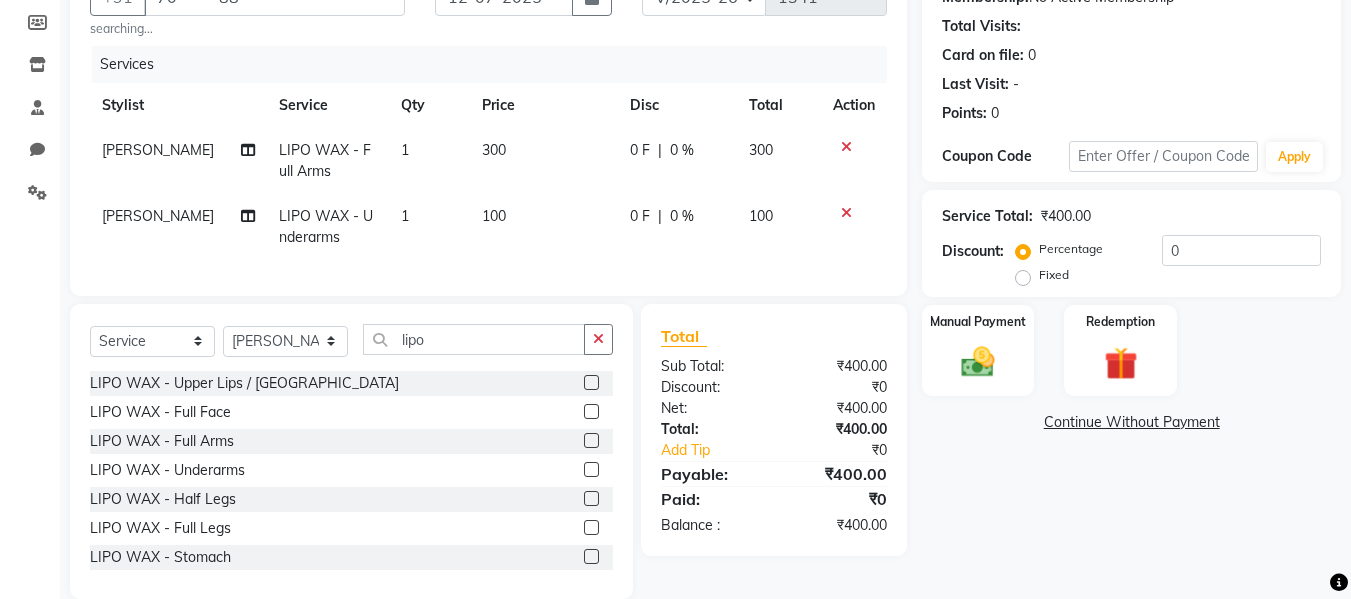 click 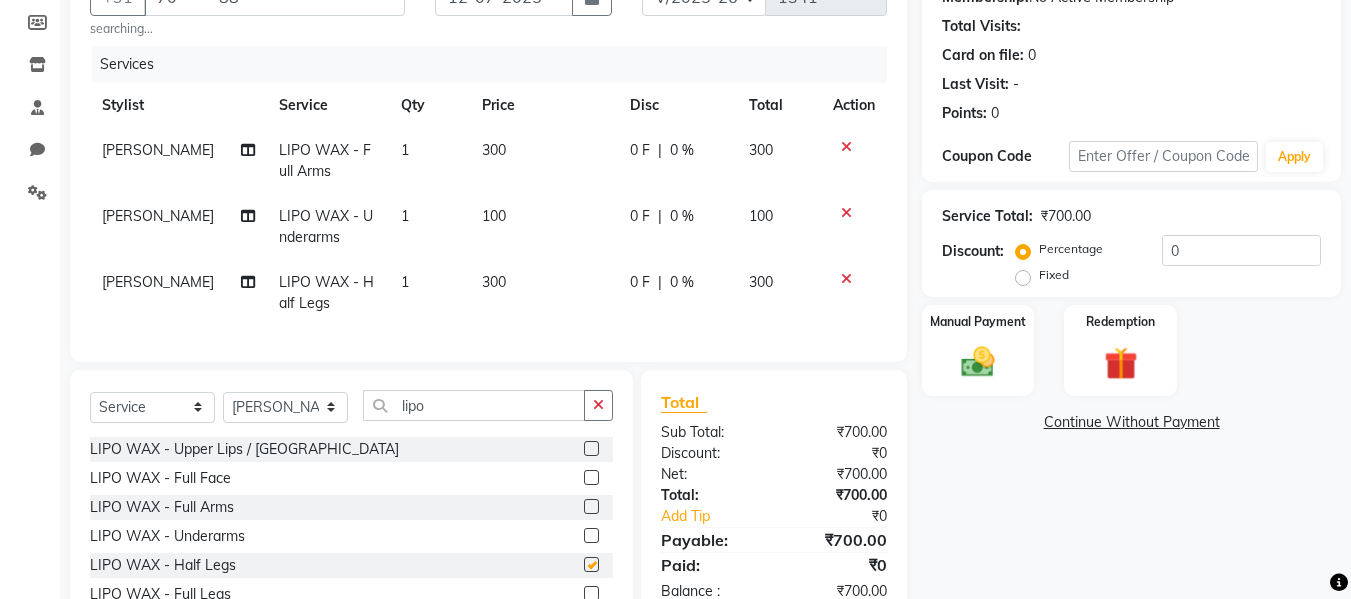 checkbox on "false" 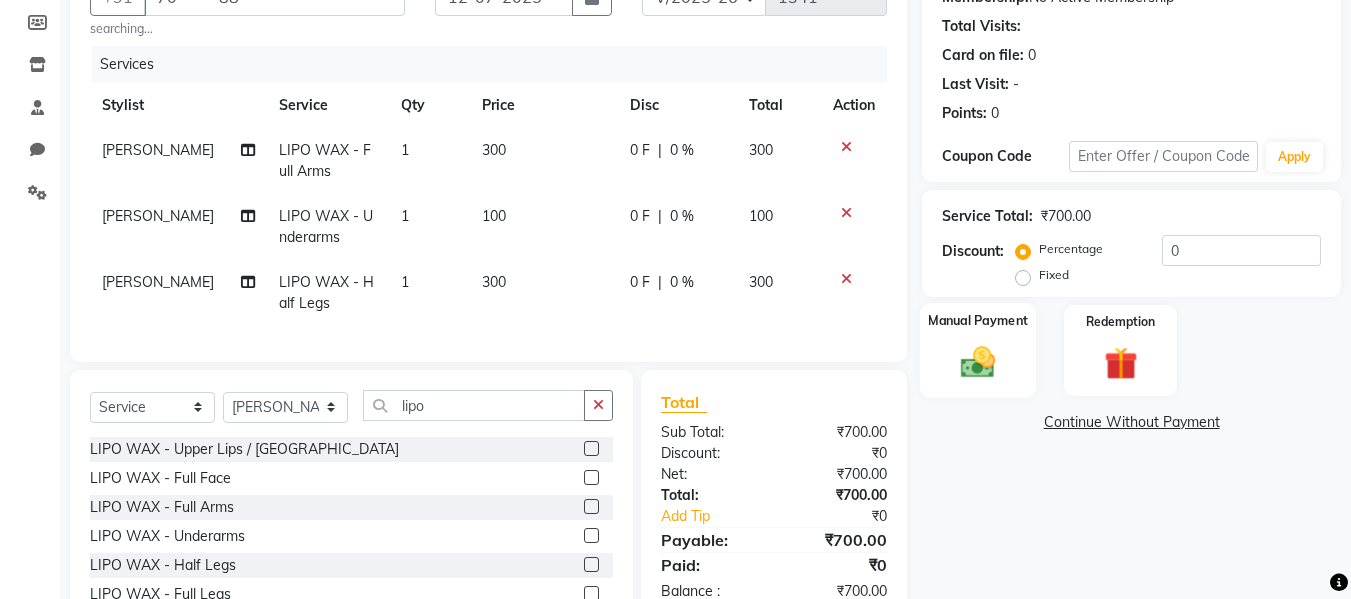 click 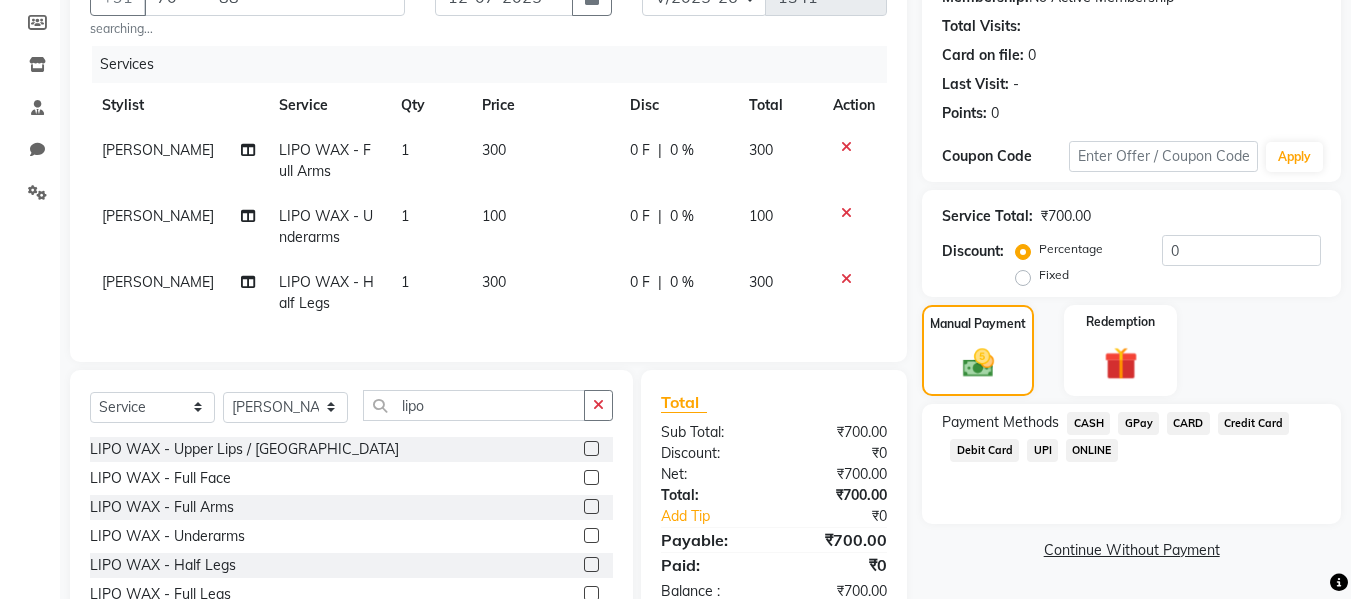 click on "GPay" 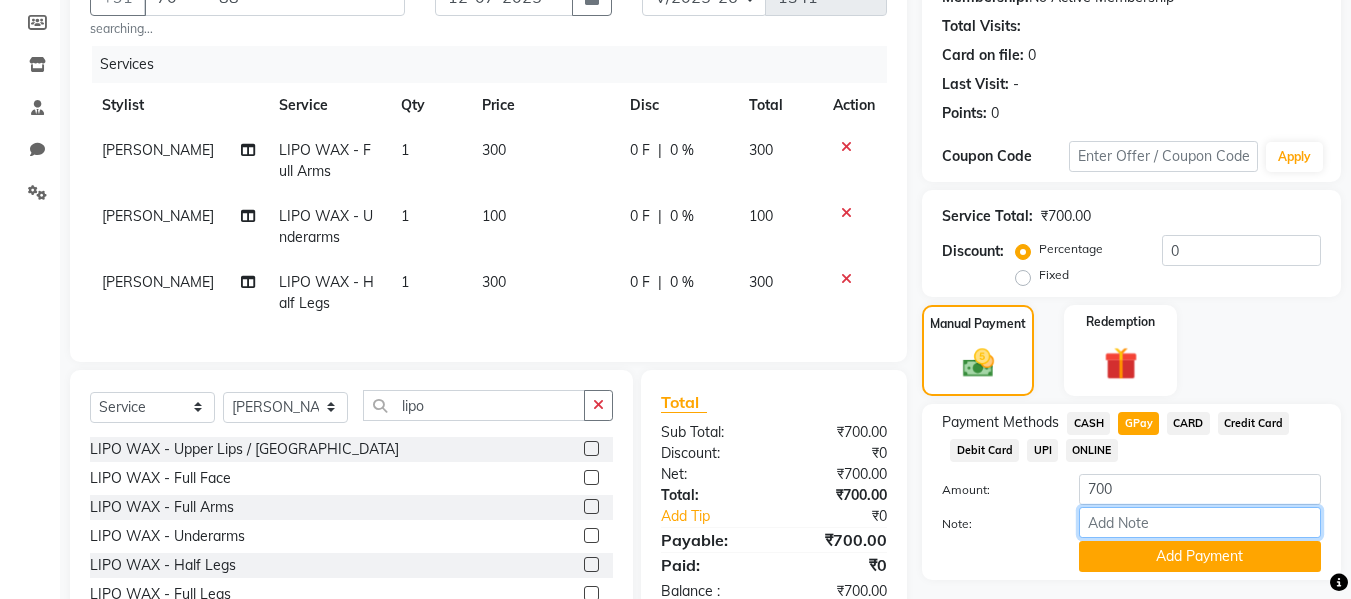 click on "Note:" at bounding box center (1200, 522) 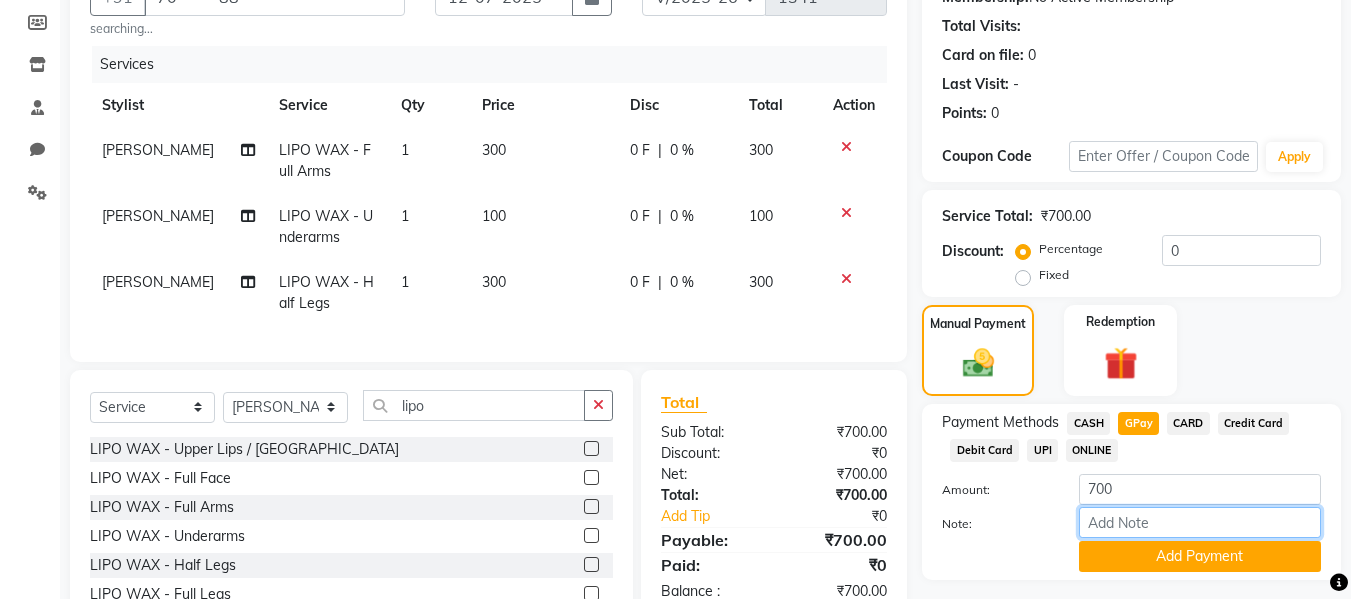 type on "fless" 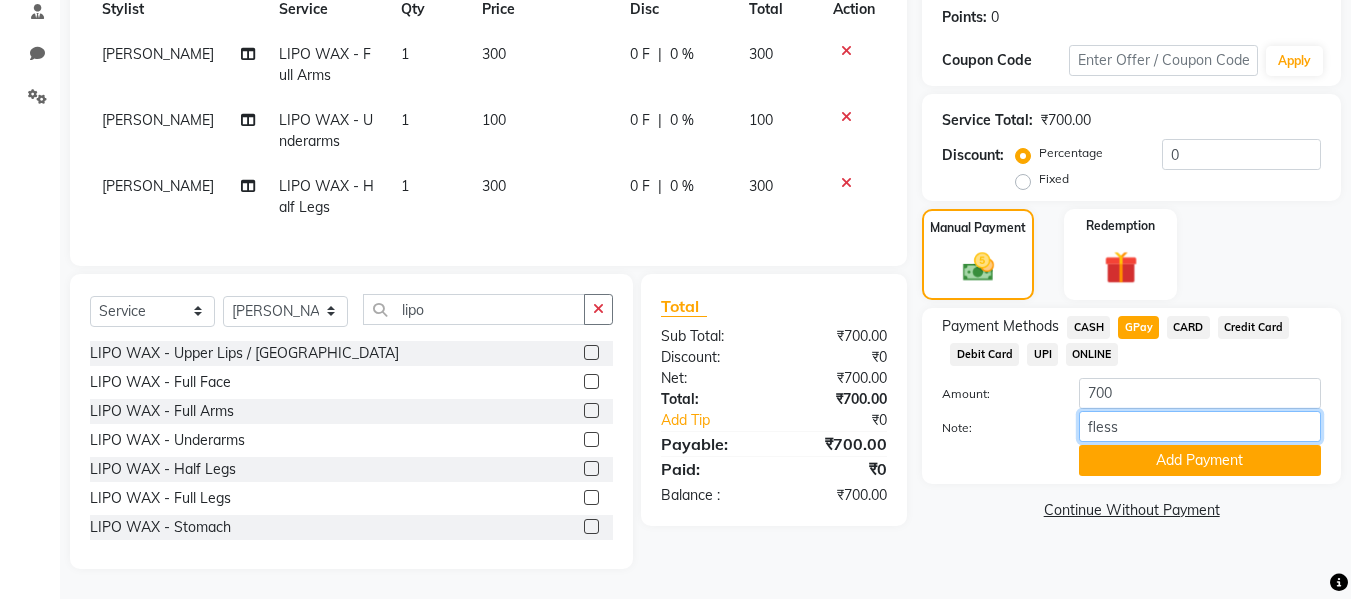 scroll, scrollTop: 319, scrollLeft: 0, axis: vertical 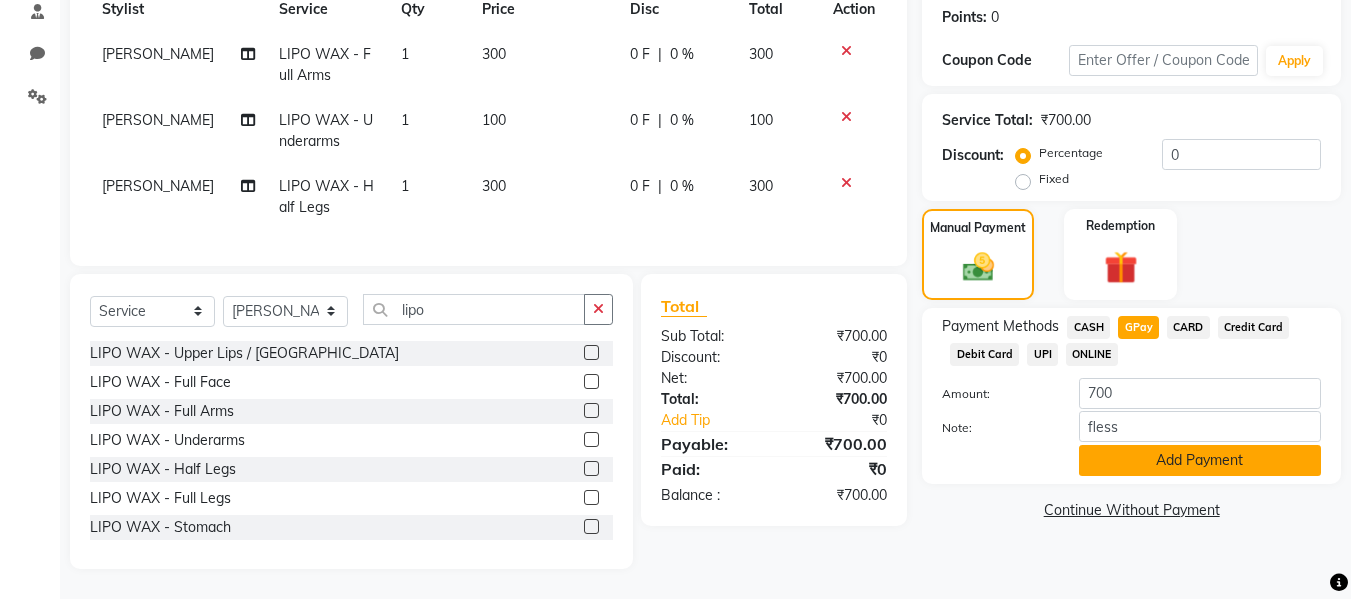 click on "Add Payment" 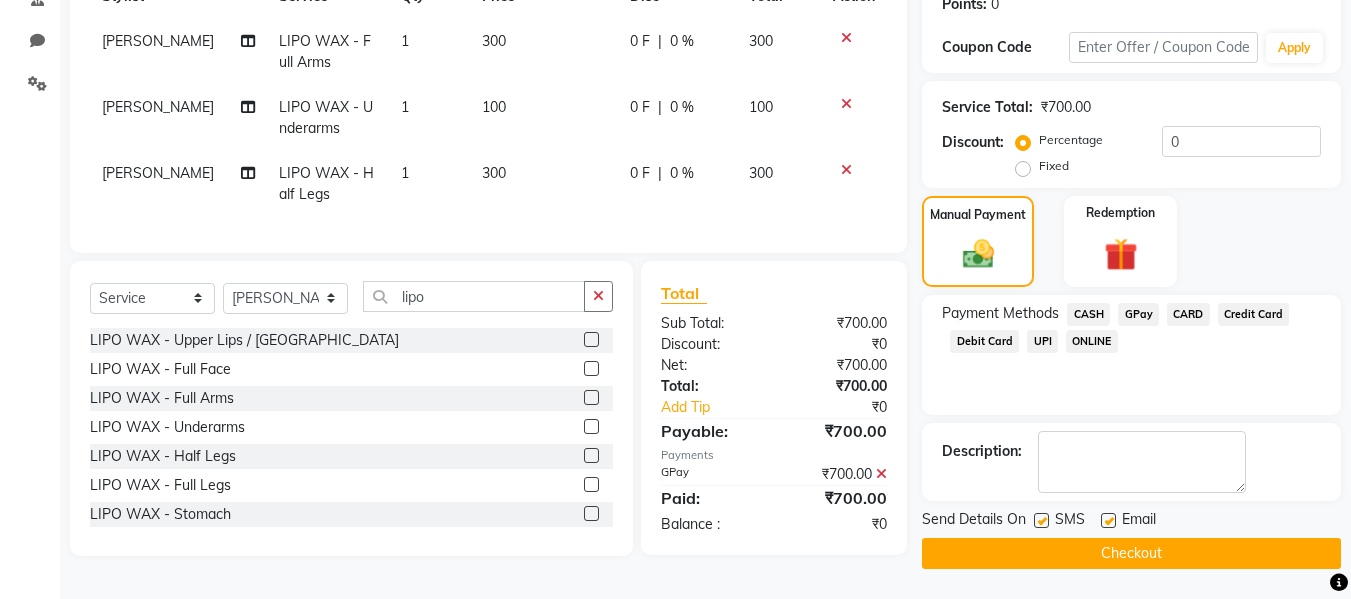 click 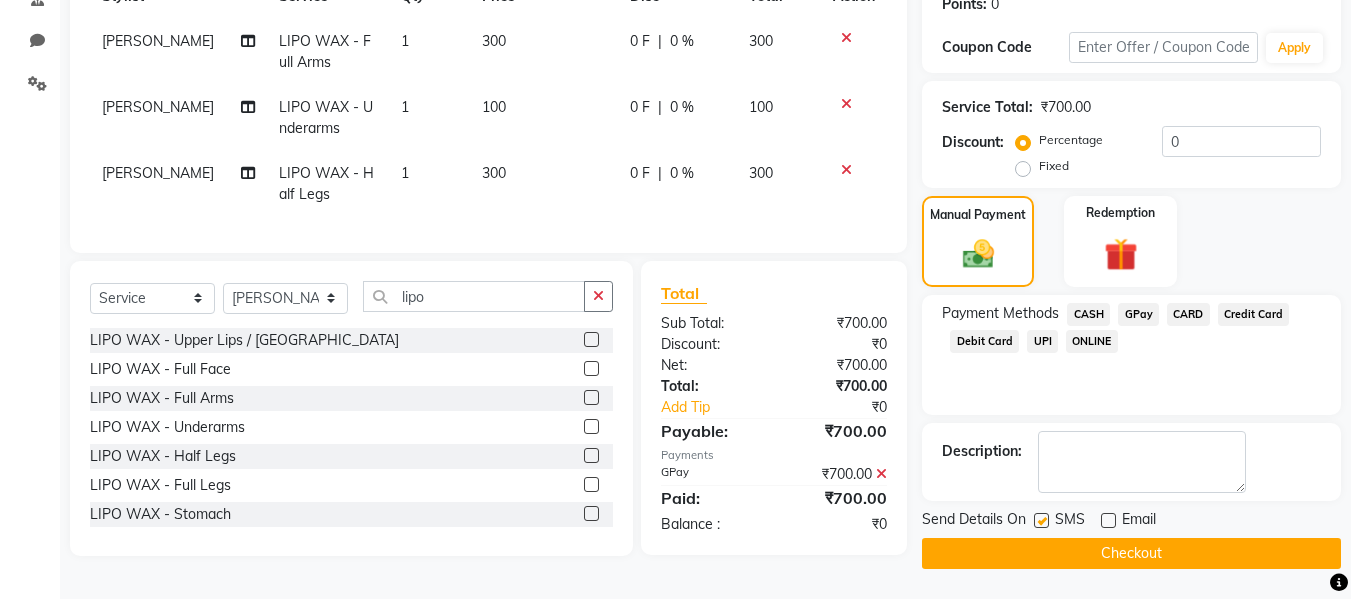click 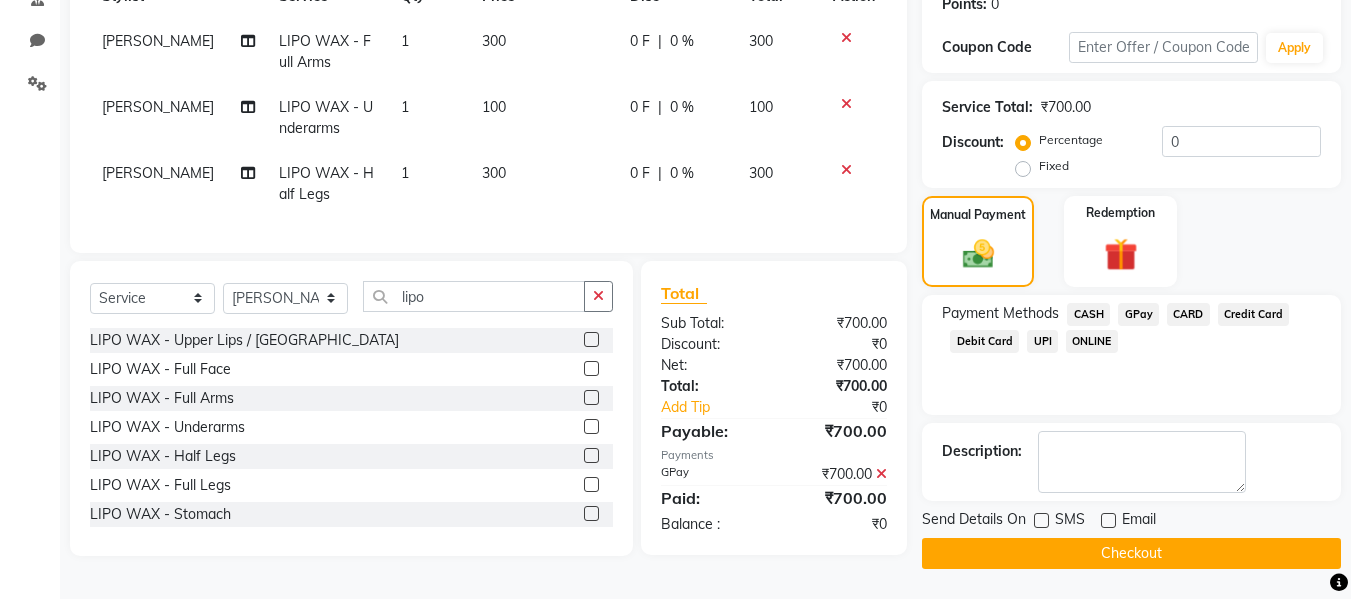 click on "Checkout" 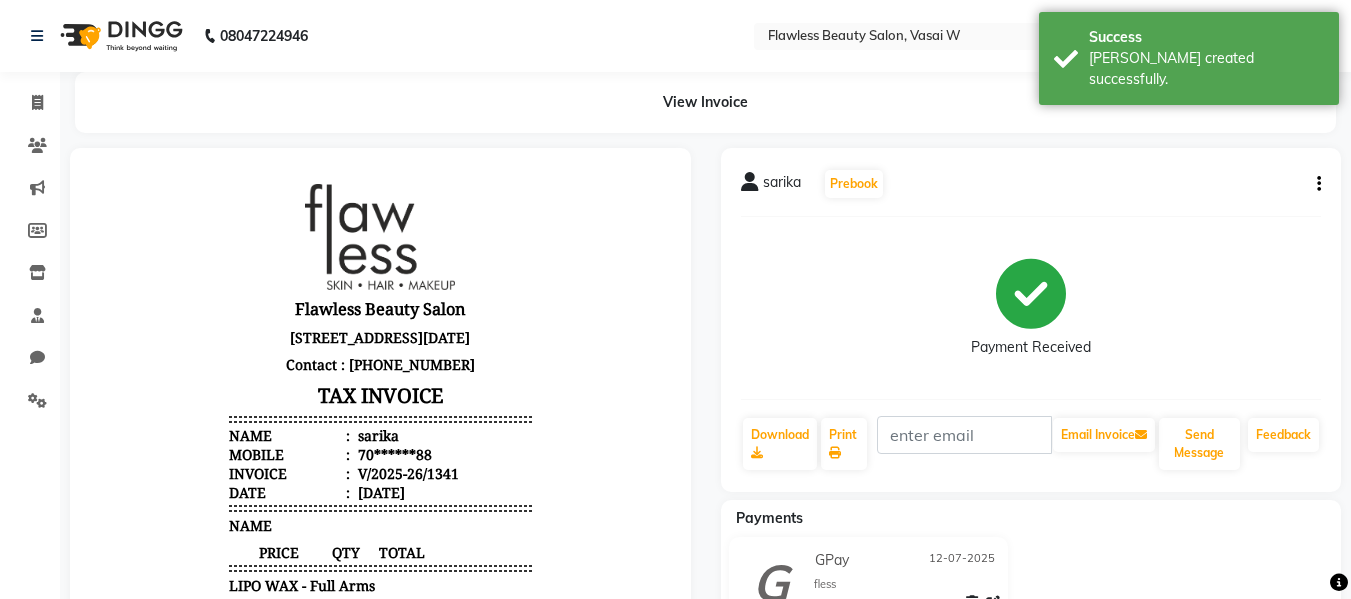 scroll, scrollTop: 0, scrollLeft: 0, axis: both 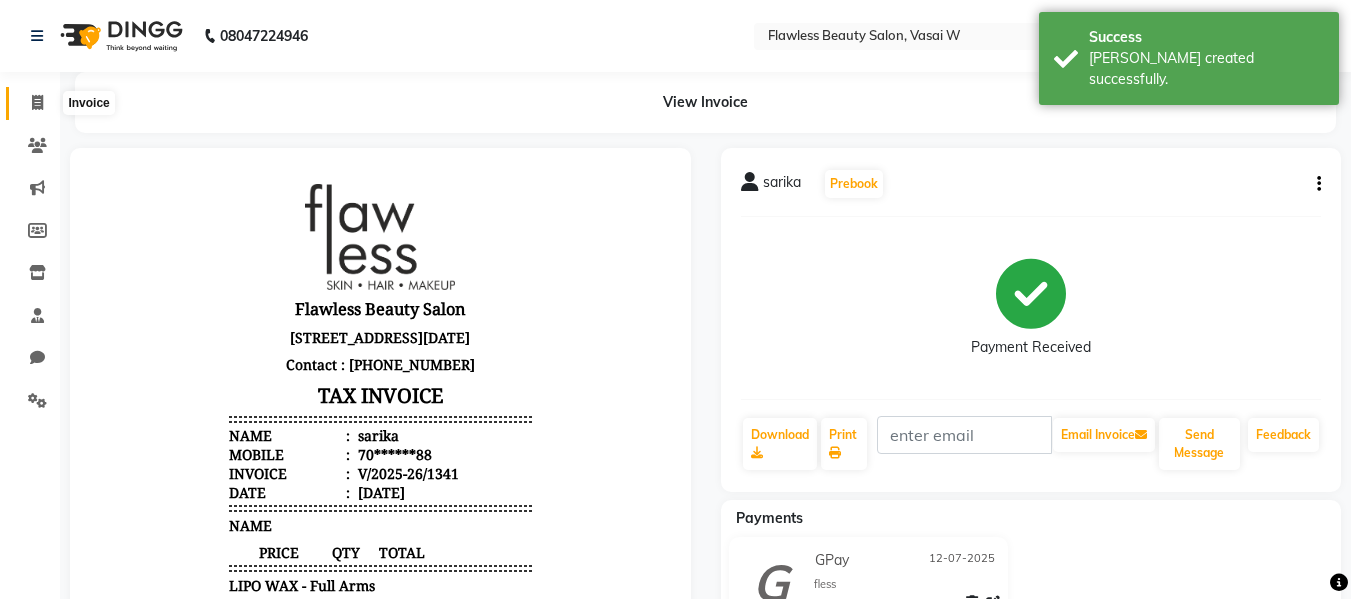 click 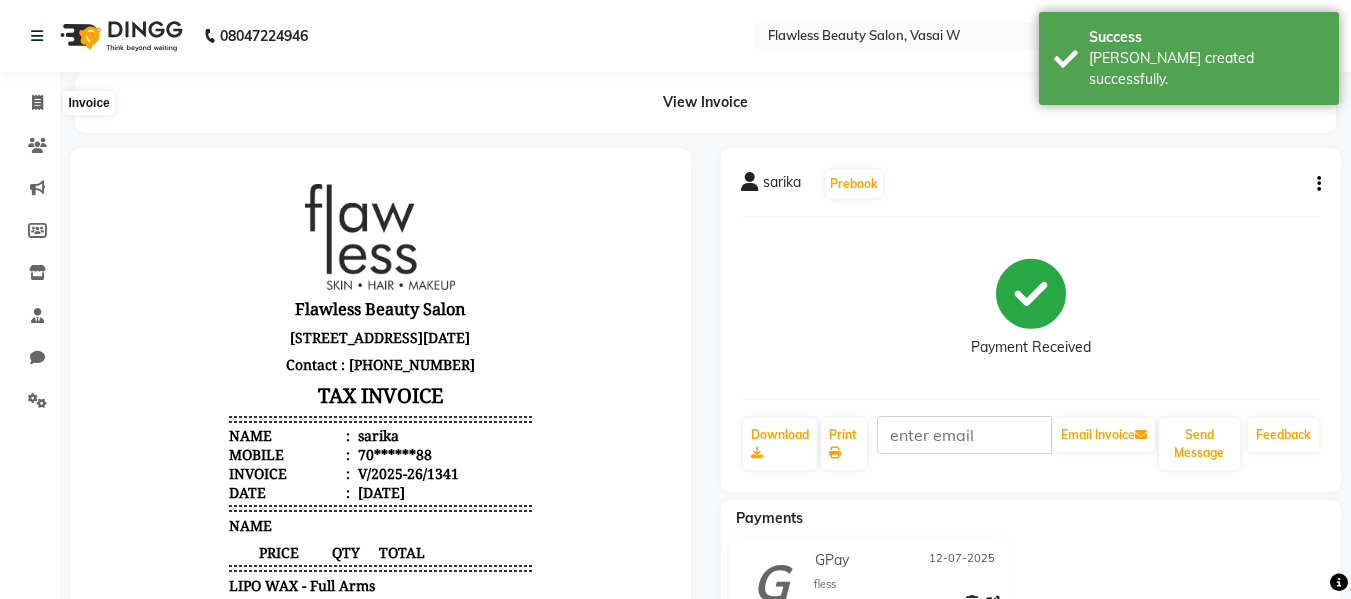 select on "8090" 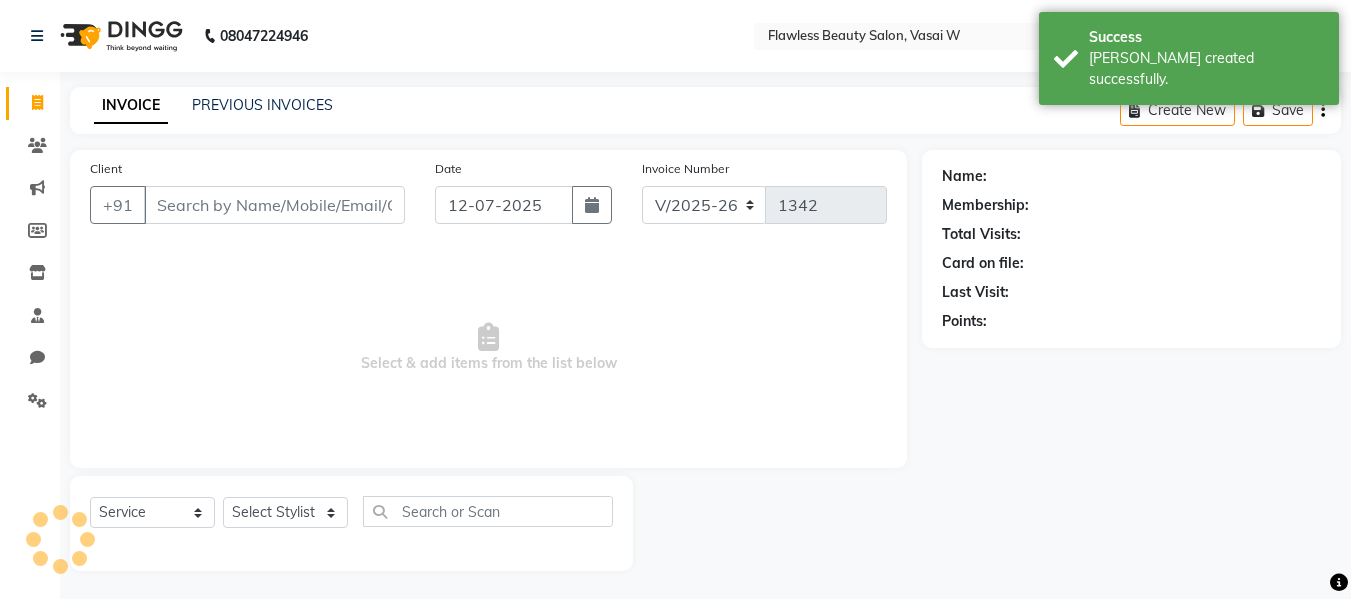 scroll, scrollTop: 2, scrollLeft: 0, axis: vertical 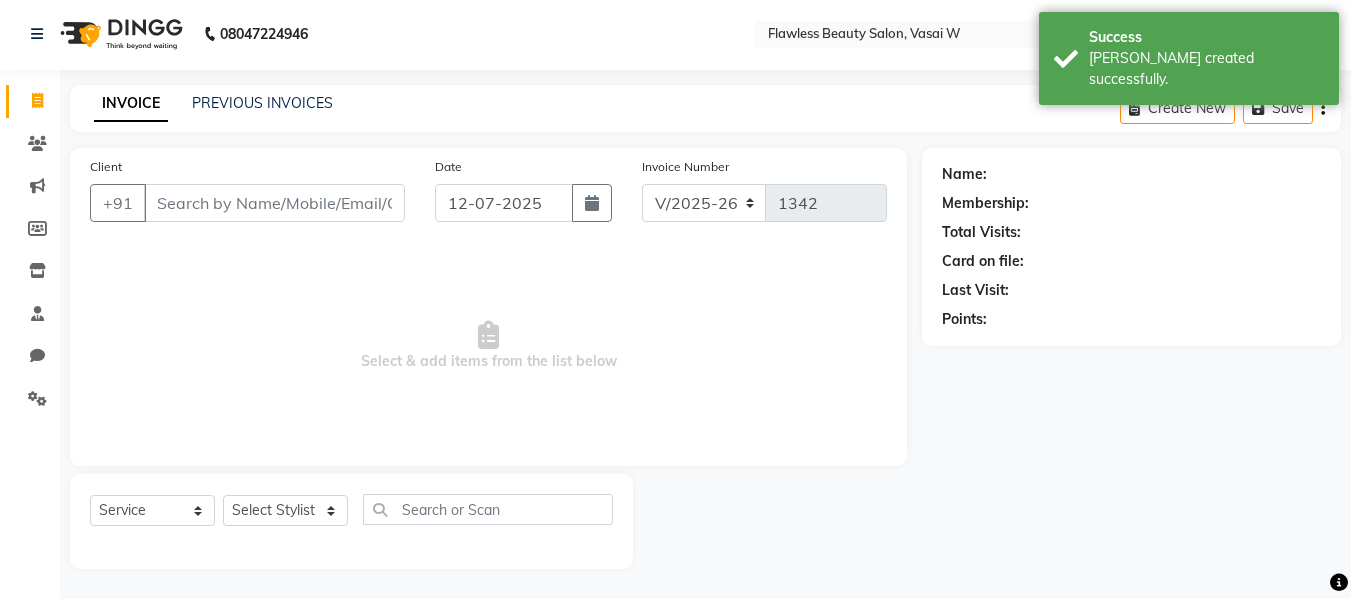 click on "Client" at bounding box center (274, 203) 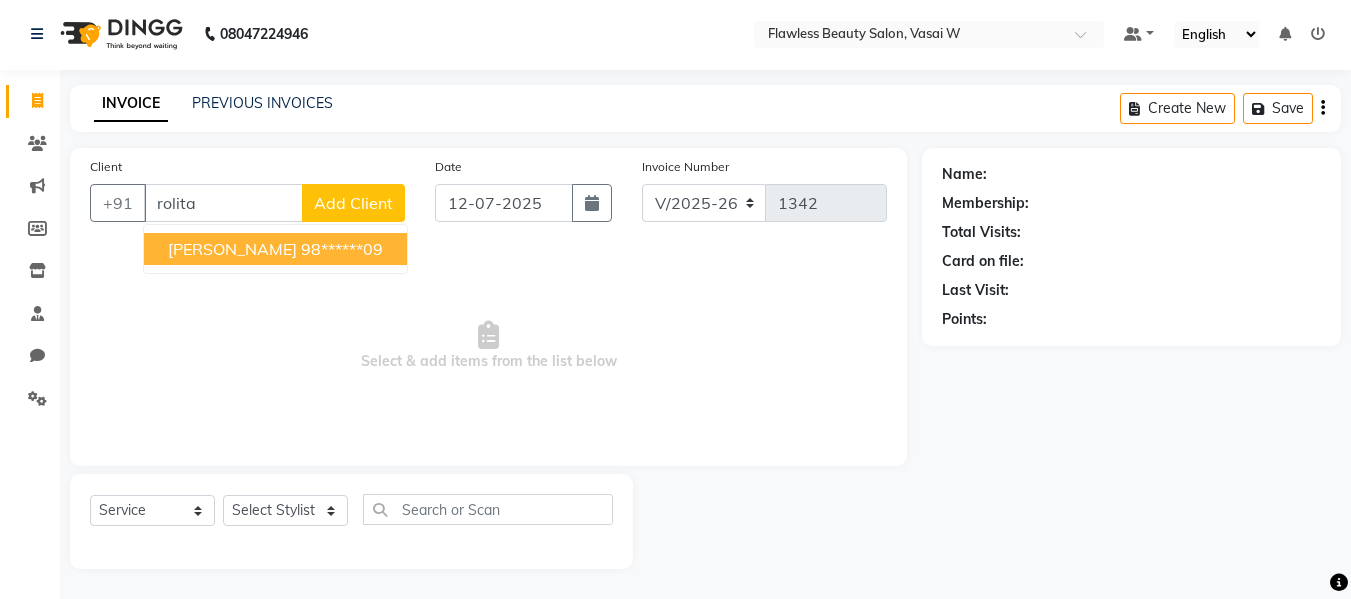 click on "[PERSON_NAME]" at bounding box center (232, 249) 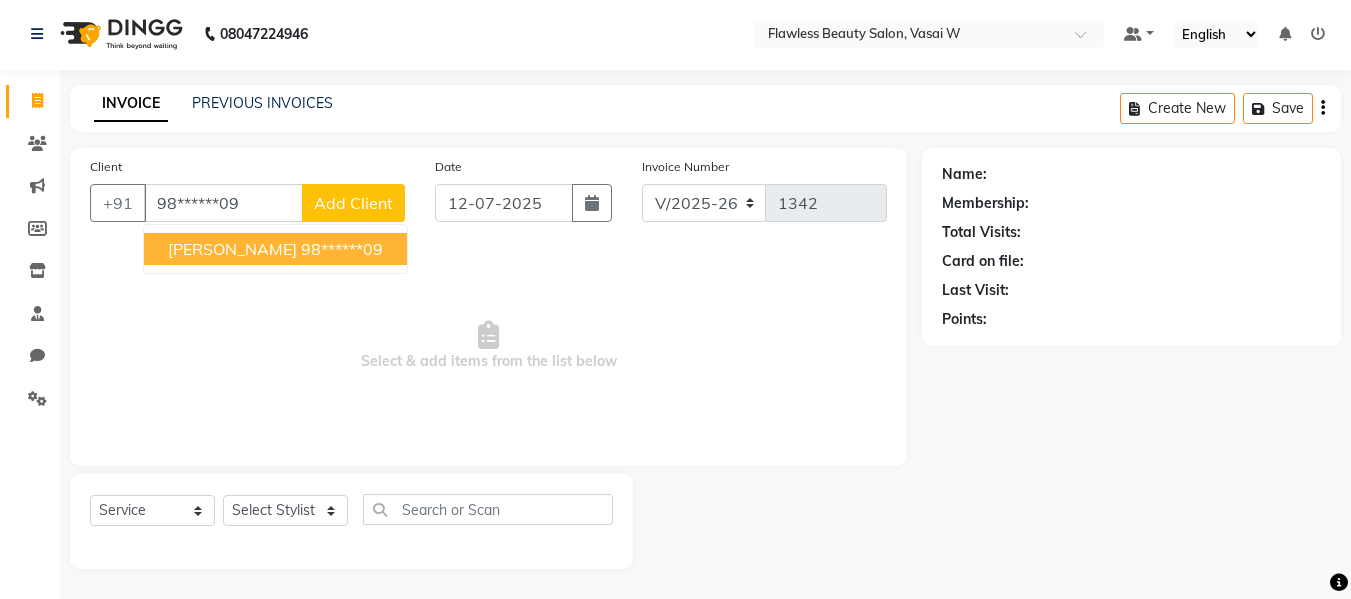 type on "98******09" 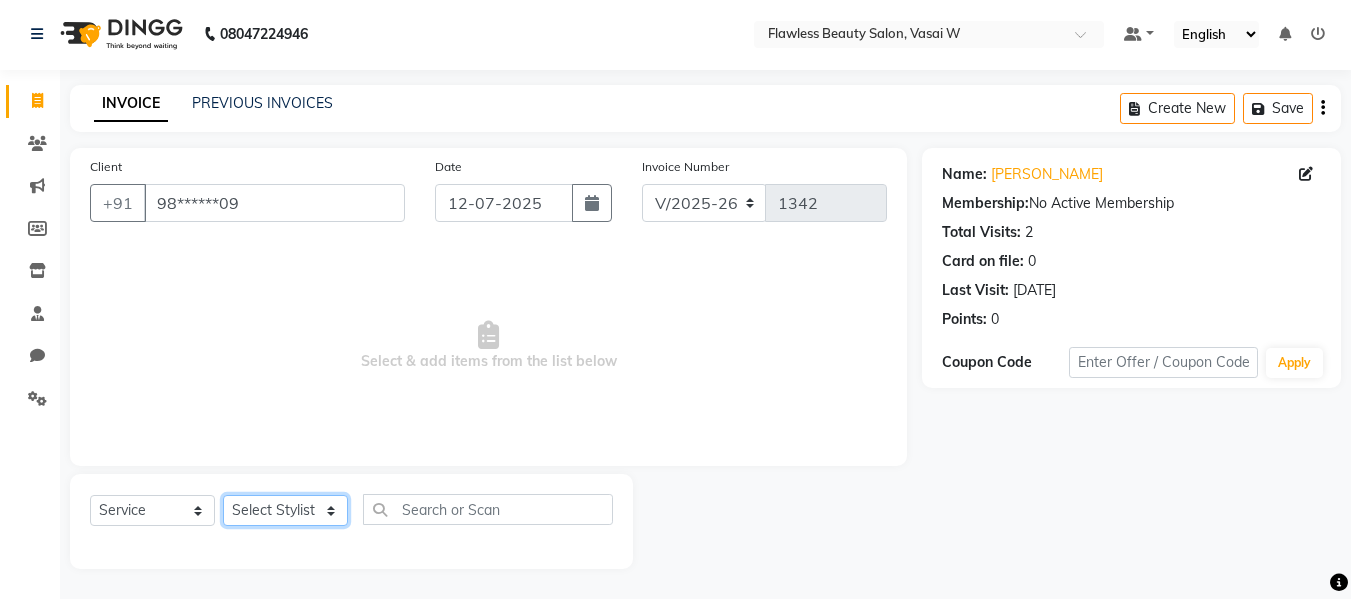 click on "Select Stylist Afsana [PERSON_NAME]  [PERSON_NAME] Maam Nisha  Pari [PERSON_NAME] [PERSON_NAME]" 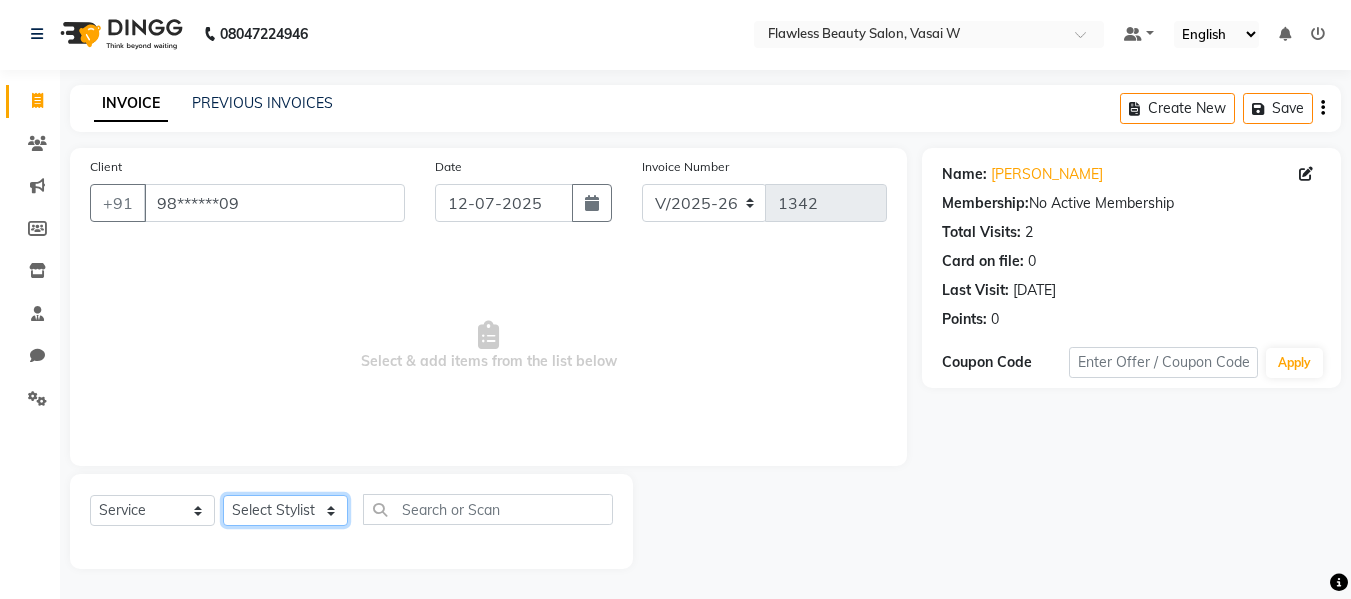 select on "76406" 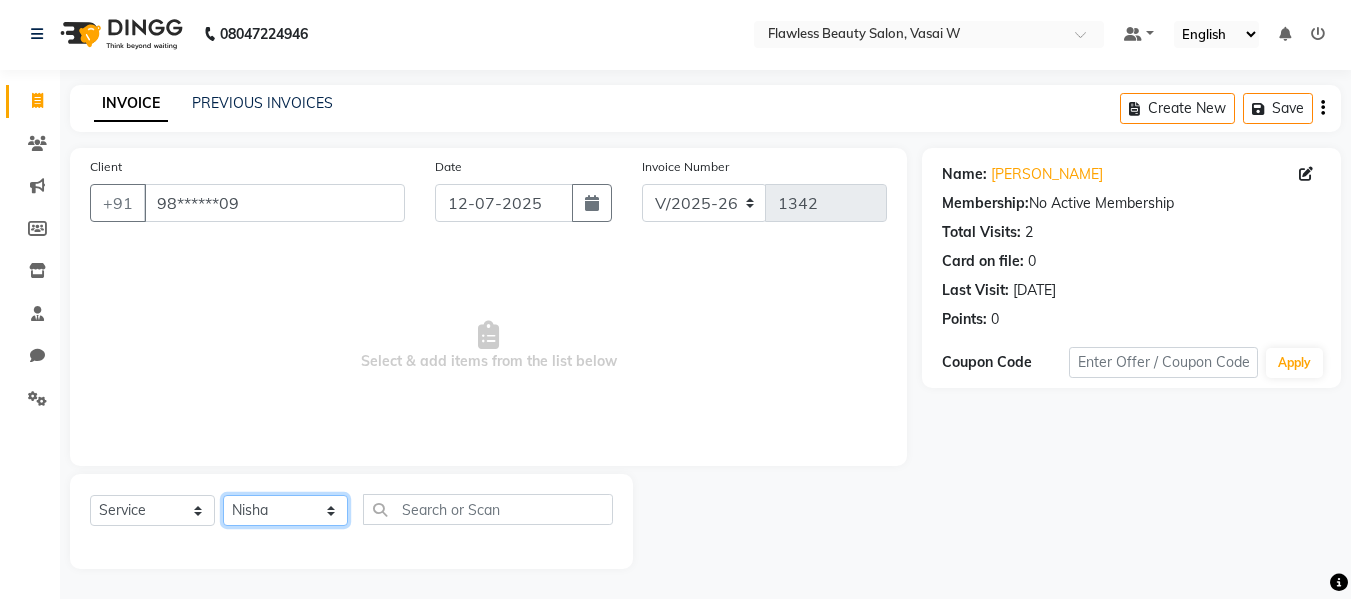 click on "Select Stylist Afsana [PERSON_NAME]  [PERSON_NAME] Maam Nisha  Pari [PERSON_NAME] [PERSON_NAME]" 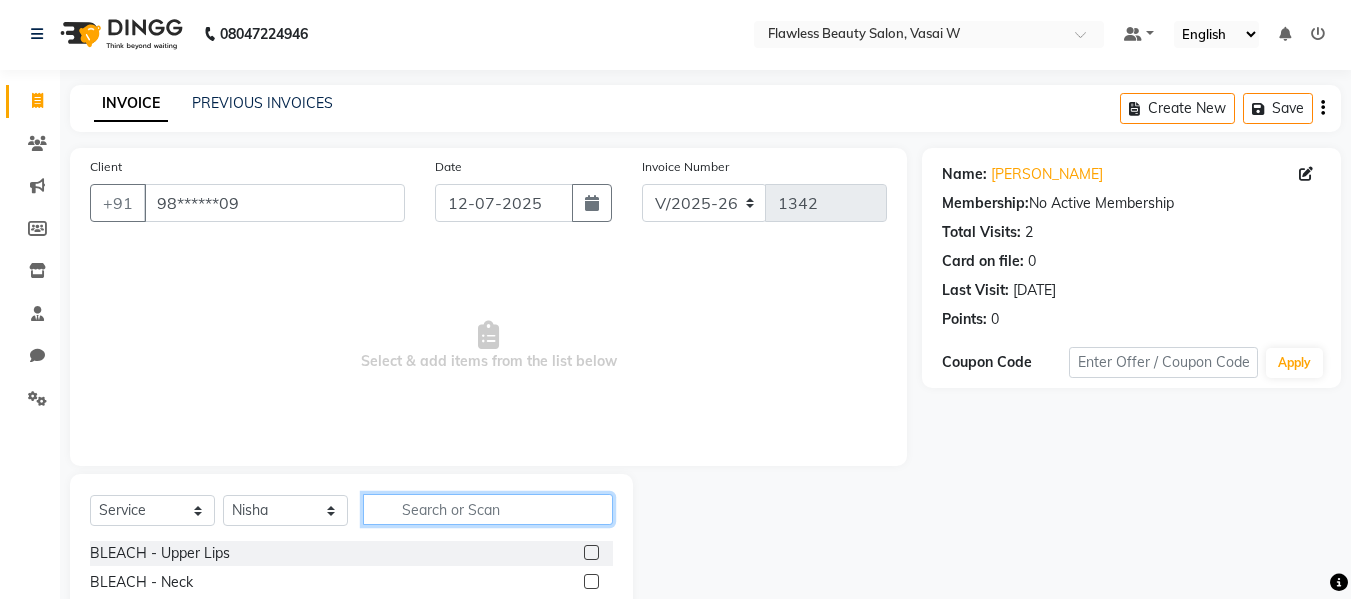 click 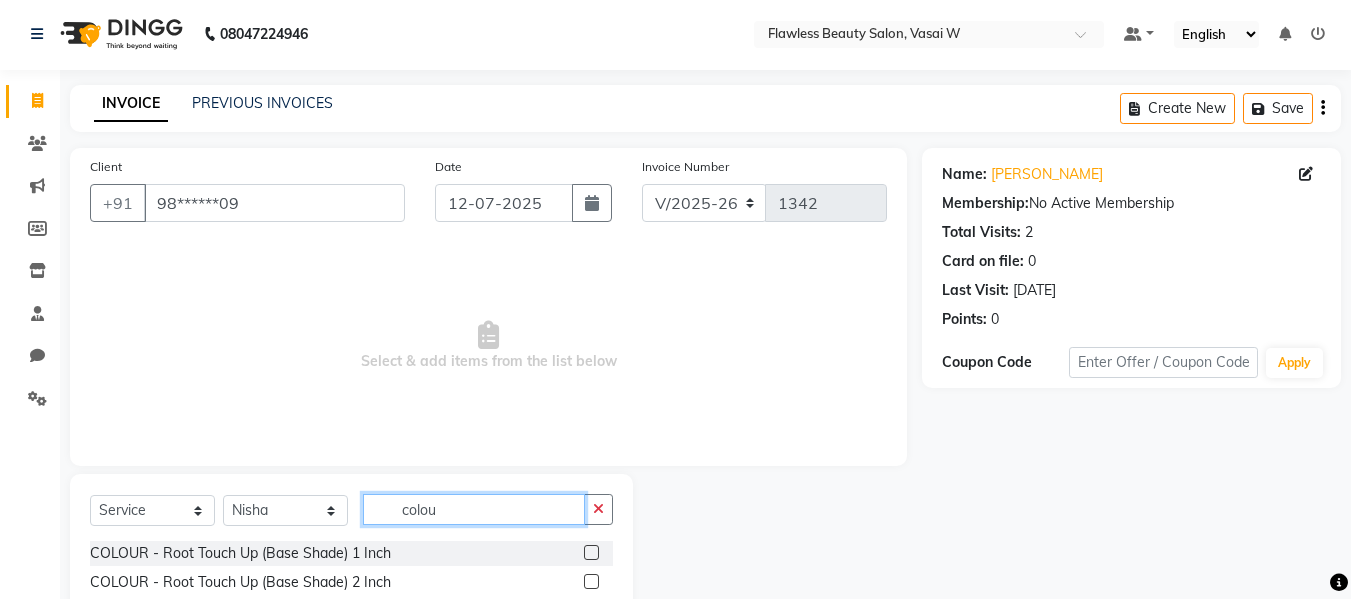 type on "colou" 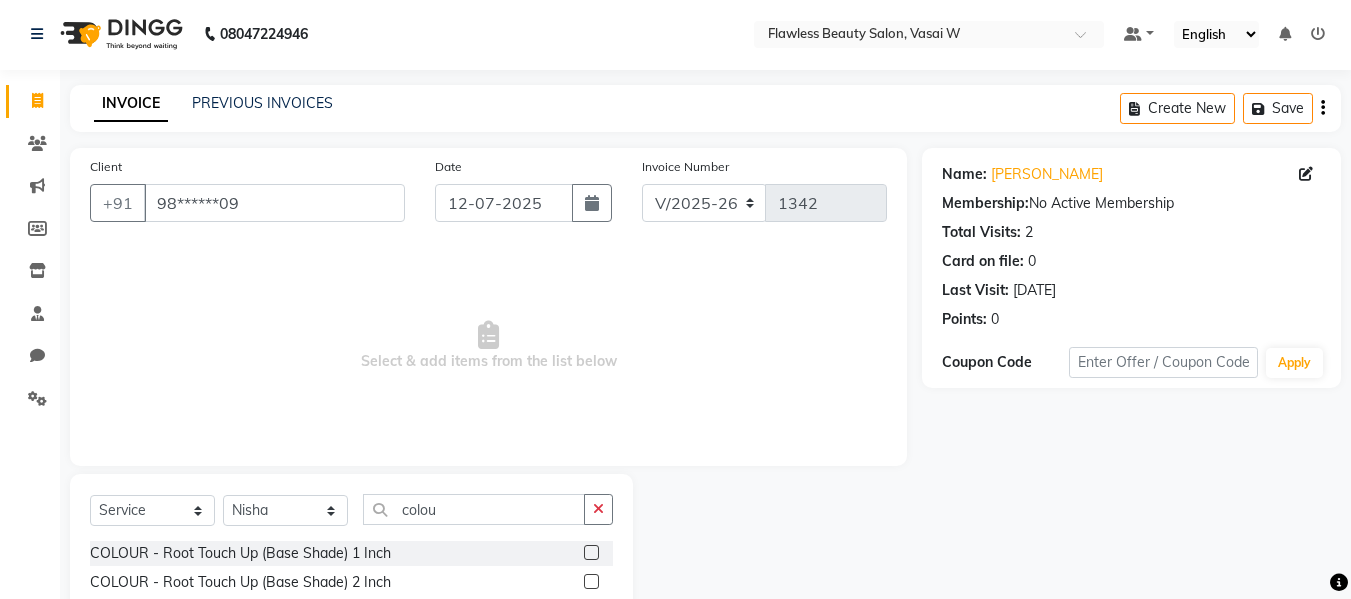 click 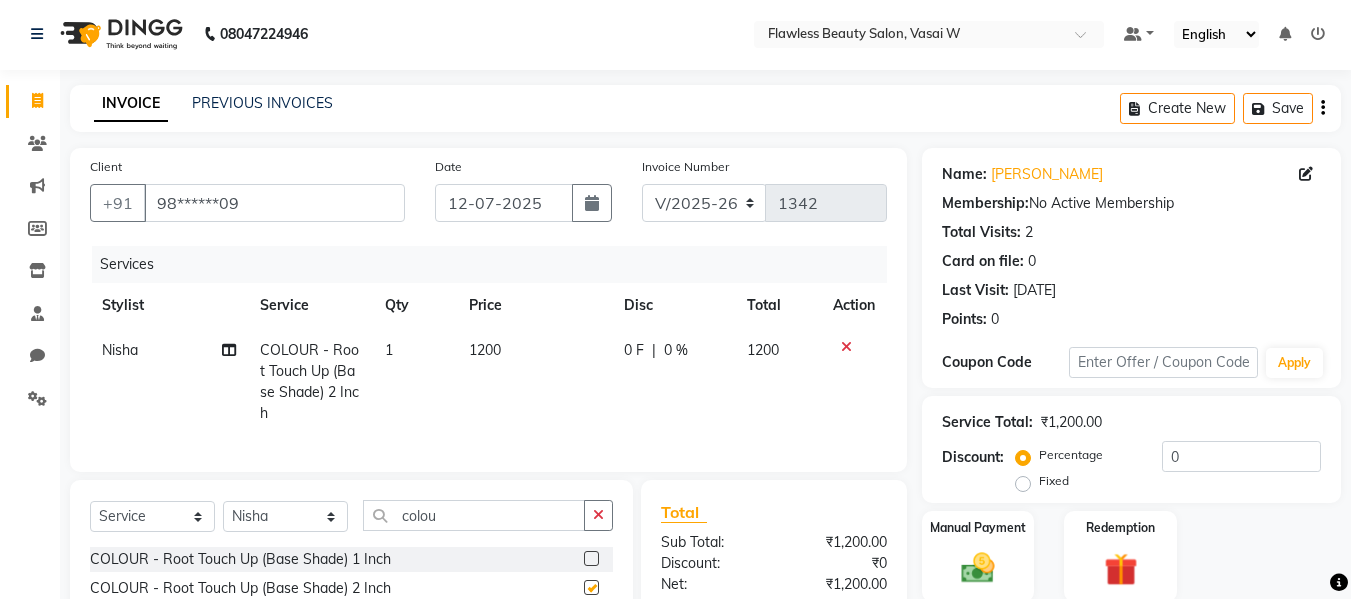 checkbox on "false" 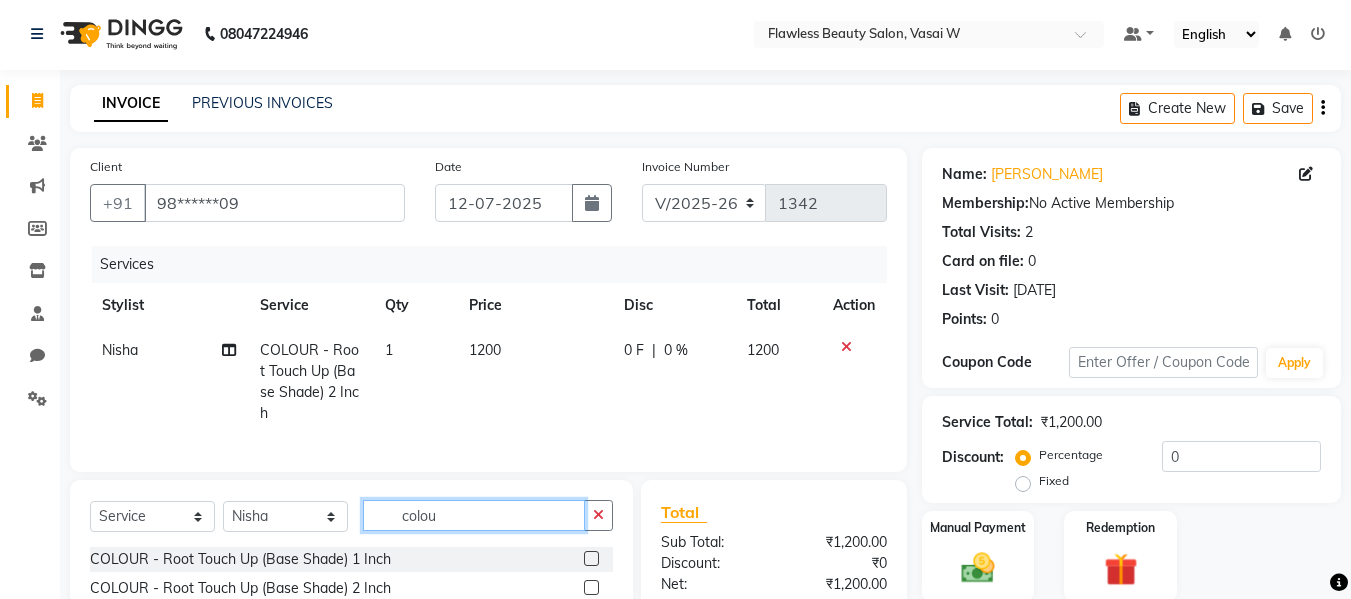click on "colou" 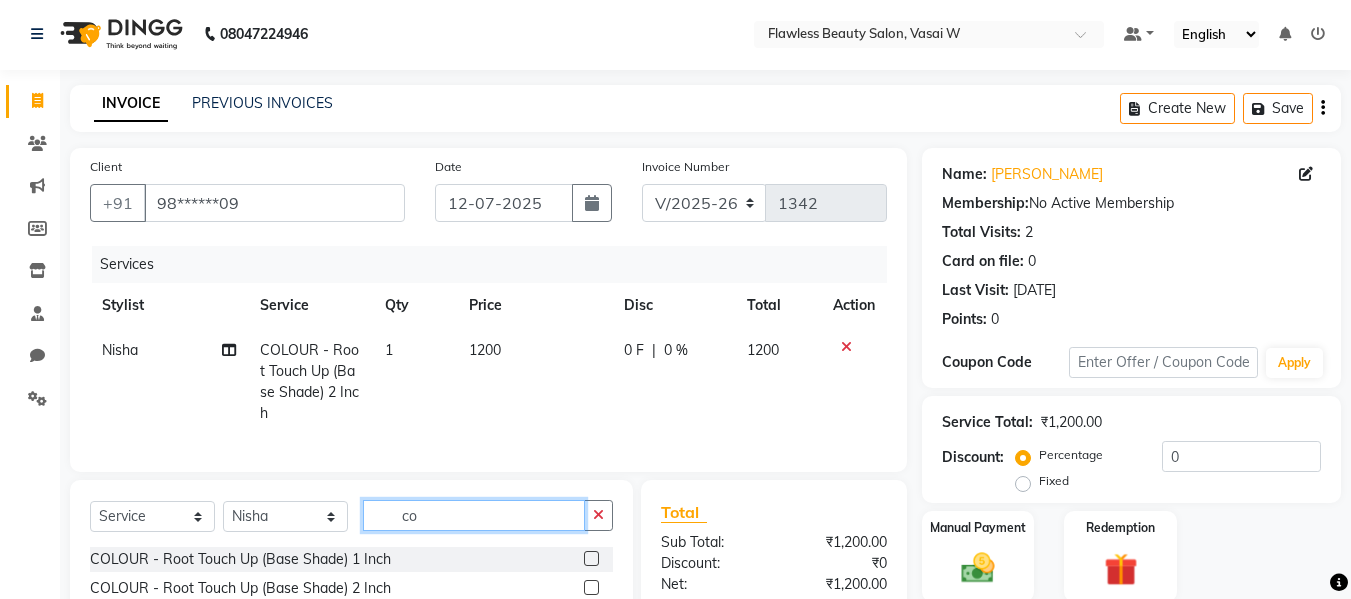 type on "c" 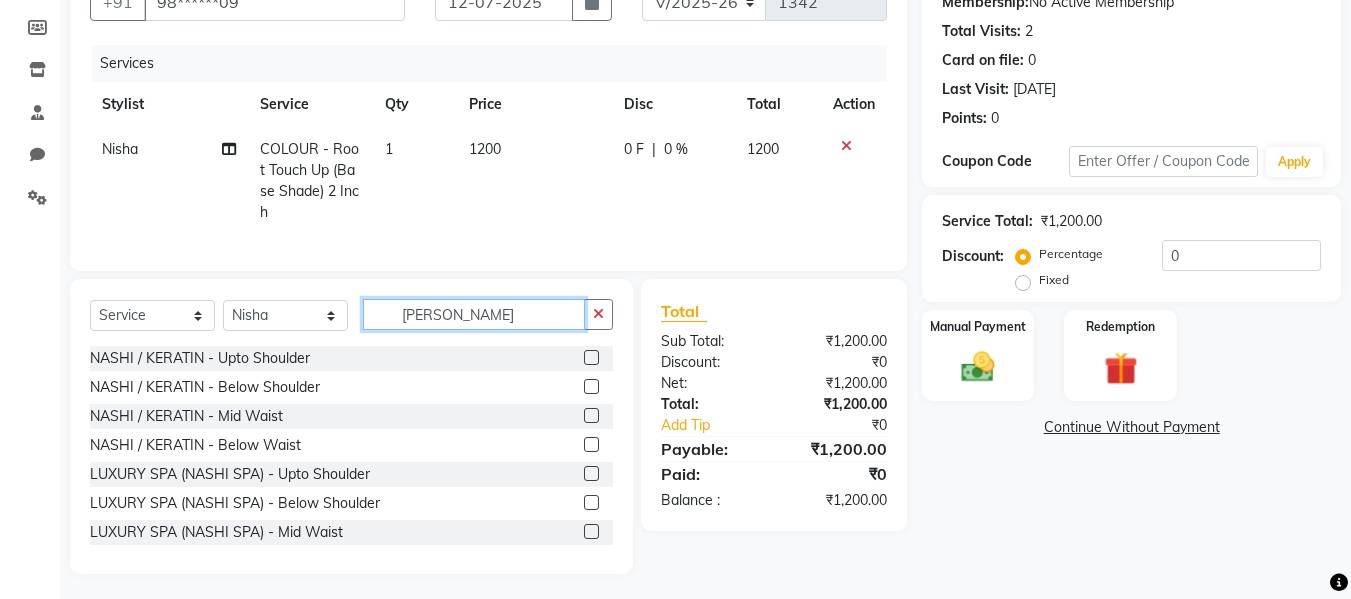 scroll, scrollTop: 223, scrollLeft: 0, axis: vertical 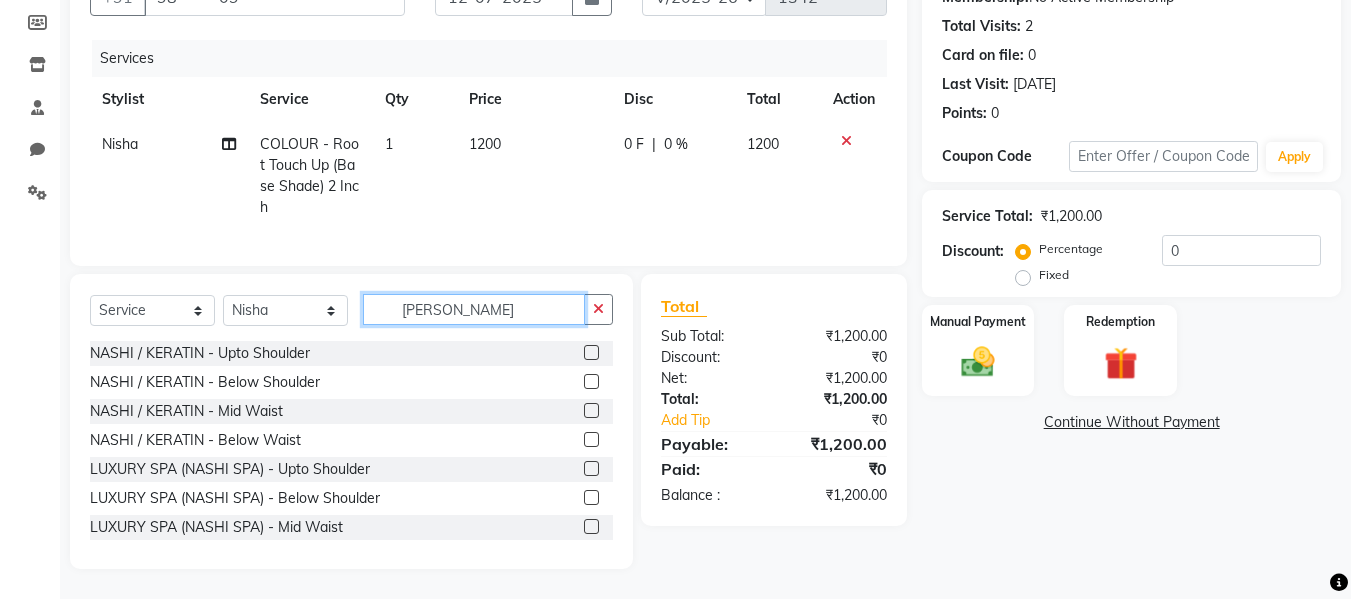 type on "[PERSON_NAME]" 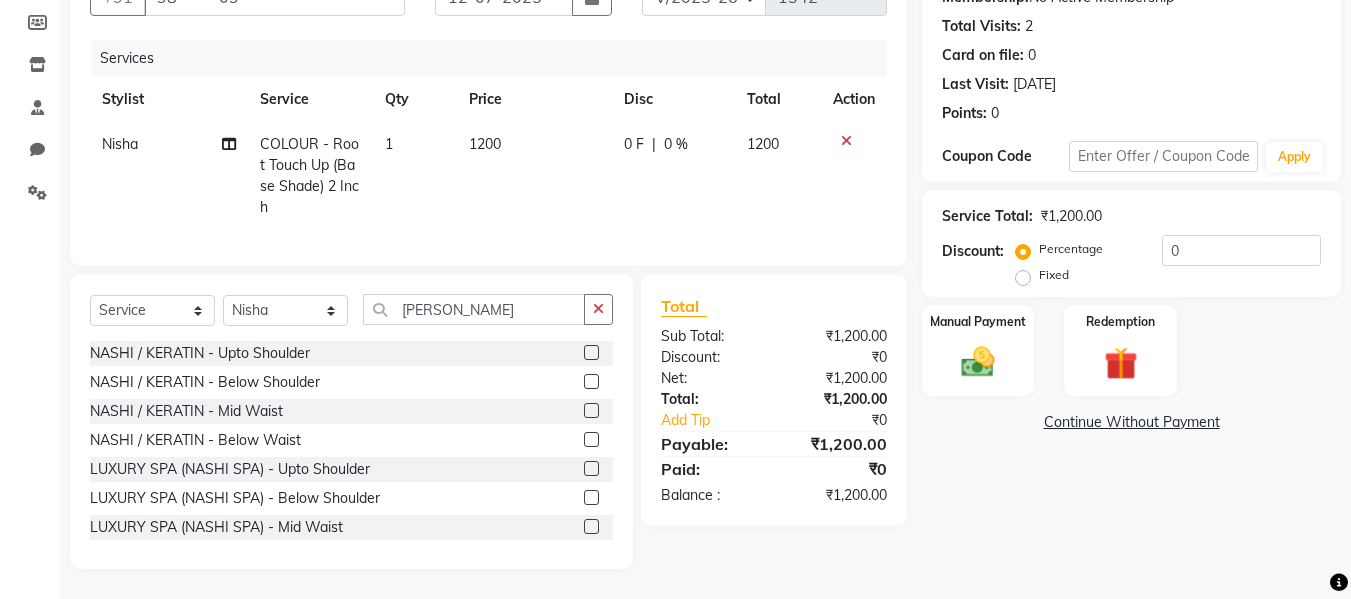 click 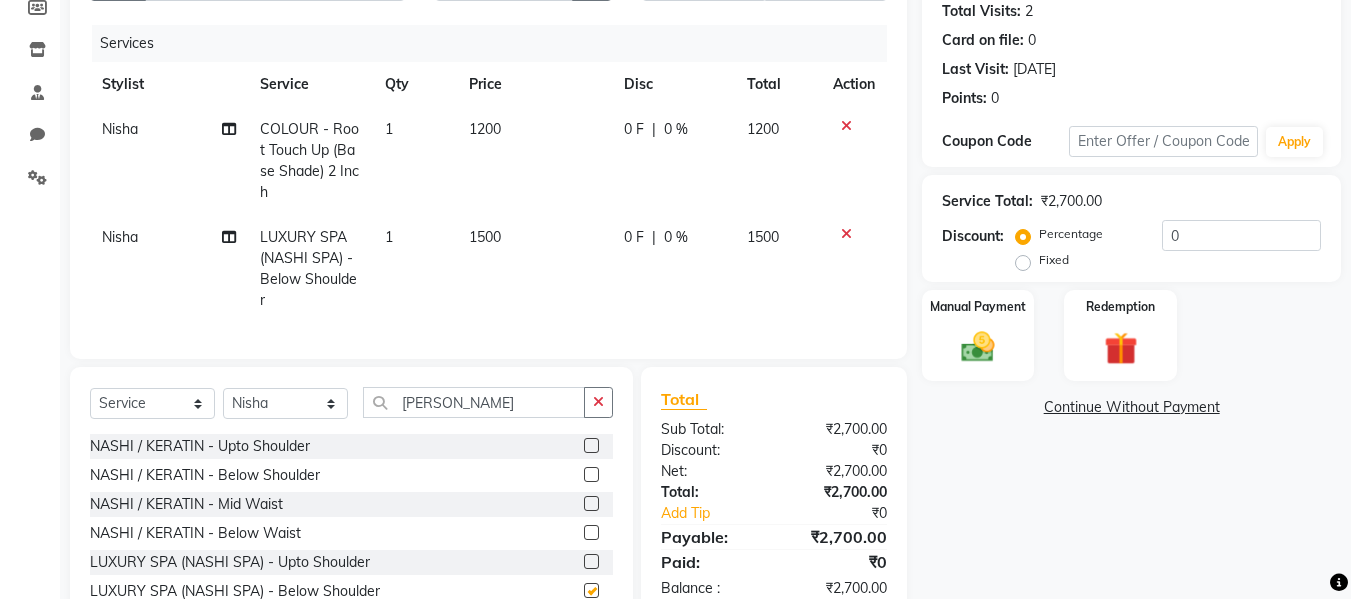 checkbox on "false" 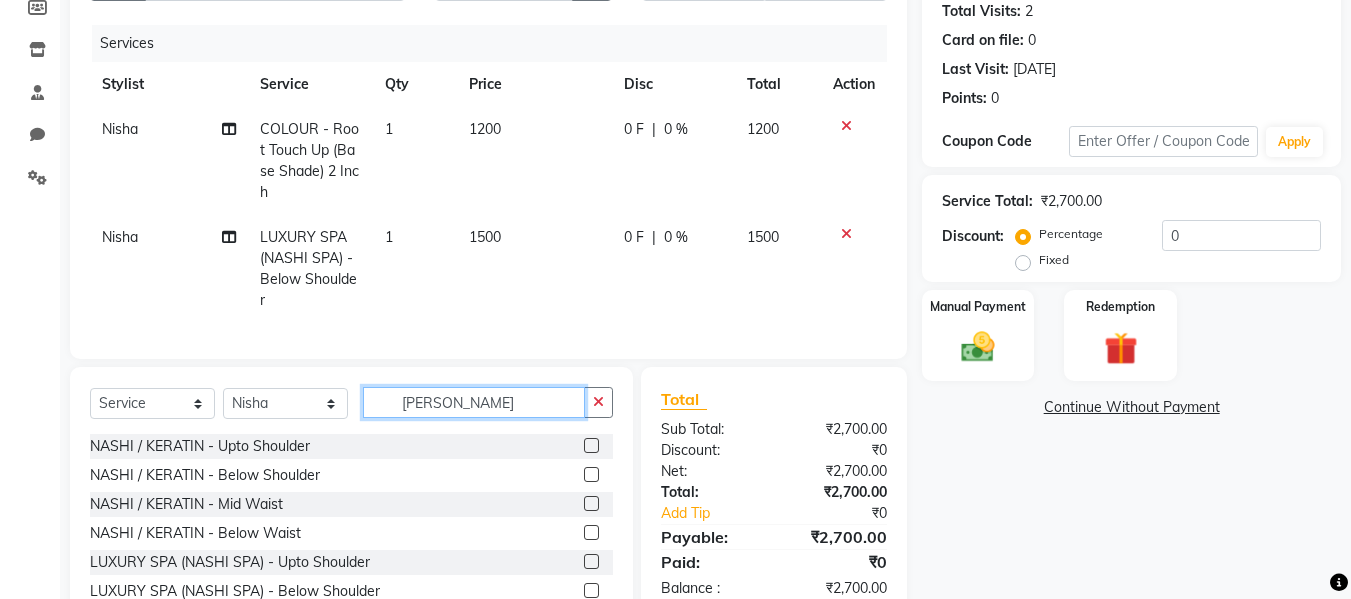 click on "[PERSON_NAME]" 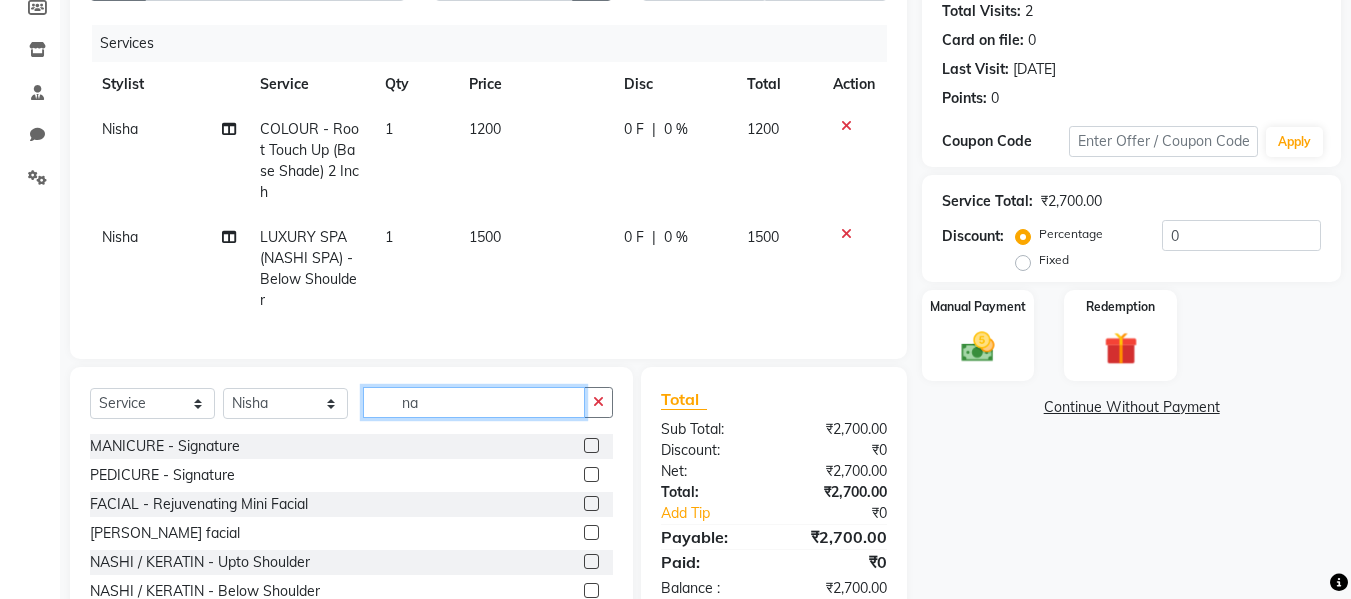type on "n" 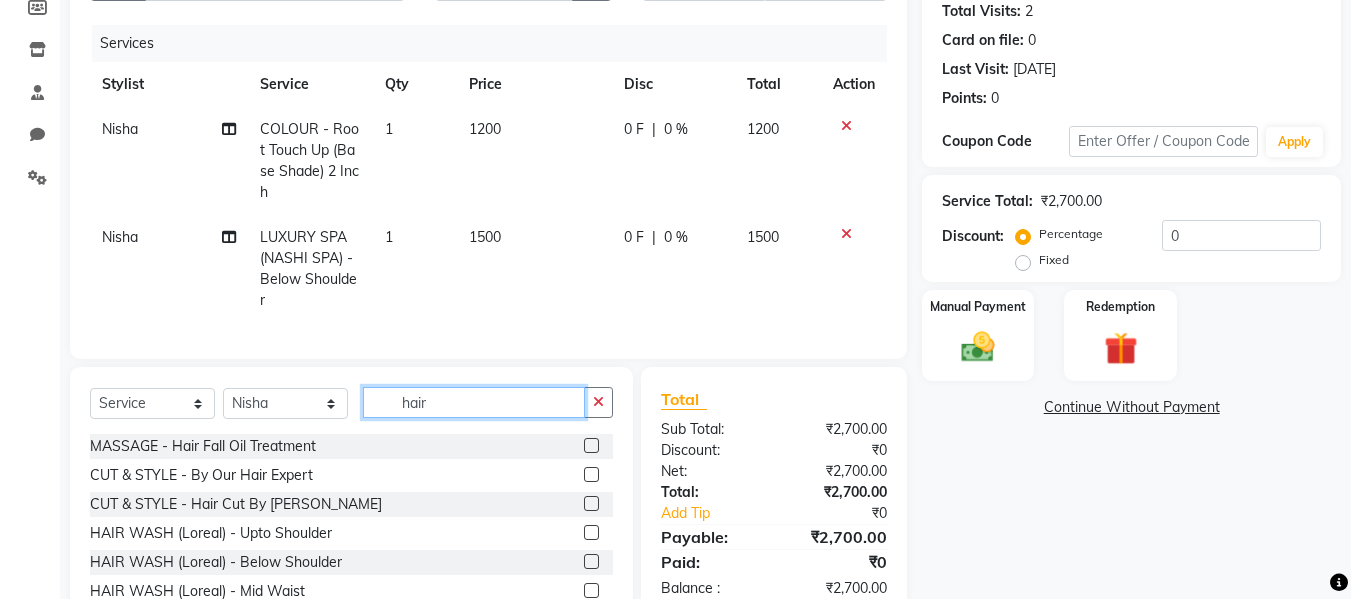 type on "hair" 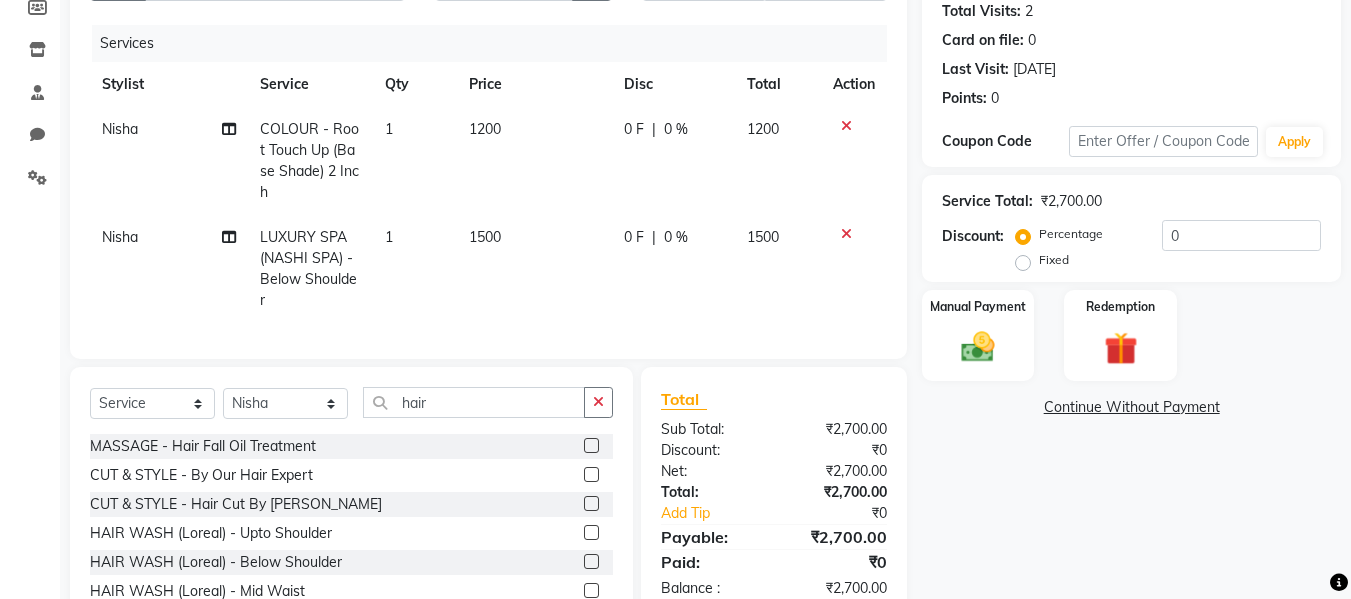 click 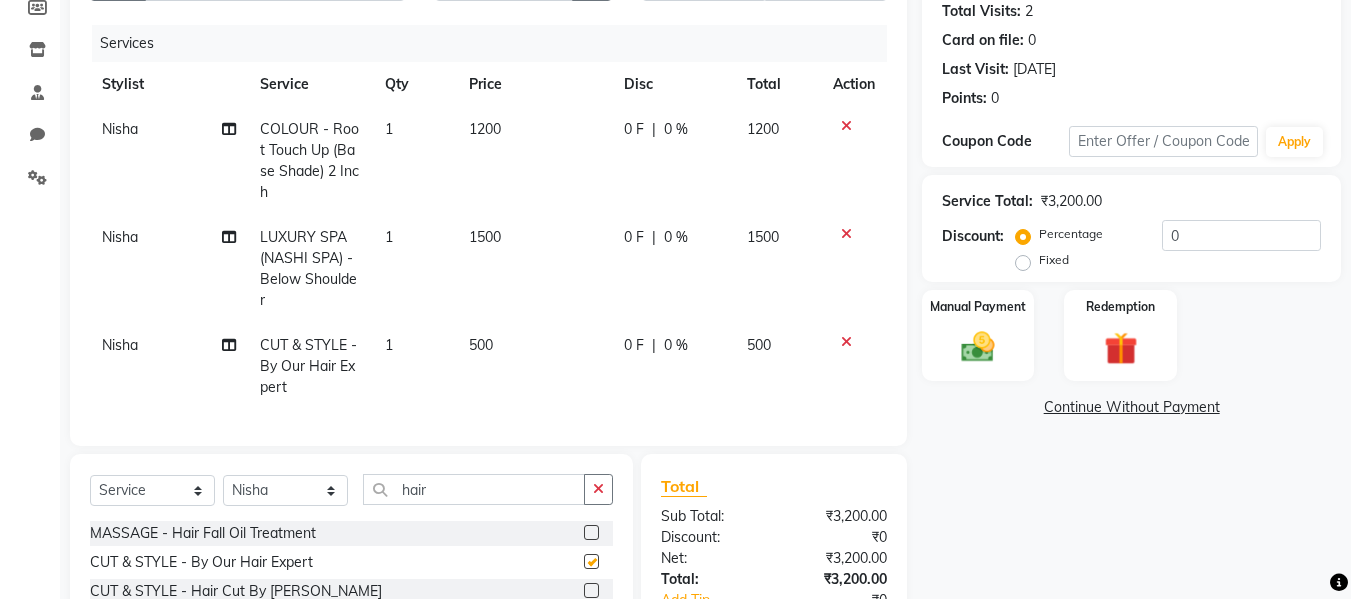 checkbox on "false" 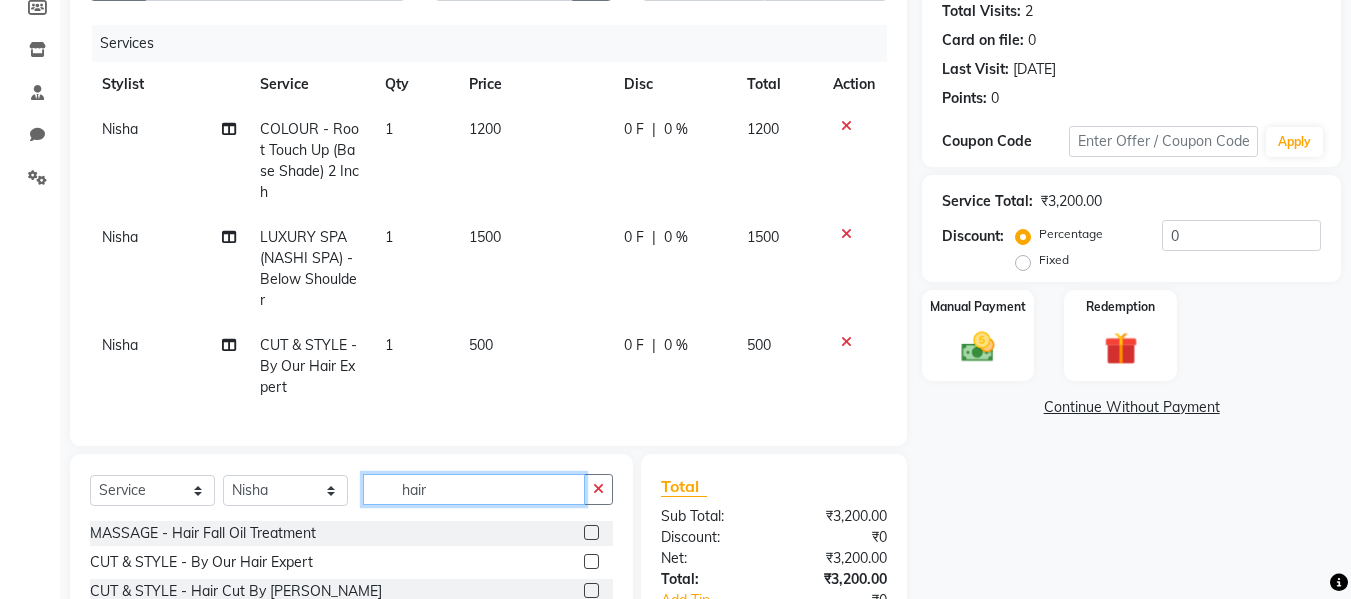 click on "hair" 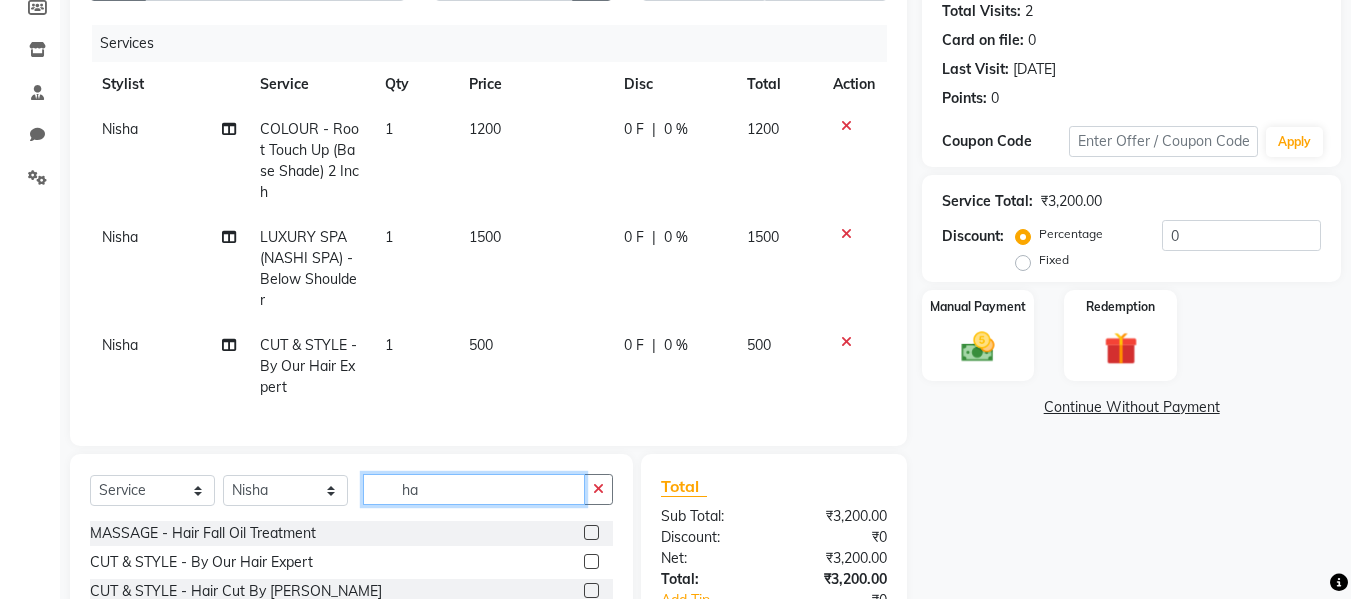 type on "h" 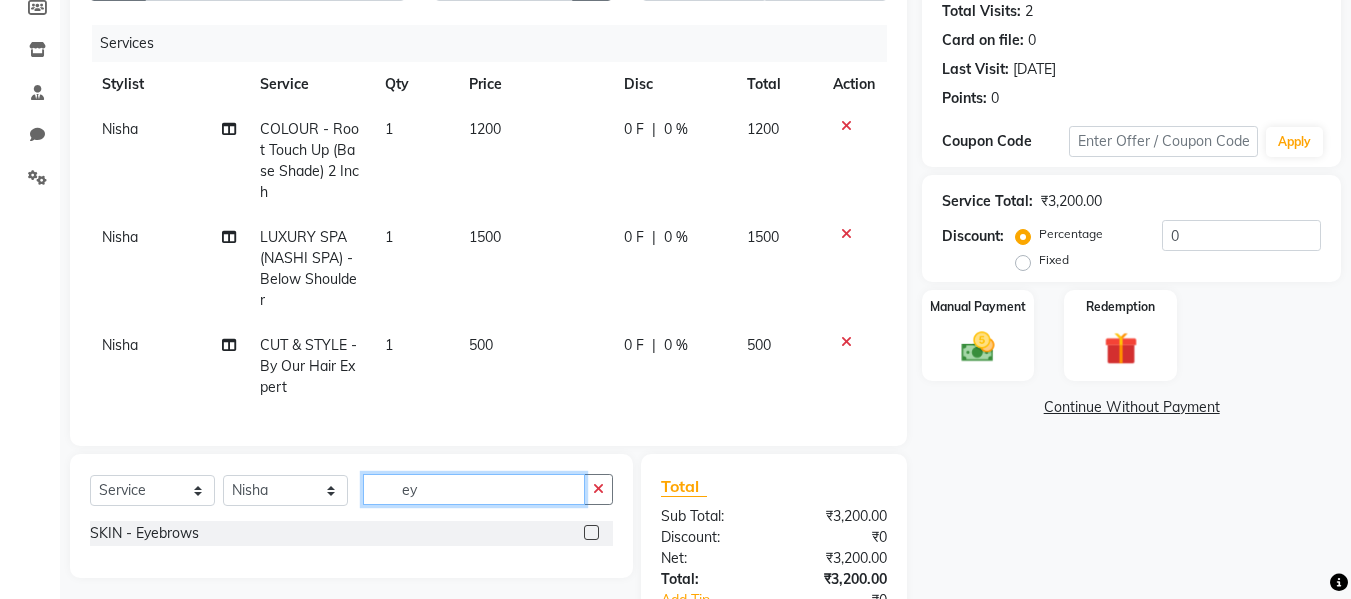 type on "ey" 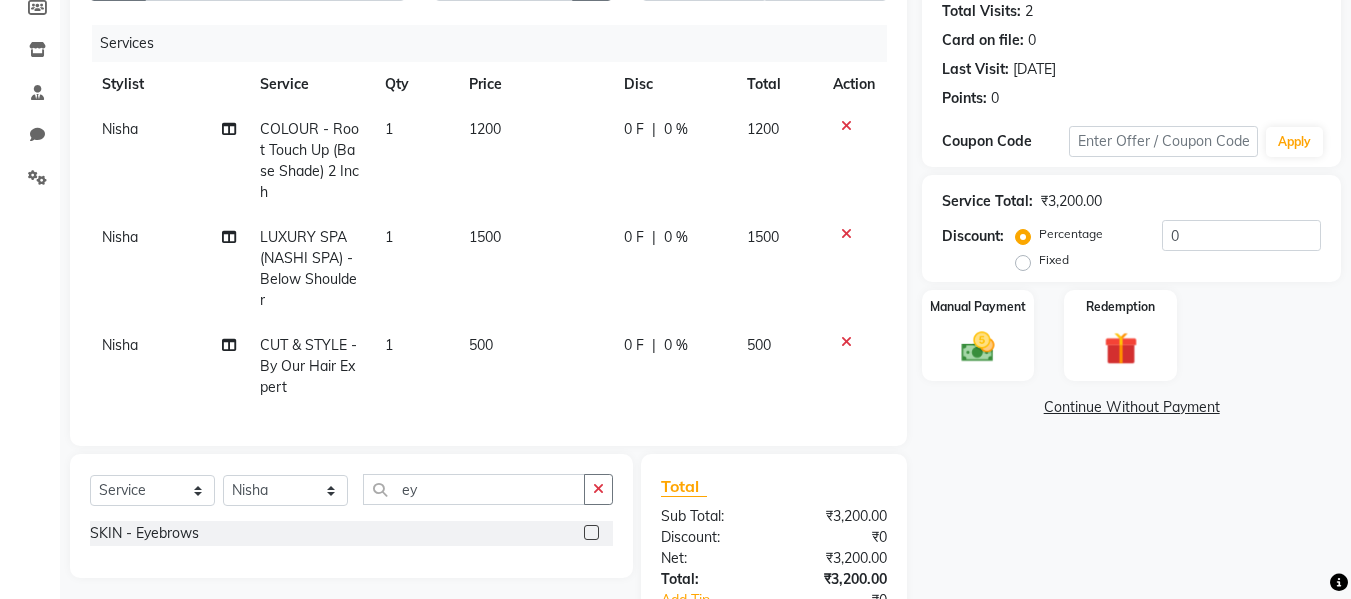 click 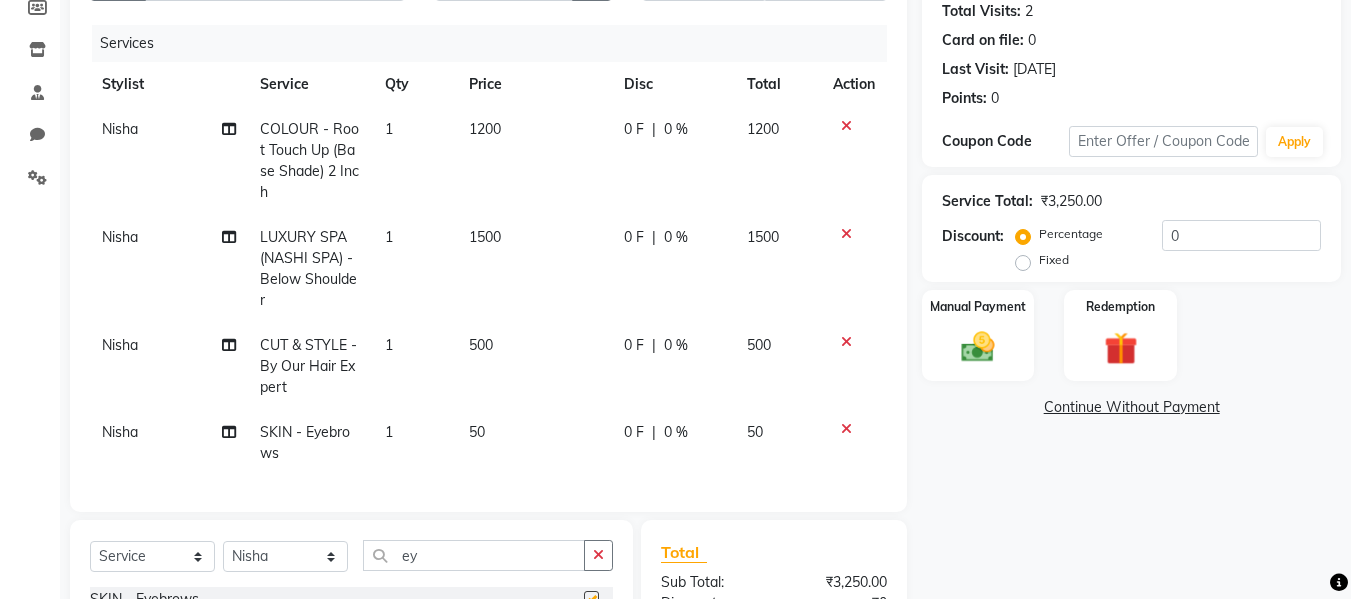 checkbox on "false" 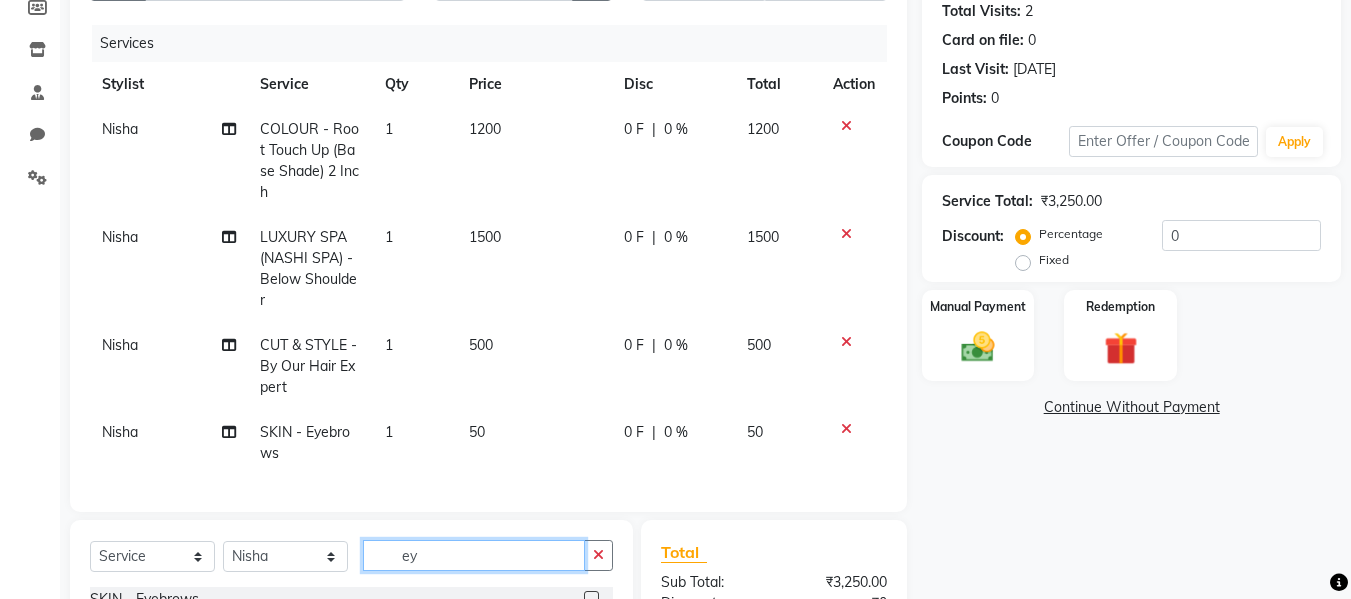 click on "ey" 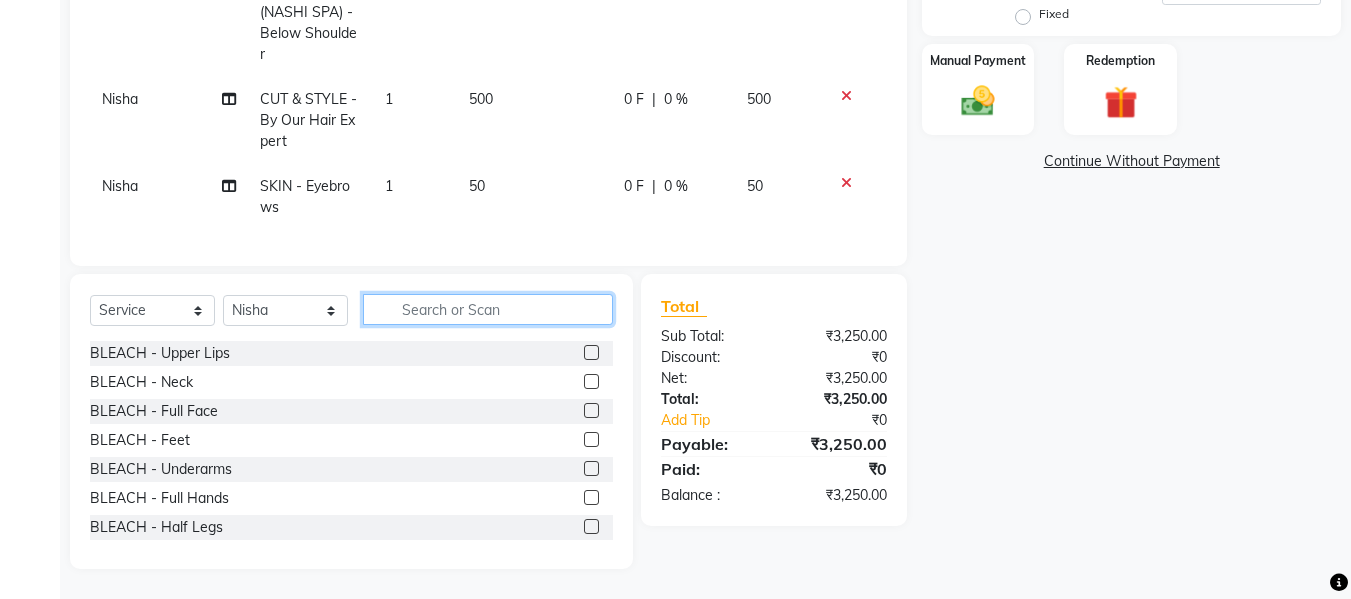 scroll, scrollTop: 484, scrollLeft: 0, axis: vertical 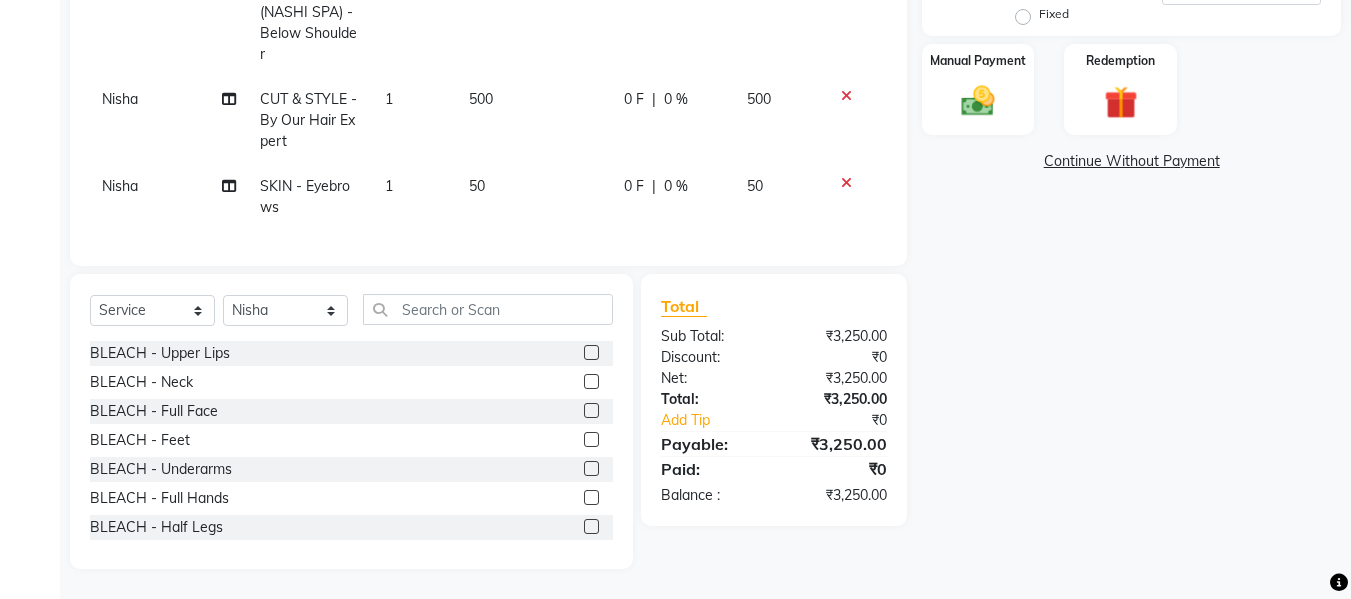 click on "Nisha" 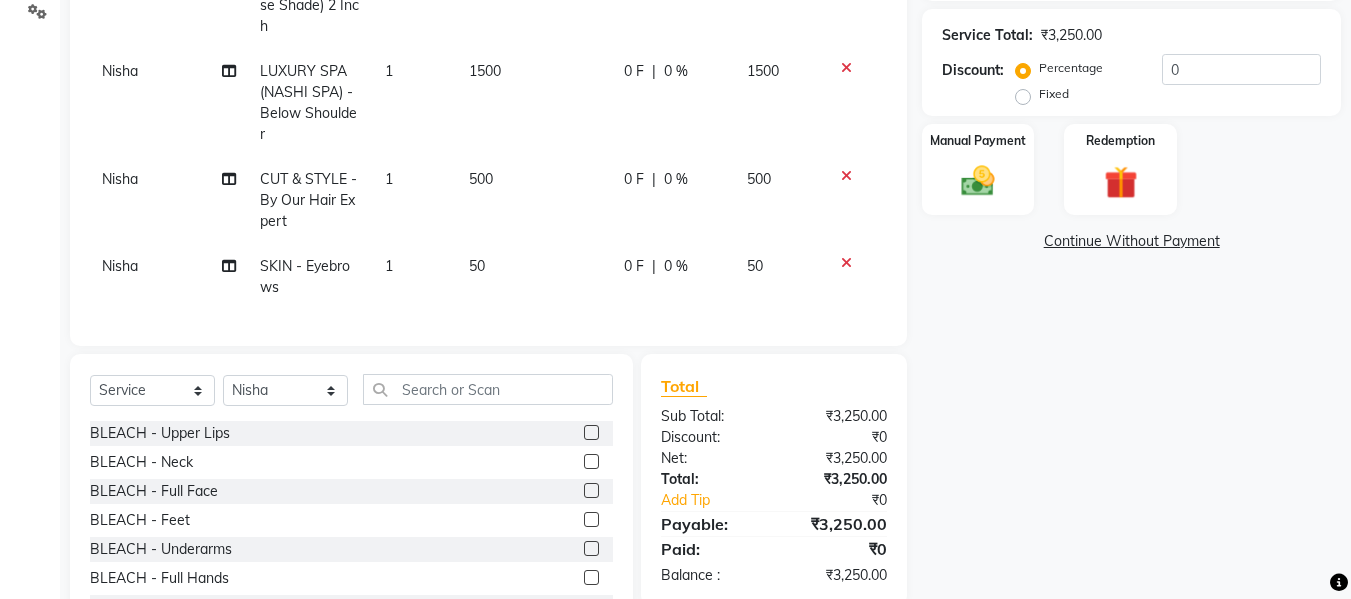 select on "76406" 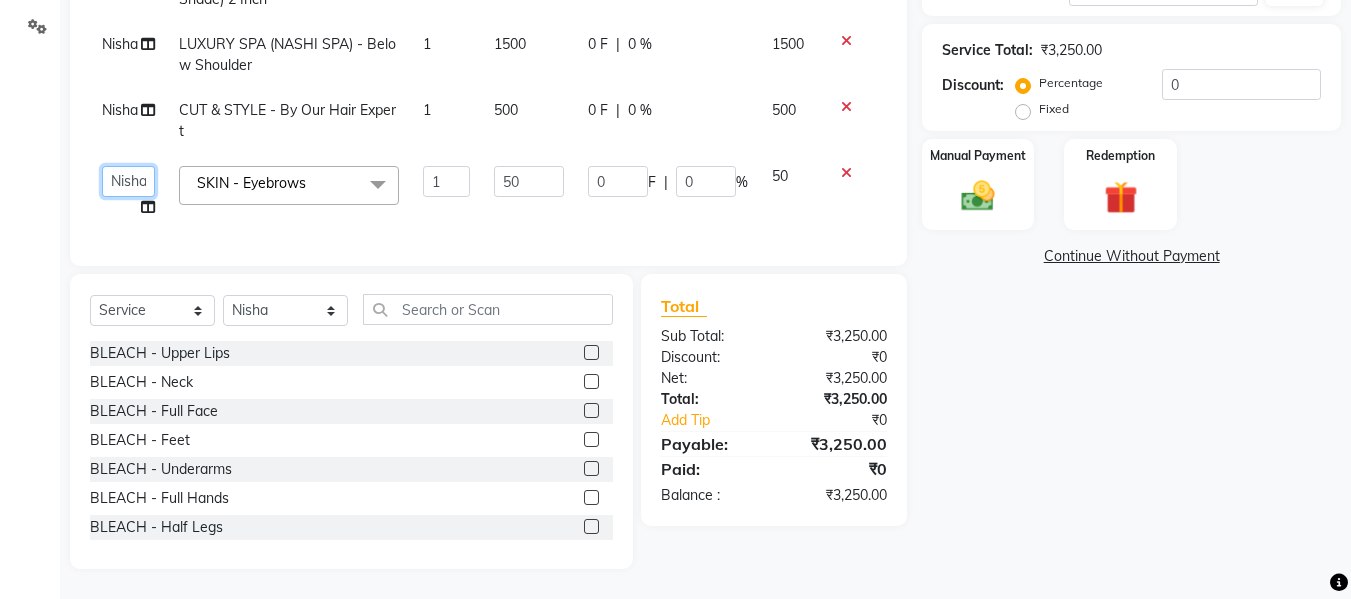 click on "[PERSON_NAME]   [PERSON_NAME]    [PERSON_NAME] Maam   Nisha    Pari   [PERSON_NAME]   [PERSON_NAME]" 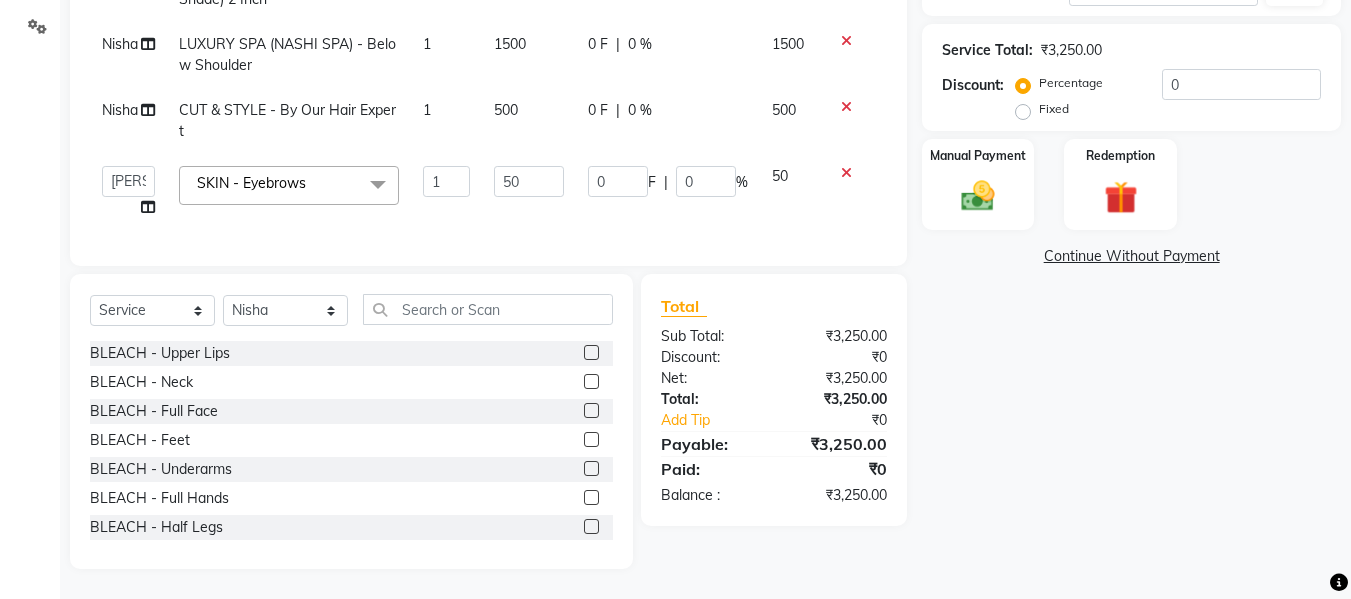 select on "76405" 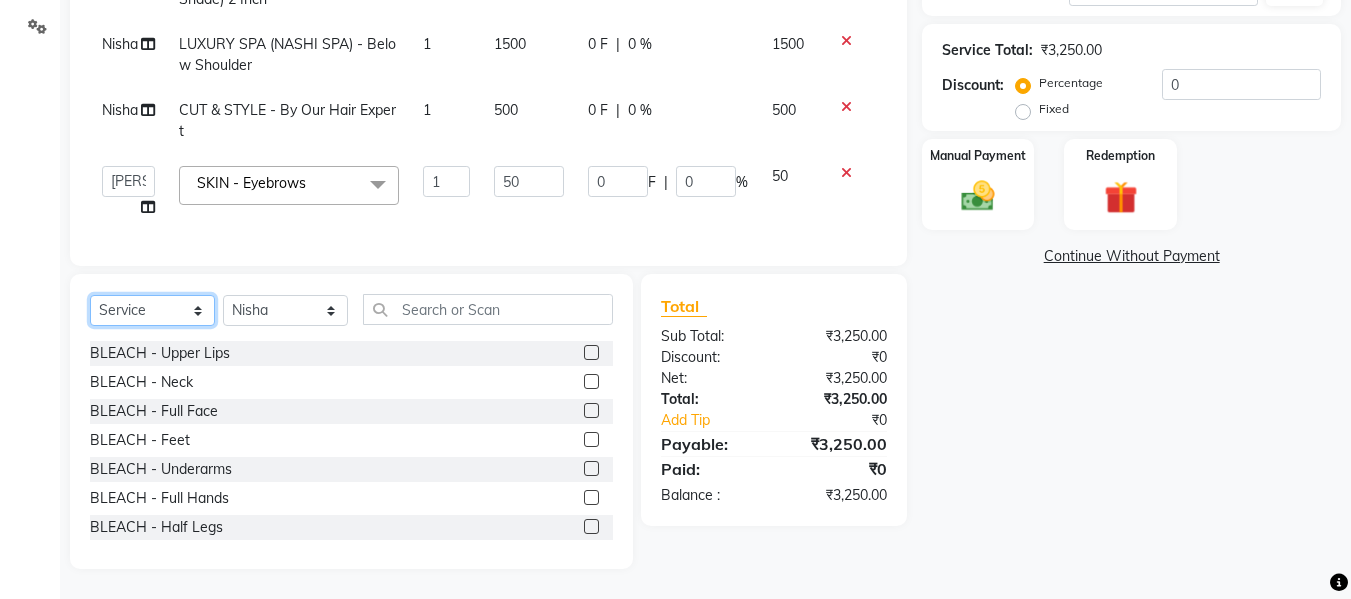 click on "Select  Service  Product  Membership  Package Voucher Prepaid Gift Card" 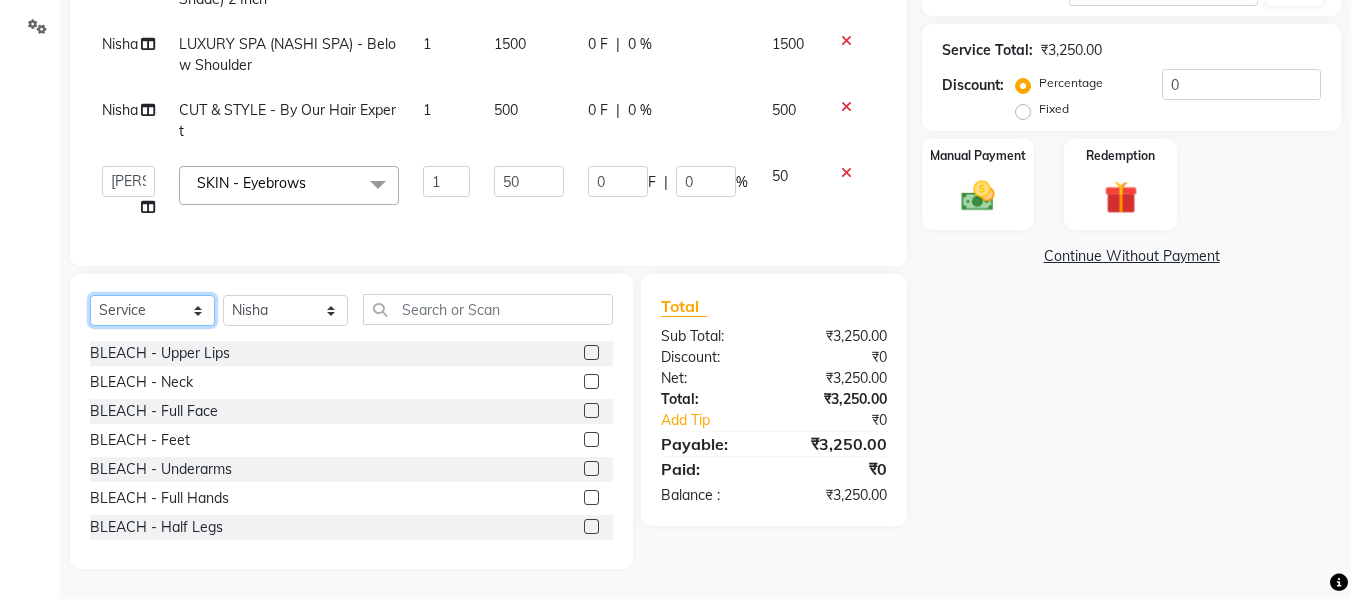 select on "product" 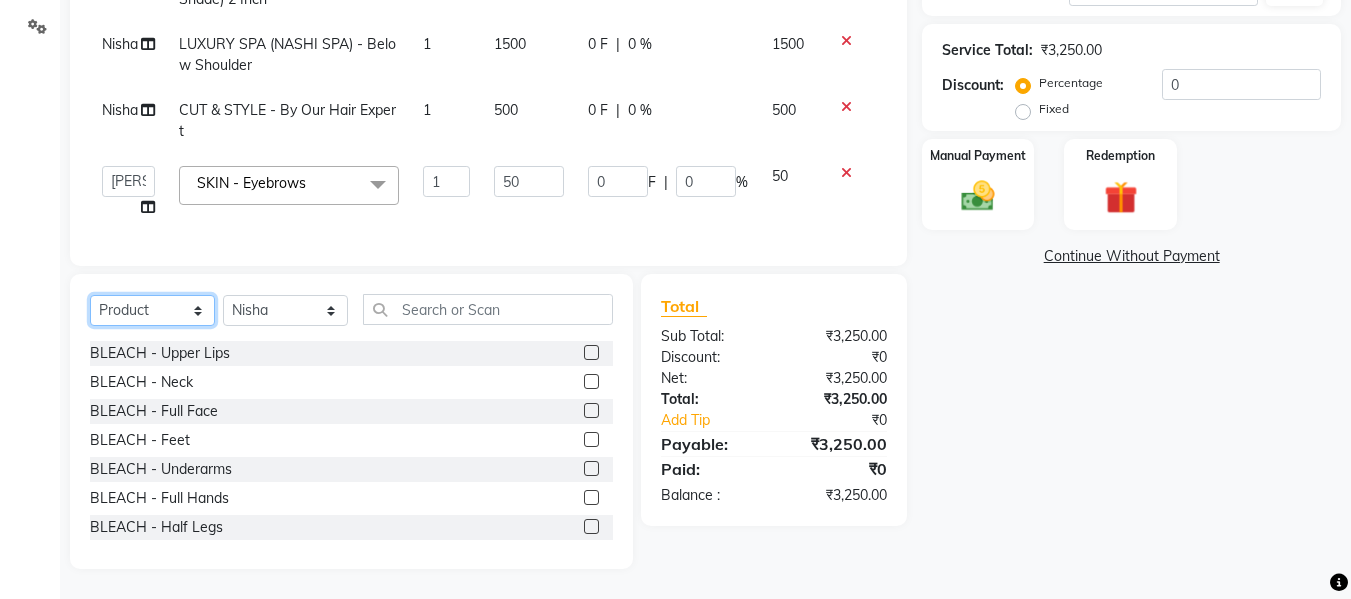 click on "Select  Service  Product  Membership  Package Voucher Prepaid Gift Card" 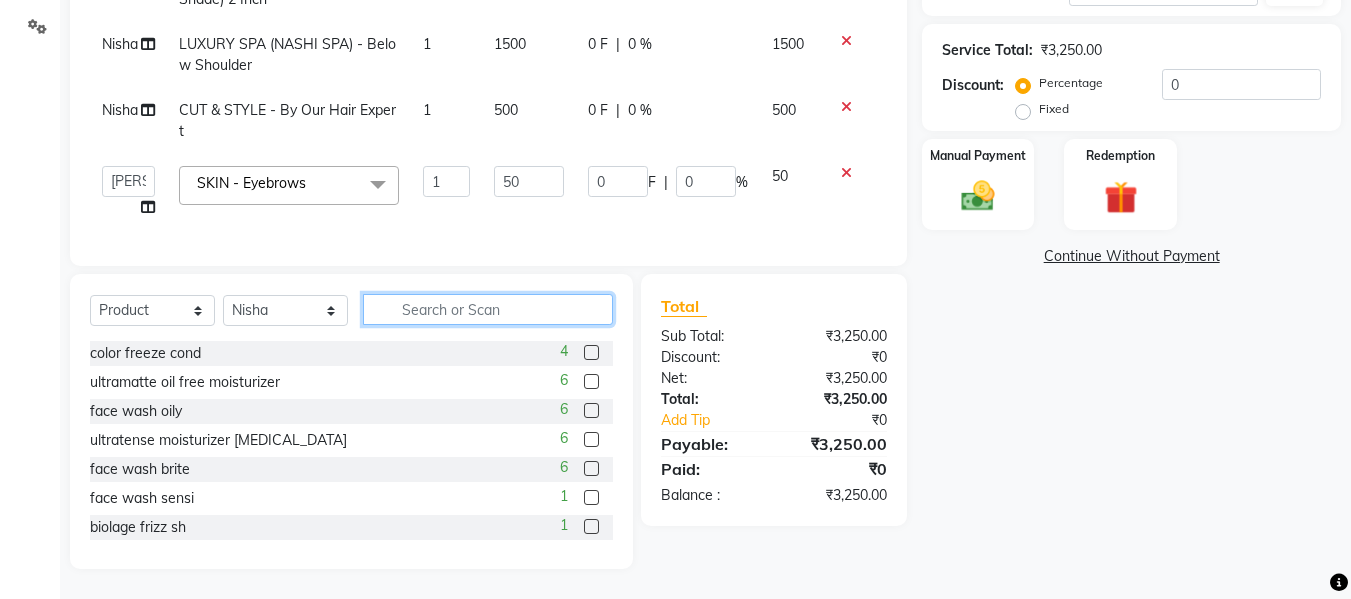 click 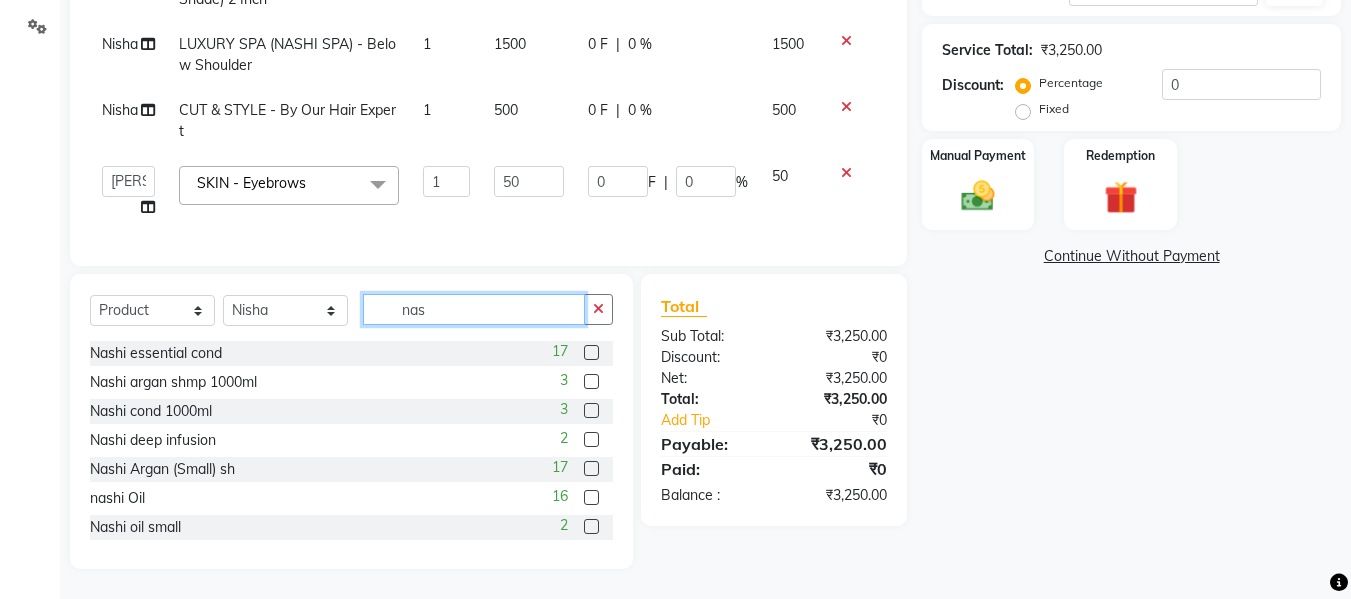 type on "nas" 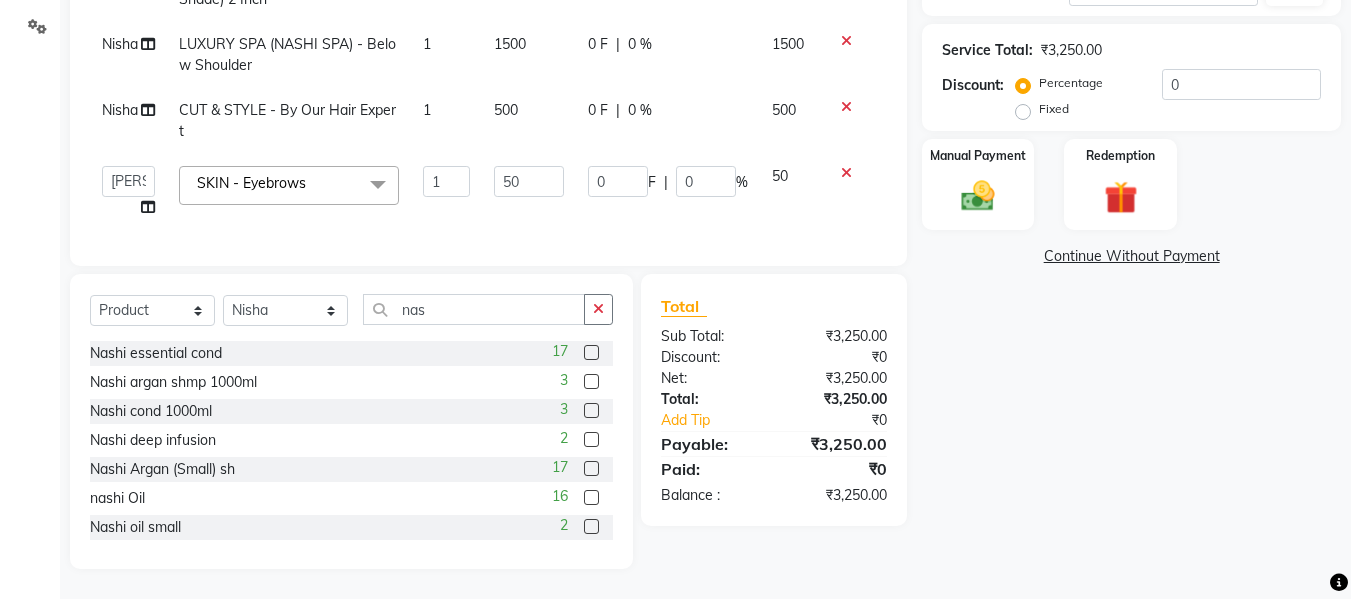 click 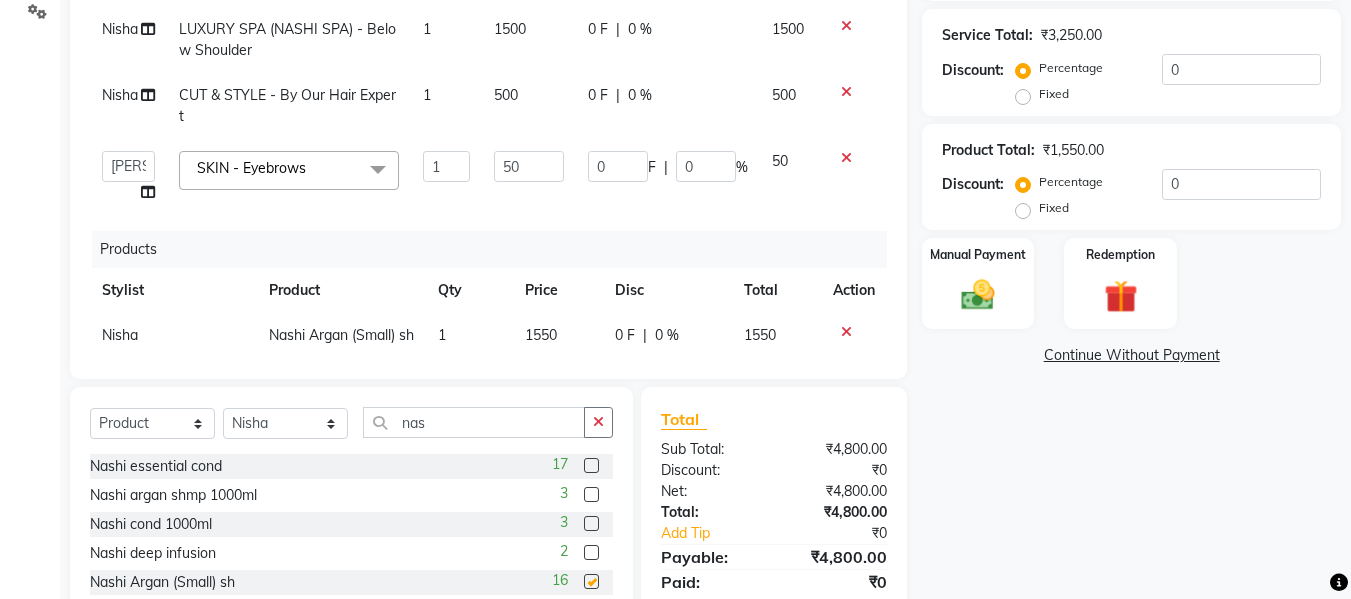 checkbox on "false" 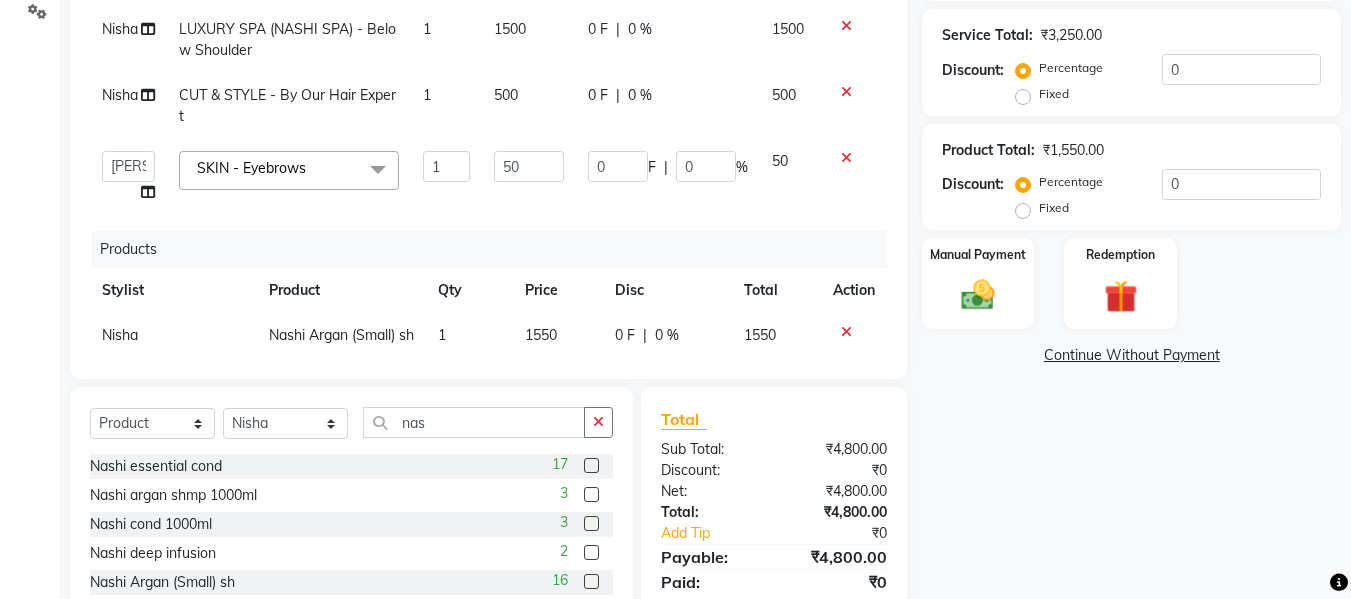 scroll, scrollTop: 51, scrollLeft: 0, axis: vertical 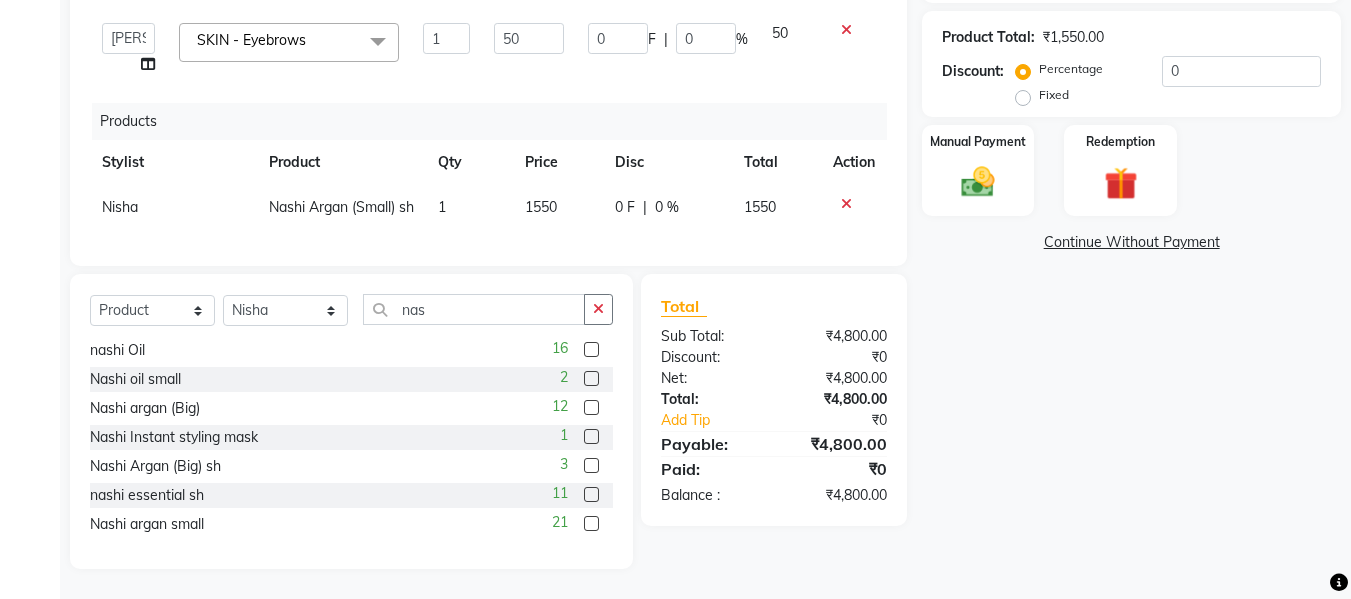 click 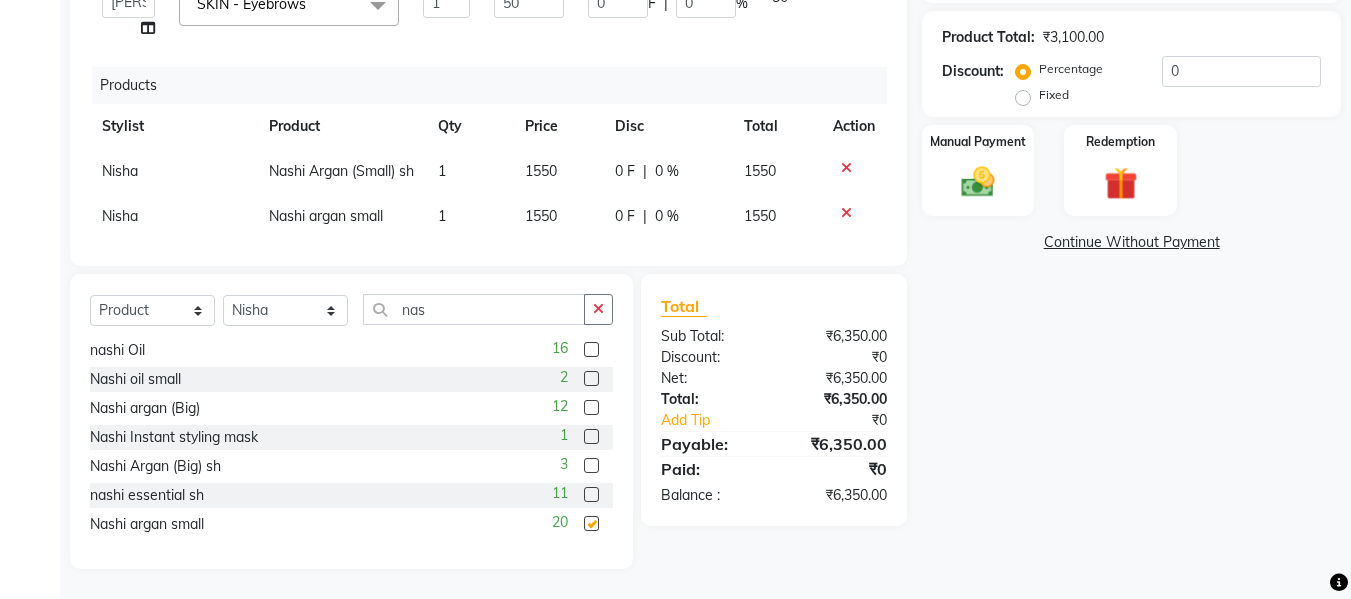 checkbox on "false" 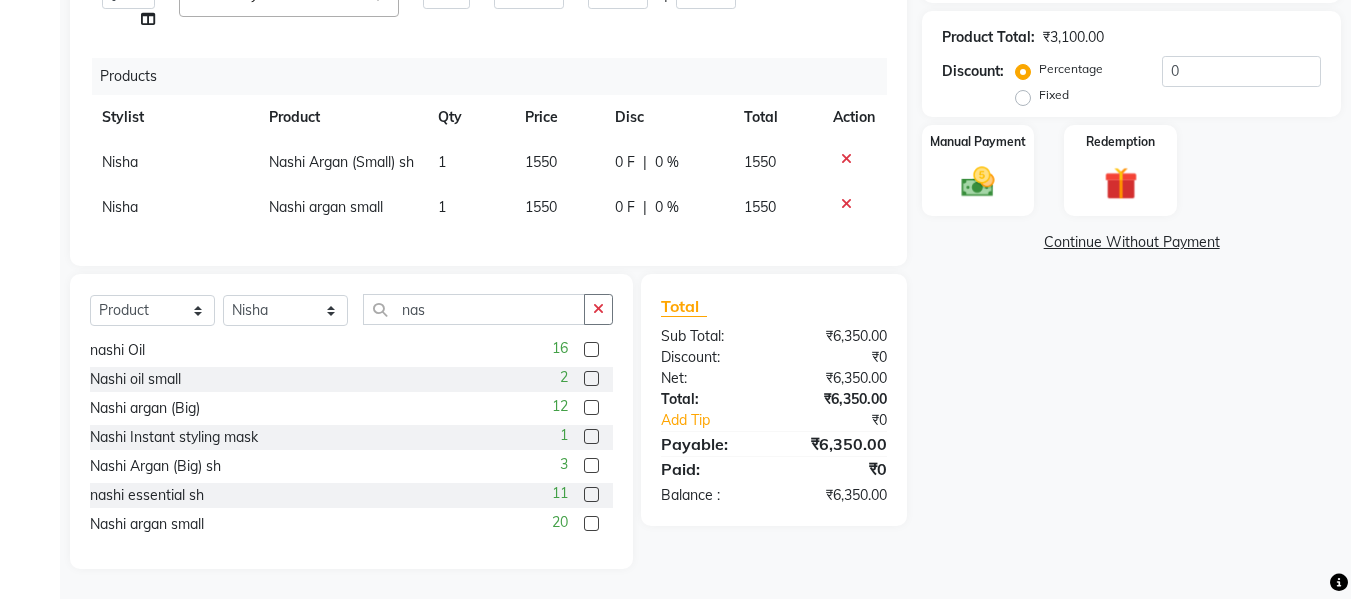 scroll, scrollTop: 96, scrollLeft: 0, axis: vertical 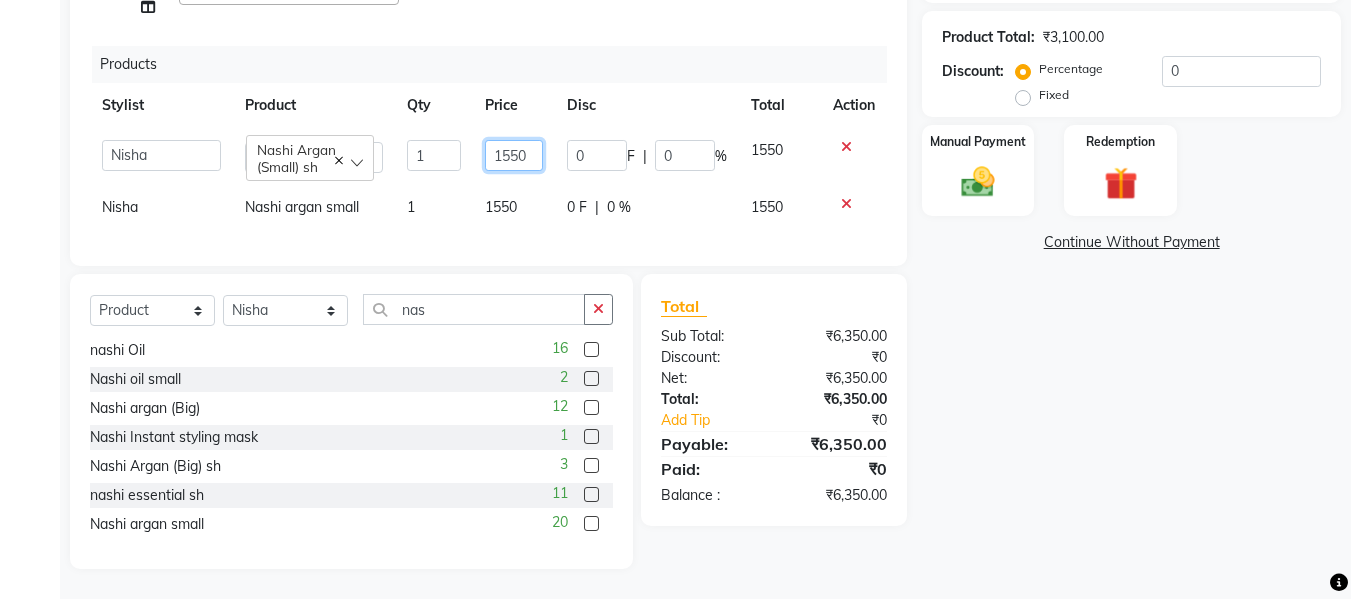 click on "1550" 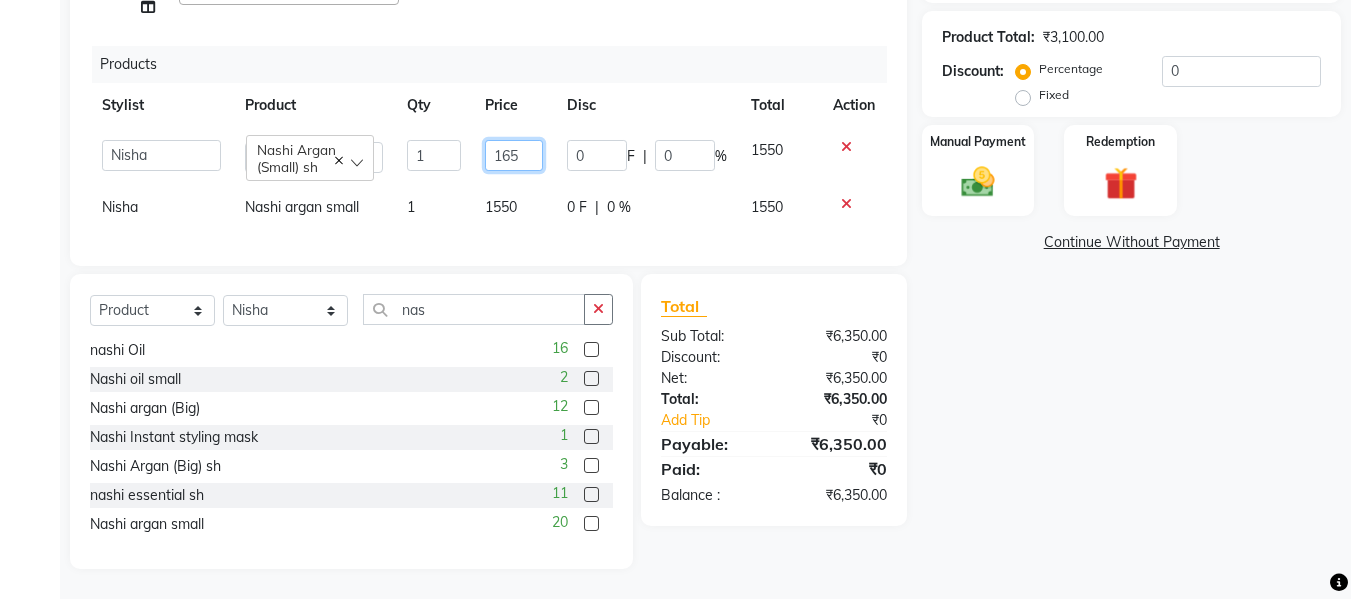 type on "1650" 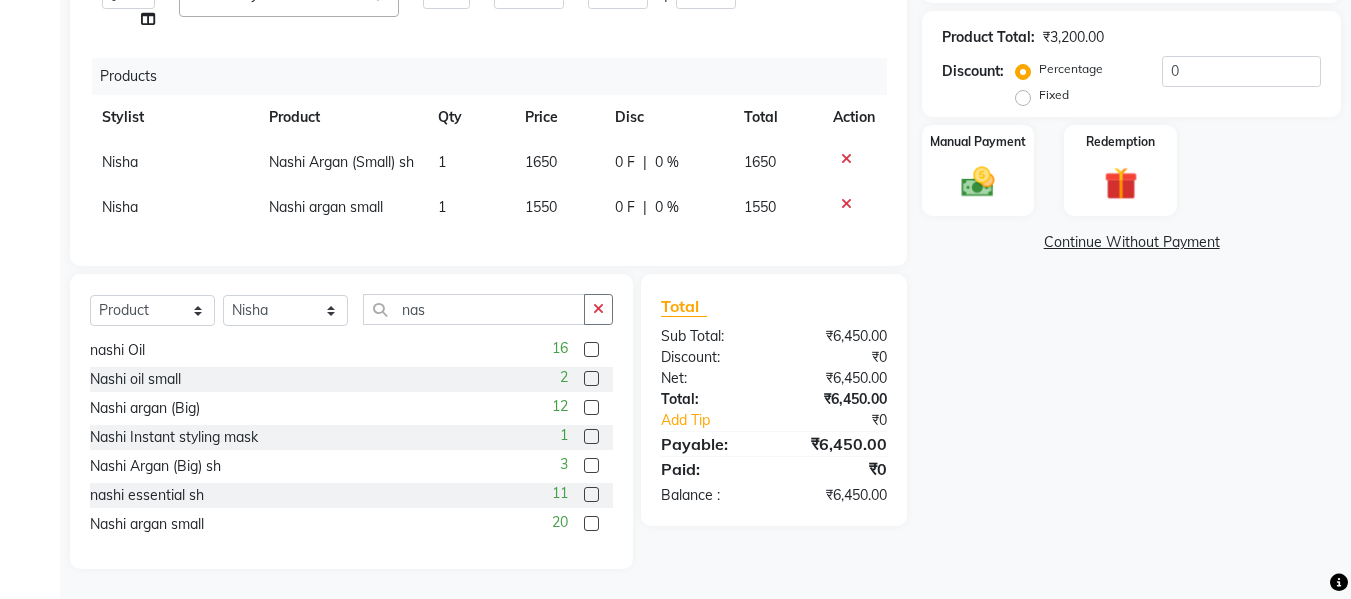 click on "[PERSON_NAME] argan small 1 1550 0 F | 0 % 1550" 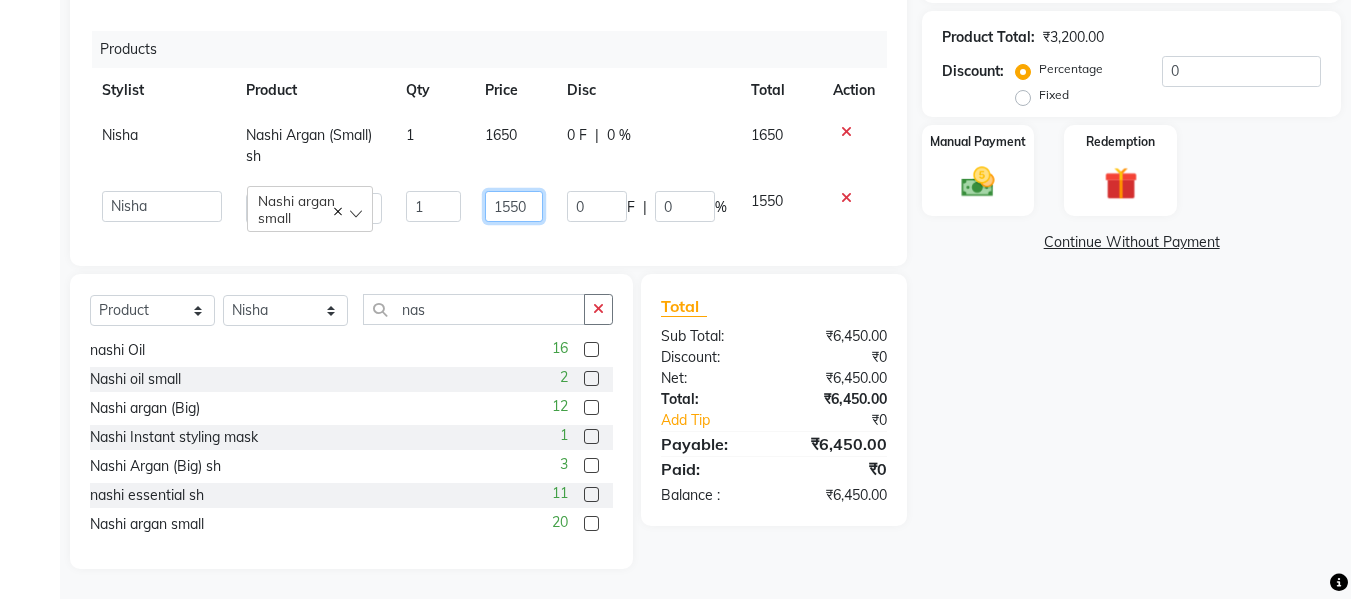 click on "1550" 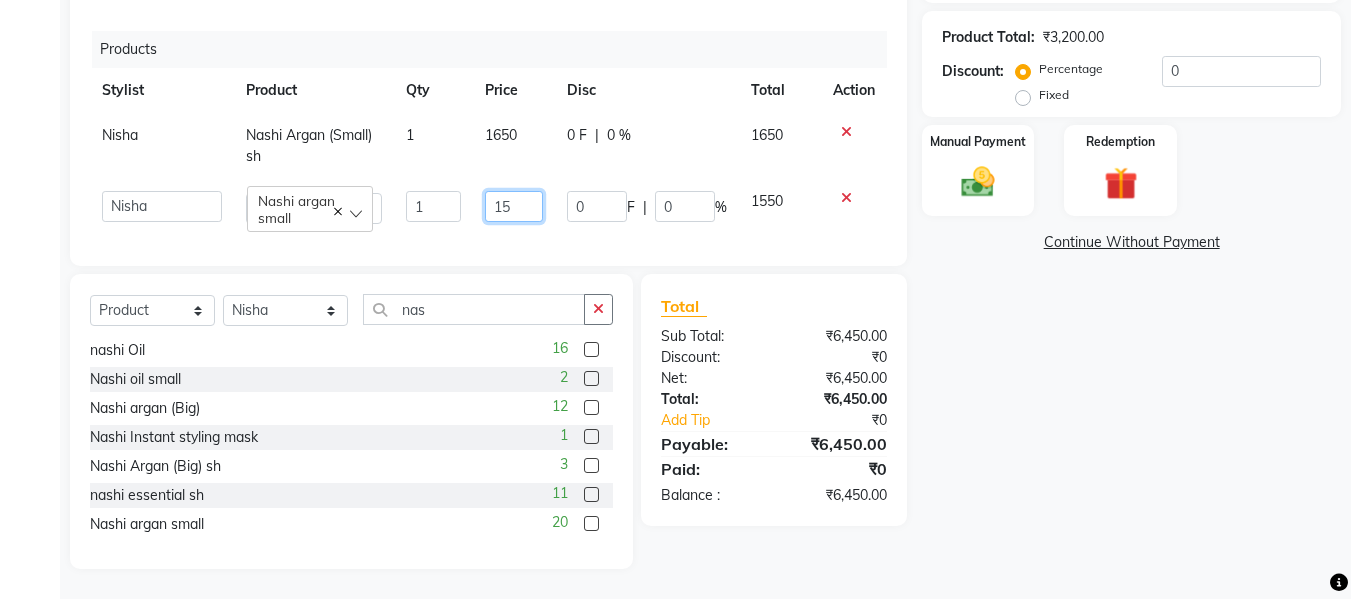 type on "1" 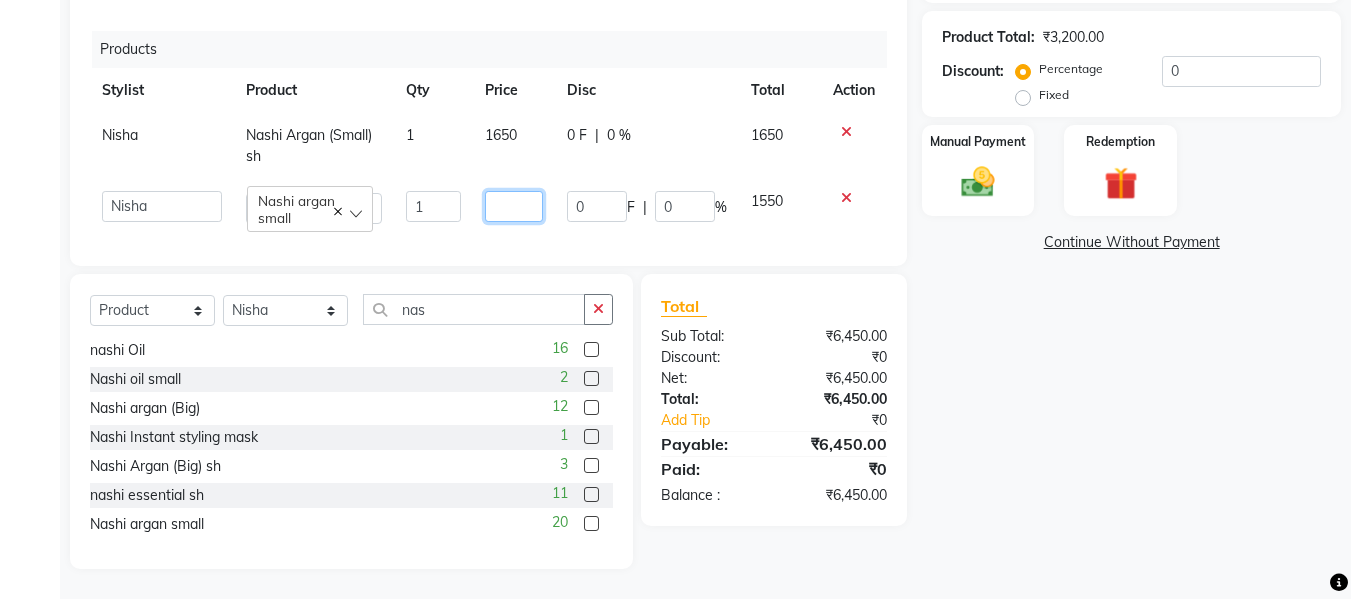 type on "6" 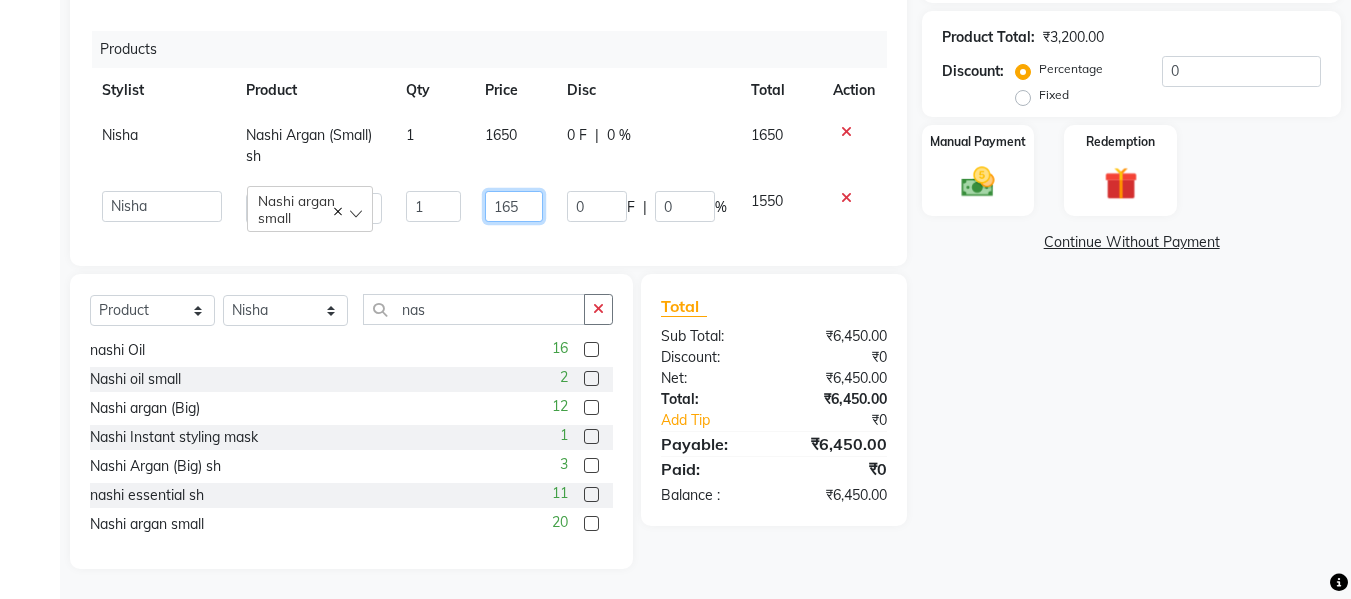 type on "1650" 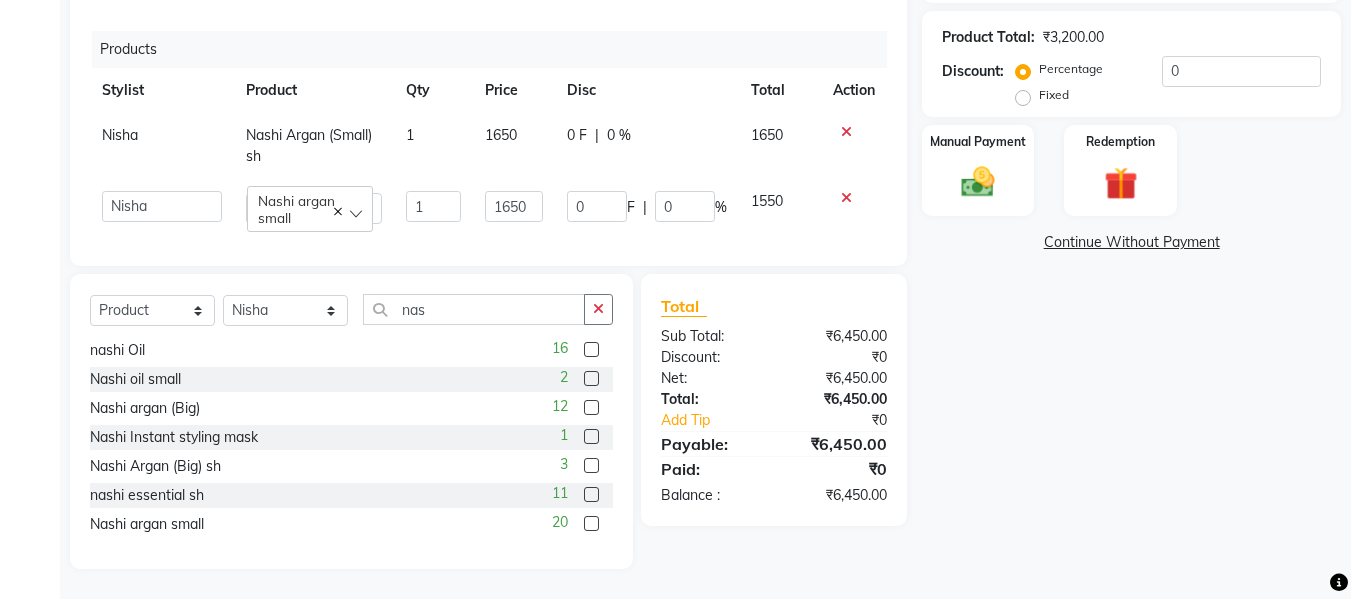 click on "₹6,450.00" 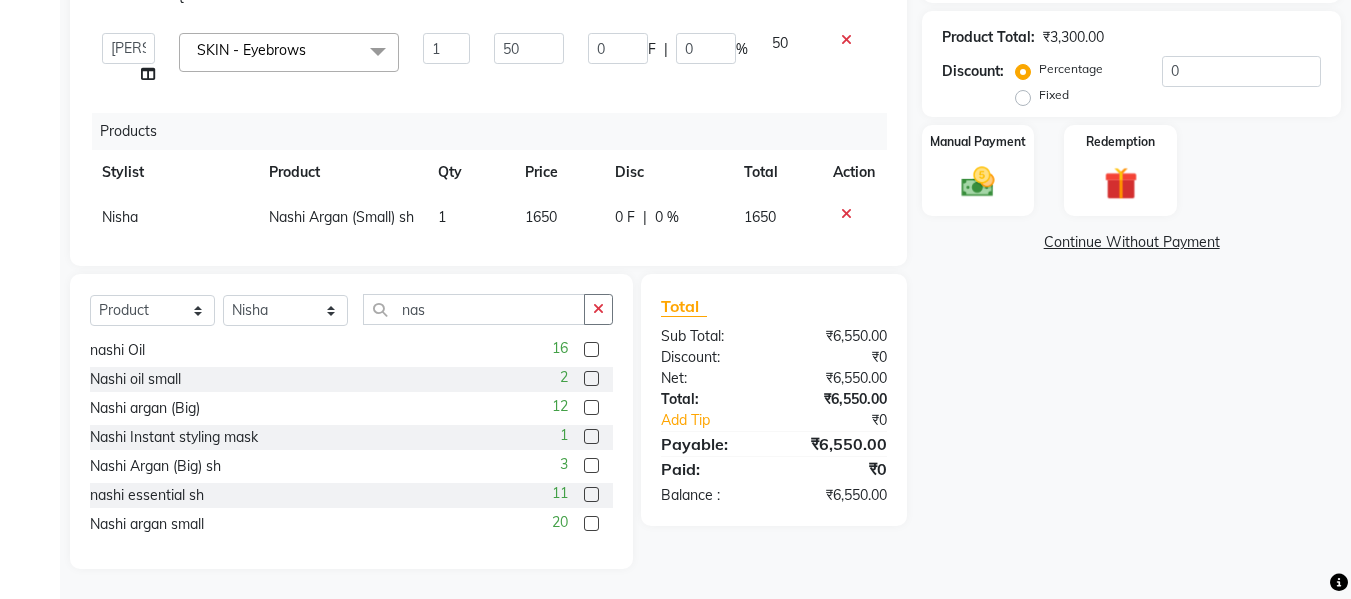 scroll, scrollTop: 0, scrollLeft: 0, axis: both 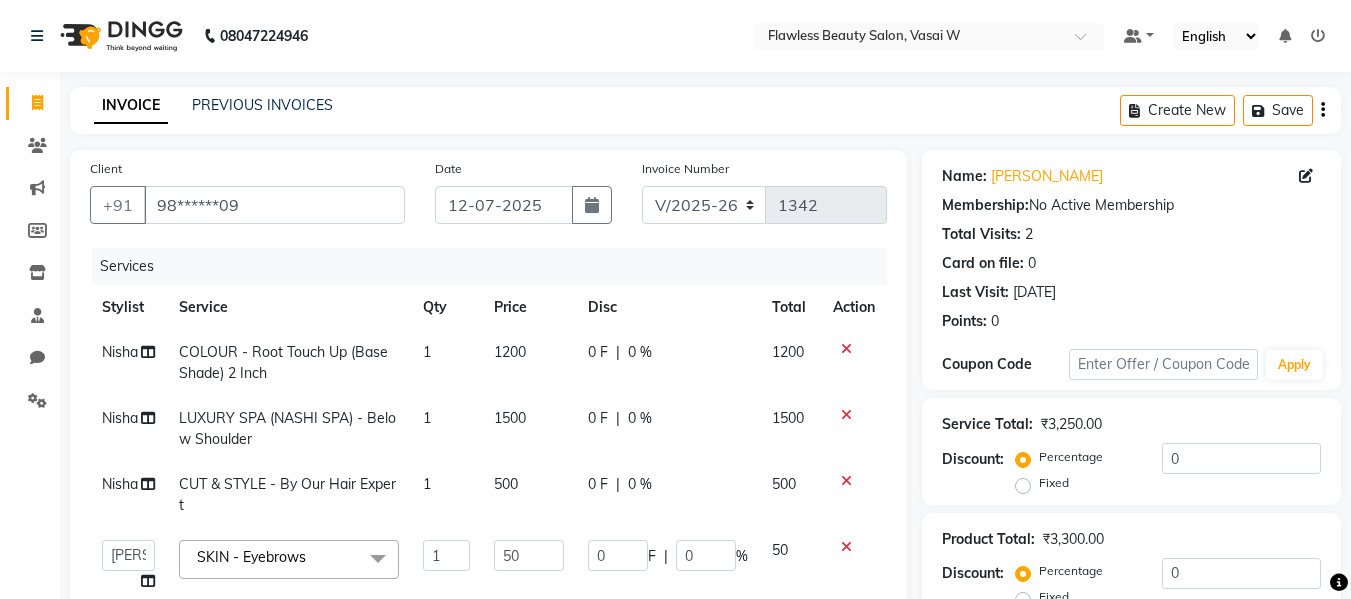 click on "500" 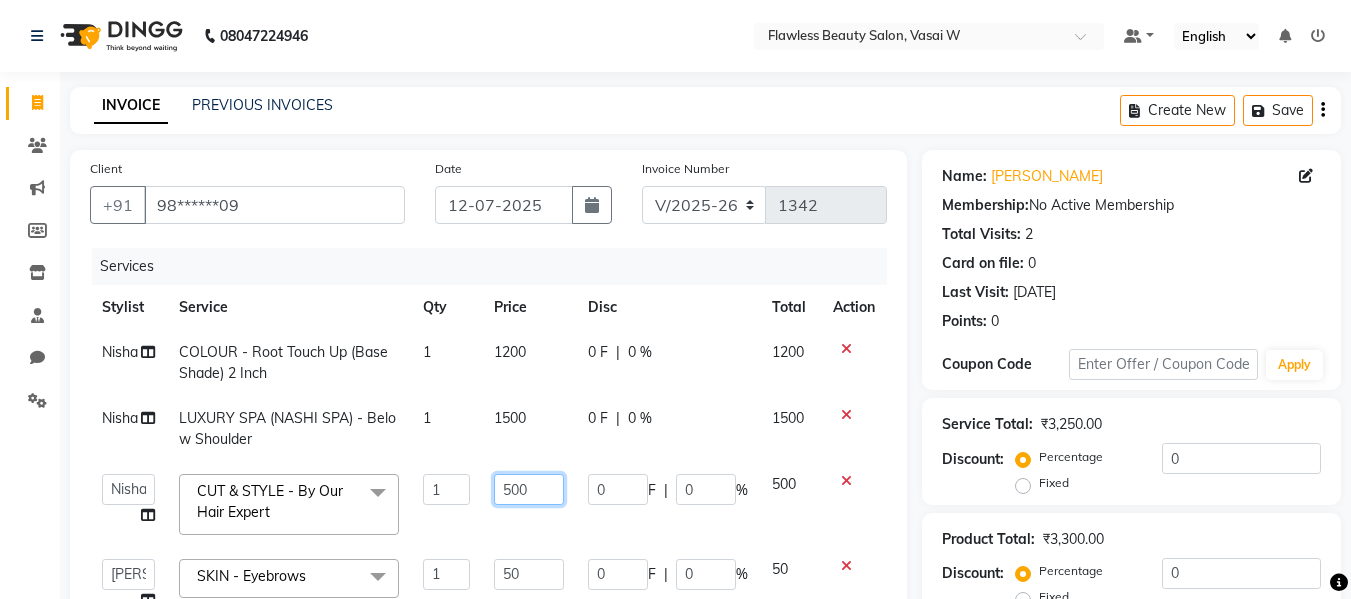 click on "500" 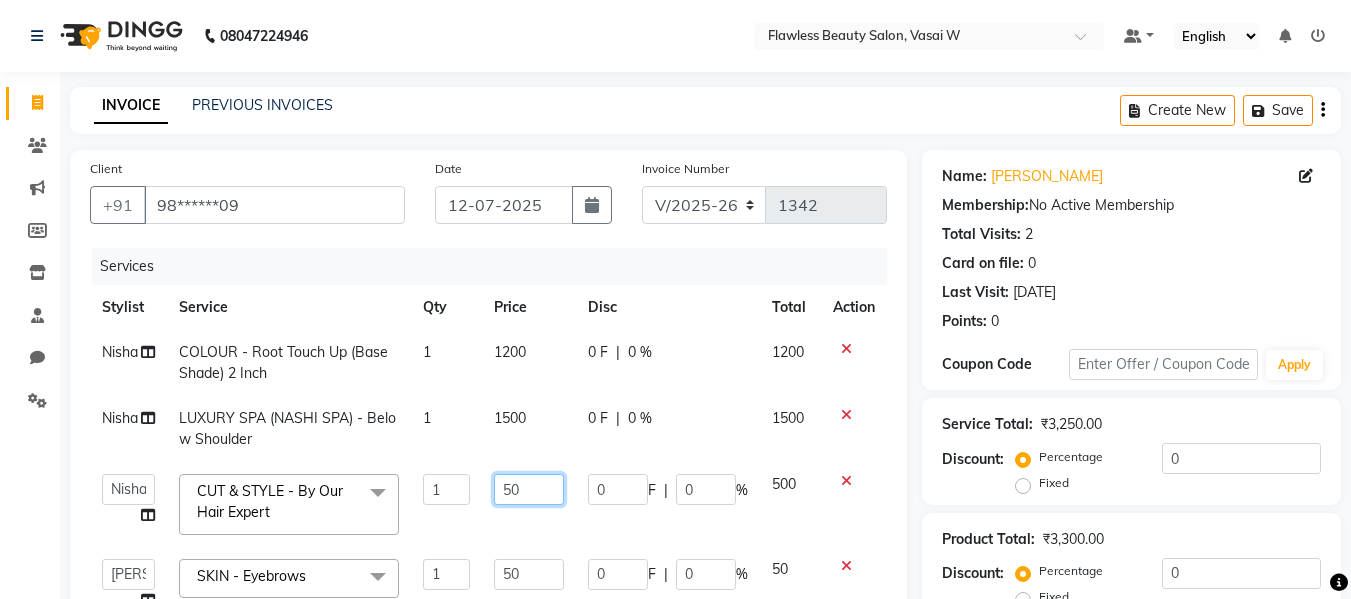 type on "5" 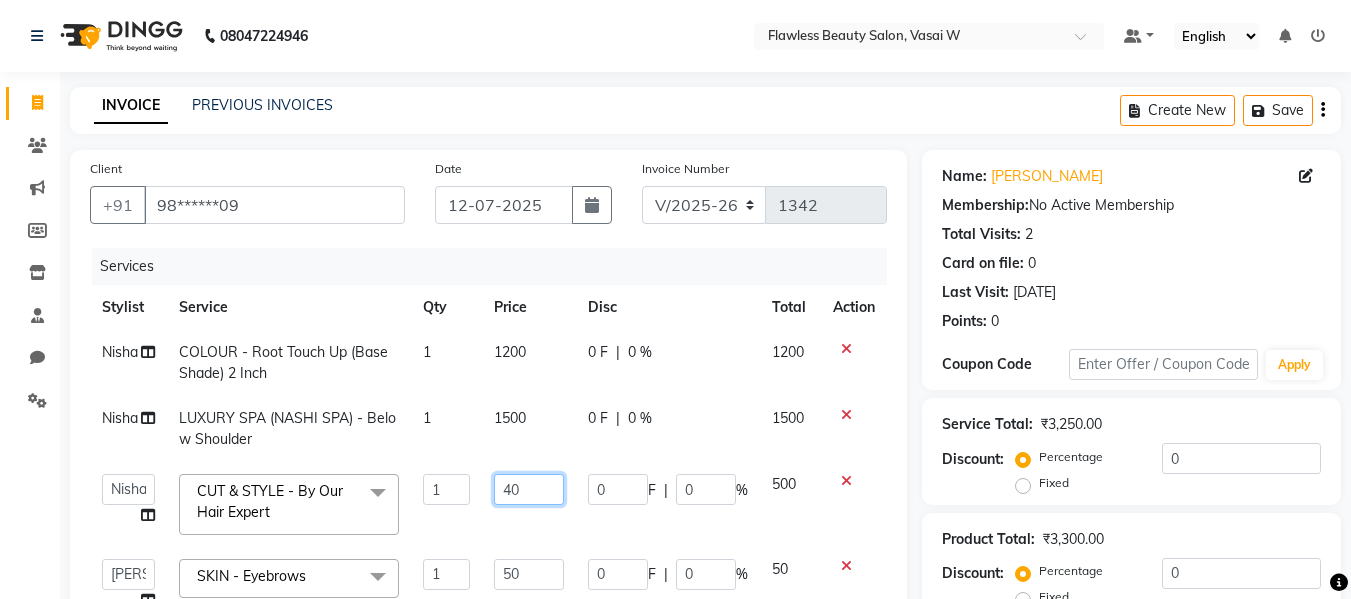 type on "400" 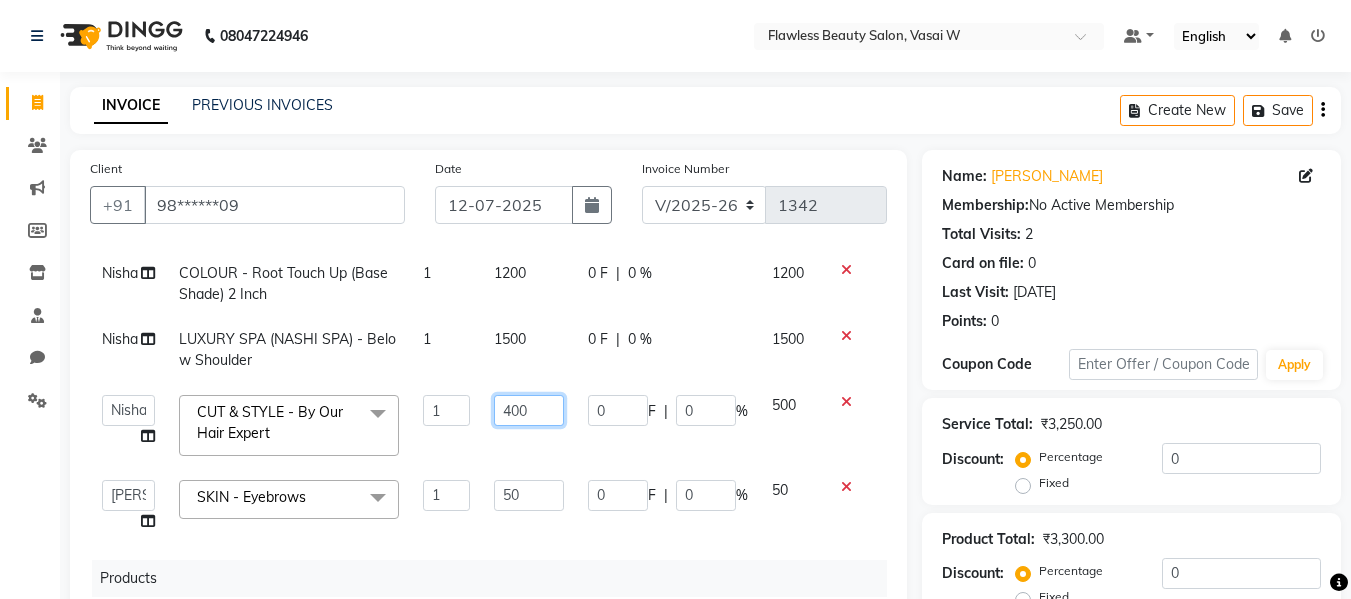 scroll, scrollTop: 115, scrollLeft: 0, axis: vertical 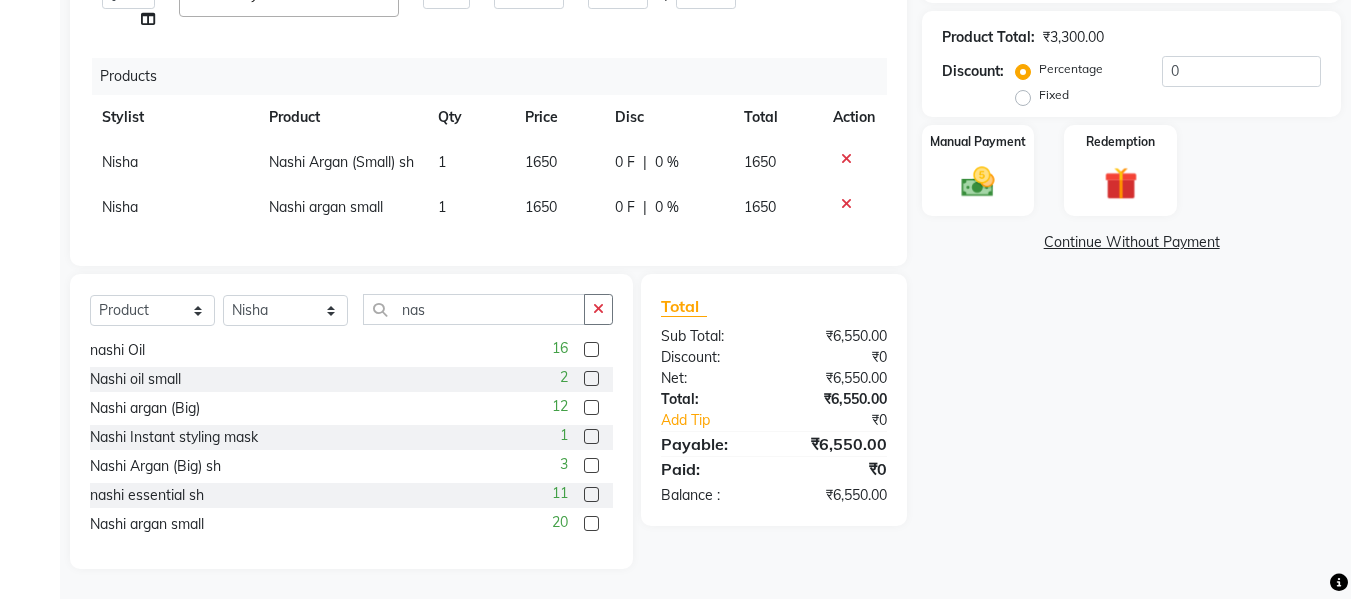 click on "Net:" 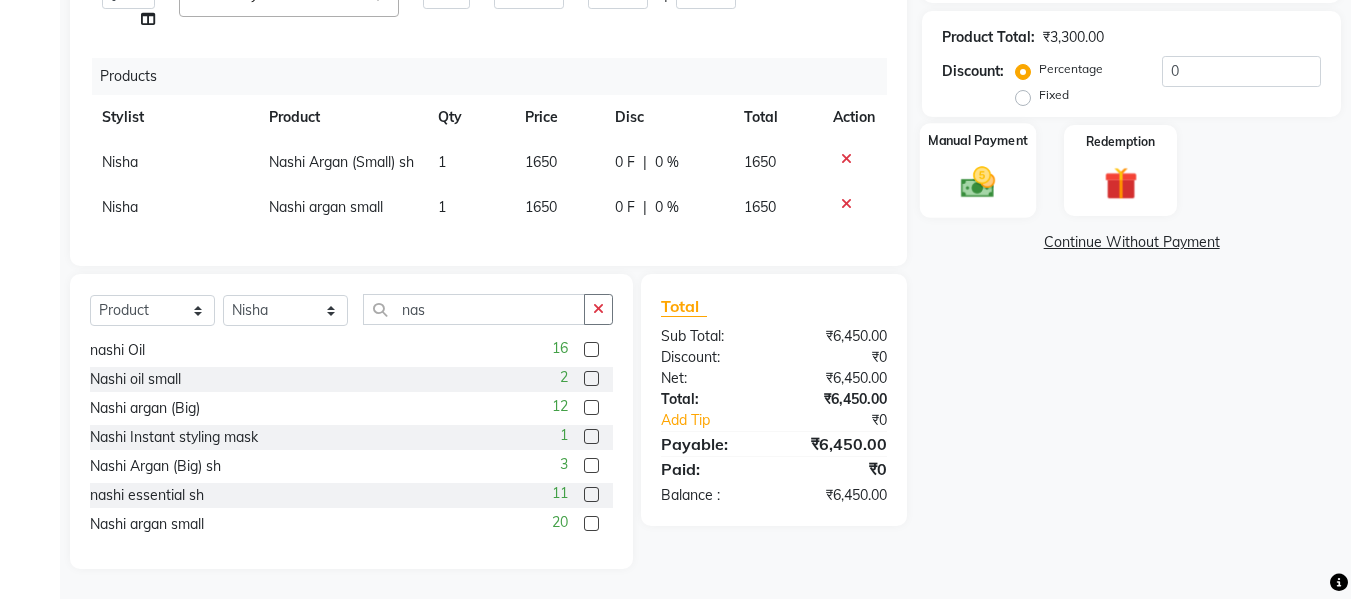 click 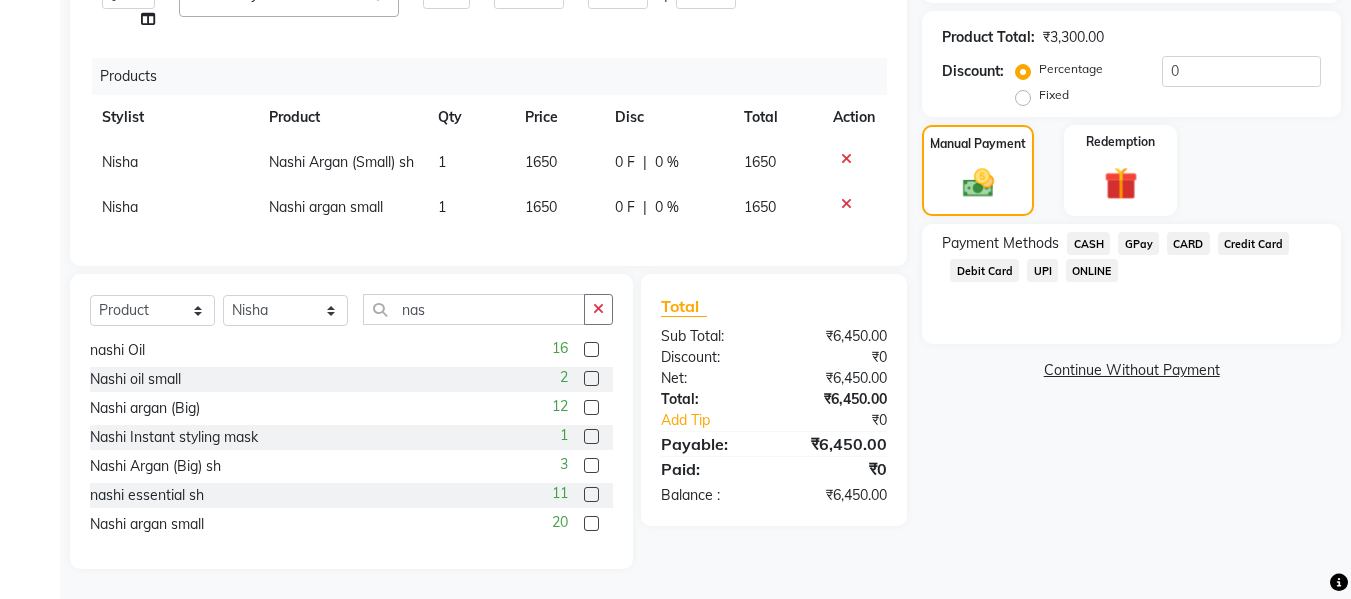 click on "GPay" 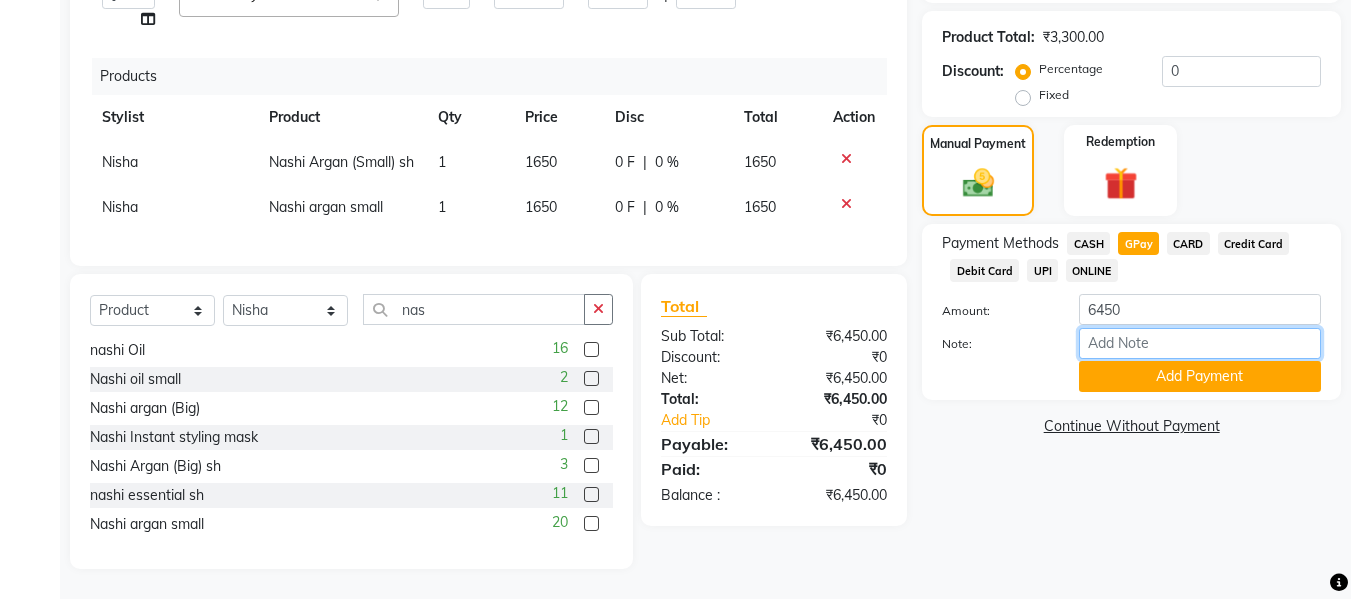 click on "Note:" at bounding box center (1200, 343) 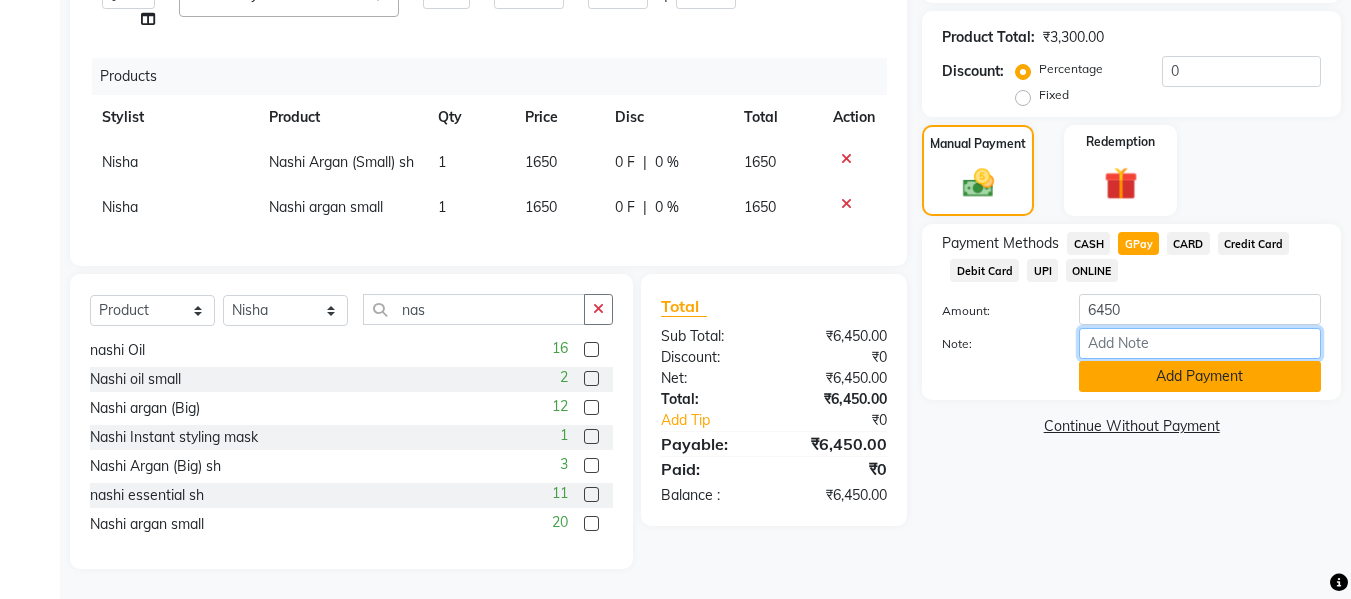 type on "fless" 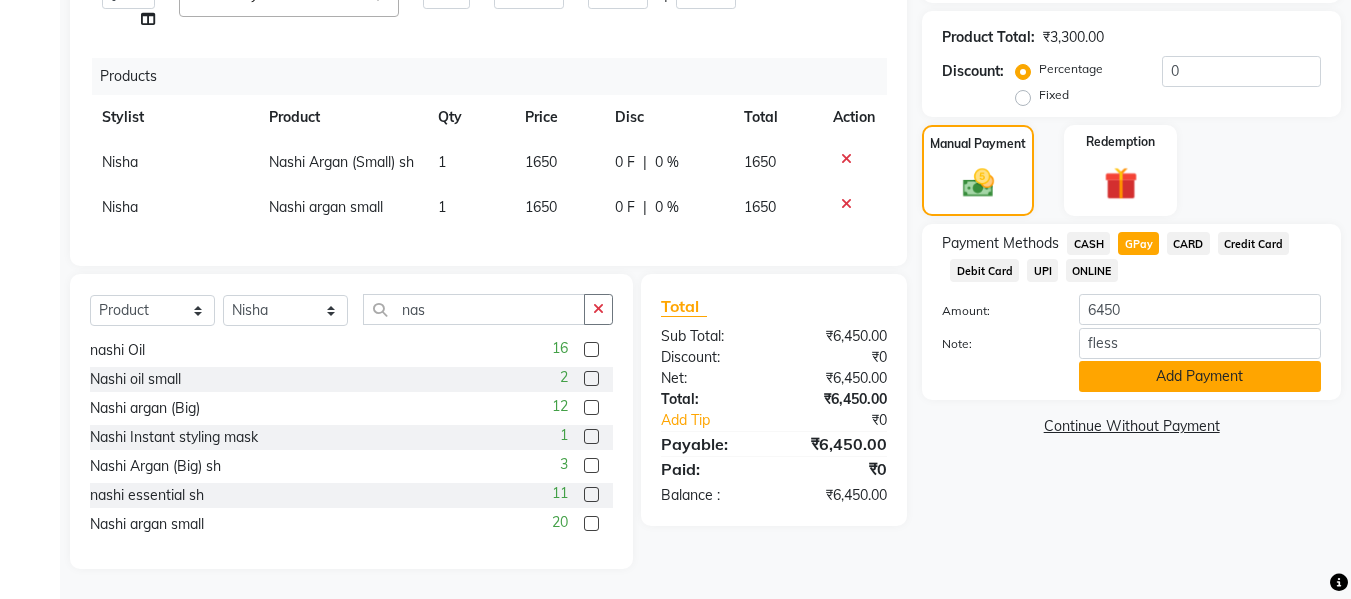 click on "Add Payment" 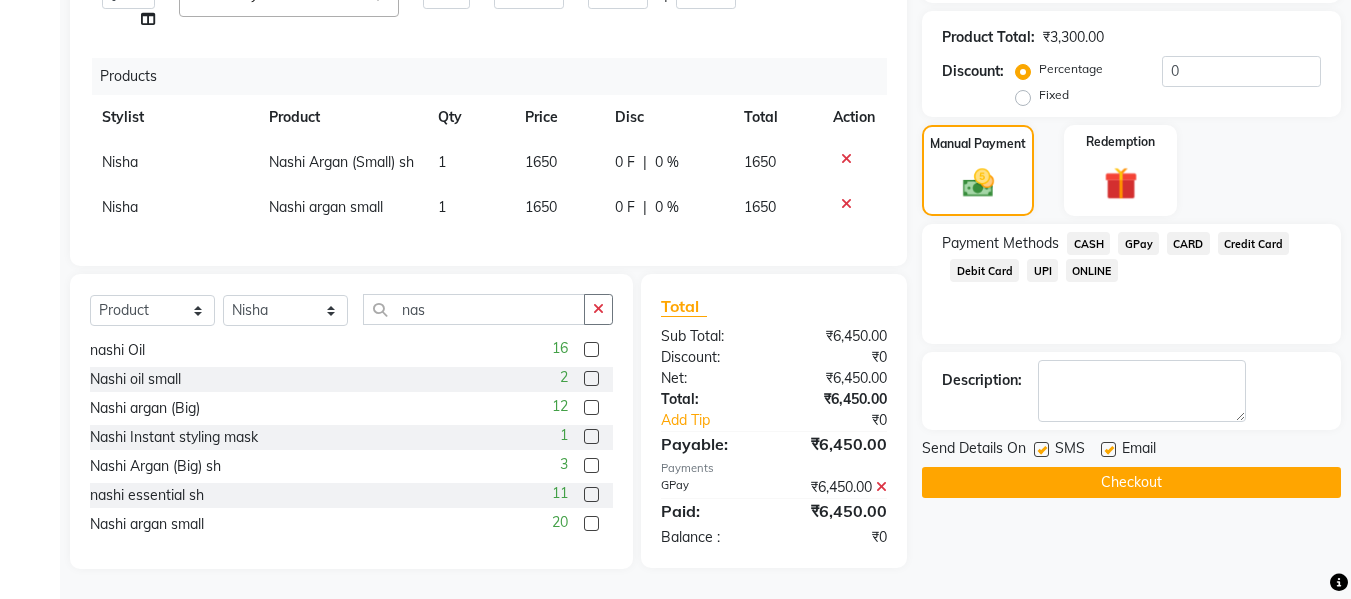 click 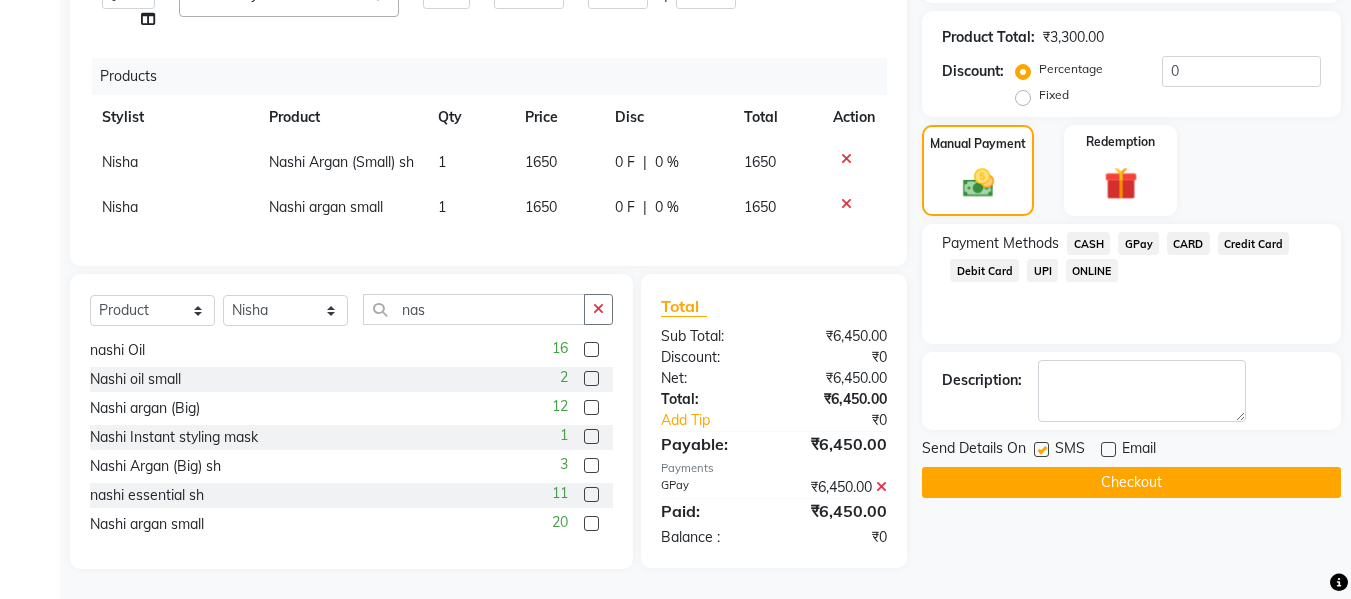 click 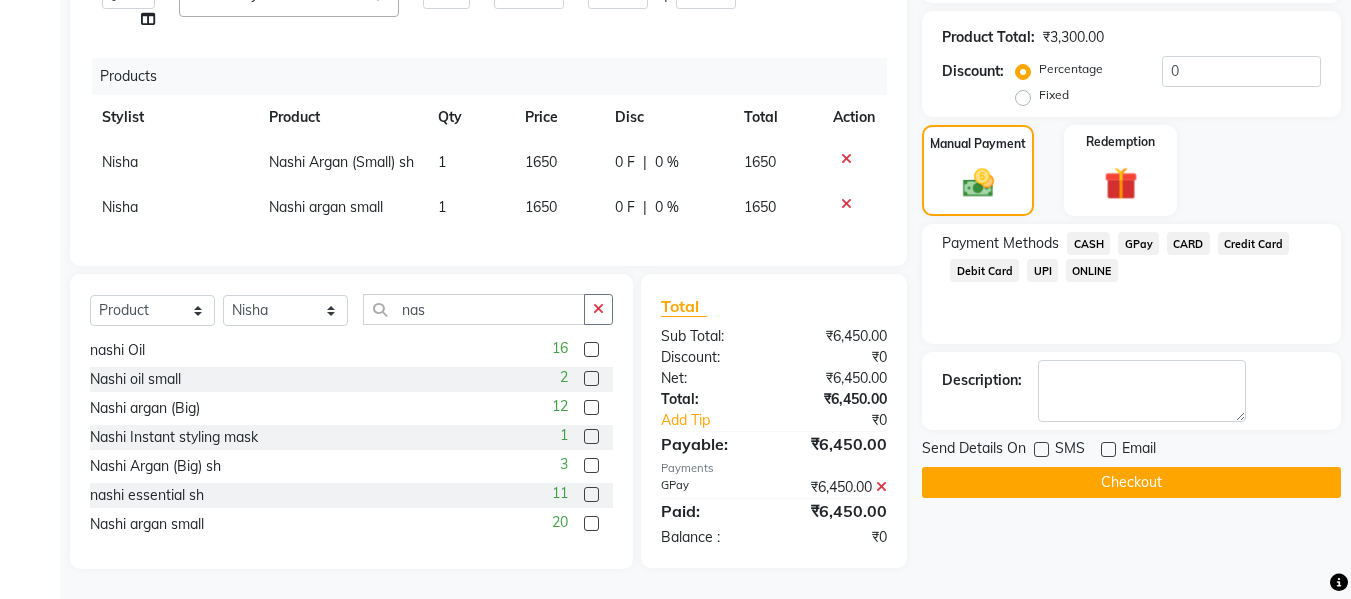 click on "Checkout" 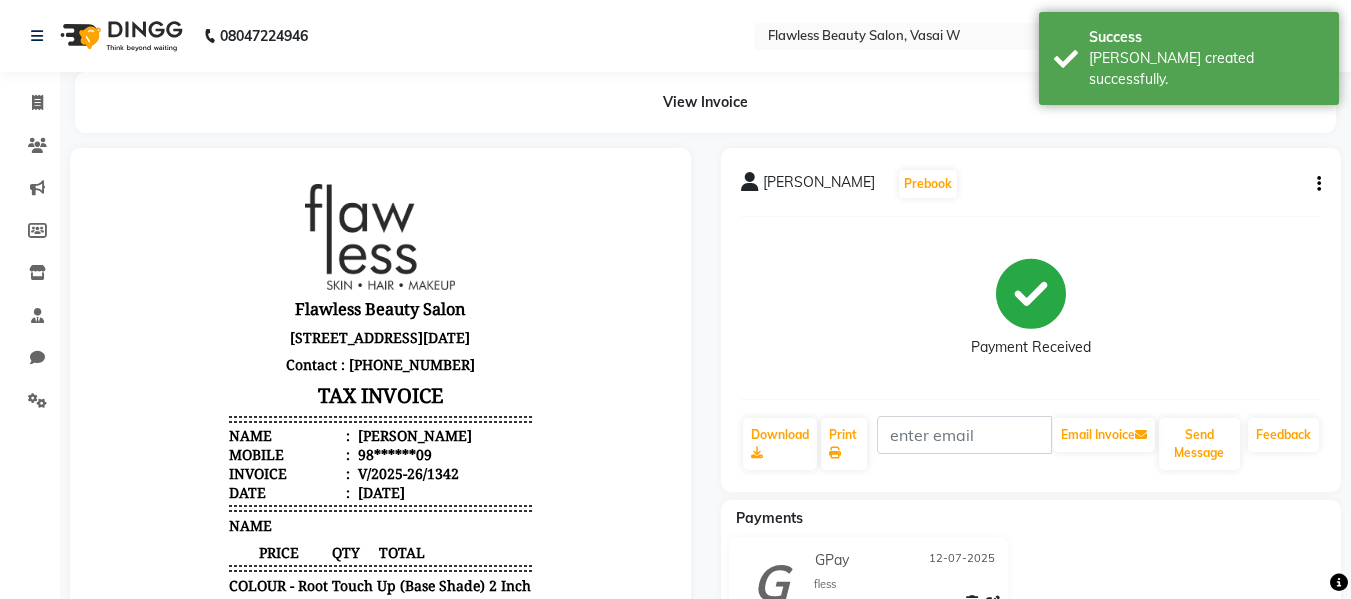 scroll, scrollTop: 0, scrollLeft: 0, axis: both 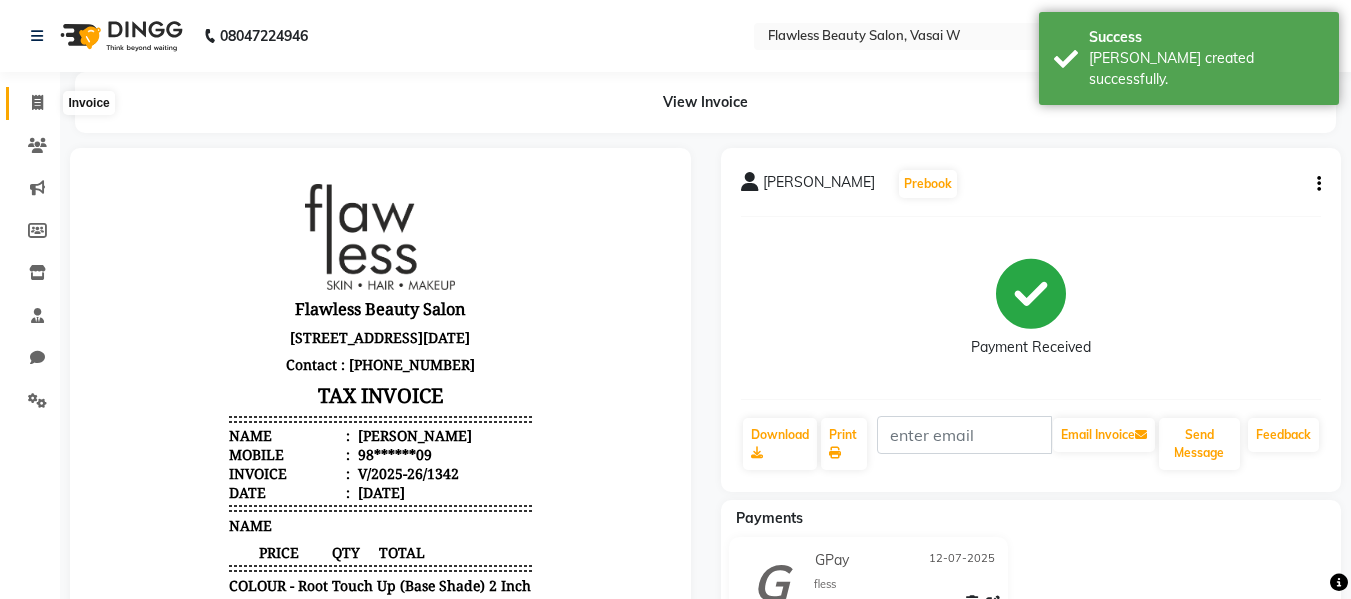 click 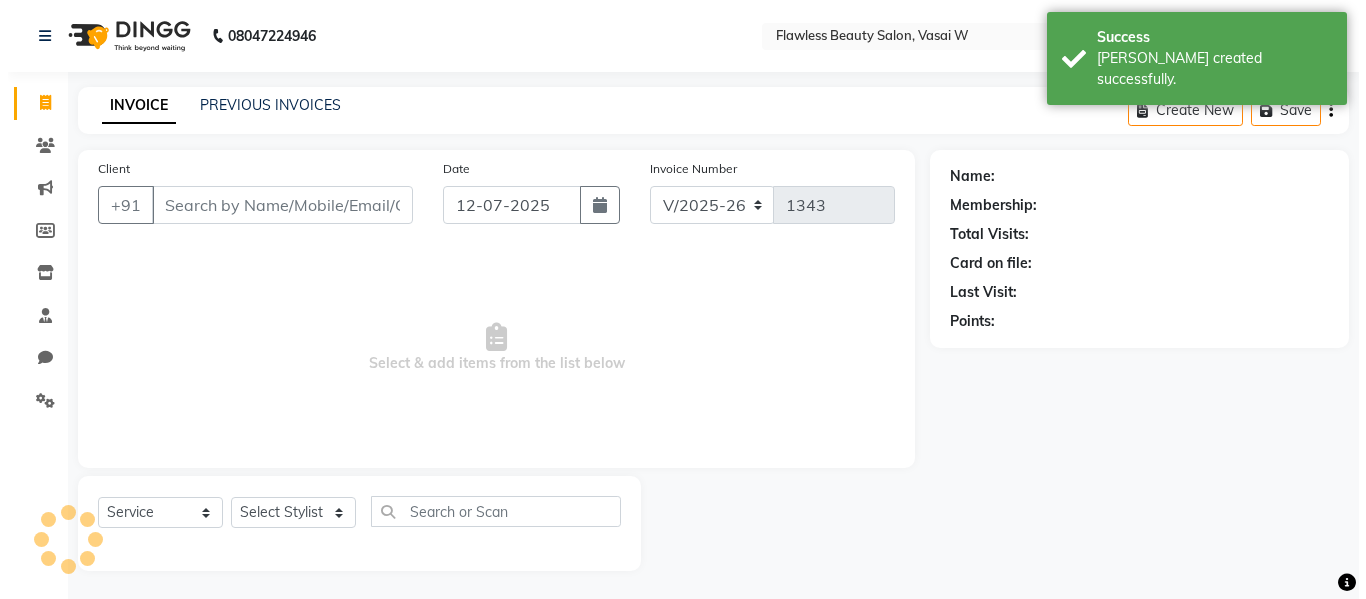 scroll, scrollTop: 2, scrollLeft: 0, axis: vertical 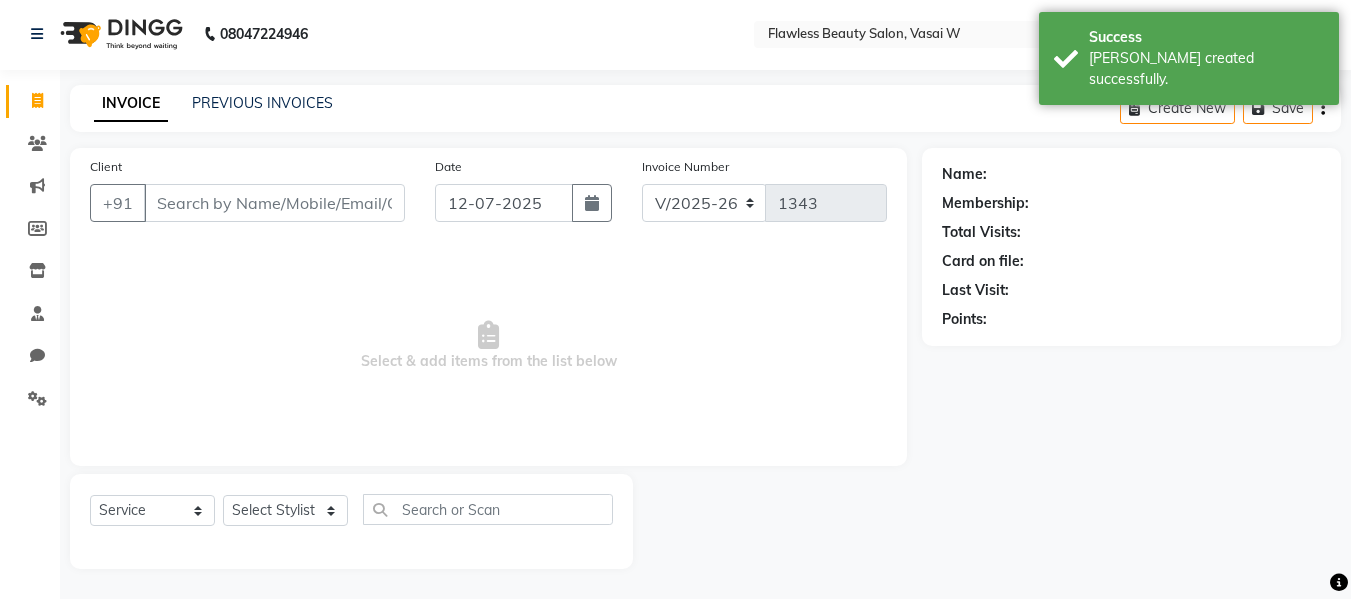 click on "Client" at bounding box center [274, 203] 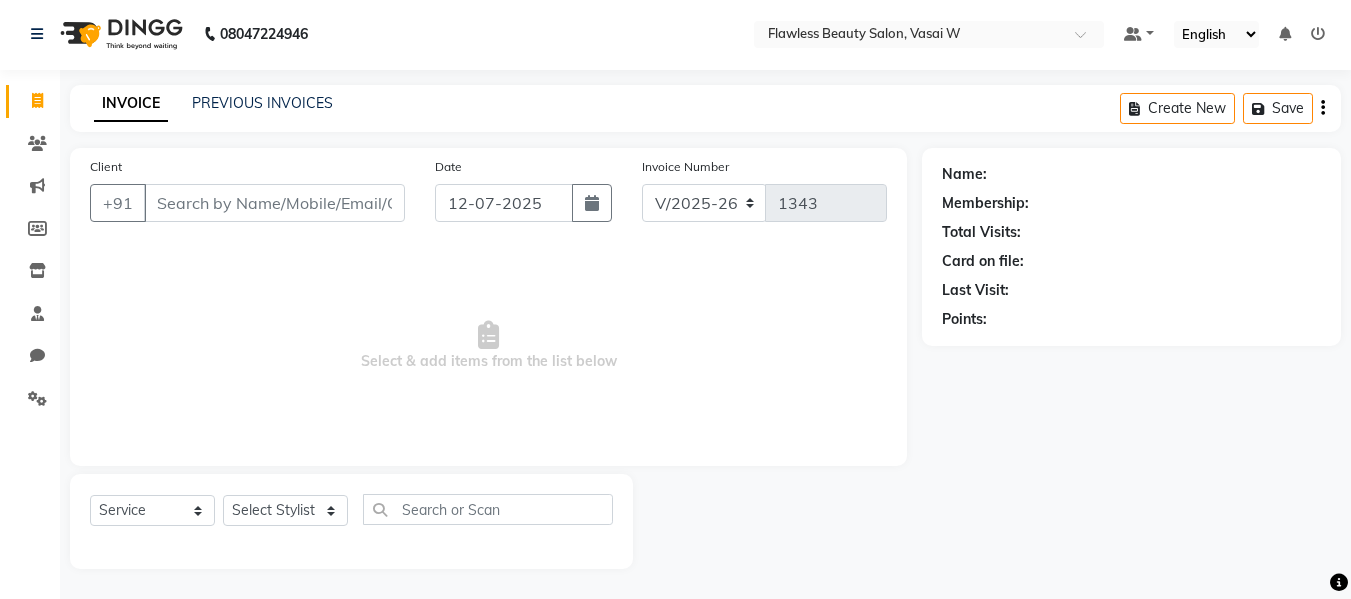 click on "Client" at bounding box center (274, 203) 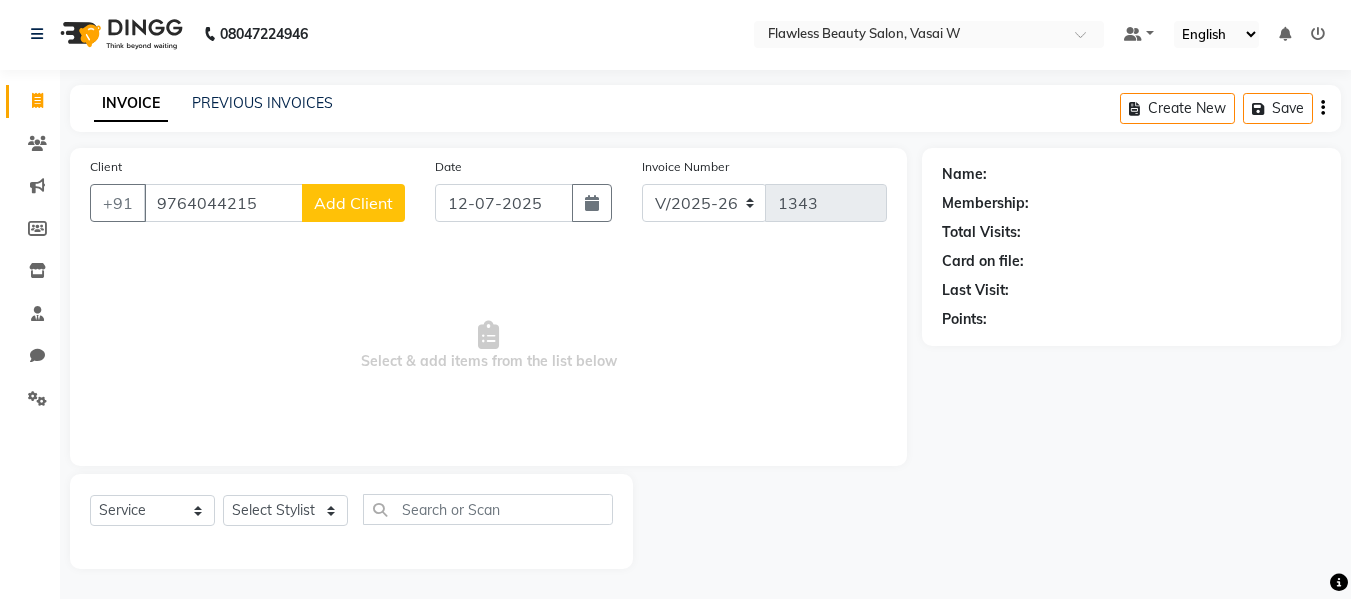 type on "9764044215" 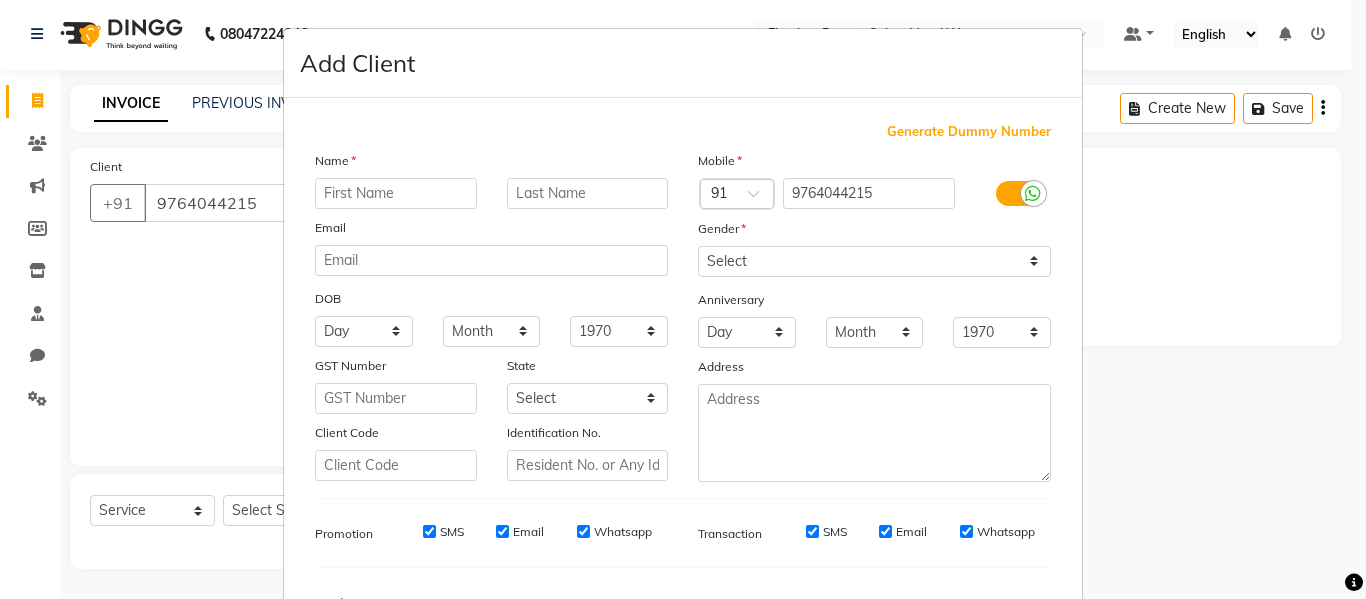 click at bounding box center [396, 193] 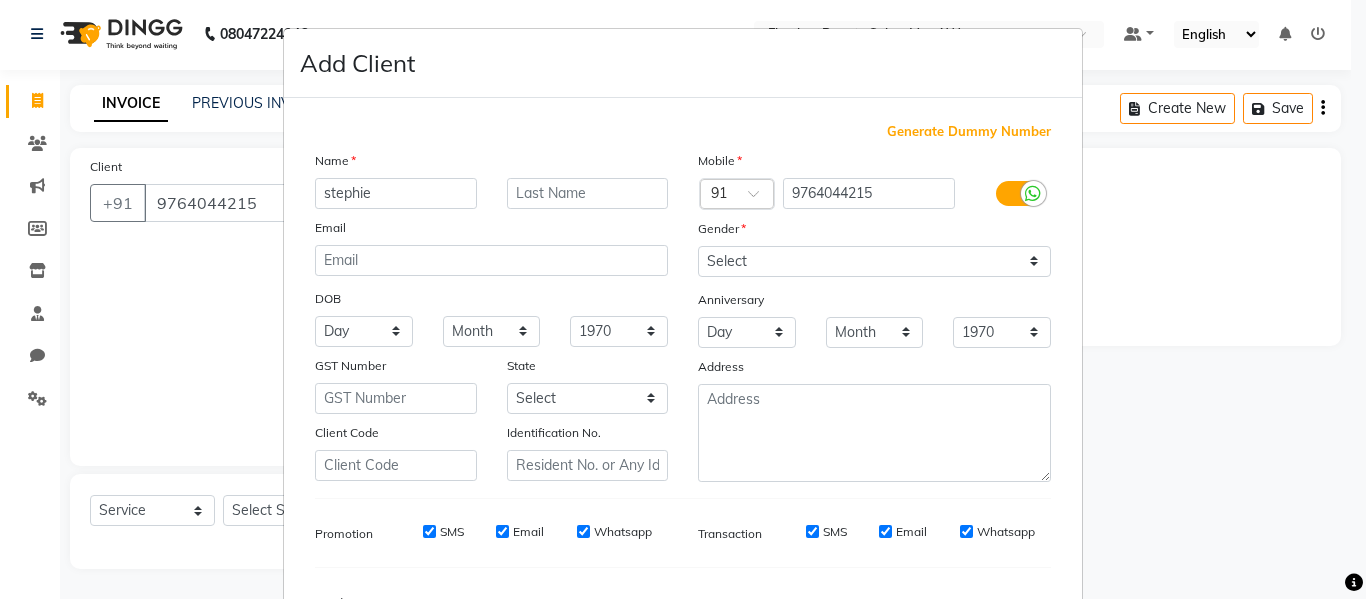 type on "stephie" 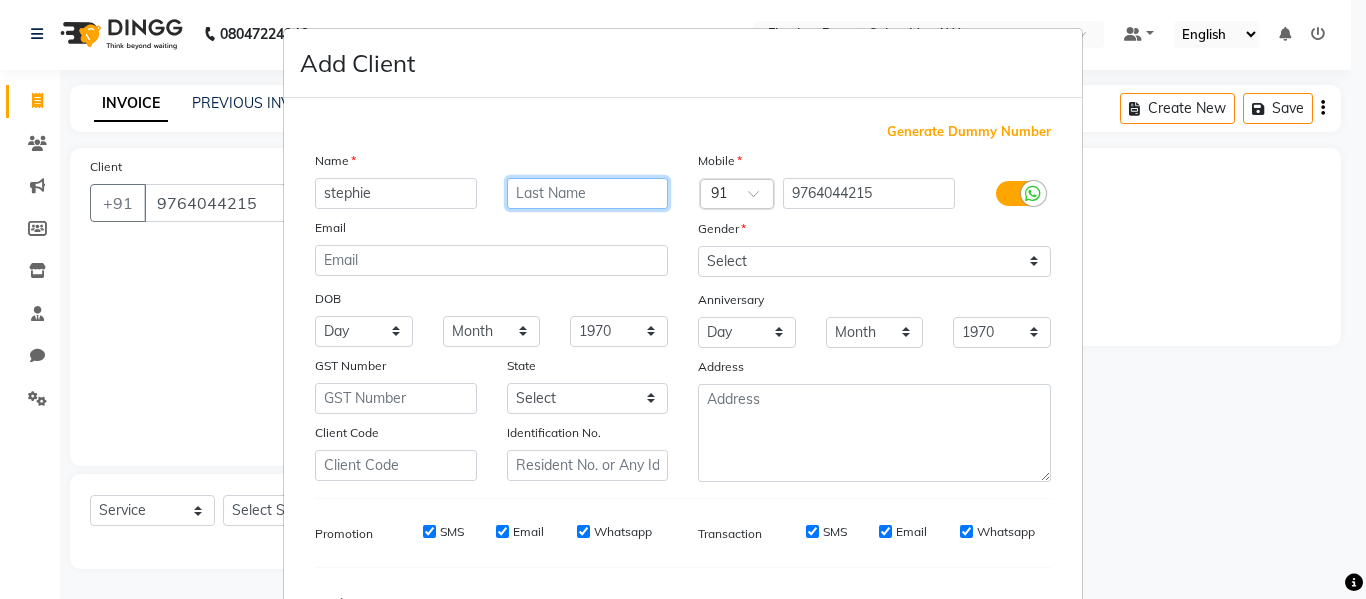 click at bounding box center (588, 193) 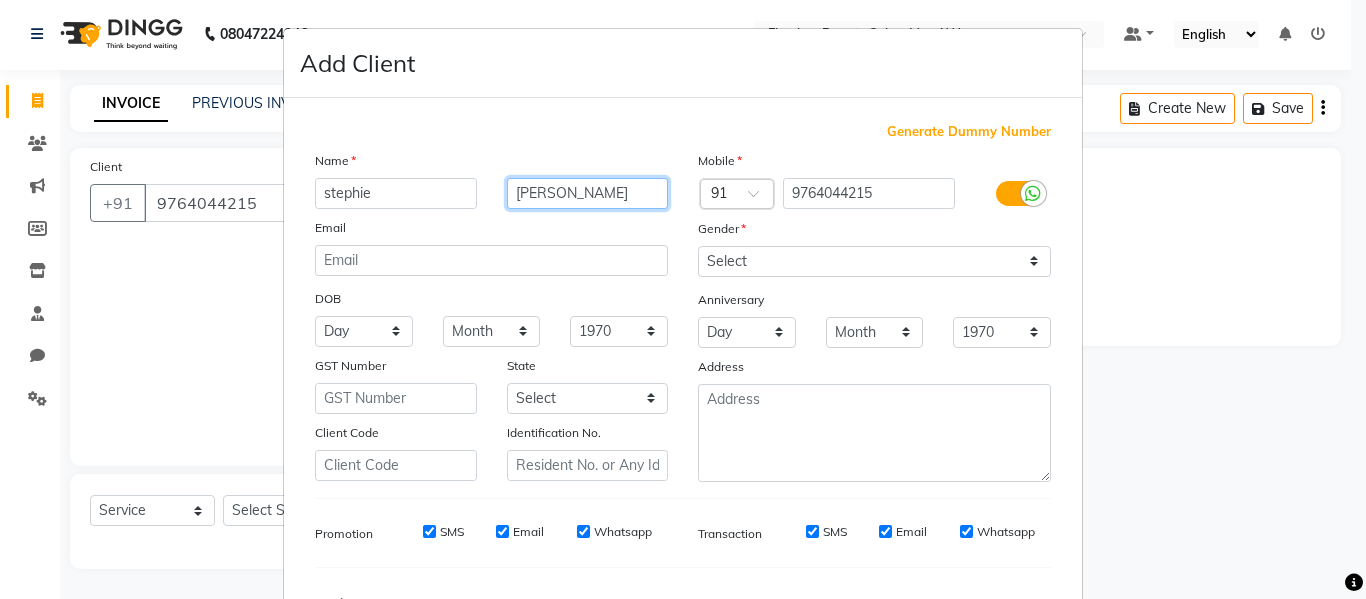type on "[PERSON_NAME]" 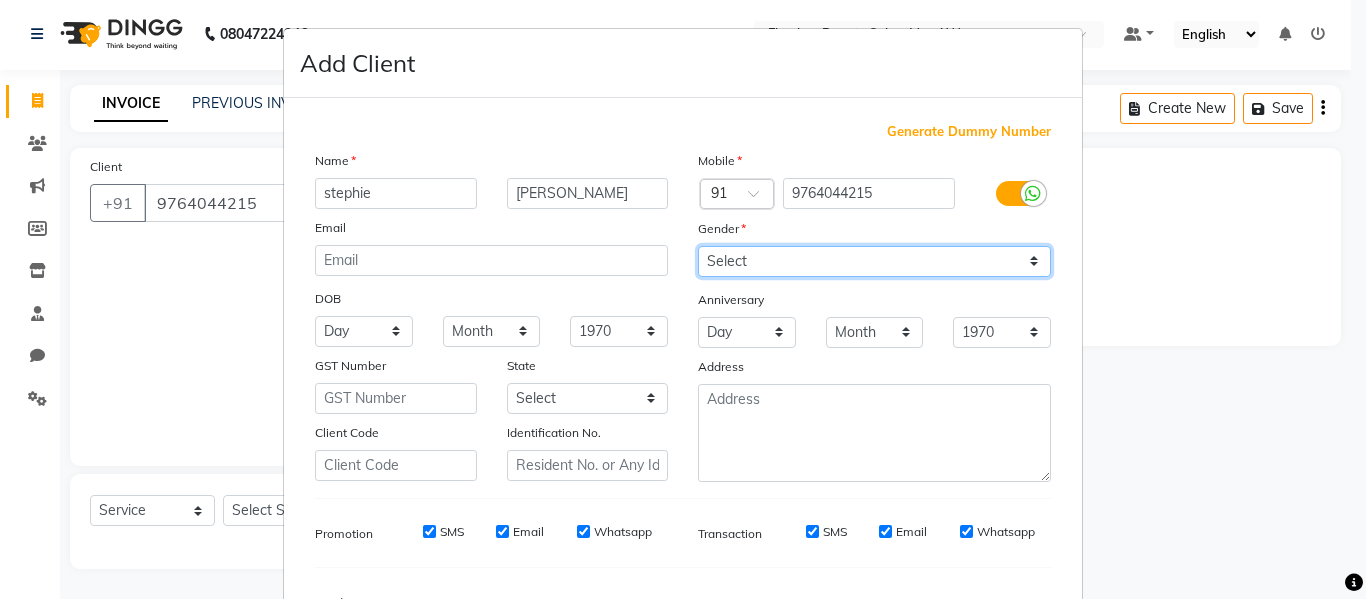 click on "Select [DEMOGRAPHIC_DATA] [DEMOGRAPHIC_DATA] Other Prefer Not To Say" at bounding box center (874, 261) 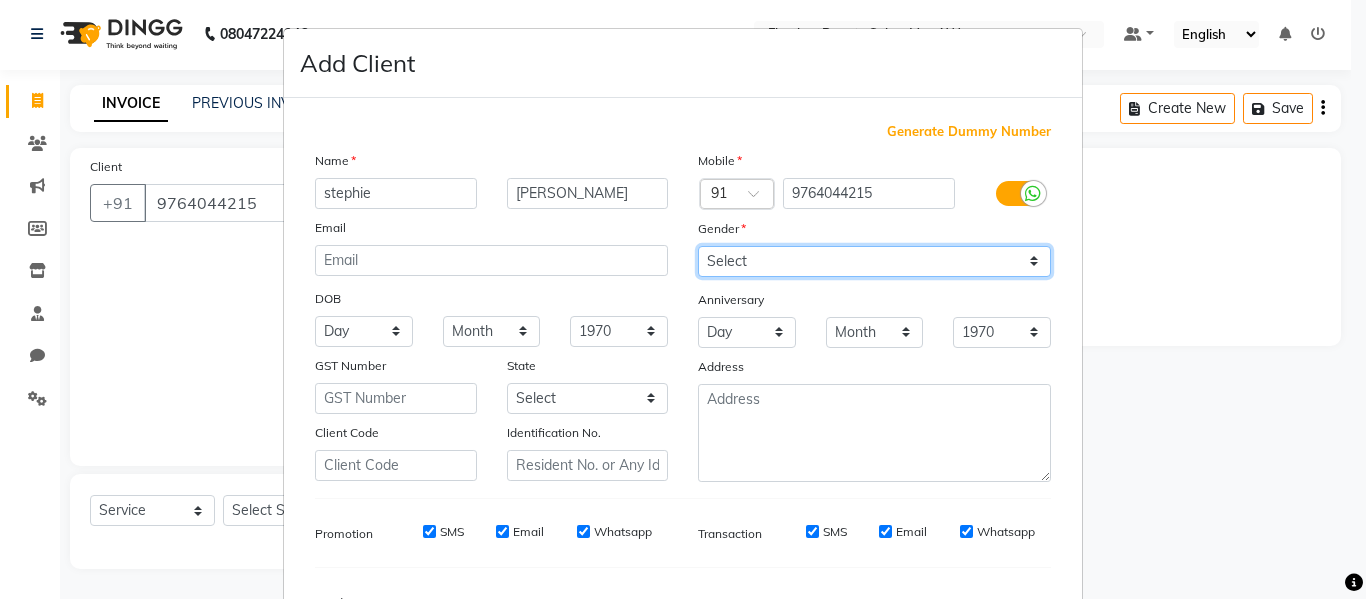 click on "Select [DEMOGRAPHIC_DATA] [DEMOGRAPHIC_DATA] Other Prefer Not To Say" at bounding box center [874, 261] 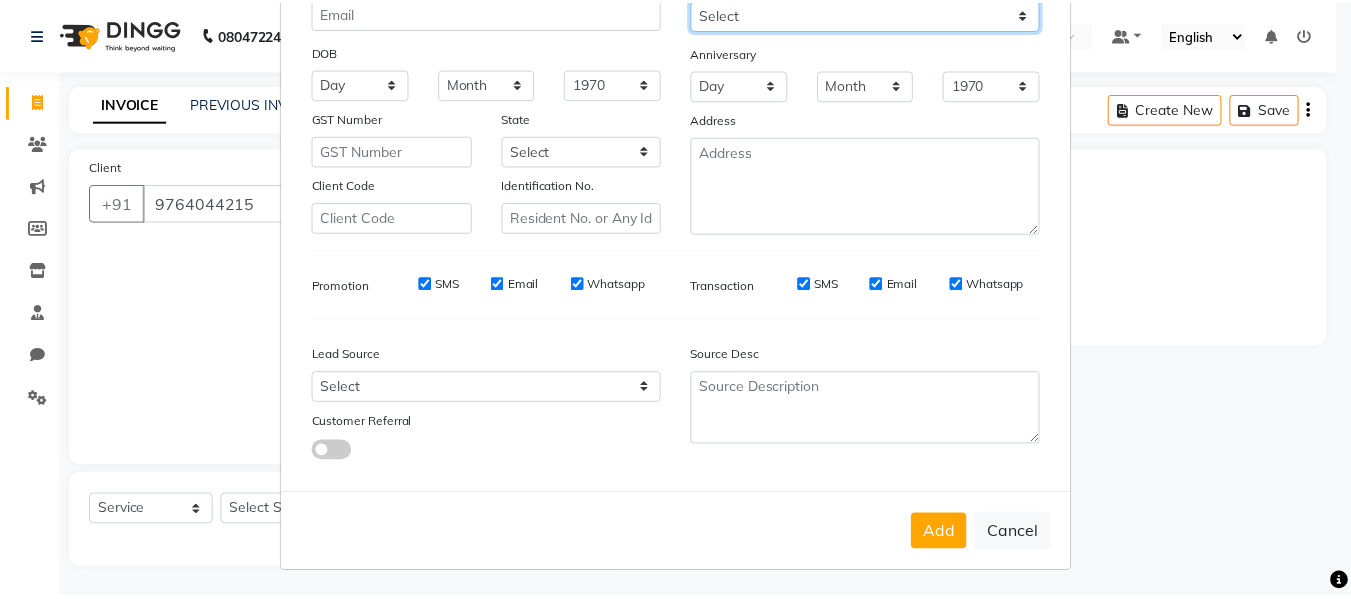 scroll, scrollTop: 250, scrollLeft: 0, axis: vertical 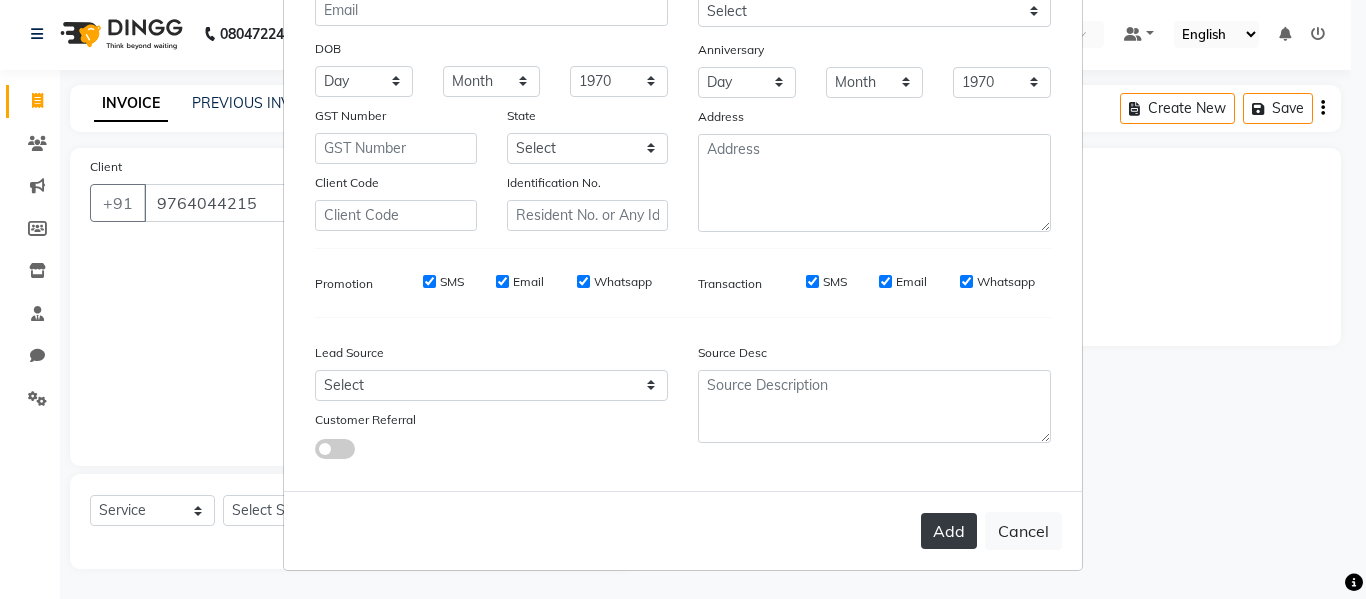 click on "Add" at bounding box center (949, 531) 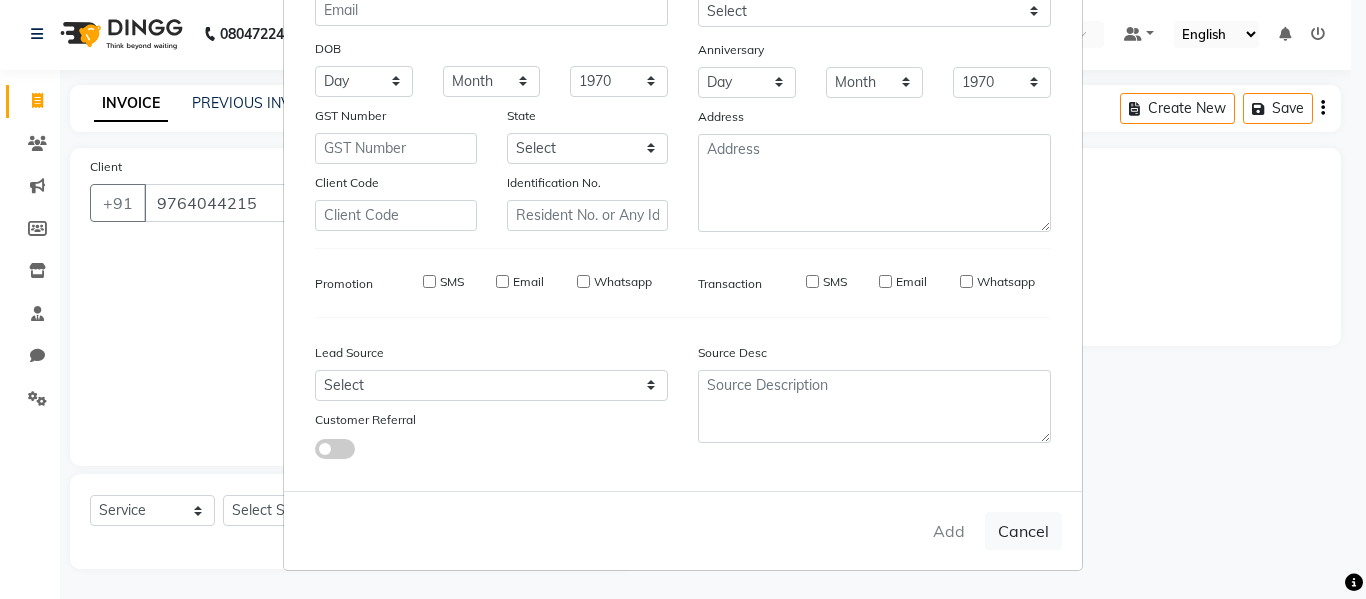 type on "97******15" 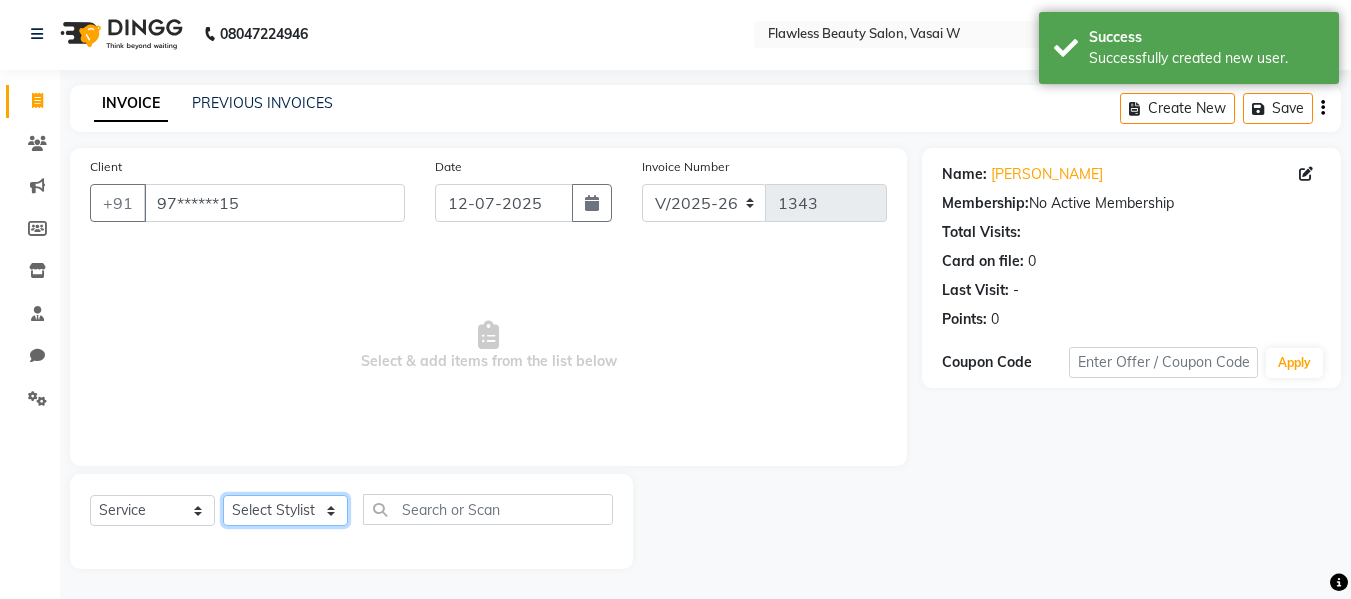 click on "Select Stylist Afsana [PERSON_NAME]  [PERSON_NAME] Maam Nisha  Pari [PERSON_NAME] [PERSON_NAME]" 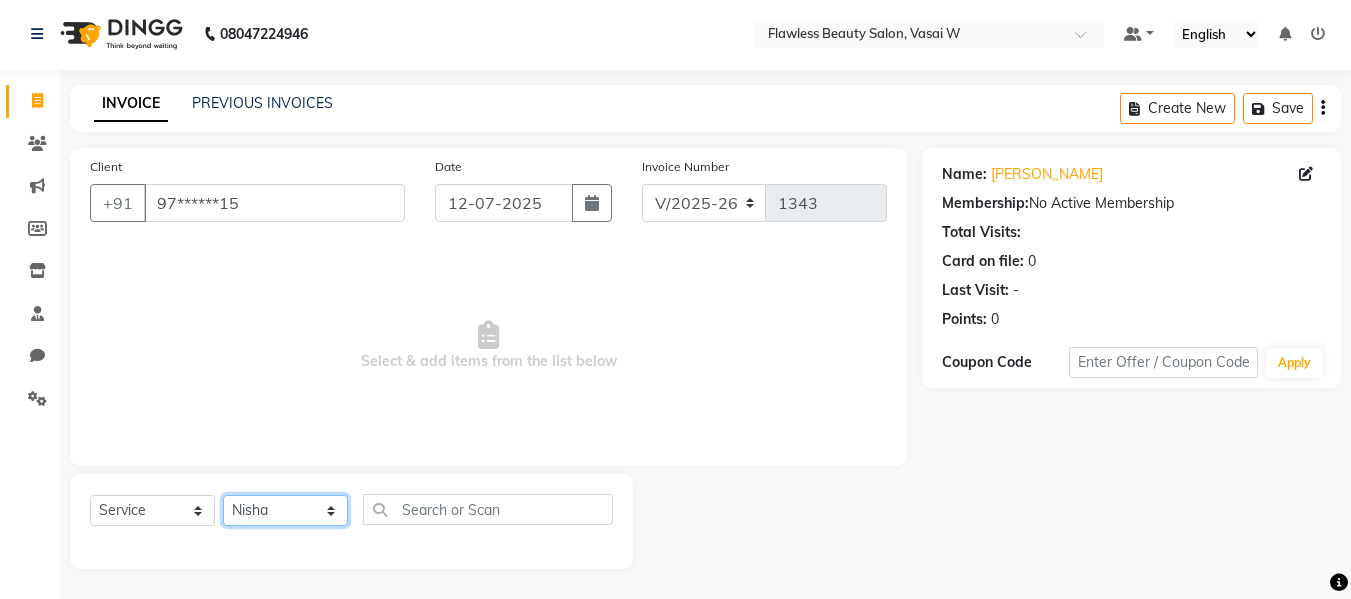 click on "Select Stylist Afsana [PERSON_NAME]  [PERSON_NAME] Maam Nisha  Pari [PERSON_NAME] [PERSON_NAME]" 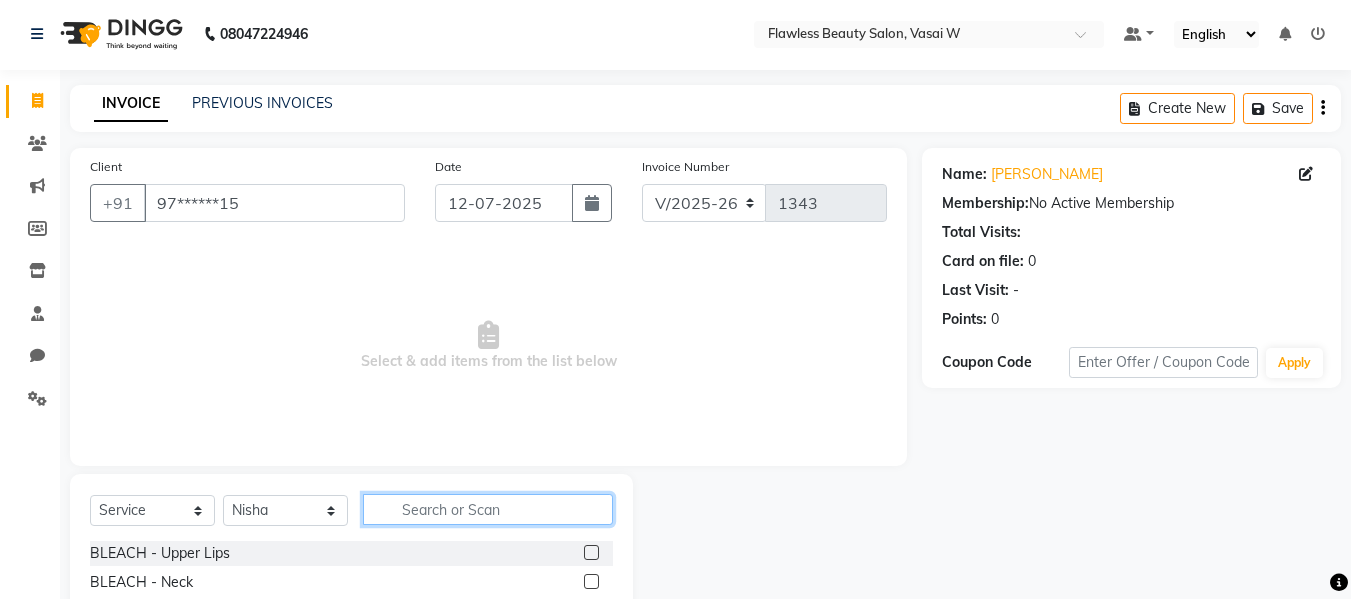 click 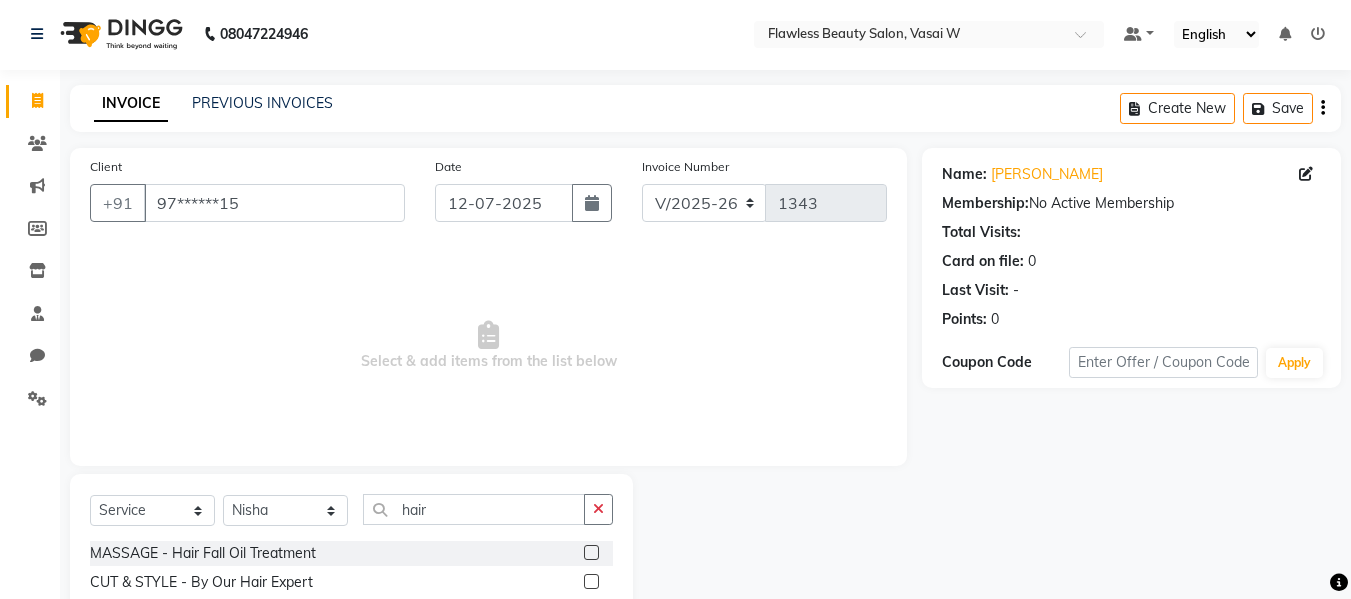 click 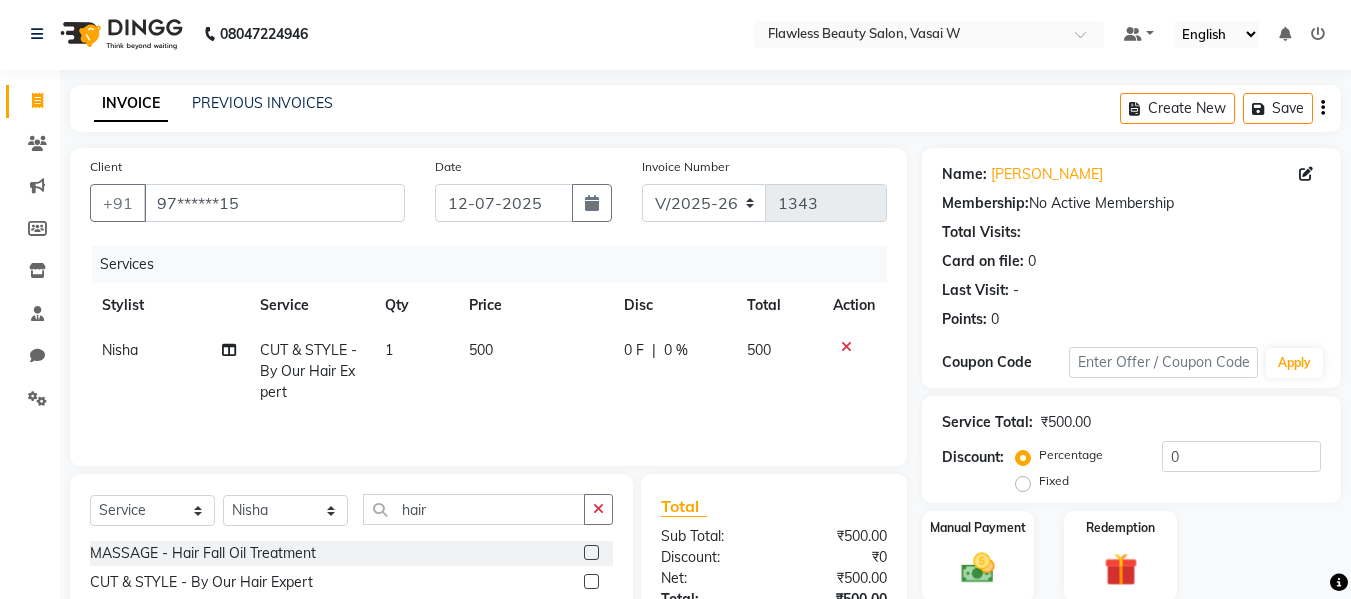 click on "500" 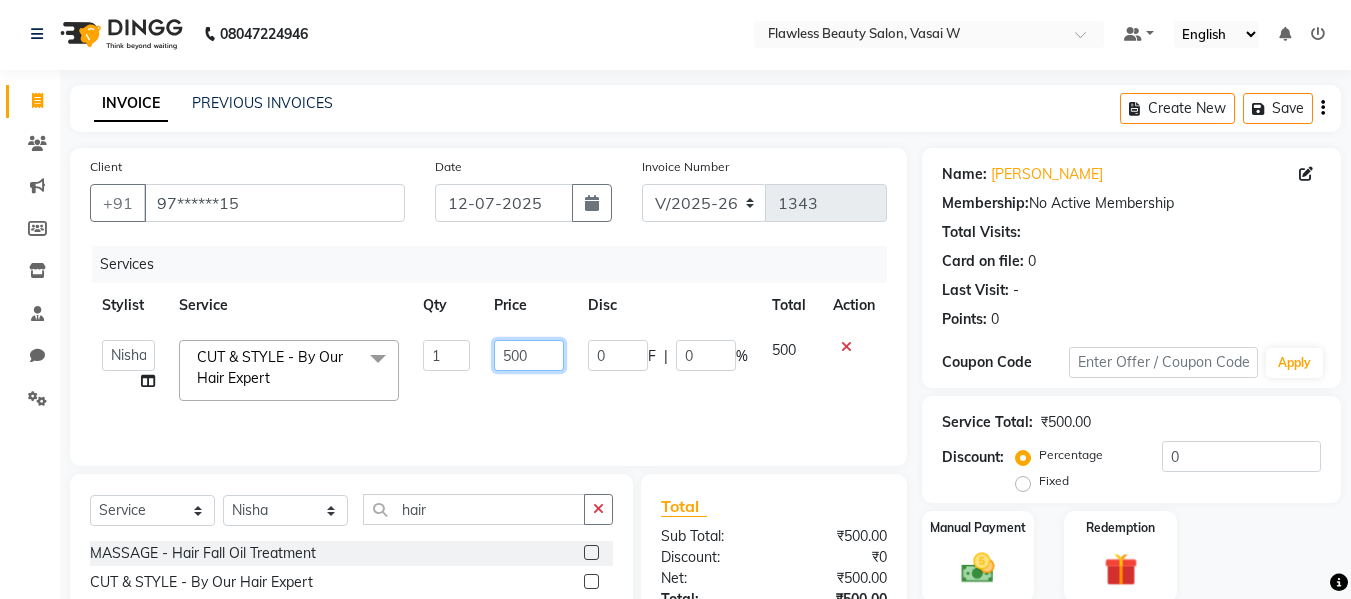 click on "500" 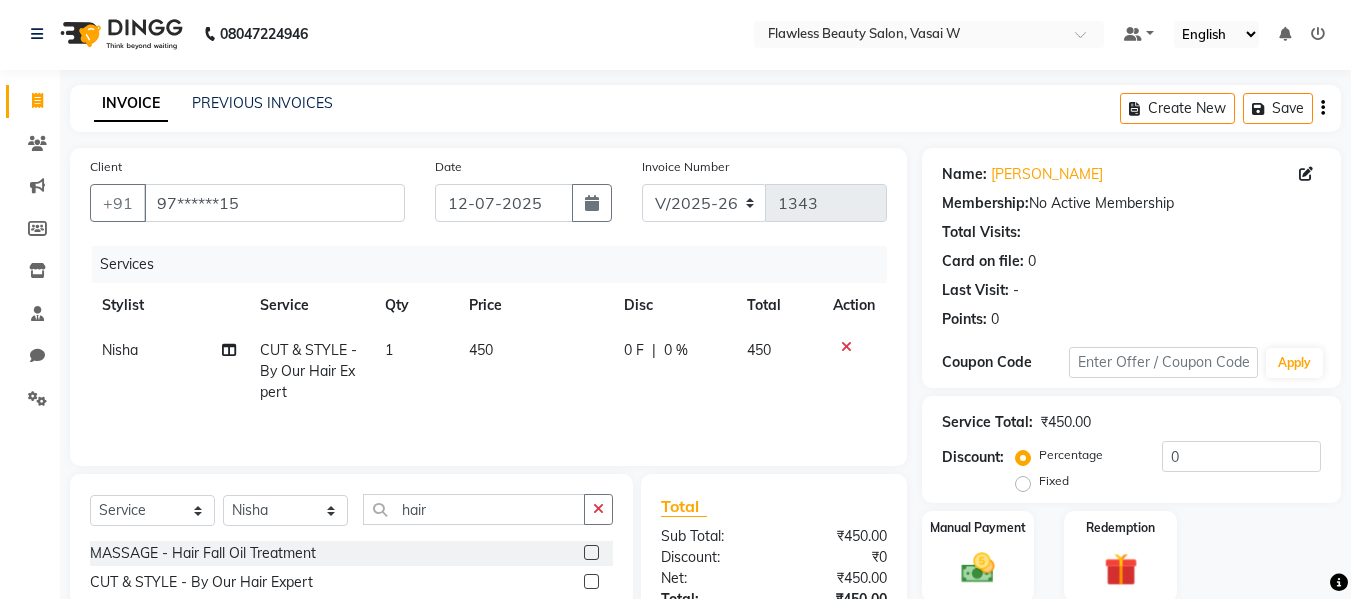 click on "Client +91 97******15 Date [DATE] Invoice Number V/2025 V/[PHONE_NUMBER] Services Stylist Service Qty Price Disc Total Action Nisha  CUT & STYLE - By Our Hair Expert 1 450 0 F | 0 % 450 Select  Service  Product  Membership  Package Voucher Prepaid Gift Card  Select Stylist Afsana [PERSON_NAME]  [PERSON_NAME] Maam Nisha  Pari [PERSON_NAME] [PERSON_NAME] hair MASSAGE - Hair Fall Oil Treatment  CUT & STYLE - By Our Hair Expert  CUT & STYLE - Hair Cut By [PERSON_NAME]  HAIR WASH (Loreal) - Upto Shoulder  HAIR WASH (Loreal) - Below Shoulder  HAIR WASH (Loreal) - Mid Waist  HAIR WASH (Loreal) - Below Waist  HAIR SPA (LOREAL) - Upto Shoulder  HAIR SPA (LOREAL) - Below Shoulder  HAIR SPA (LOREAL) - Mid Waist  HAIR SPA (LOREAL) - Below Waist  HAIR WASH  HAIR SET  Makeup with hair  Hairstyles  Total Sub Total: ₹450.00 Discount: ₹0 Net: ₹450.00 Total: ₹450.00 Add Tip ₹0 Payable: ₹450.00 Paid: ₹0 Balance   : ₹450.00" 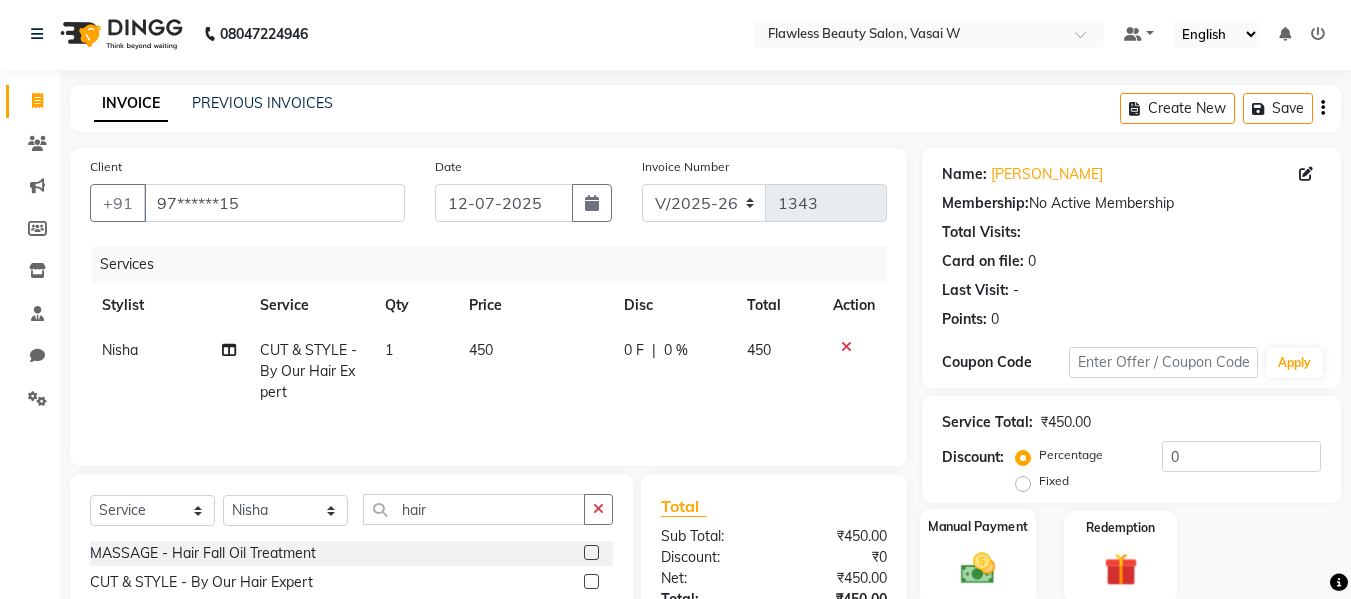 click on "Manual Payment" 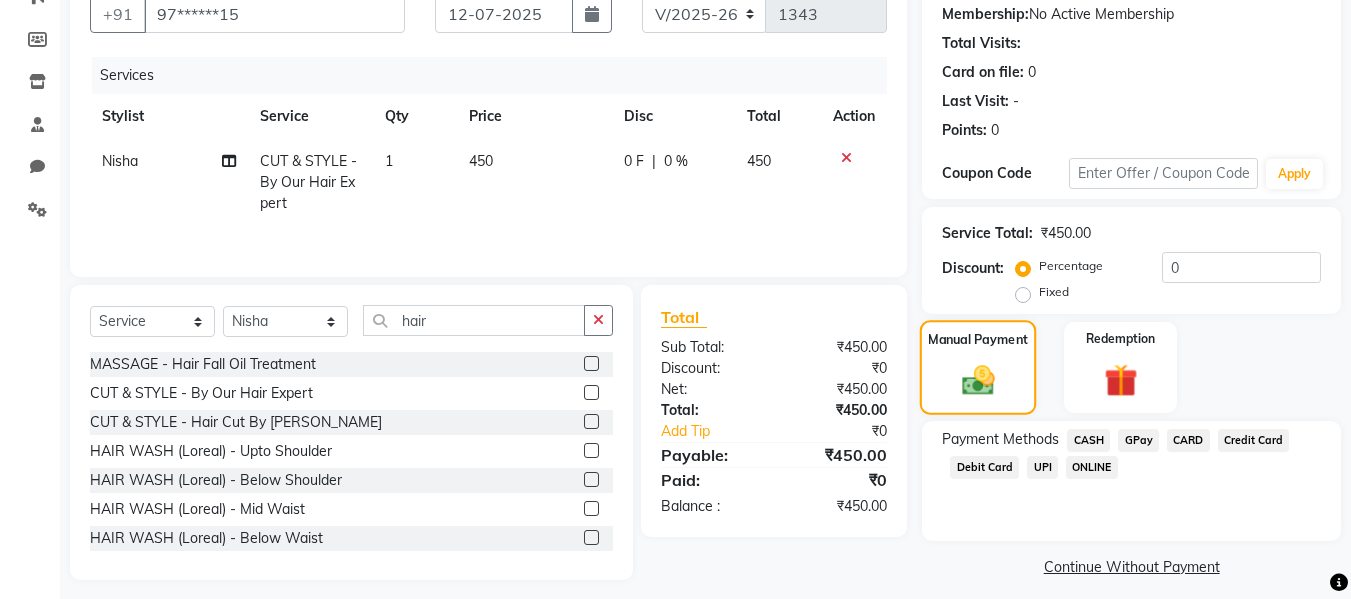 scroll, scrollTop: 204, scrollLeft: 0, axis: vertical 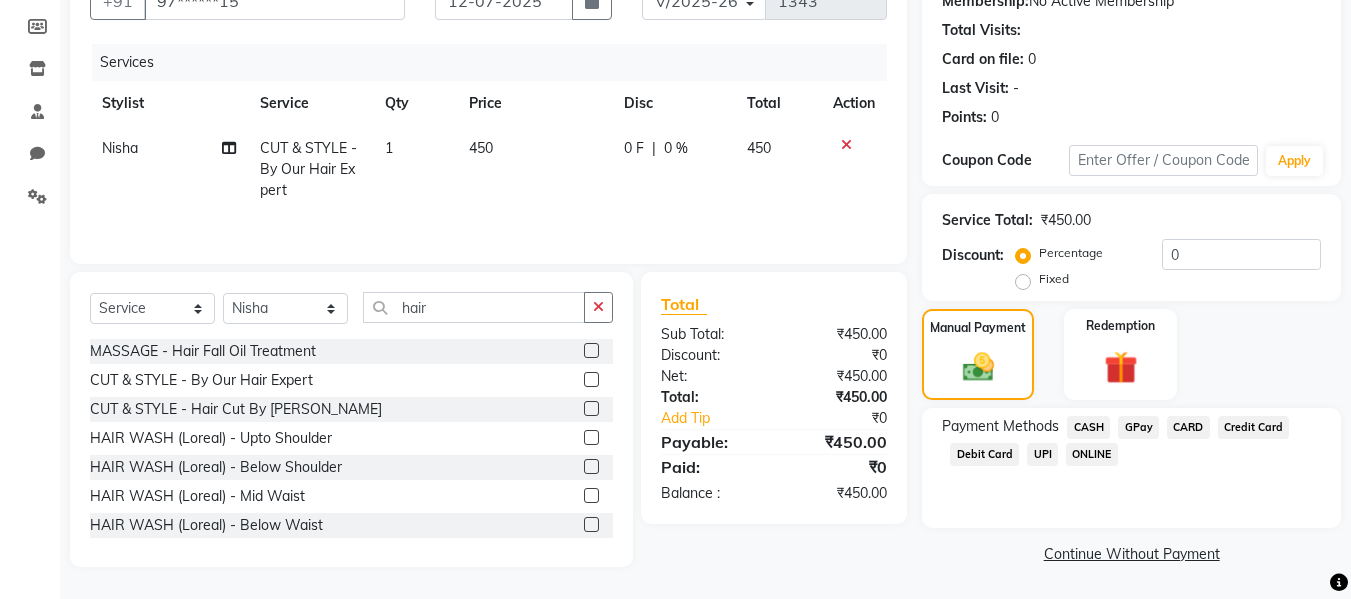 click on "CASH" 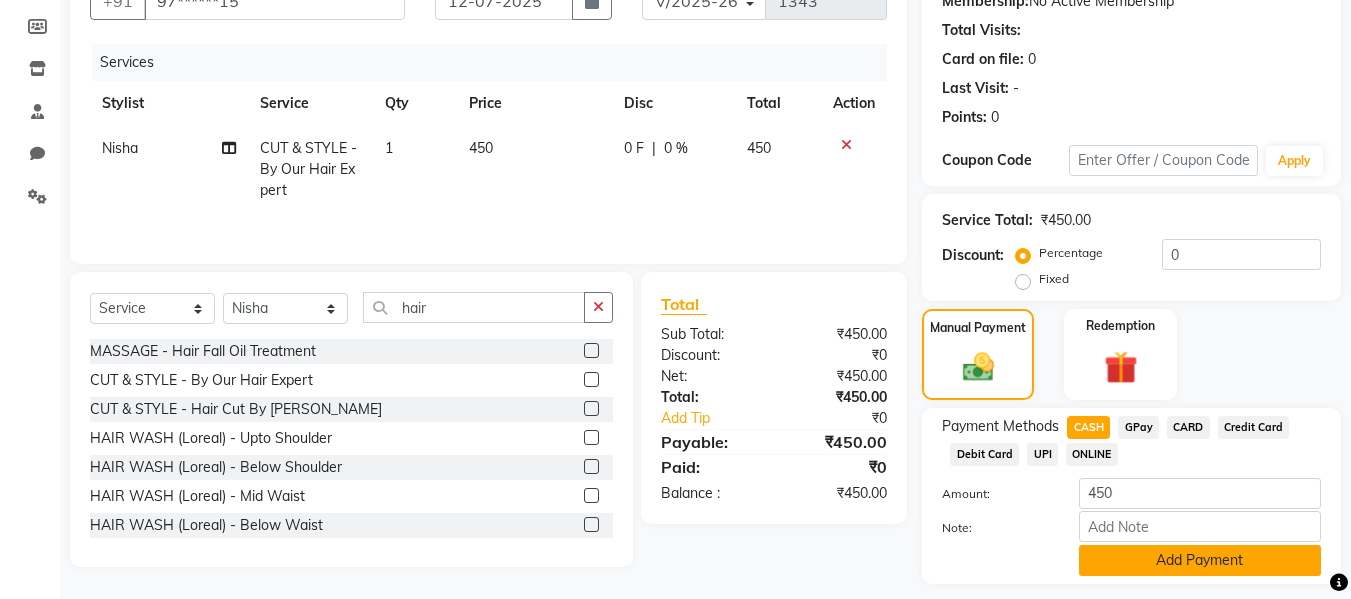 click on "Add Payment" 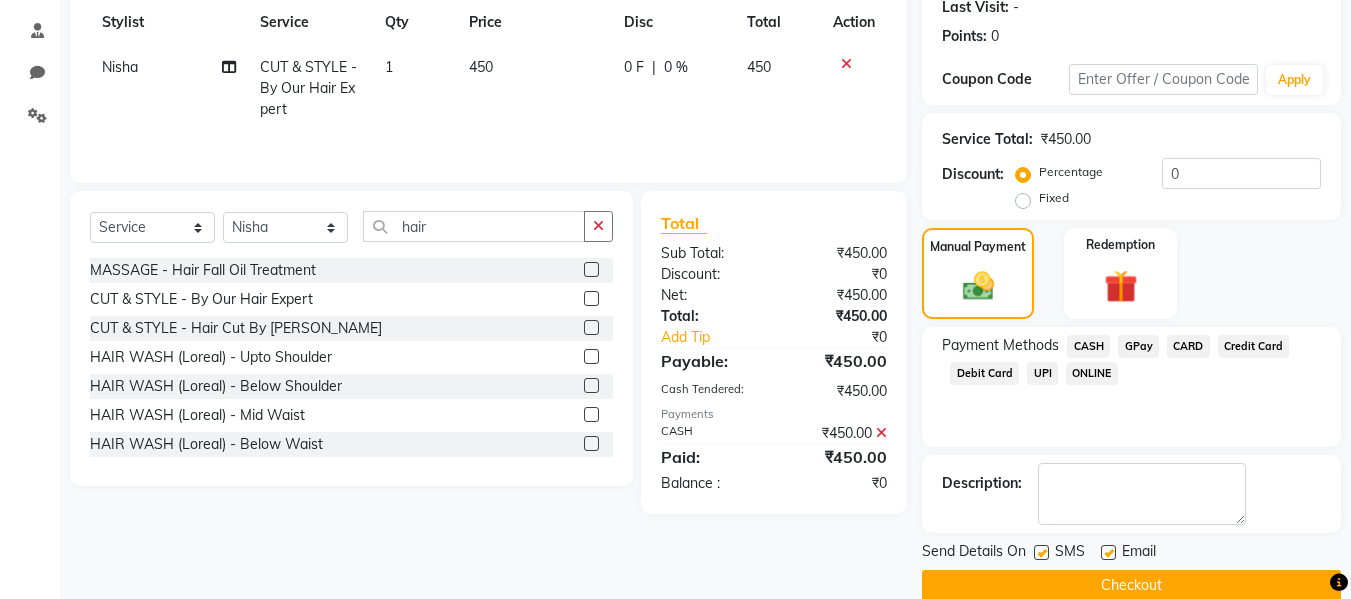 scroll, scrollTop: 317, scrollLeft: 0, axis: vertical 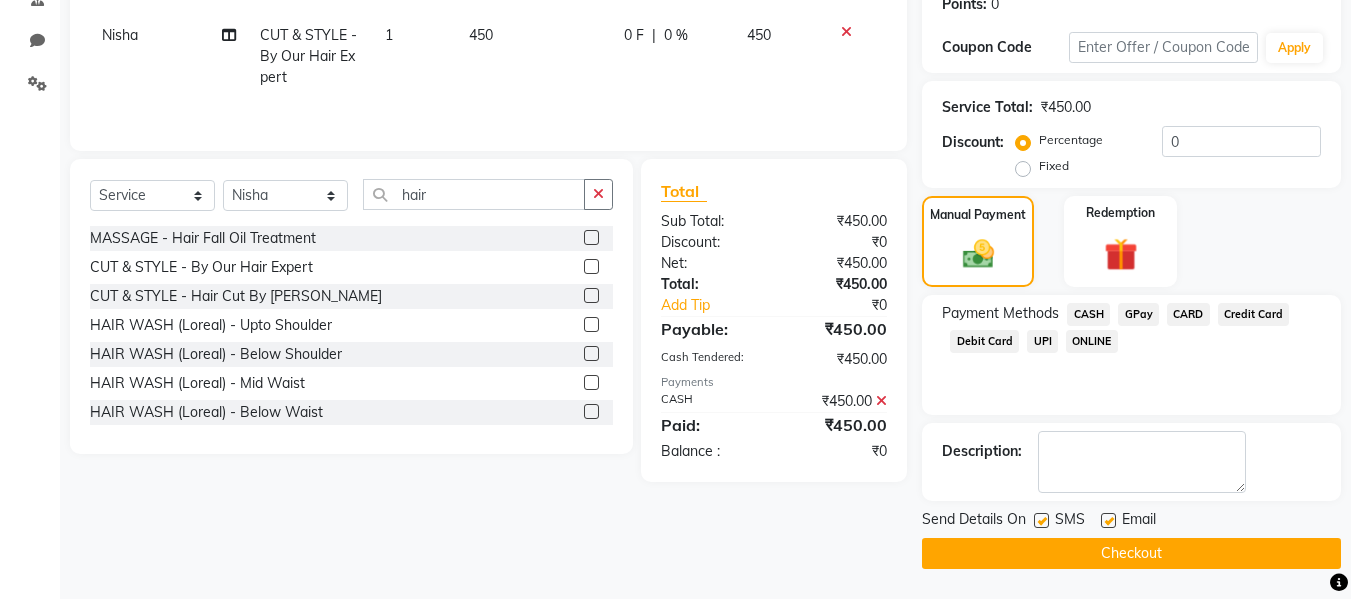 click 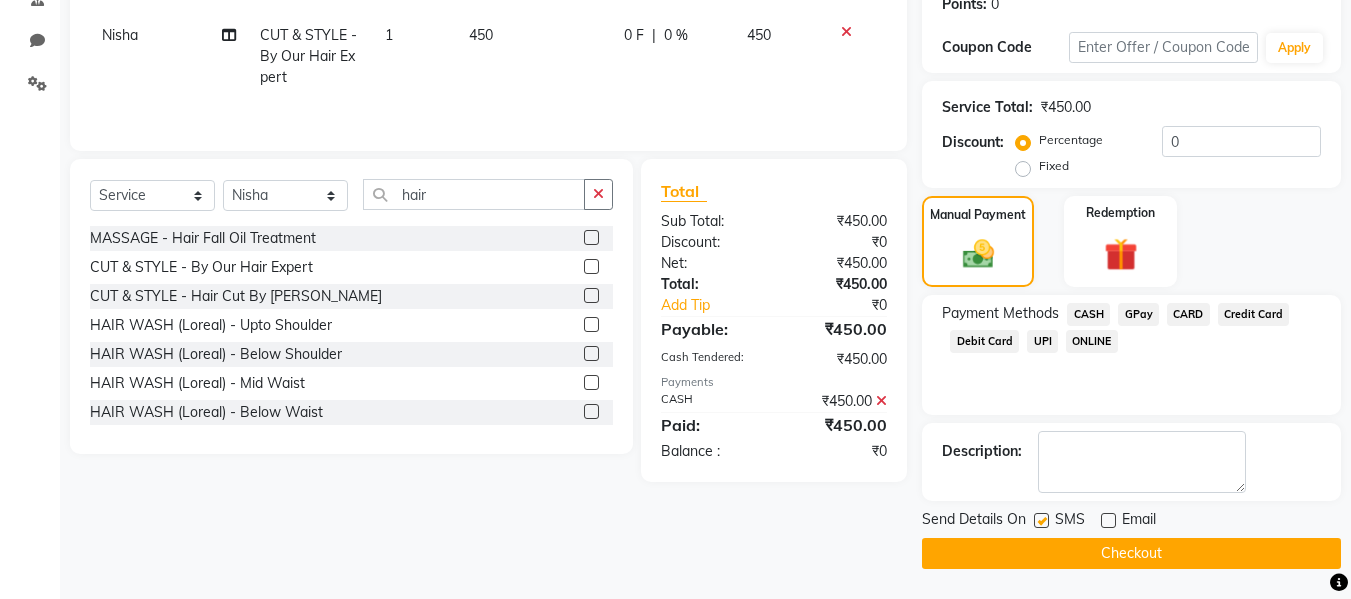 click 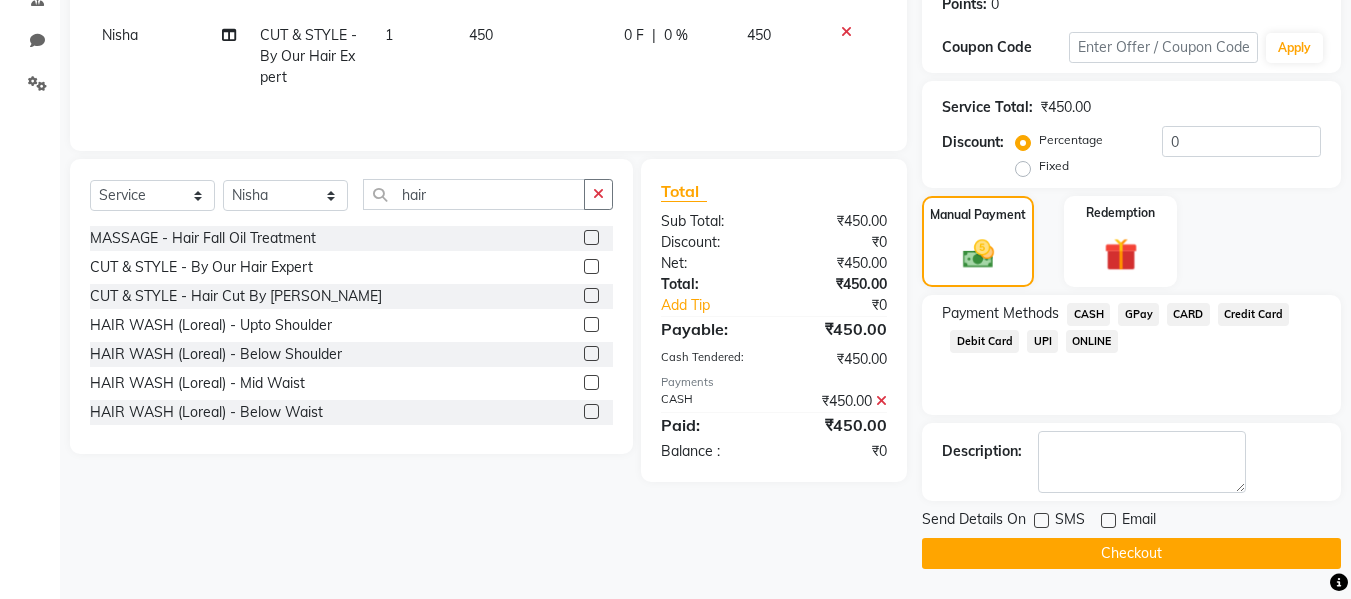 click on "Checkout" 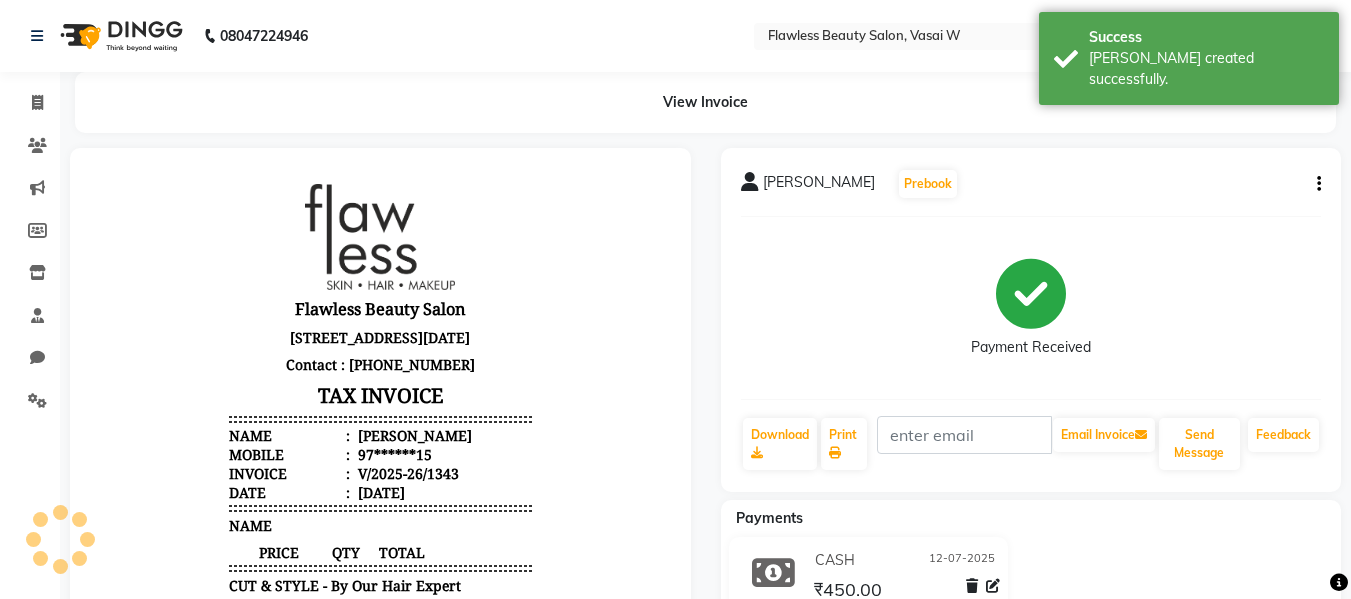 scroll, scrollTop: 0, scrollLeft: 0, axis: both 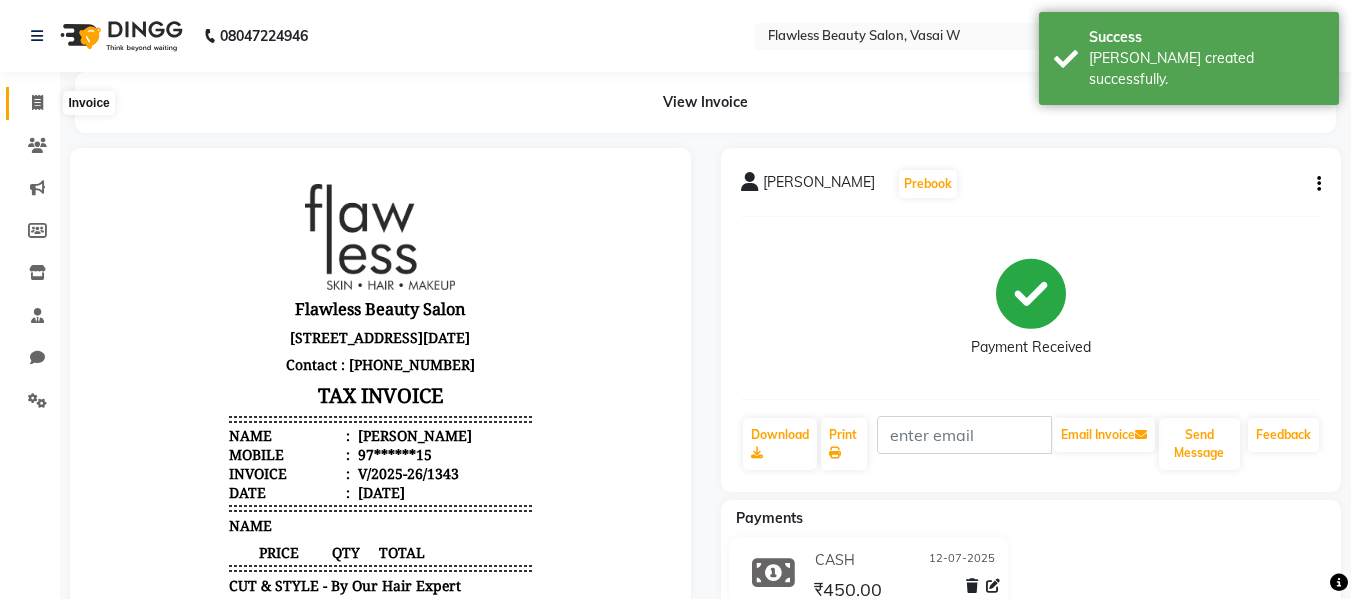 click 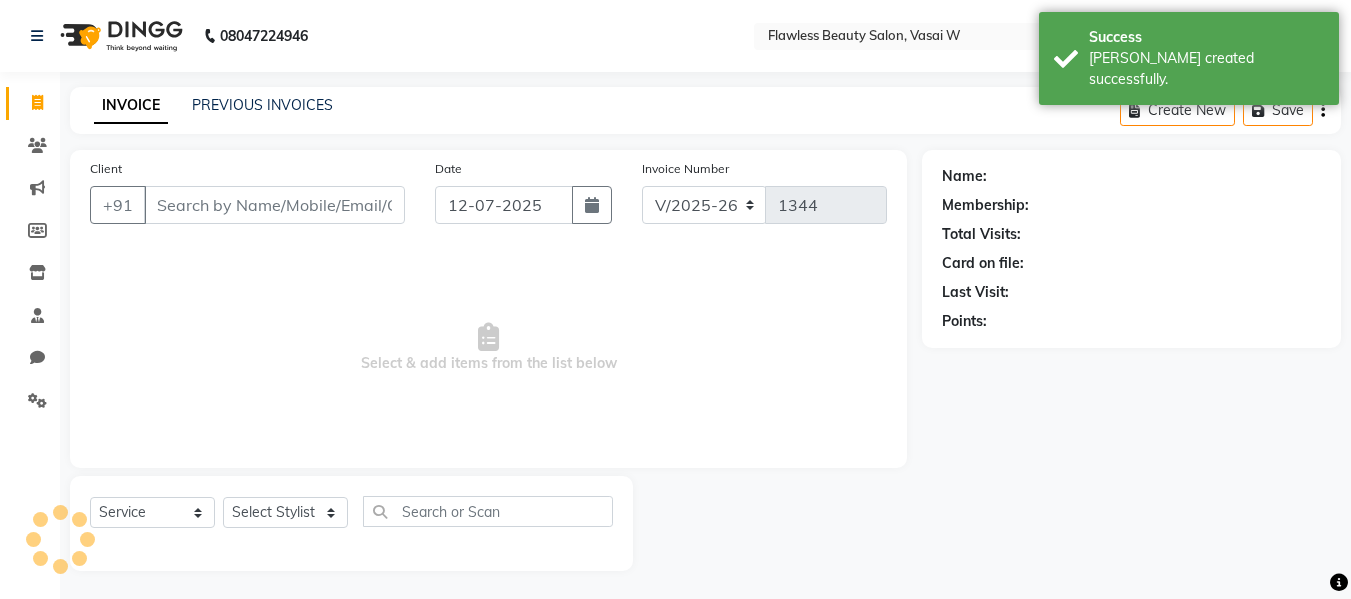 scroll, scrollTop: 2, scrollLeft: 0, axis: vertical 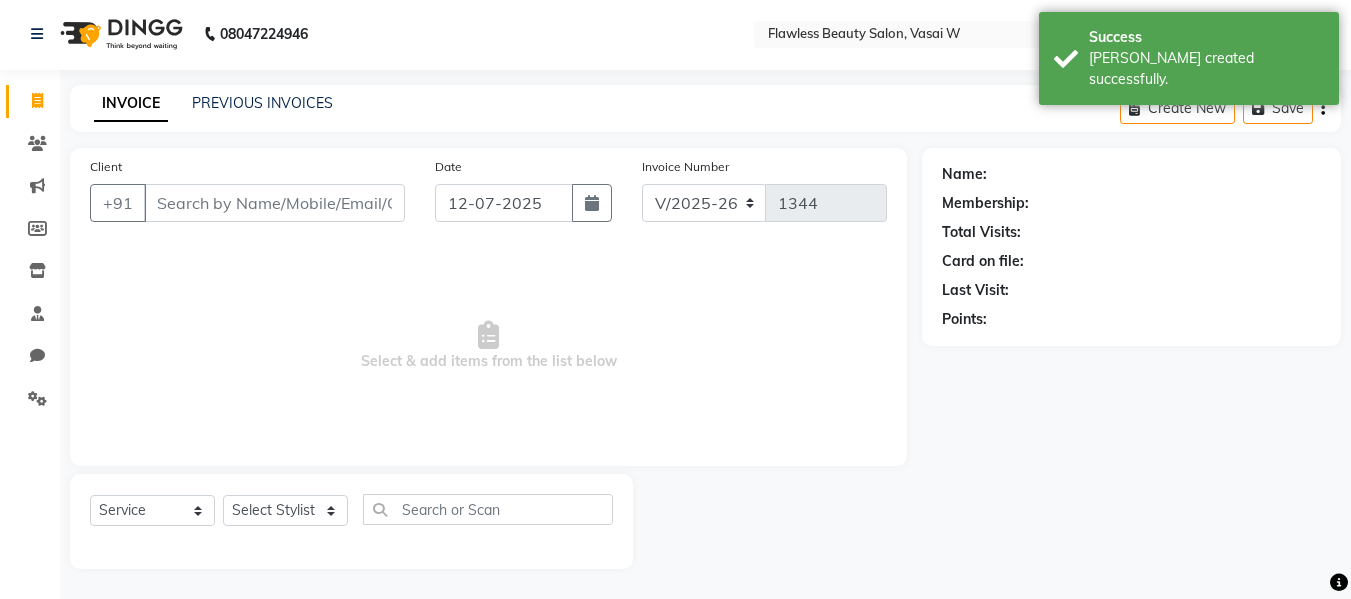 click on "Client" at bounding box center (274, 203) 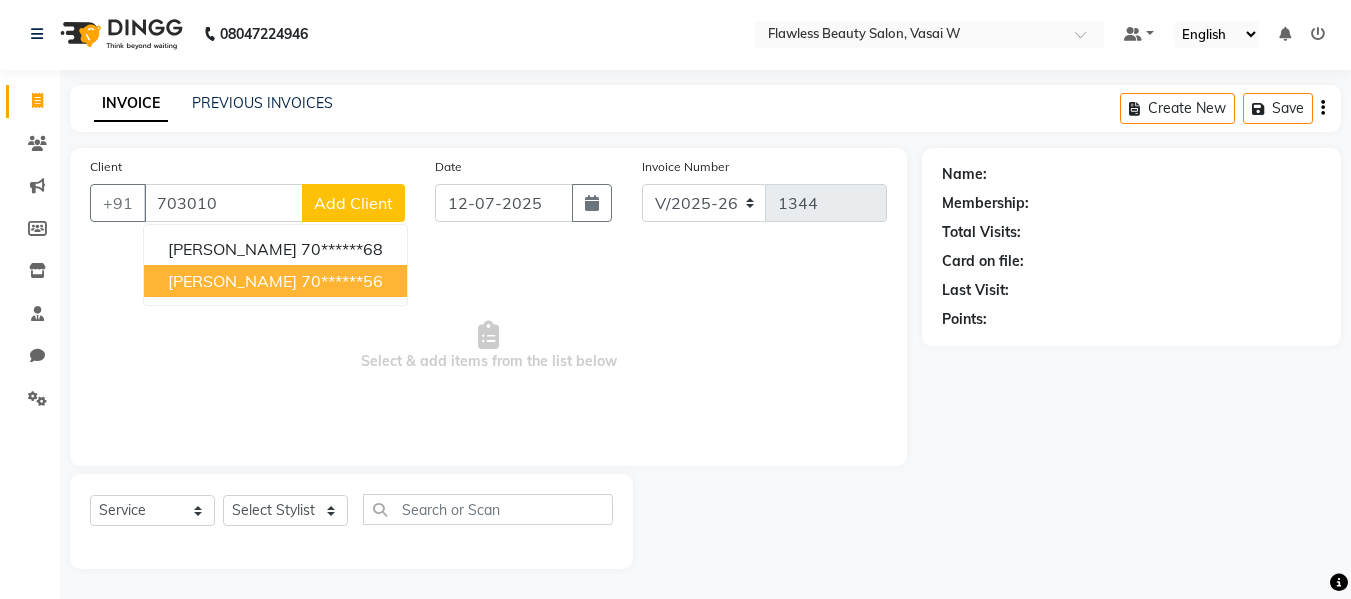 click on "[PERSON_NAME]" at bounding box center (232, 281) 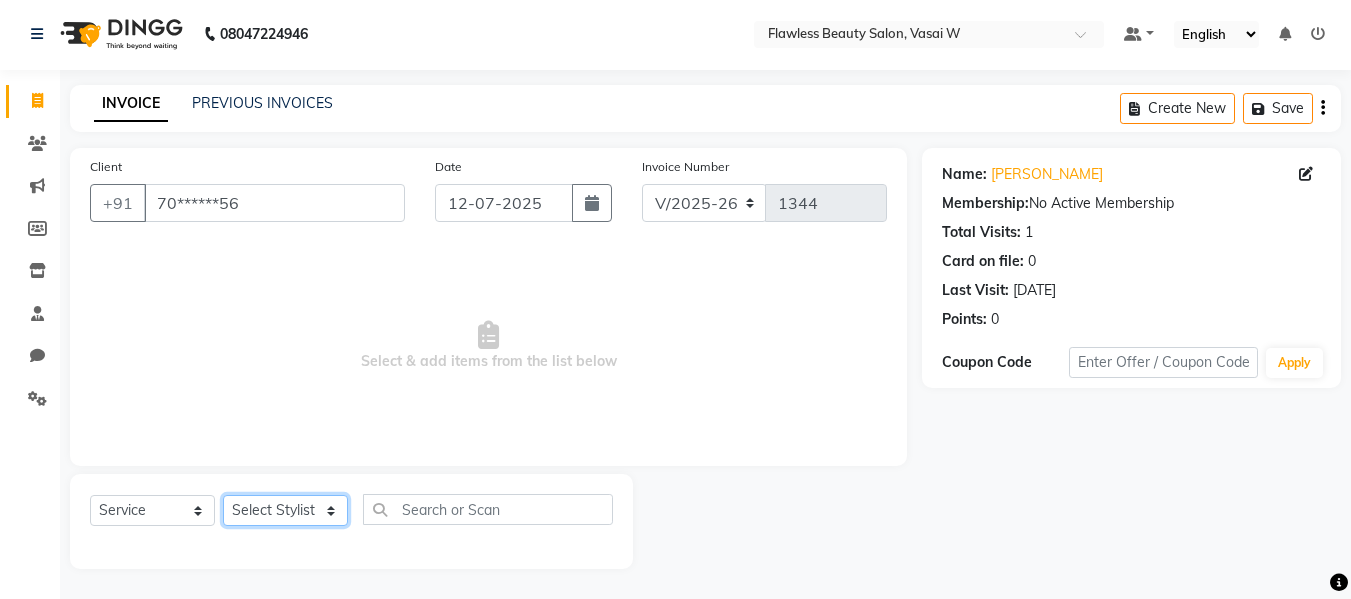 click on "Select Stylist Afsana [PERSON_NAME]  [PERSON_NAME] Maam Nisha  Pari [PERSON_NAME] [PERSON_NAME]" 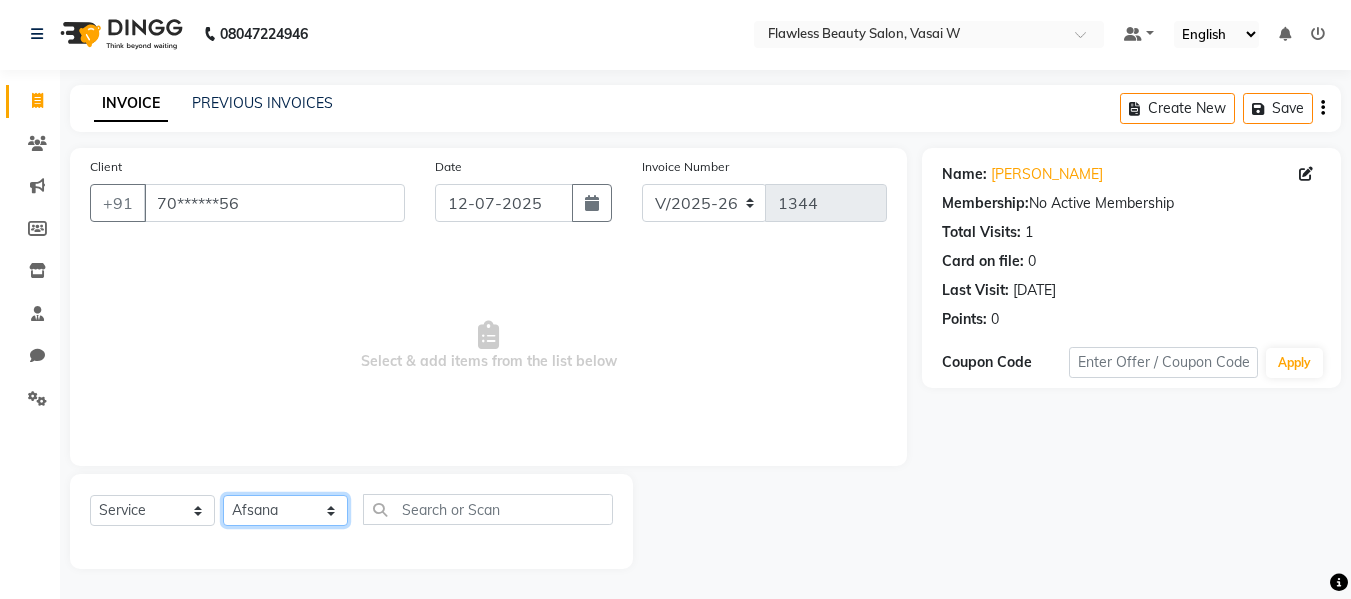click on "Select Stylist Afsana [PERSON_NAME]  [PERSON_NAME] Maam Nisha  Pari [PERSON_NAME] [PERSON_NAME]" 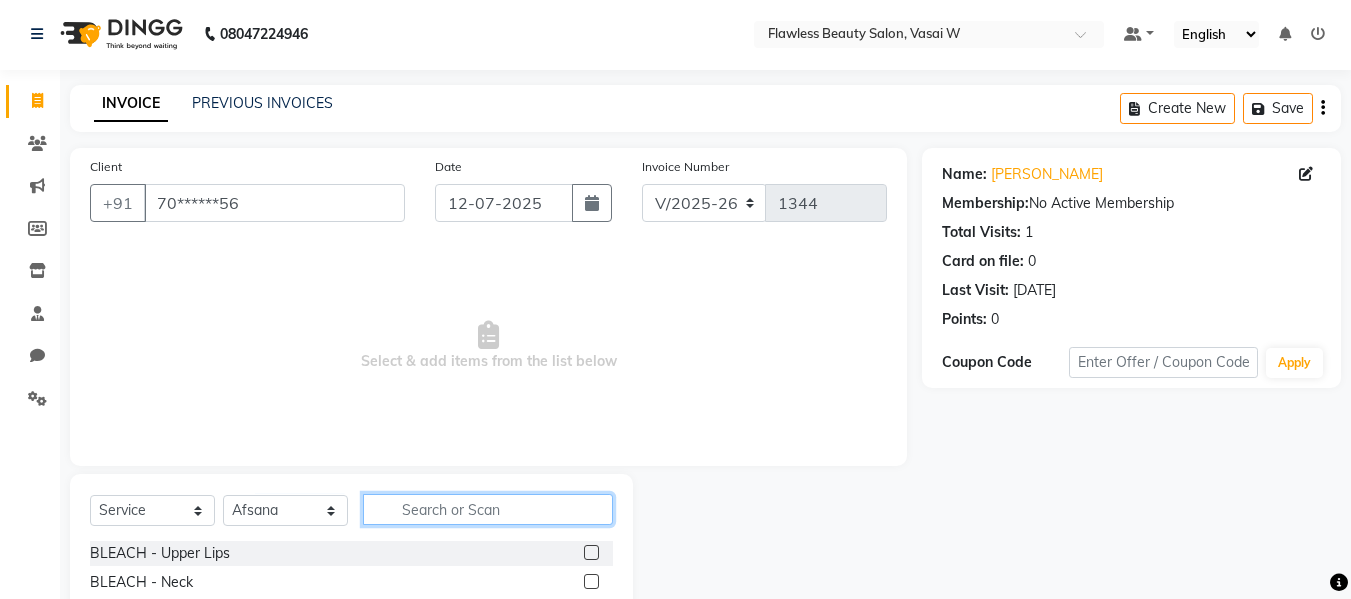 click 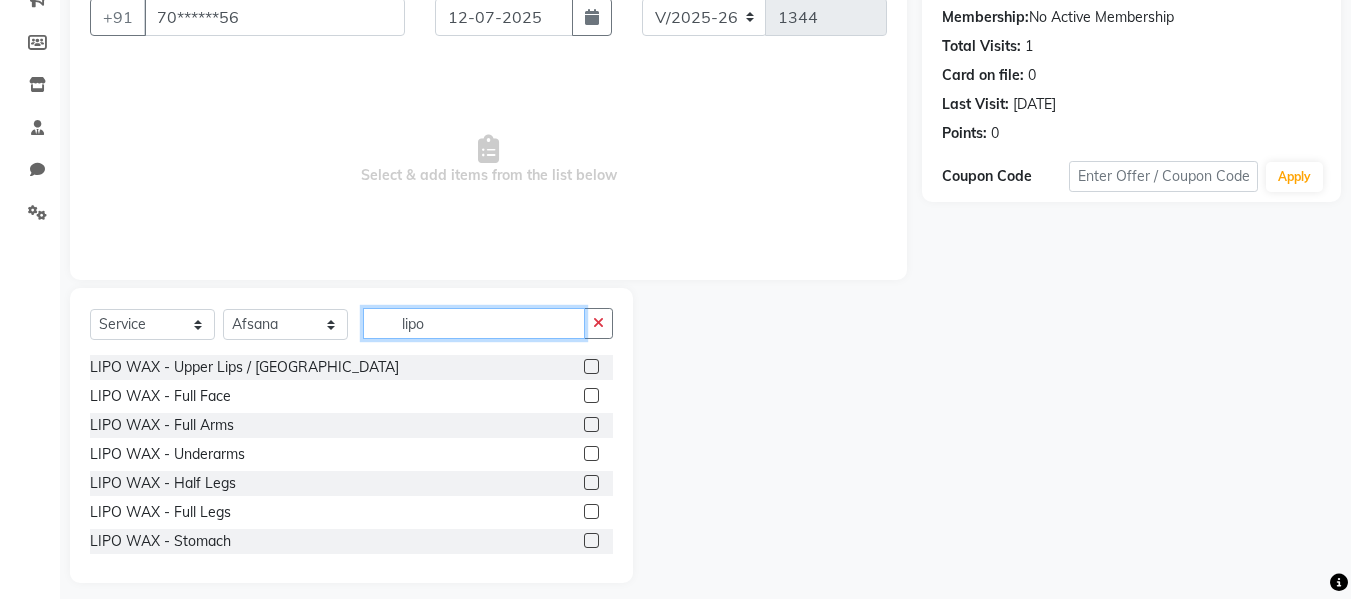 scroll, scrollTop: 202, scrollLeft: 0, axis: vertical 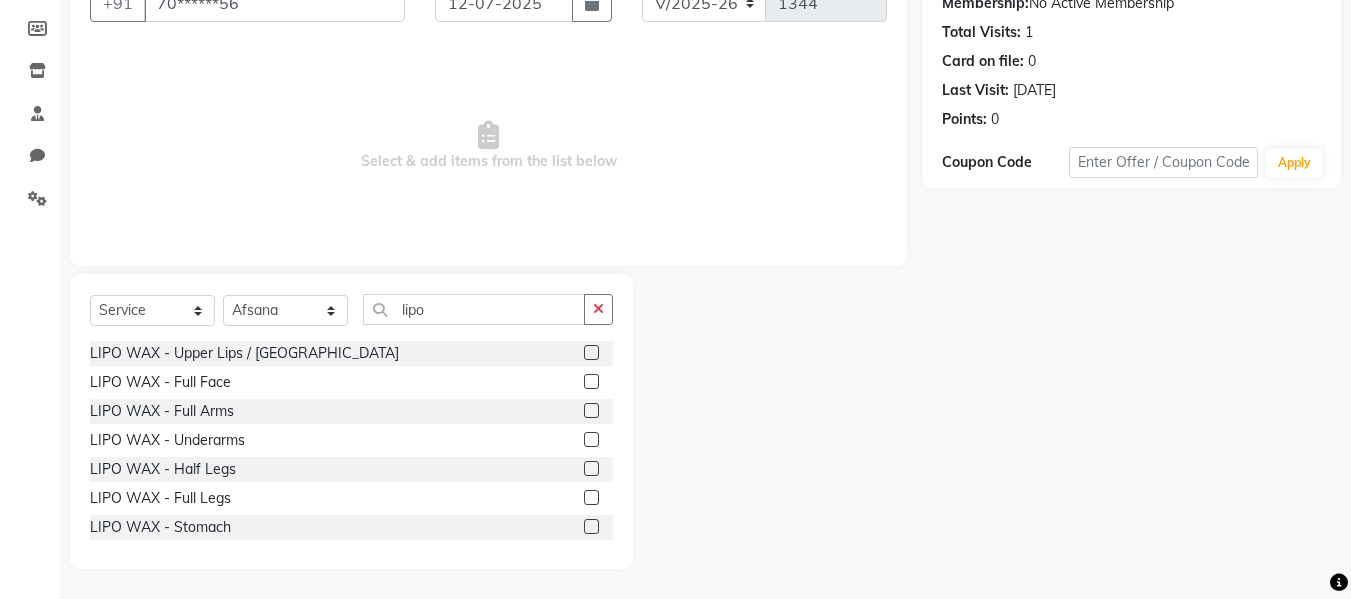 click 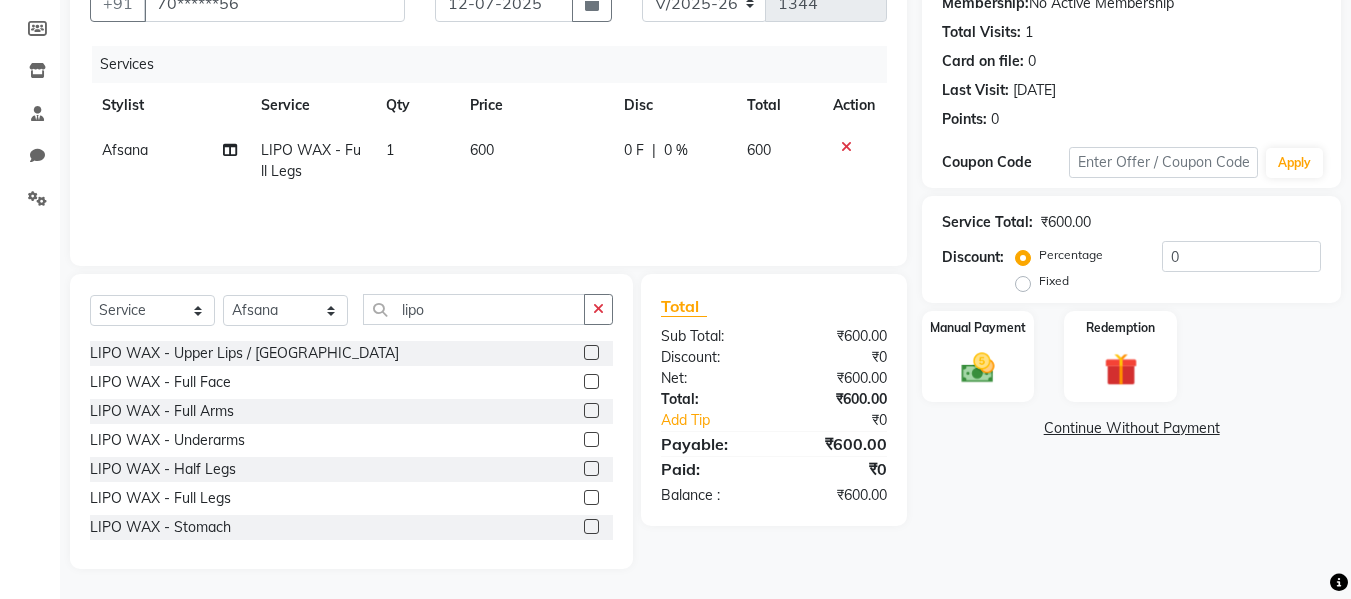 click 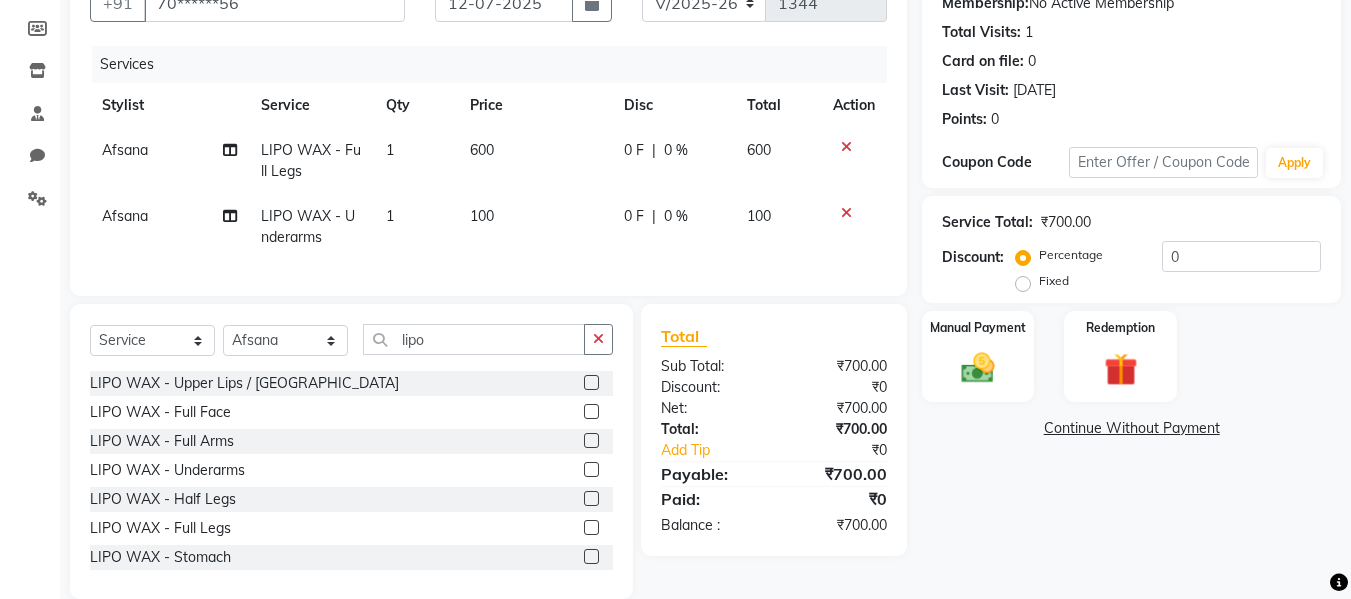 click 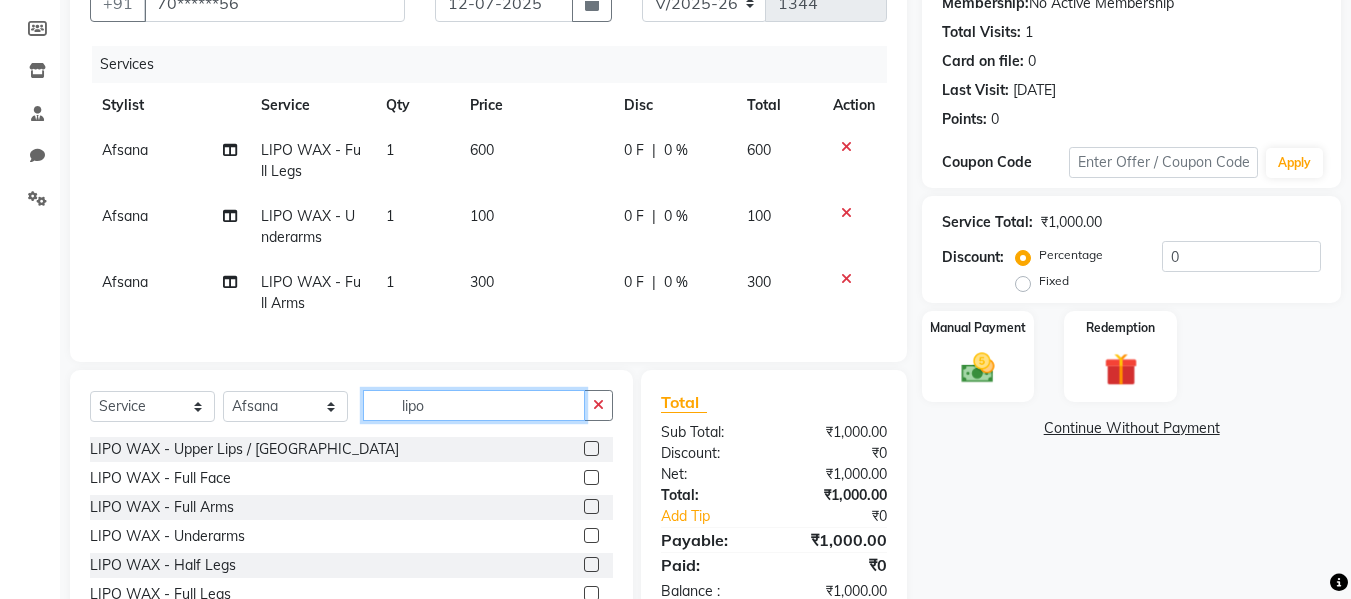 click on "lipo" 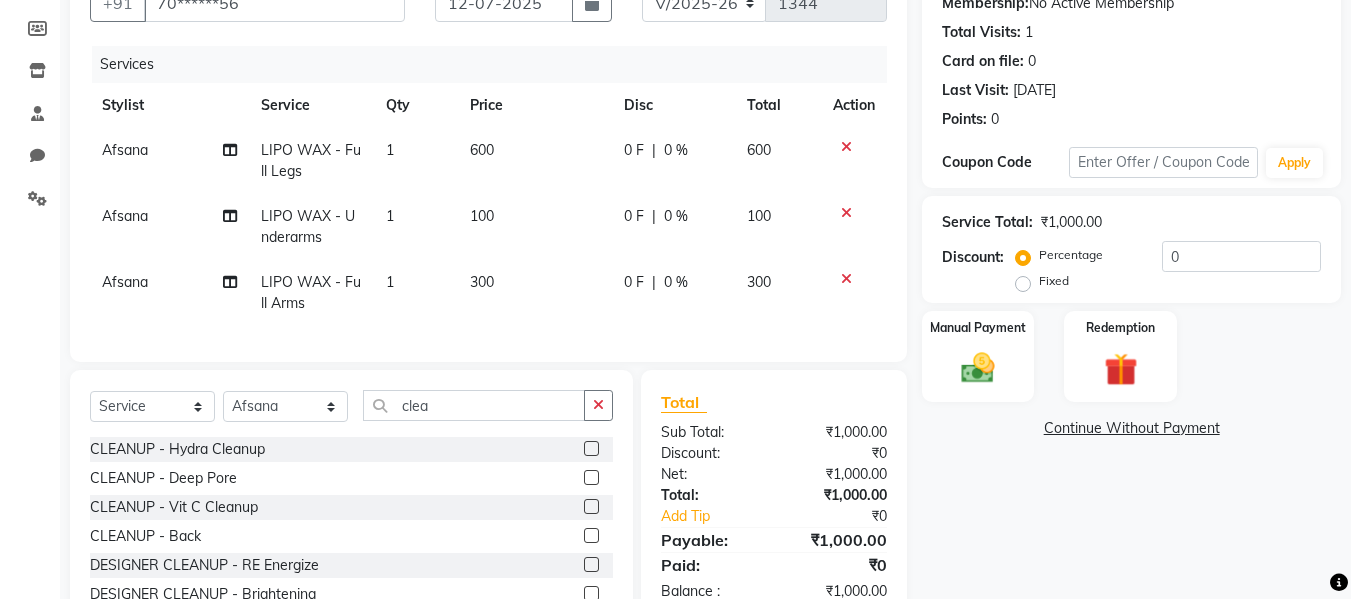 click 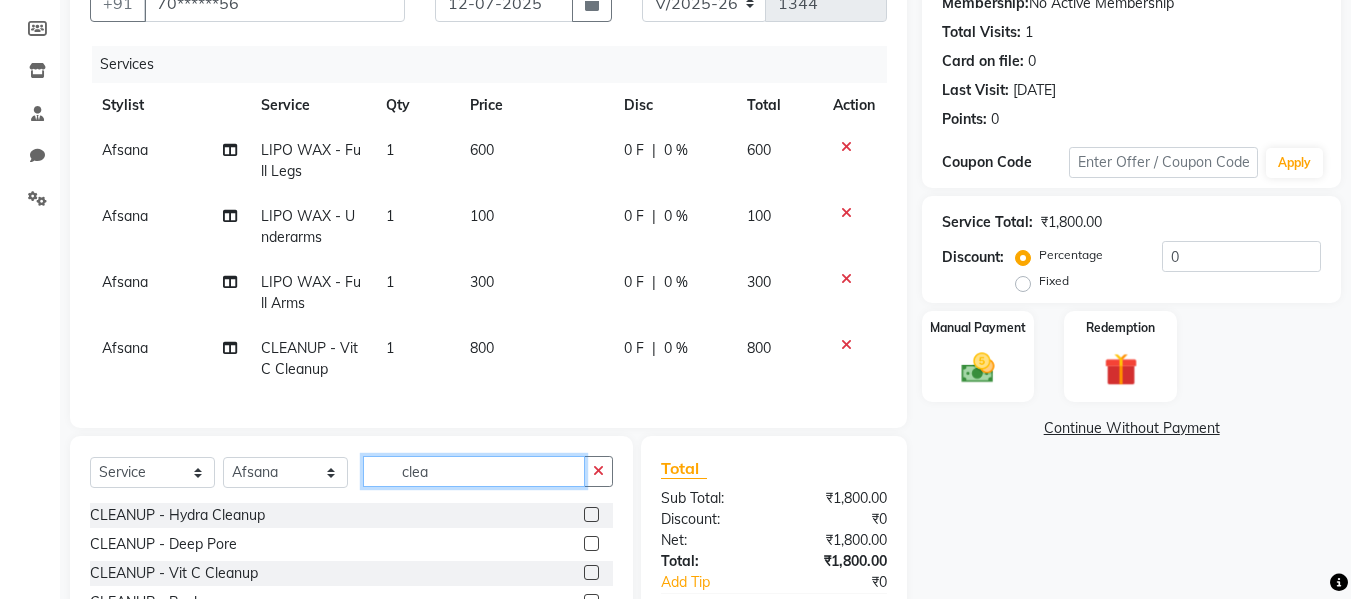 click on "clea" 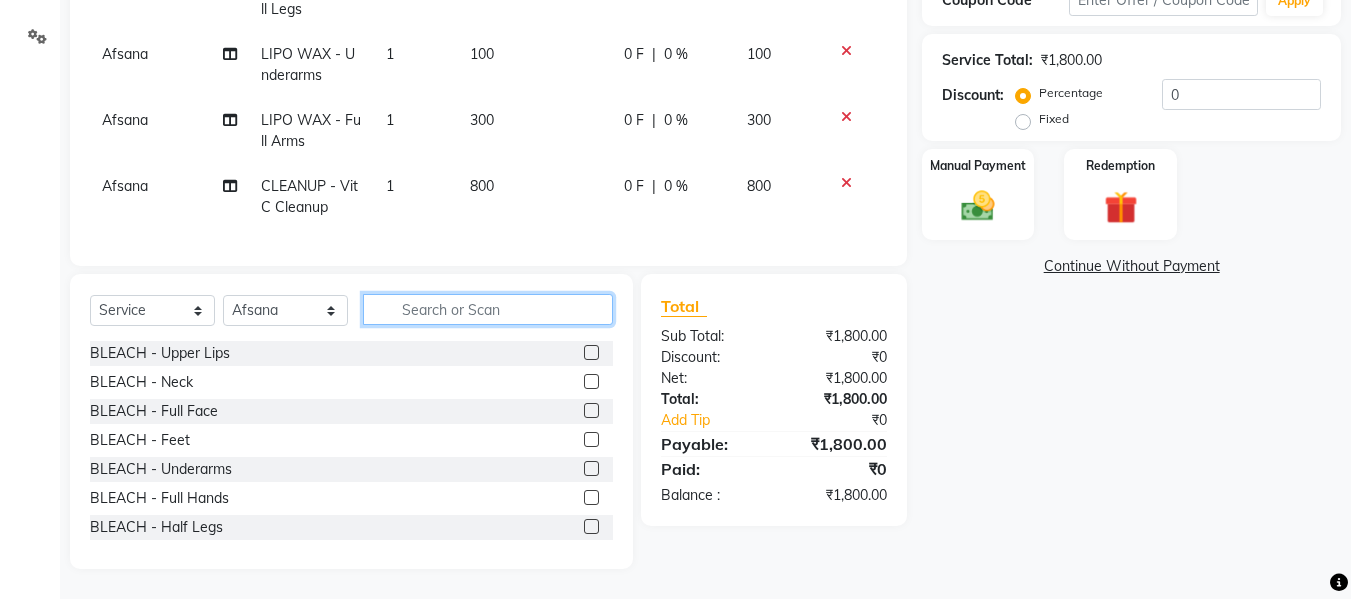 scroll, scrollTop: 379, scrollLeft: 0, axis: vertical 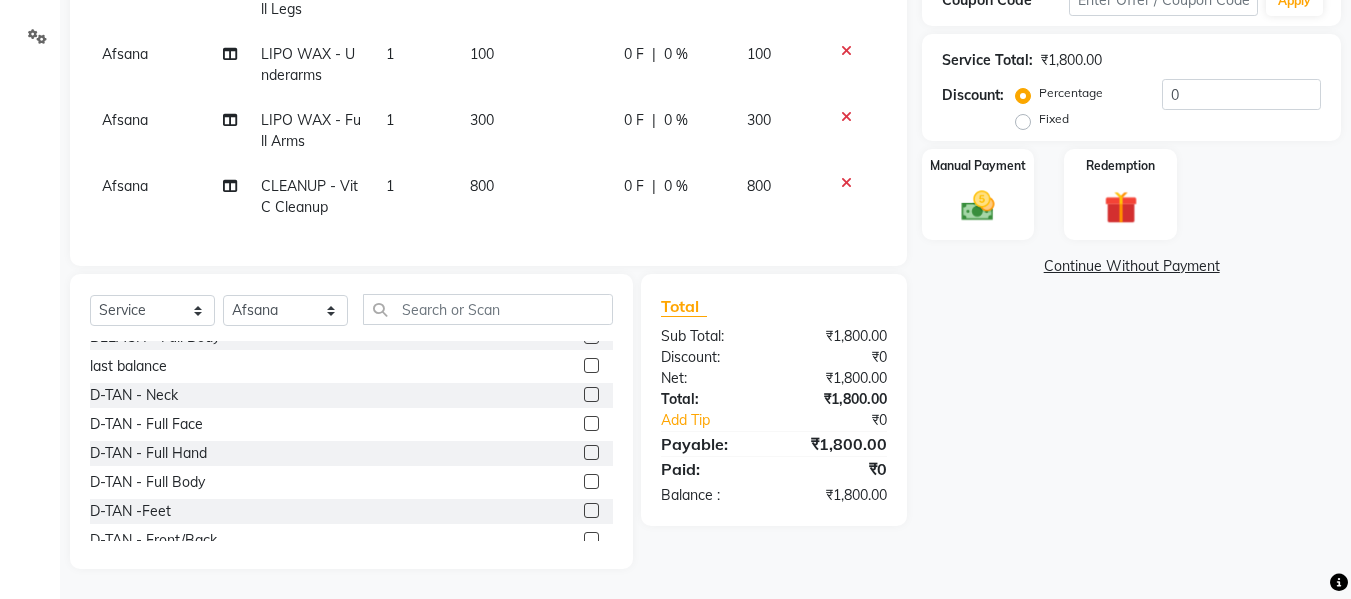 click 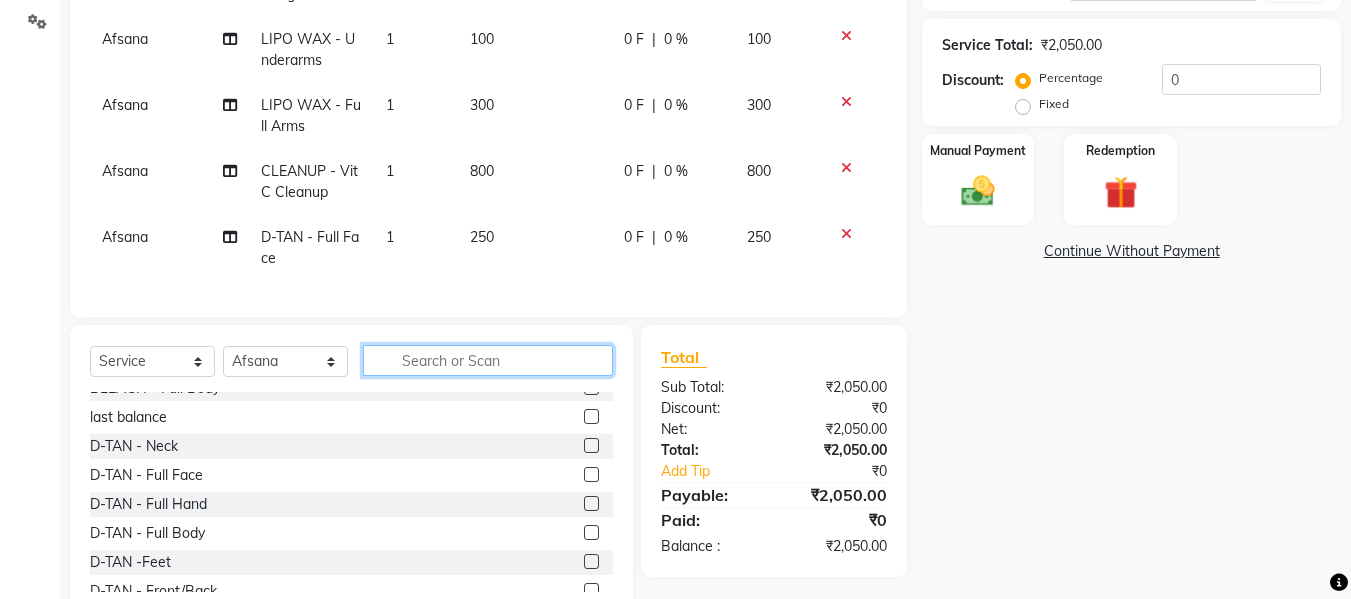 click 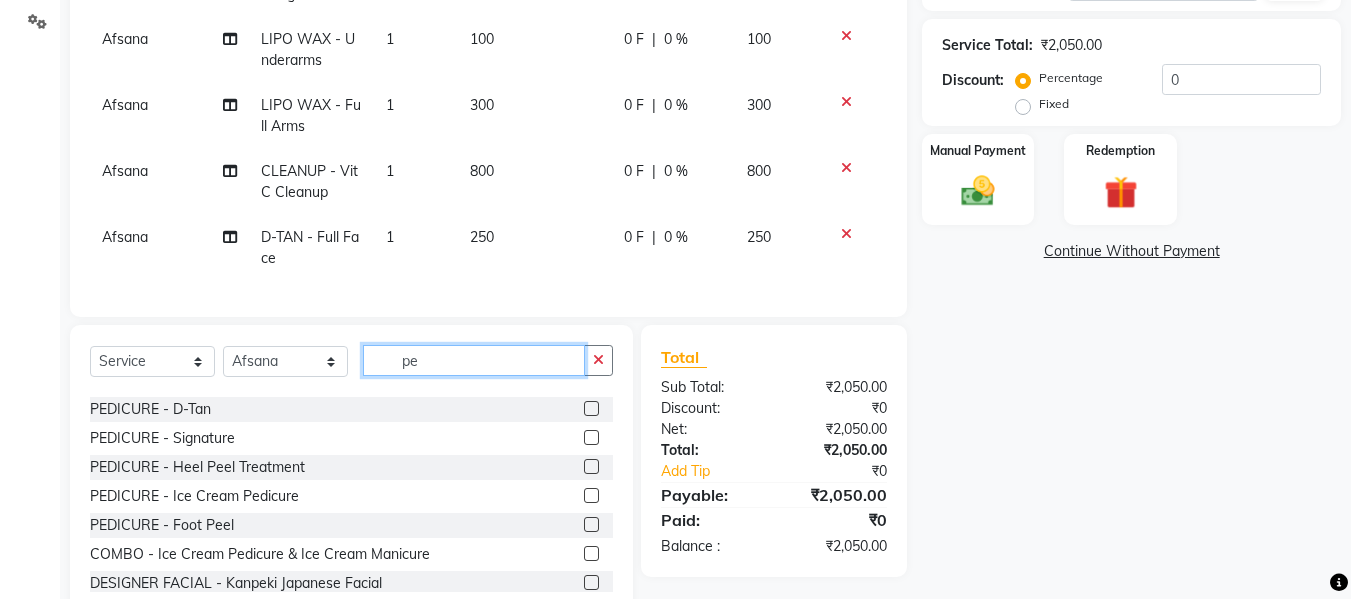 scroll, scrollTop: 0, scrollLeft: 0, axis: both 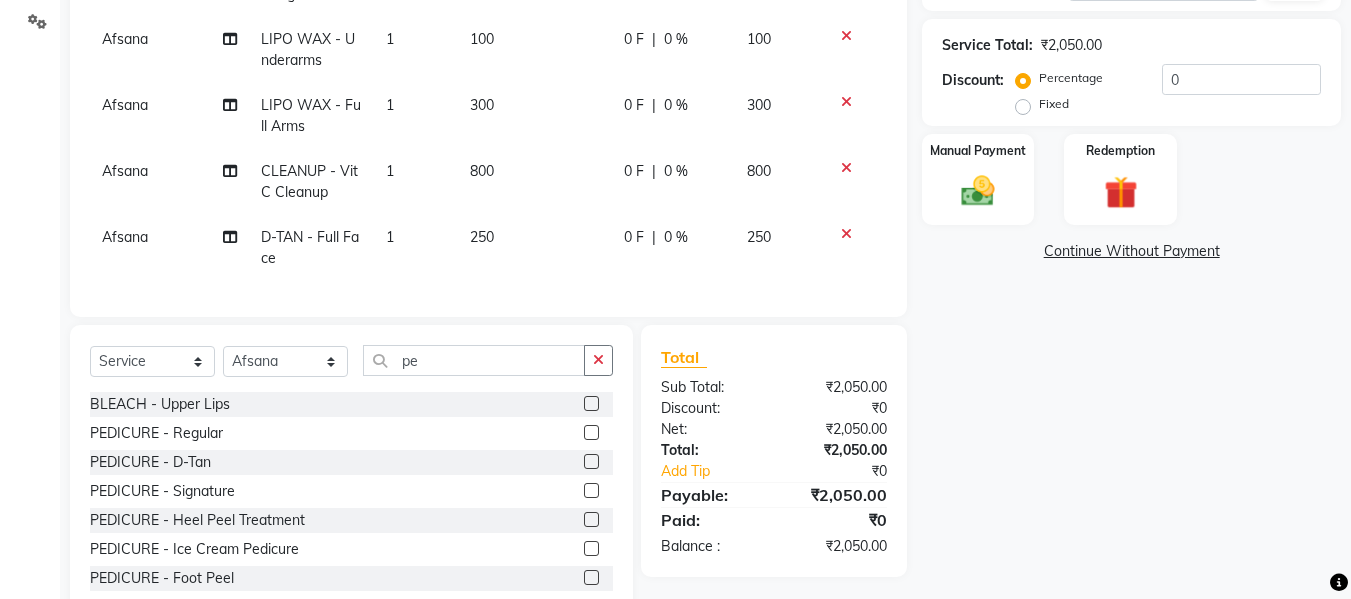 click 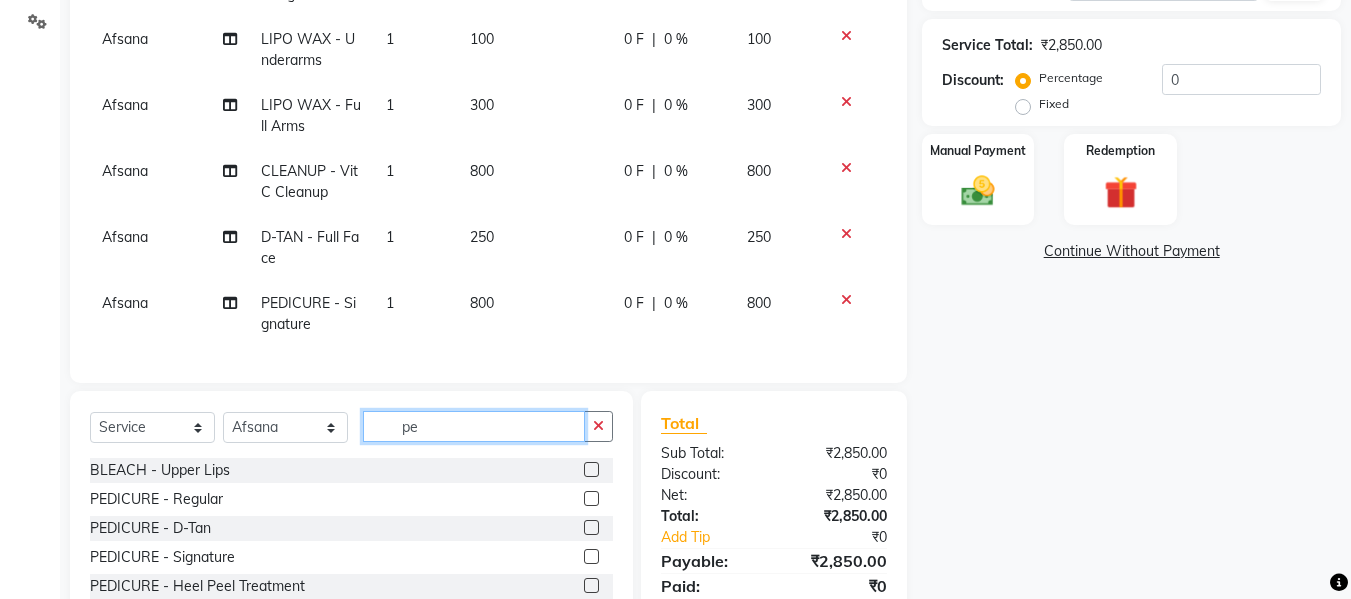 click on "pe" 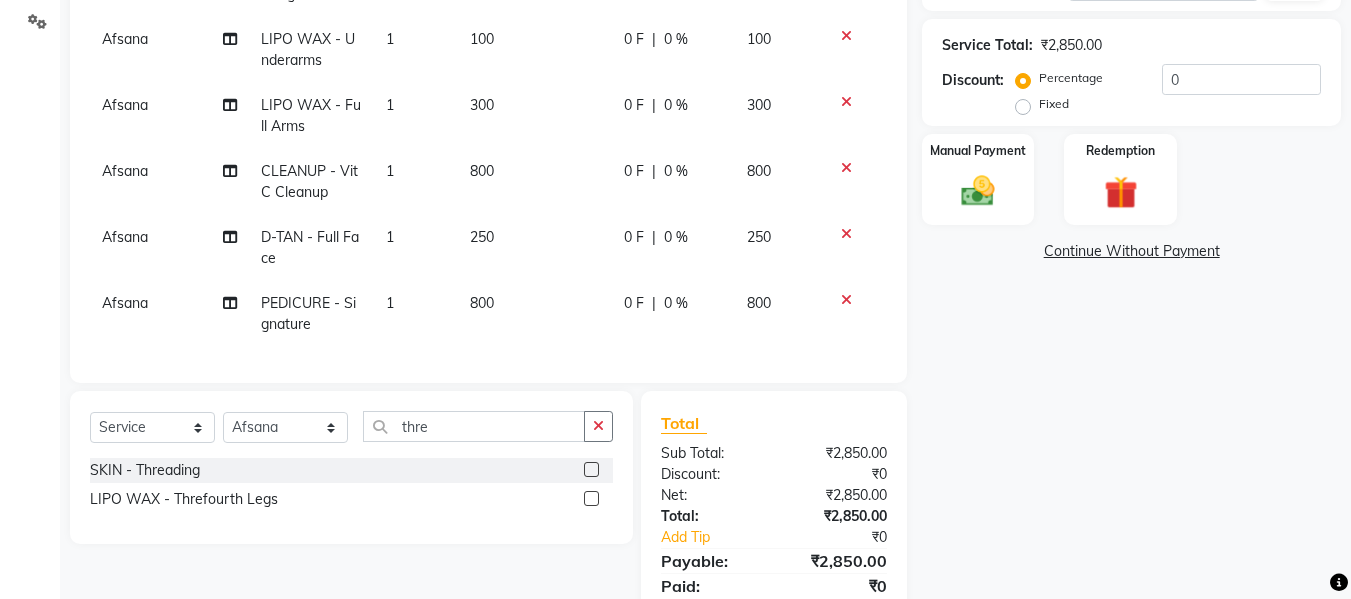 click 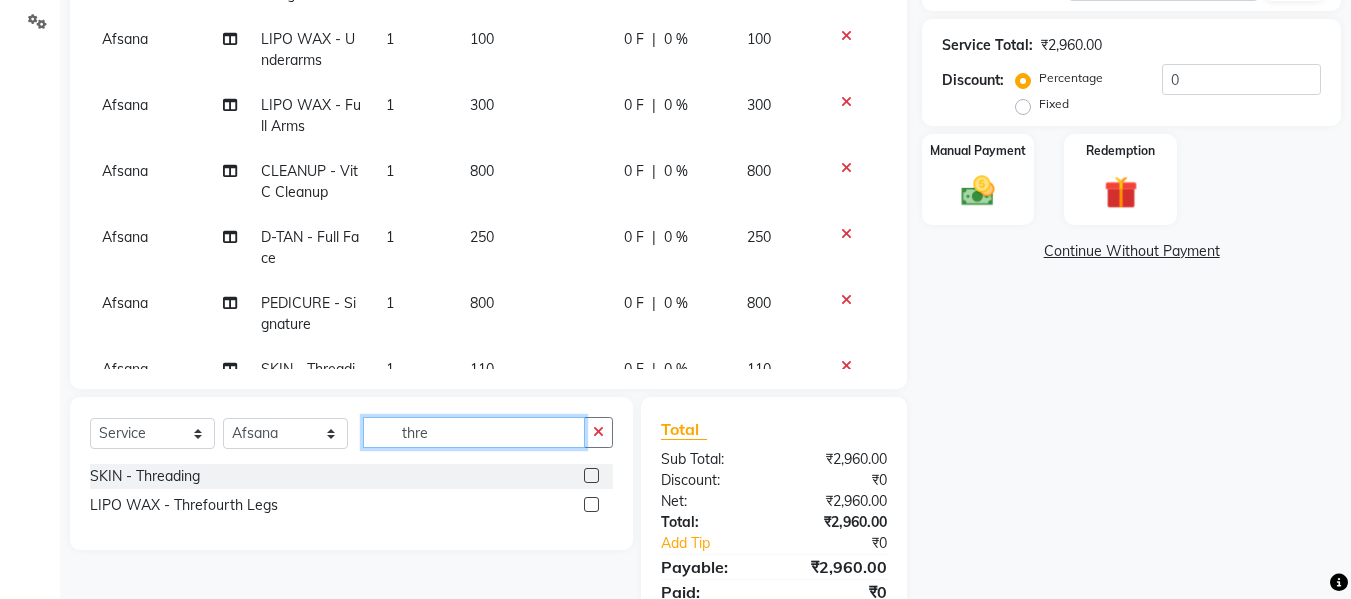 click on "thre" 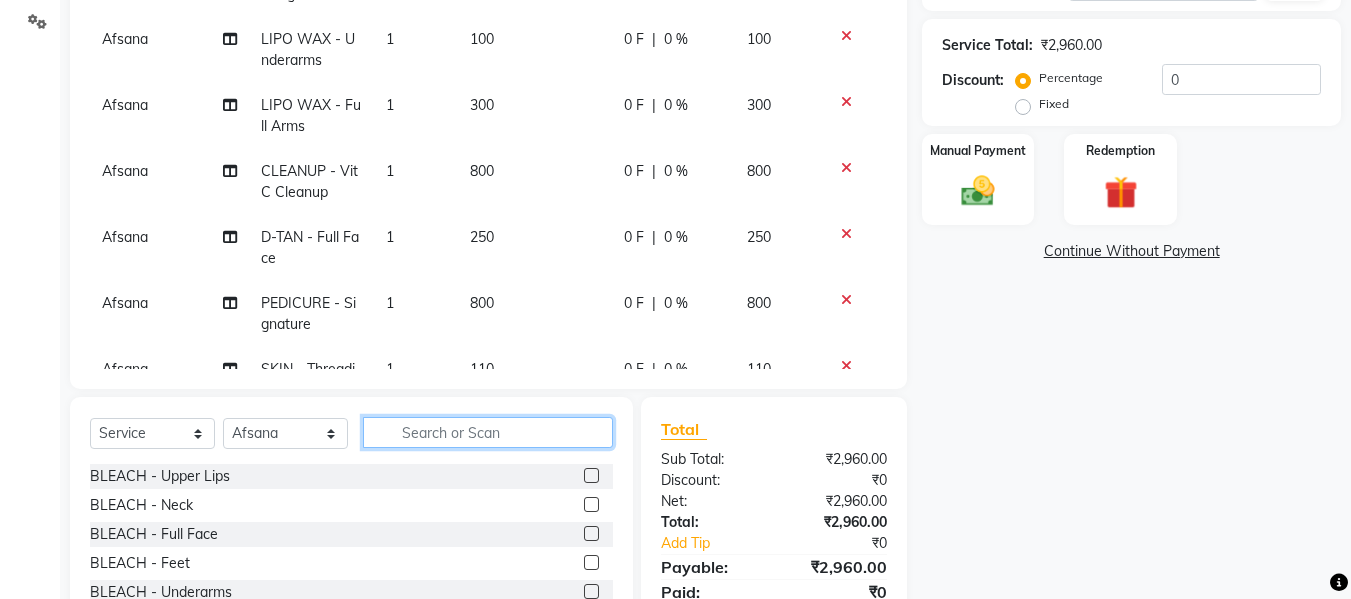 scroll, scrollTop: 75, scrollLeft: 0, axis: vertical 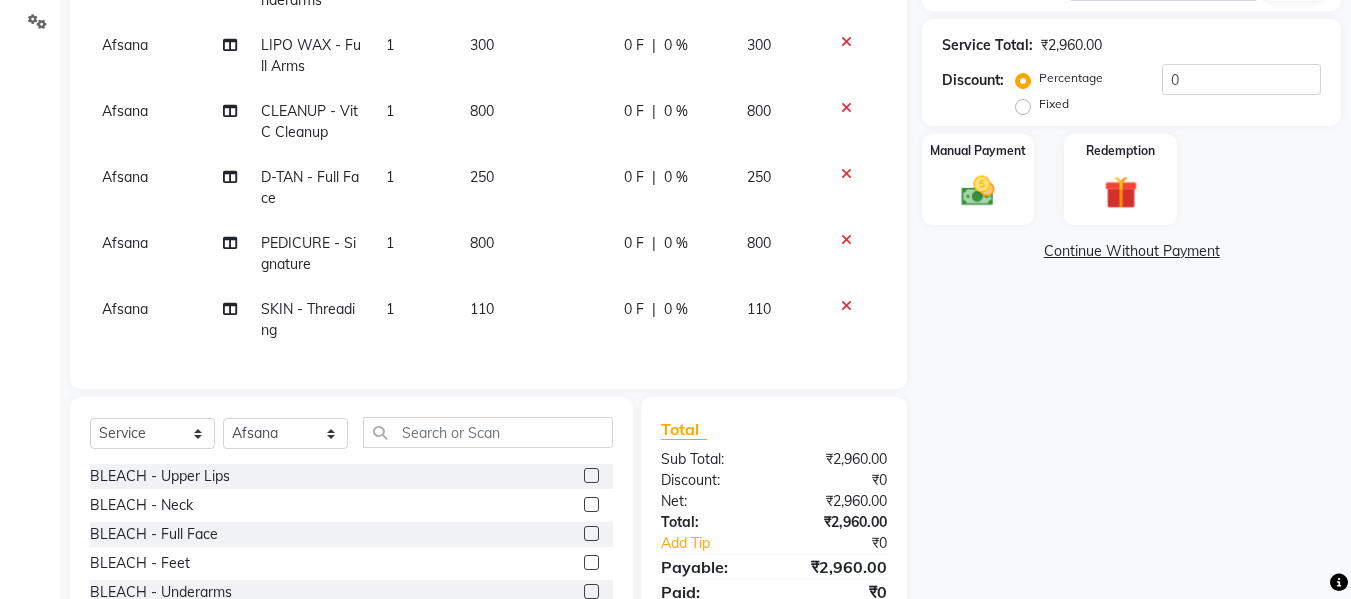 click on "110" 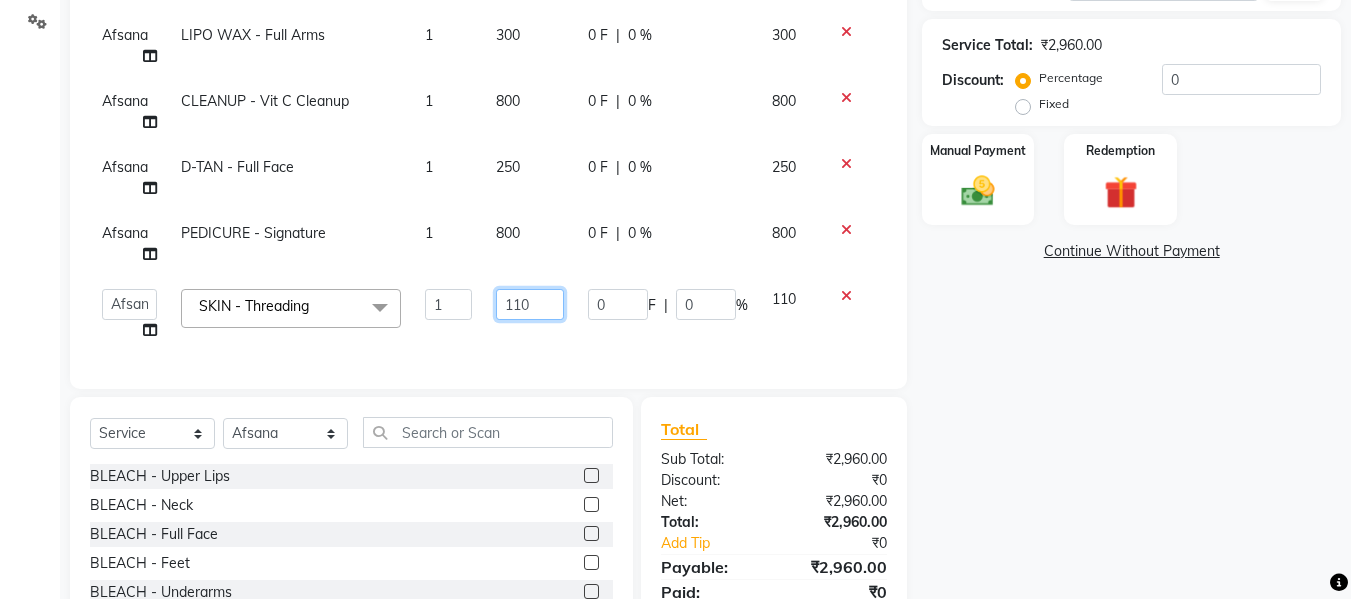 click on "110" 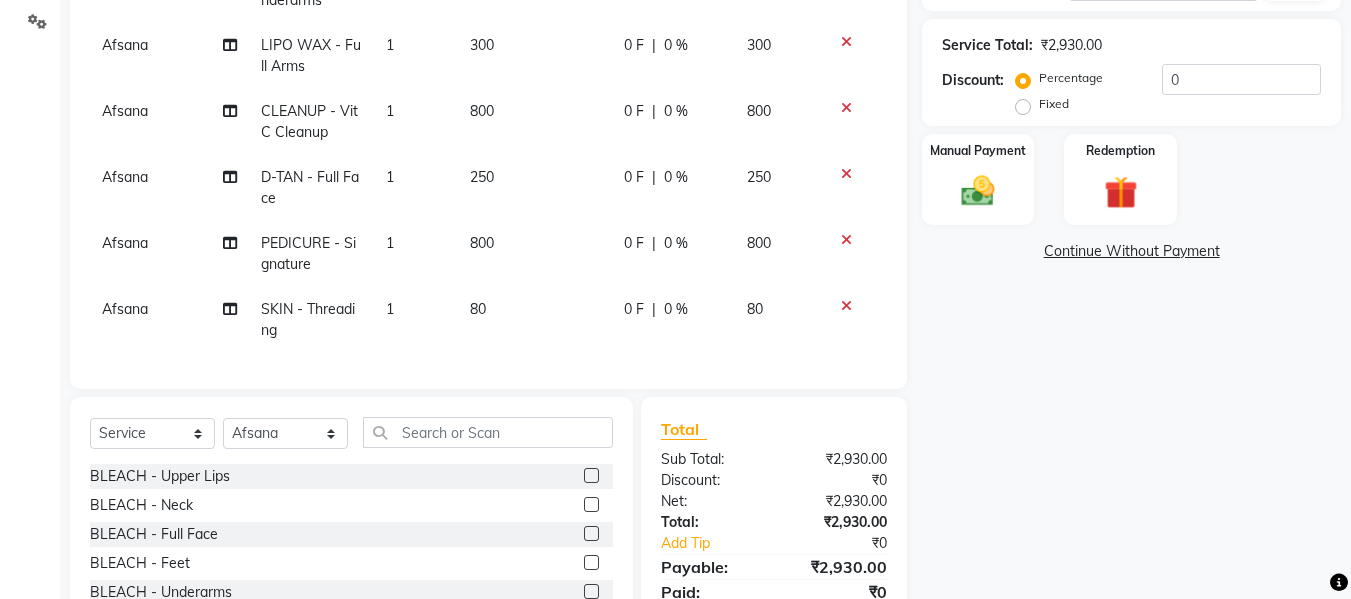 click on "Discount:" 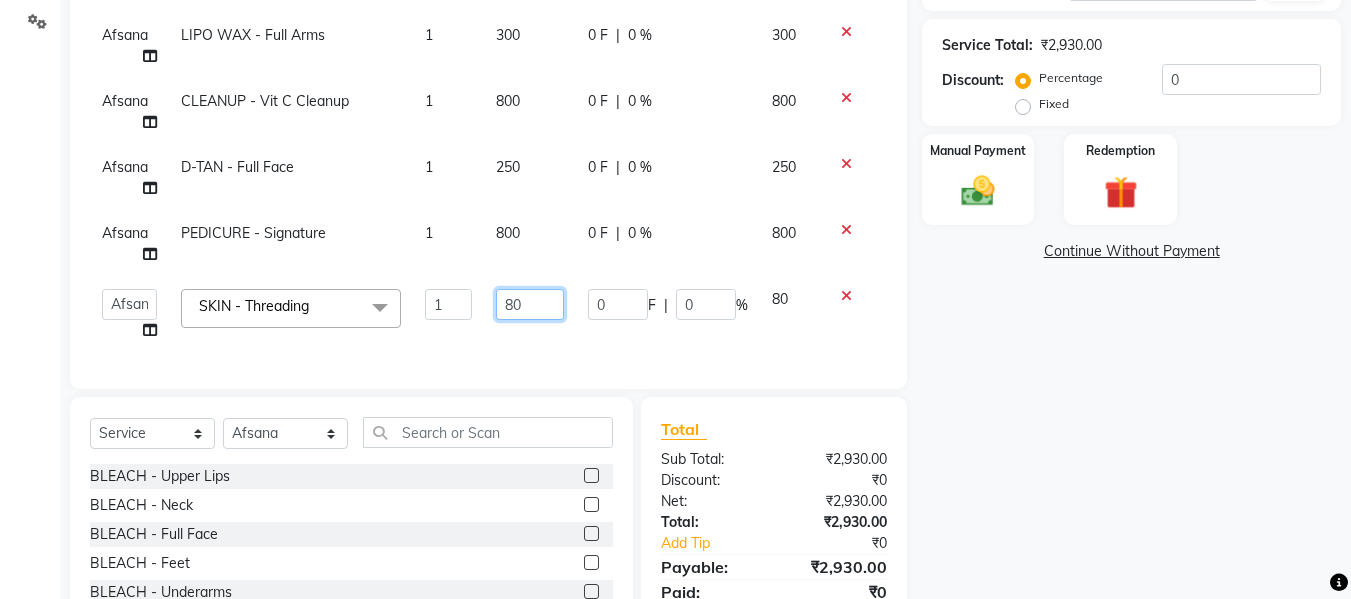 click on "80" 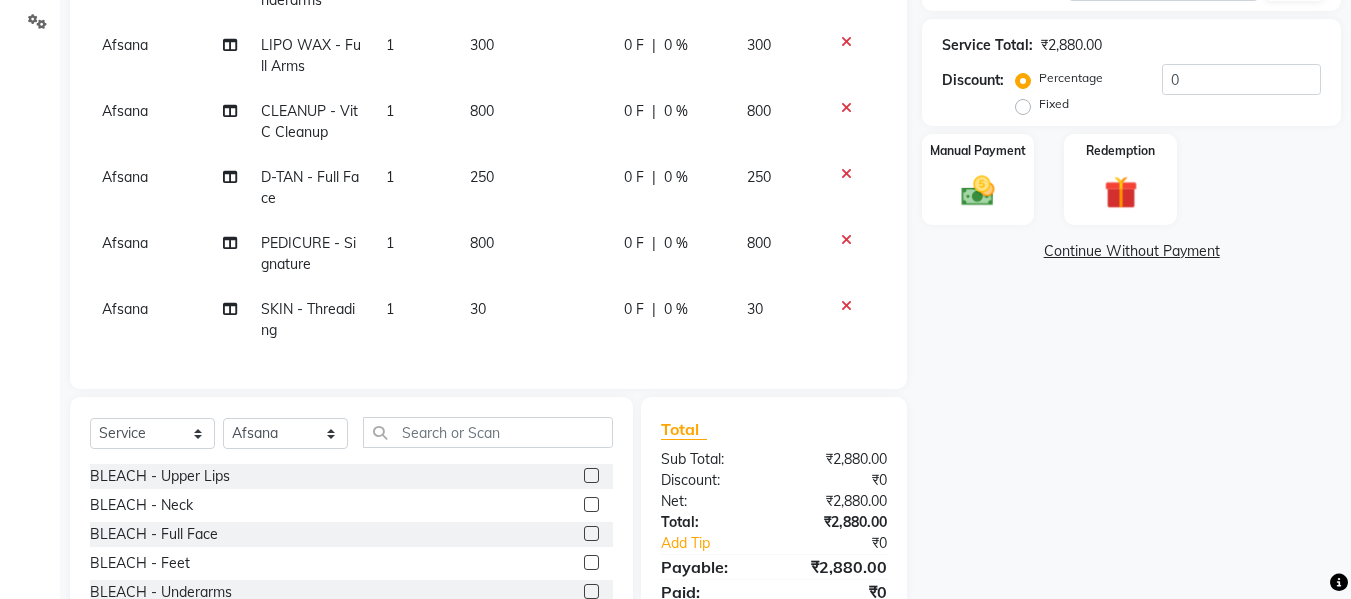 click on "Total" 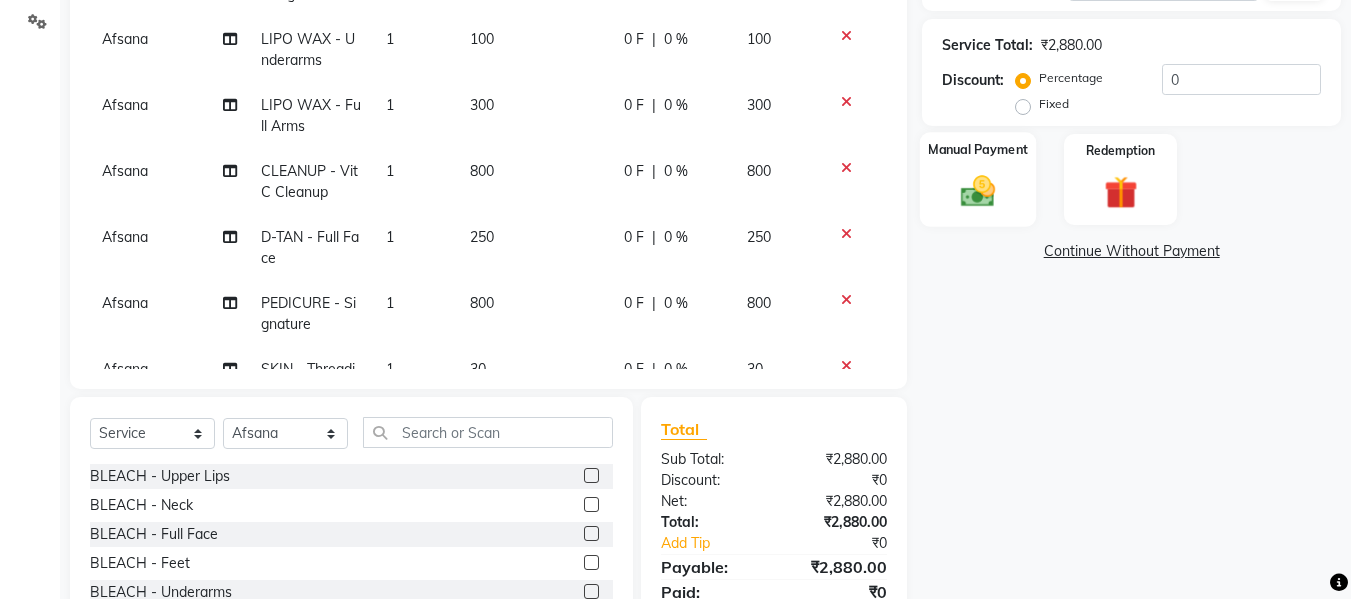 click on "Manual Payment" 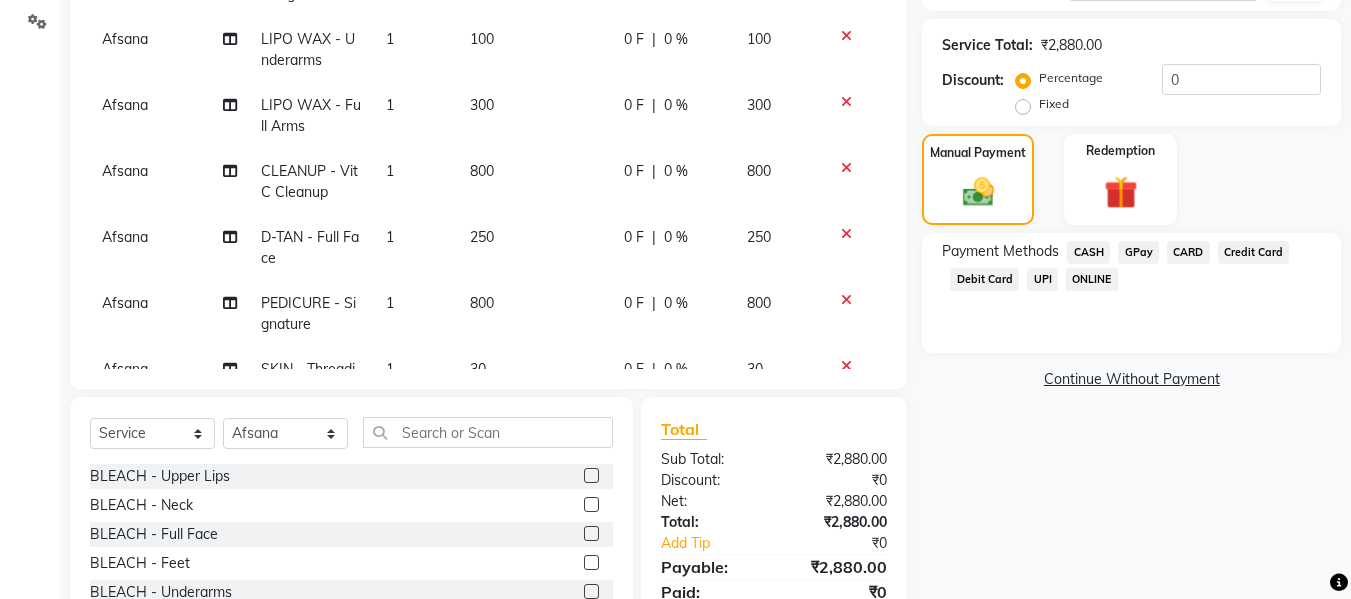 click on "GPay" 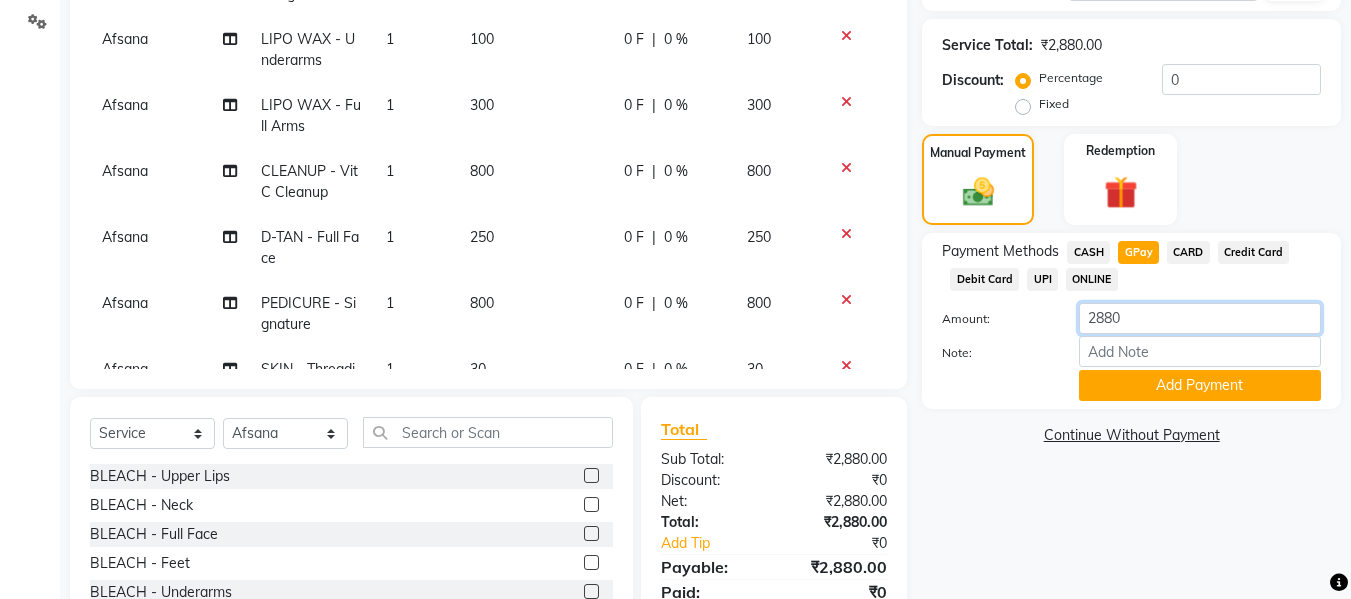 click on "2880" 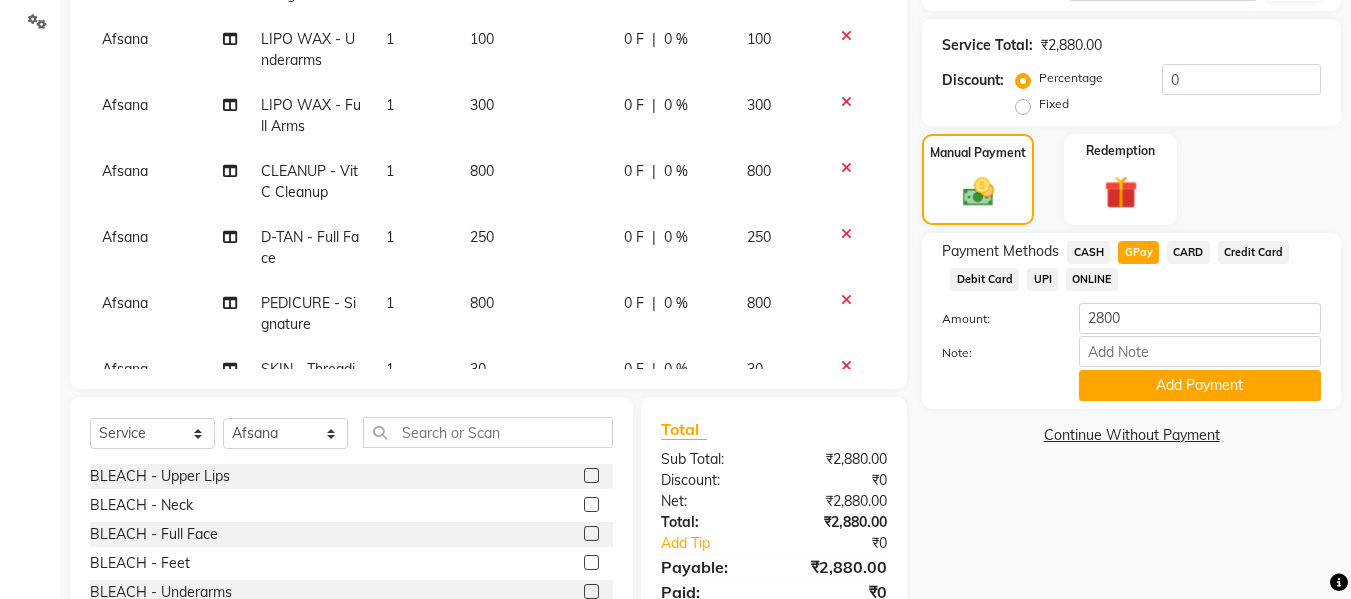 click on "Payment Methods  CASH   GPay   CARD   Credit Card   Debit Card   UPI   ONLINE  Amount: 2800 Note: Add Payment" 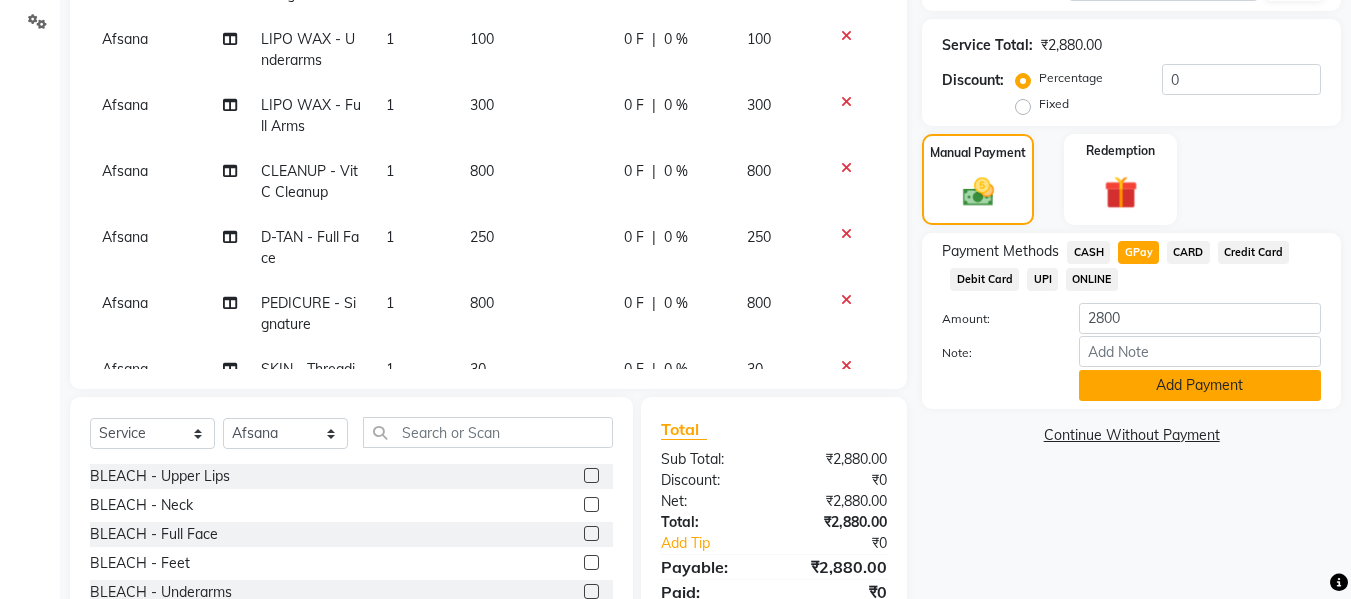 click on "Add Payment" 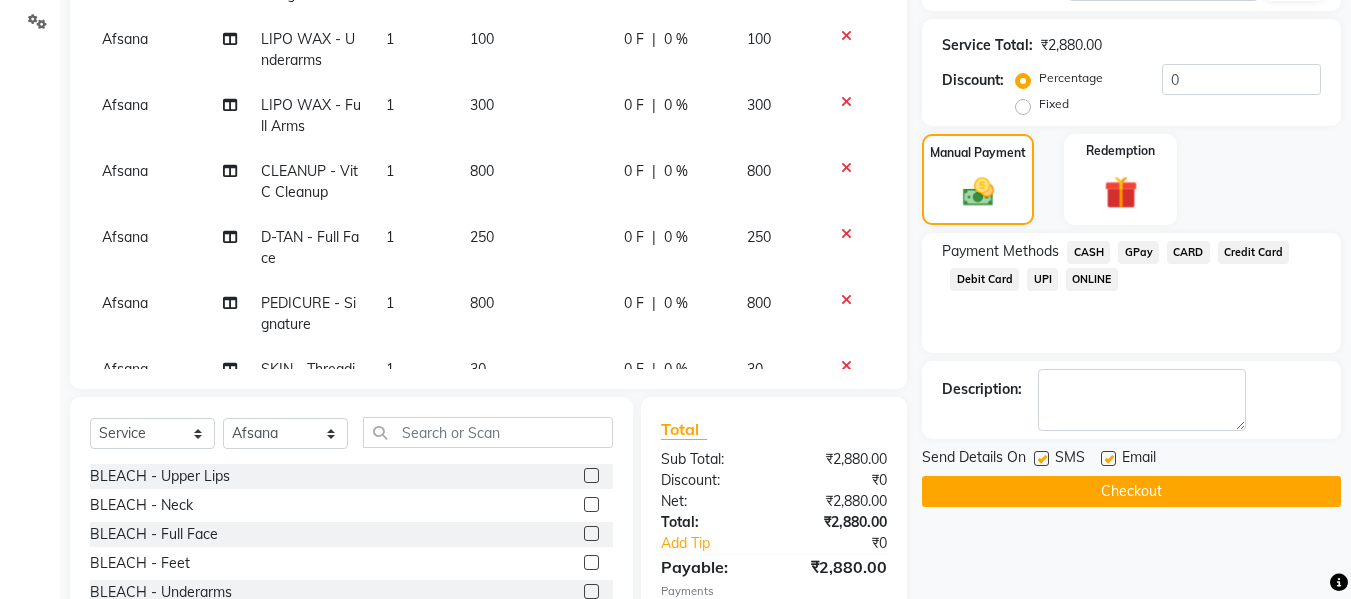 click on "GPay" 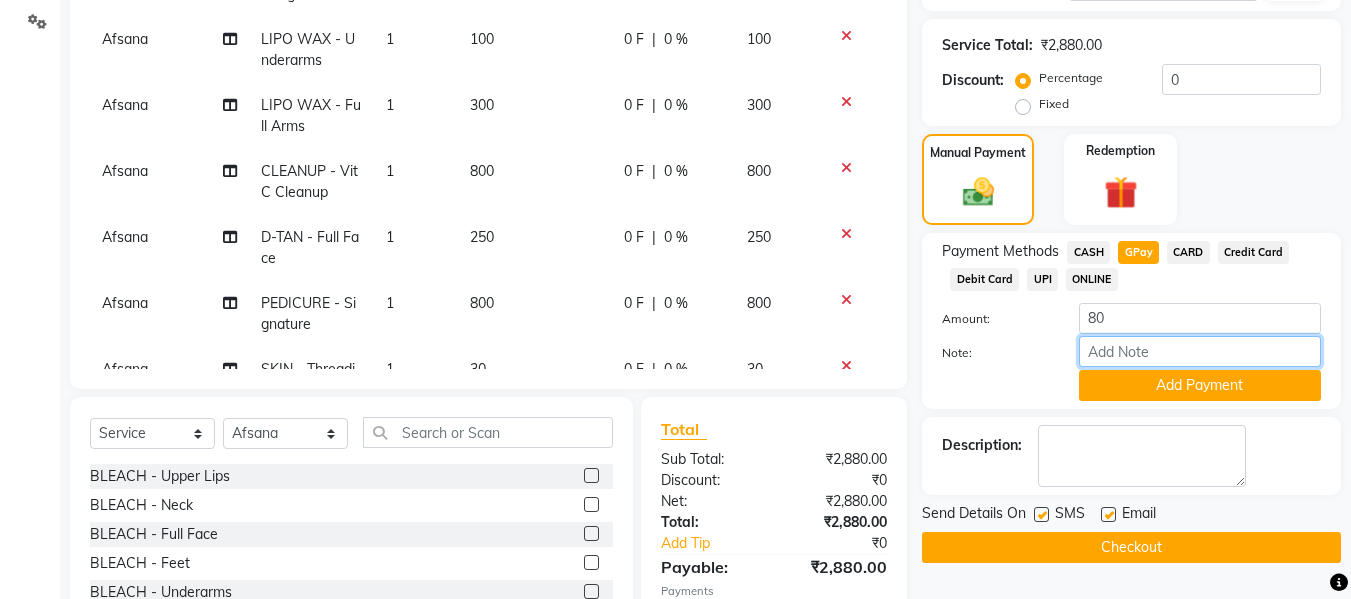 click on "Note:" at bounding box center [1200, 351] 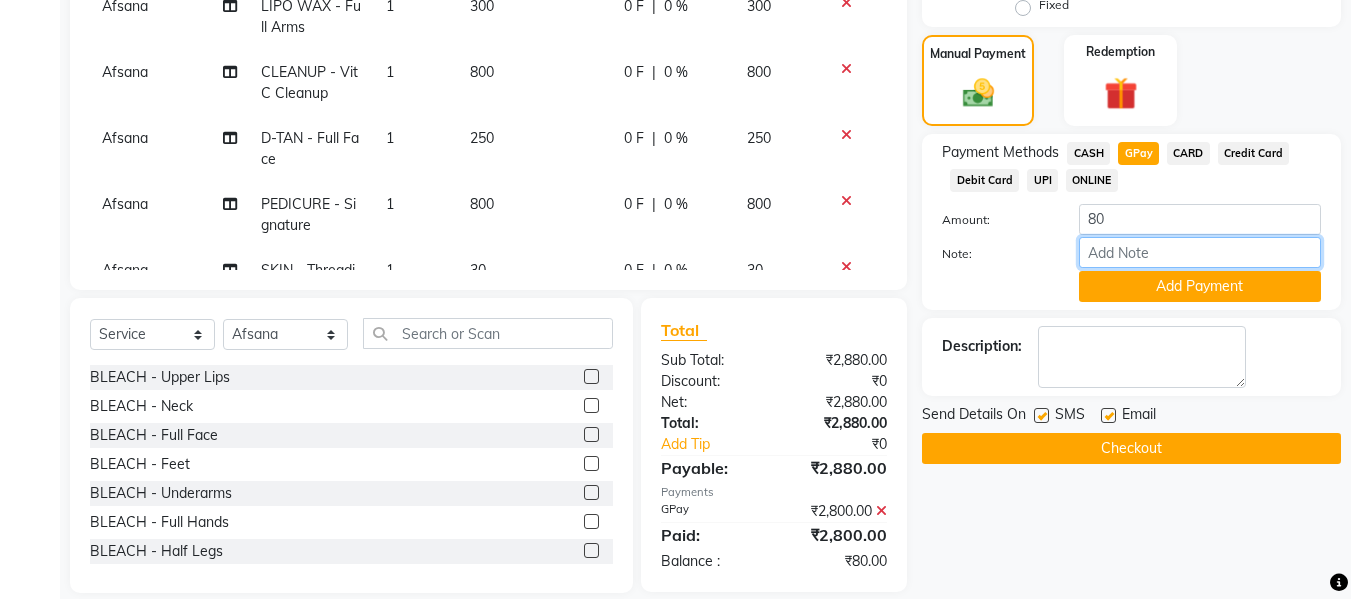 scroll, scrollTop: 502, scrollLeft: 0, axis: vertical 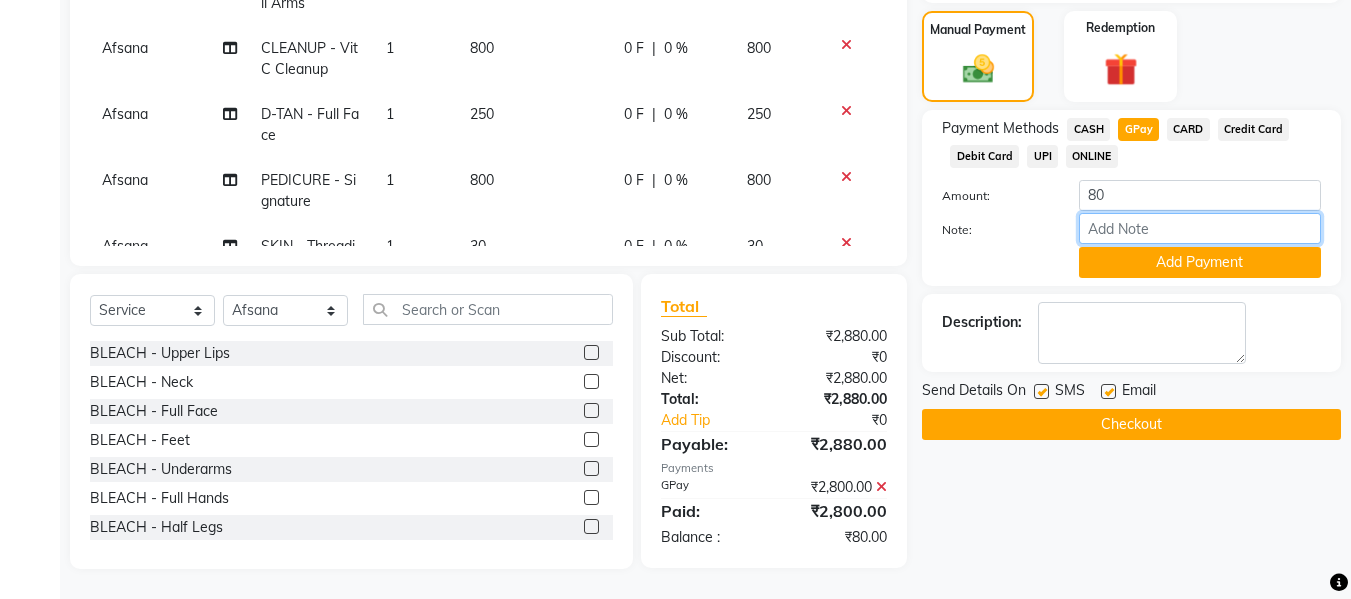 click on "Note:" at bounding box center (1200, 228) 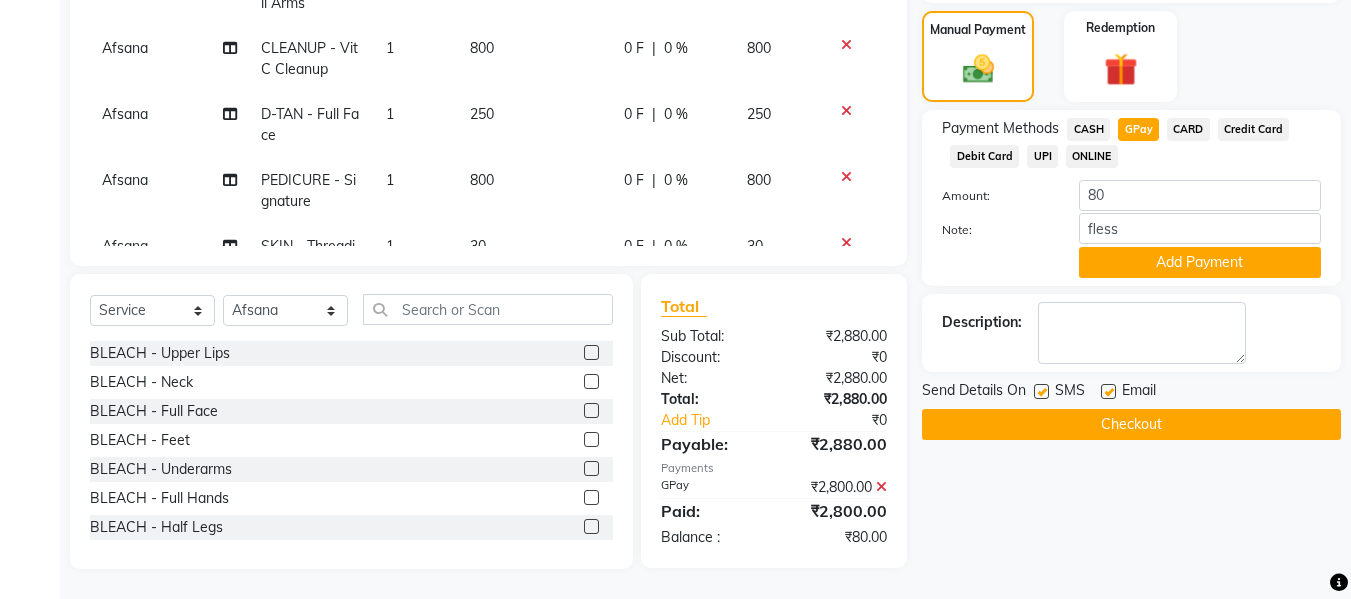 click 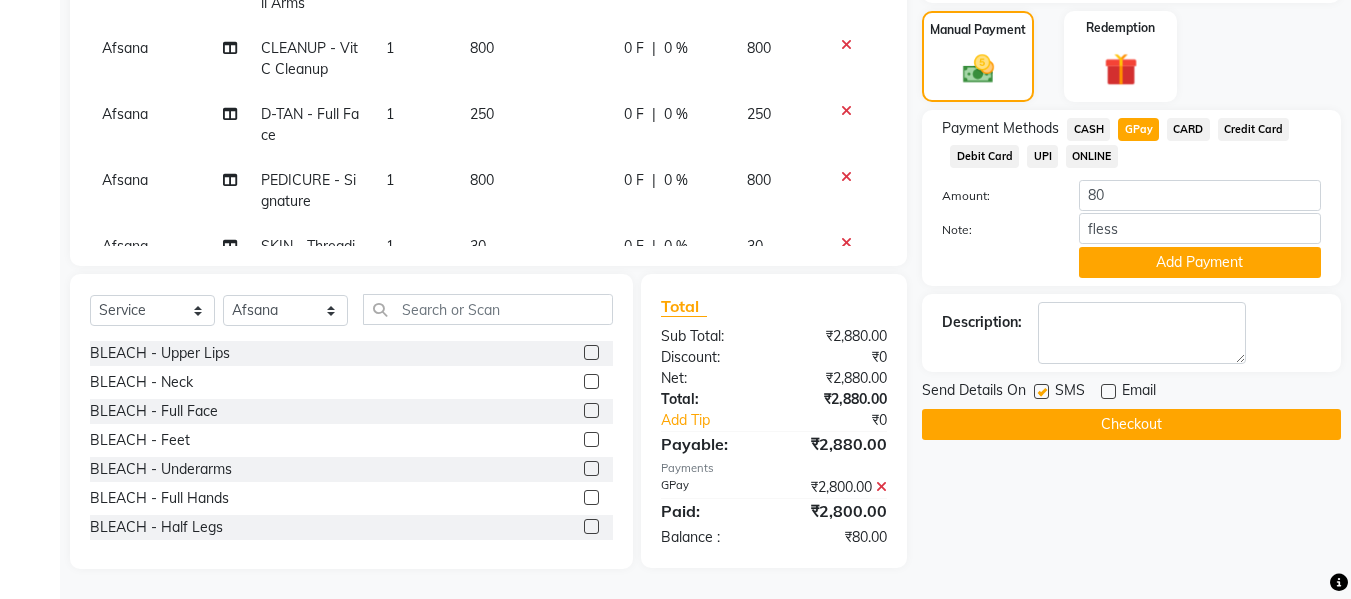 click 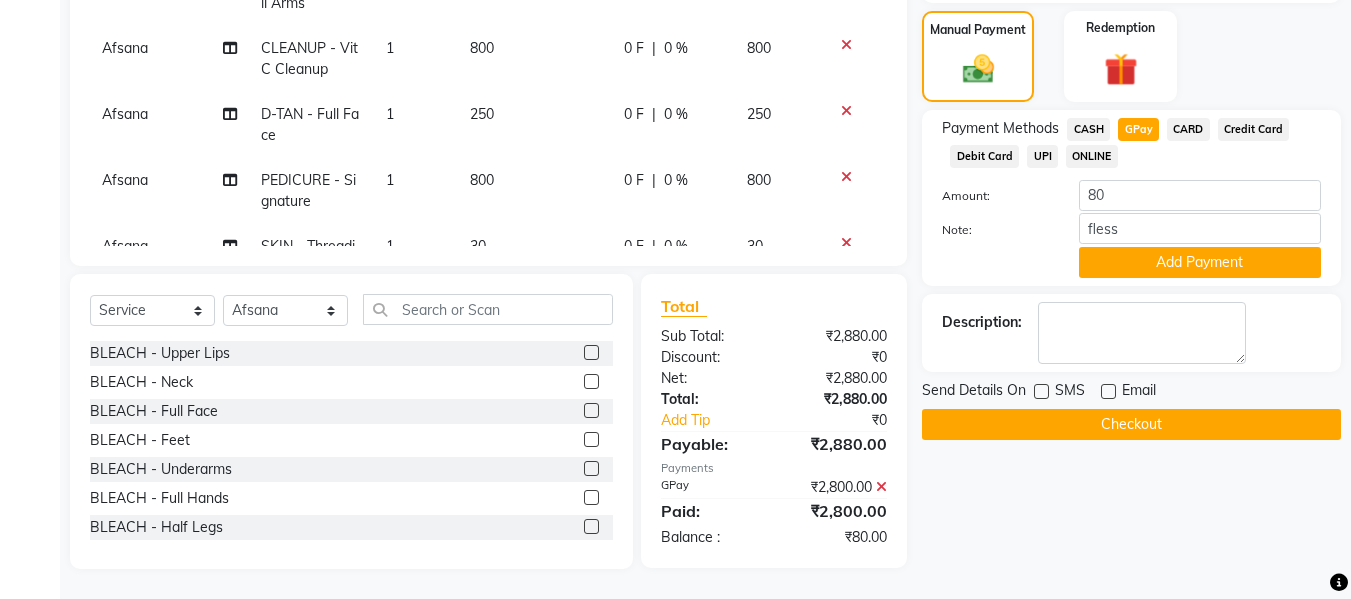 click on "Checkout" 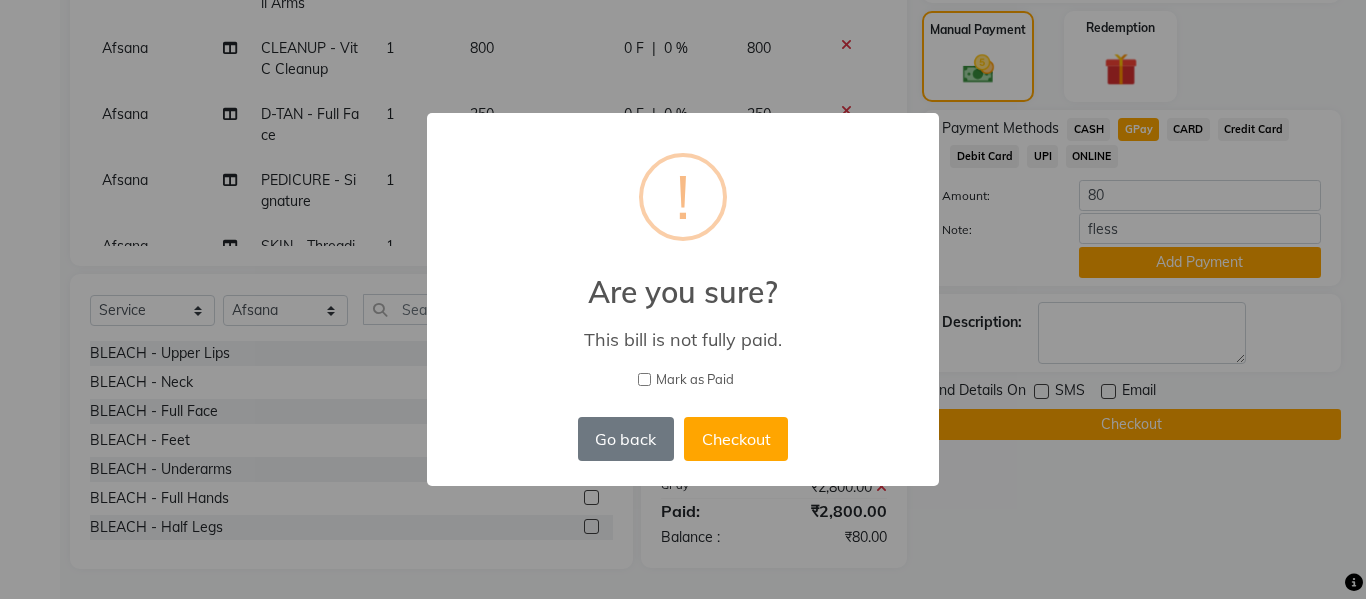 click on "× ! Are you sure? This bill is not fully paid. [PERSON_NAME] as Paid Go back No Checkout" at bounding box center [683, 299] 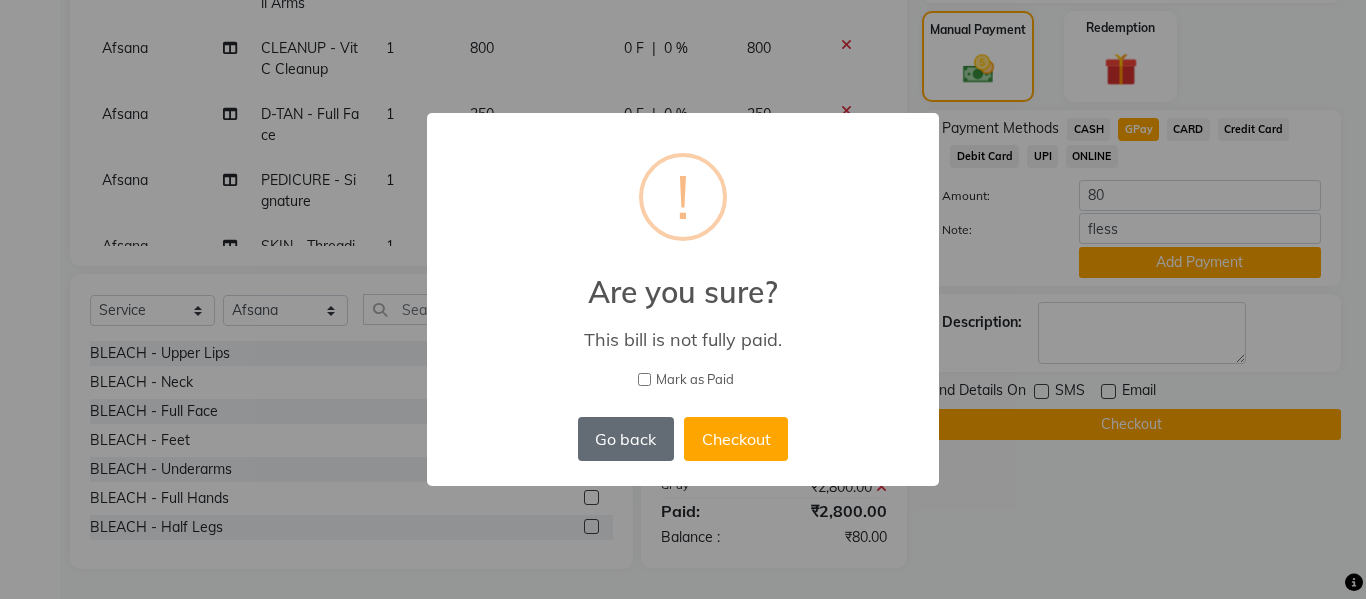 click on "Go back" at bounding box center [626, 439] 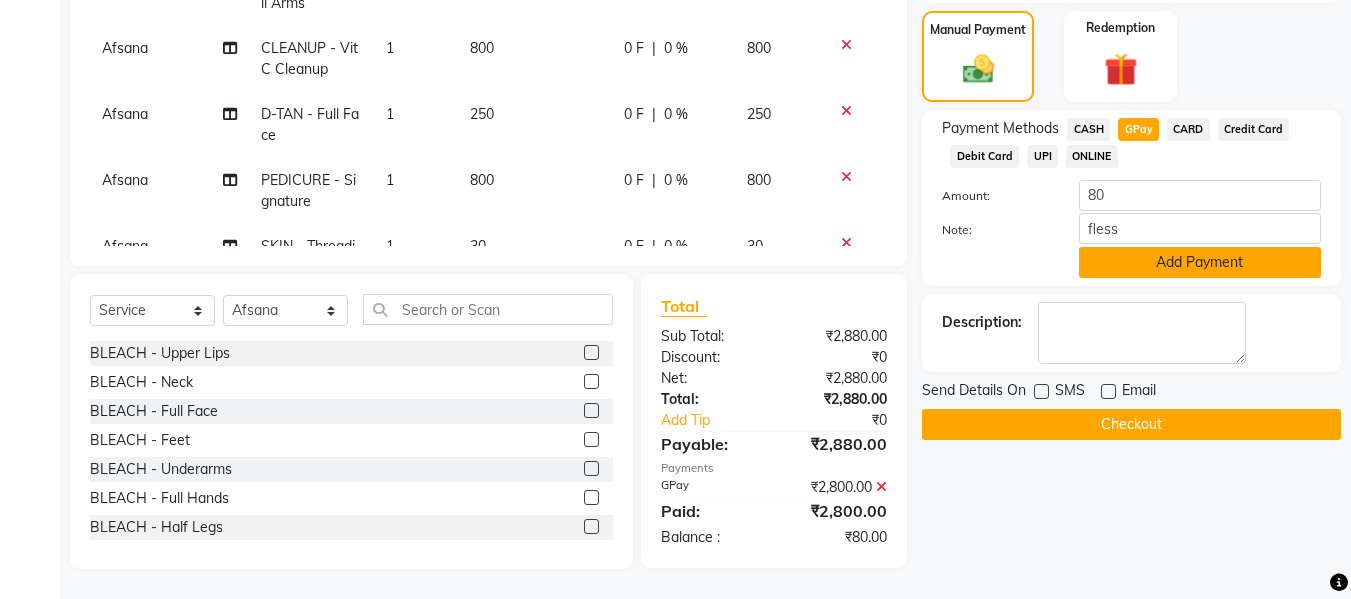 click on "Add Payment" 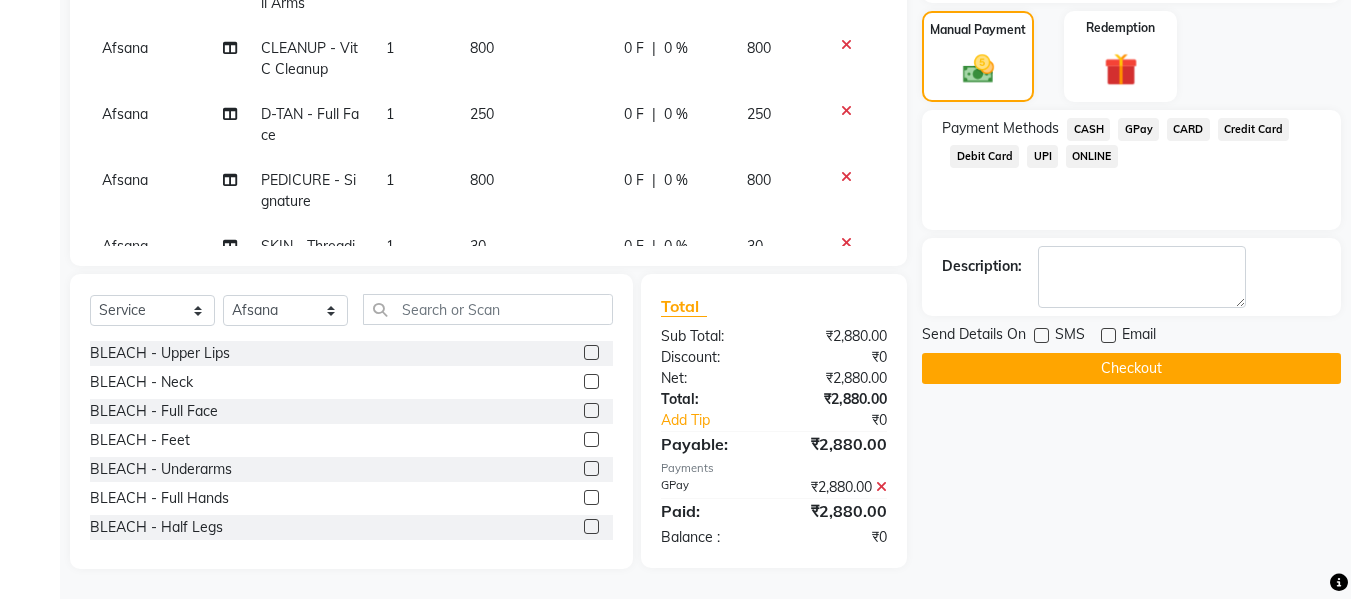 click on "Checkout" 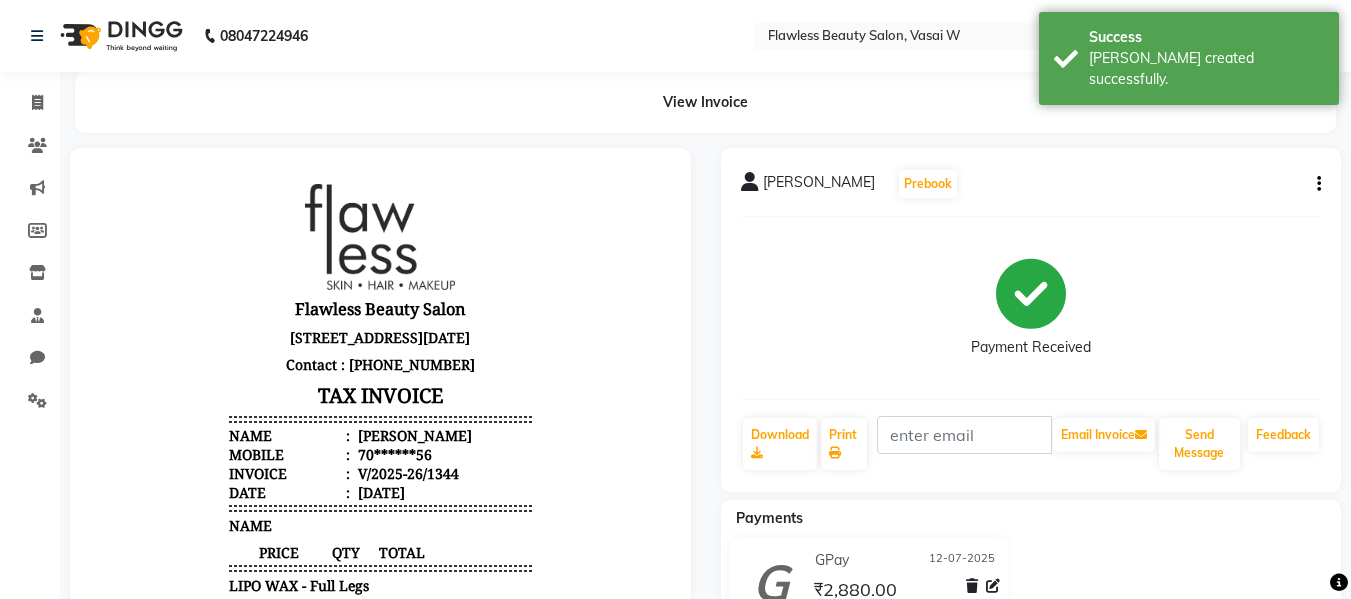 scroll, scrollTop: 16, scrollLeft: 0, axis: vertical 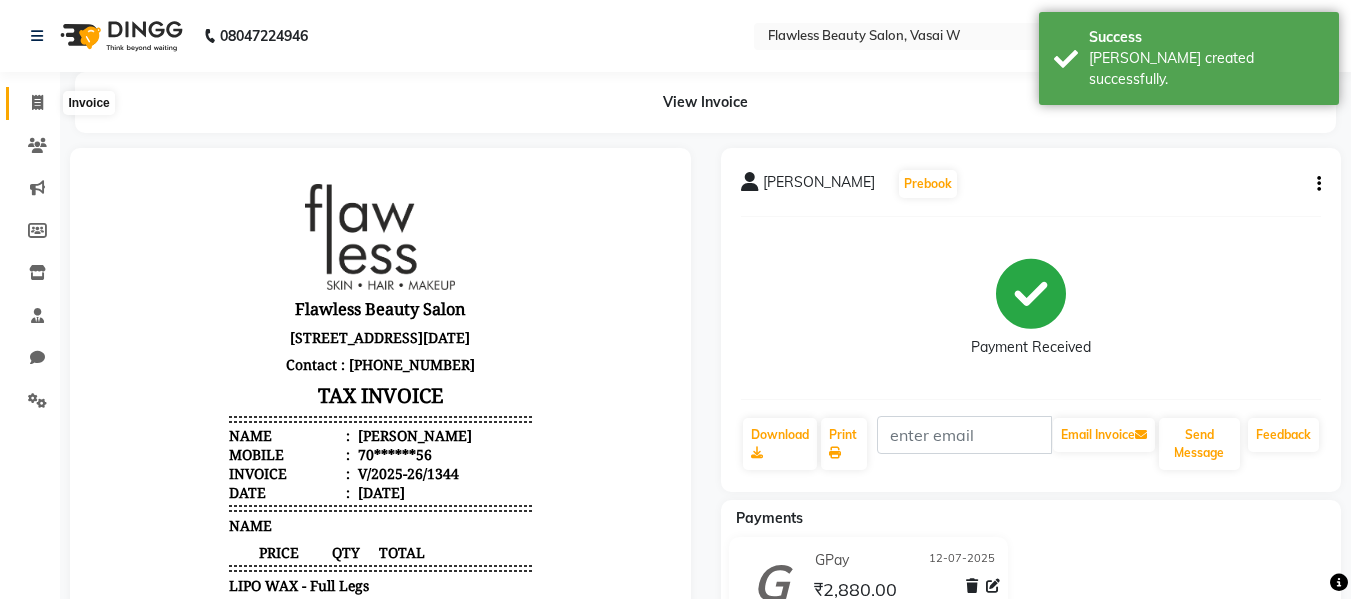 click 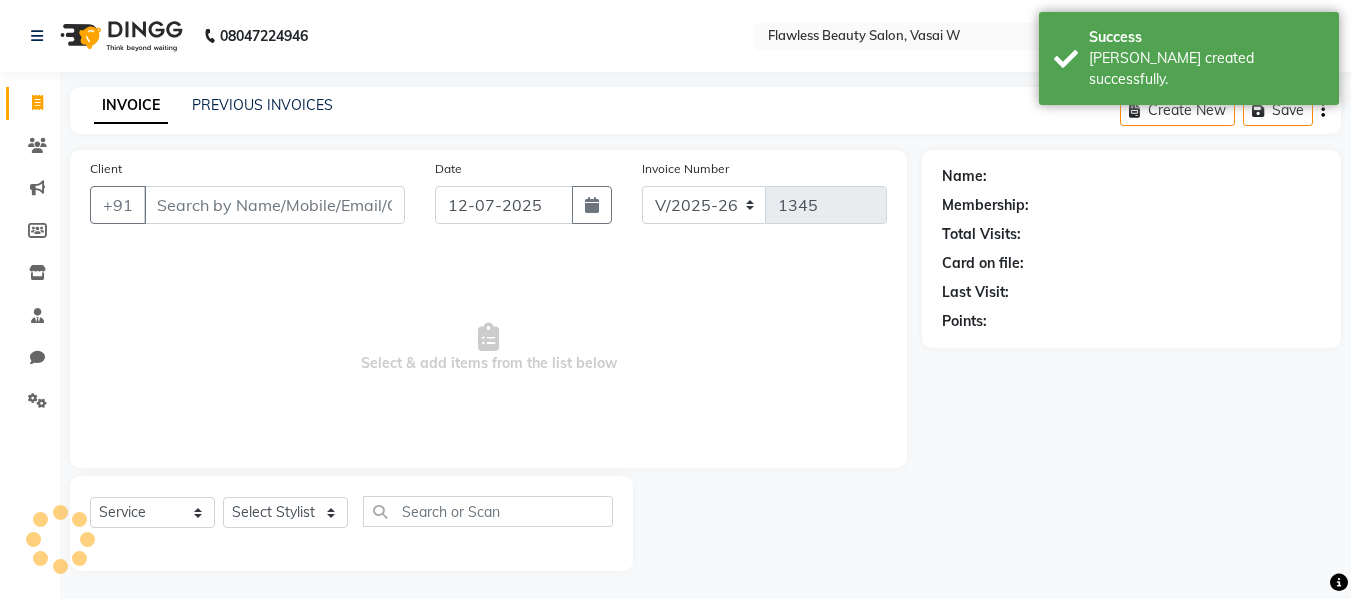 scroll, scrollTop: 2, scrollLeft: 0, axis: vertical 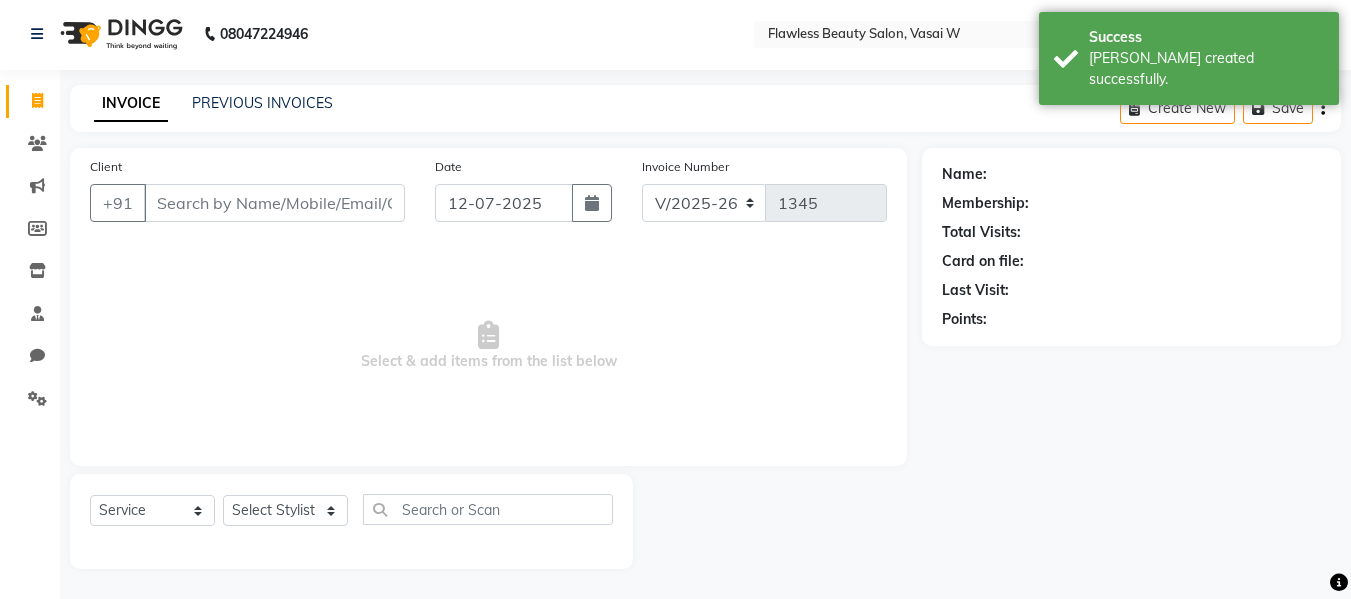 click on "Client" at bounding box center (274, 203) 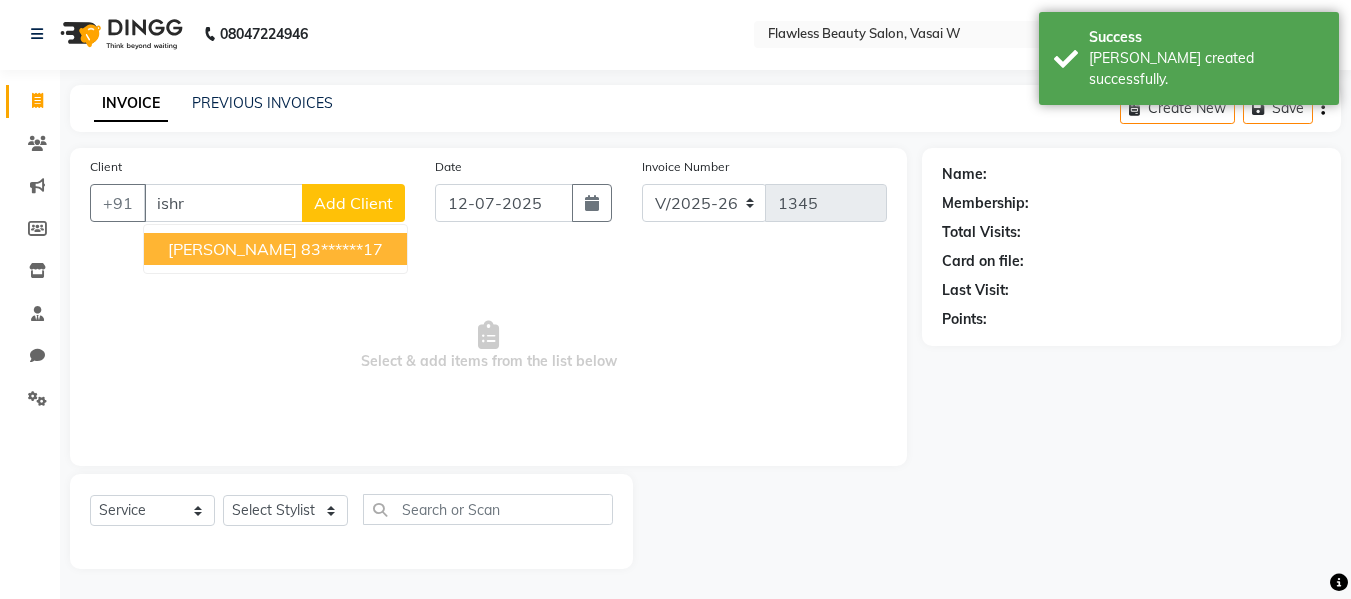 click on "[PERSON_NAME]" at bounding box center (232, 249) 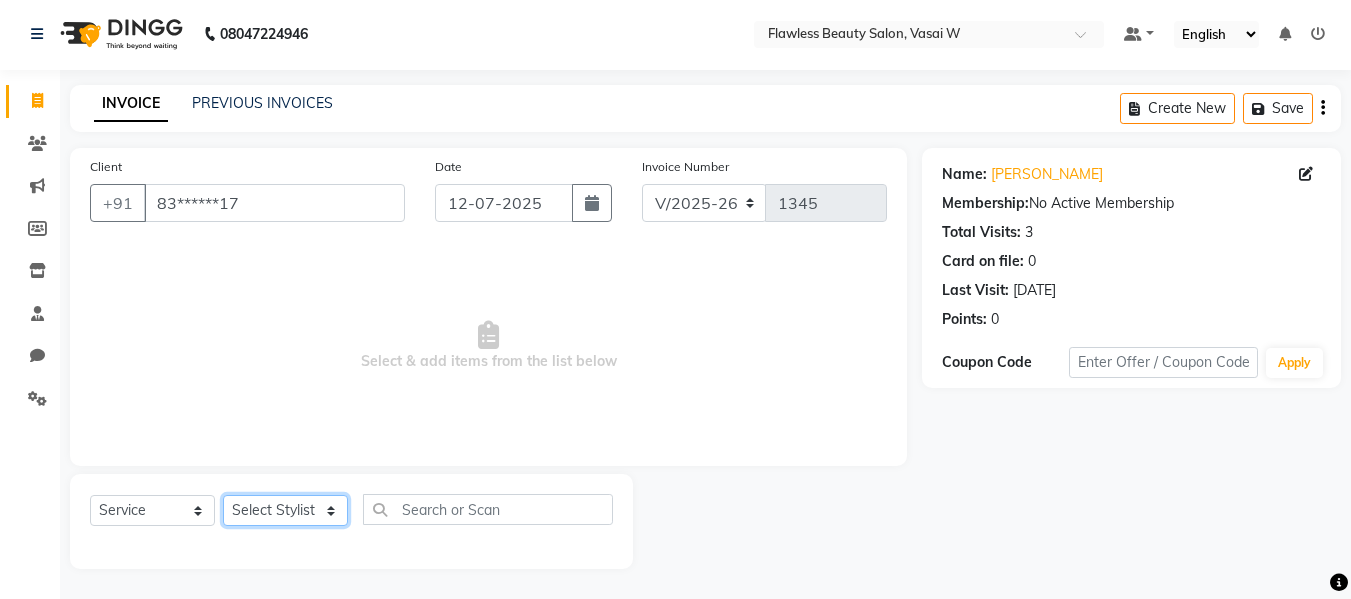 click on "Select Stylist Afsana [PERSON_NAME]  [PERSON_NAME] Maam Nisha  Pari [PERSON_NAME] [PERSON_NAME]" 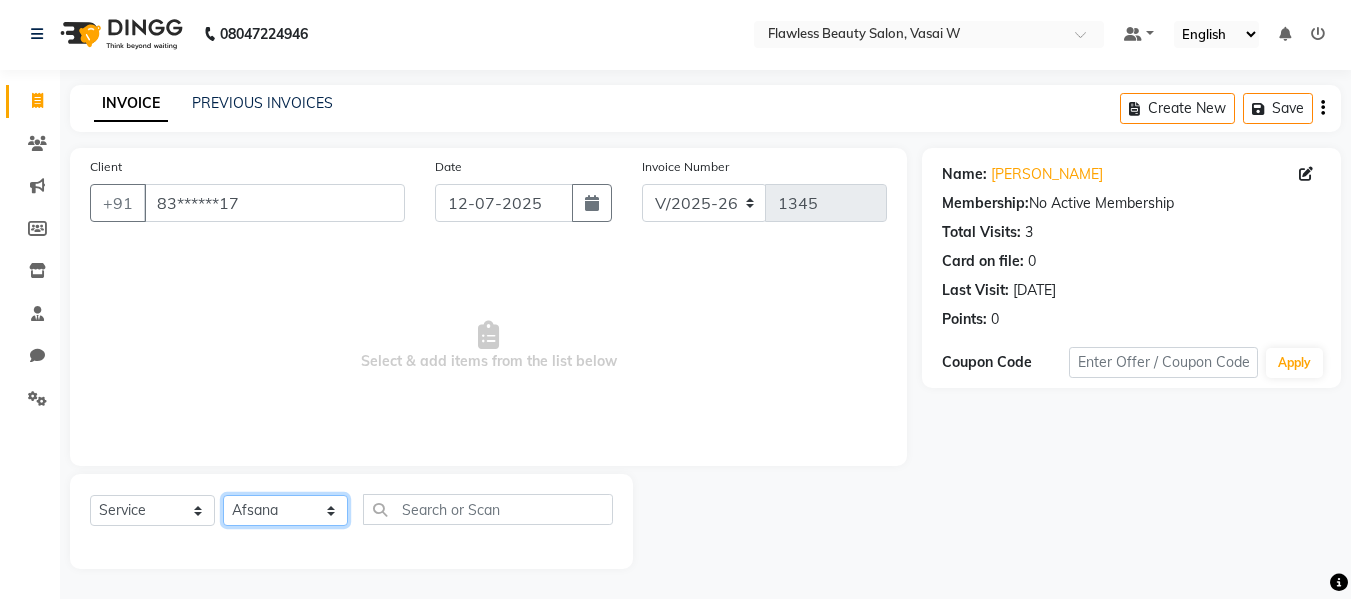 click on "Select Stylist Afsana [PERSON_NAME]  [PERSON_NAME] Maam Nisha  Pari [PERSON_NAME] [PERSON_NAME]" 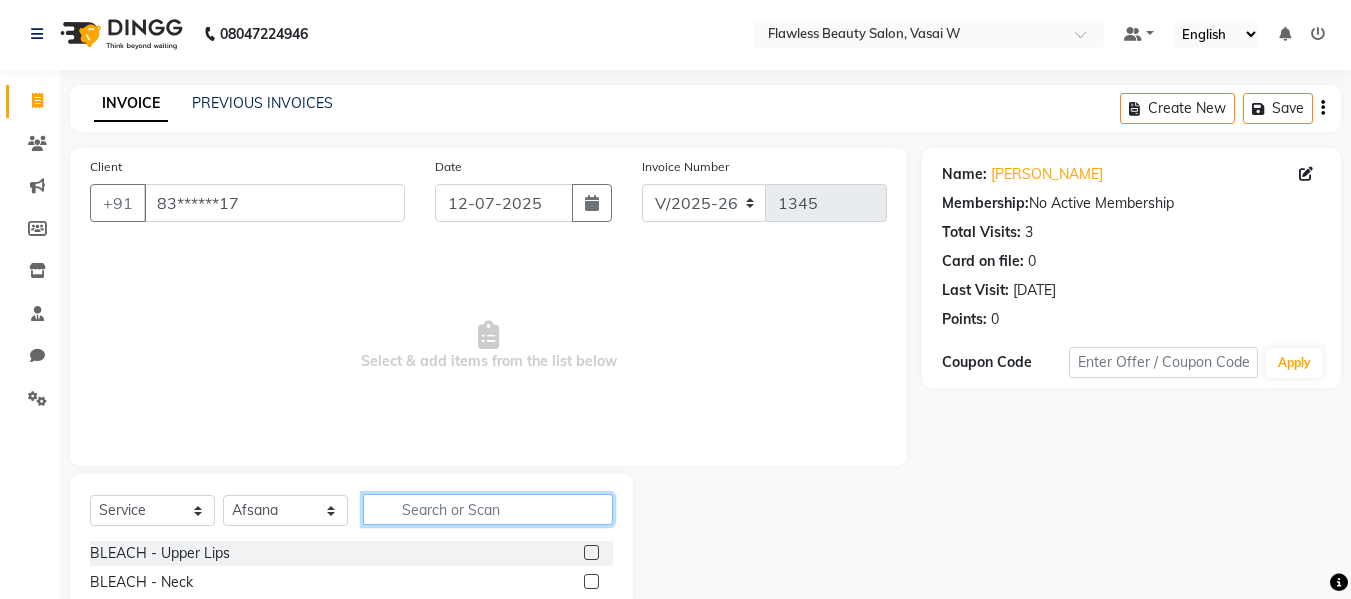 click 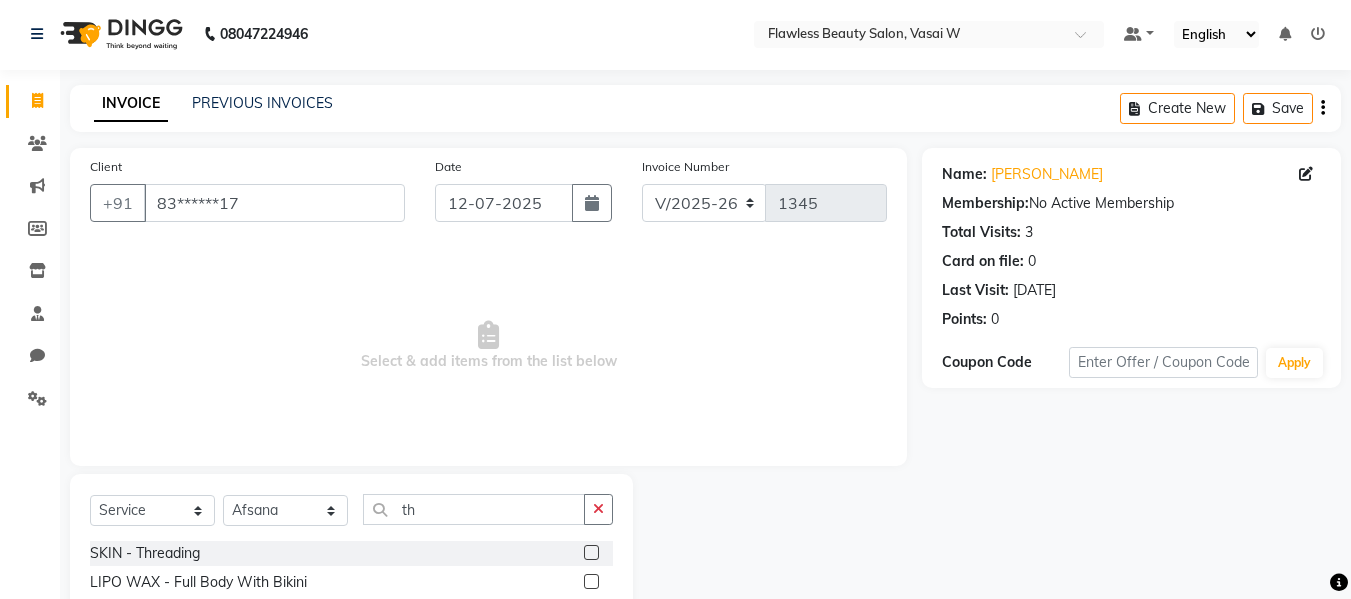 click 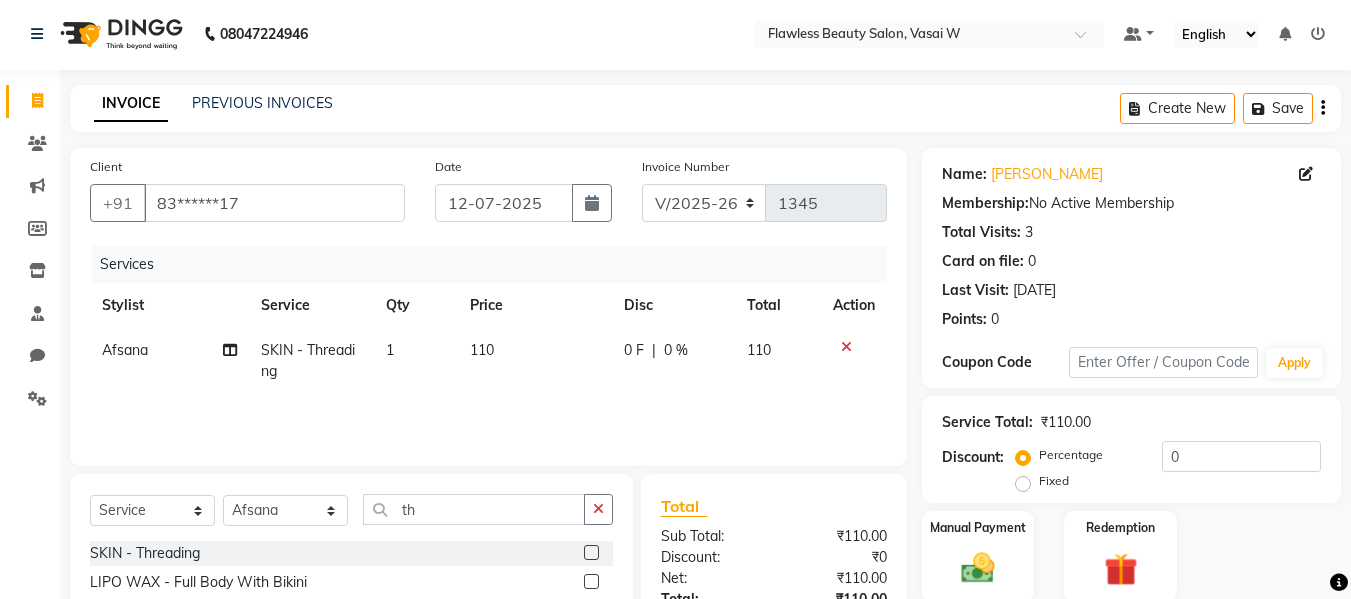 click on "110" 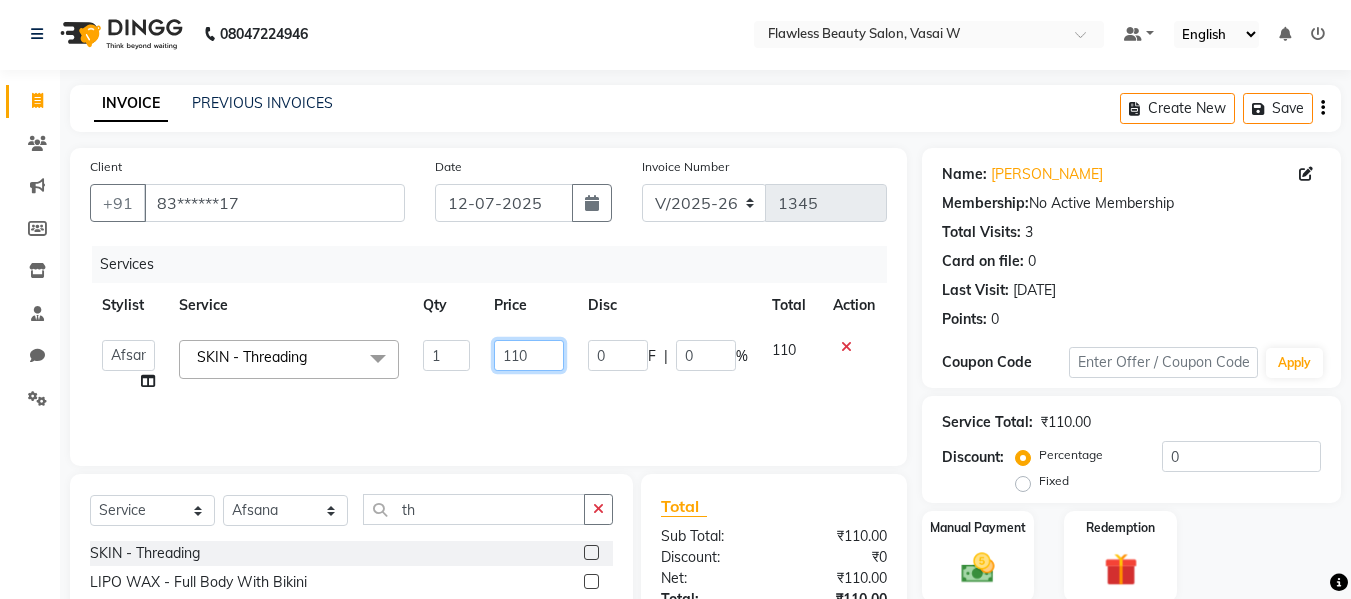 click on "110" 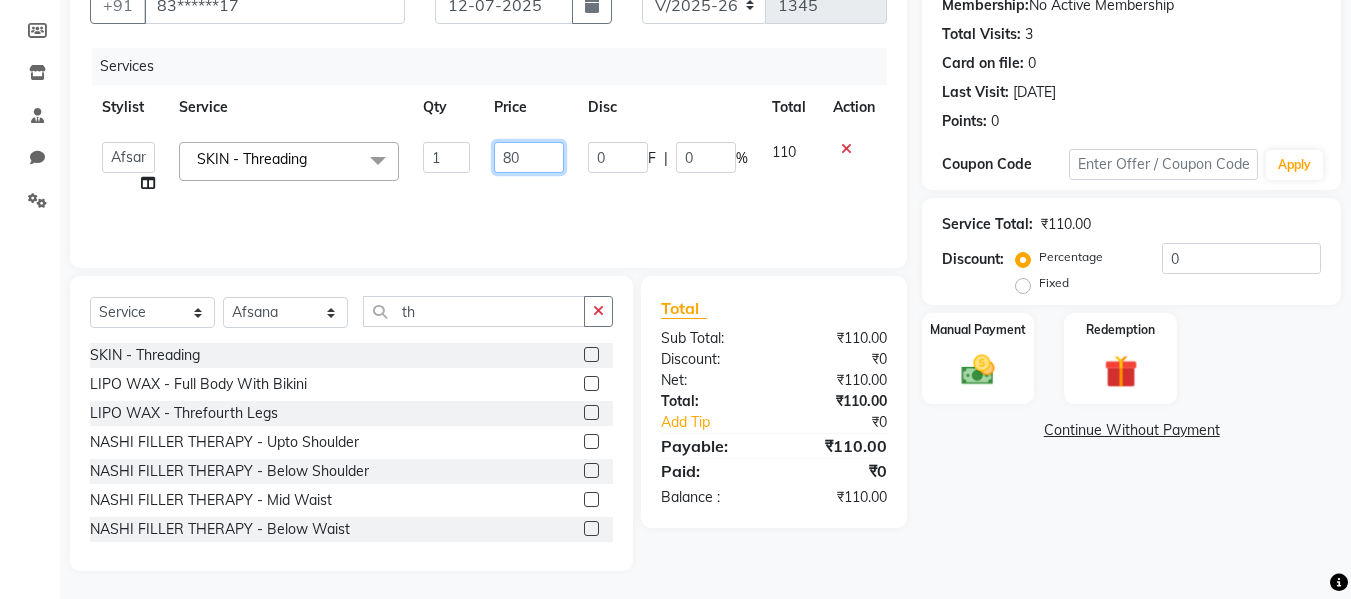 scroll, scrollTop: 202, scrollLeft: 0, axis: vertical 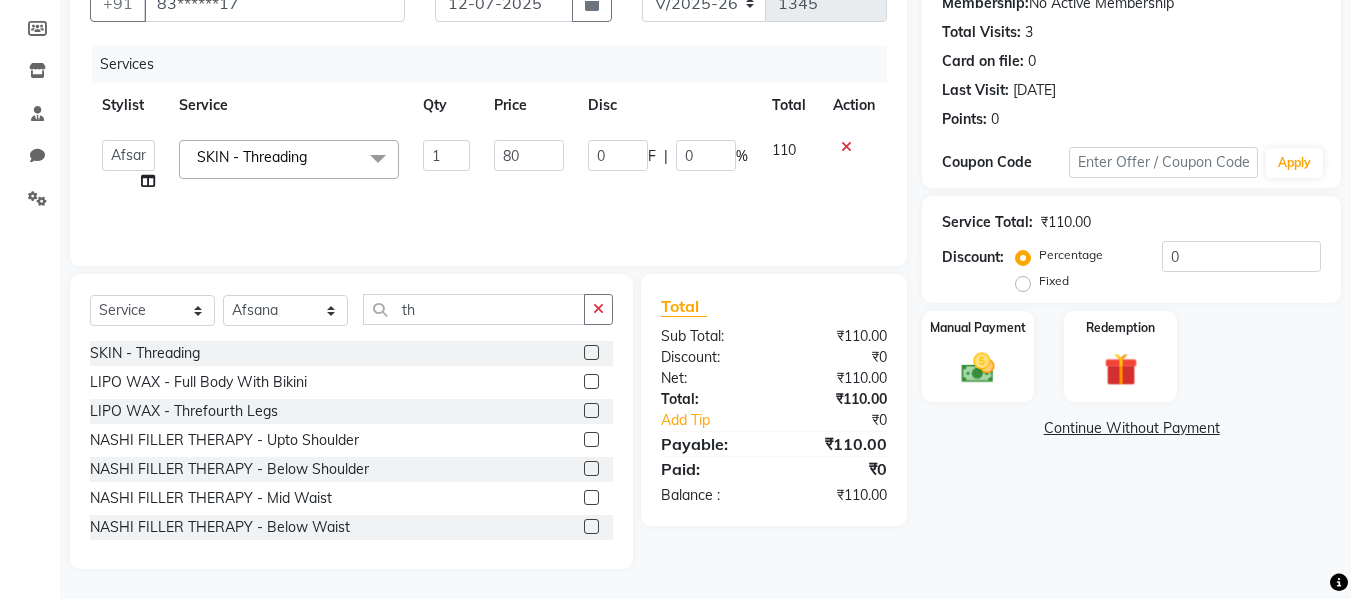 click on "Net:" 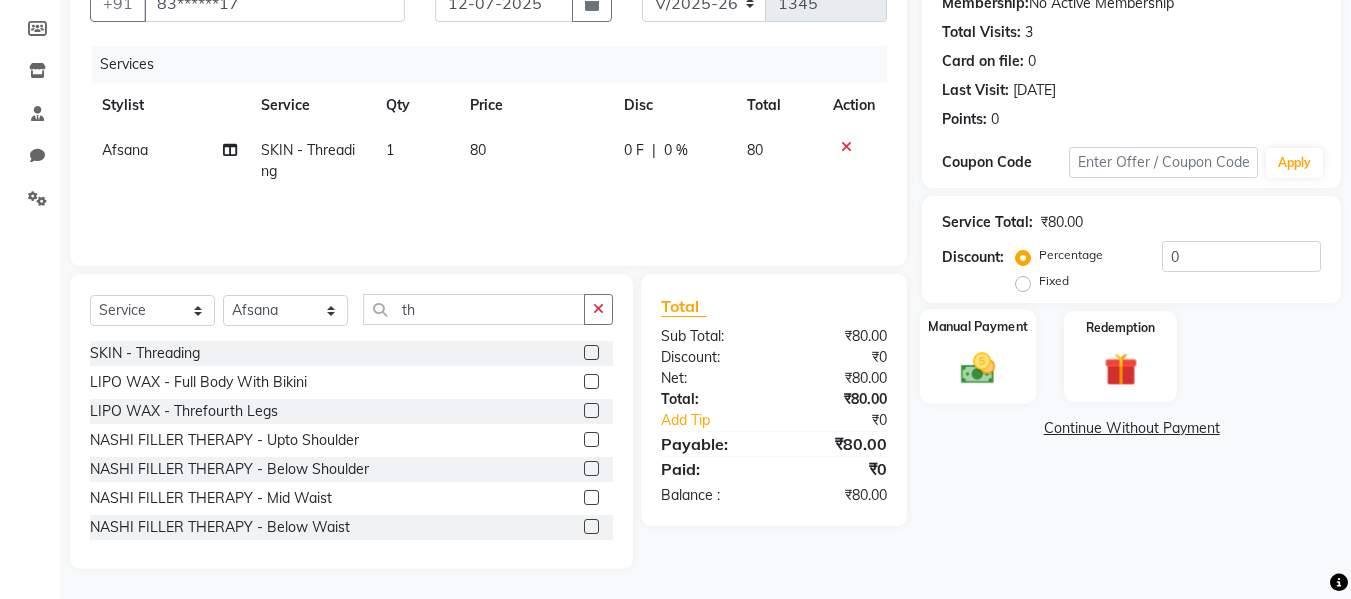 click 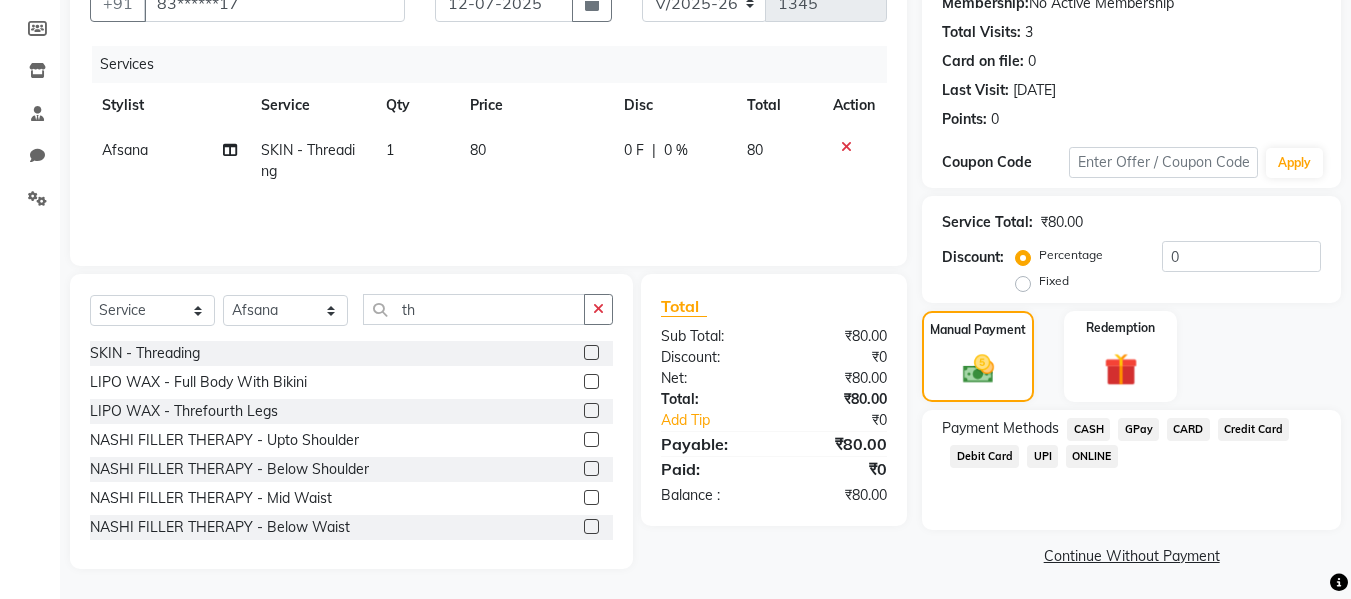 click on "GPay" 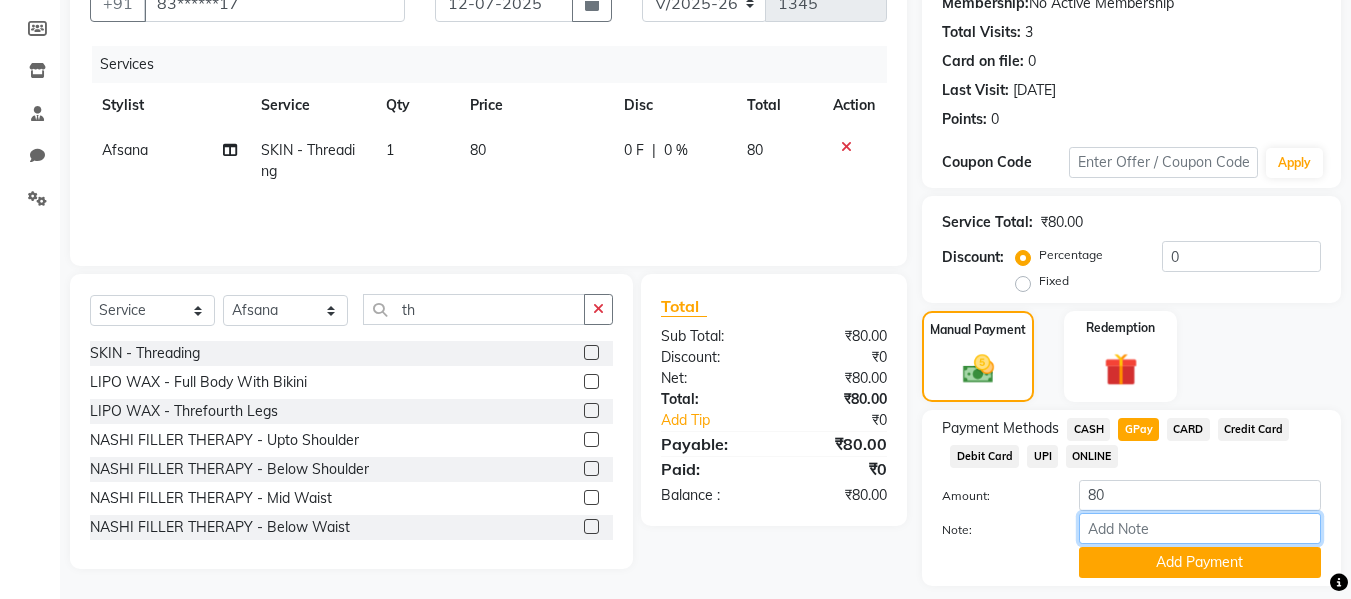click on "Note:" at bounding box center [1200, 528] 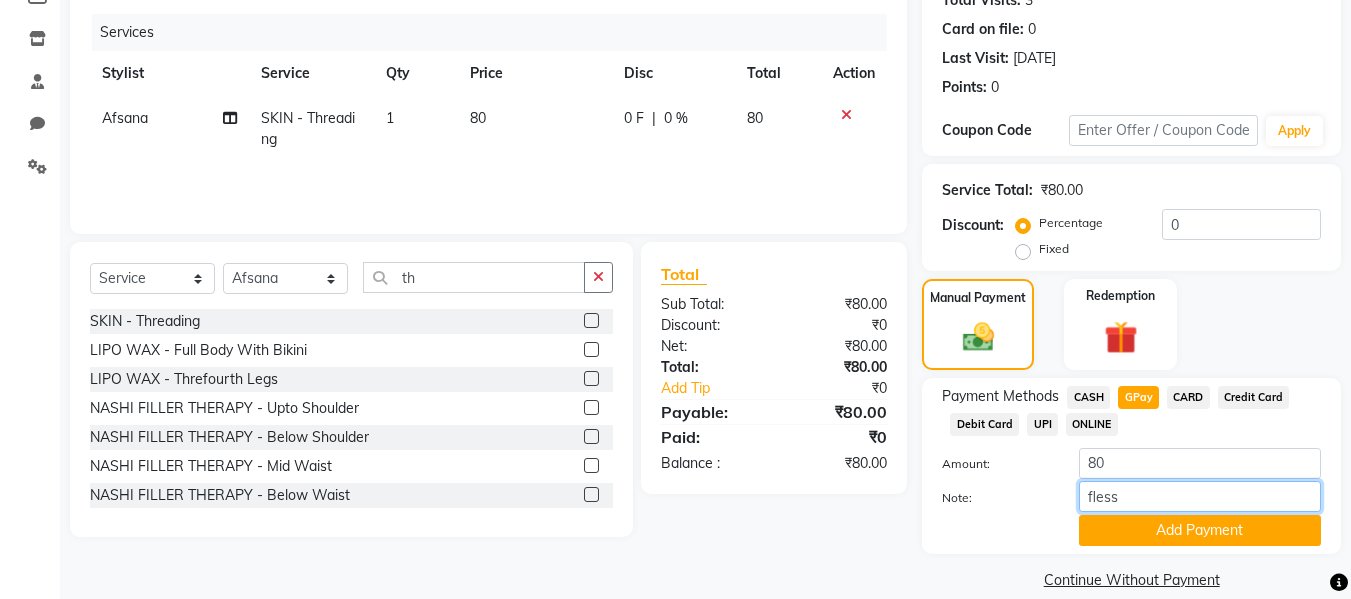 scroll, scrollTop: 260, scrollLeft: 0, axis: vertical 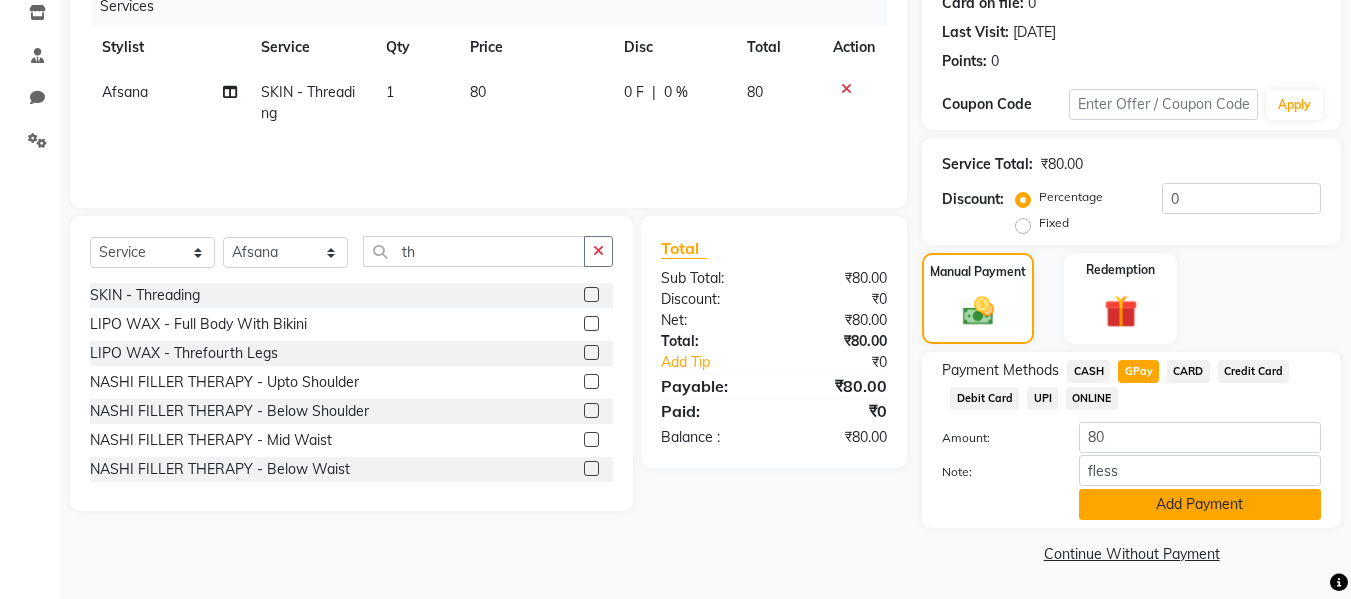 click on "Add Payment" 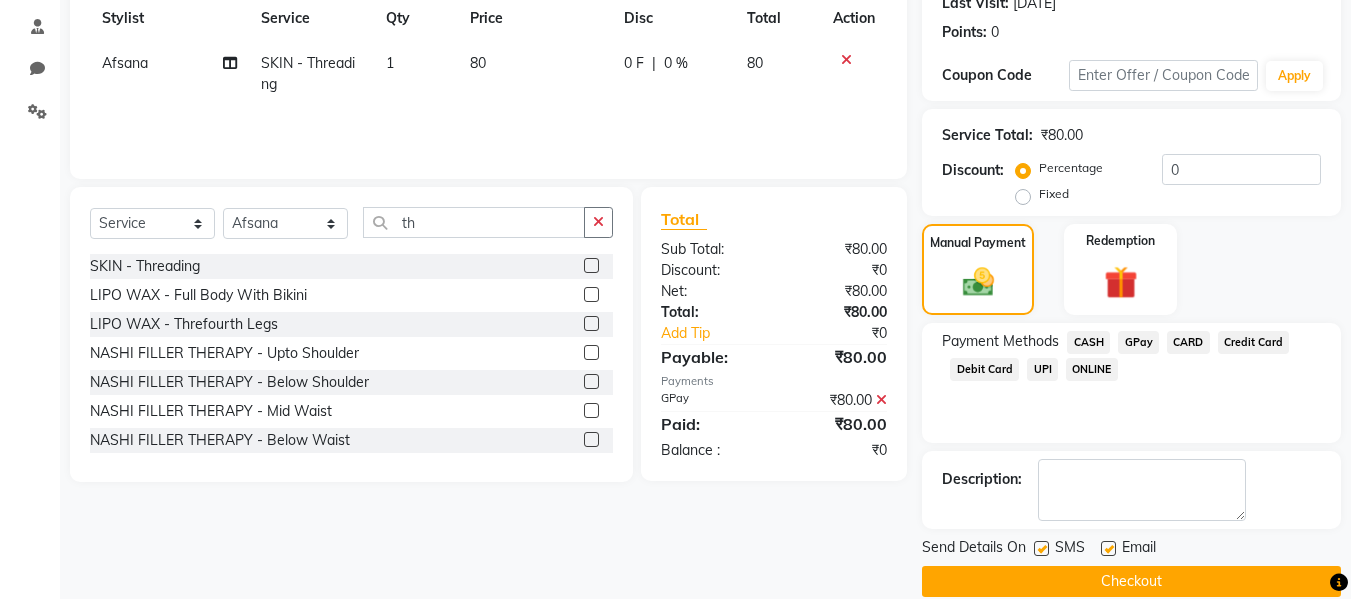 scroll, scrollTop: 317, scrollLeft: 0, axis: vertical 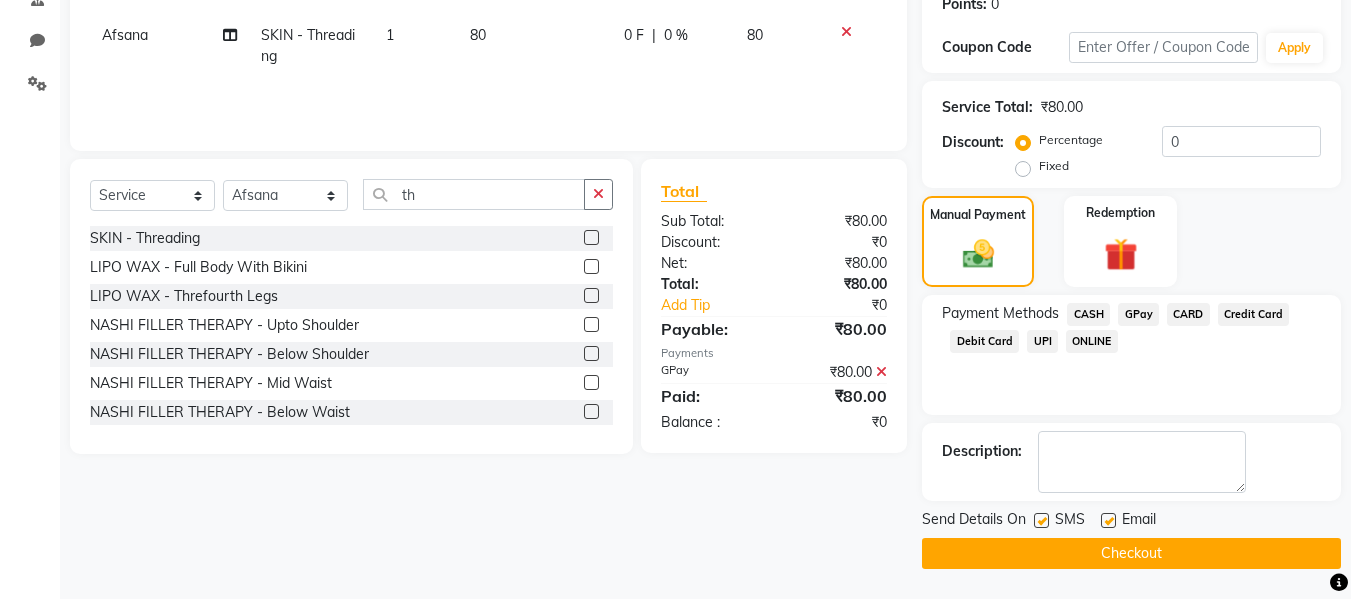 click 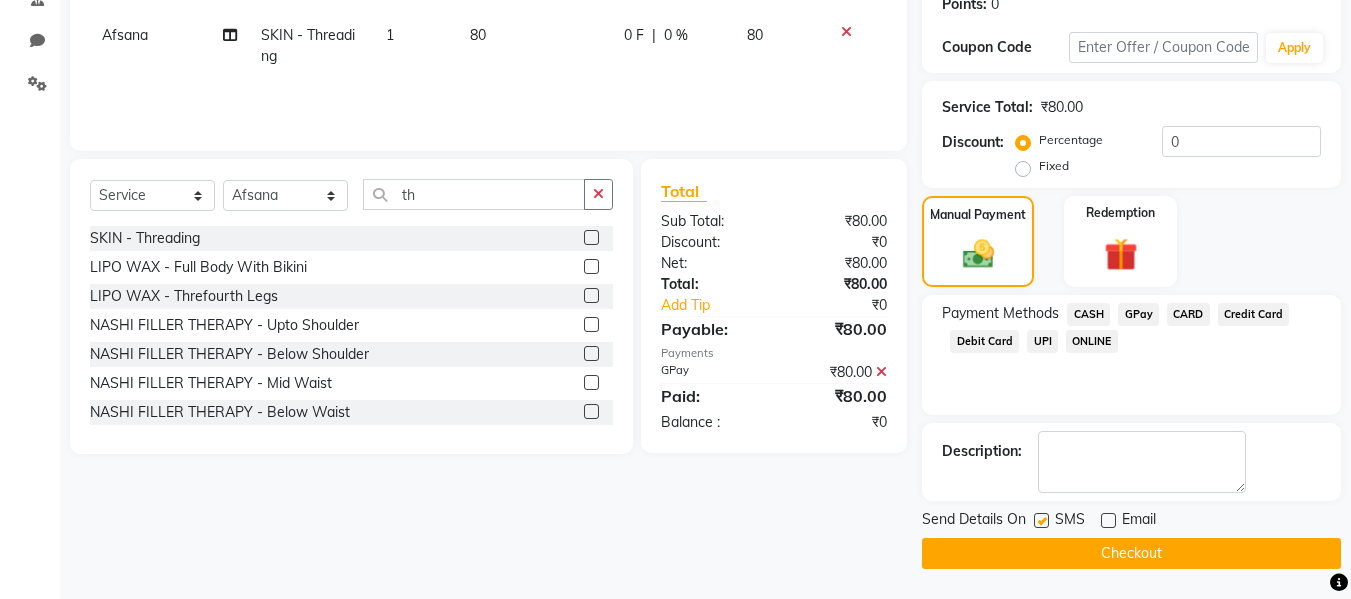 click 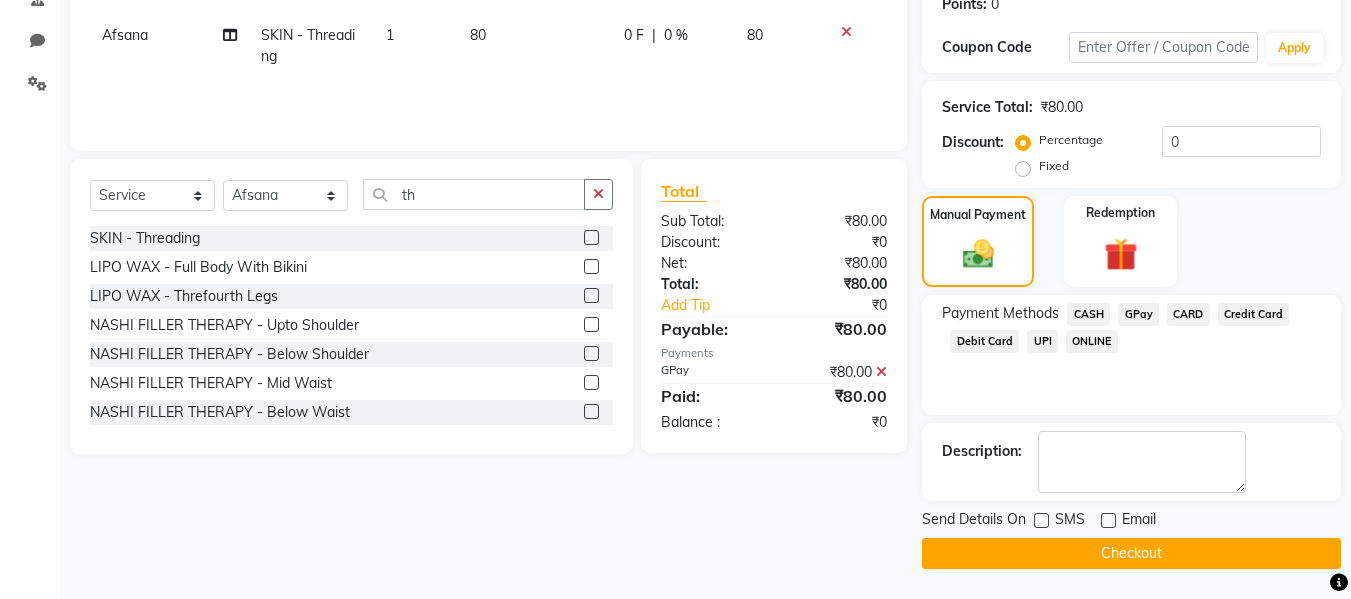 click on "Checkout" 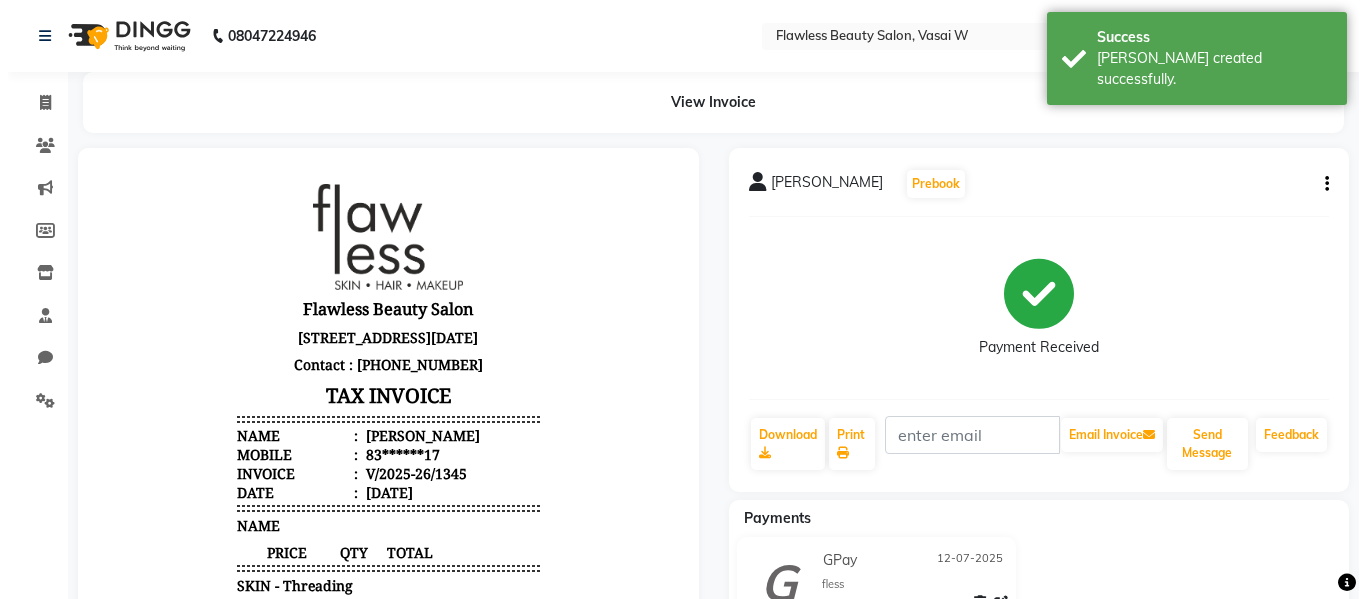 scroll, scrollTop: 0, scrollLeft: 0, axis: both 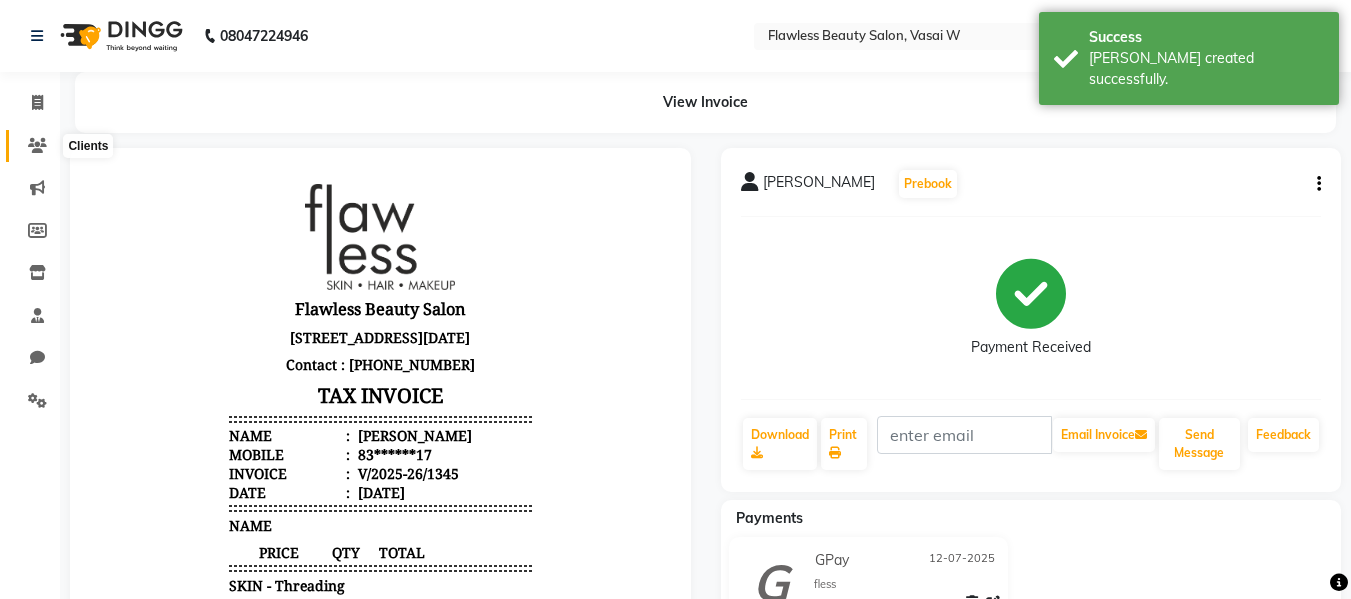 click 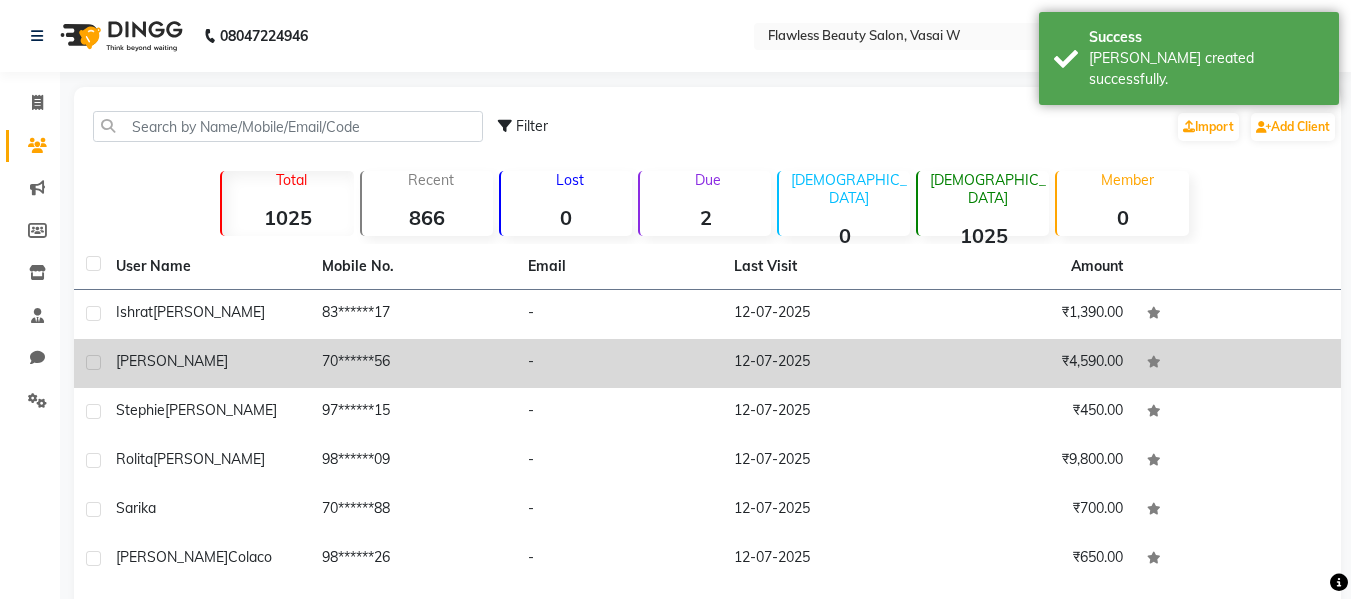 click on "[PERSON_NAME]" 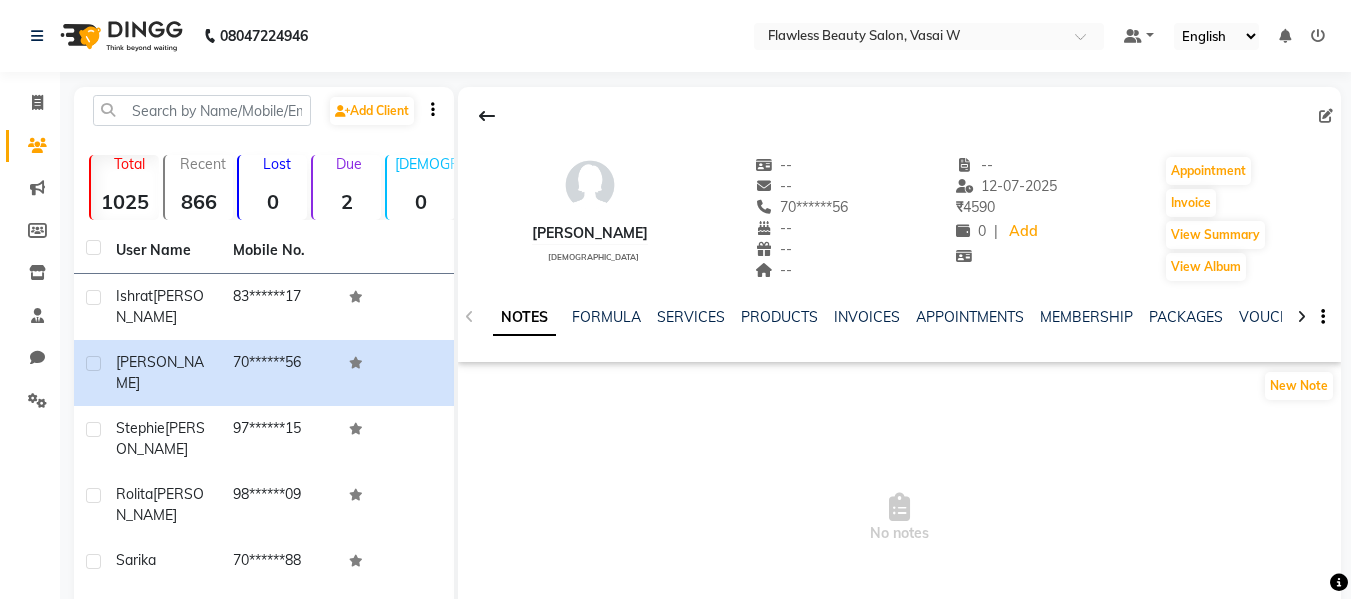 click on "INVOICES" 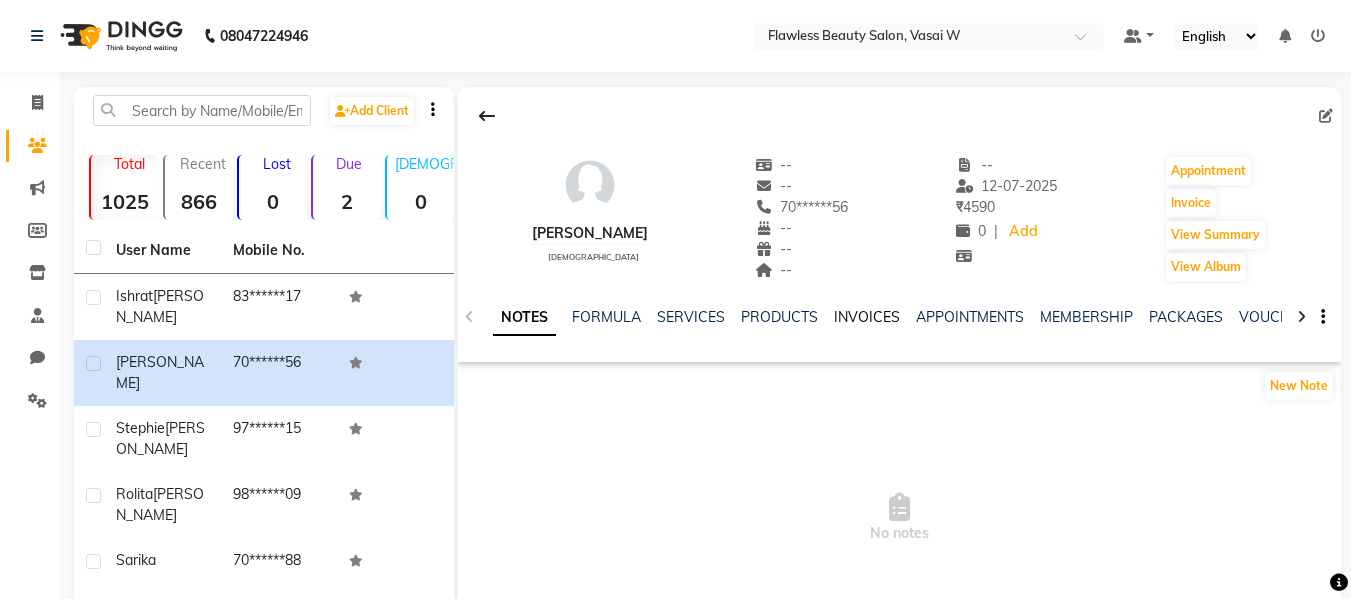 click on "INVOICES" 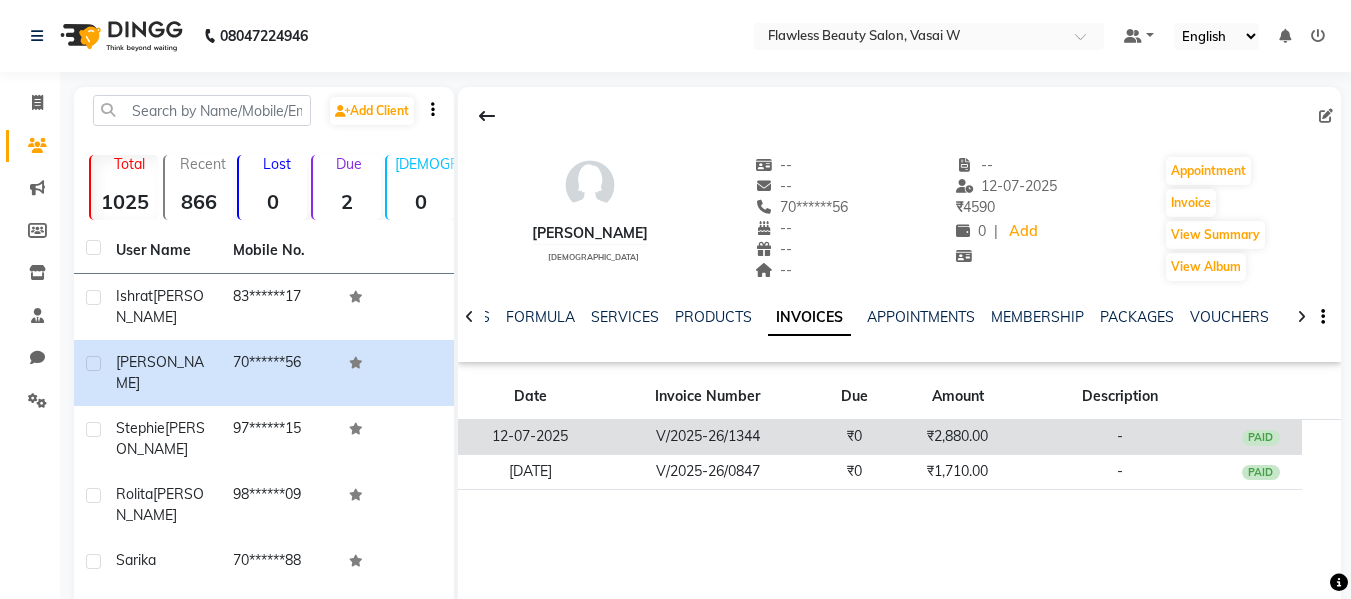 click on "₹0" 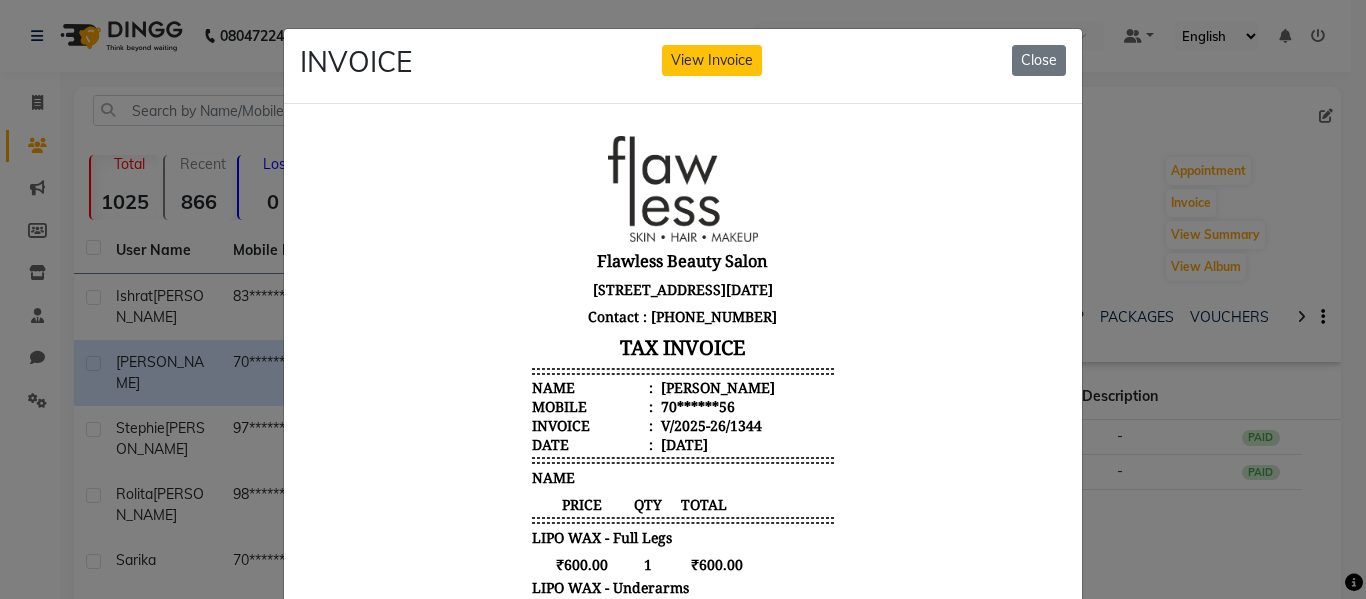 scroll, scrollTop: 16, scrollLeft: 0, axis: vertical 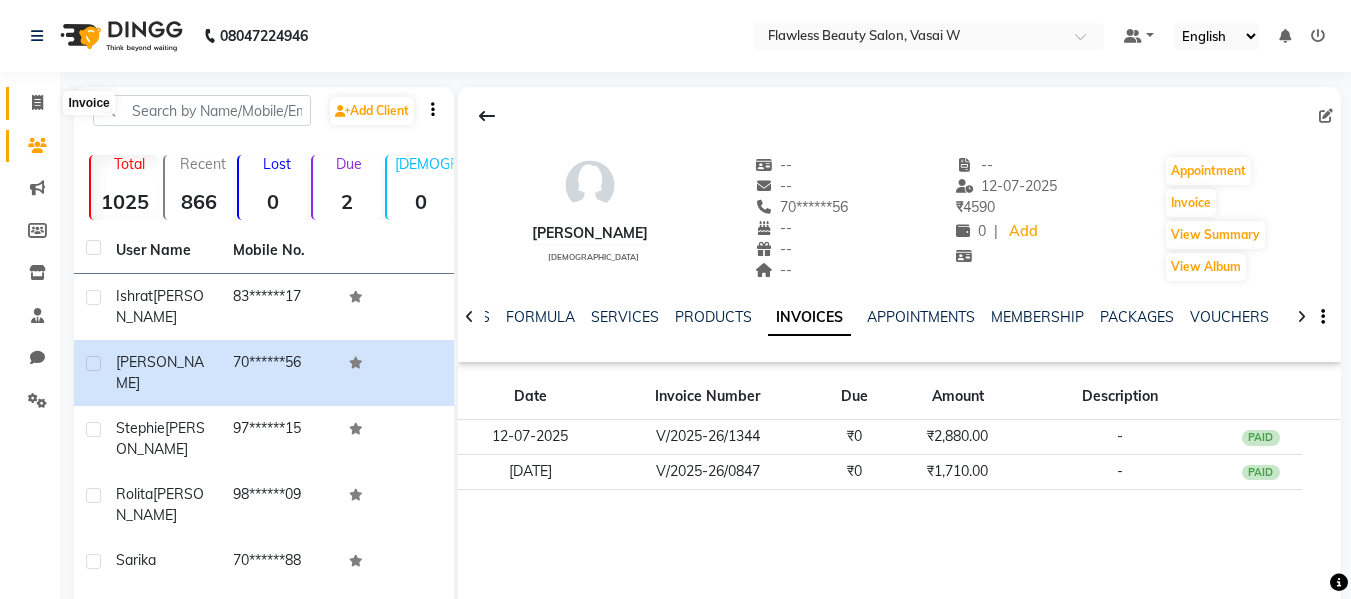 click 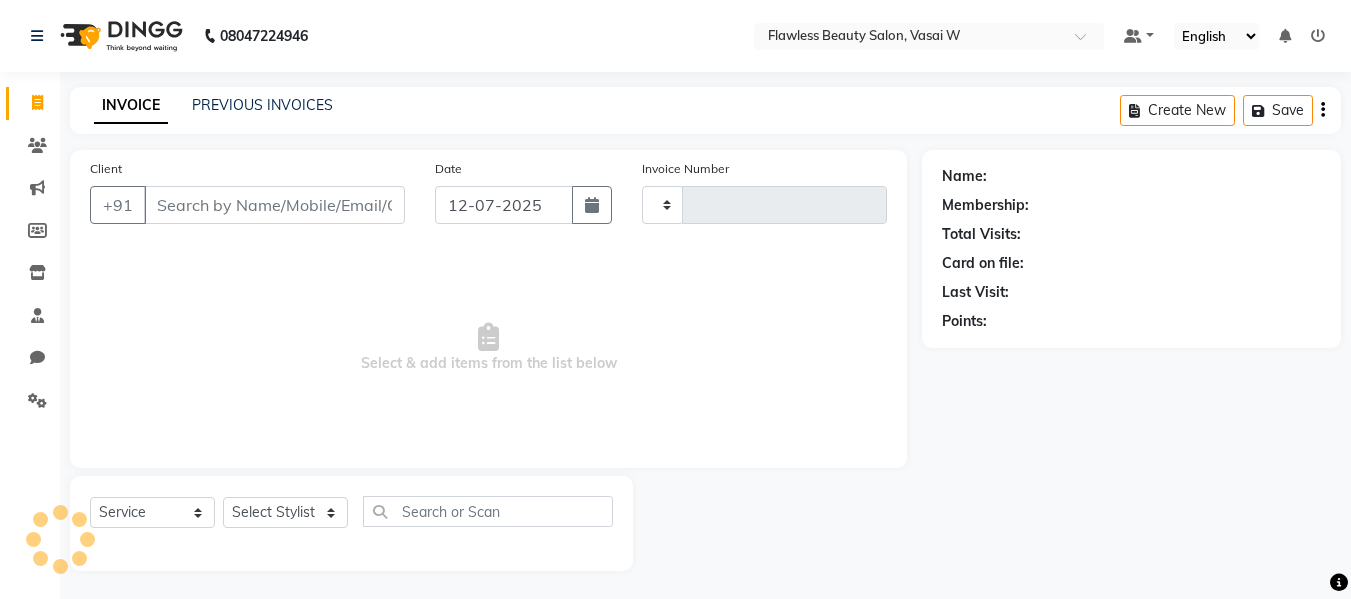 scroll, scrollTop: 2, scrollLeft: 0, axis: vertical 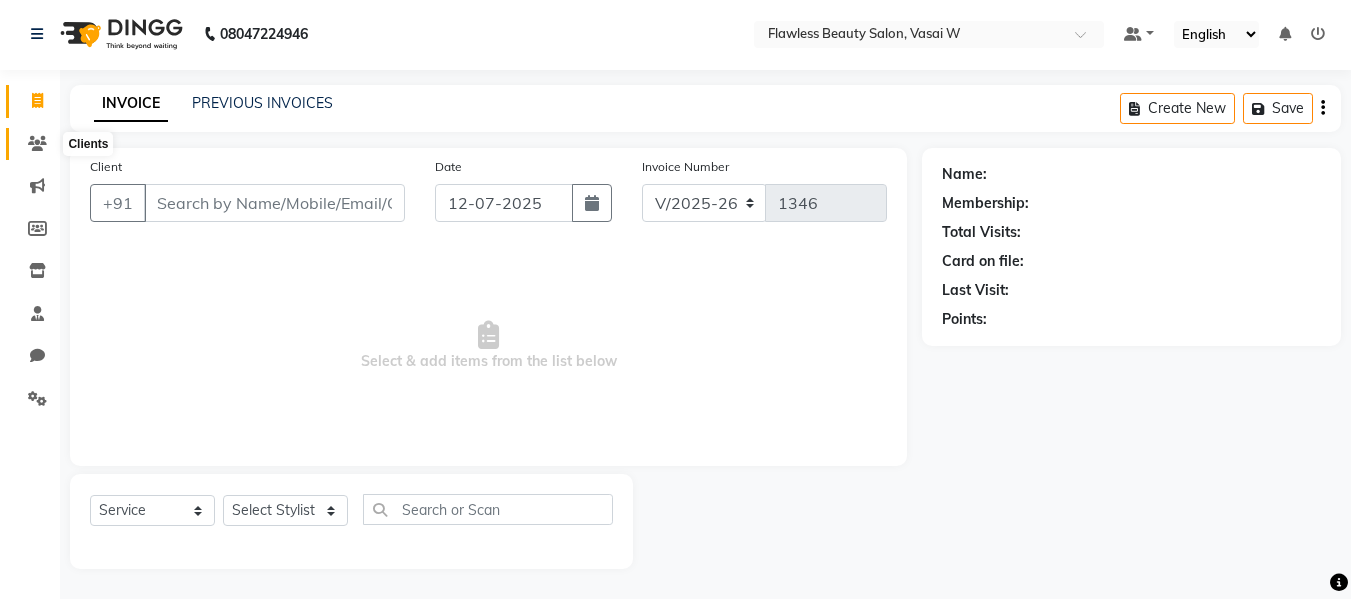 click 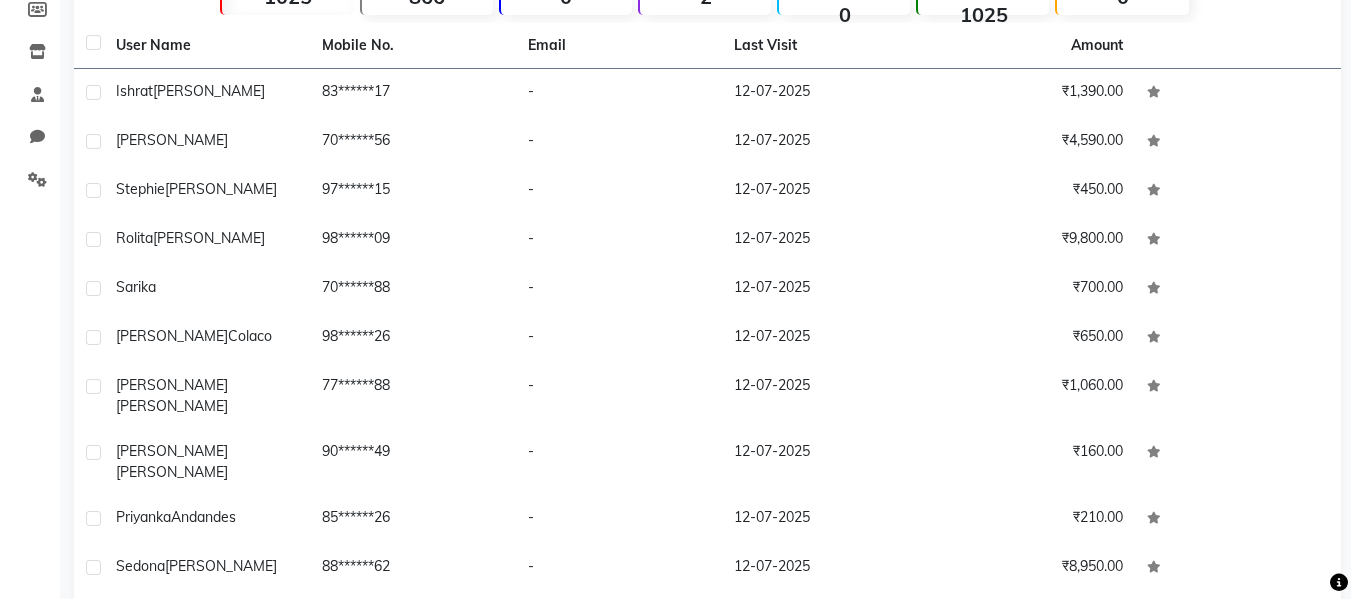 scroll, scrollTop: 267, scrollLeft: 0, axis: vertical 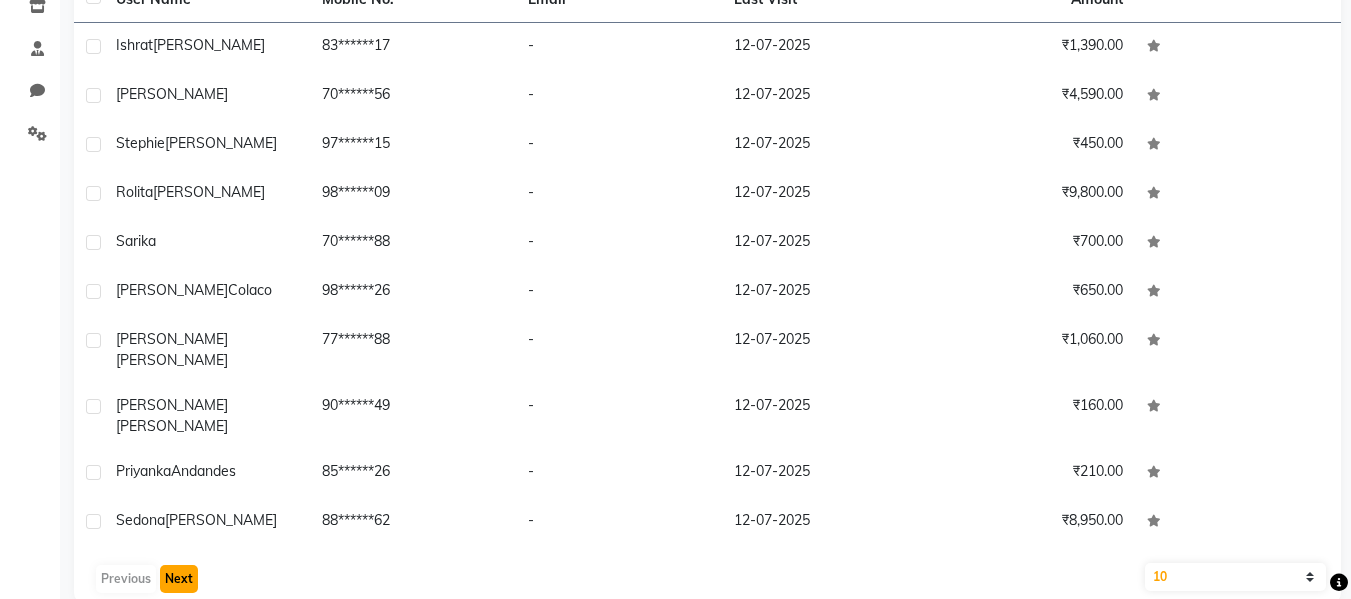 click on "Next" 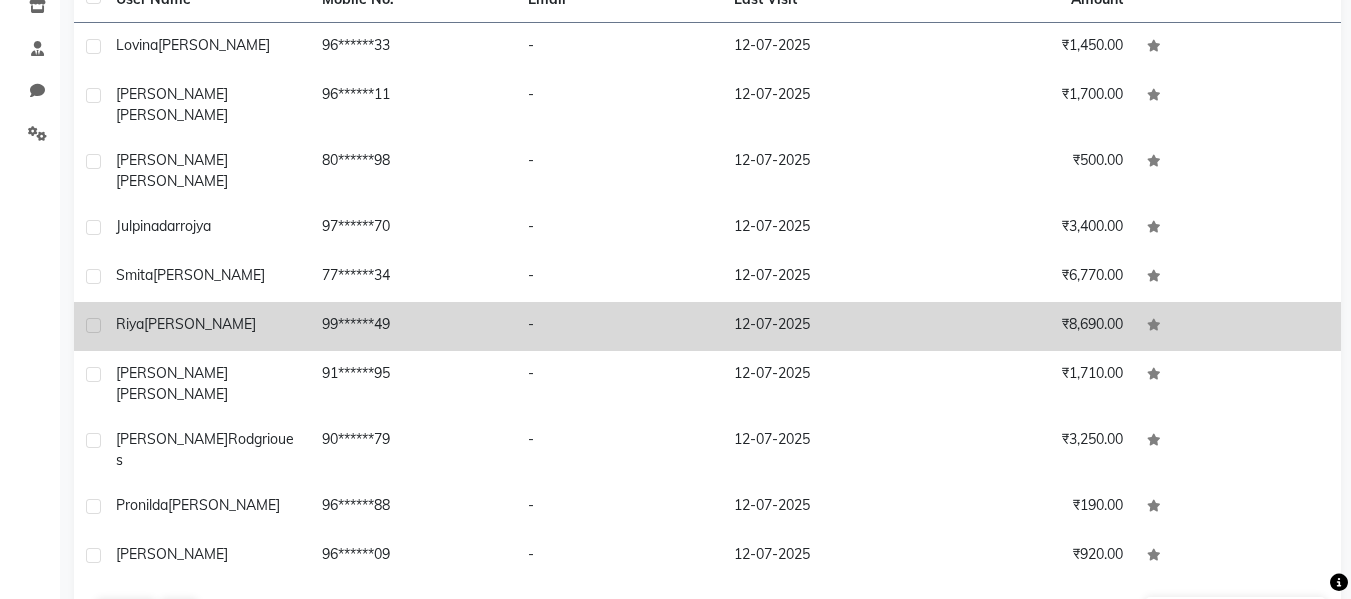 drag, startPoint x: 203, startPoint y: 549, endPoint x: 688, endPoint y: 277, distance: 556.0657 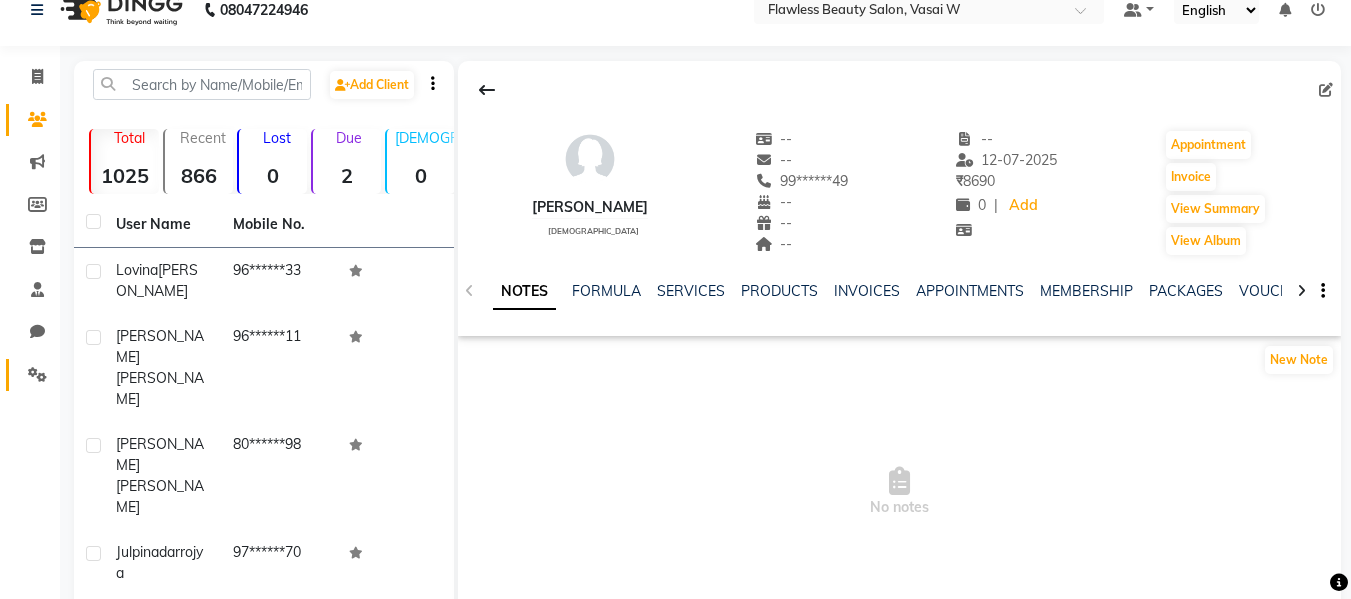 scroll, scrollTop: 0, scrollLeft: 0, axis: both 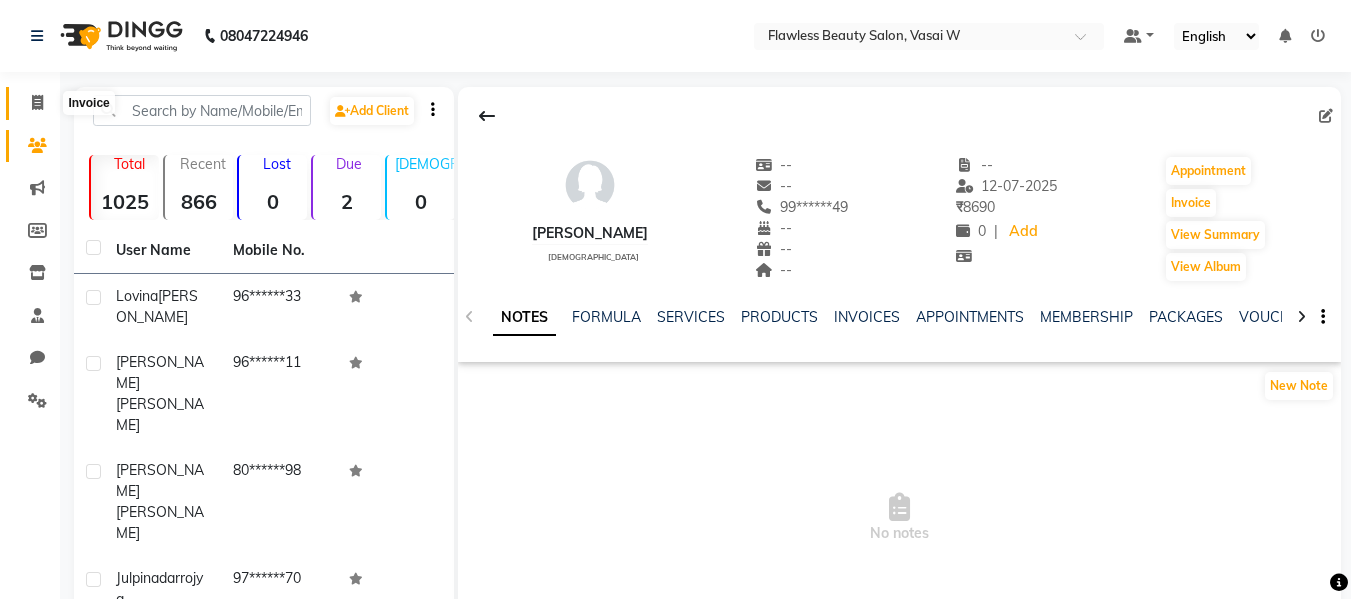 click 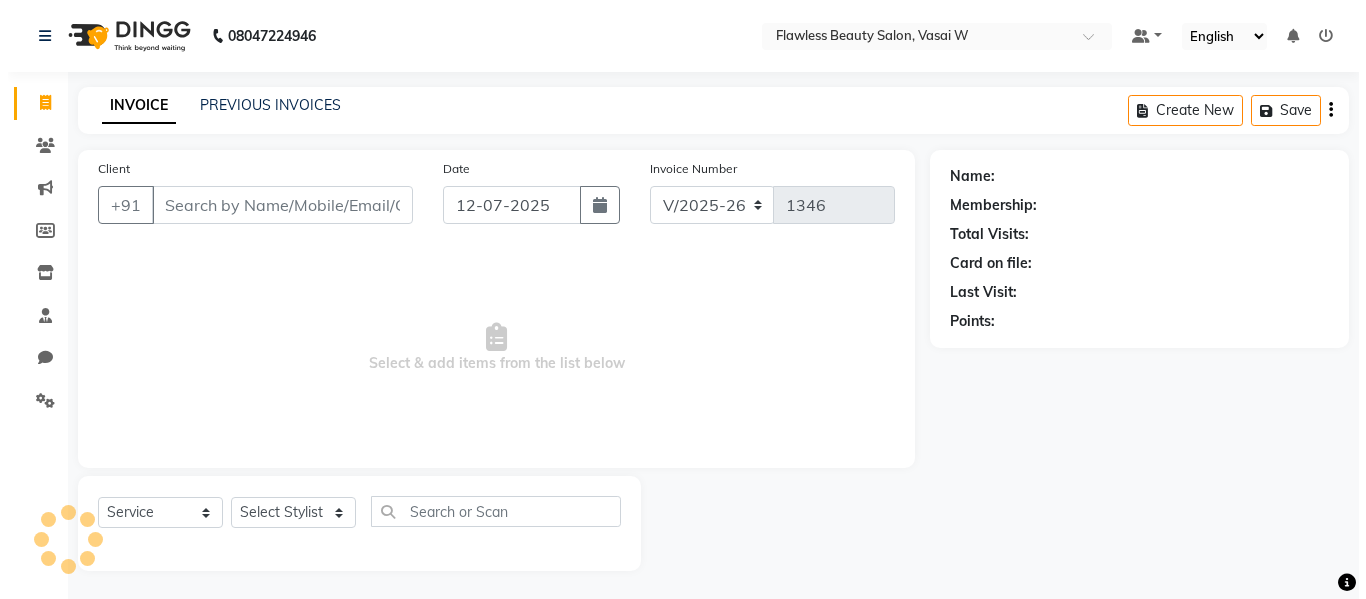 scroll, scrollTop: 2, scrollLeft: 0, axis: vertical 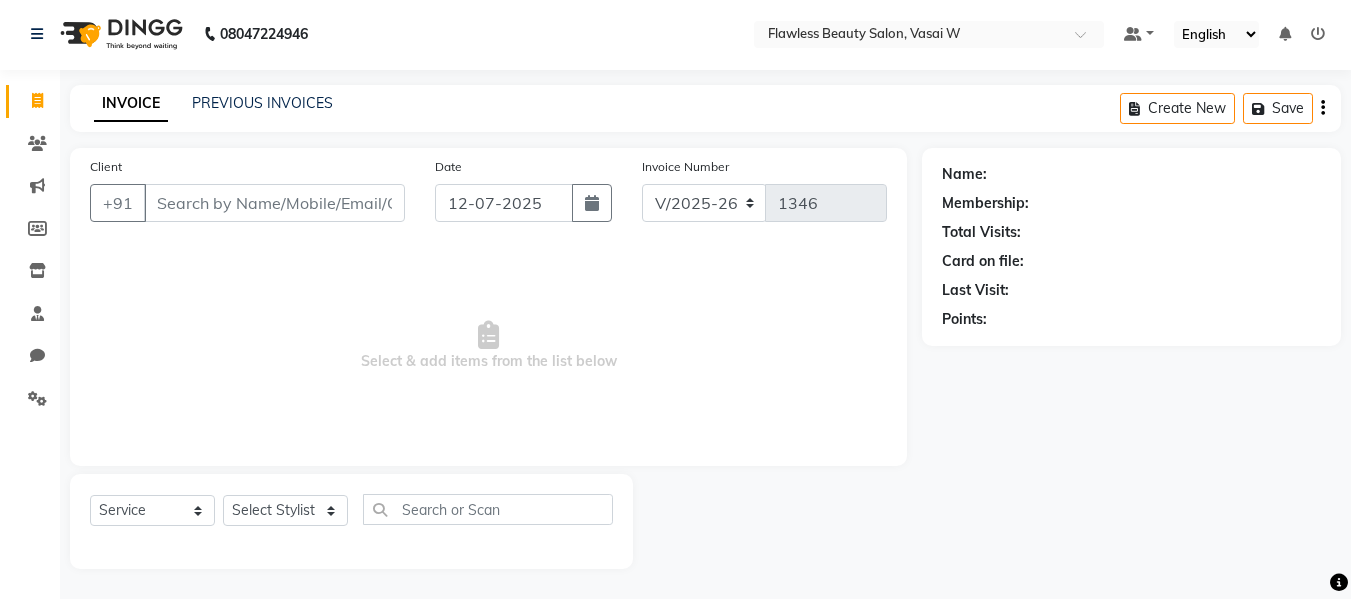 click on "Client" at bounding box center (274, 203) 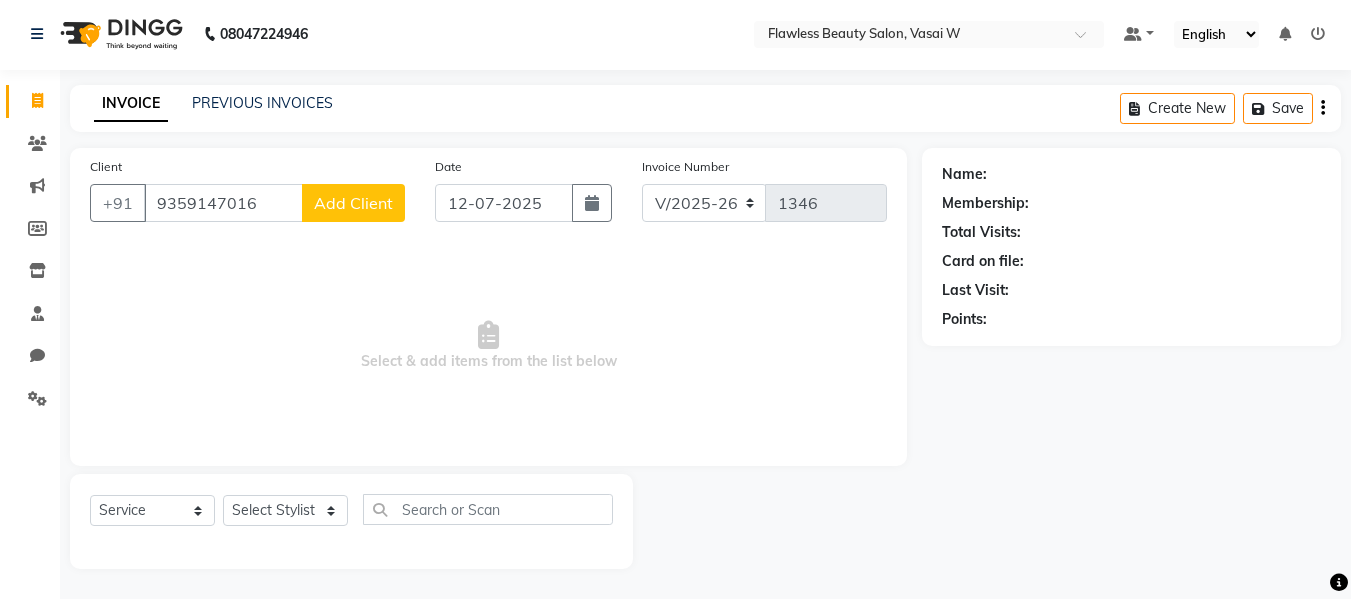 click on "Add Client" 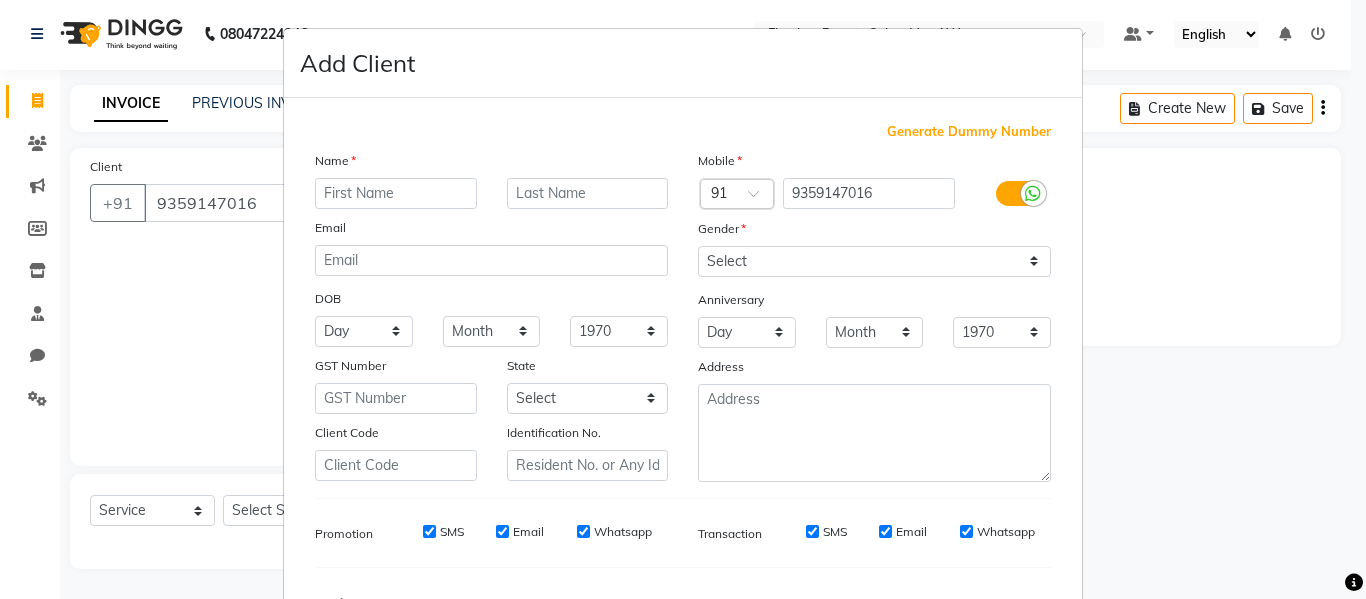 click at bounding box center [396, 193] 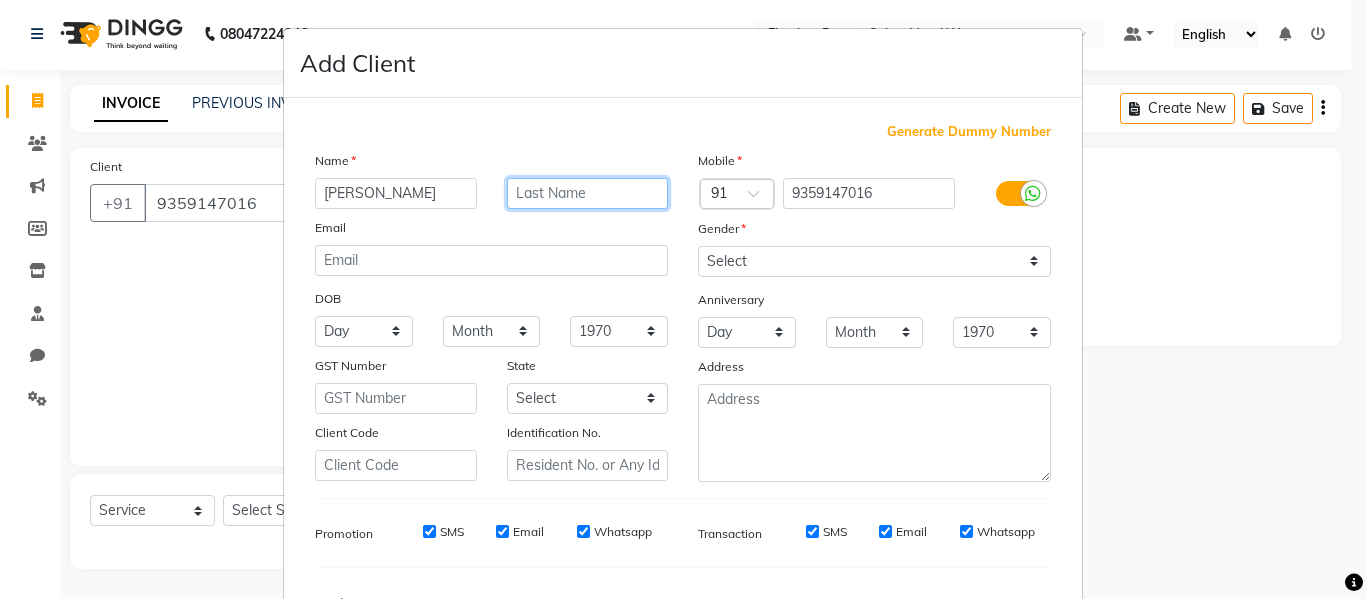 click at bounding box center (588, 193) 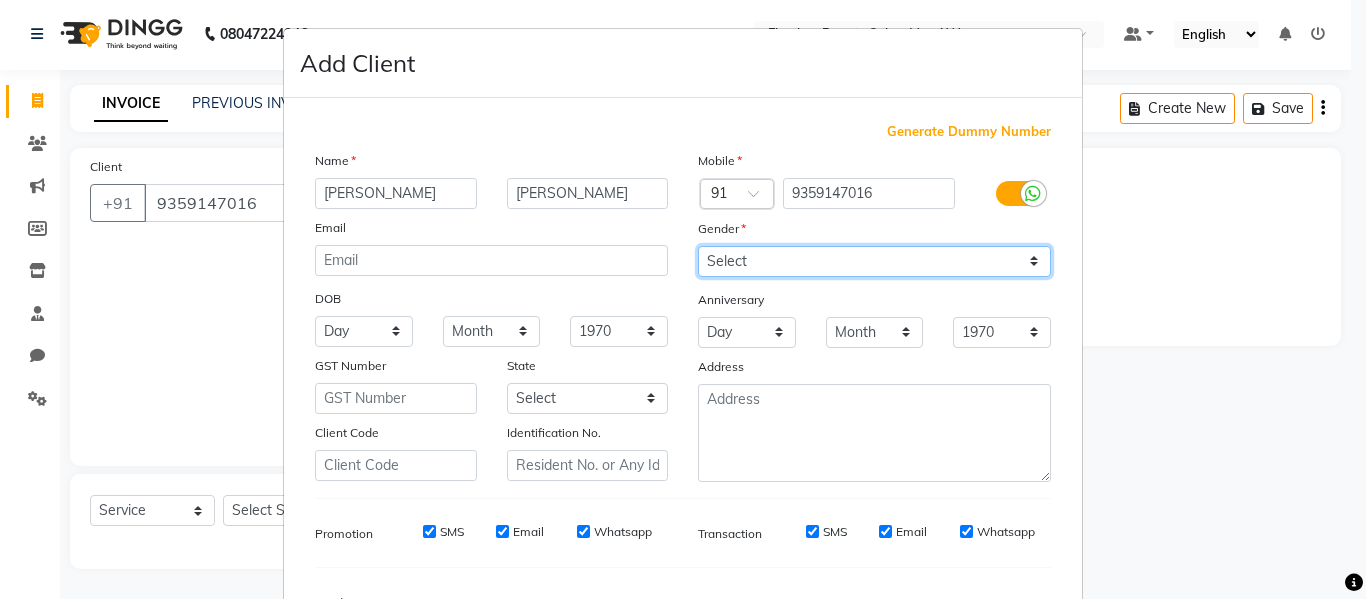 click on "Select [DEMOGRAPHIC_DATA] [DEMOGRAPHIC_DATA] Other Prefer Not To Say" at bounding box center (874, 261) 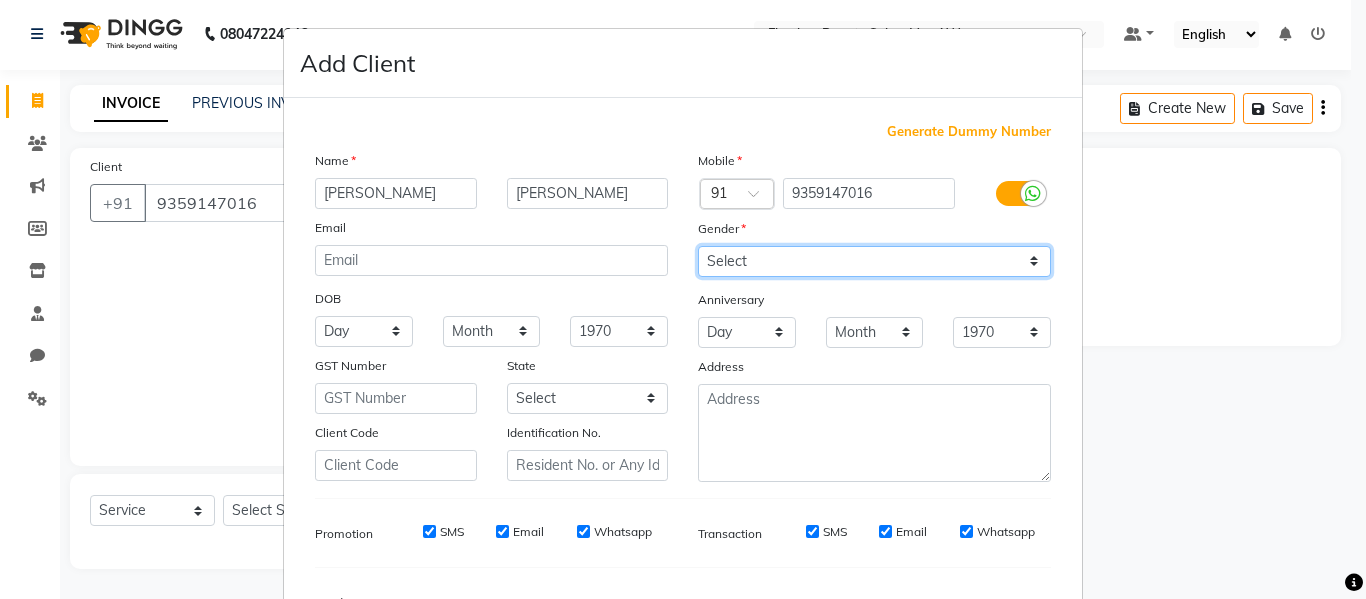 click on "Select [DEMOGRAPHIC_DATA] [DEMOGRAPHIC_DATA] Other Prefer Not To Say" at bounding box center [874, 261] 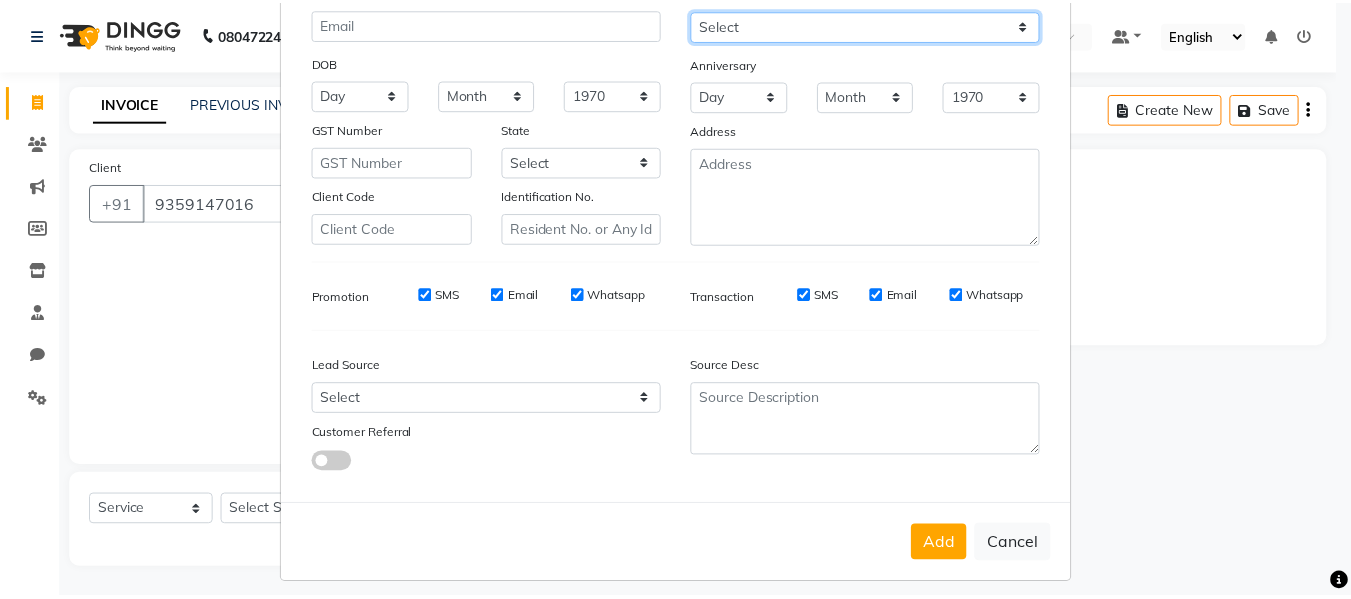 scroll, scrollTop: 250, scrollLeft: 0, axis: vertical 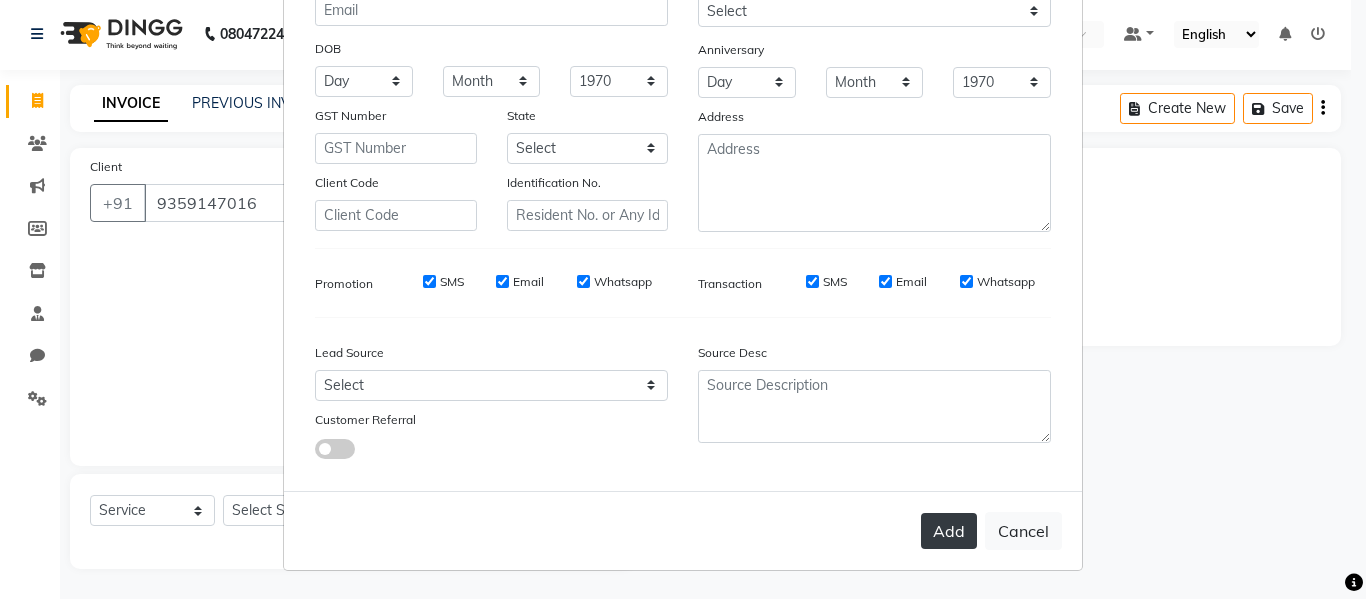 click on "Add" at bounding box center [949, 531] 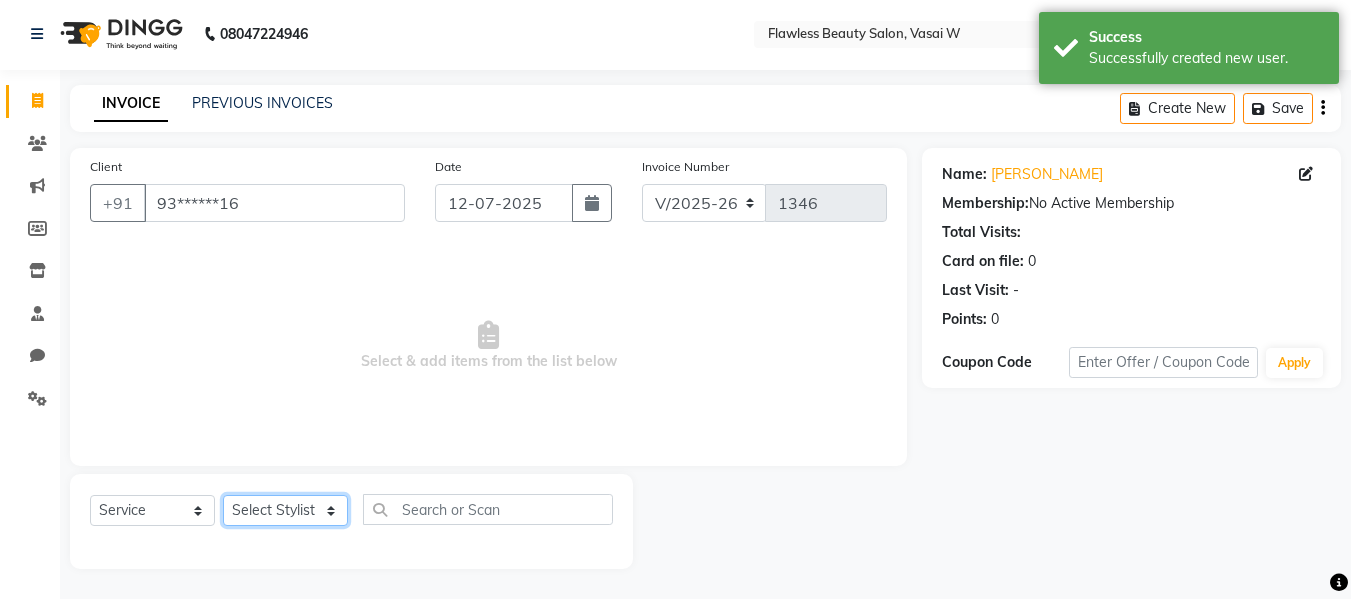 click on "Select Stylist Afsana [PERSON_NAME]  [PERSON_NAME] Maam Nisha  Pari [PERSON_NAME] [PERSON_NAME]" 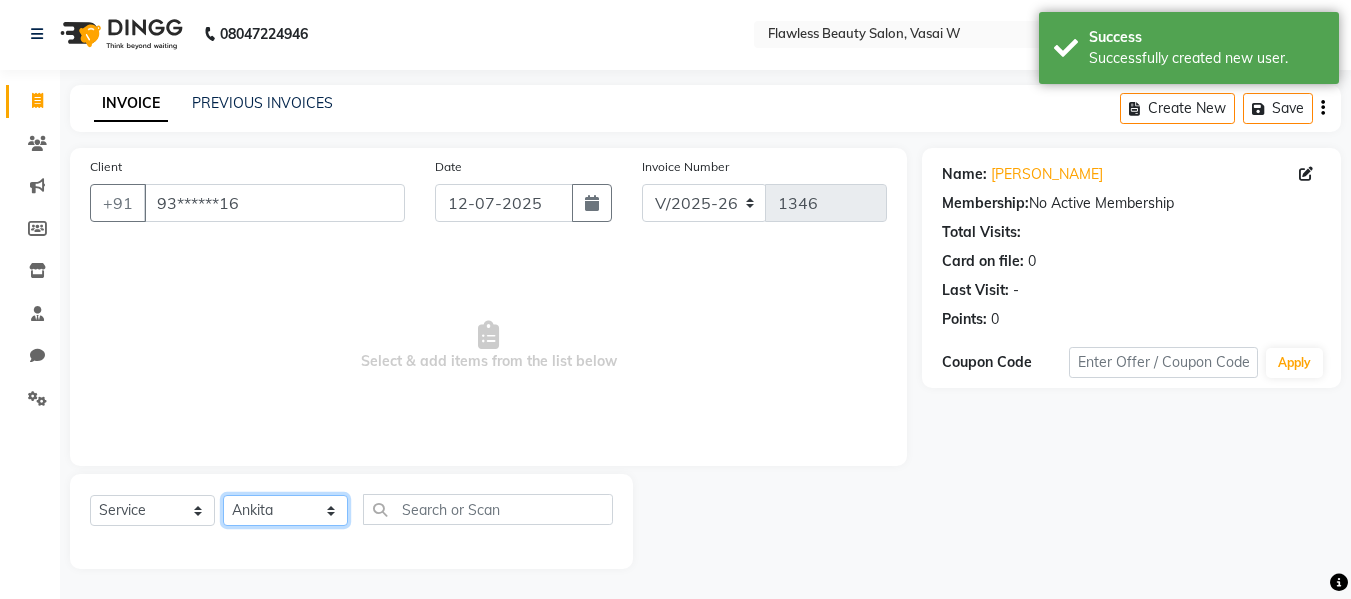 click on "Select Stylist Afsana [PERSON_NAME]  [PERSON_NAME] Maam Nisha  Pari [PERSON_NAME] [PERSON_NAME]" 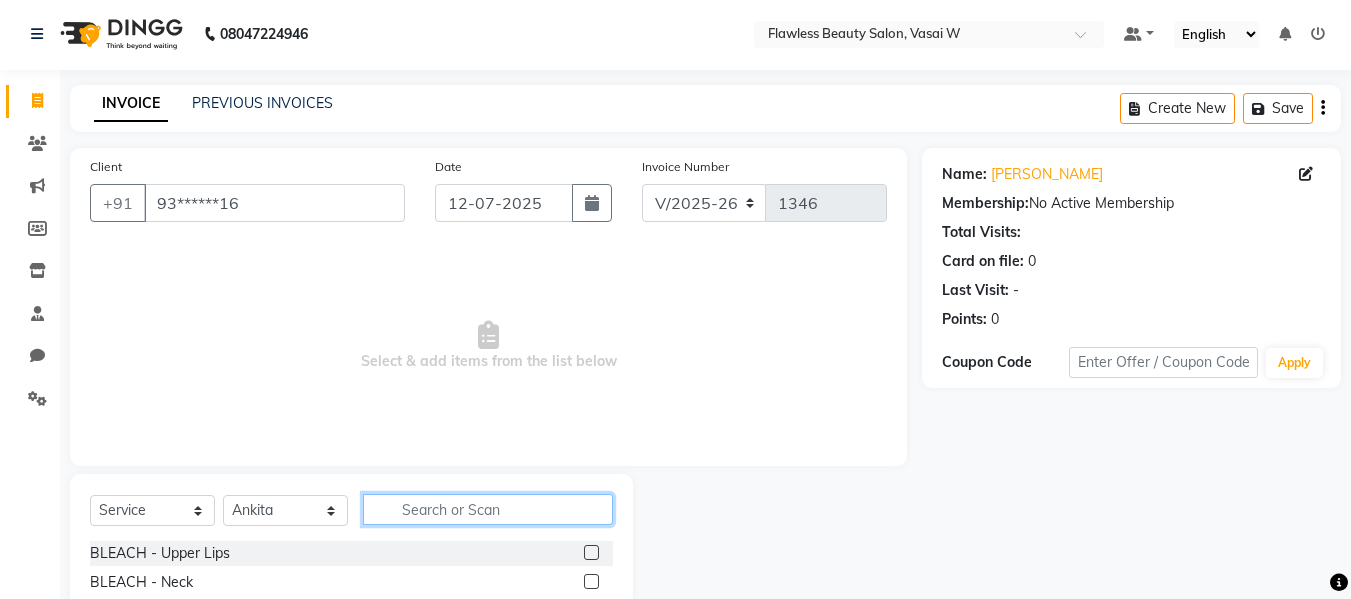 click 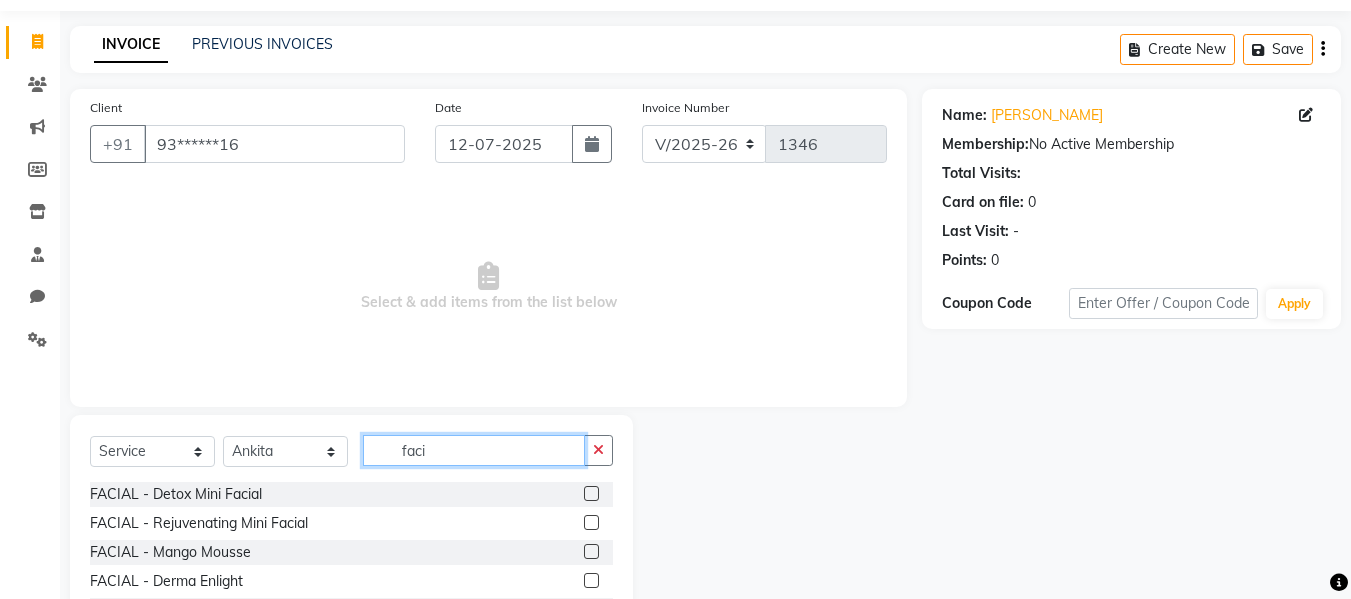 scroll, scrollTop: 202, scrollLeft: 0, axis: vertical 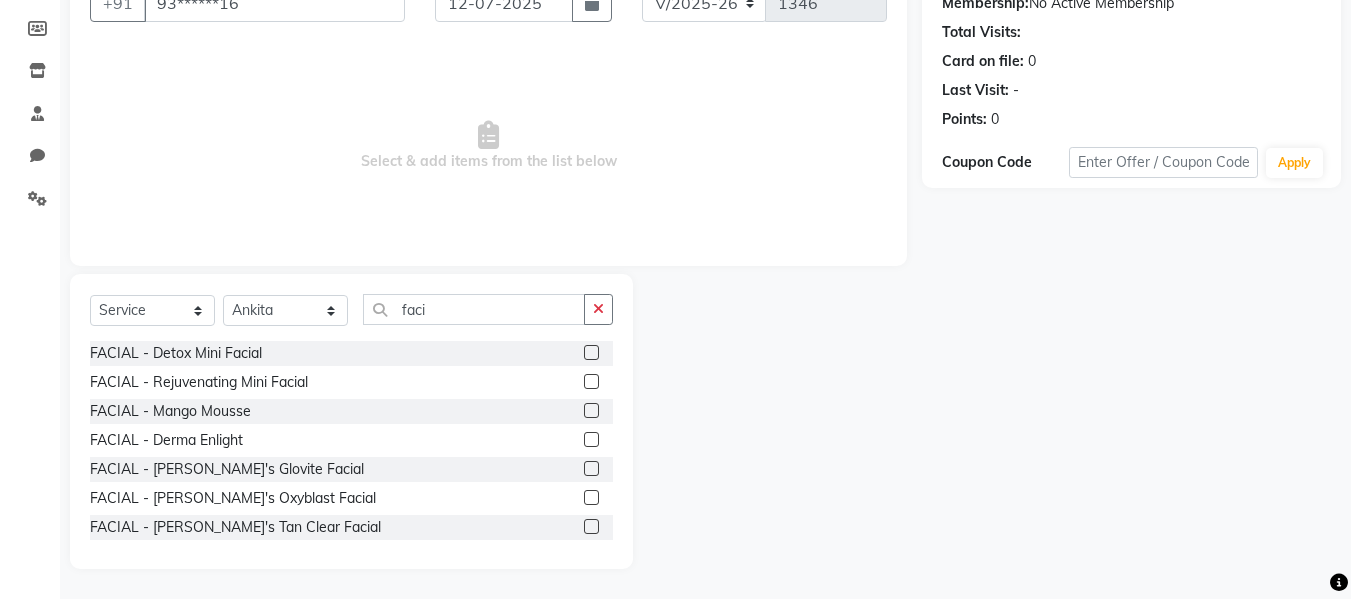 click 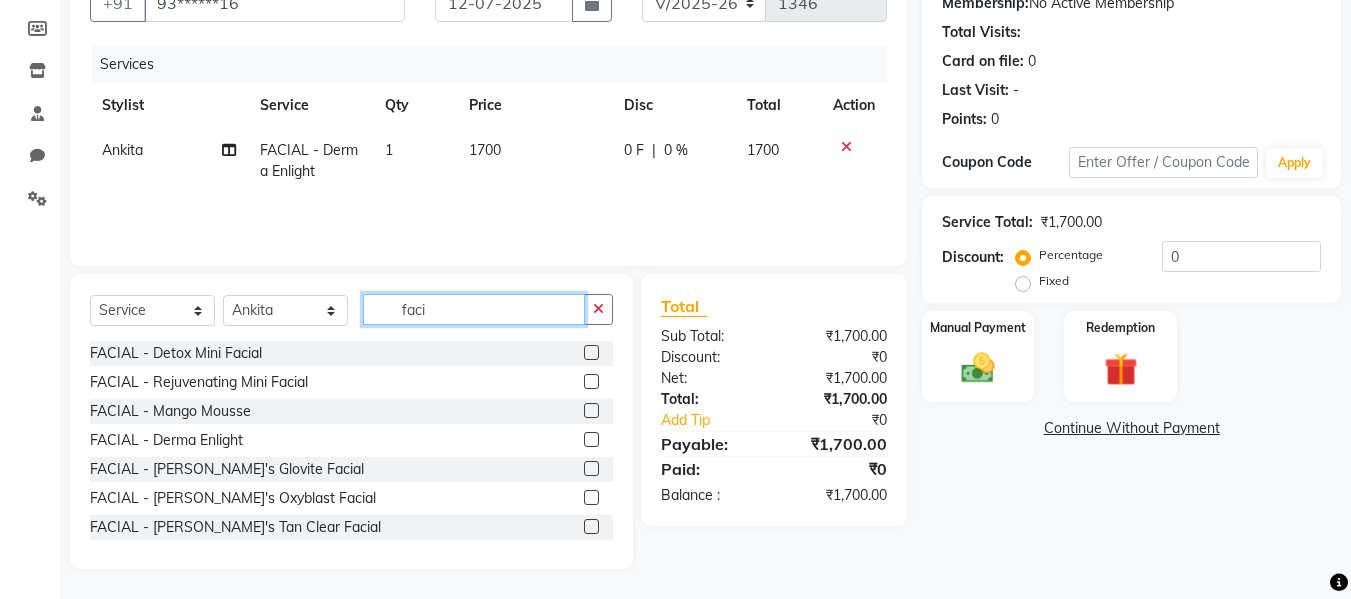 click on "faci" 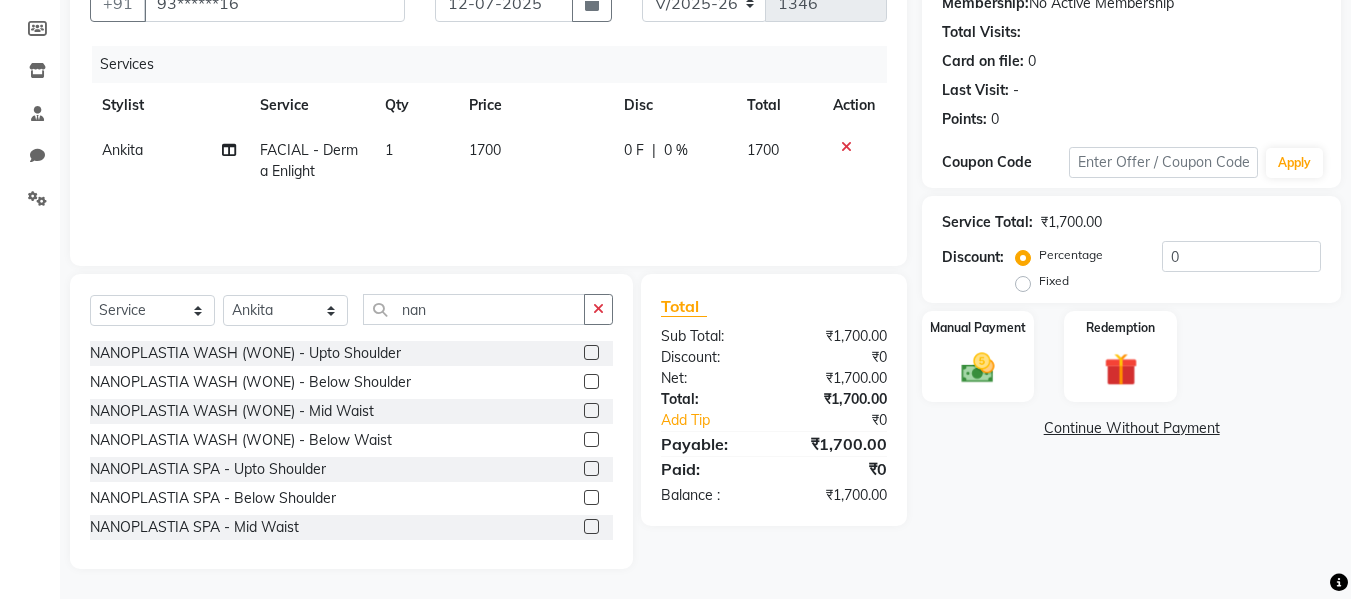 click 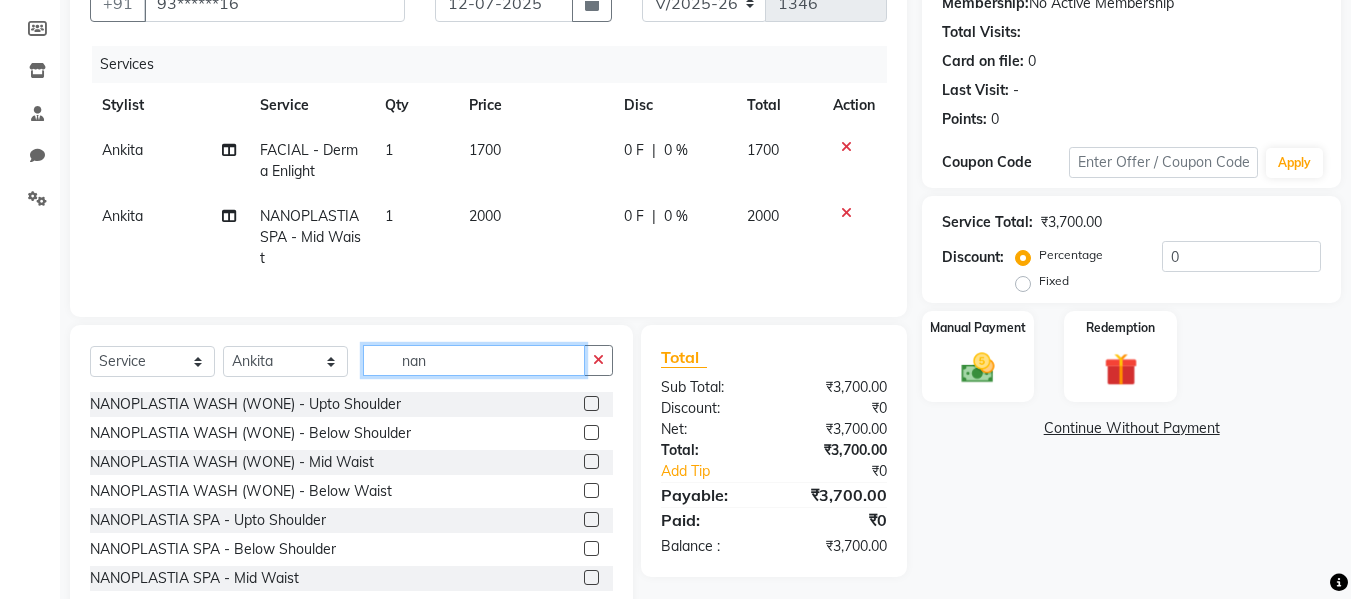 click on "nan" 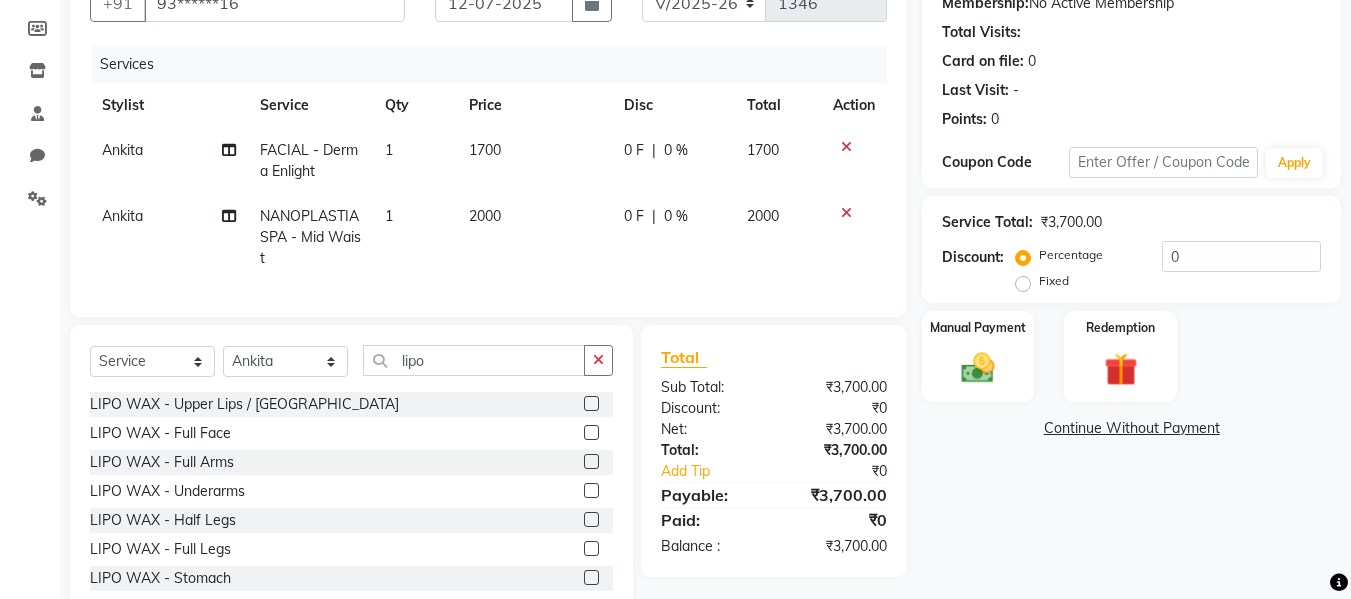 click 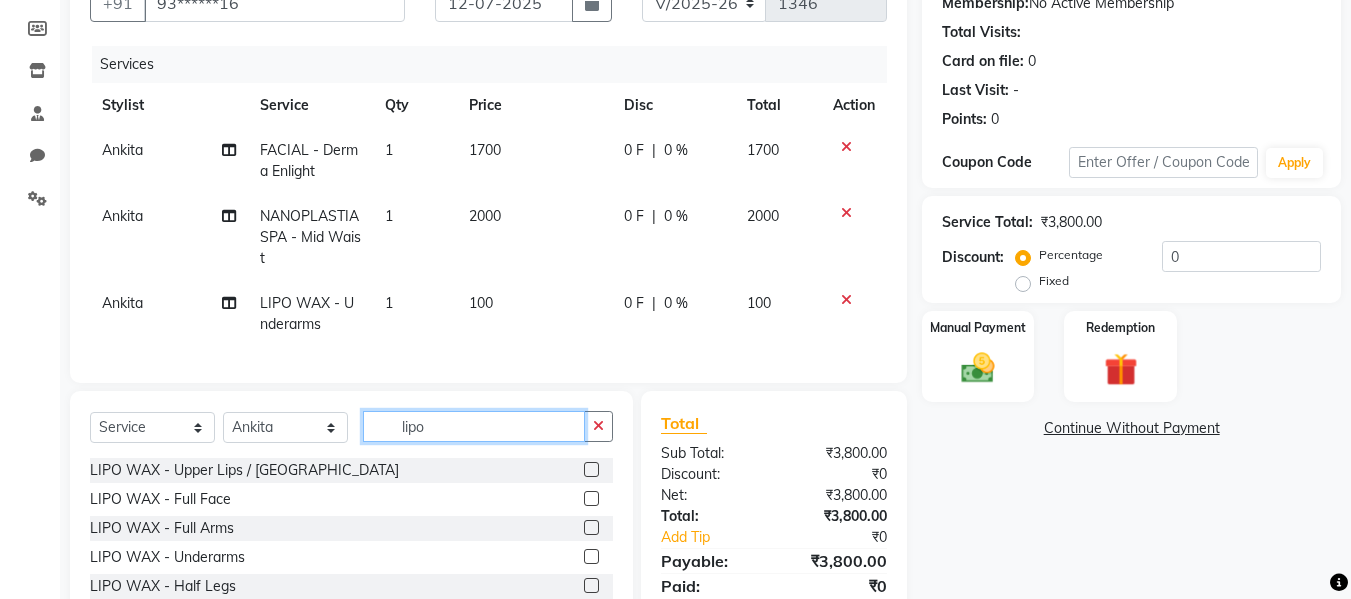 click on "lipo" 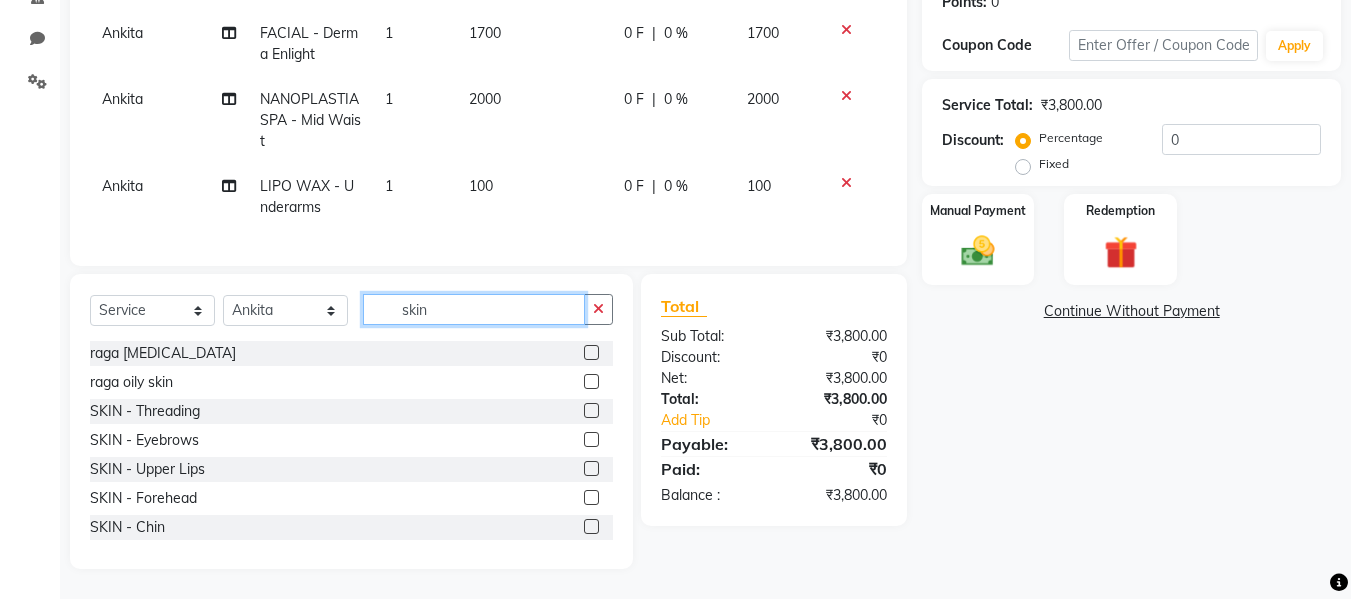 scroll, scrollTop: 334, scrollLeft: 0, axis: vertical 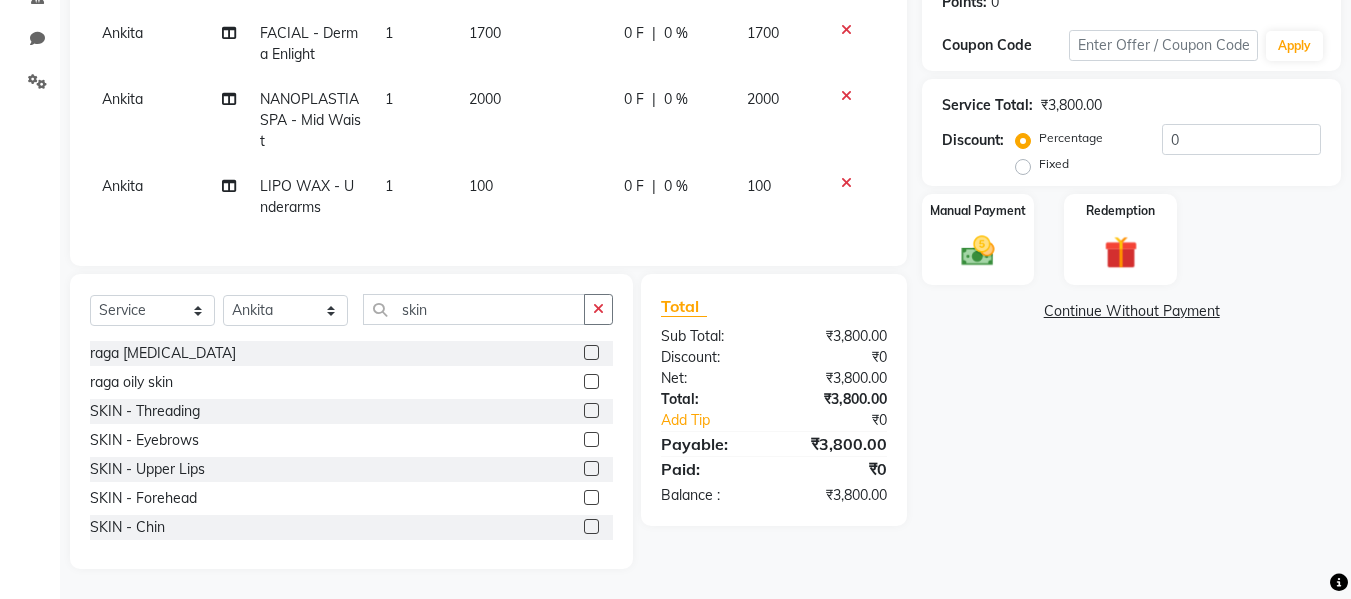 click 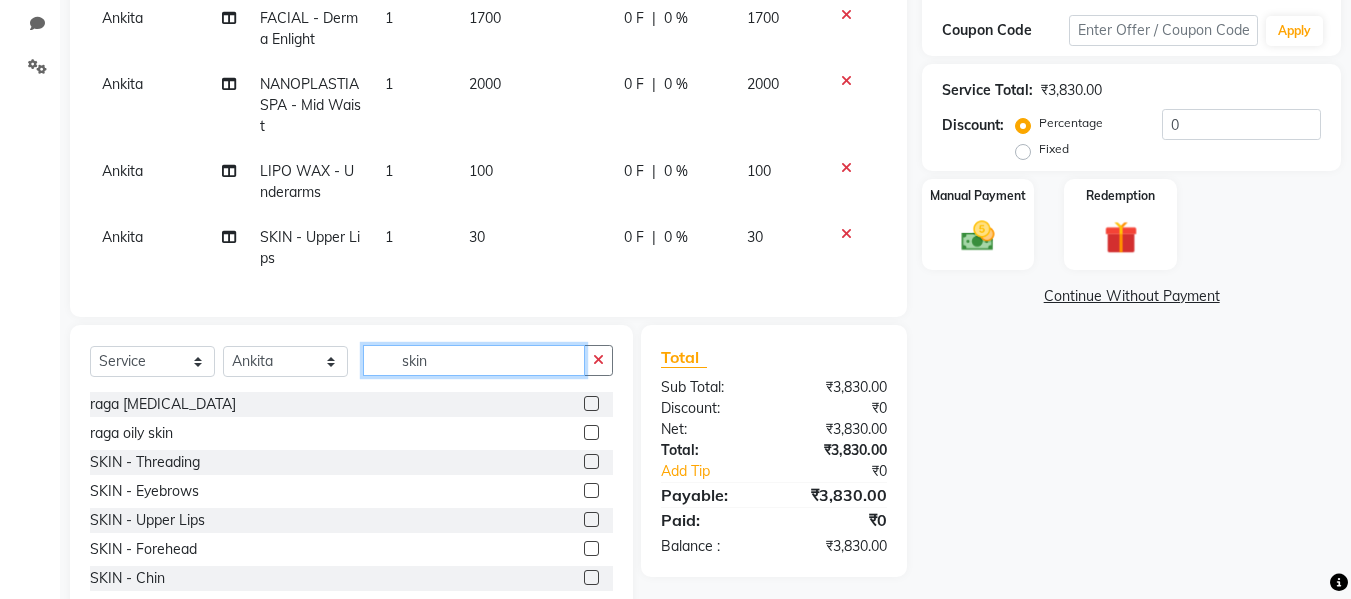click on "skin" 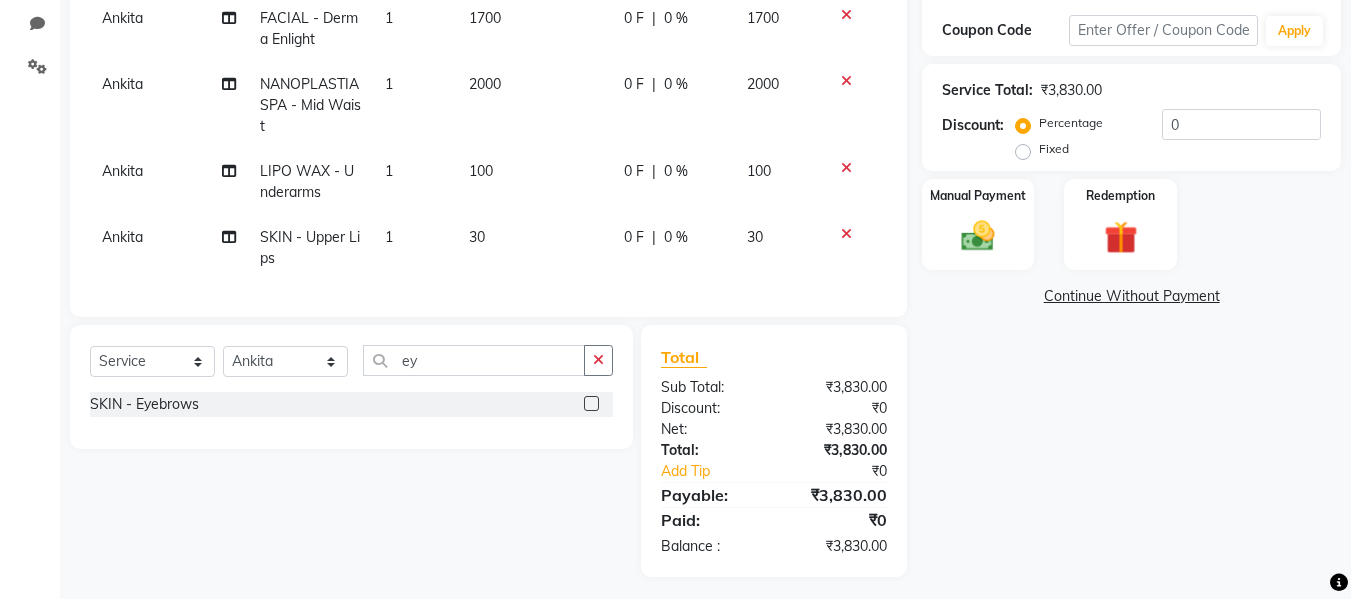 click 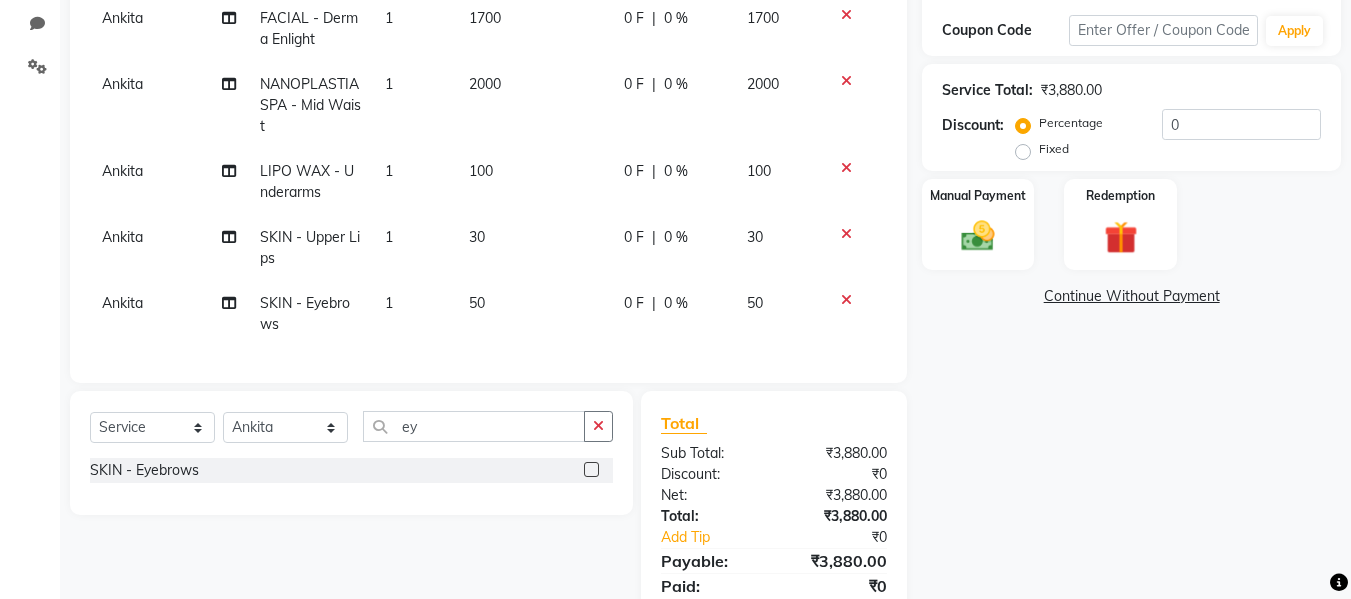 click on "Total" 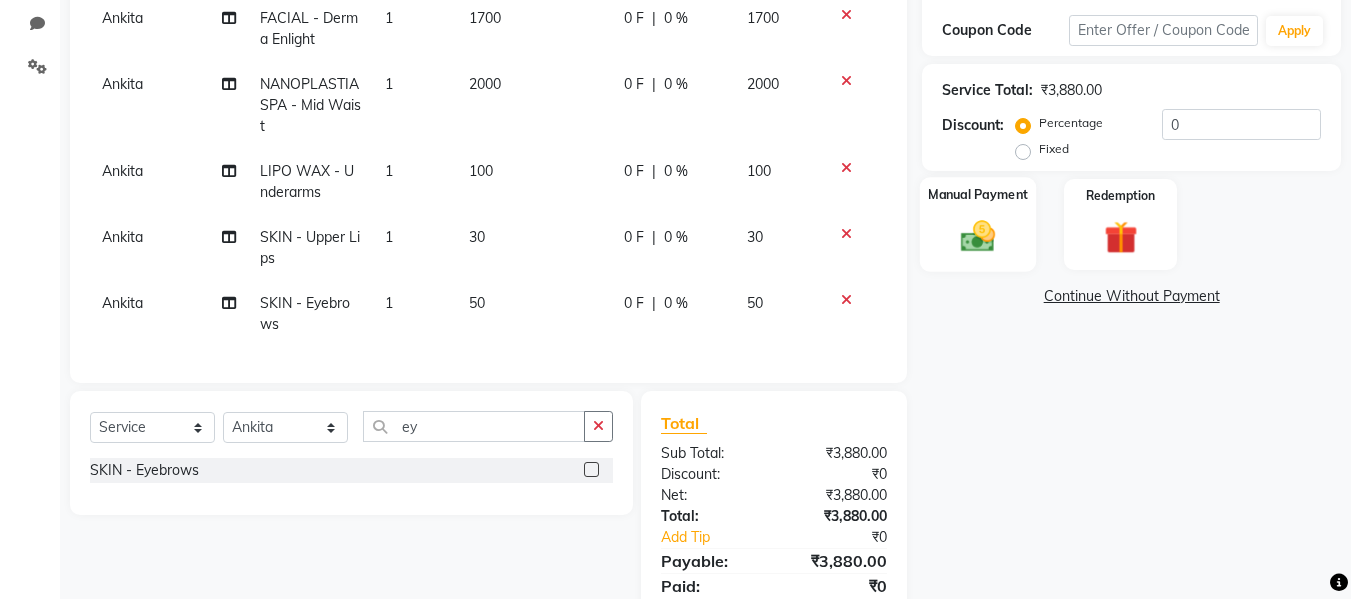click on "Manual Payment" 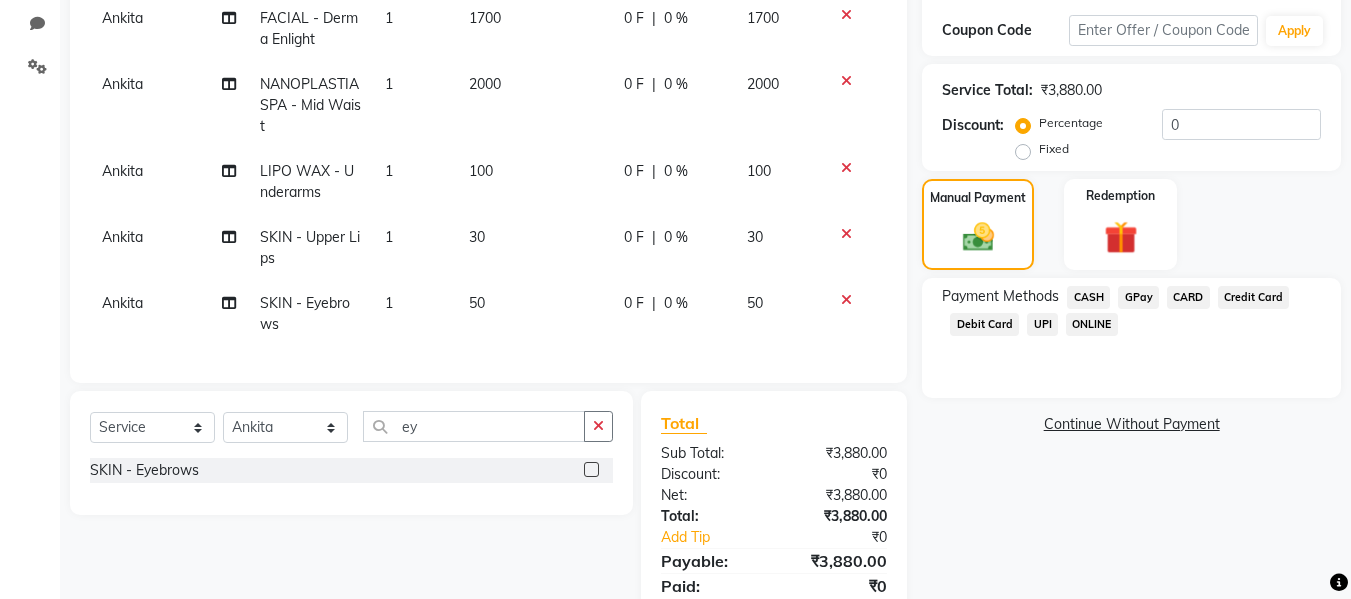 click on "GPay" 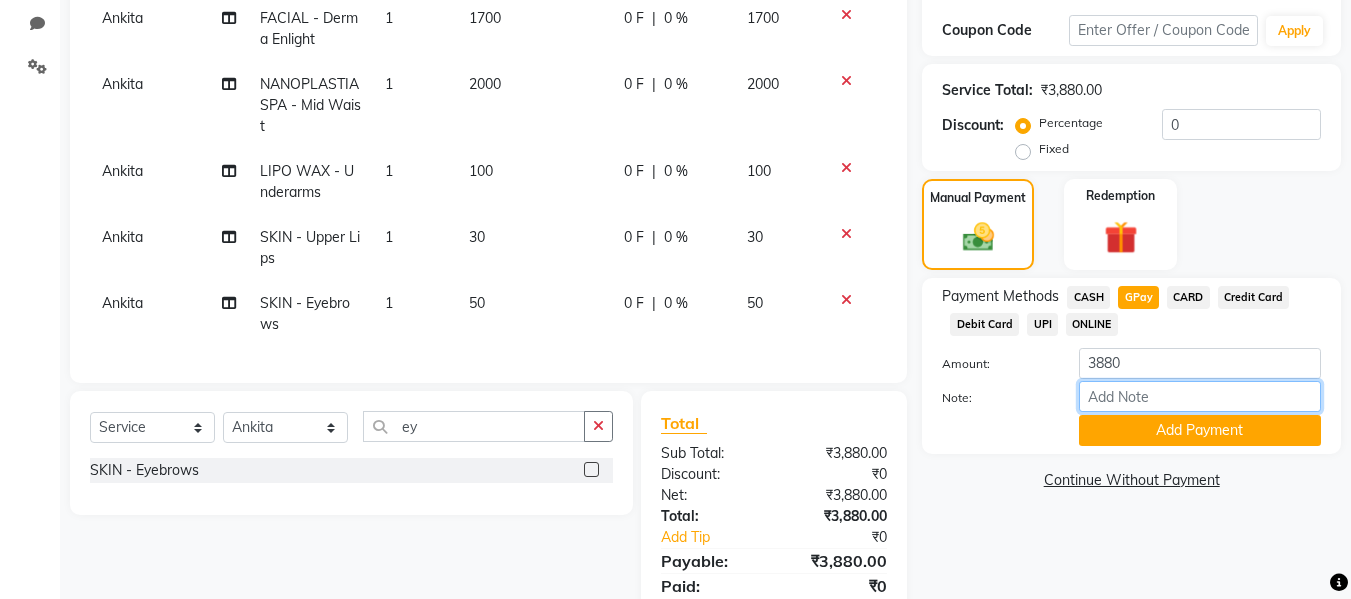 click on "Note:" at bounding box center [1200, 396] 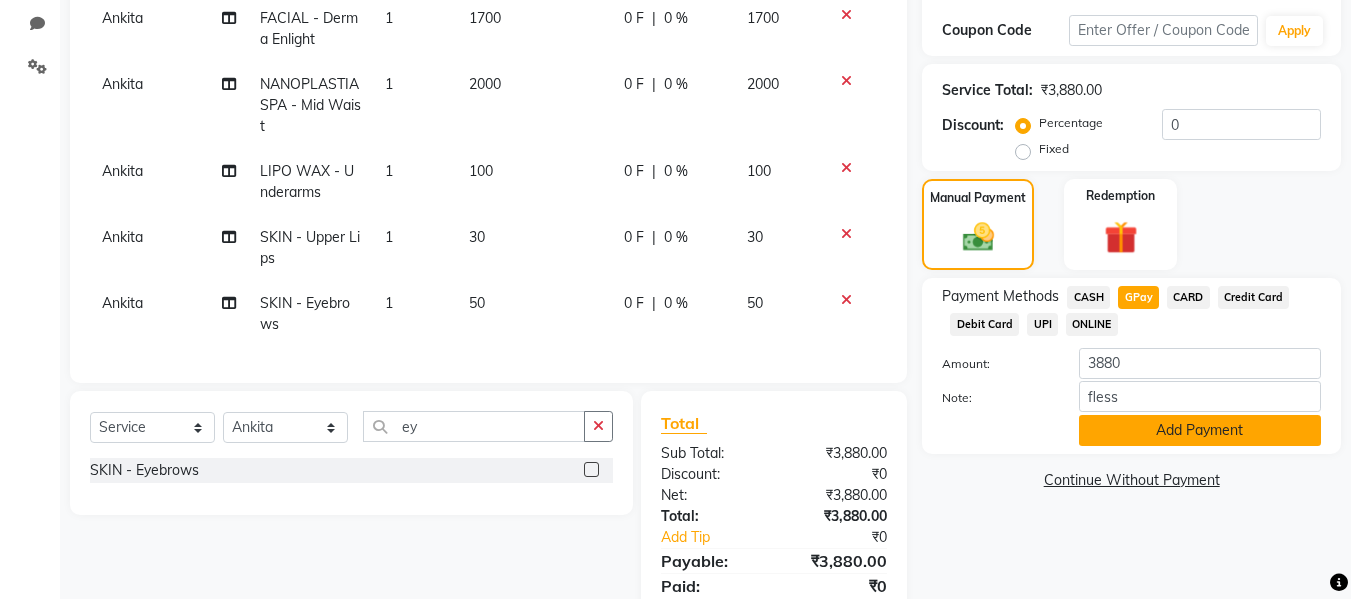 click on "Add Payment" 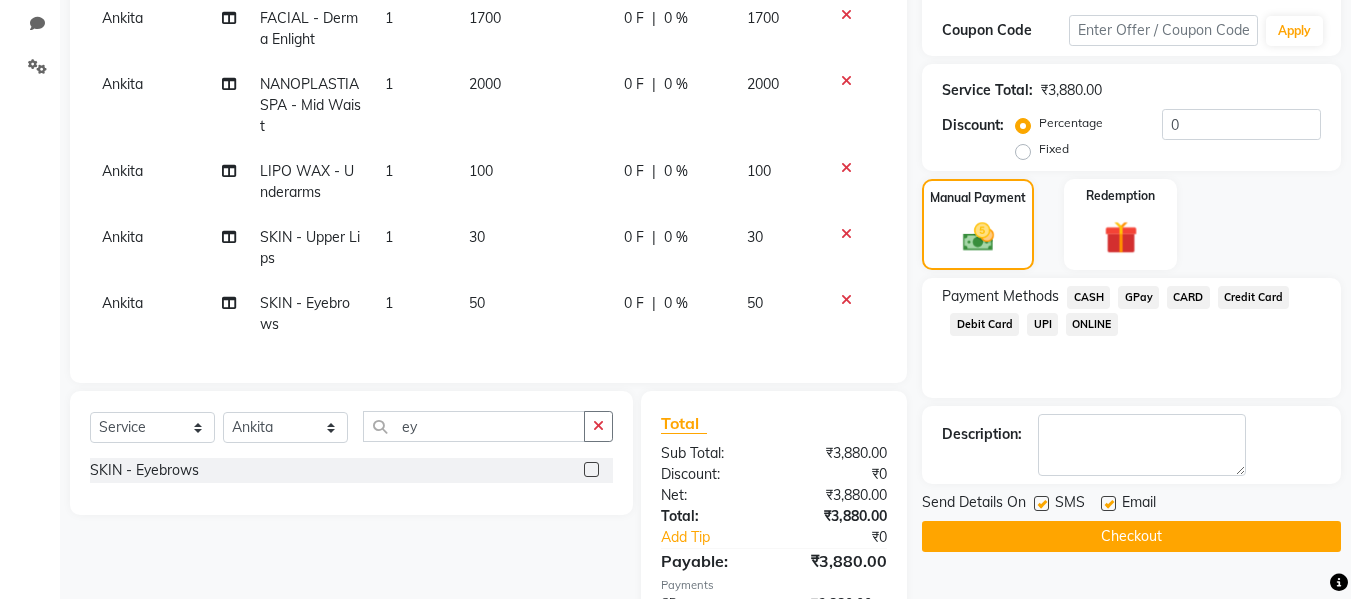 click 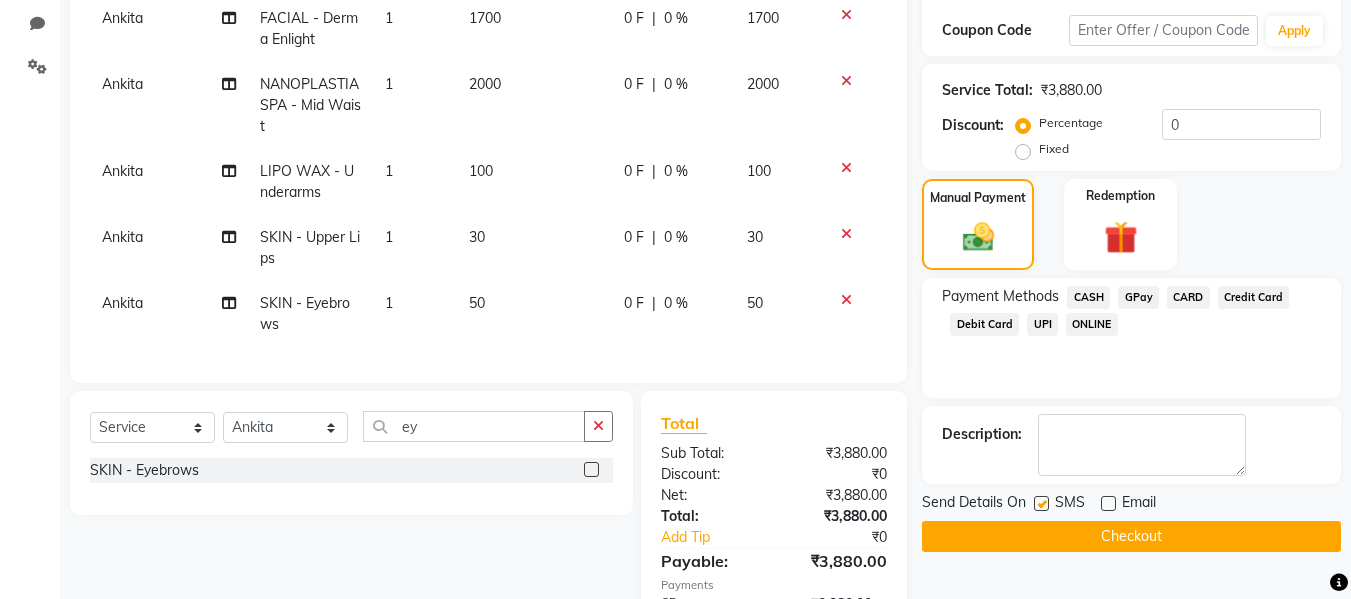 click 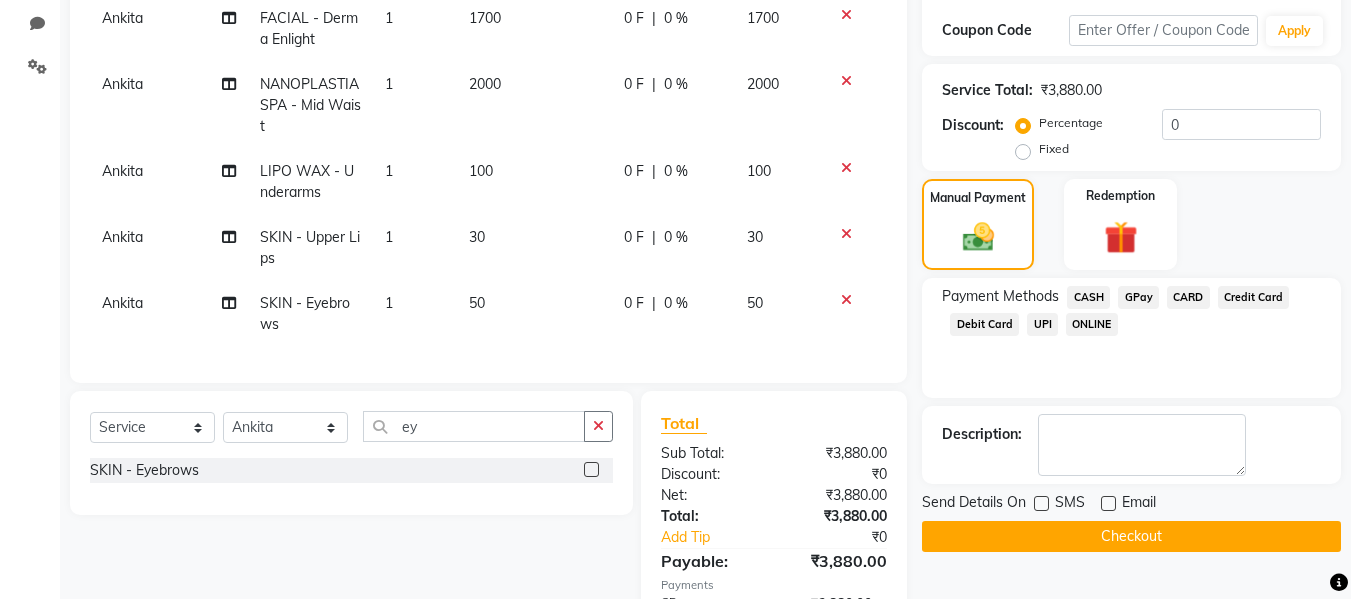 click on "Checkout" 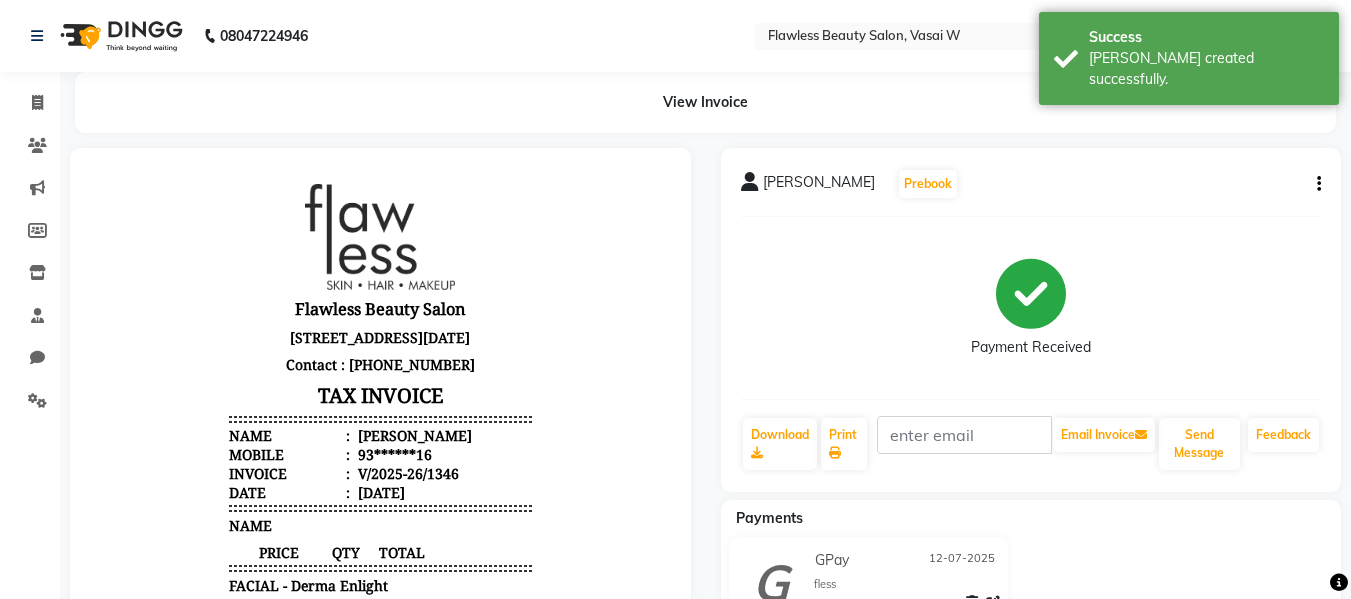 scroll, scrollTop: 0, scrollLeft: 0, axis: both 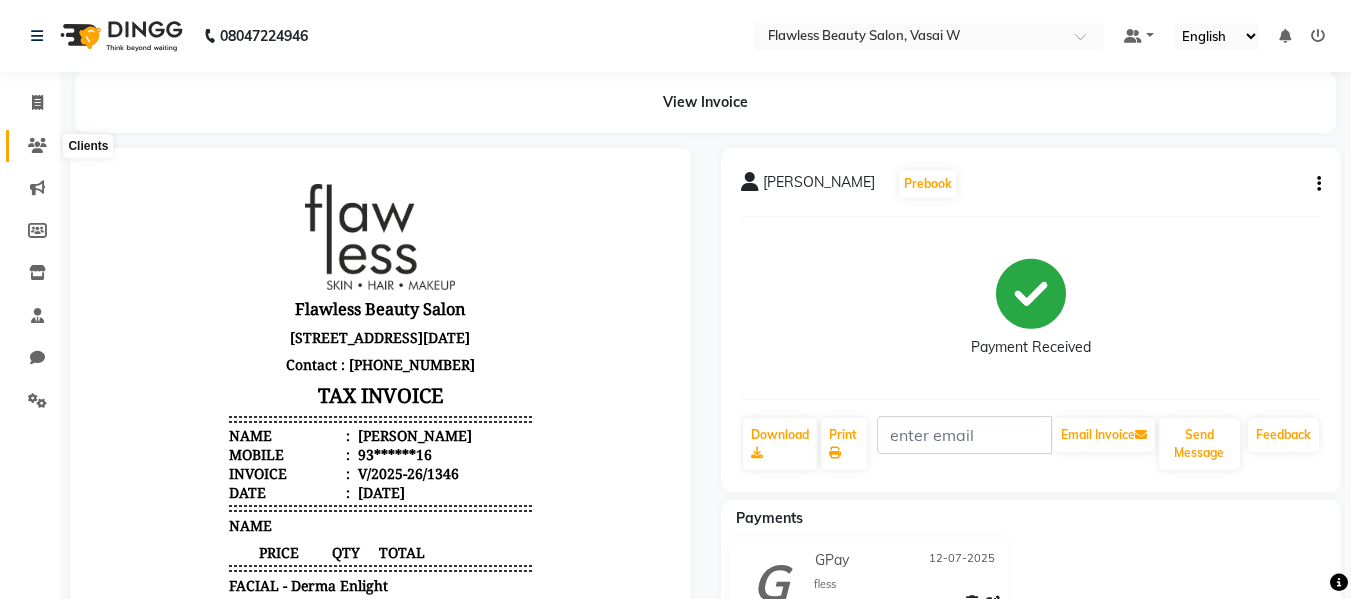 click 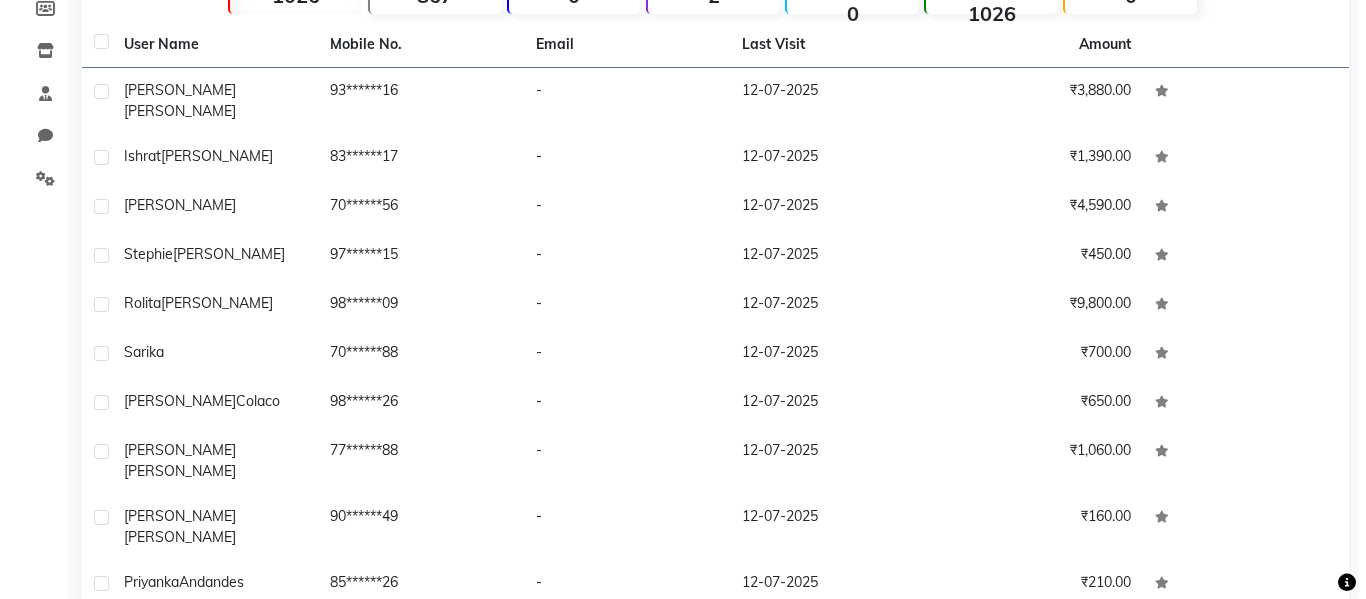 scroll, scrollTop: 267, scrollLeft: 0, axis: vertical 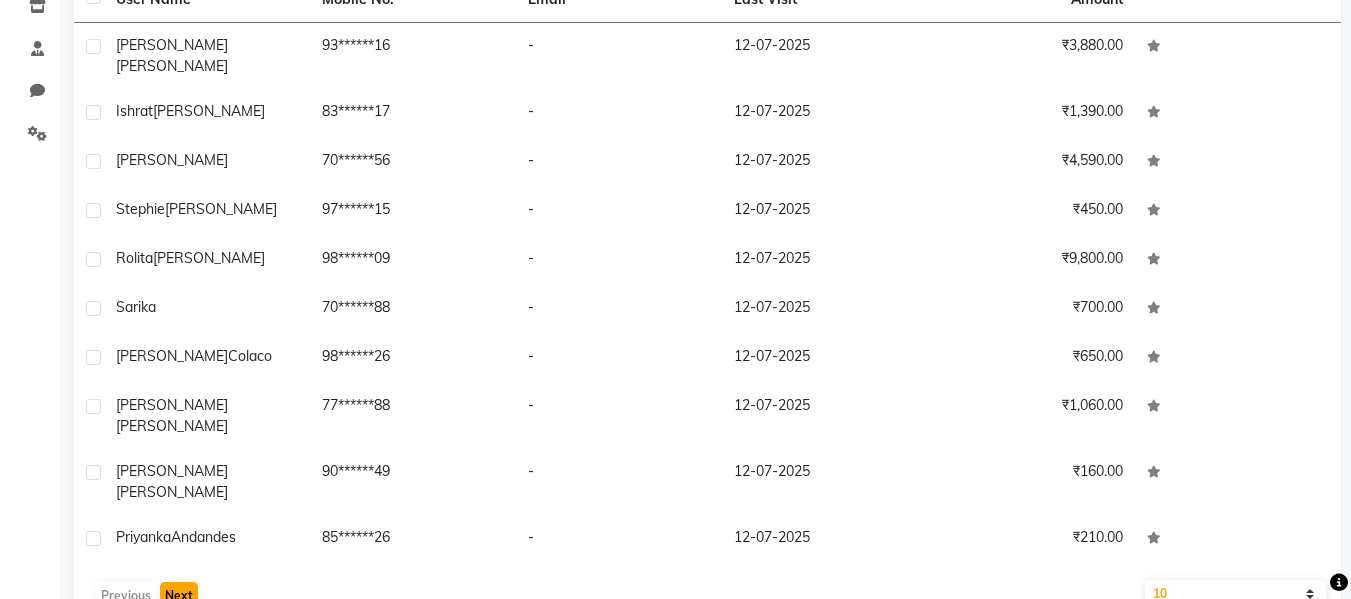 click on "Next" 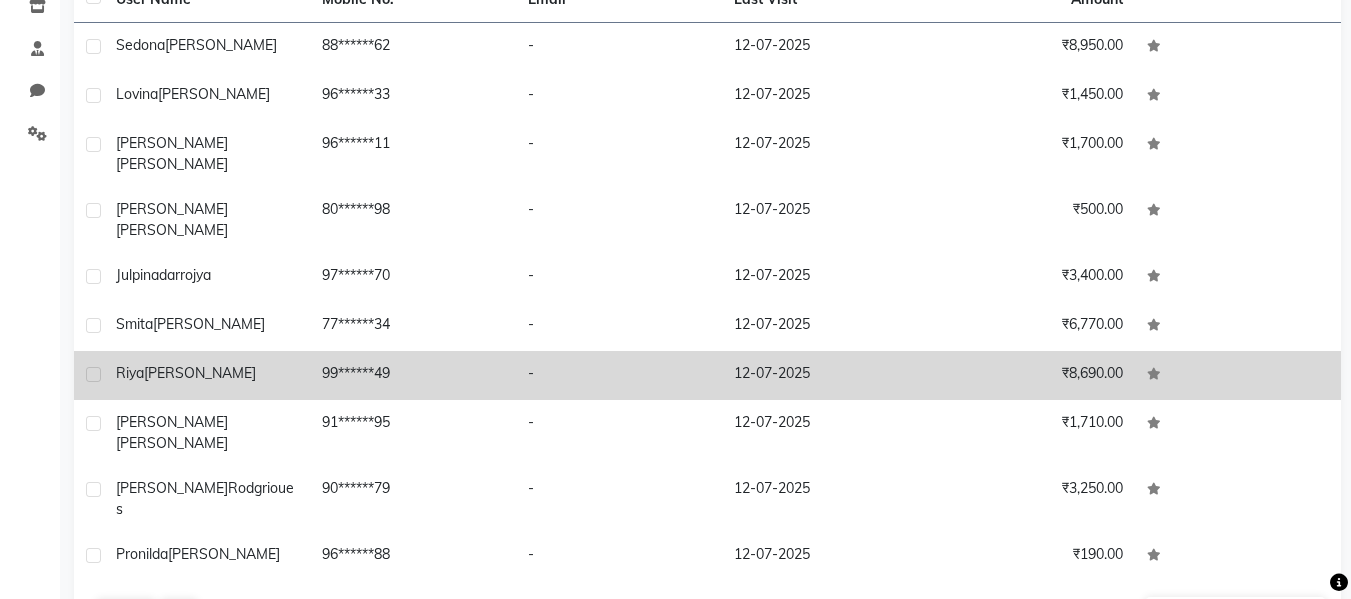 click on "[PERSON_NAME]" 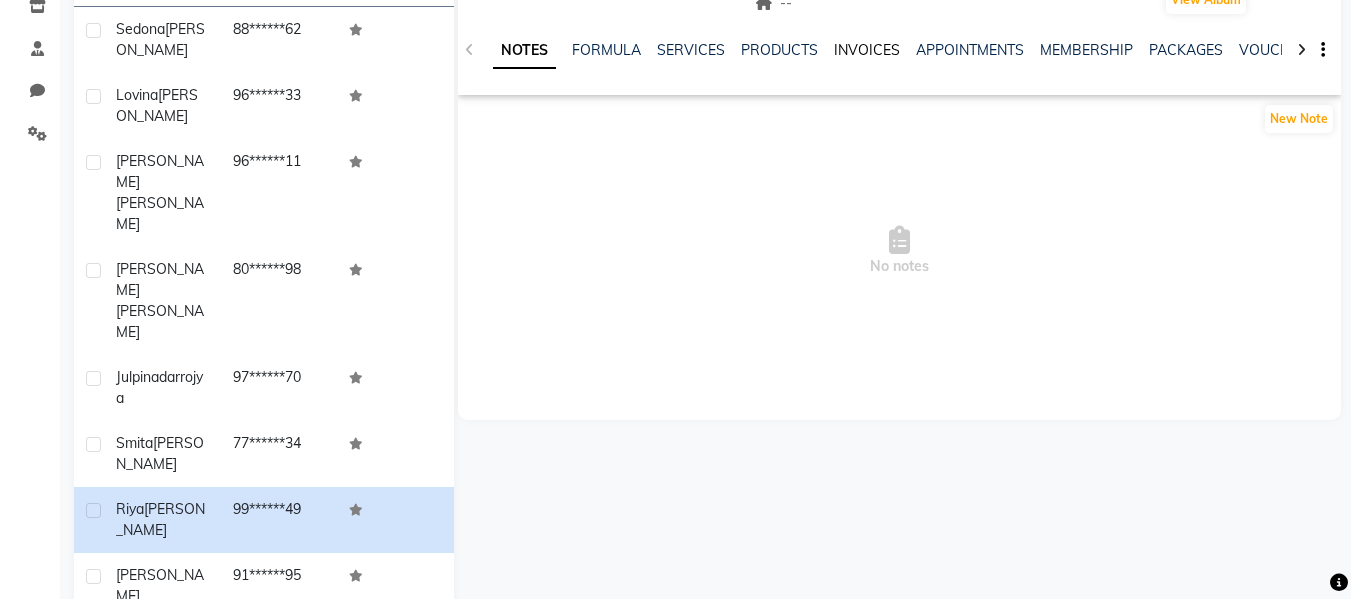 click on "INVOICES" 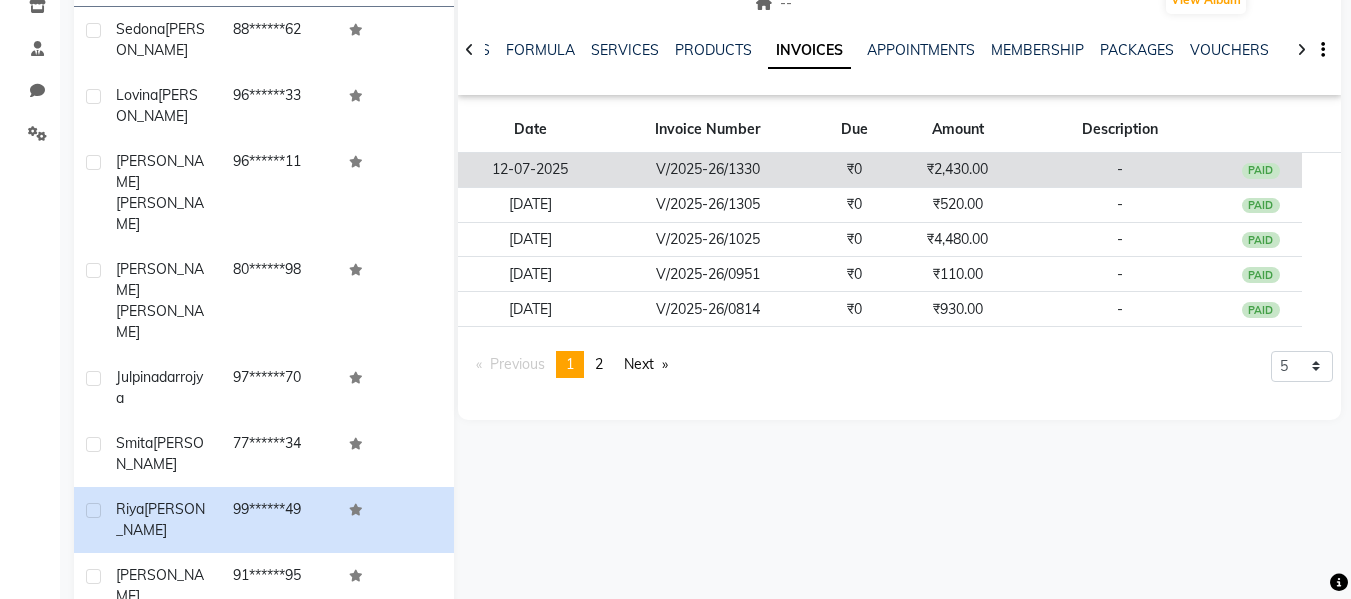 click on "V/2025-26/1330" 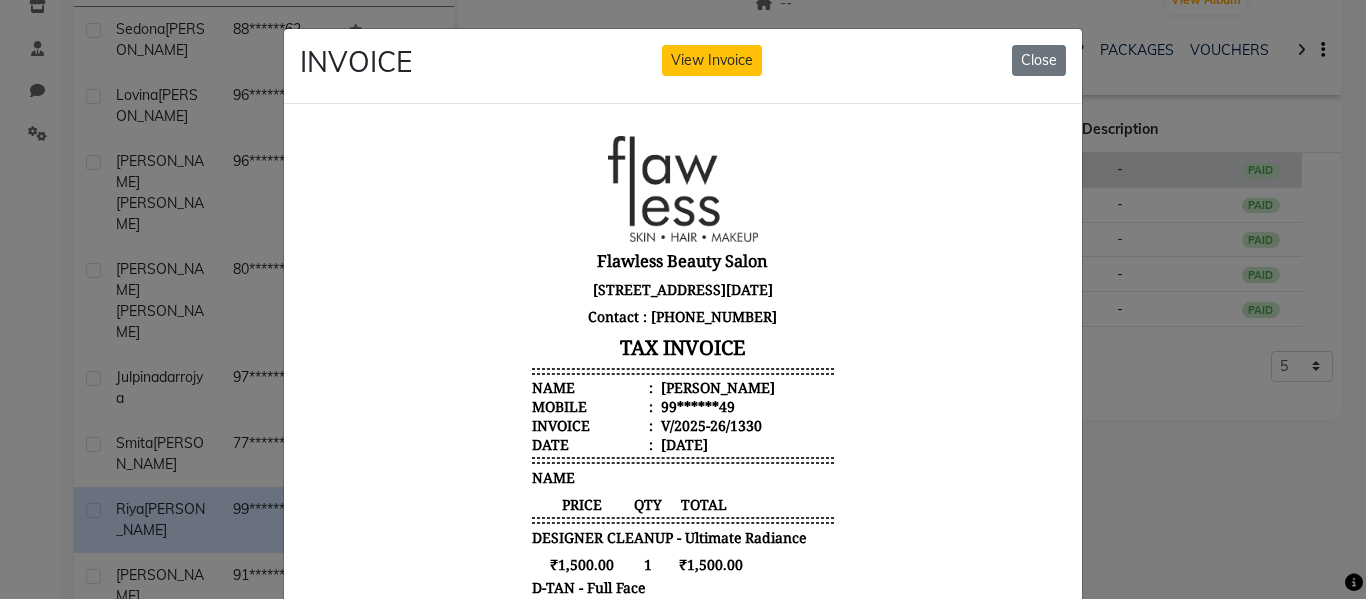 scroll, scrollTop: 16, scrollLeft: 0, axis: vertical 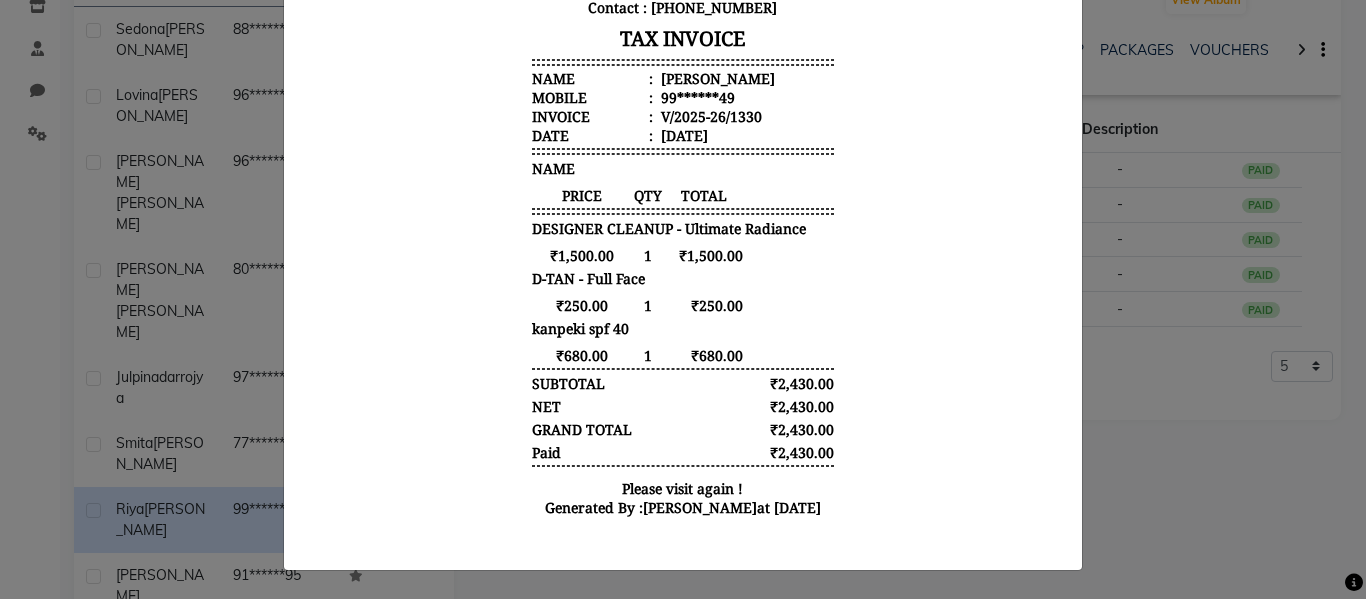 click on "Flawless Beauty Salon
[STREET_ADDRESS][DATE]
Contact : [PHONE_NUMBER]
TAX INVOICE
Name  :
[PERSON_NAME]
Mobile :
99******49
Invoice  :
V/2025-26/1330
Date  :
[DATE]" at bounding box center (683, 178) 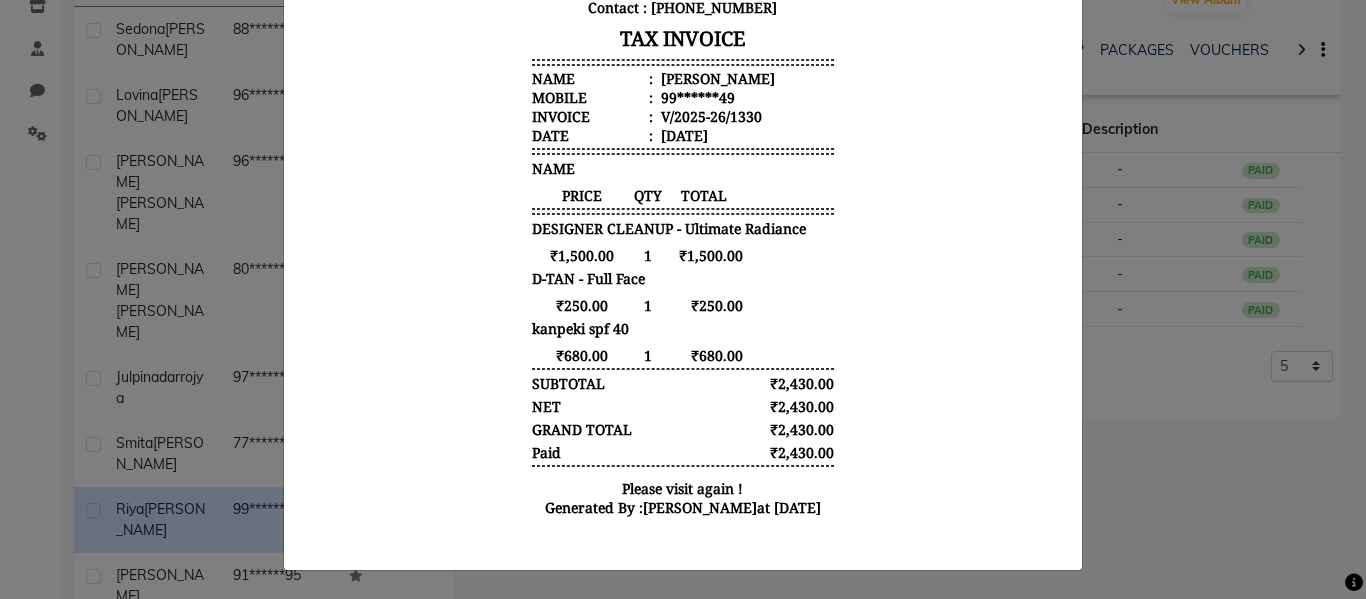 click on "INVOICE View Invoice Close" 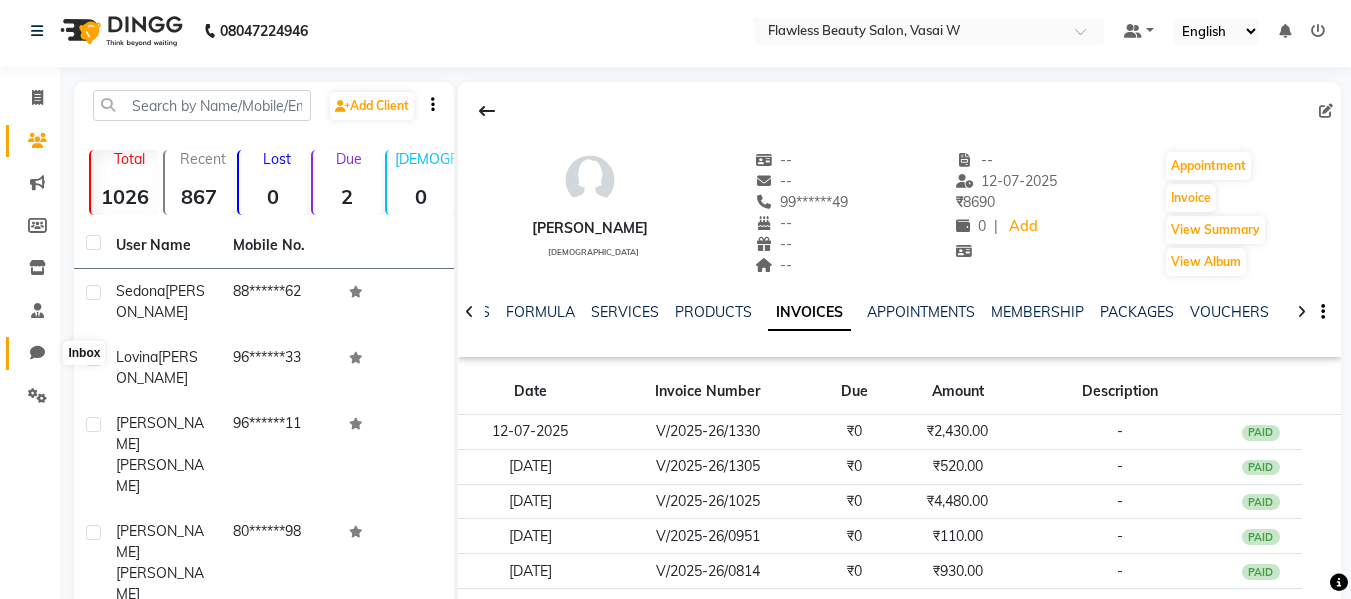 scroll, scrollTop: 0, scrollLeft: 0, axis: both 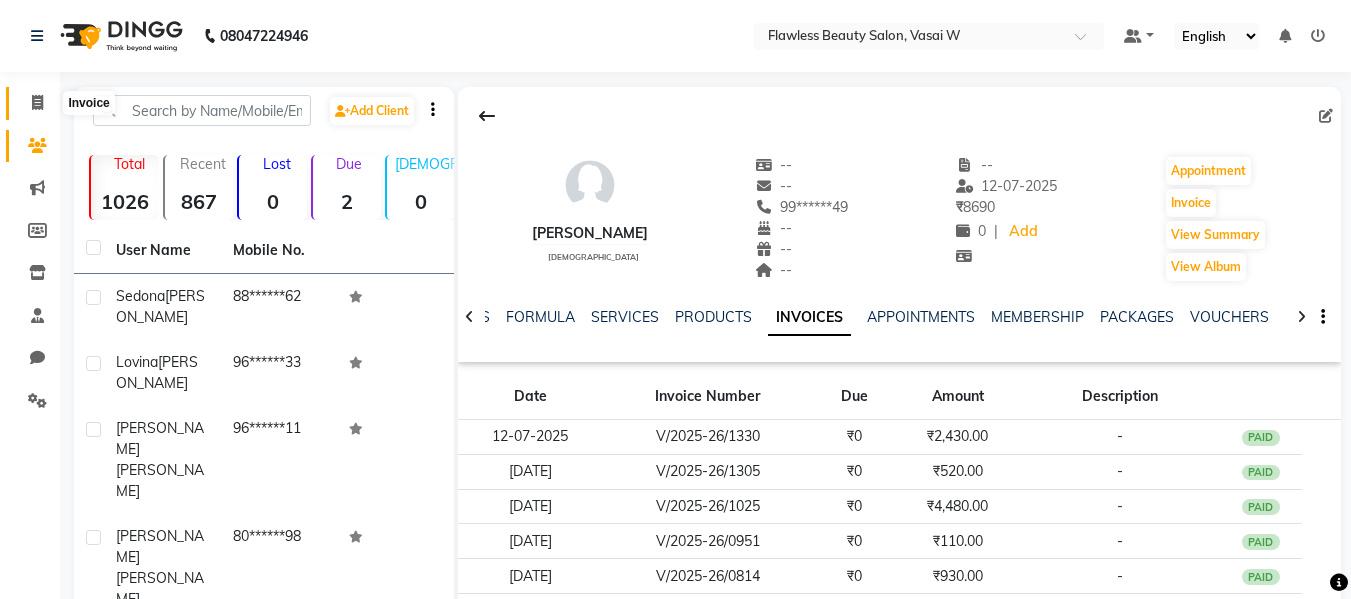 click 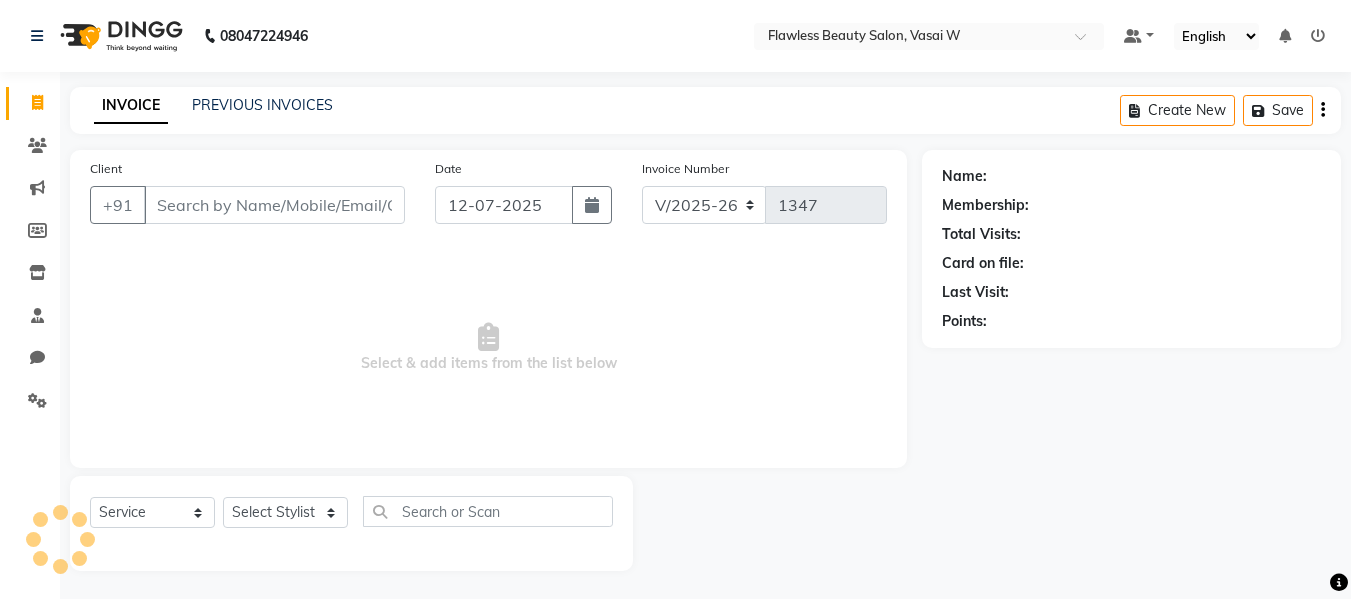 scroll, scrollTop: 2, scrollLeft: 0, axis: vertical 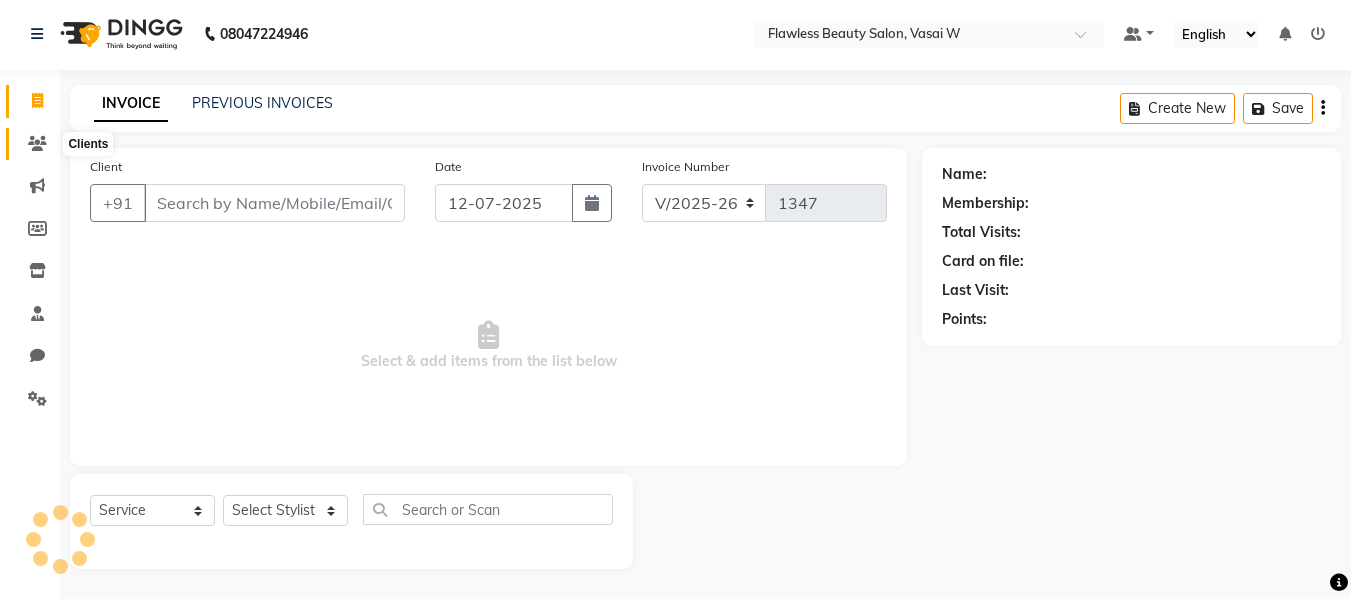 click 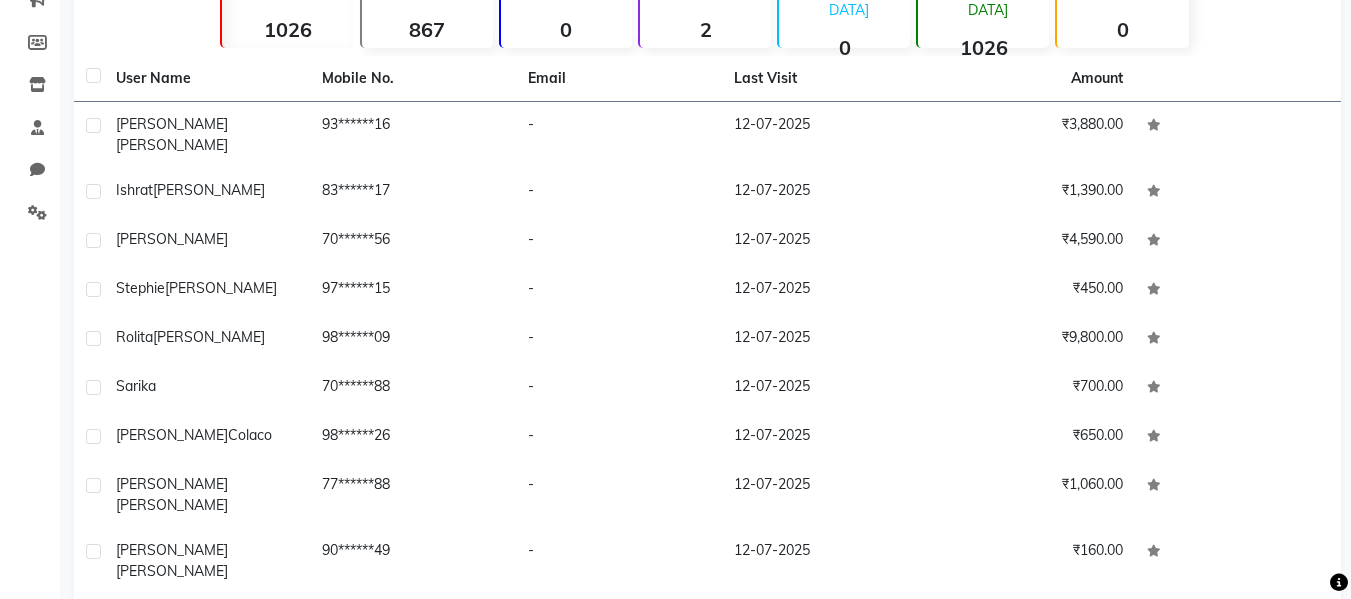 scroll, scrollTop: 267, scrollLeft: 0, axis: vertical 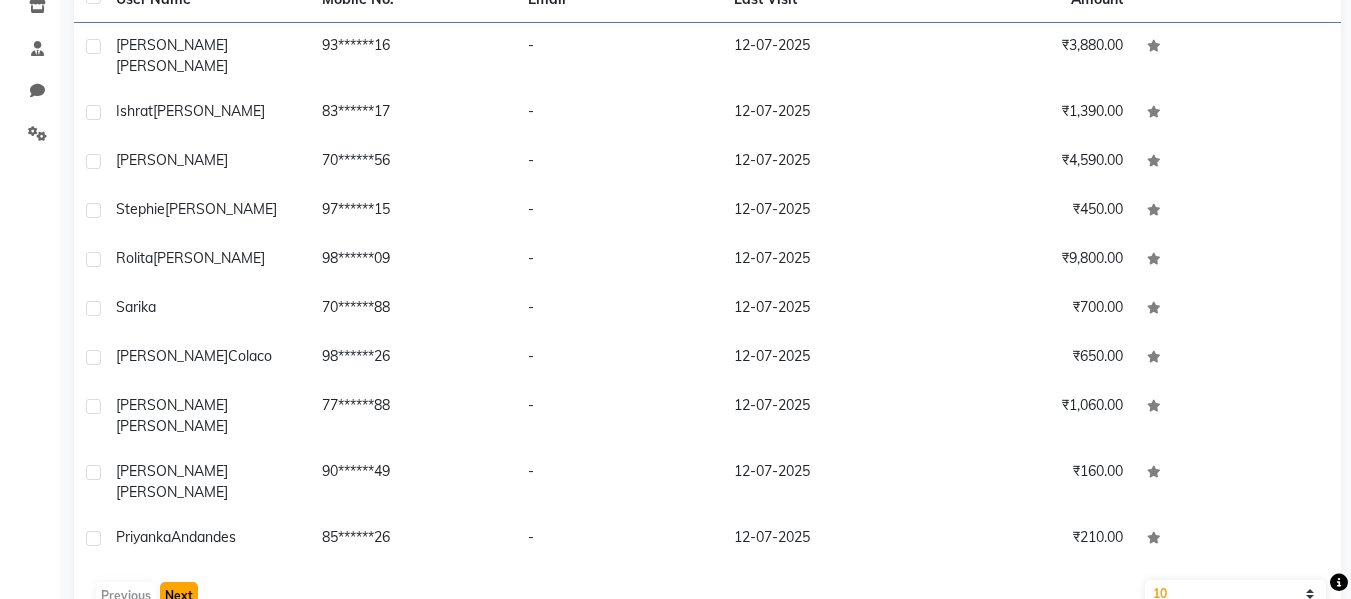 click on "Next" 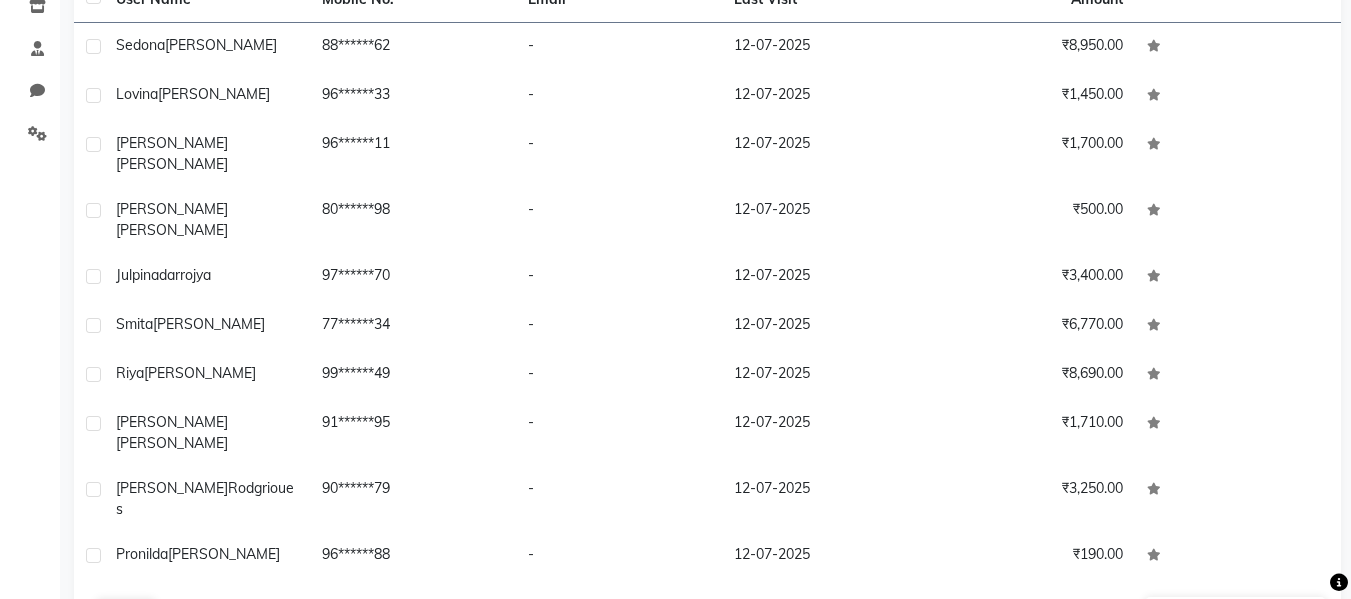 click on "Next" 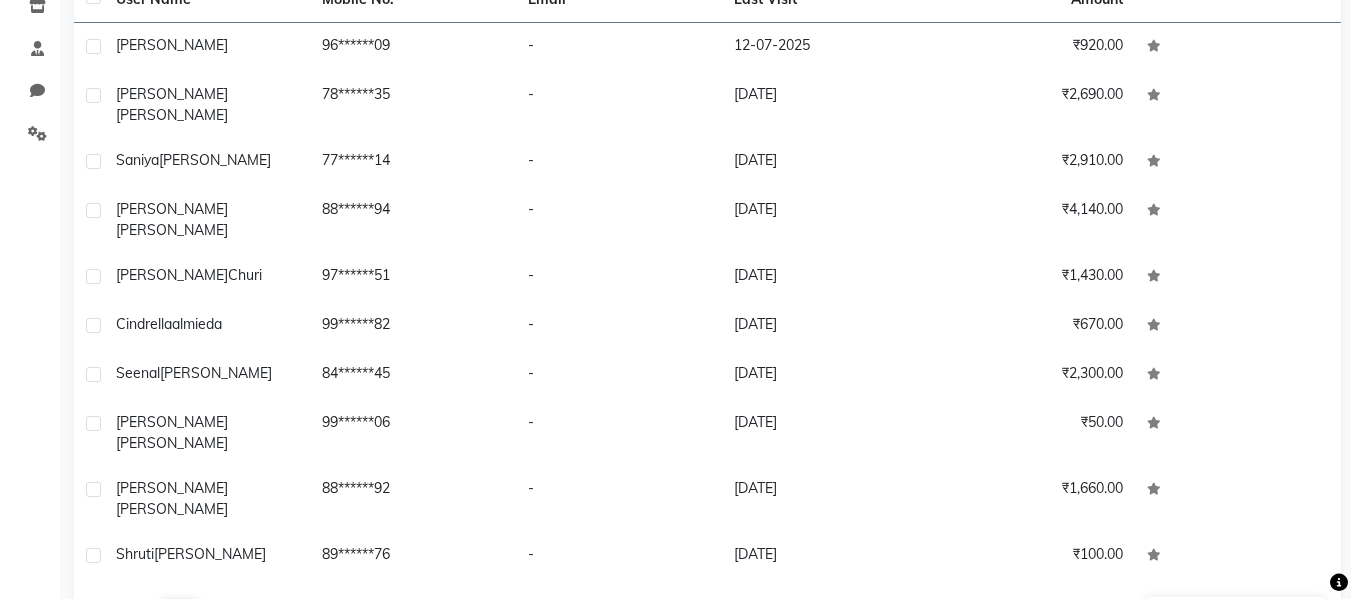 click on "Previous" 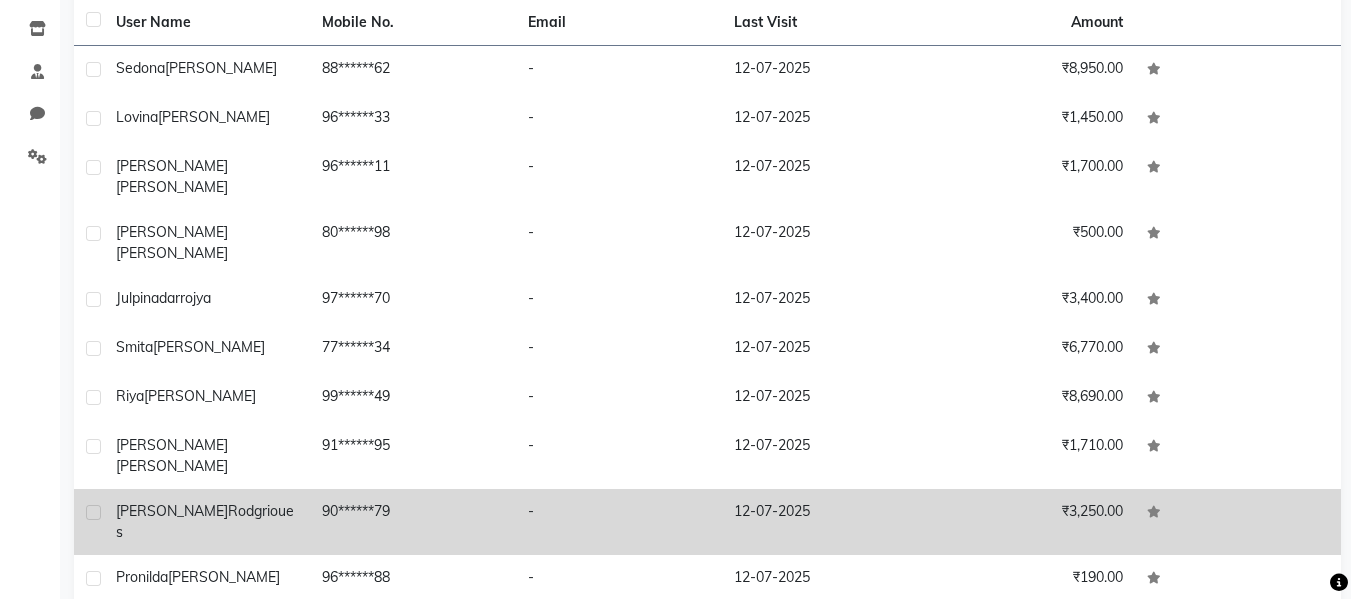 scroll, scrollTop: 267, scrollLeft: 0, axis: vertical 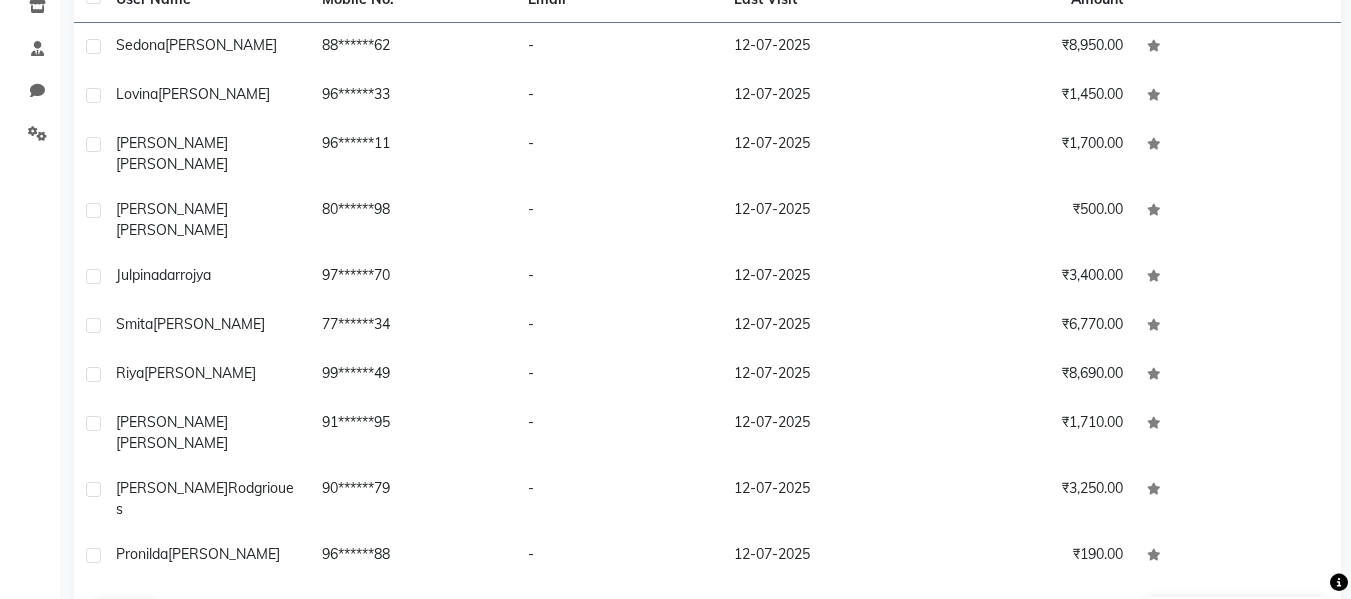 click on "Next" 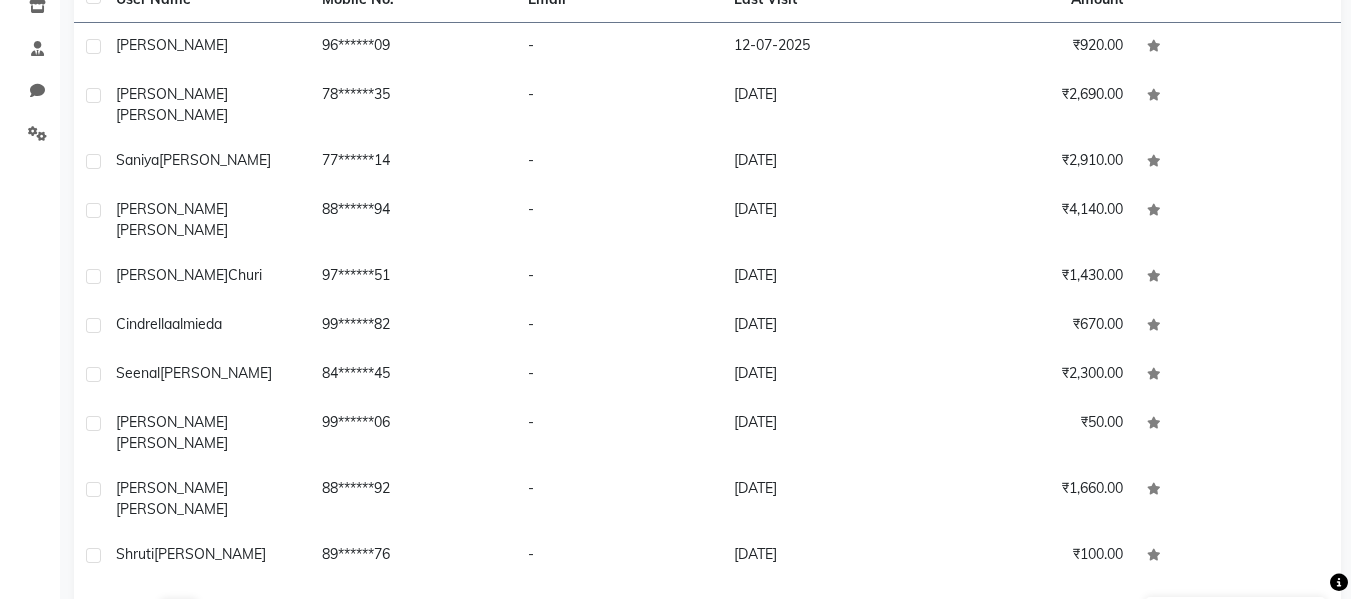 click on "Previous" 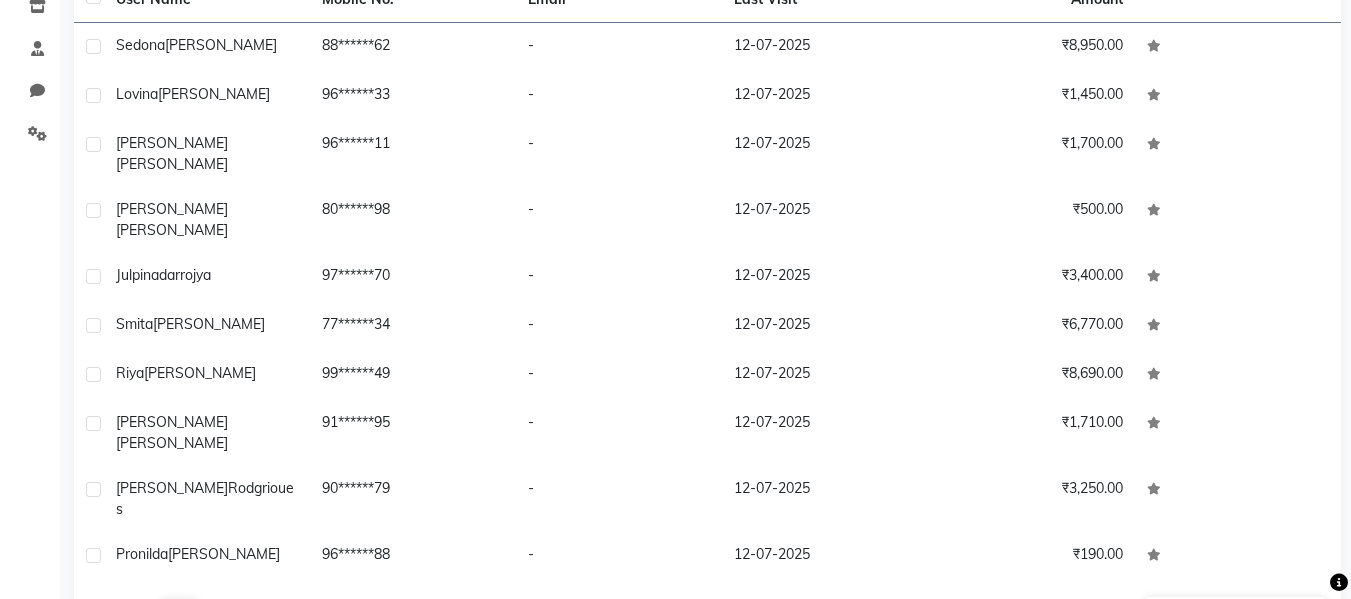 click on "Previous" 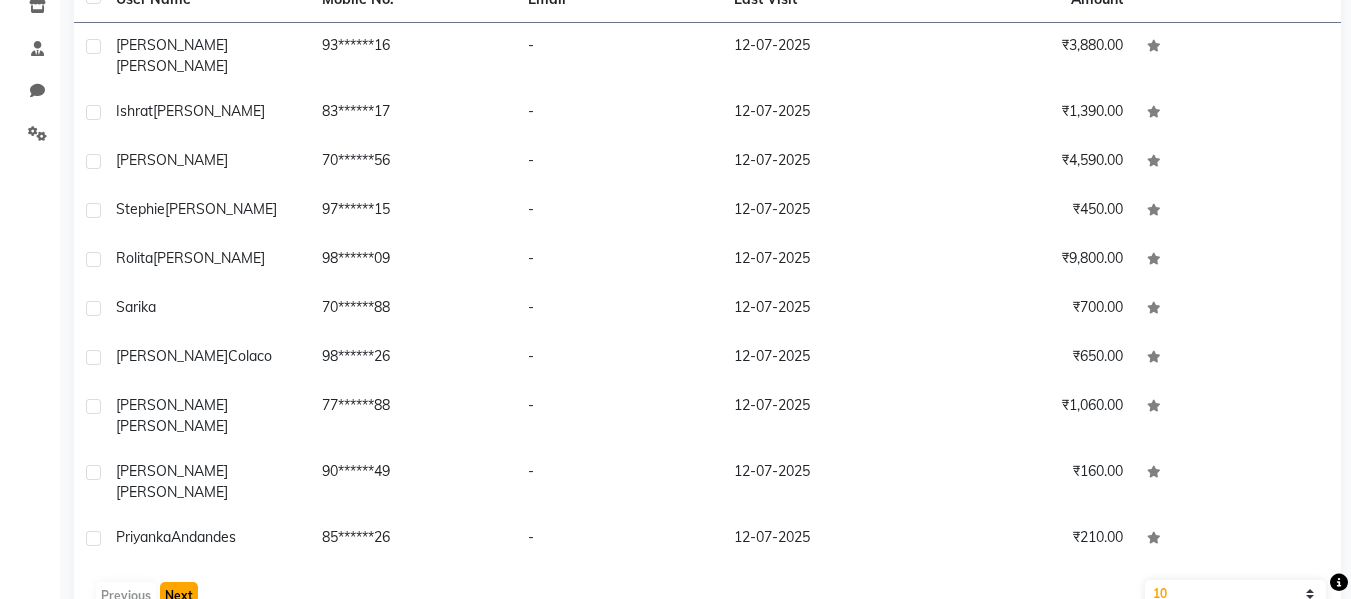 click on "Next" 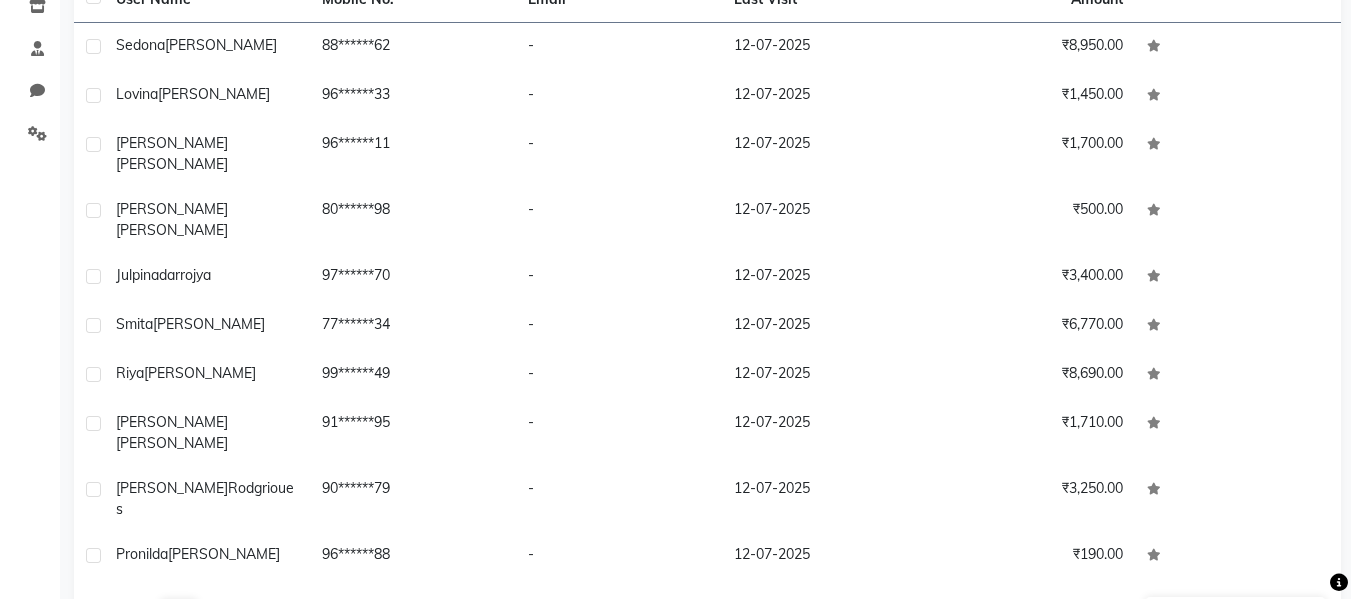 click on "Previous" 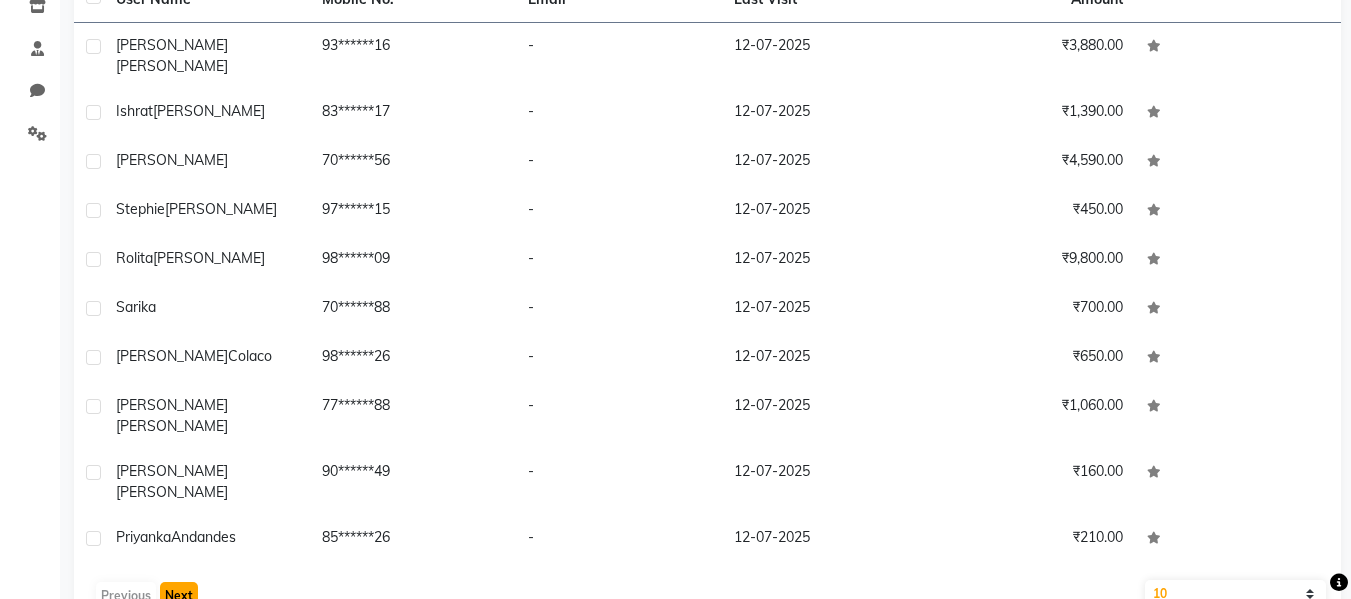 click on "Next" 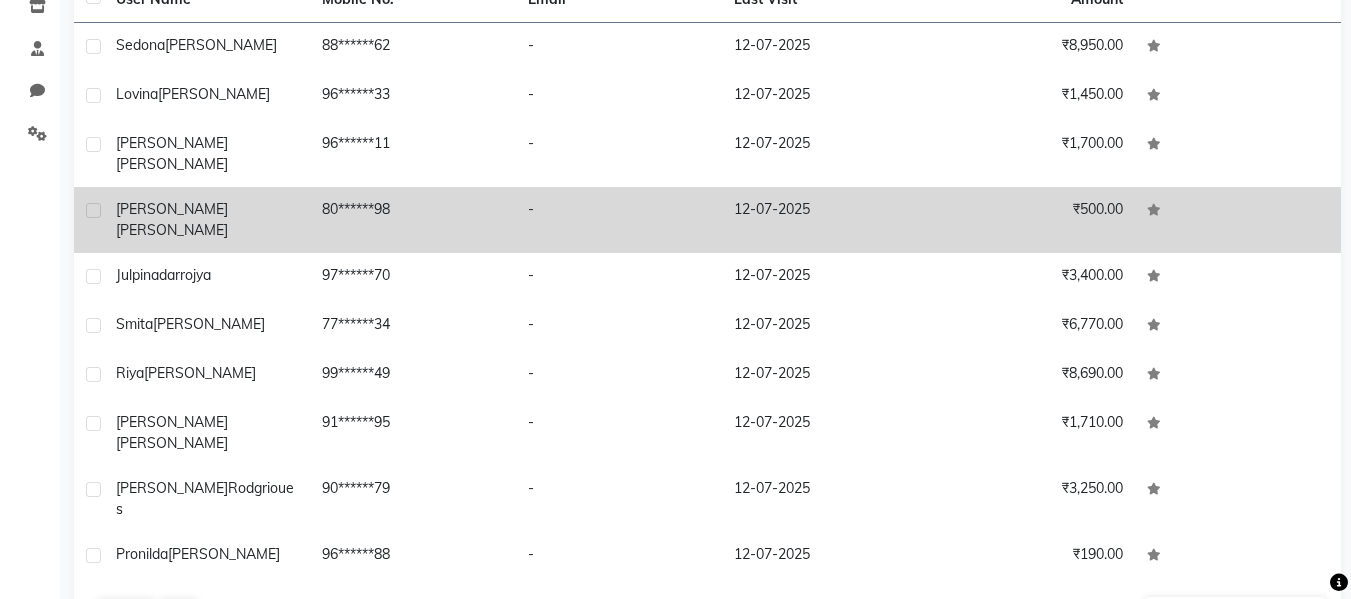 click on "[PERSON_NAME]" 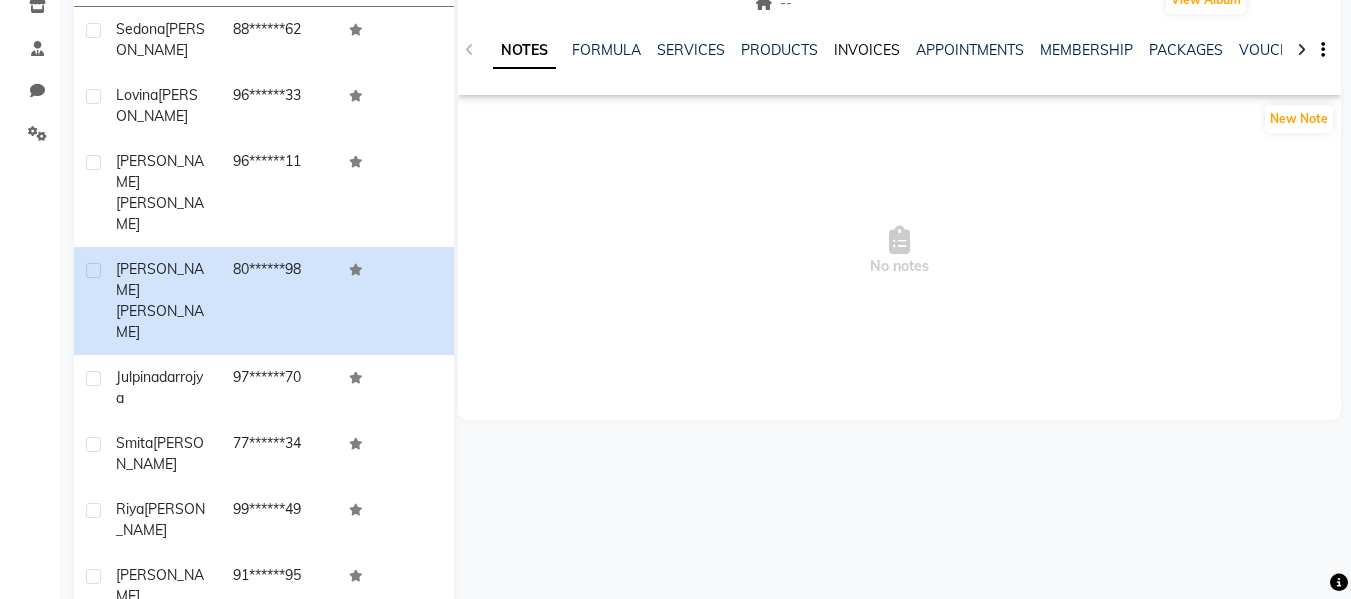 click on "INVOICES" 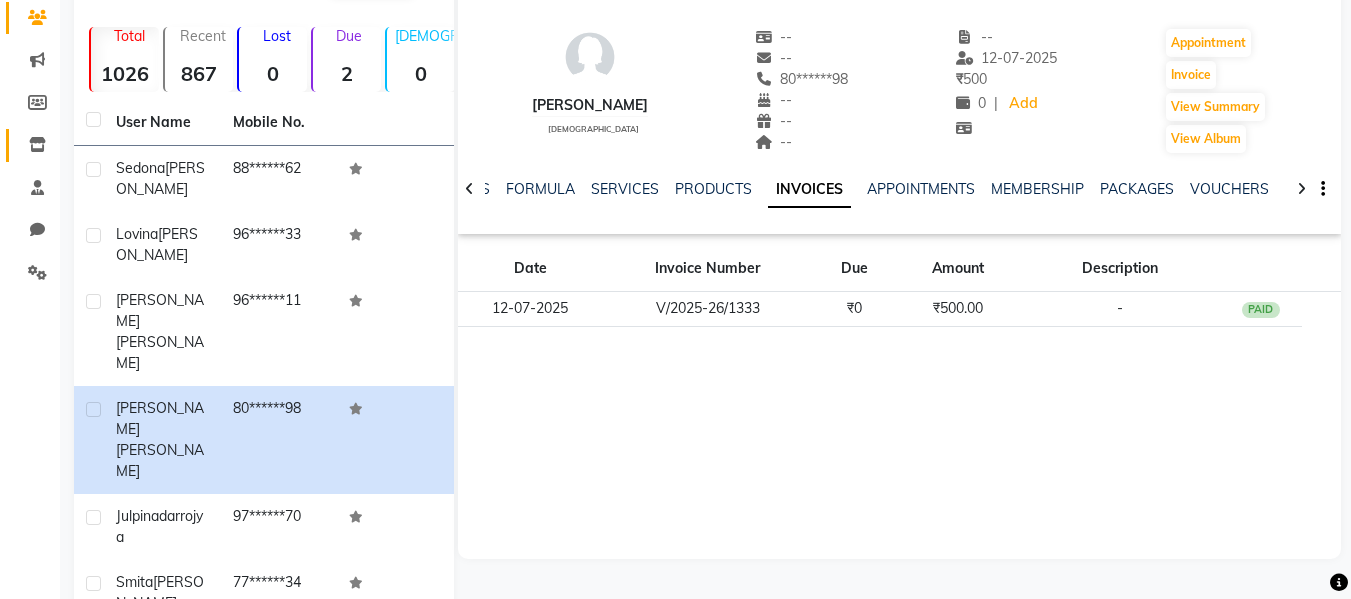 scroll, scrollTop: 0, scrollLeft: 0, axis: both 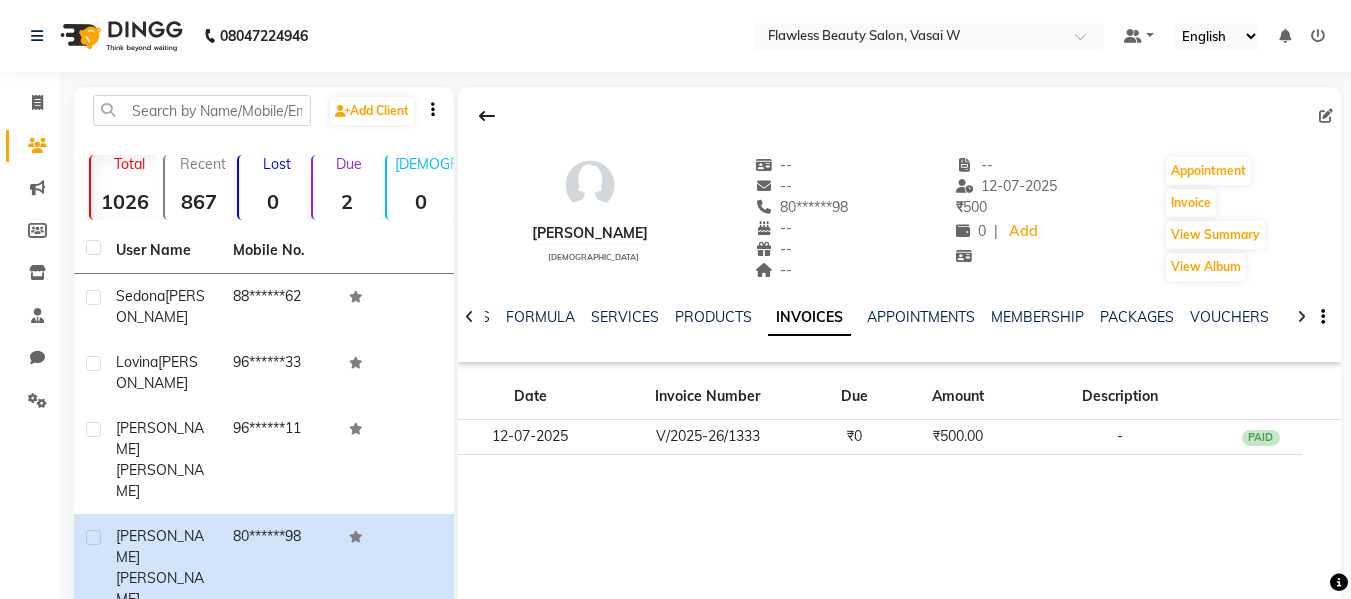 click on "Clients" 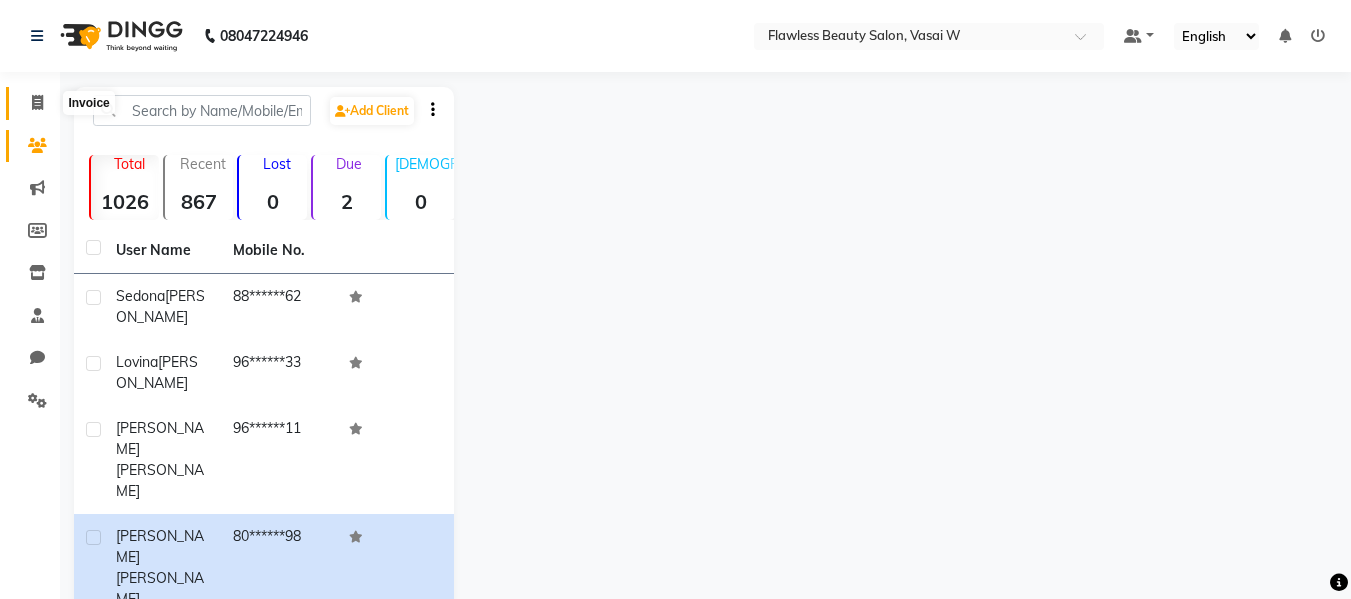 click 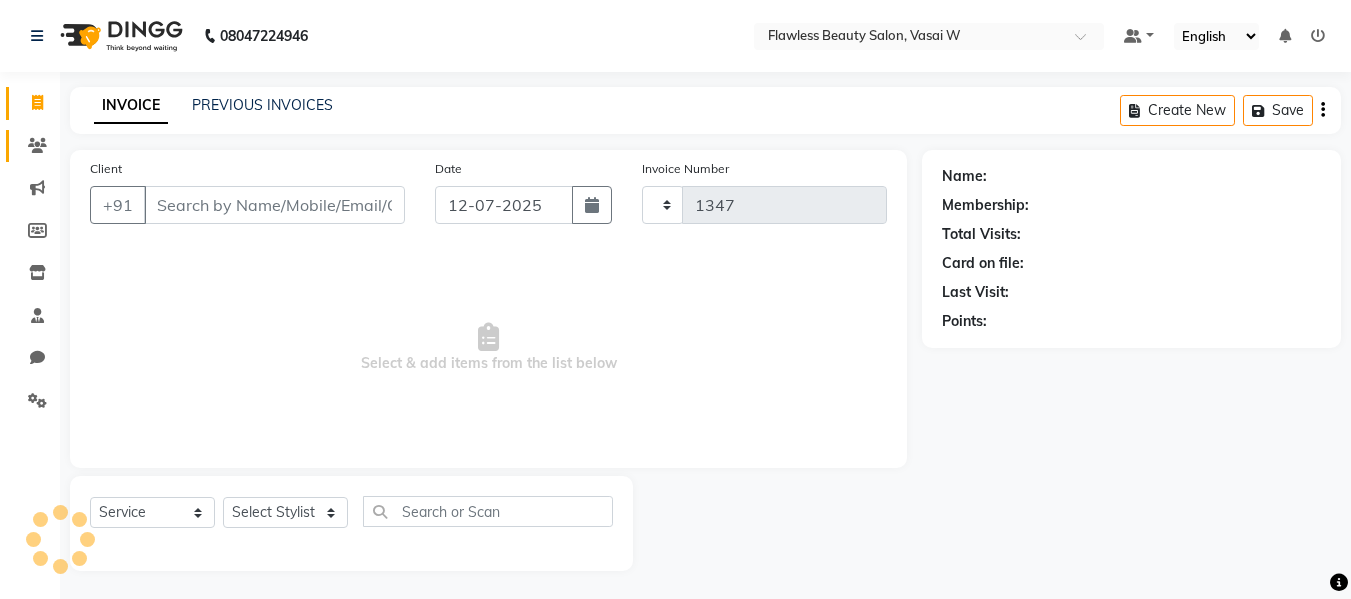 scroll, scrollTop: 2, scrollLeft: 0, axis: vertical 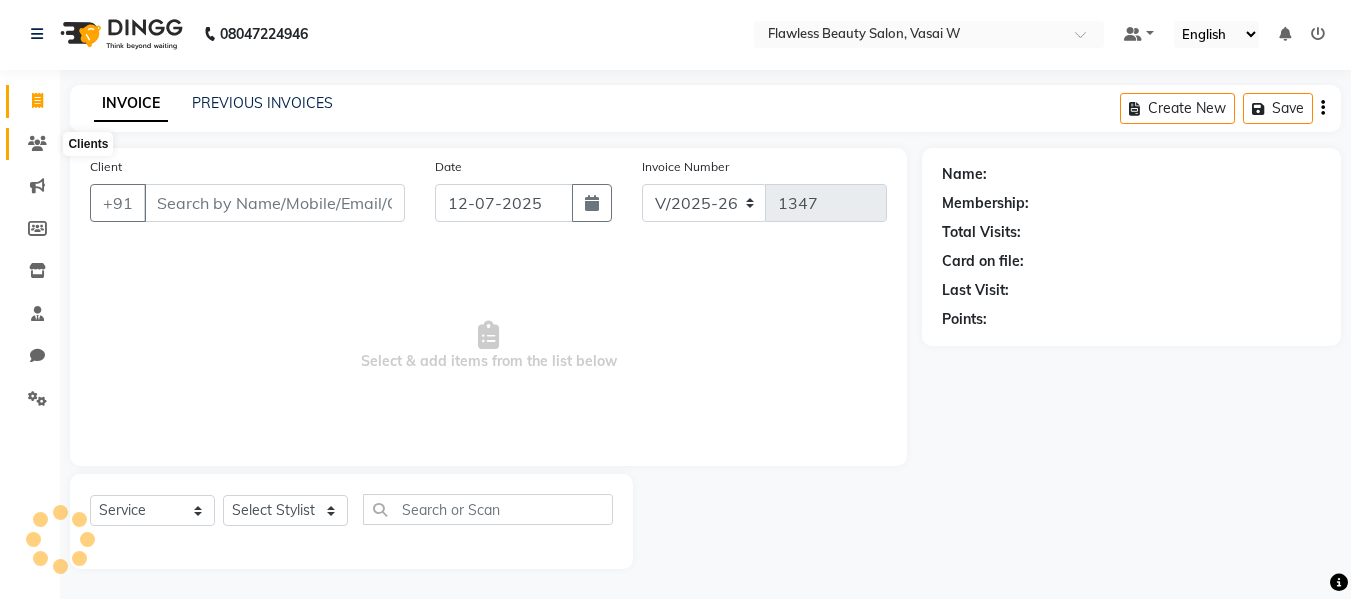 click 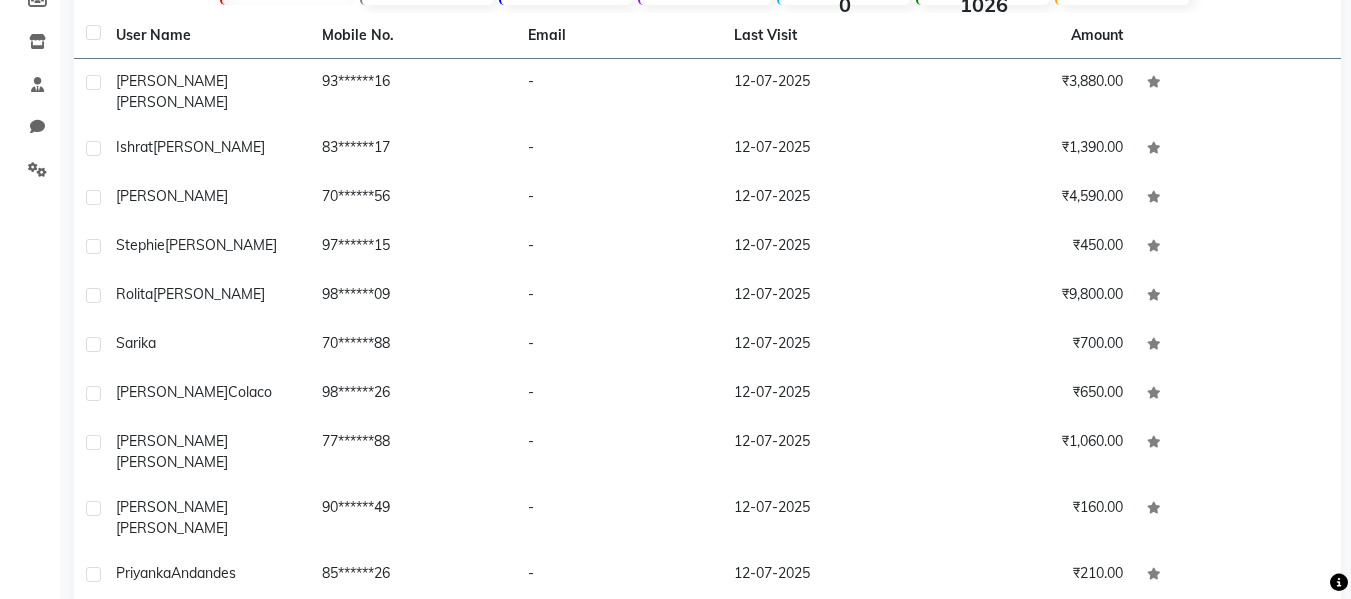 scroll, scrollTop: 255, scrollLeft: 0, axis: vertical 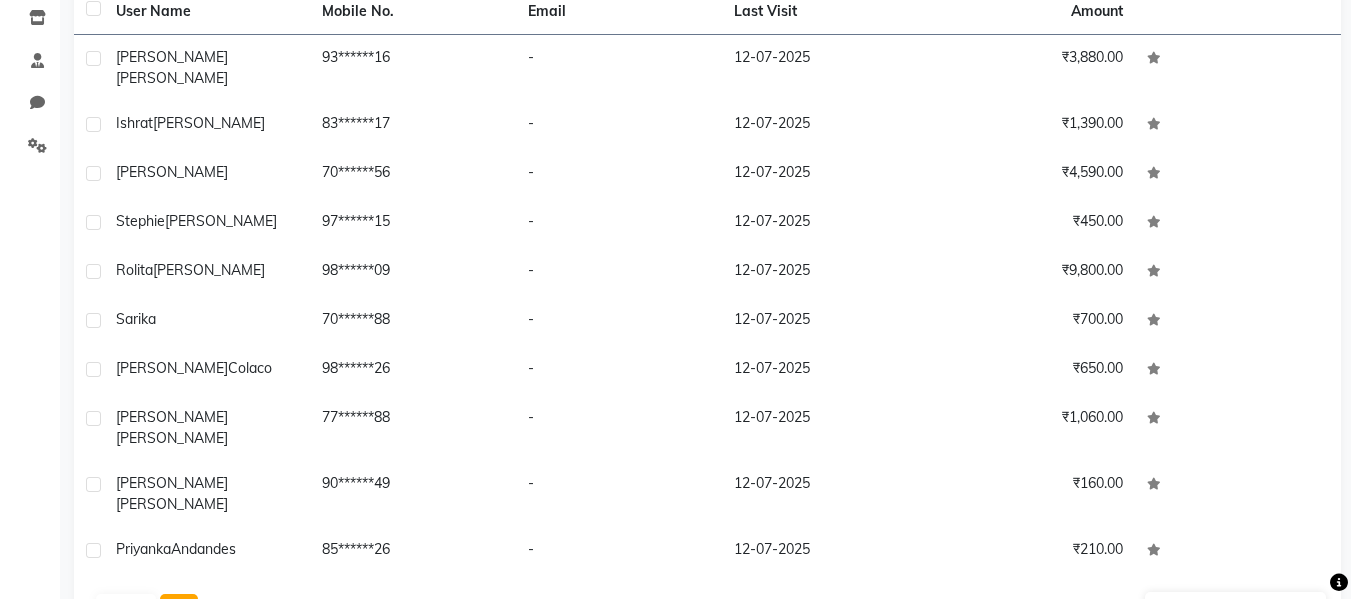 click on "Next" 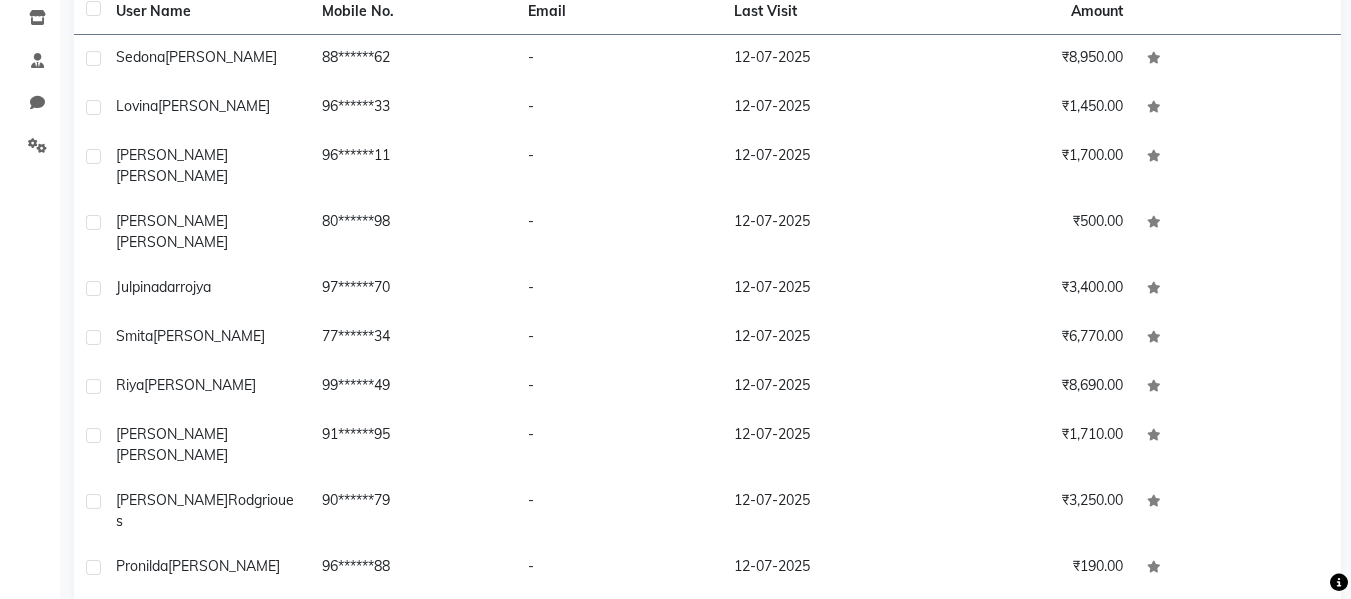 click on "Next" 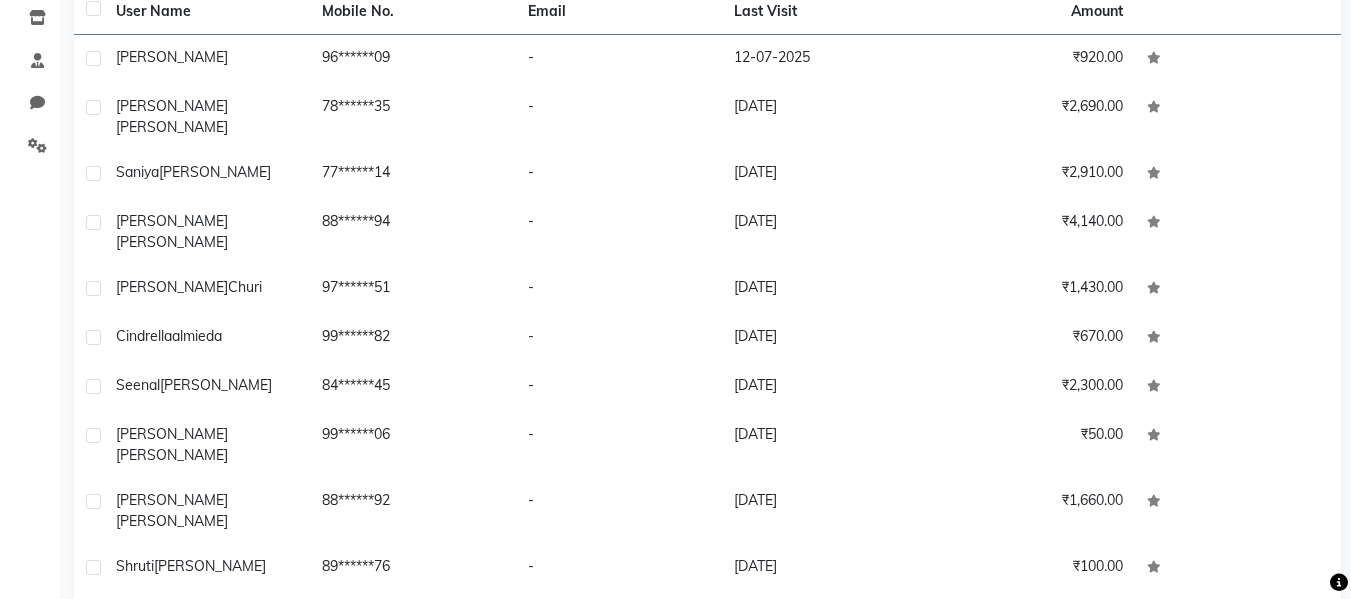 click on "Previous" 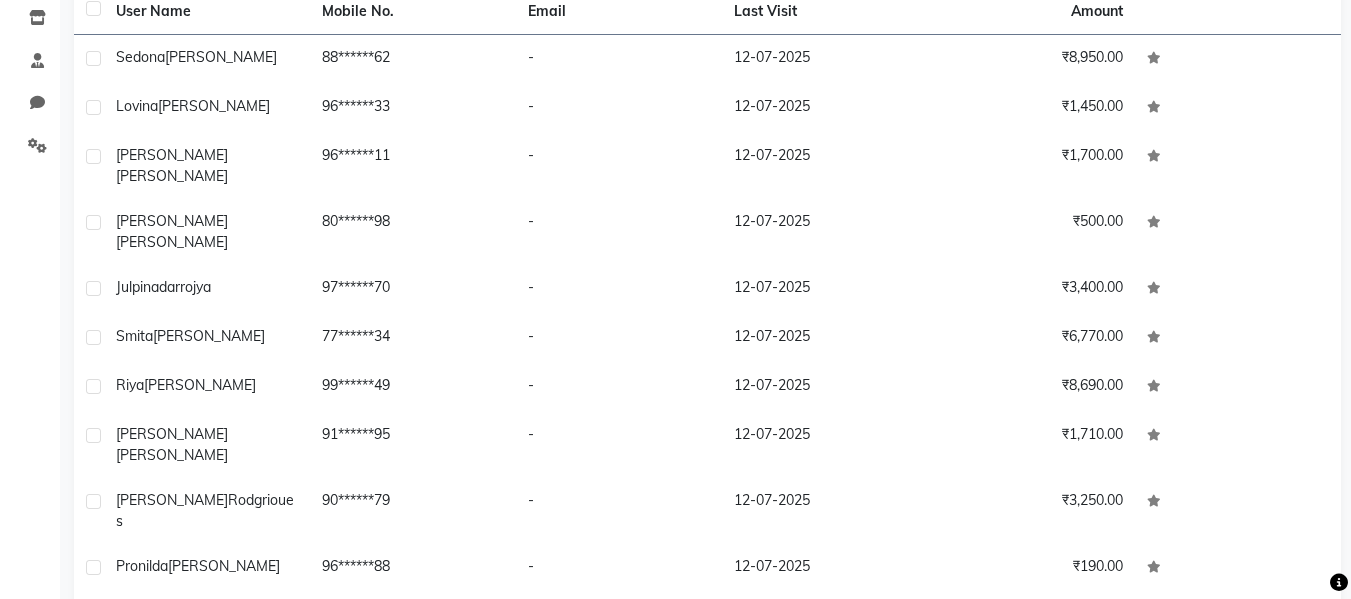 click on "Previous" 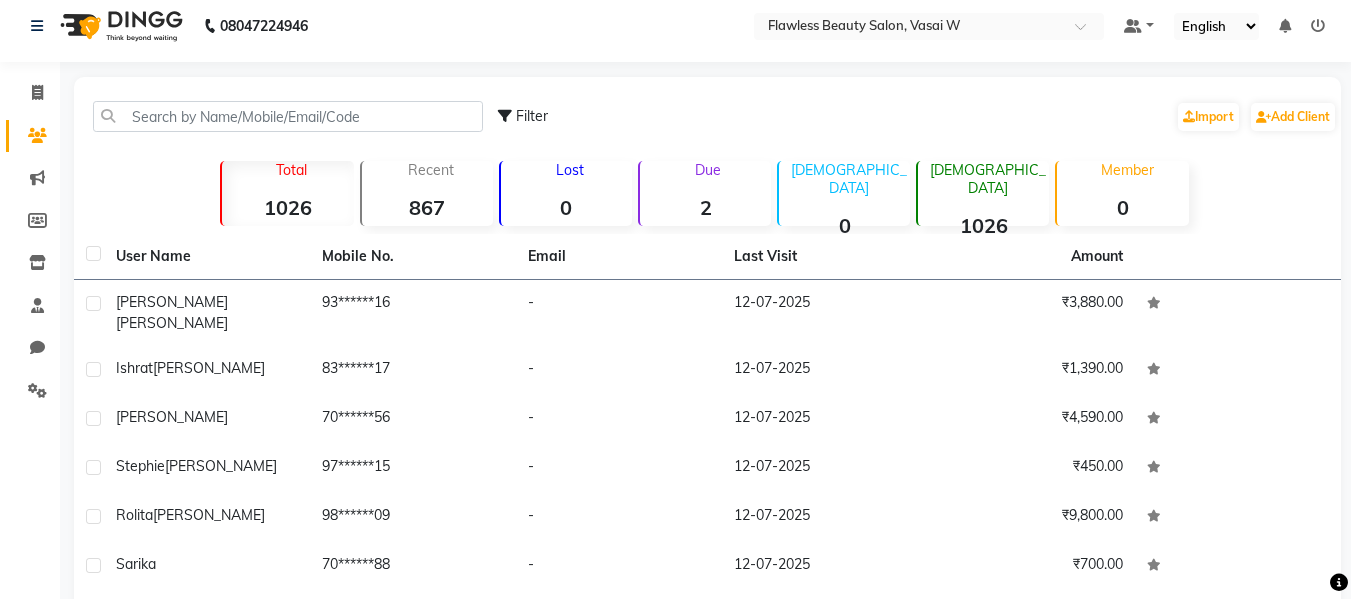 scroll, scrollTop: 0, scrollLeft: 0, axis: both 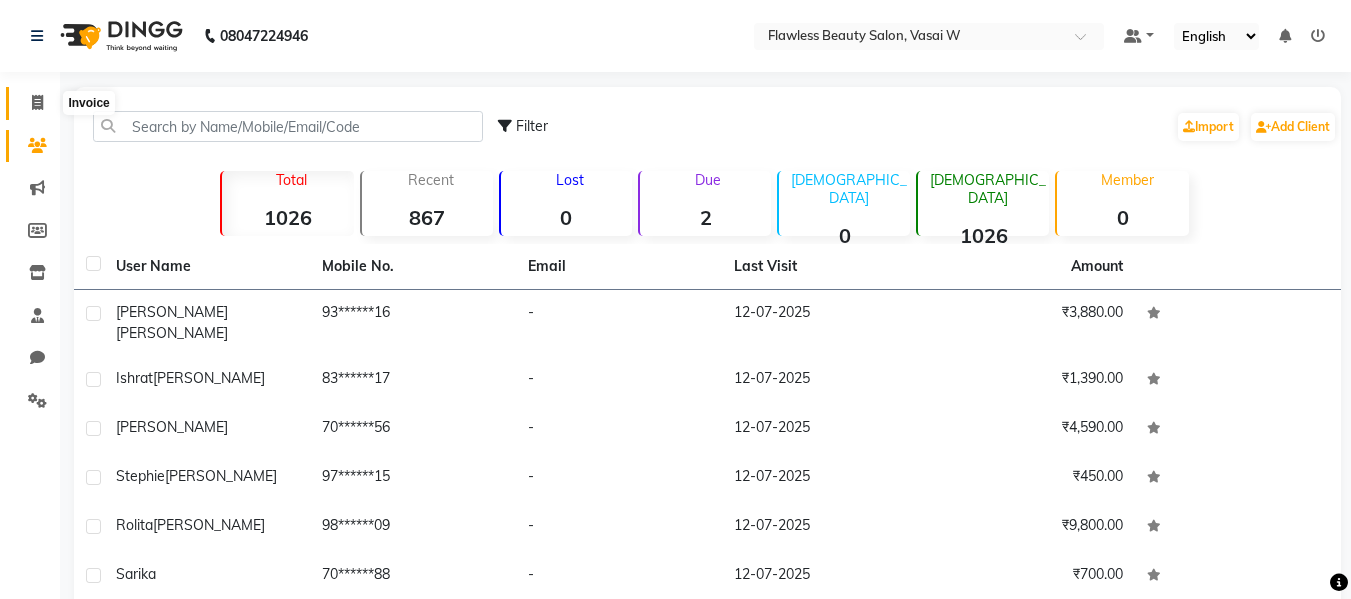 click 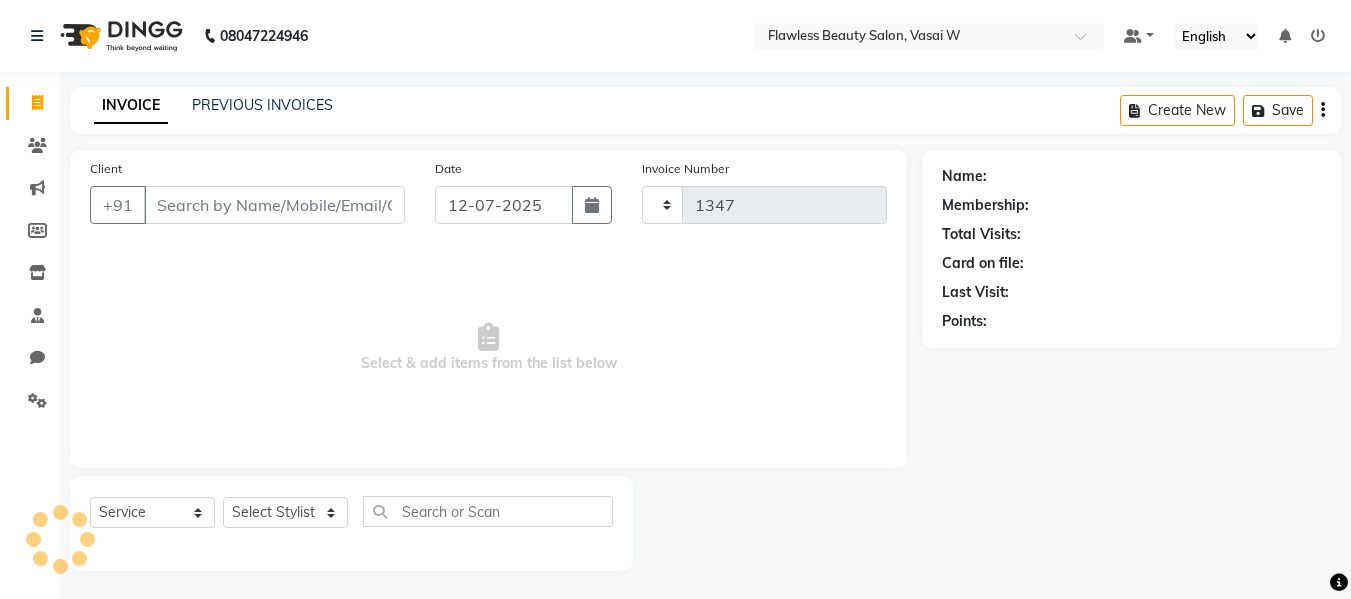 scroll, scrollTop: 2, scrollLeft: 0, axis: vertical 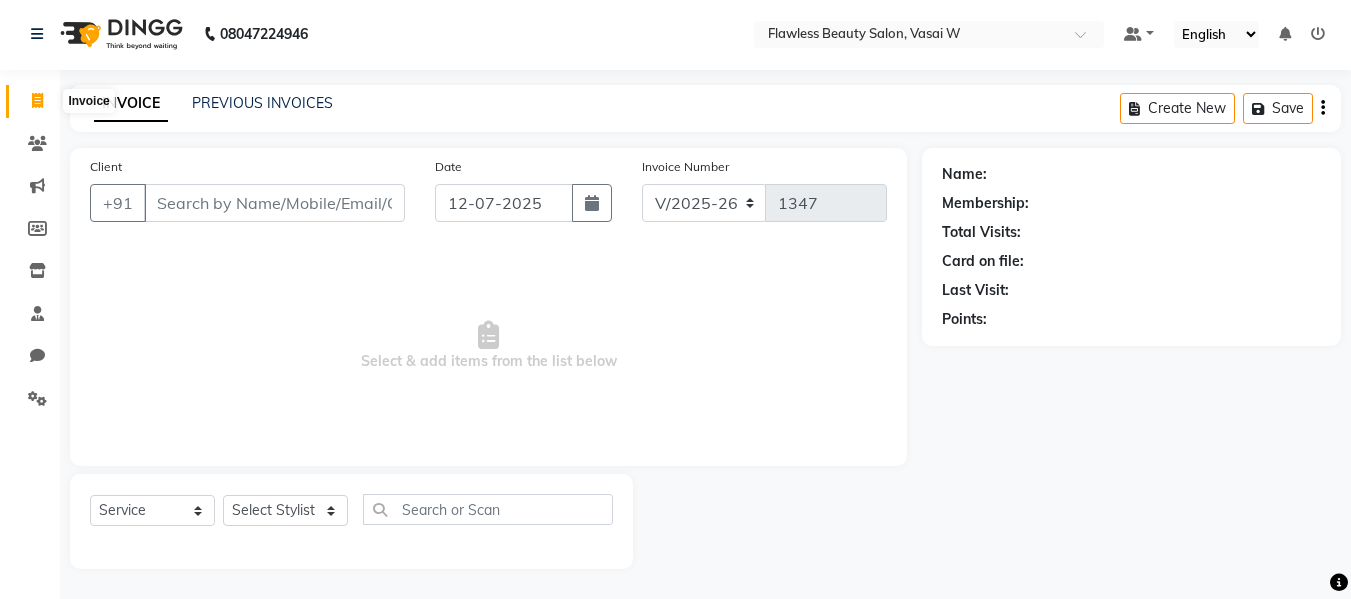 click 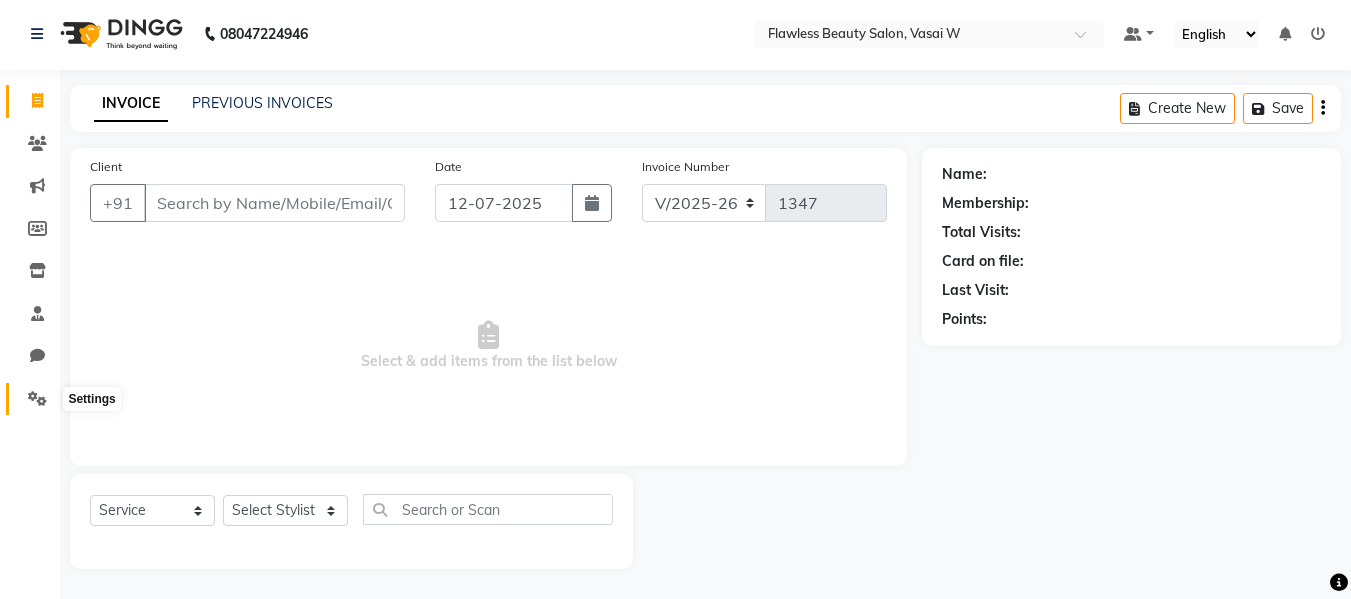 click 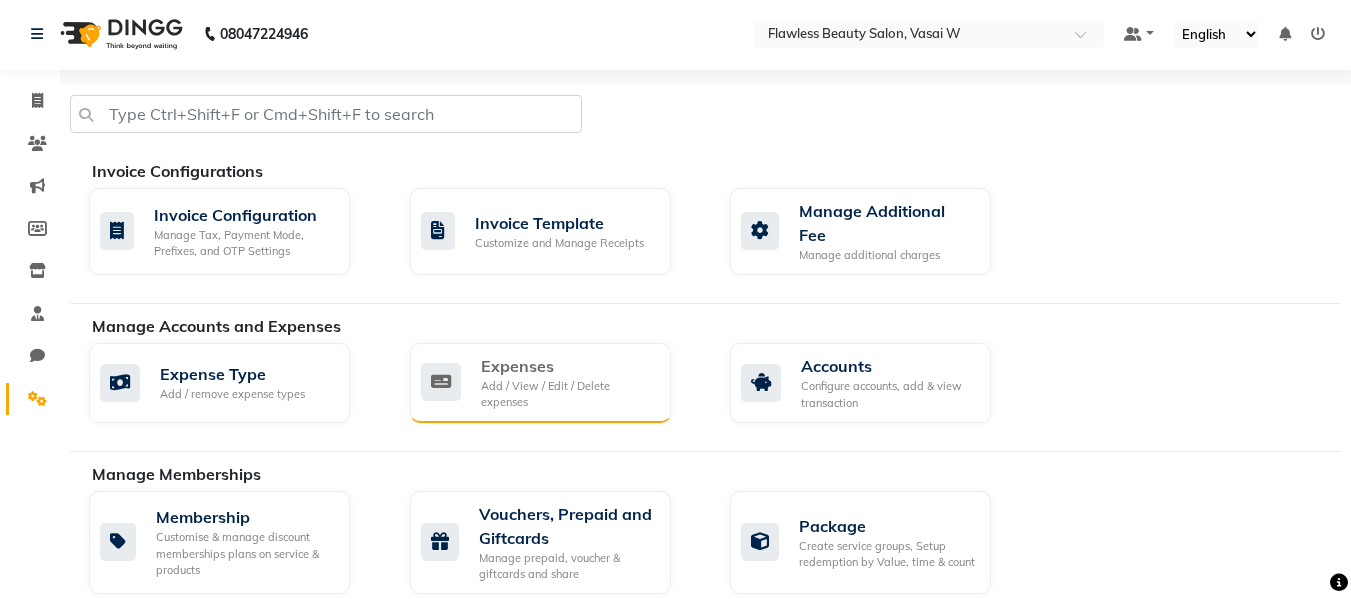 click on "Expenses" 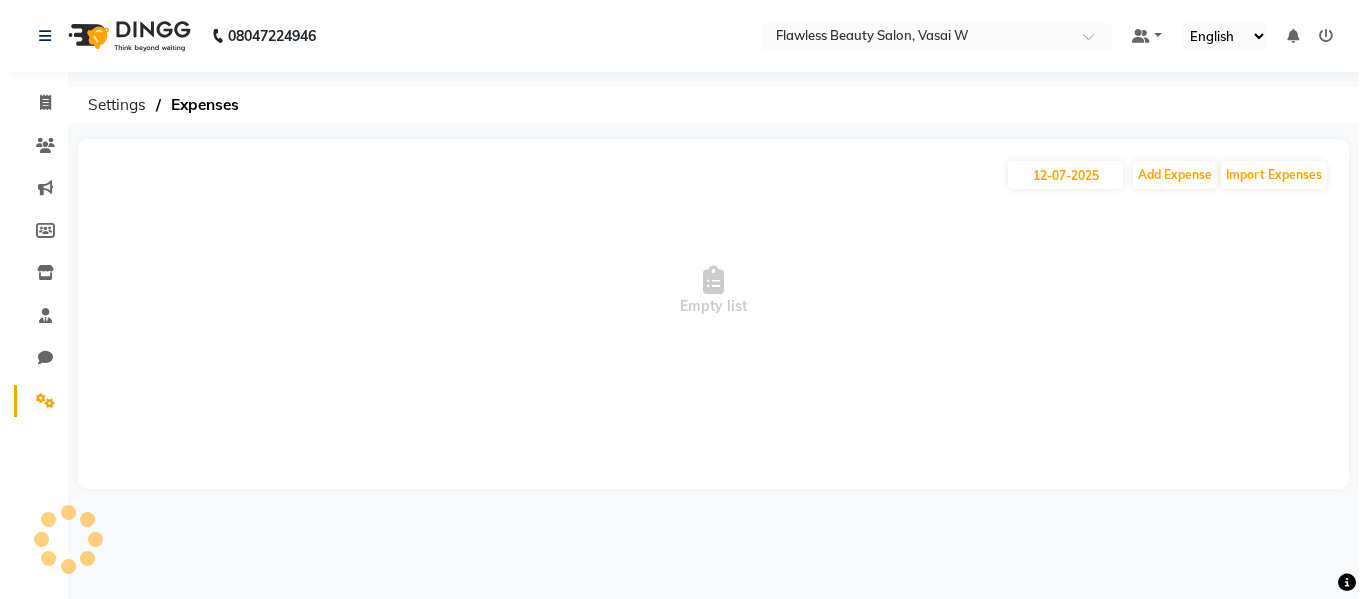 scroll, scrollTop: 0, scrollLeft: 0, axis: both 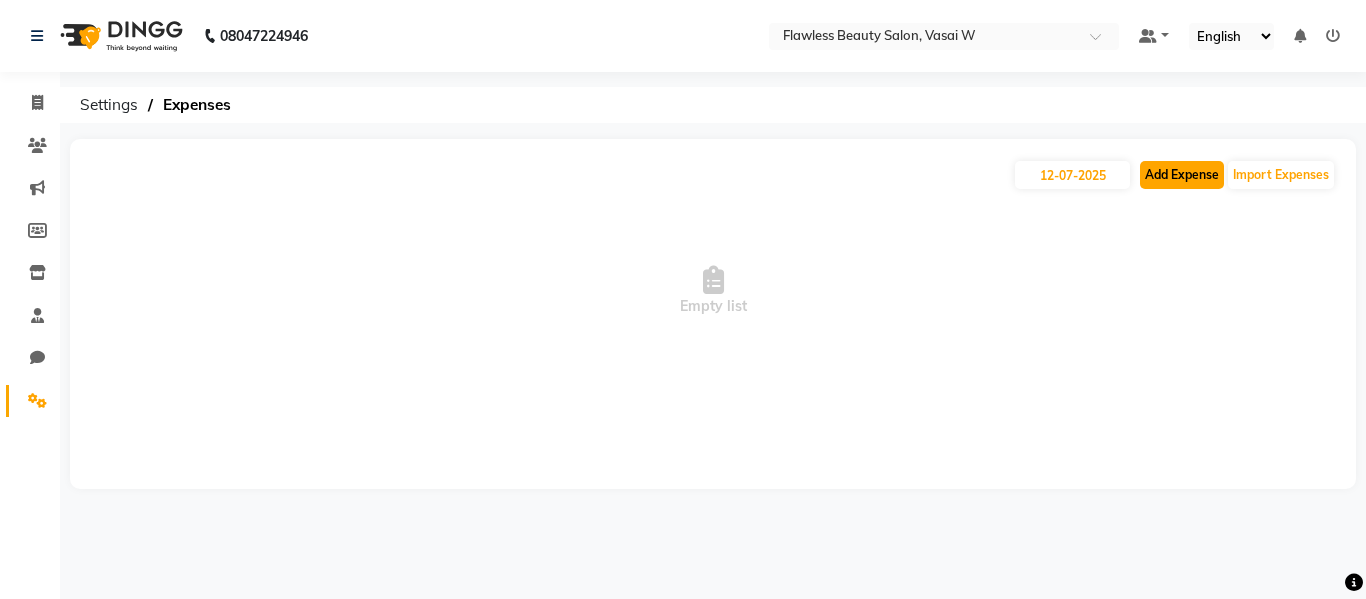 click on "Add Expense" 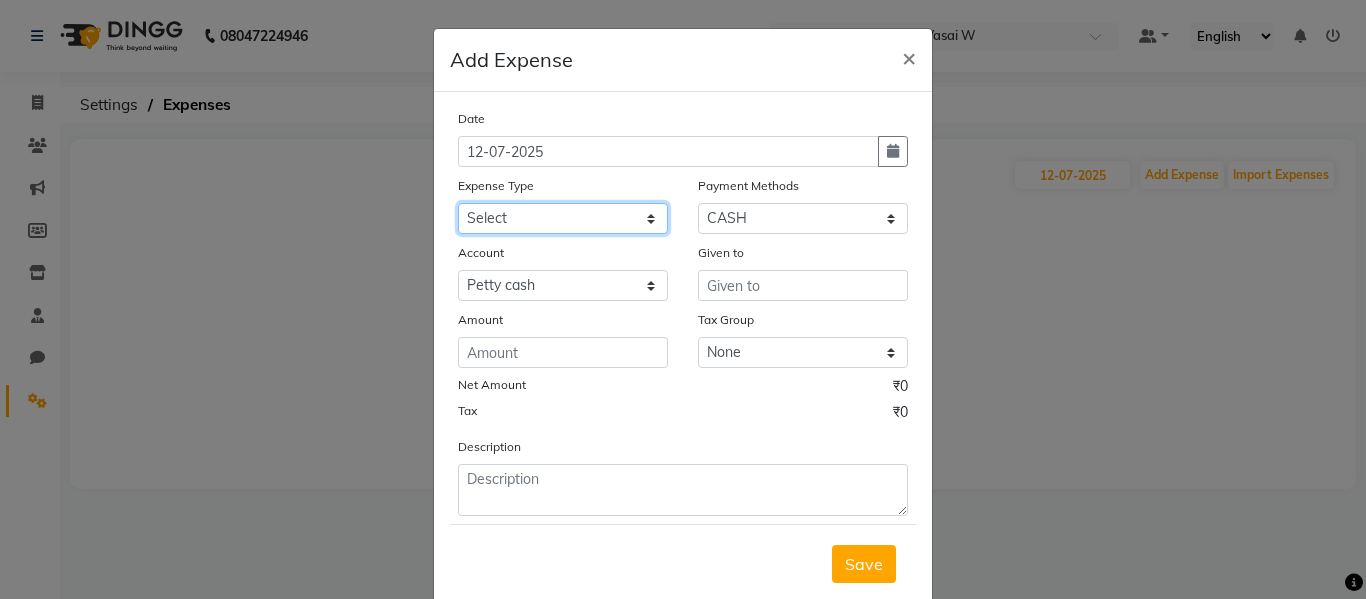 click on "Select Advance Salary Bank charges Car maintenance  Cash transfer to bank Cash transfer to hub chocolates for clients Client Snacks Clinical charges Equipment Fuel Govt fee Incentive Insurance International purchase Loan Repayment Maintenance Marketing Miscellaneous MRA Other Pantry Product Rent Salary Staff Snacks Tax Tea & Refreshment Utilities" 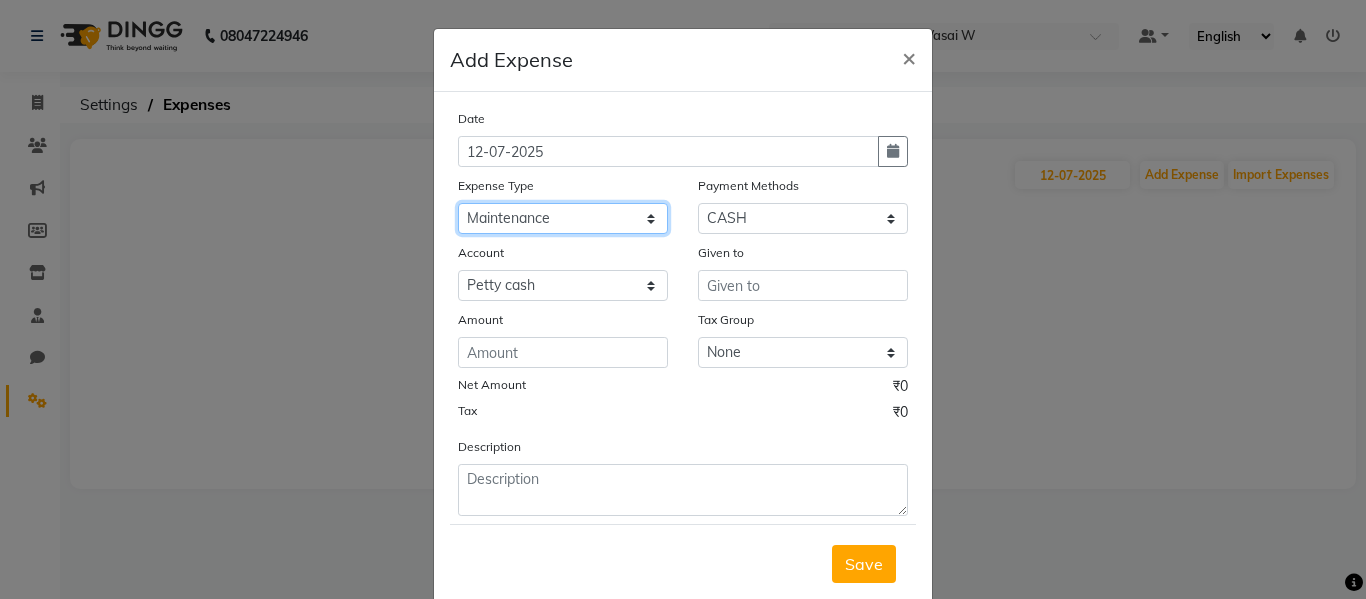click on "Select Advance Salary Bank charges Car maintenance  Cash transfer to bank Cash transfer to hub chocolates for clients Client Snacks Clinical charges Equipment Fuel Govt fee Incentive Insurance International purchase Loan Repayment Maintenance Marketing Miscellaneous MRA Other Pantry Product Rent Salary Staff Snacks Tax Tea & Refreshment Utilities" 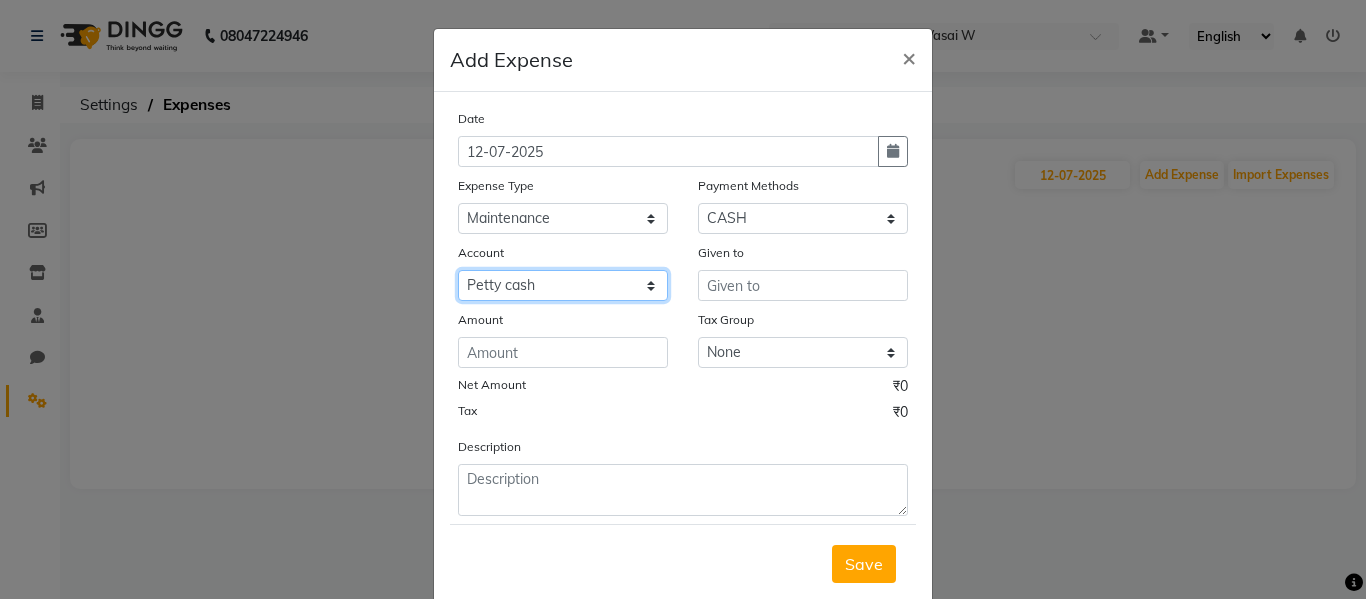 click on "Select Petty cash Default account" 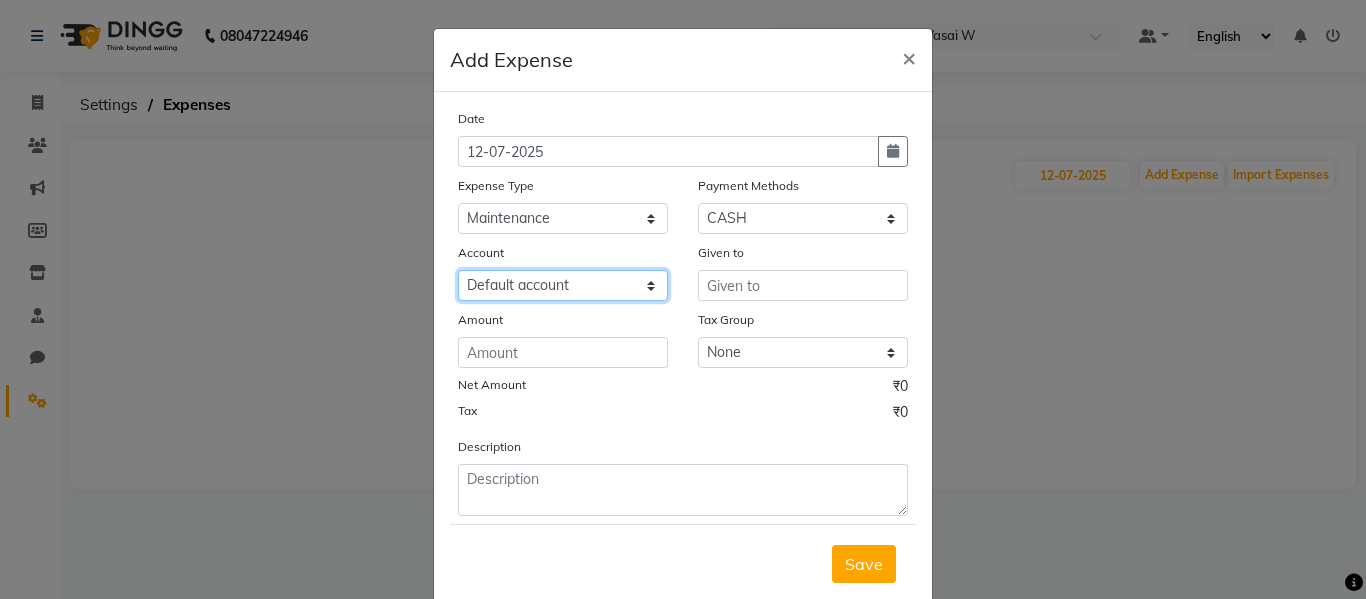 click on "Select Petty cash Default account" 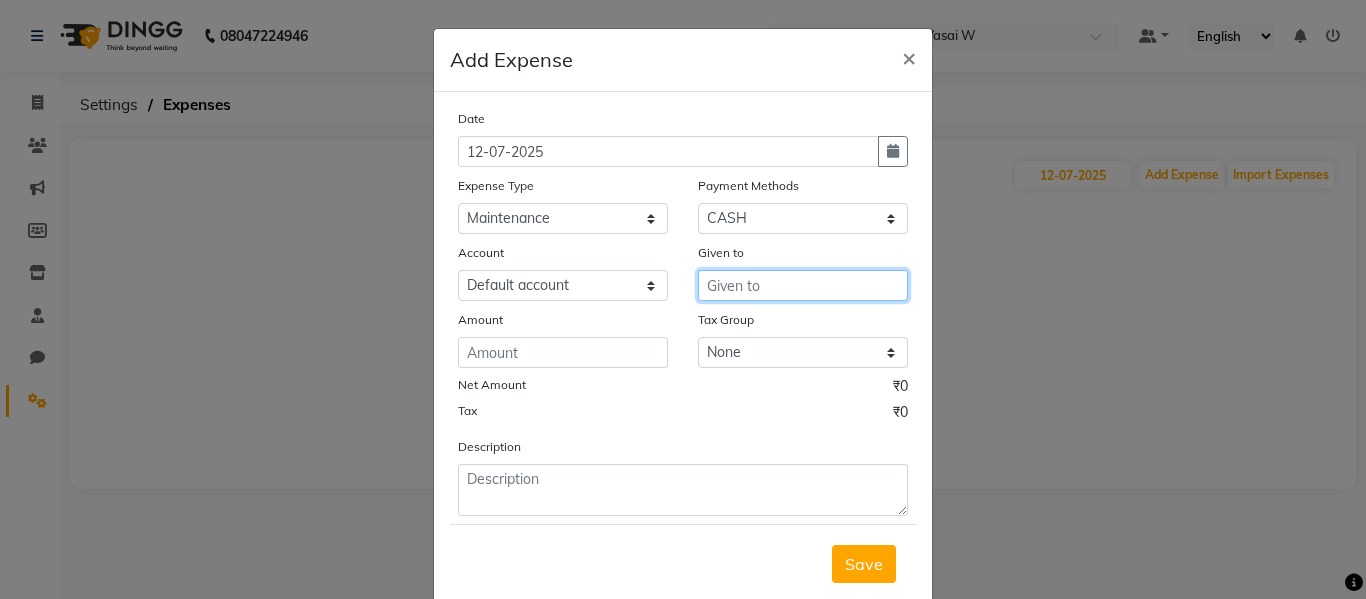 click at bounding box center (803, 285) 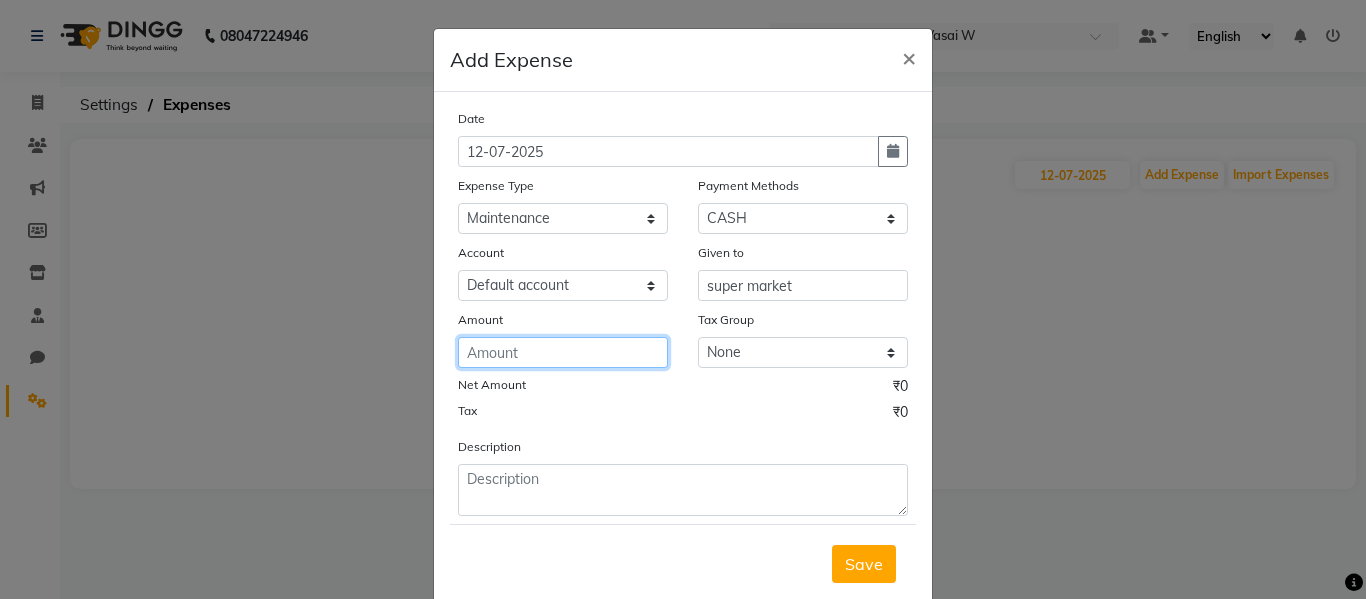 click 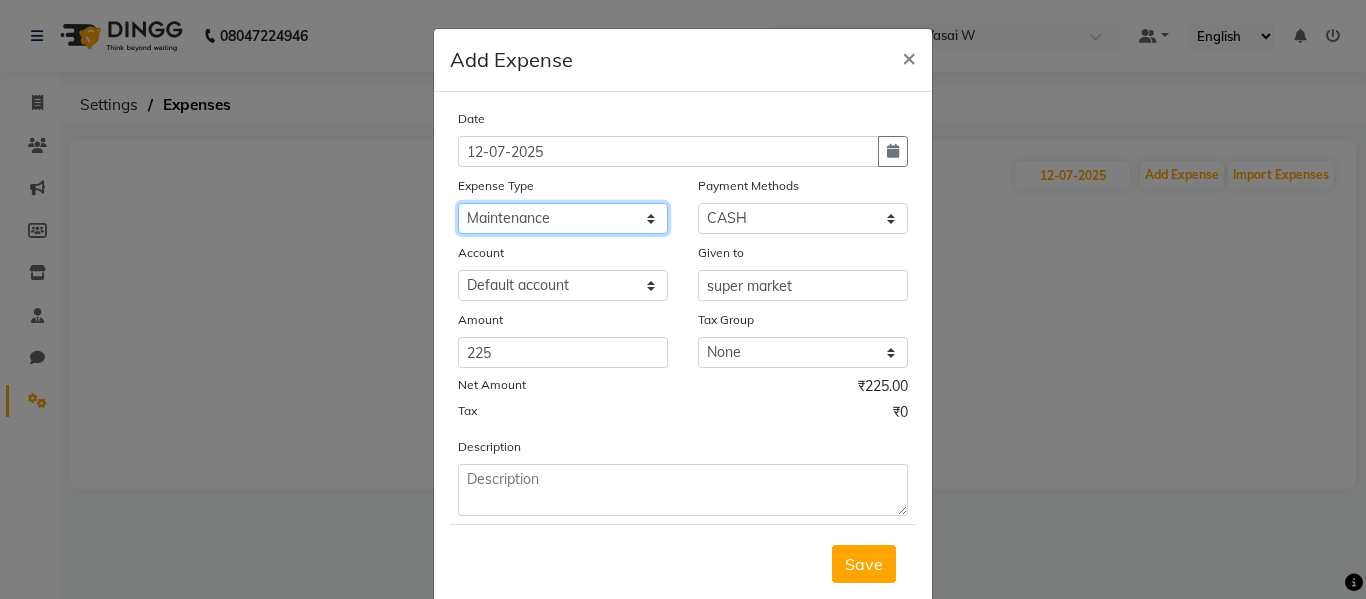 click on "Select Advance Salary Bank charges Car maintenance  Cash transfer to bank Cash transfer to hub chocolates for clients Client Snacks Clinical charges Equipment Fuel Govt fee Incentive Insurance International purchase Loan Repayment Maintenance Marketing Miscellaneous MRA Other Pantry Product Rent Salary Staff Snacks Tax Tea & Refreshment Utilities" 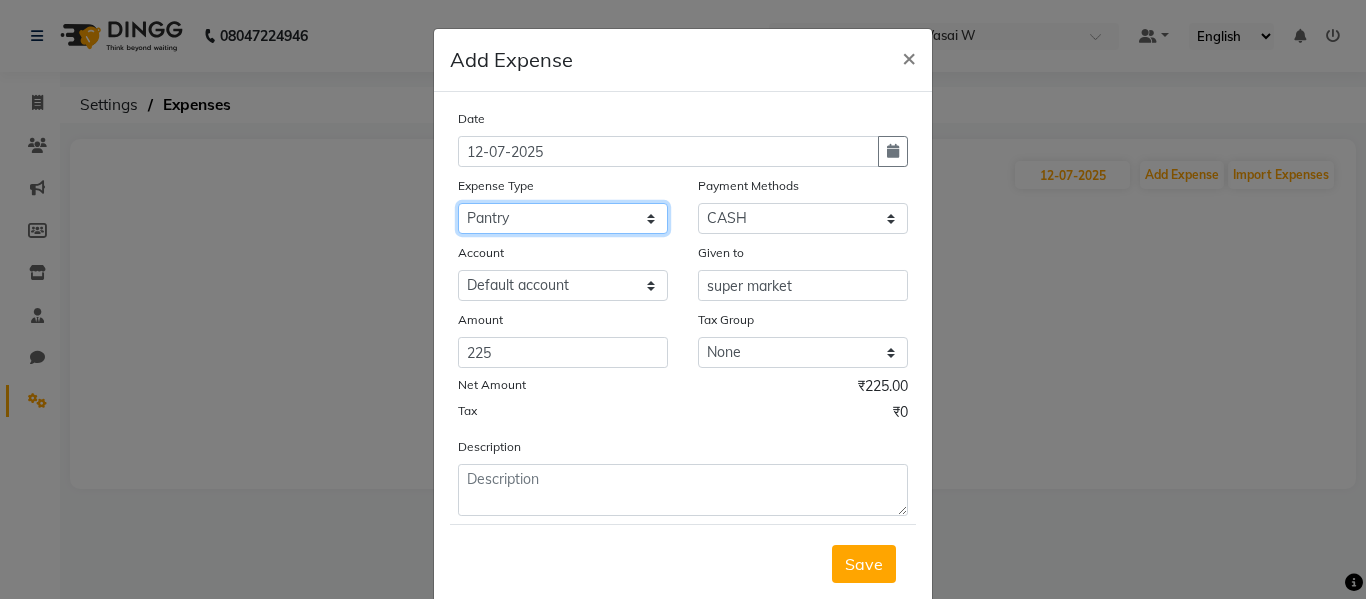 click on "Select Advance Salary Bank charges Car maintenance  Cash transfer to bank Cash transfer to hub chocolates for clients Client Snacks Clinical charges Equipment Fuel Govt fee Incentive Insurance International purchase Loan Repayment Maintenance Marketing Miscellaneous MRA Other Pantry Product Rent Salary Staff Snacks Tax Tea & Refreshment Utilities" 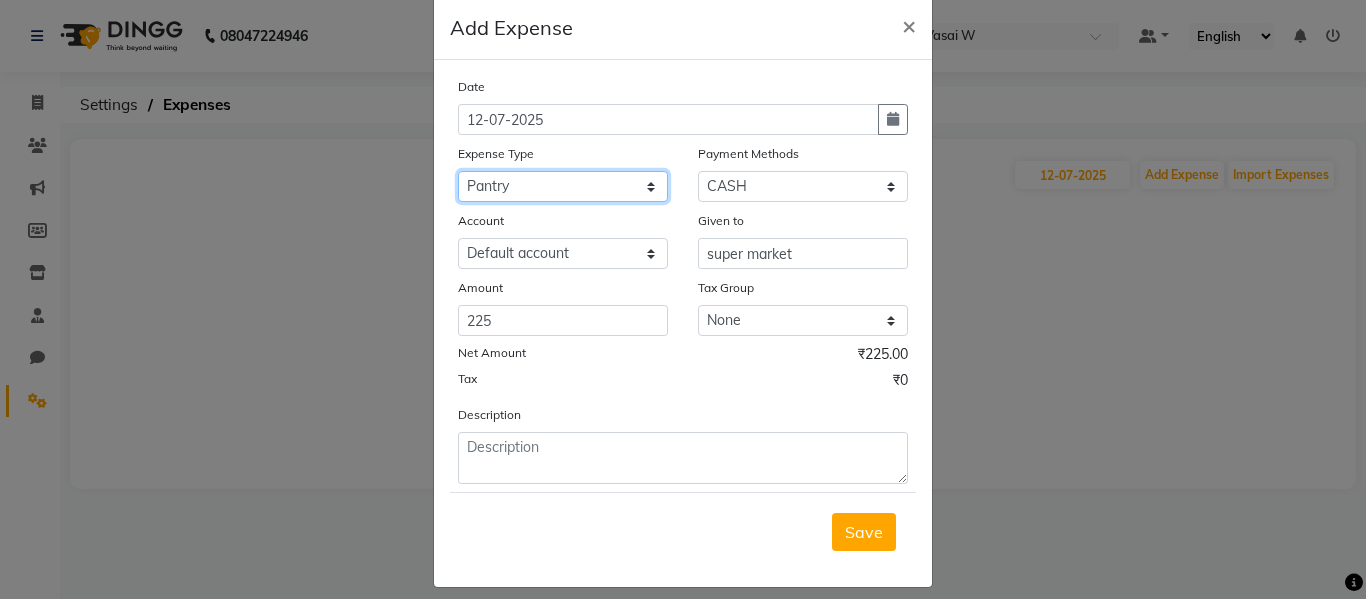 scroll, scrollTop: 42, scrollLeft: 0, axis: vertical 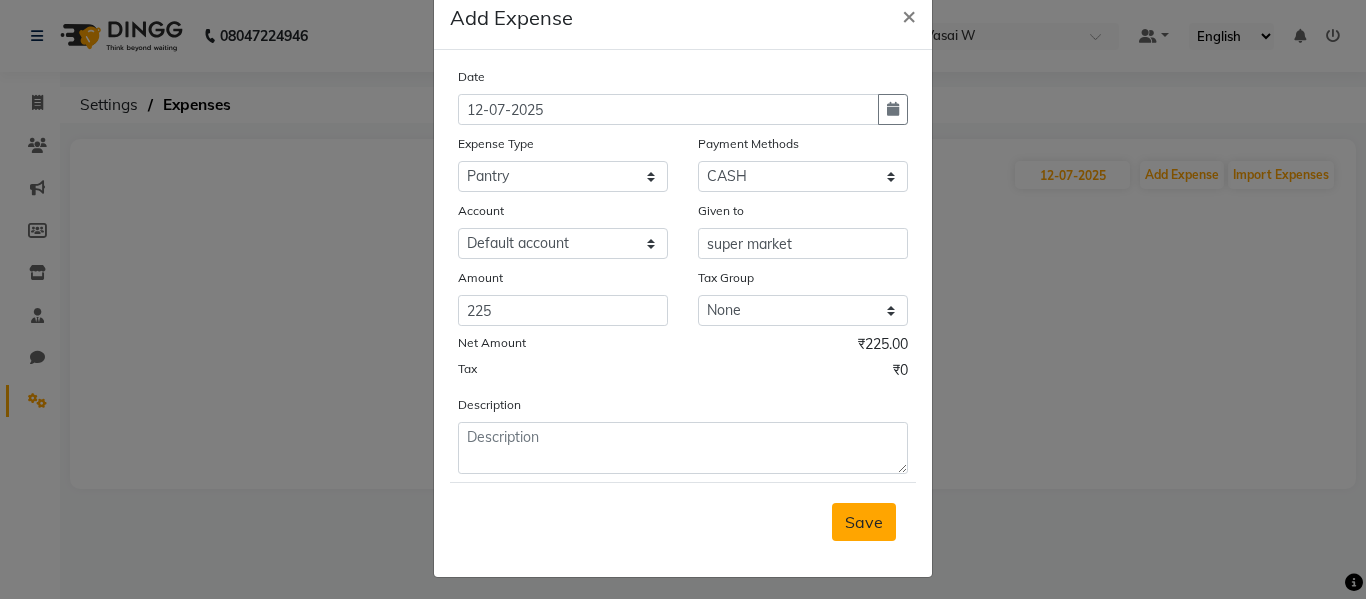 click on "Save" at bounding box center [864, 522] 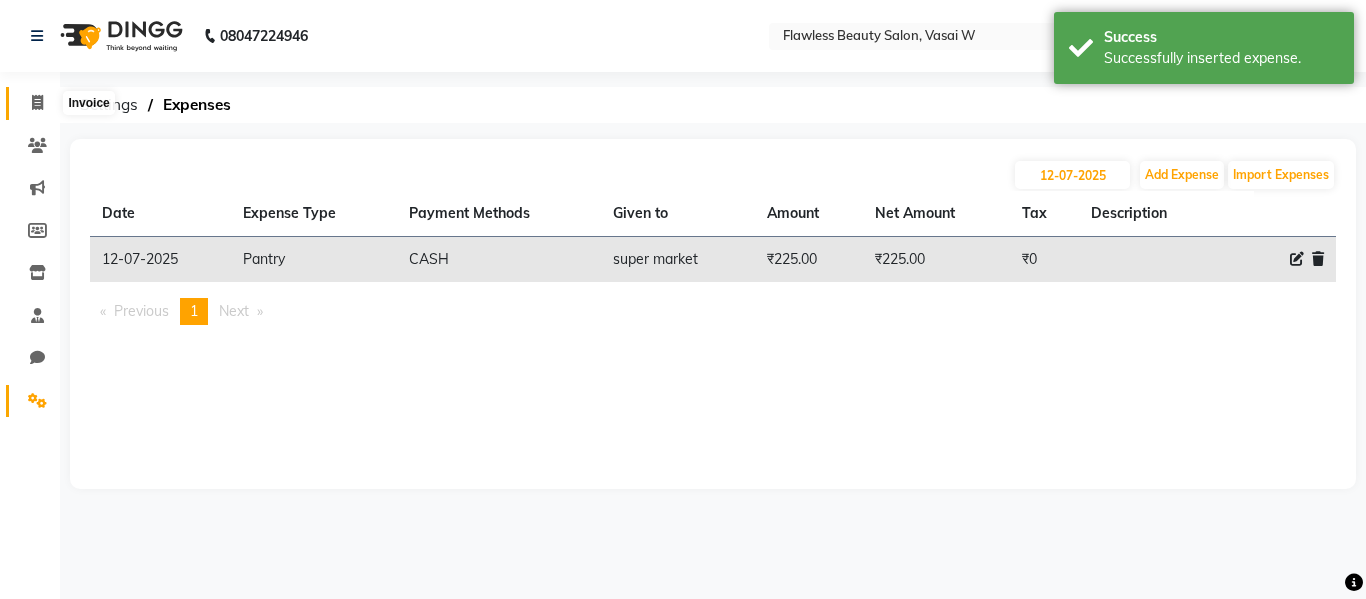 click 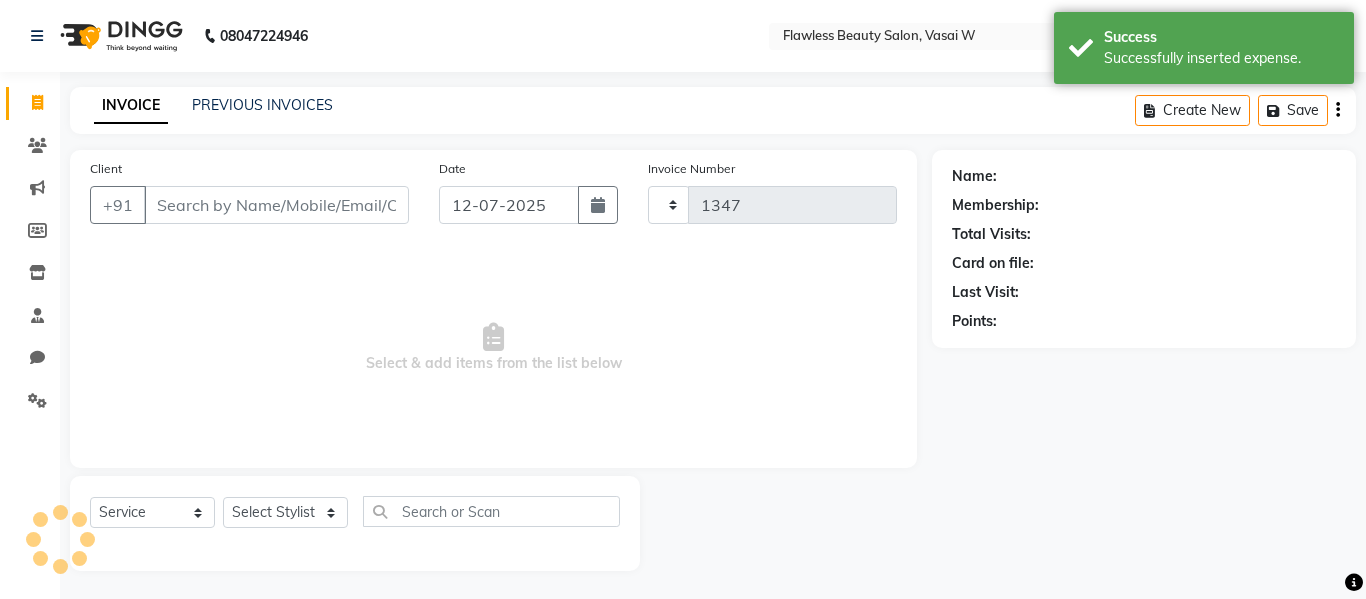 scroll, scrollTop: 2, scrollLeft: 0, axis: vertical 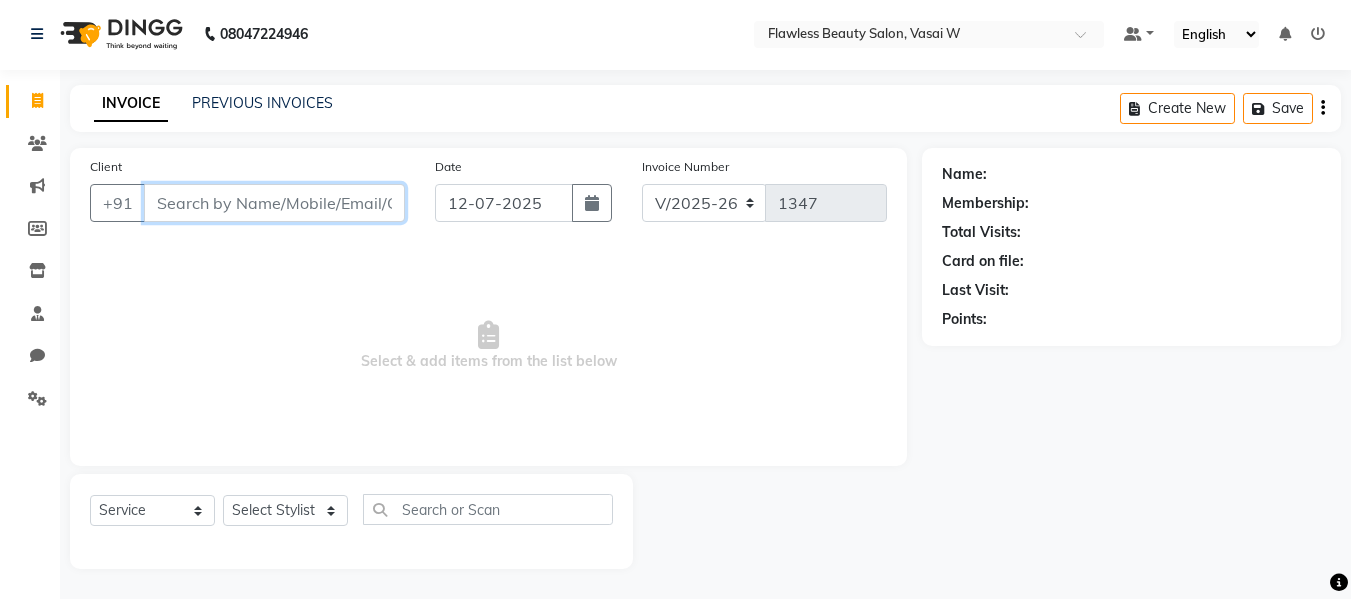 click on "Client" at bounding box center [274, 203] 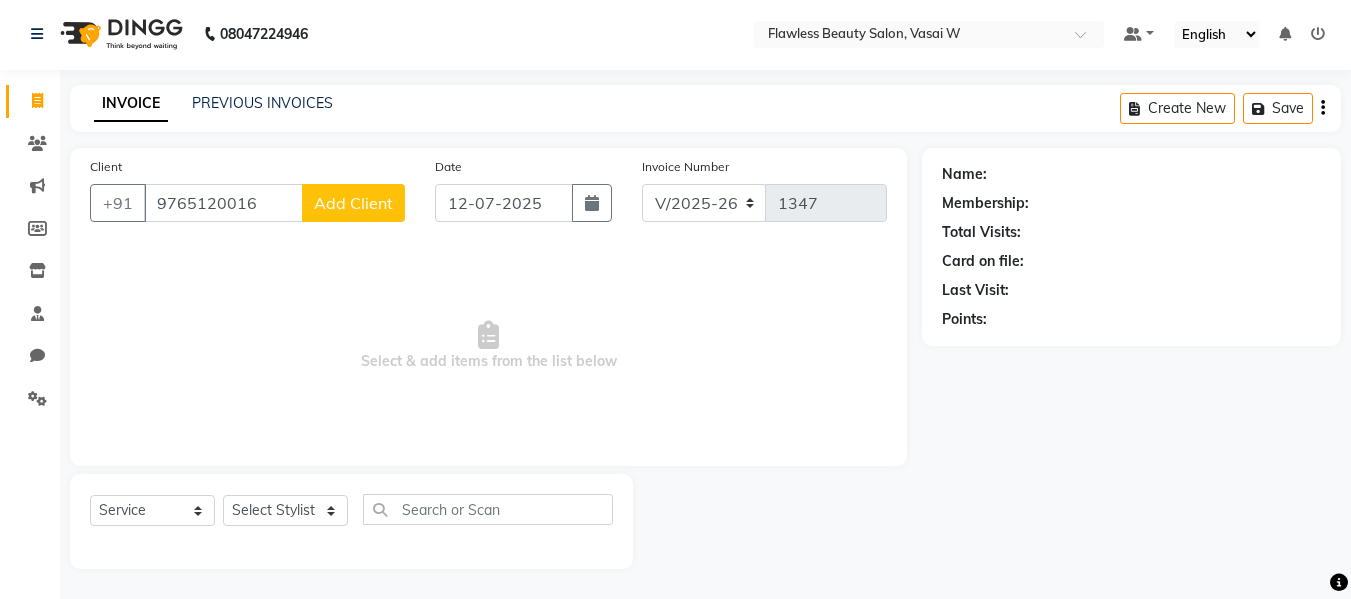 click on "Add Client" 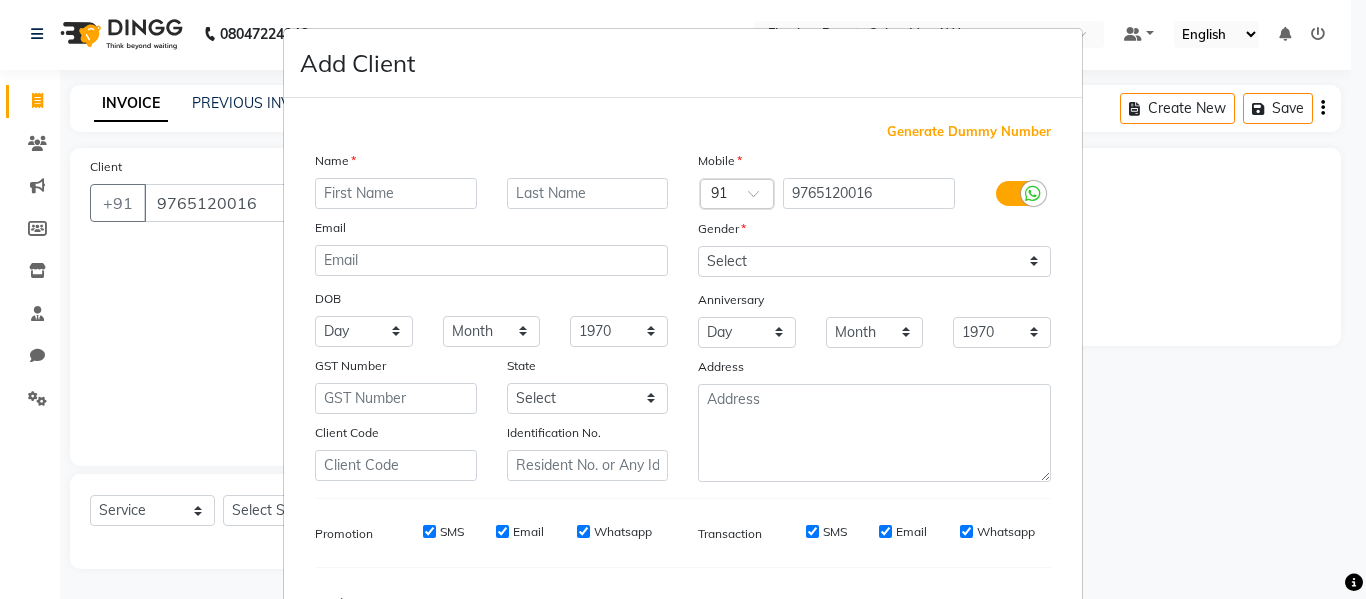 click at bounding box center [396, 193] 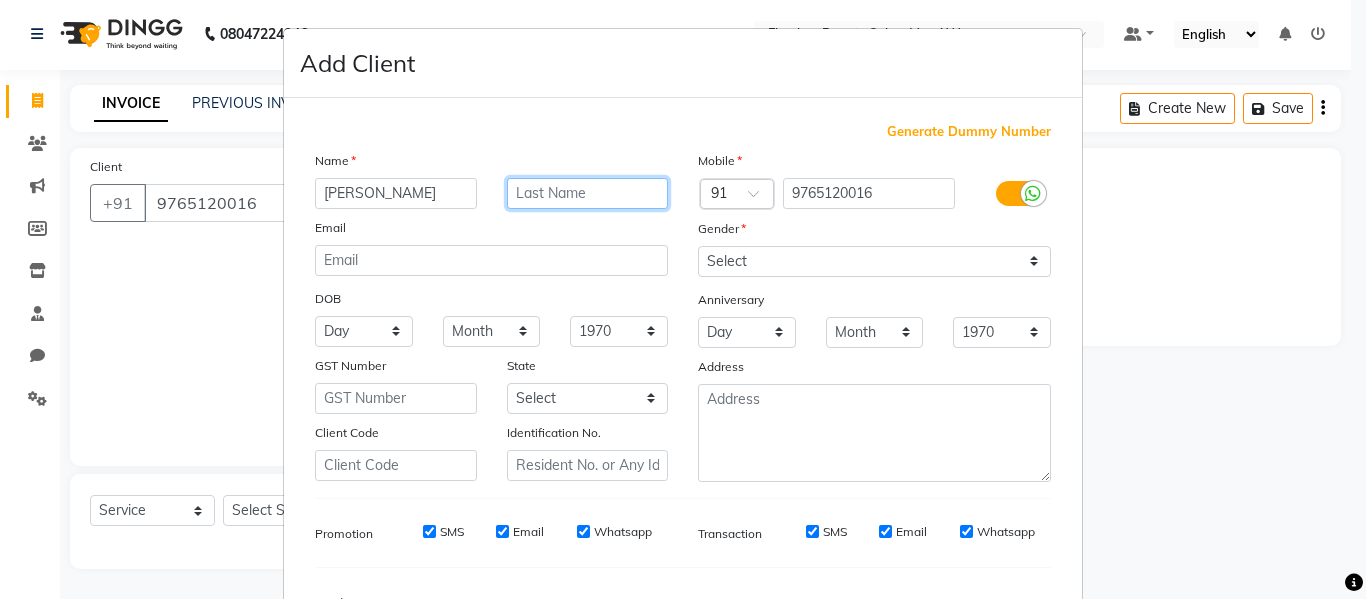 click at bounding box center [588, 193] 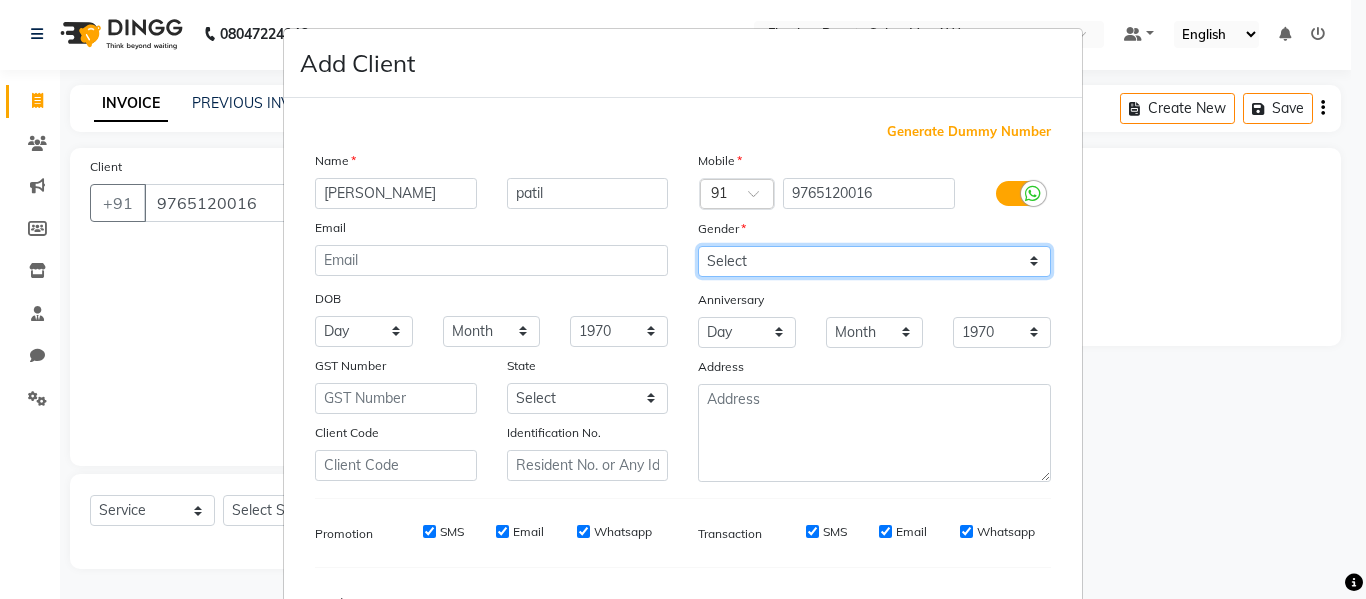click on "Select [DEMOGRAPHIC_DATA] [DEMOGRAPHIC_DATA] Other Prefer Not To Say" at bounding box center (874, 261) 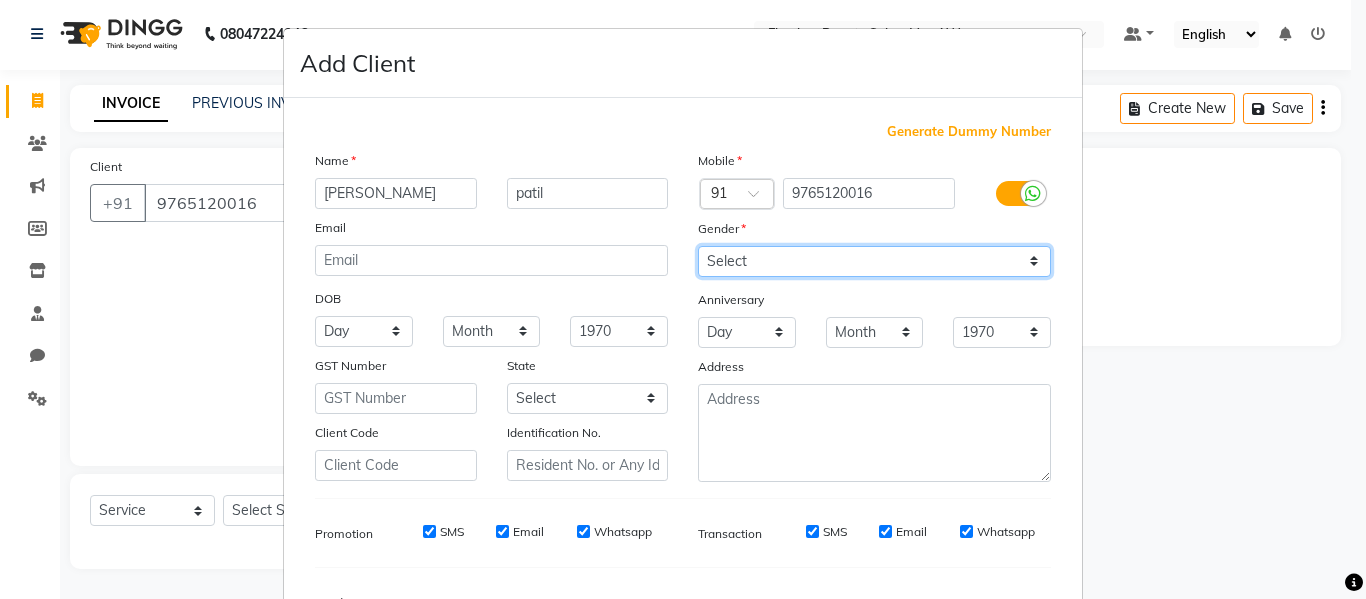 click on "Select [DEMOGRAPHIC_DATA] [DEMOGRAPHIC_DATA] Other Prefer Not To Say" at bounding box center (874, 261) 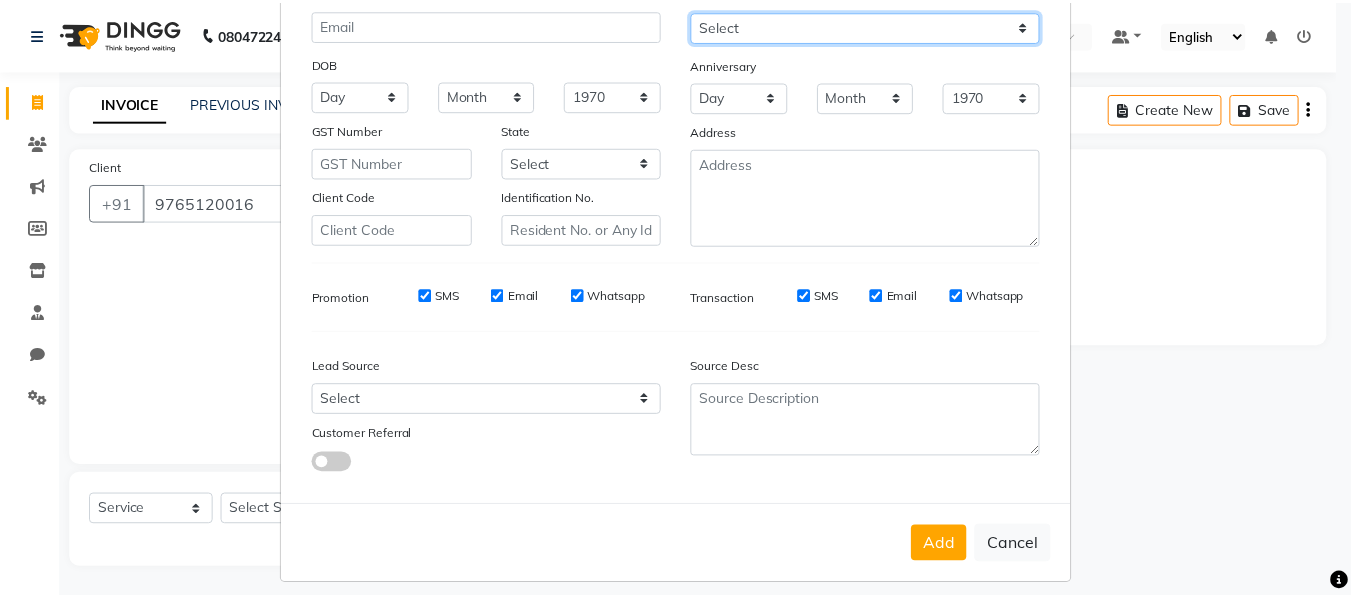 scroll, scrollTop: 250, scrollLeft: 0, axis: vertical 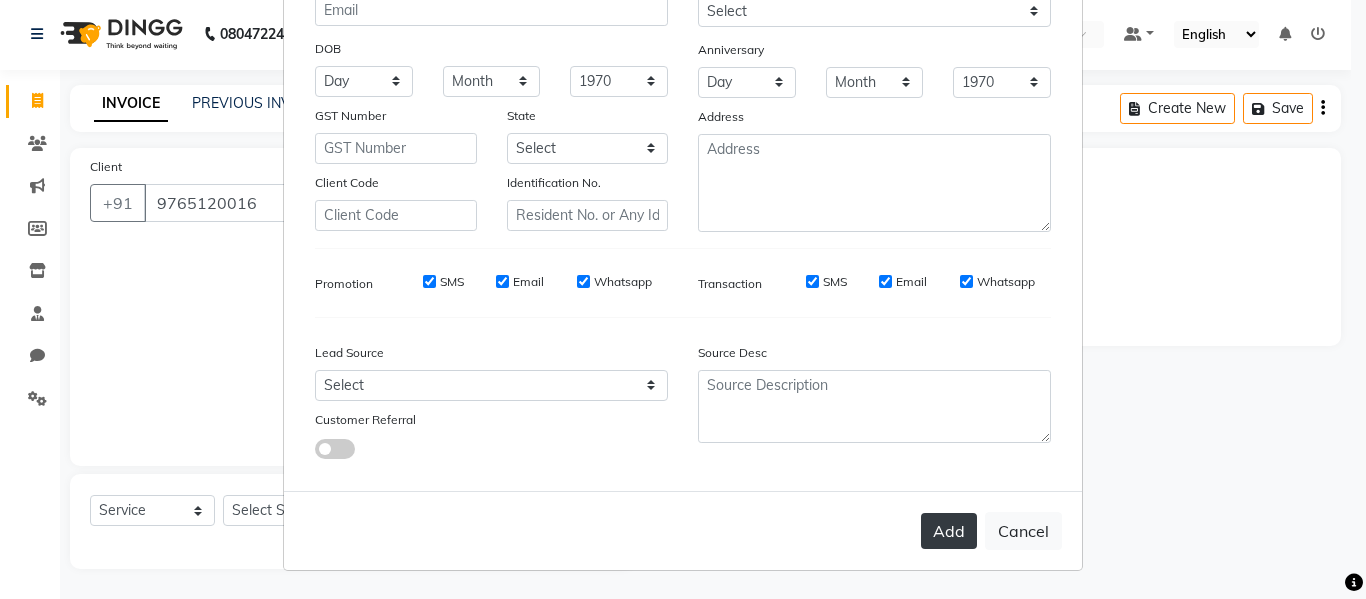 click on "Add" at bounding box center [949, 531] 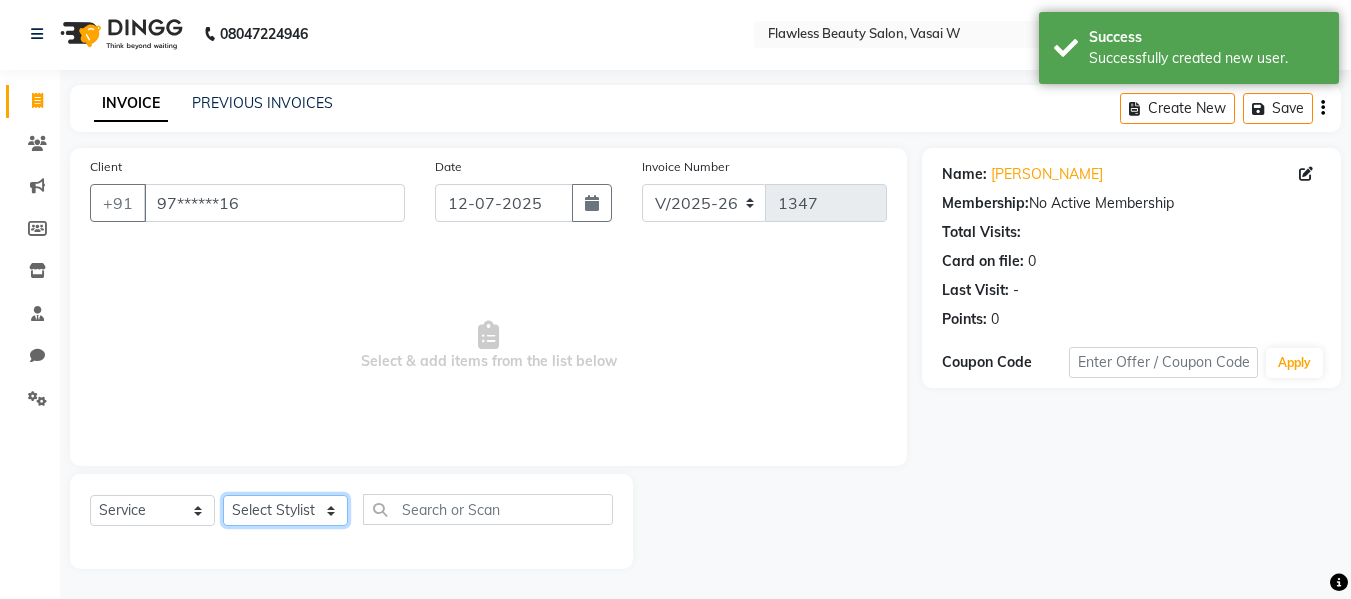 click on "Select Stylist Afsana [PERSON_NAME]  [PERSON_NAME] Maam Nisha  Pari [PERSON_NAME] [PERSON_NAME]" 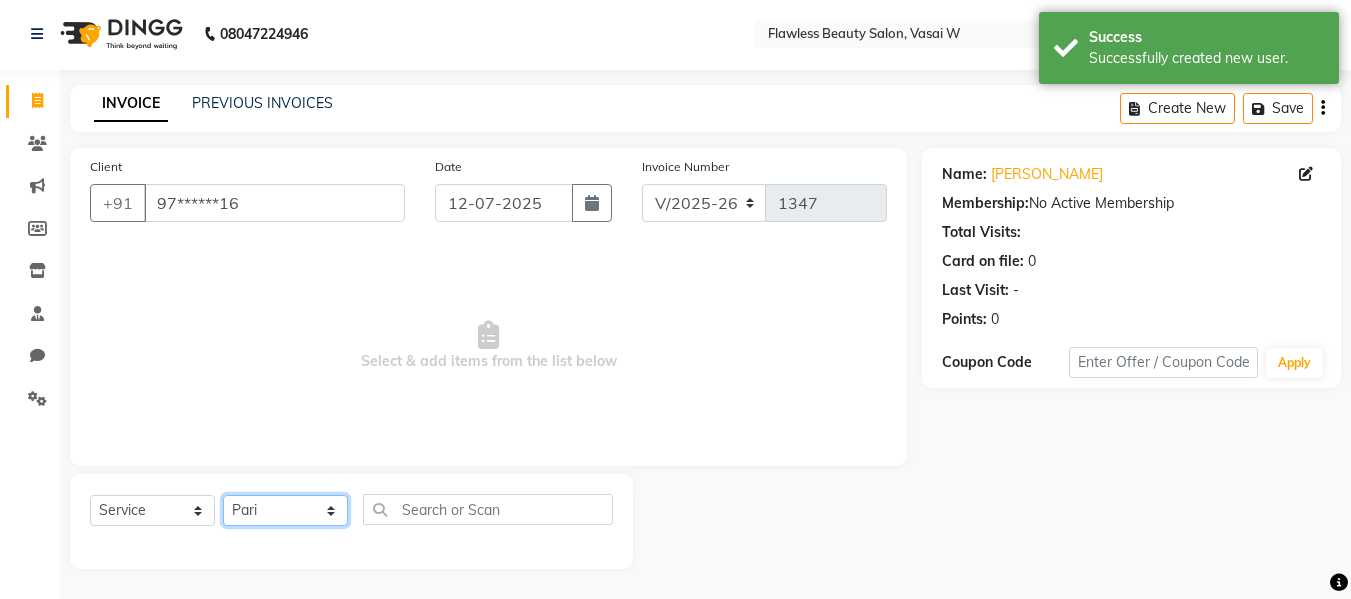 click on "Select Stylist Afsana [PERSON_NAME]  [PERSON_NAME] Maam Nisha  Pari [PERSON_NAME] [PERSON_NAME]" 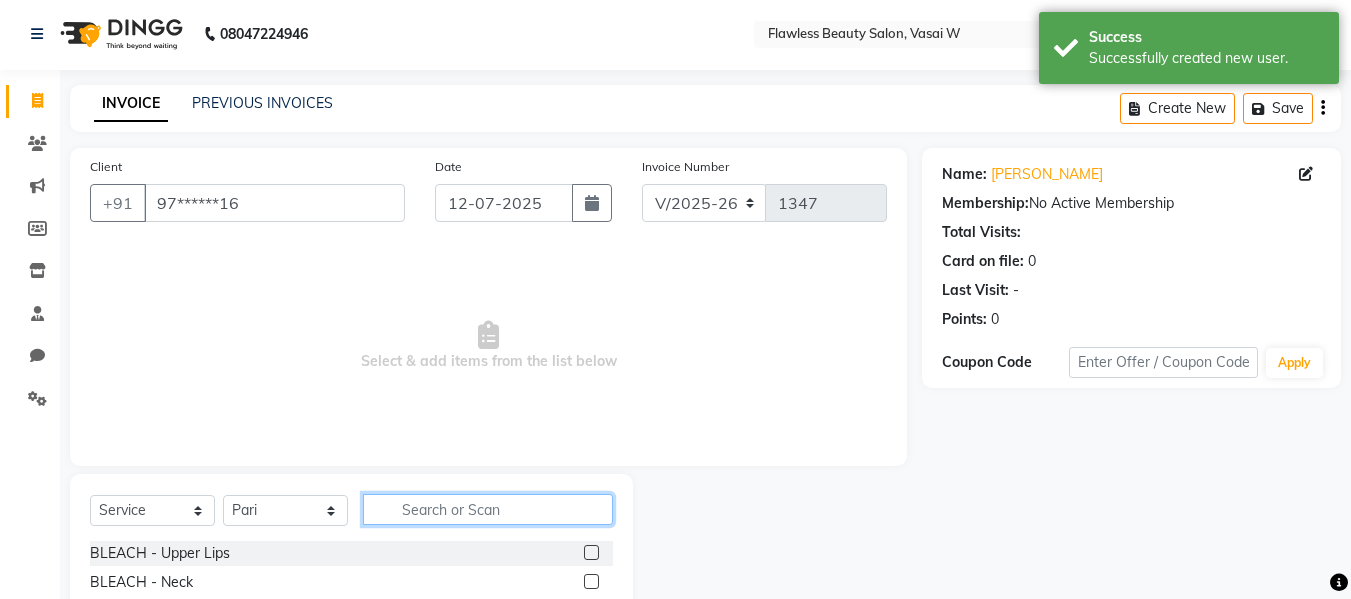 click 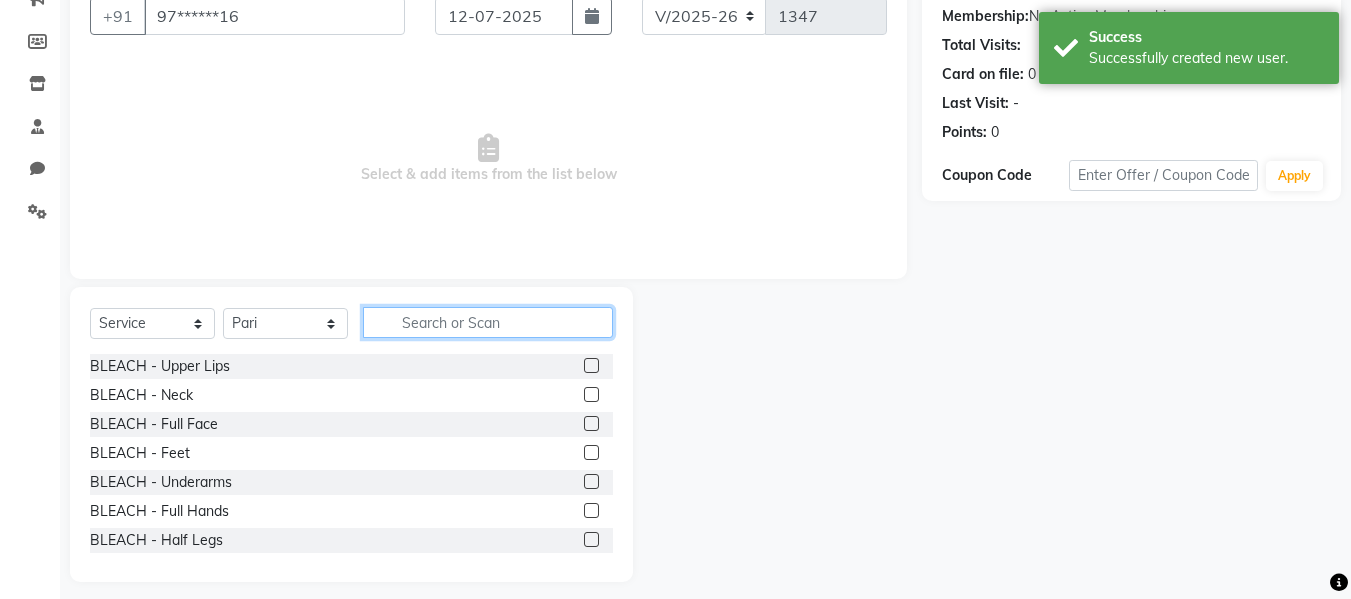 scroll, scrollTop: 202, scrollLeft: 0, axis: vertical 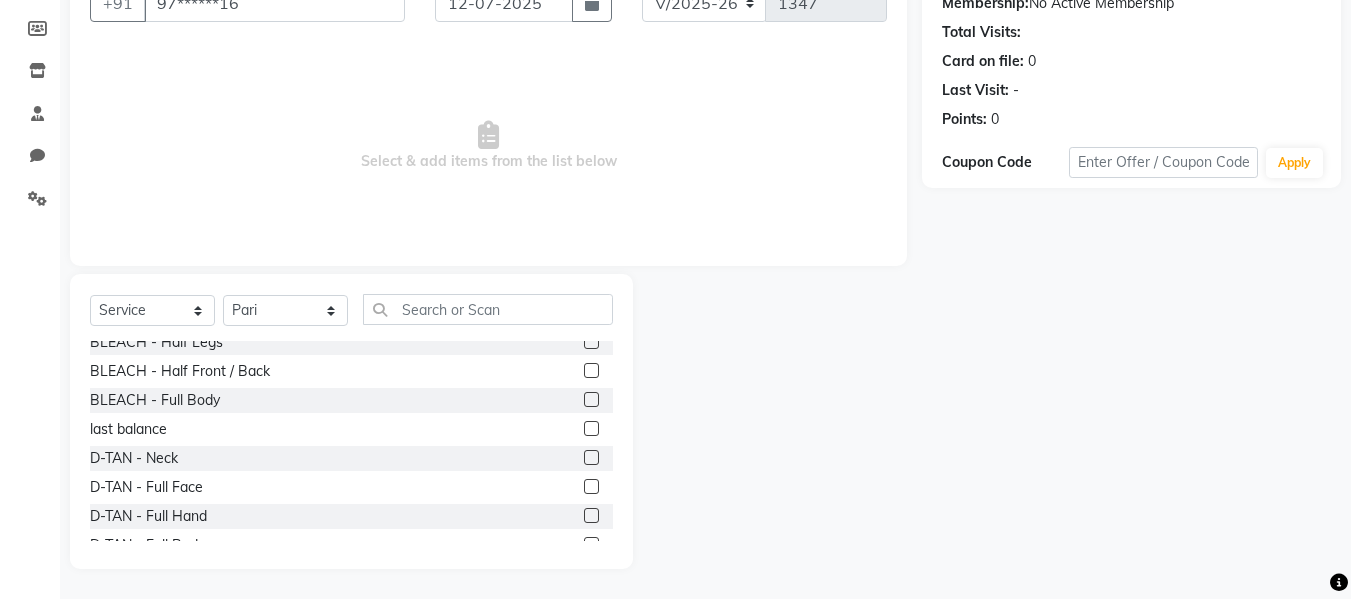 click 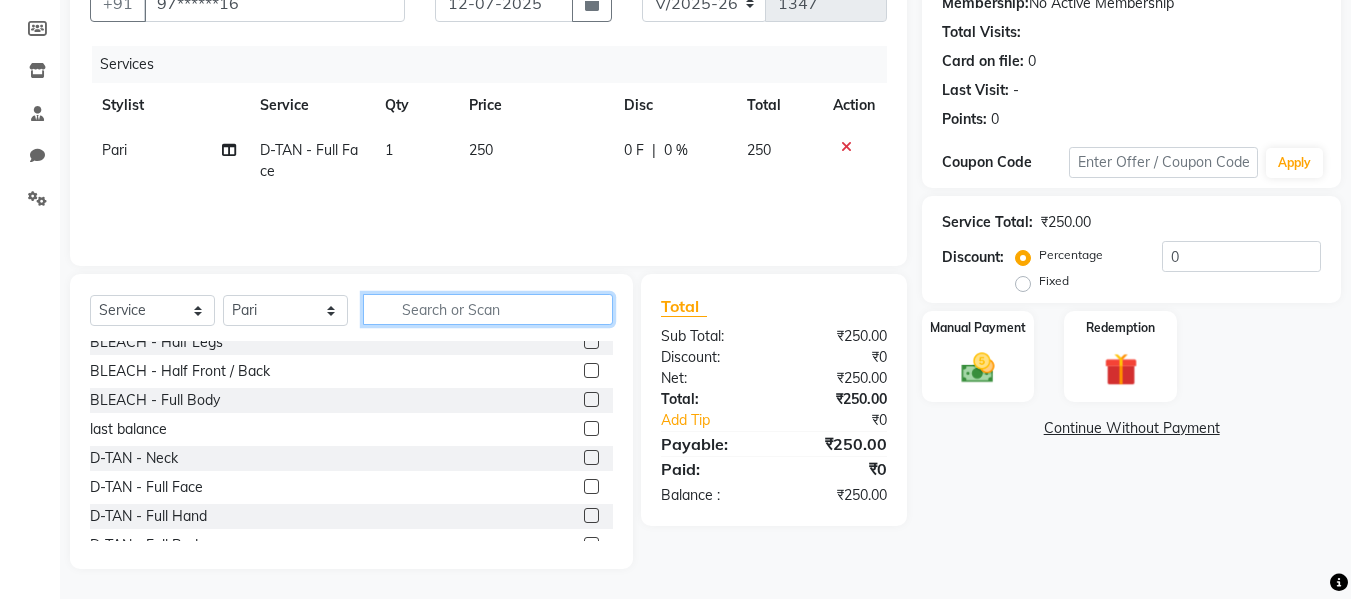 click 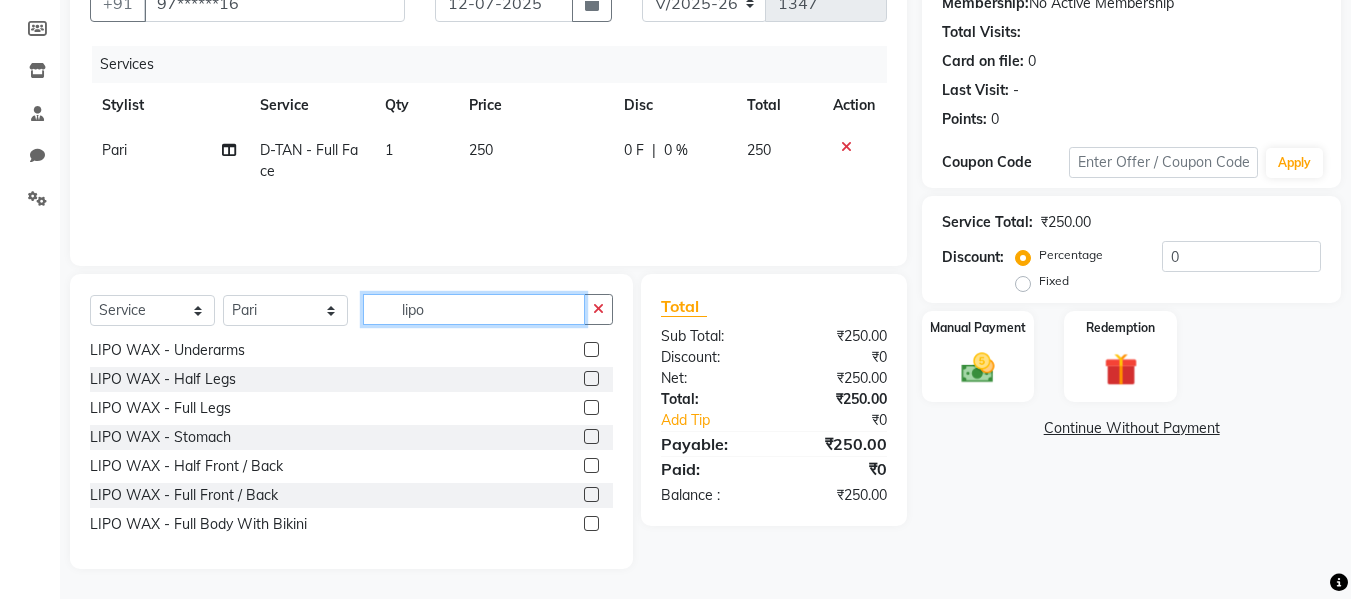 scroll, scrollTop: 89, scrollLeft: 0, axis: vertical 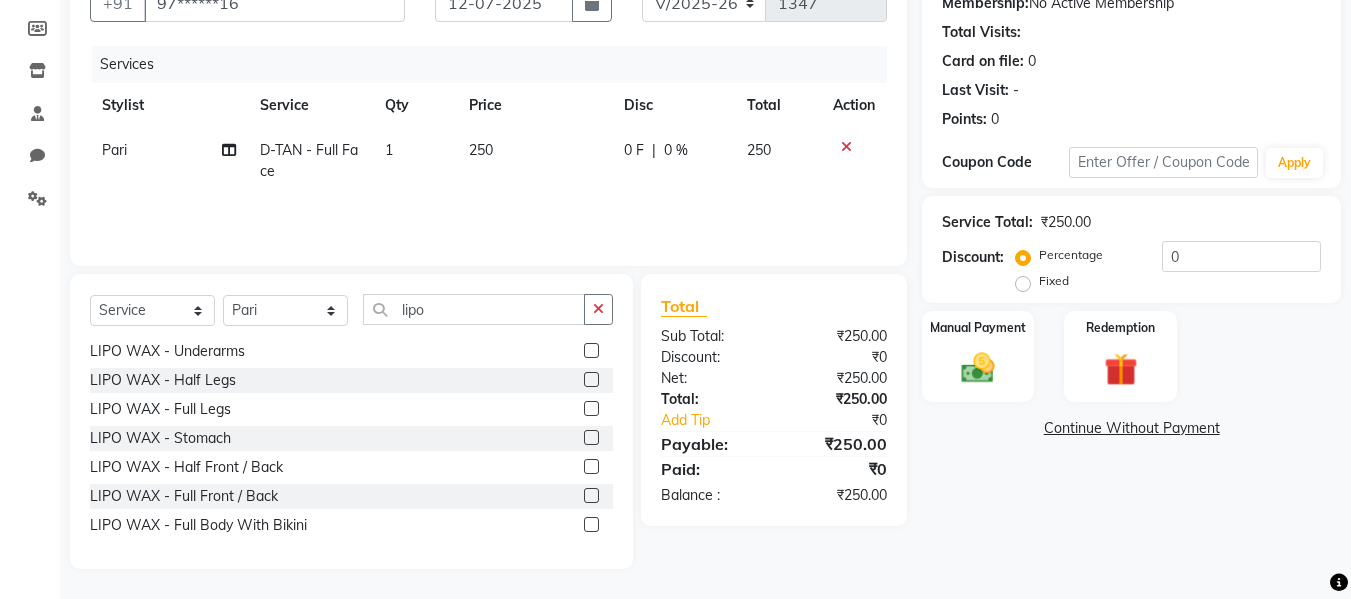 click 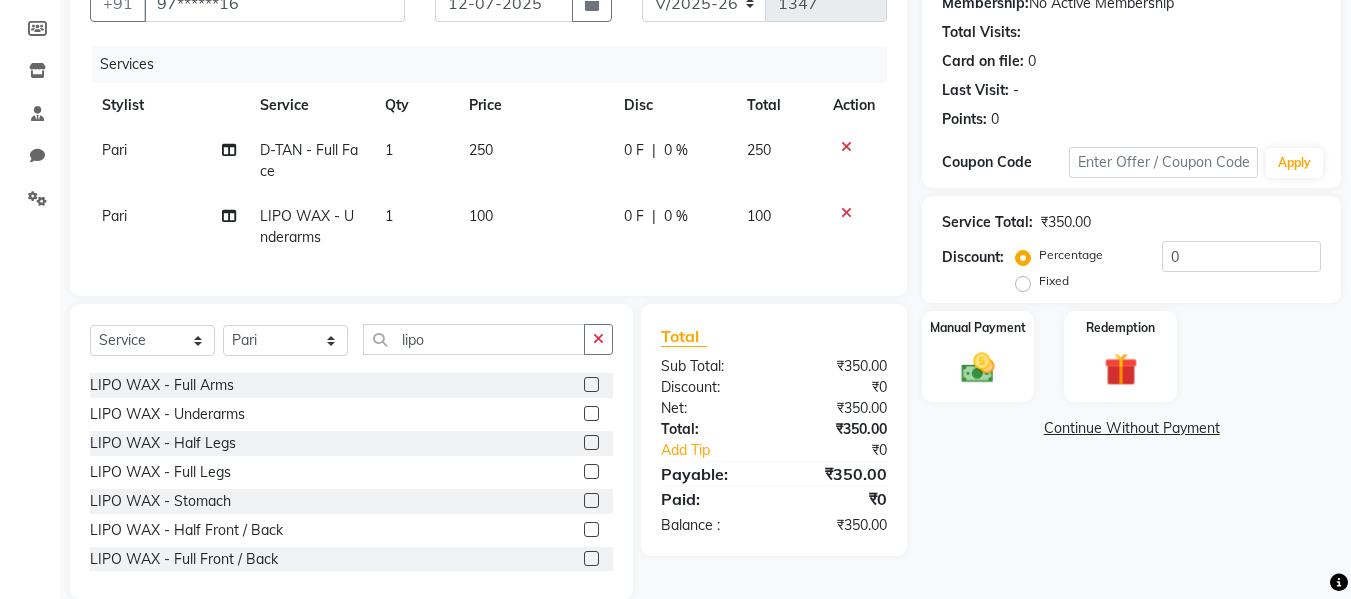 scroll, scrollTop: 0, scrollLeft: 0, axis: both 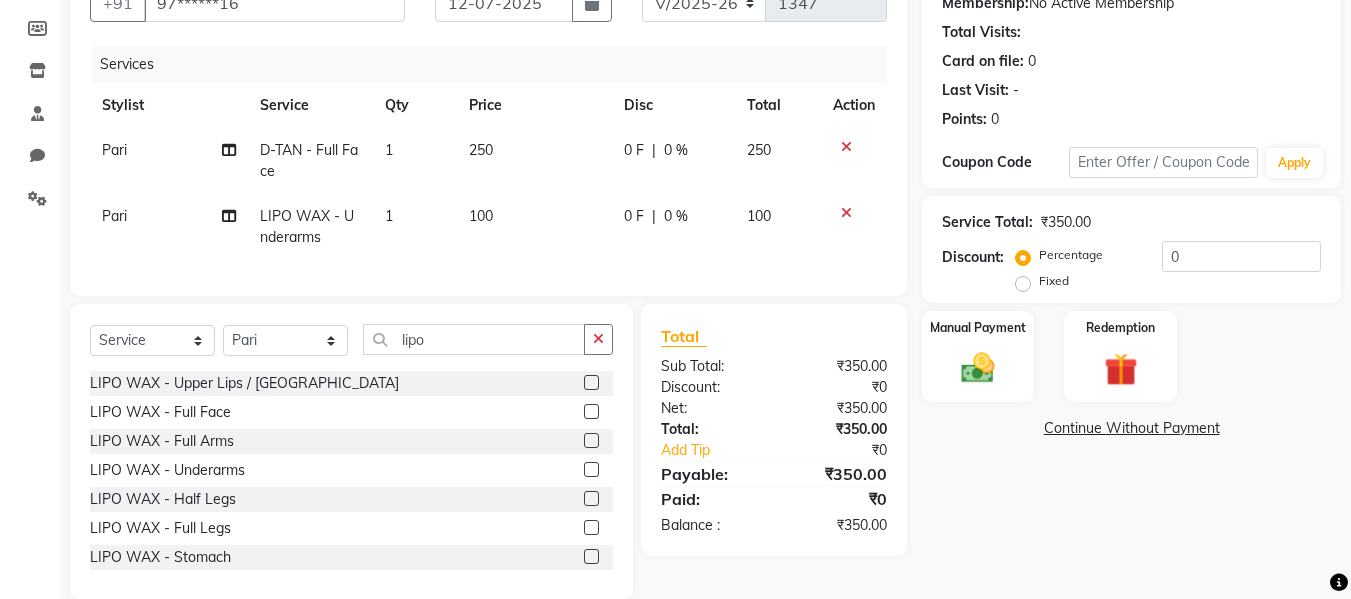 click 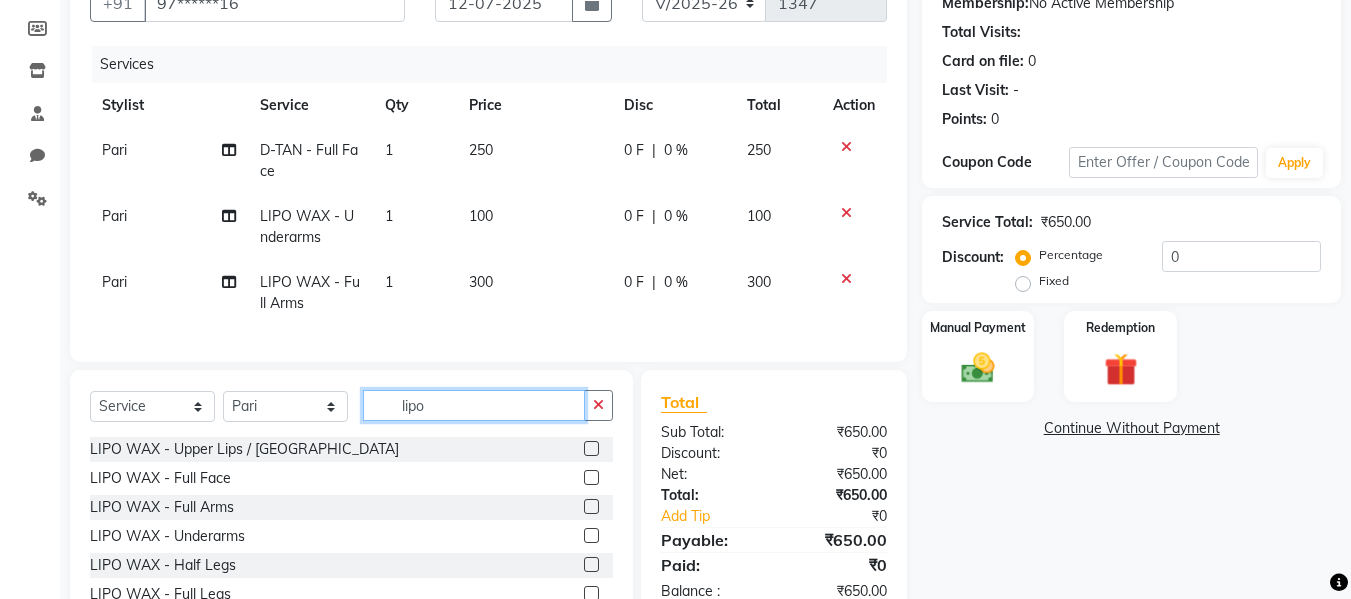click on "lipo" 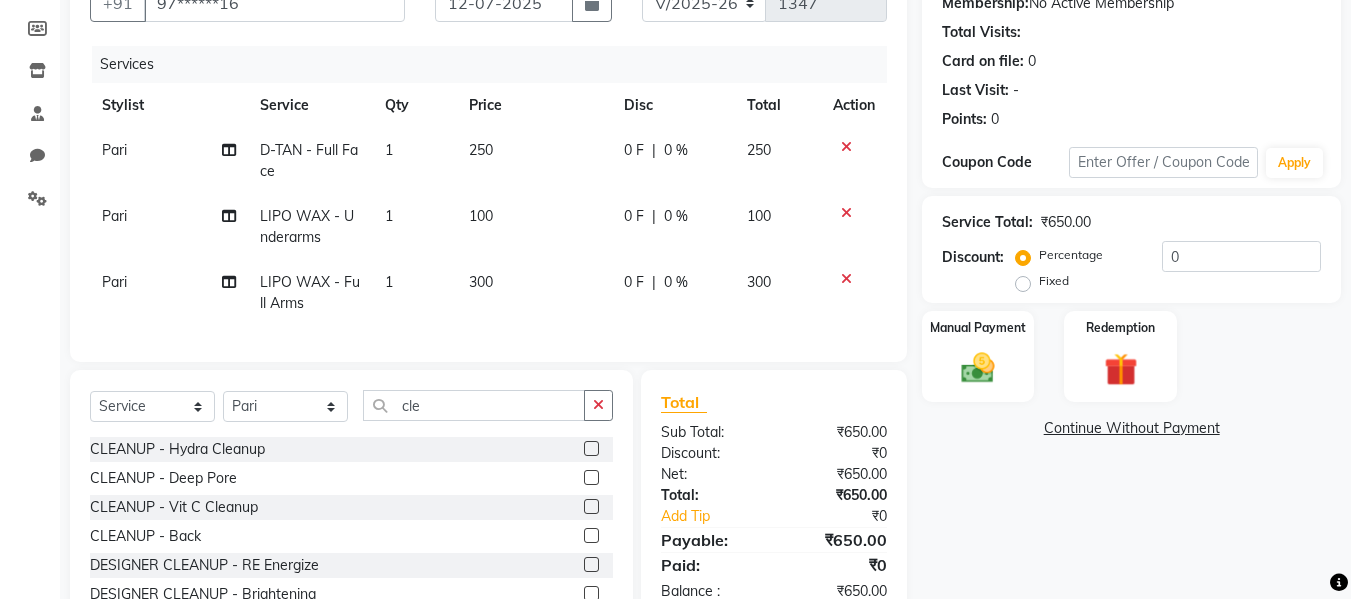 click 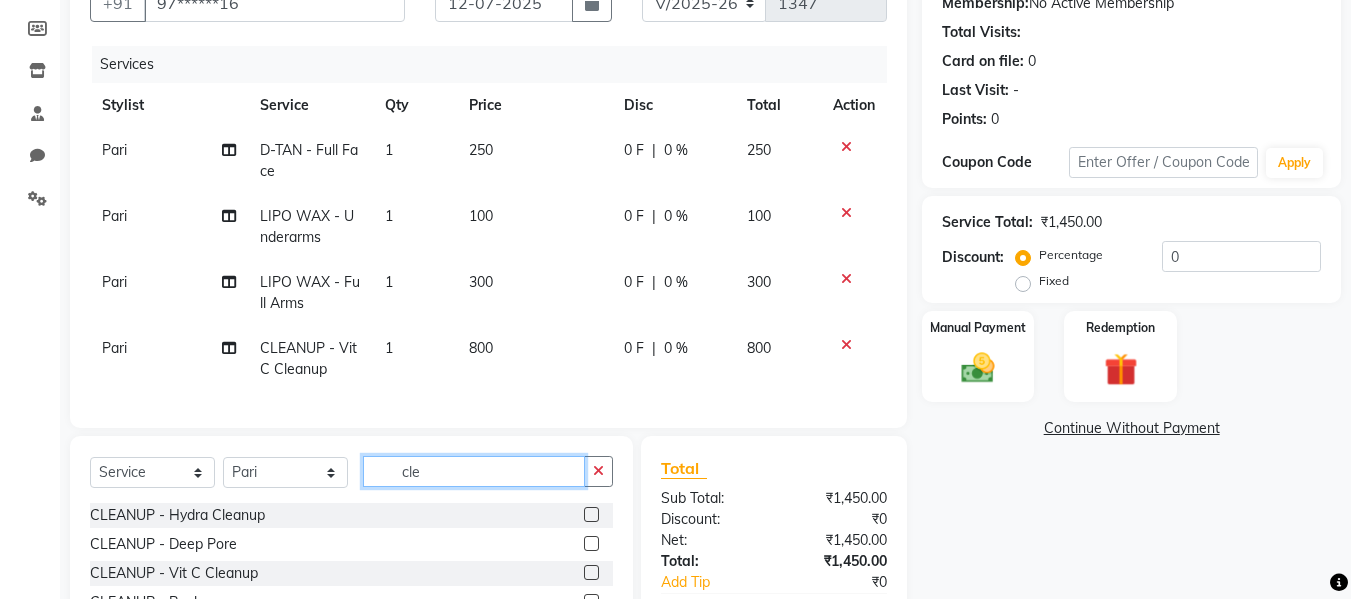 click on "cle" 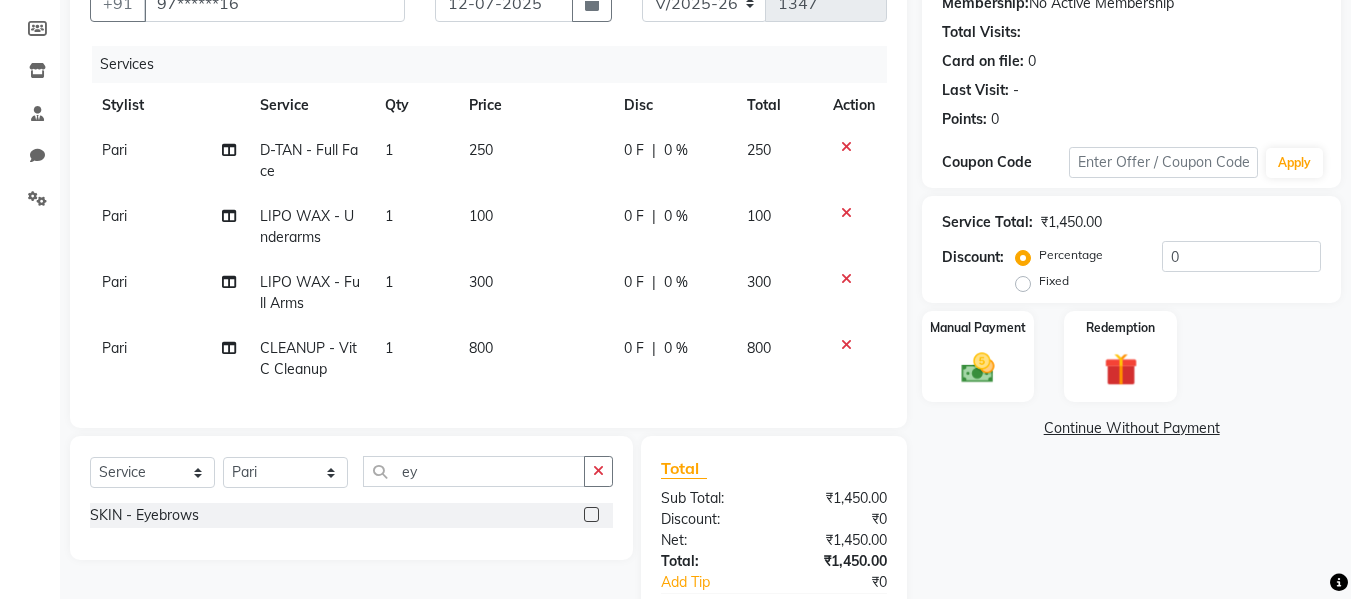 click 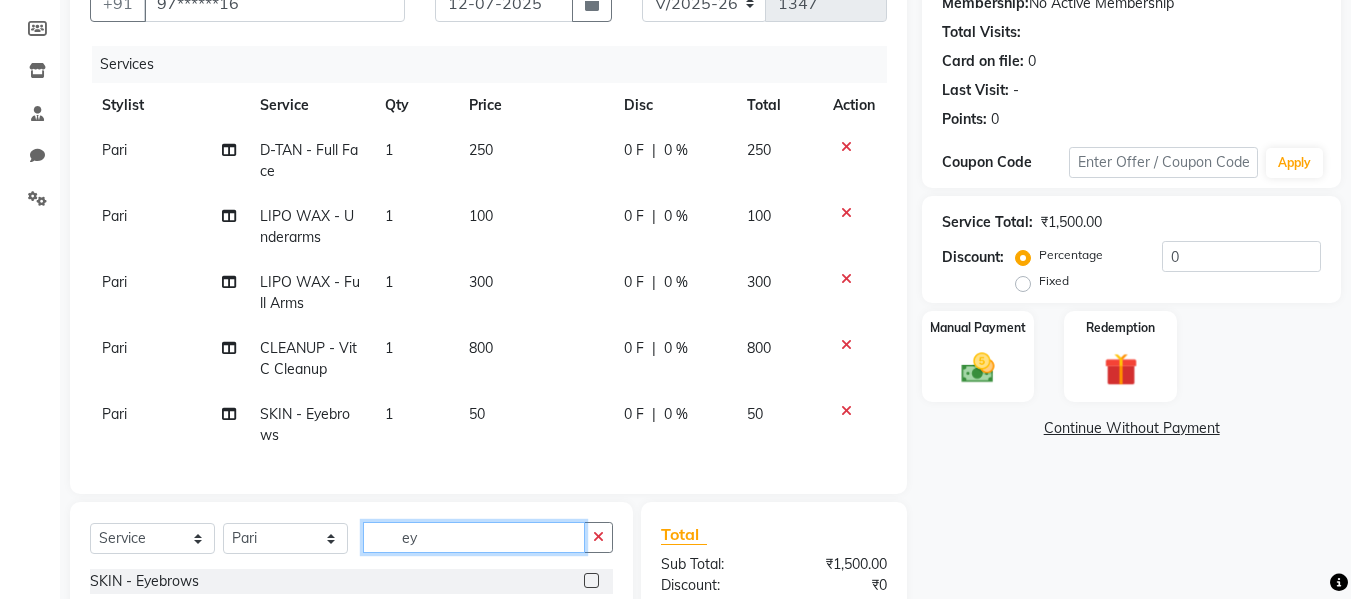 click on "ey" 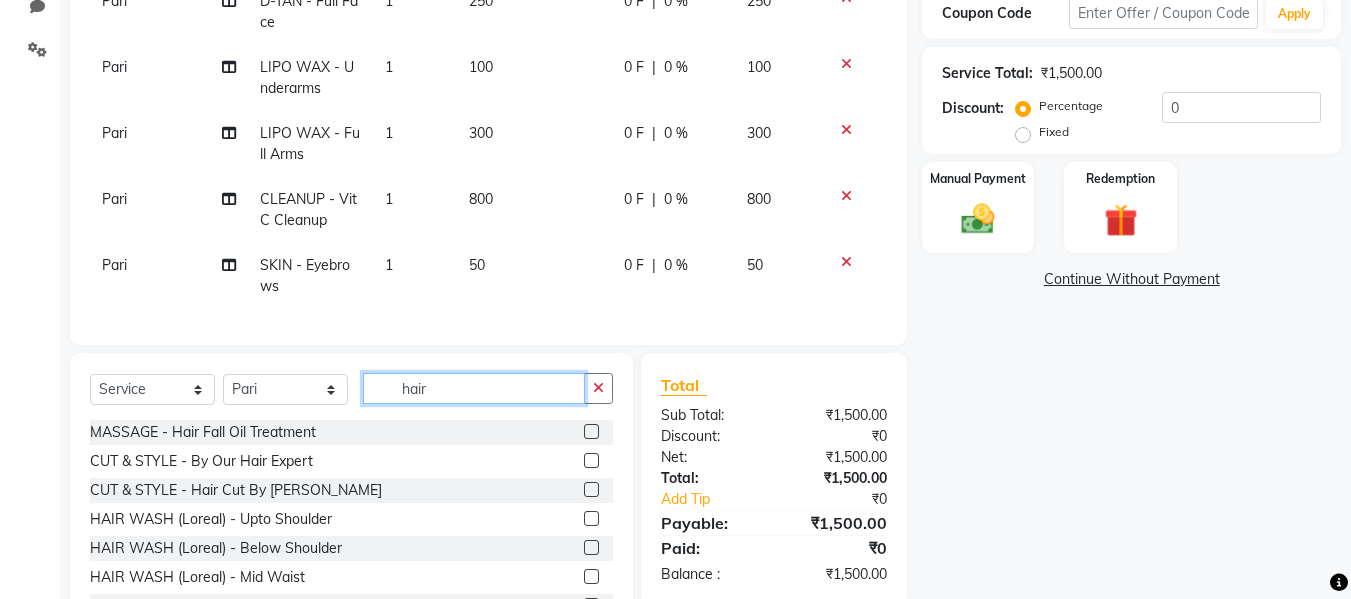 scroll, scrollTop: 371, scrollLeft: 0, axis: vertical 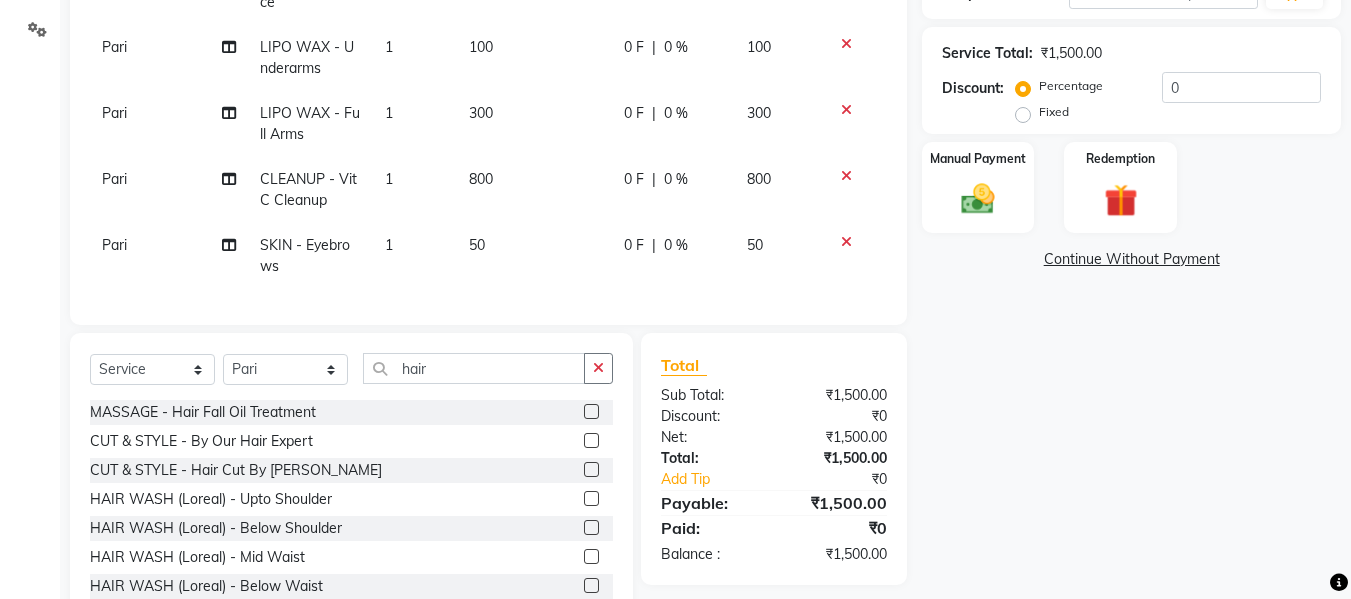 click 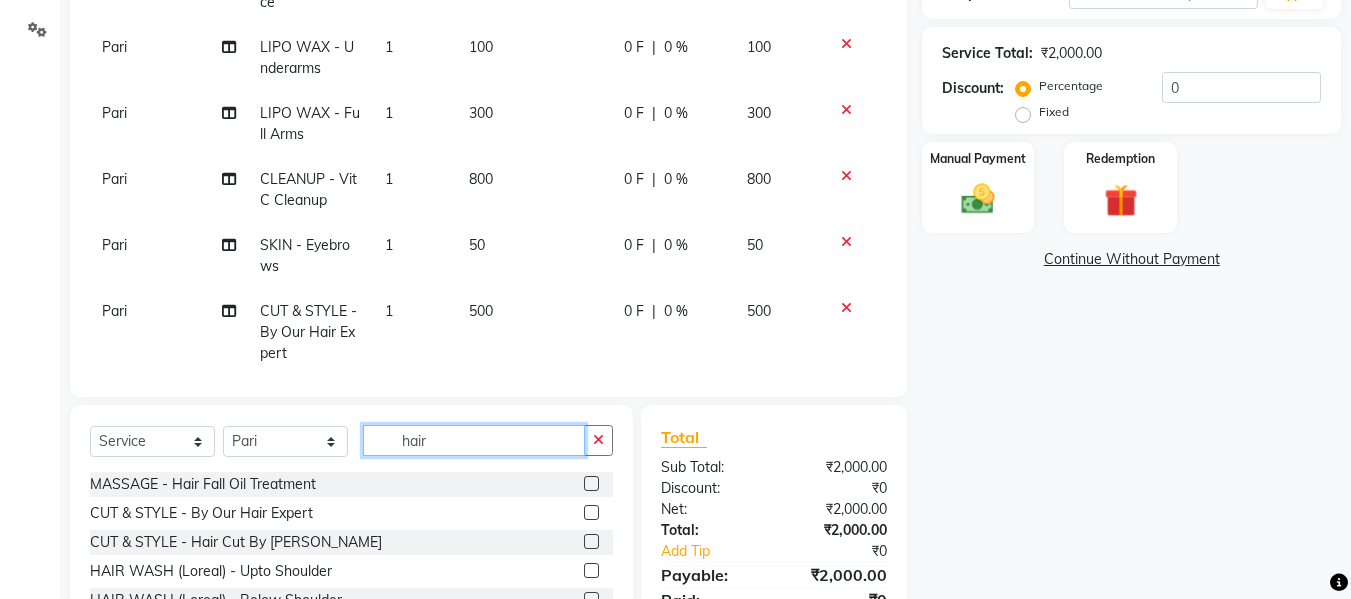click on "hair" 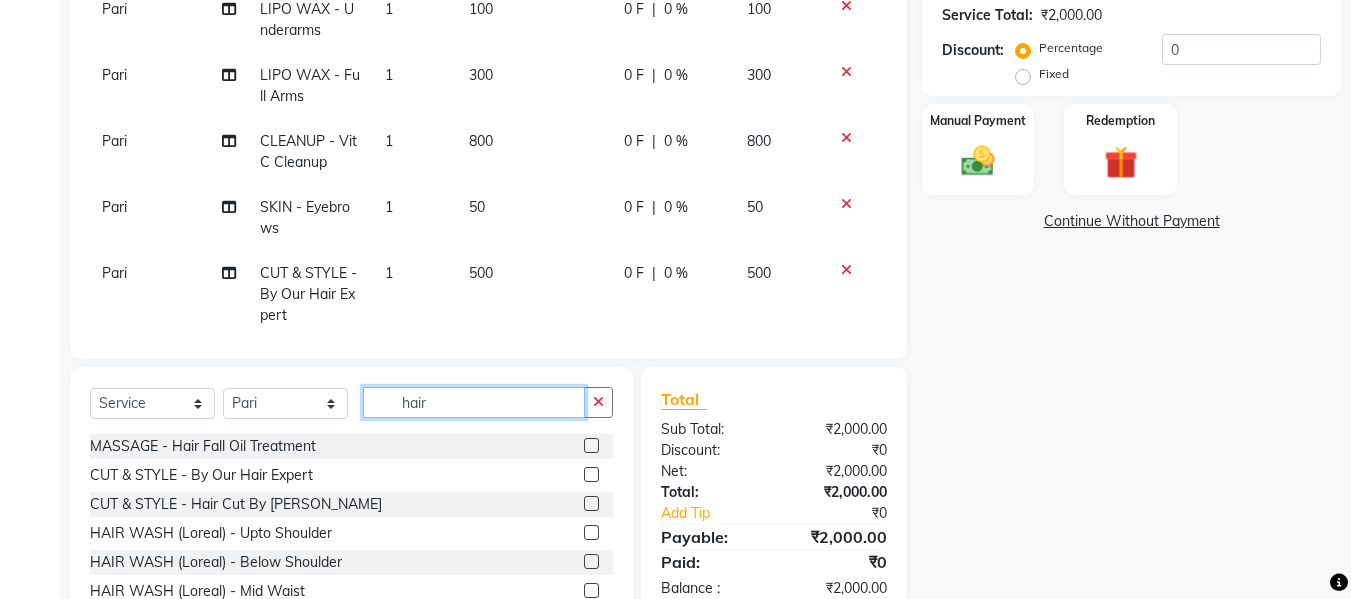 scroll, scrollTop: 502, scrollLeft: 0, axis: vertical 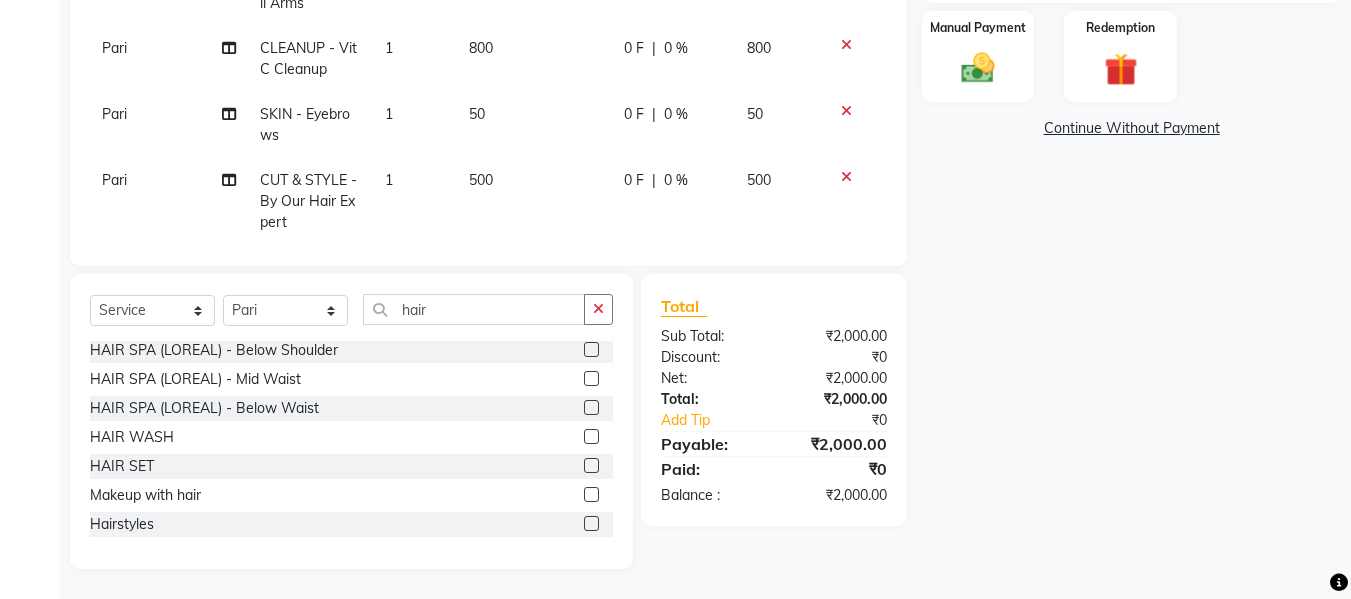click 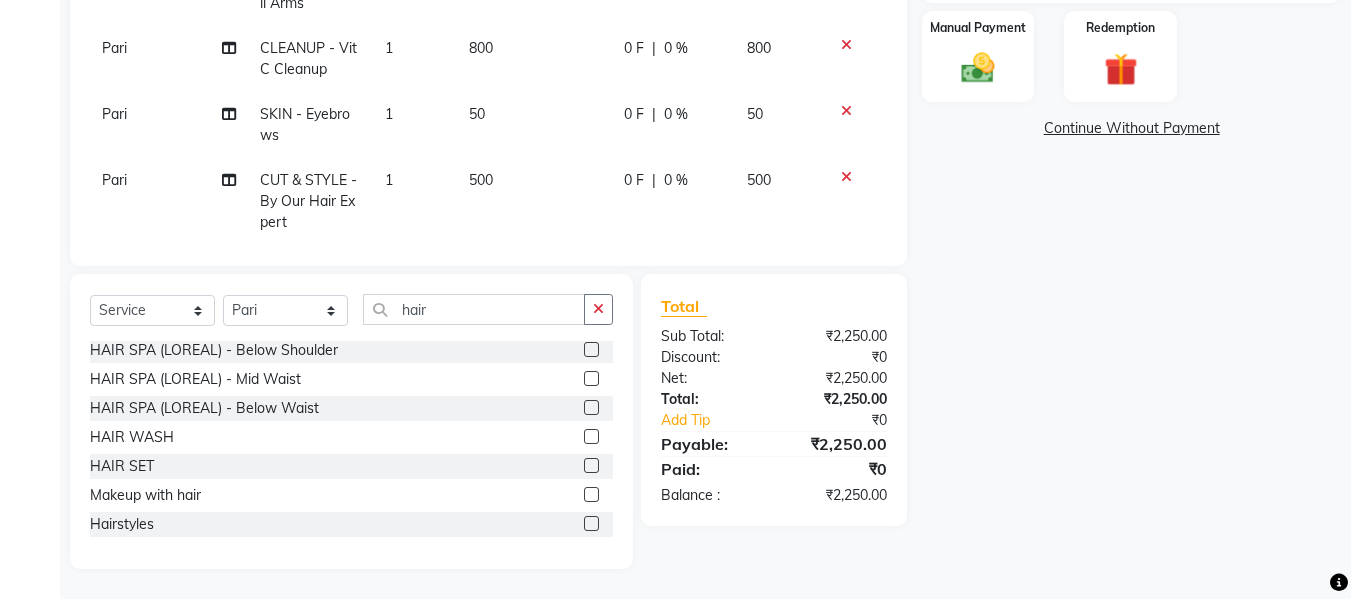 click on "Pari" 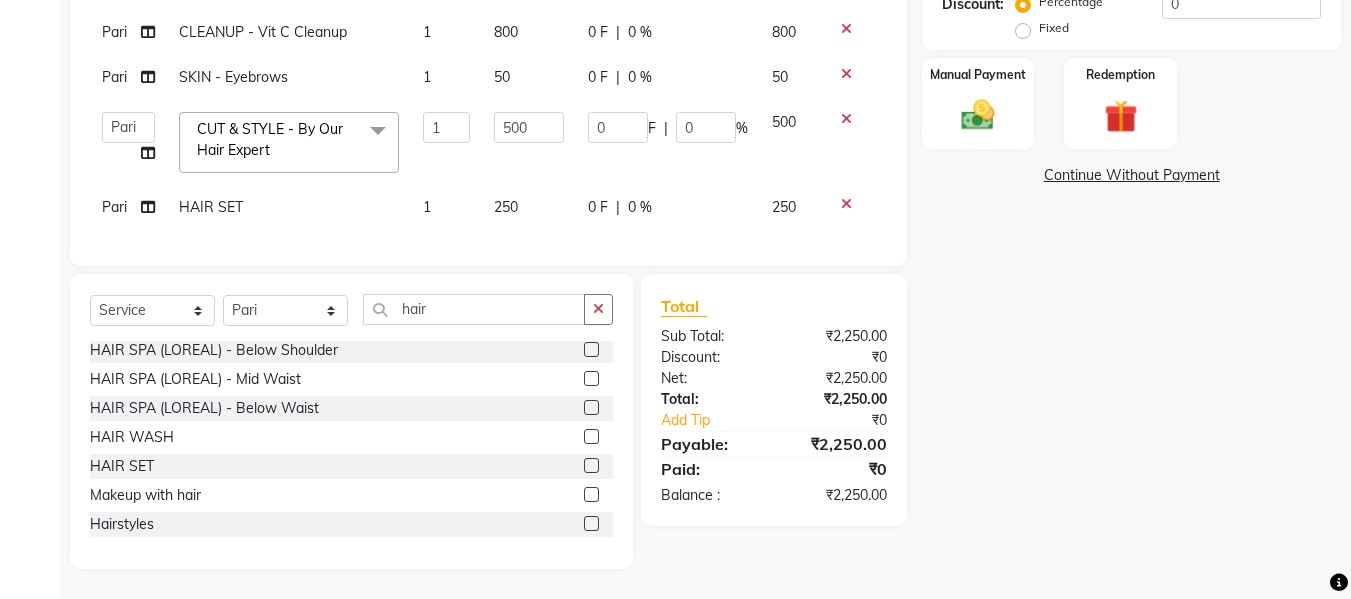 scroll, scrollTop: 455, scrollLeft: 0, axis: vertical 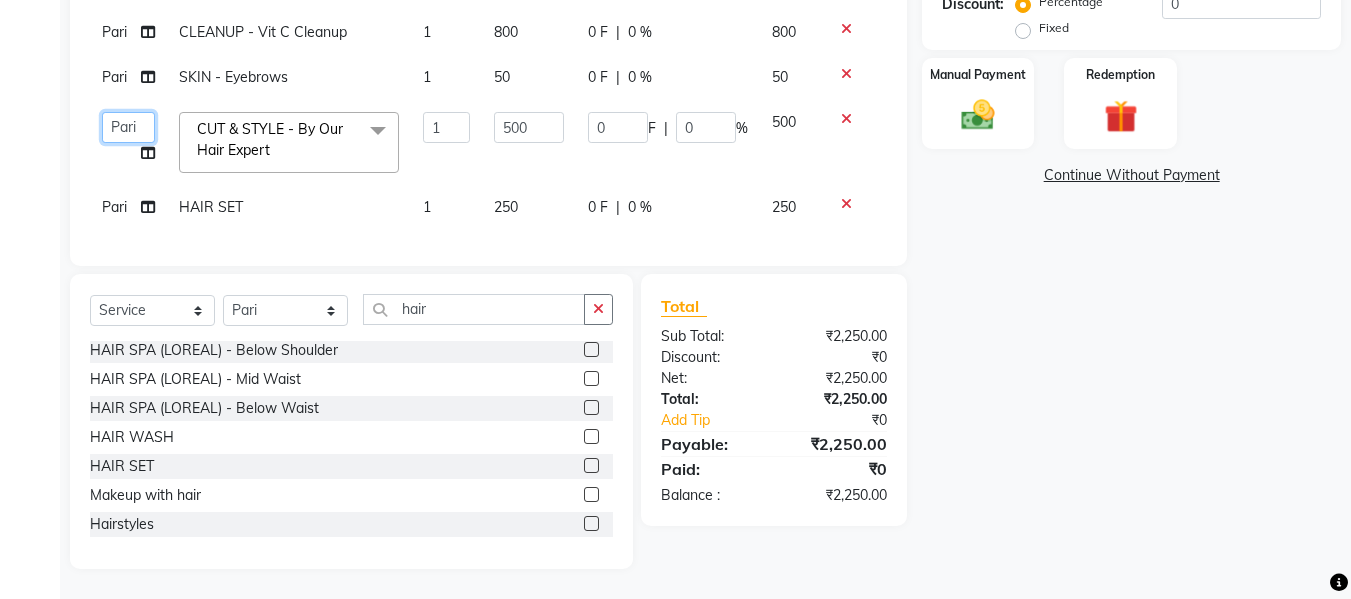 click on "[PERSON_NAME]   [PERSON_NAME]    [PERSON_NAME] Maam   Nisha    Pari   [PERSON_NAME]   [PERSON_NAME]" 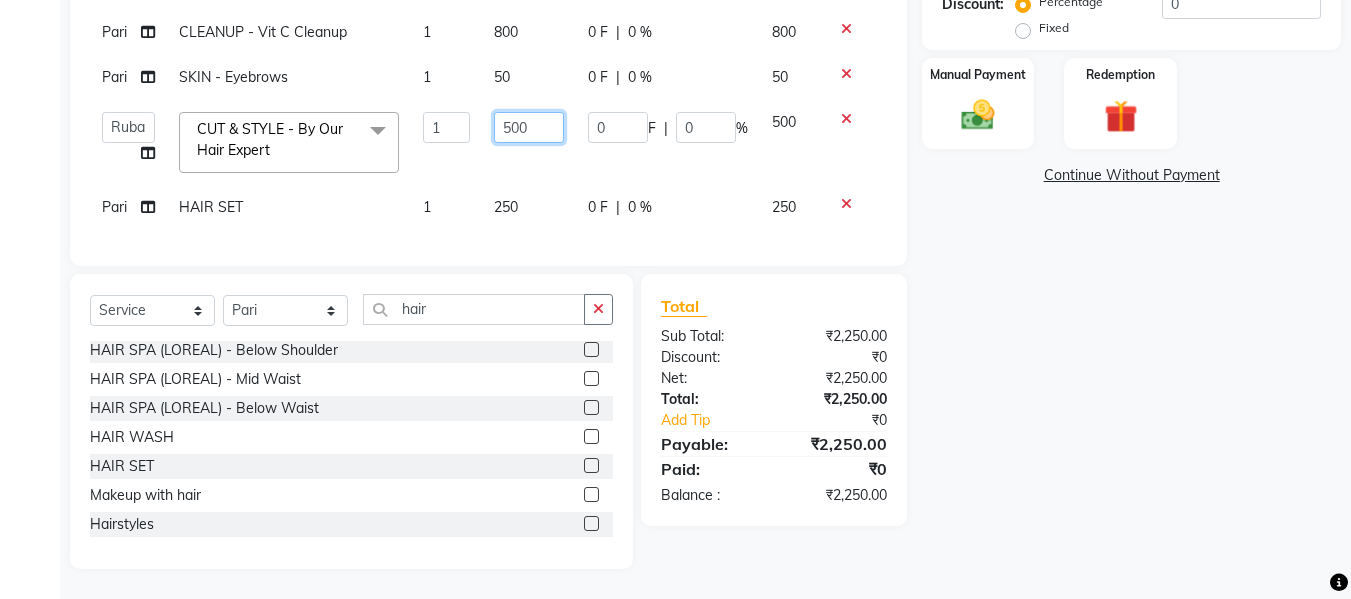 click on "500" 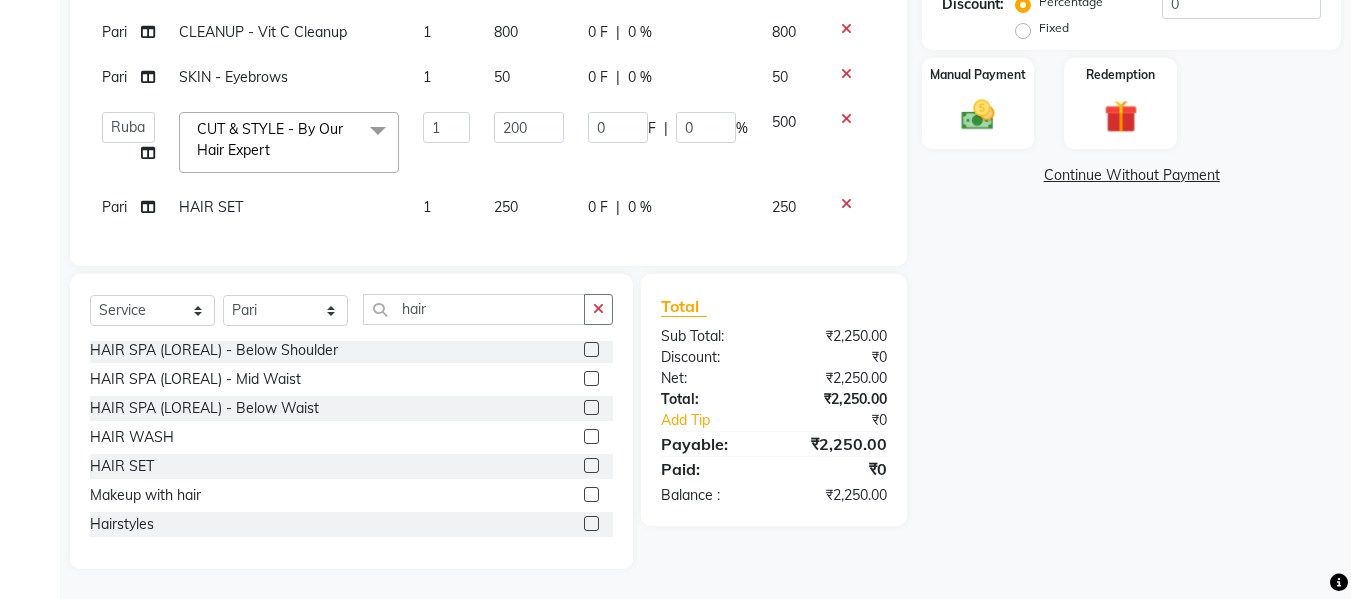 click on "[PERSON_NAME] - Full Face 1 250 0 F | 0 % 250 Pari LIPO WAX - Underarms 1 100 0 F | 0 % 100 Pari LIPO WAX - Full Arms 1 300 0 F | 0 % 300 Pari CLEANUP - Vit C Cleanup 1 800 0 F | 0 % 800 Pari SKIN - Eyebrows 1 50 0 F | 0 % 50  Afsana   [PERSON_NAME]    [PERSON_NAME] Maam   Nisha    Pari   [PERSON_NAME]   [PERSON_NAME]  CUT & STYLE - By Our Hair Expert  x BLEACH - Upper Lips BLEACH - Neck BLEACH - Full Face BLEACH - Feet BLEACH - Underarms BLEACH - Full Hands BLEACH - Half Legs BLEACH - Half Front / Back BLEACH - Full Body last balance D-TAN - Neck D-TAN - Full Face D-TAN - Full Hand D-TAN - Full Body D-TAN -Feet D-TAN - Front/Back MANICURE - Regular MANICURE - [PERSON_NAME] - Signature PEDICURE - Regular PEDICURE - [PERSON_NAME] - Signature PEDICURE - Heel Peel Treatment PEDICURE - Ice Cream Pedicure PEDICURE - Foot Peel COMBO - Ice Cream Pedicure & Ice Cream Manicure MASSAGE - Head MASSAGE - Hands MASSAGE - Legs MASSAGE - Back MASSAGE - Body MASSAGE - Body Spa MASSAGE - Hair Fall Oil Treatment [MEDICAL_DATA] Treatment HAIR WASH" 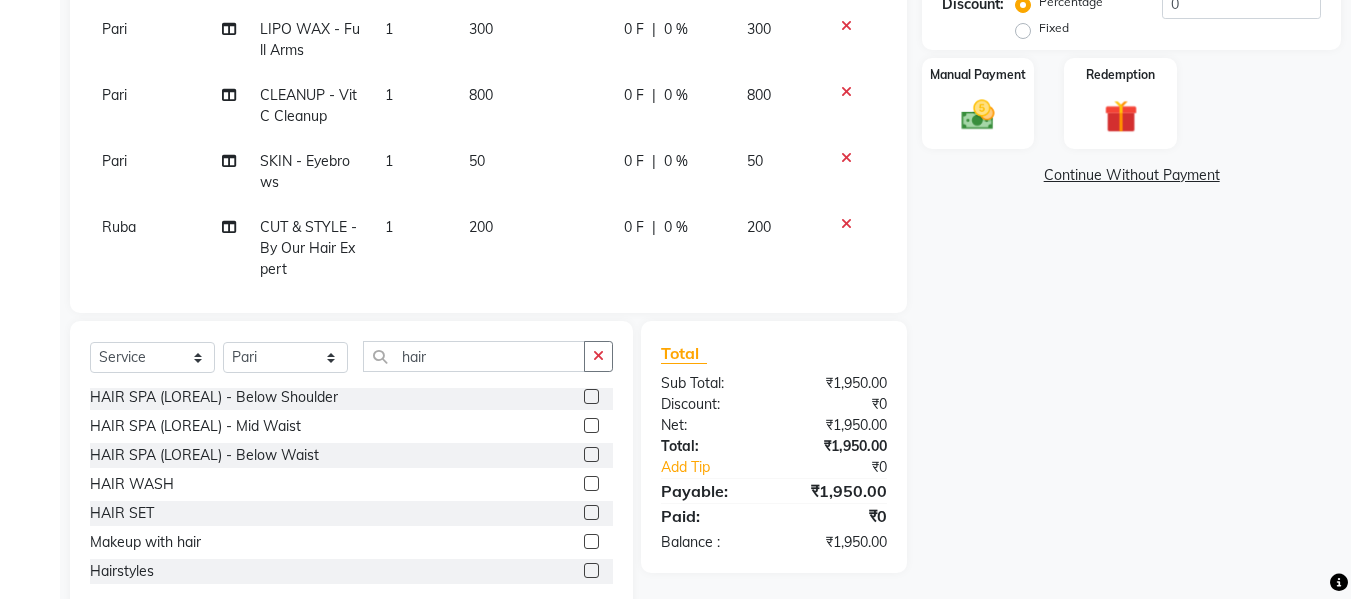 scroll, scrollTop: 75, scrollLeft: 0, axis: vertical 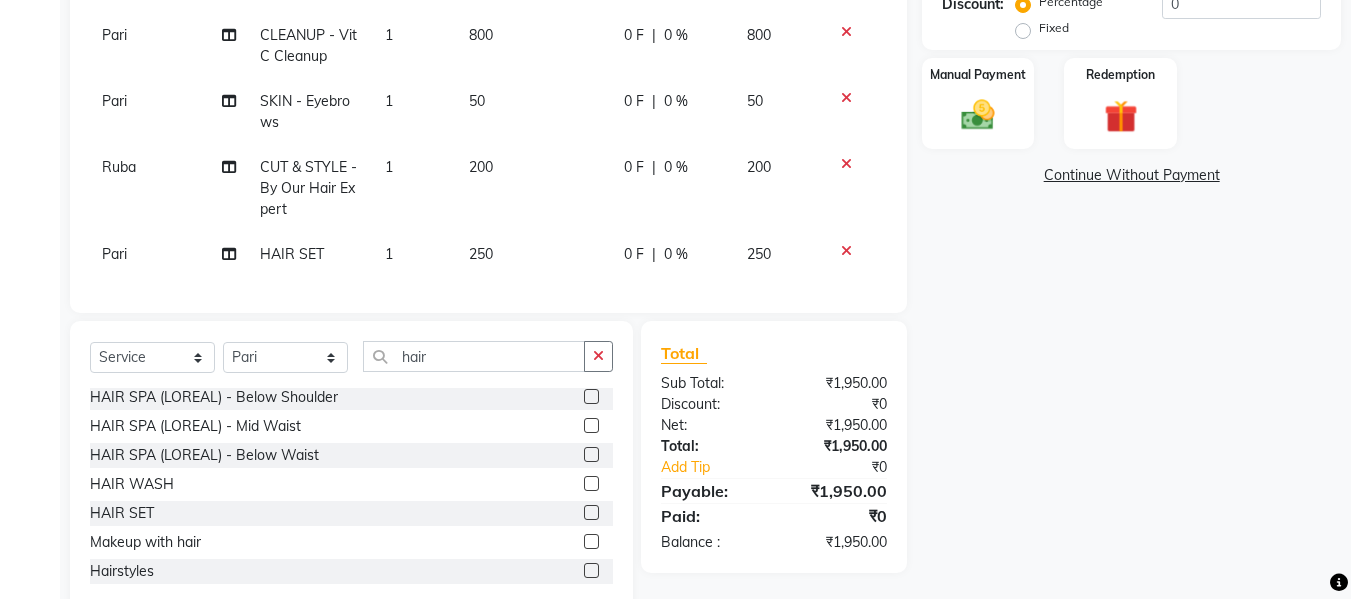 click on "250" 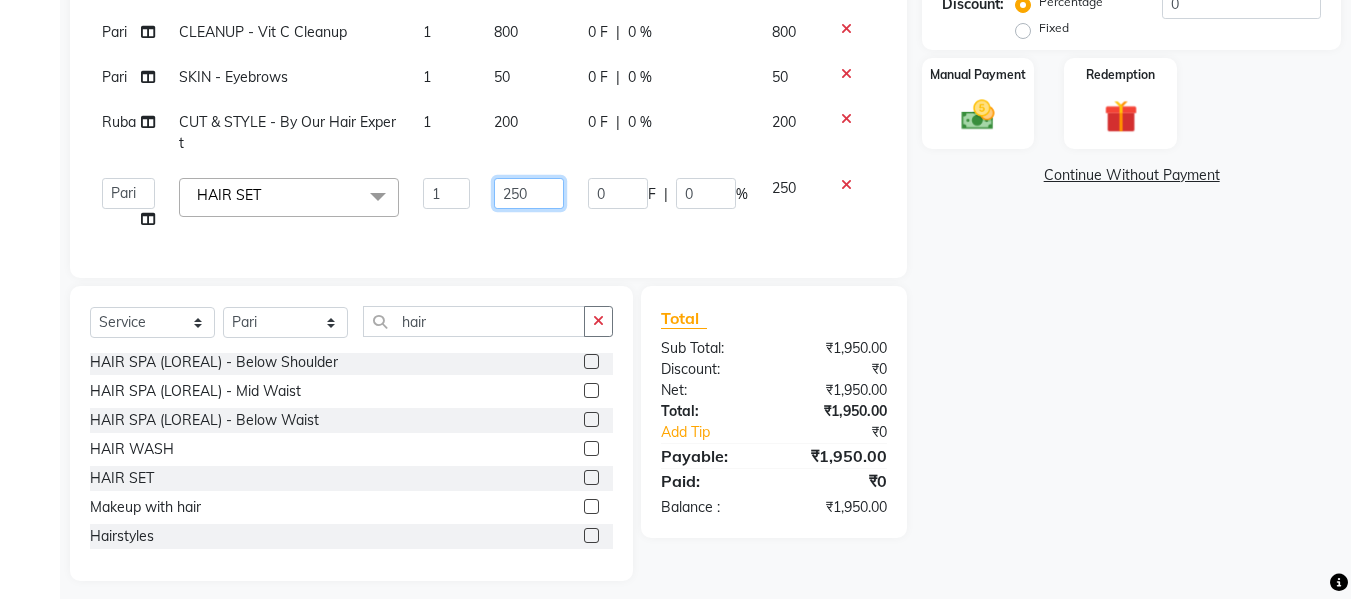 click on "250" 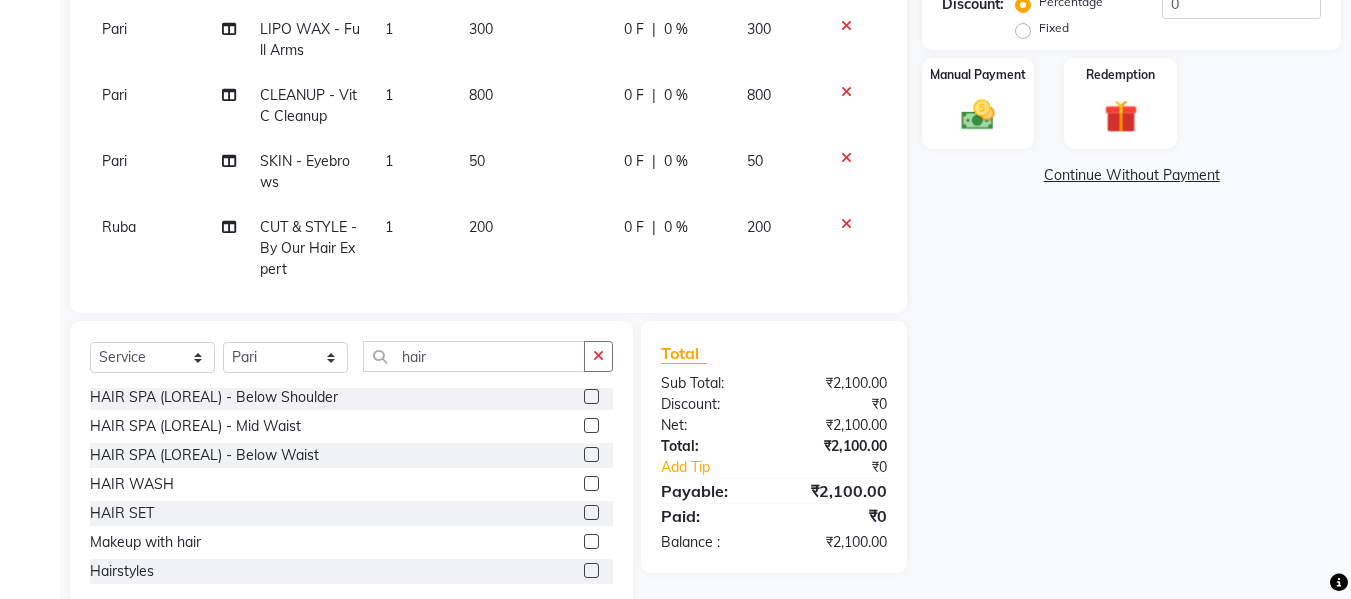 click on "Total Sub Total: ₹2,100.00 Discount: ₹0 Net: ₹2,100.00 Total: ₹2,100.00 Add Tip ₹0 Payable: ₹2,100.00 Paid: ₹0 Balance   : ₹2,100.00" 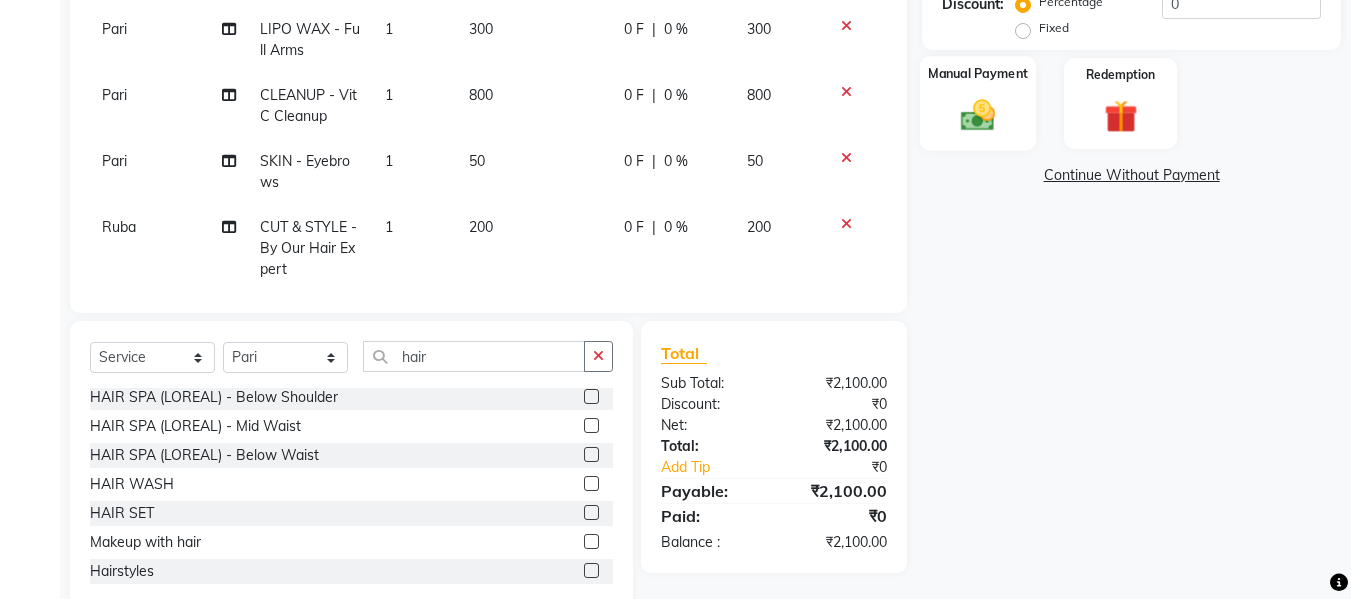 click on "Manual Payment" 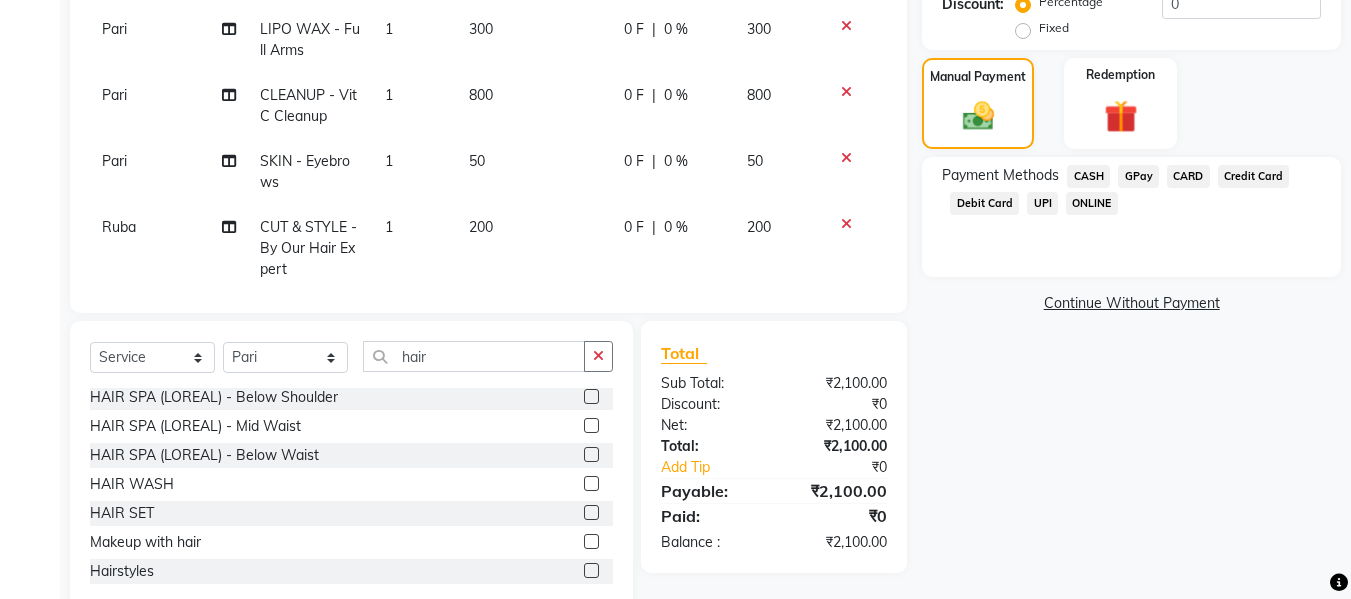 click on "GPay" 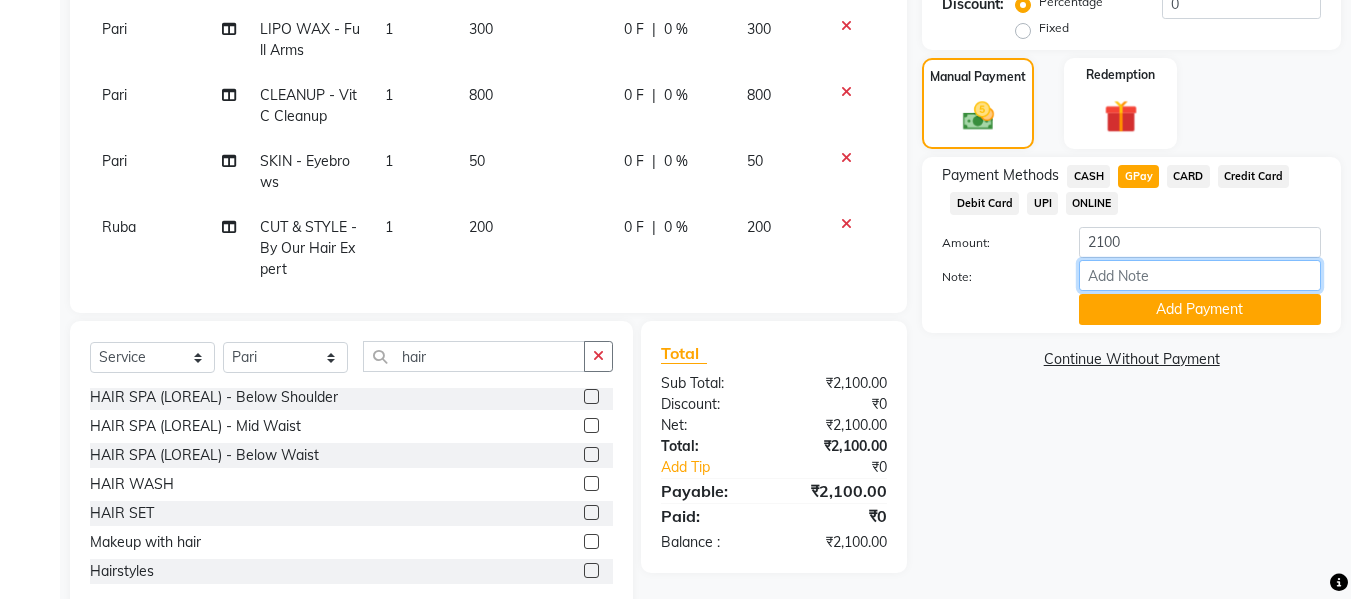 click on "Note:" at bounding box center [1200, 275] 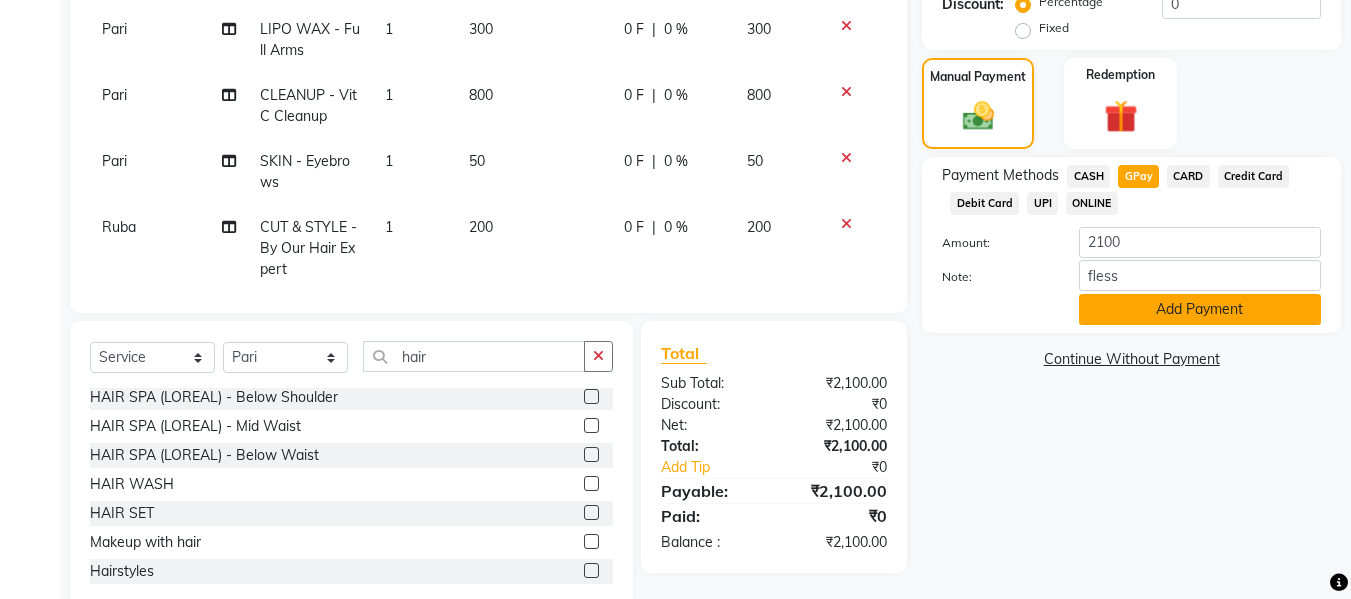 drag, startPoint x: 1162, startPoint y: 310, endPoint x: 1140, endPoint y: 321, distance: 24.596748 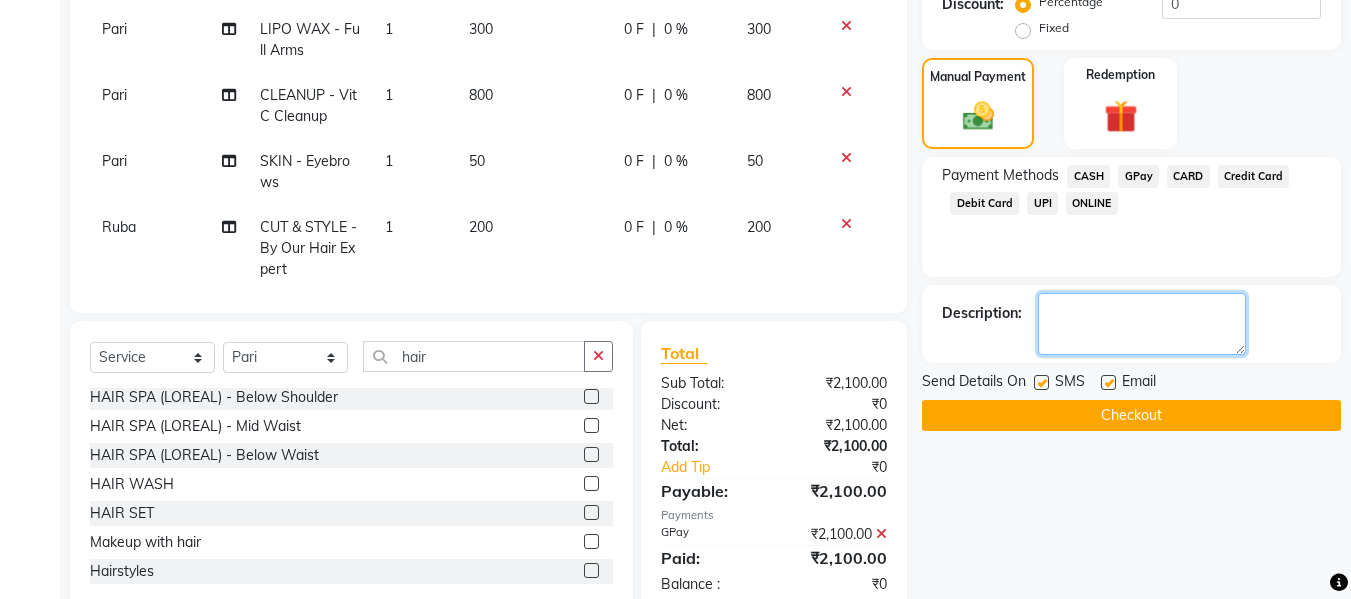 click 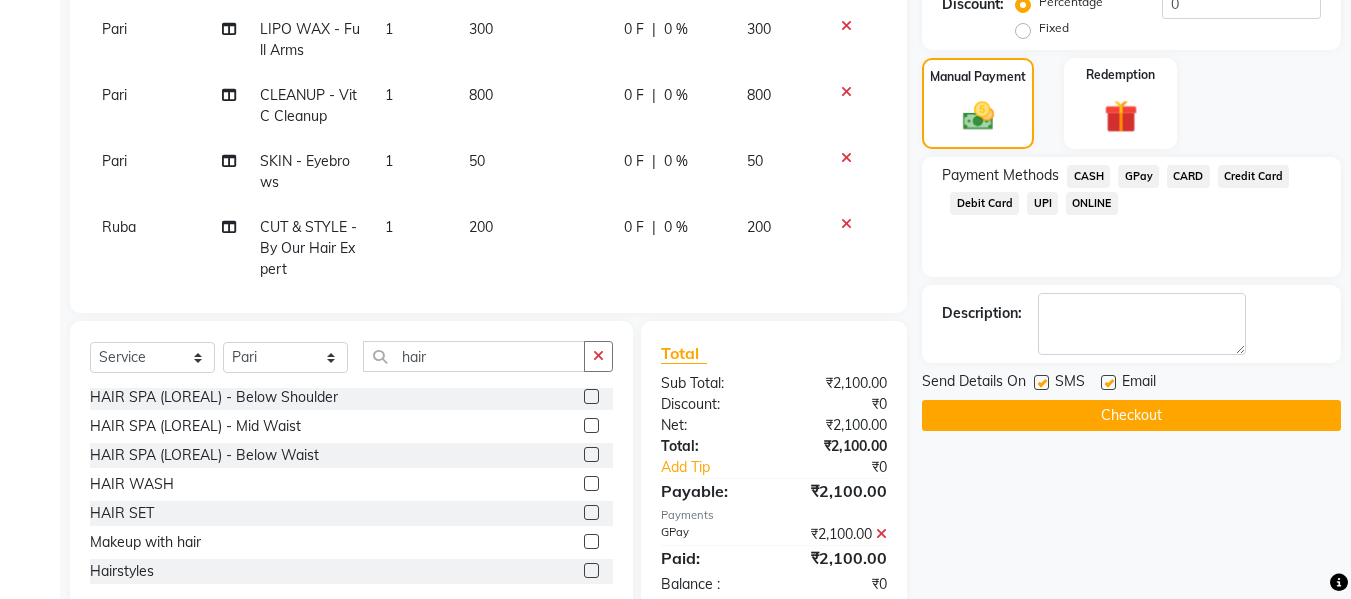 click 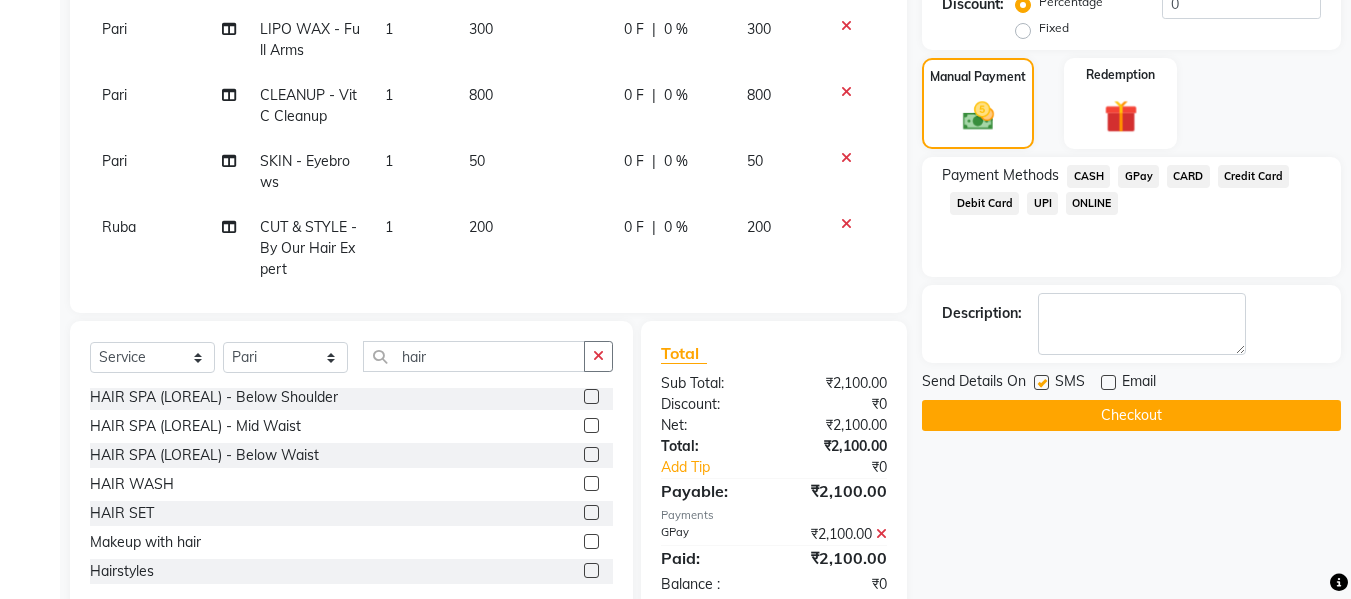 click 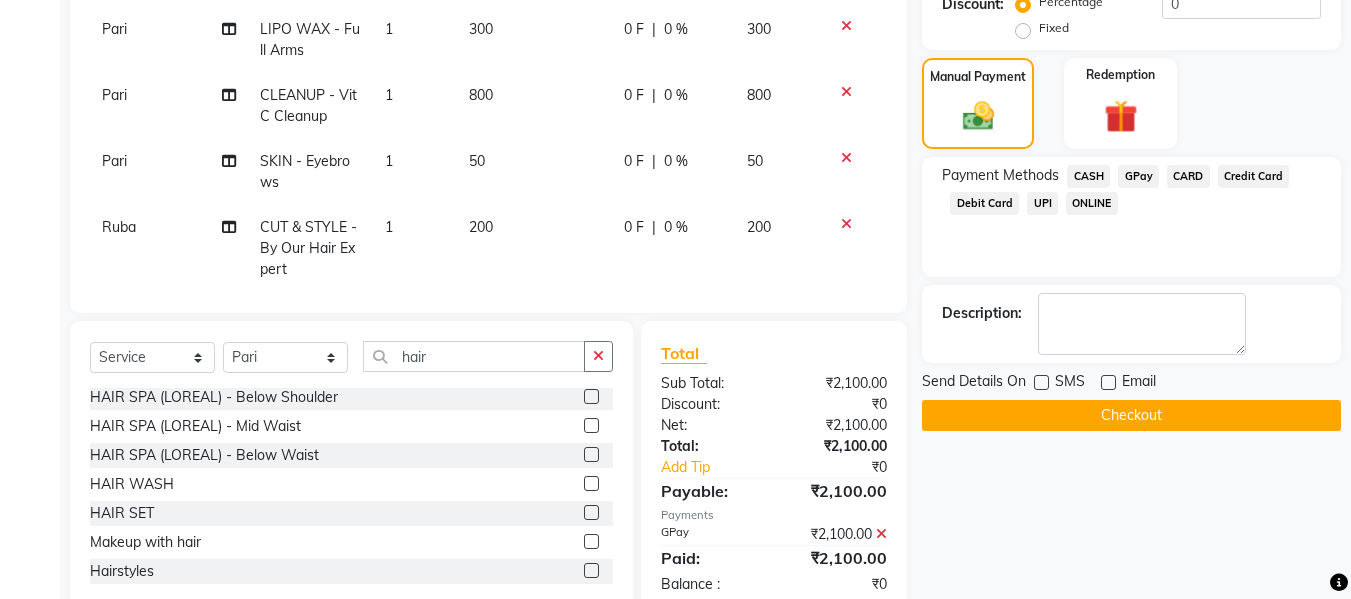 click on "Checkout" 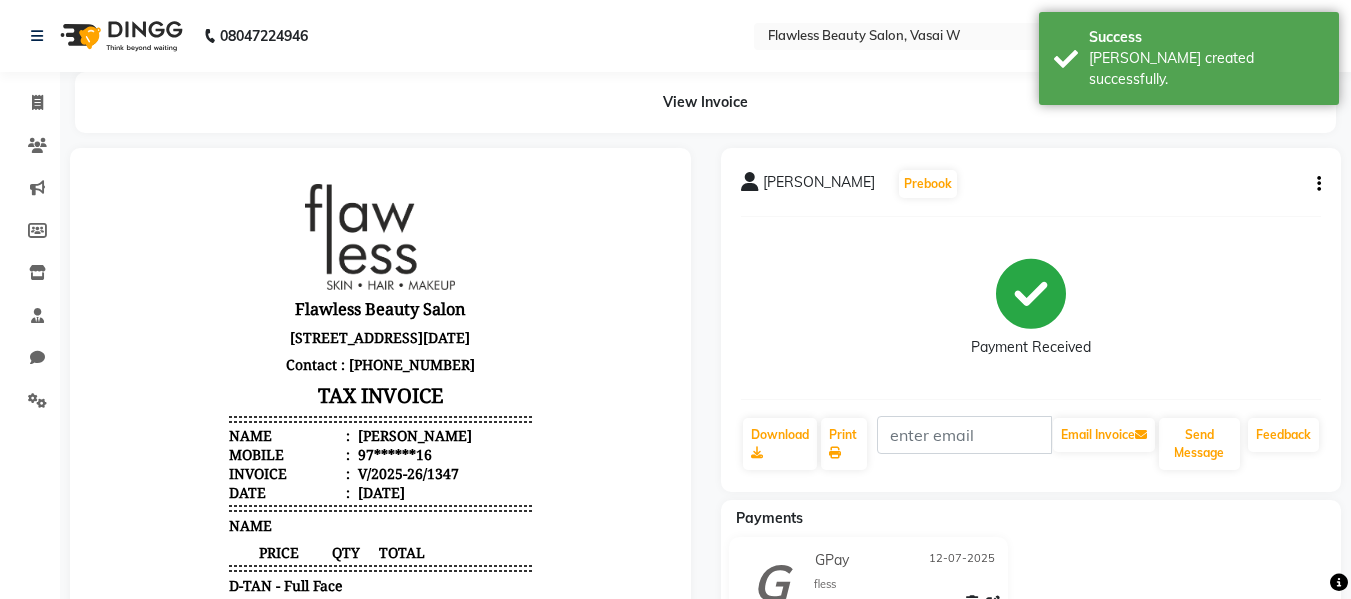 scroll, scrollTop: 0, scrollLeft: 0, axis: both 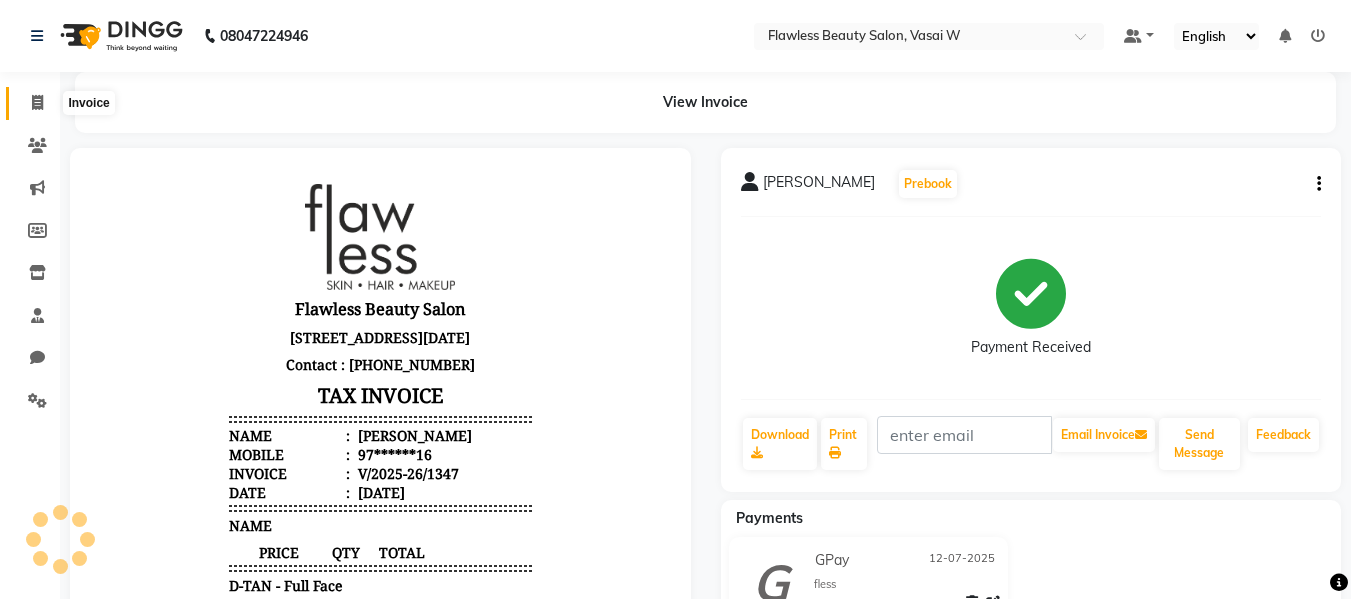 click 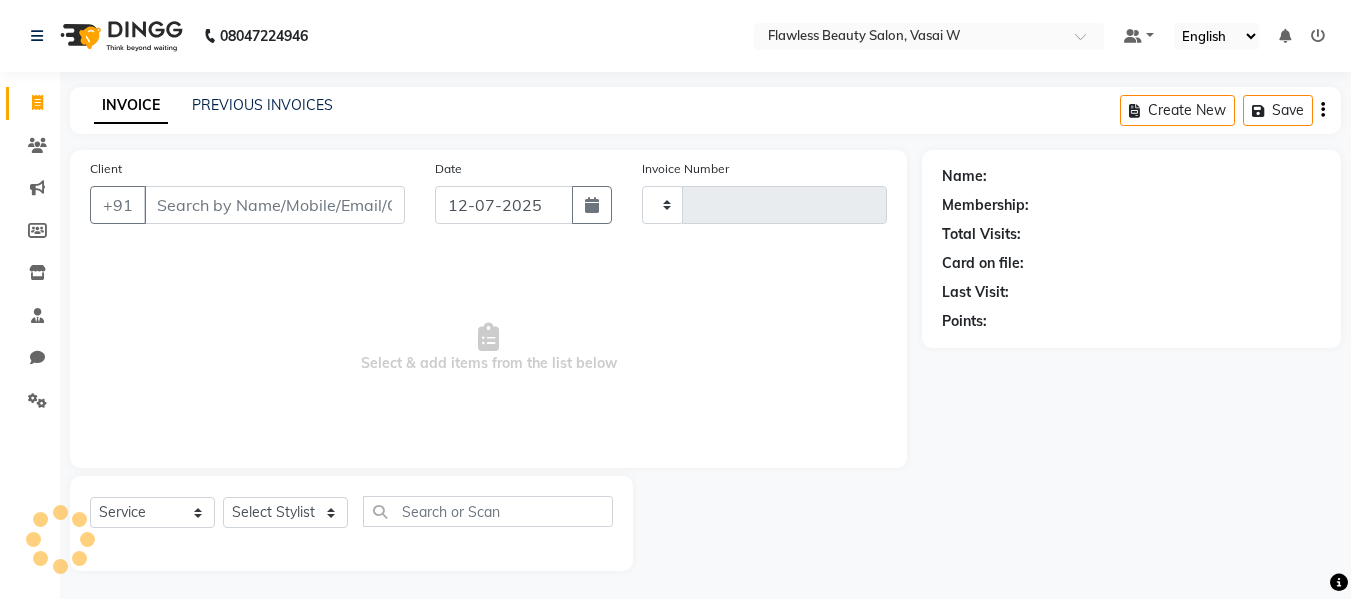 scroll, scrollTop: 2, scrollLeft: 0, axis: vertical 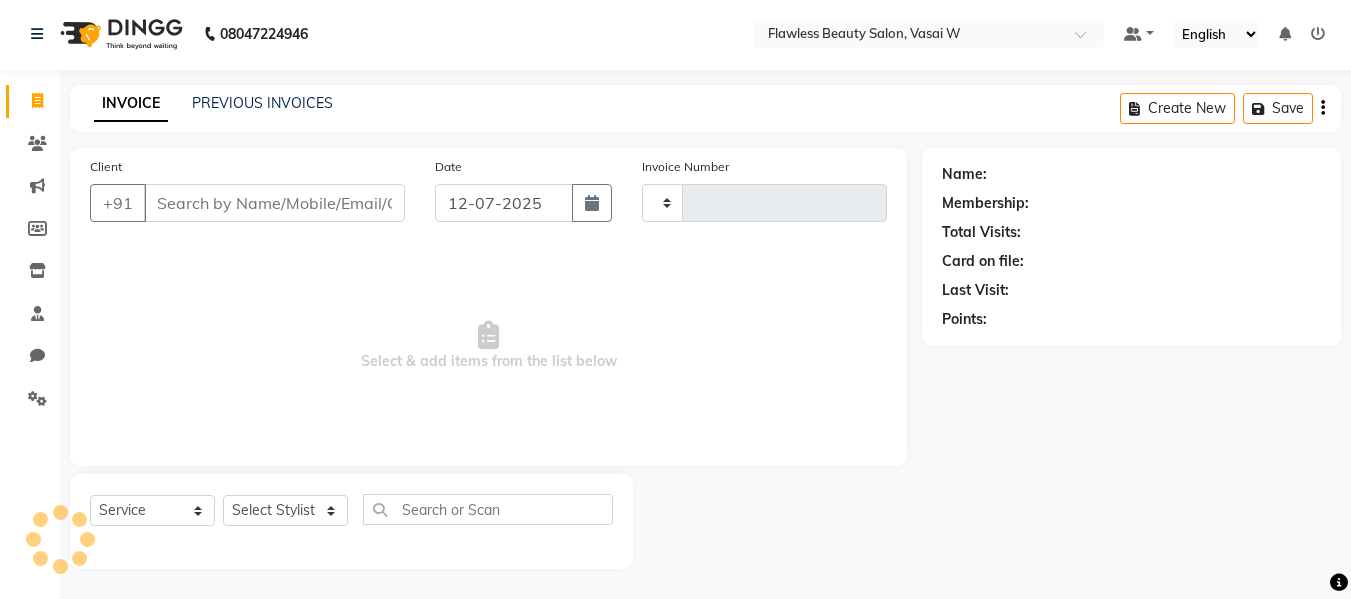 click on "Client" at bounding box center (274, 203) 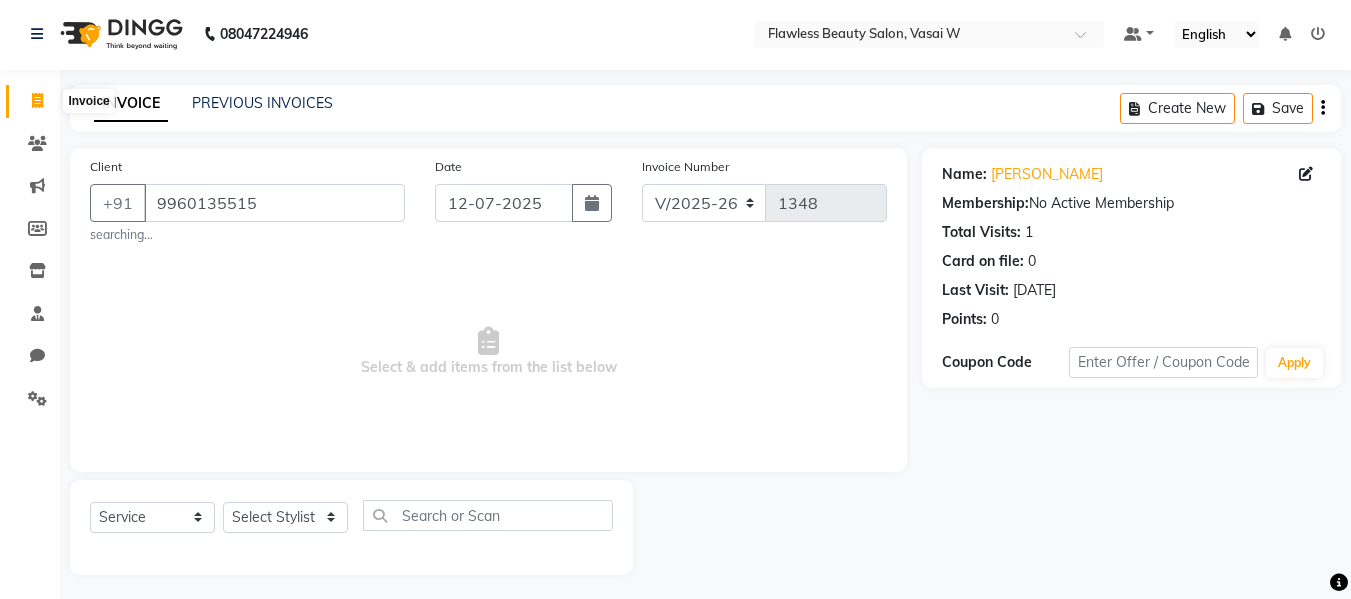 click 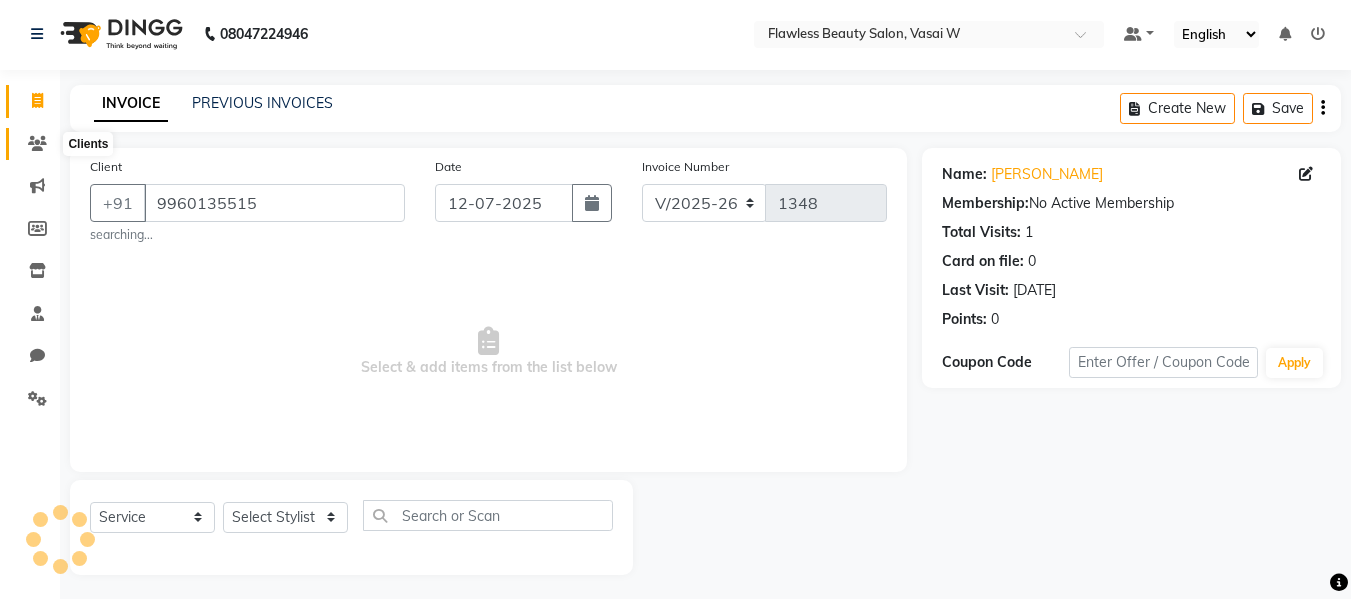 click 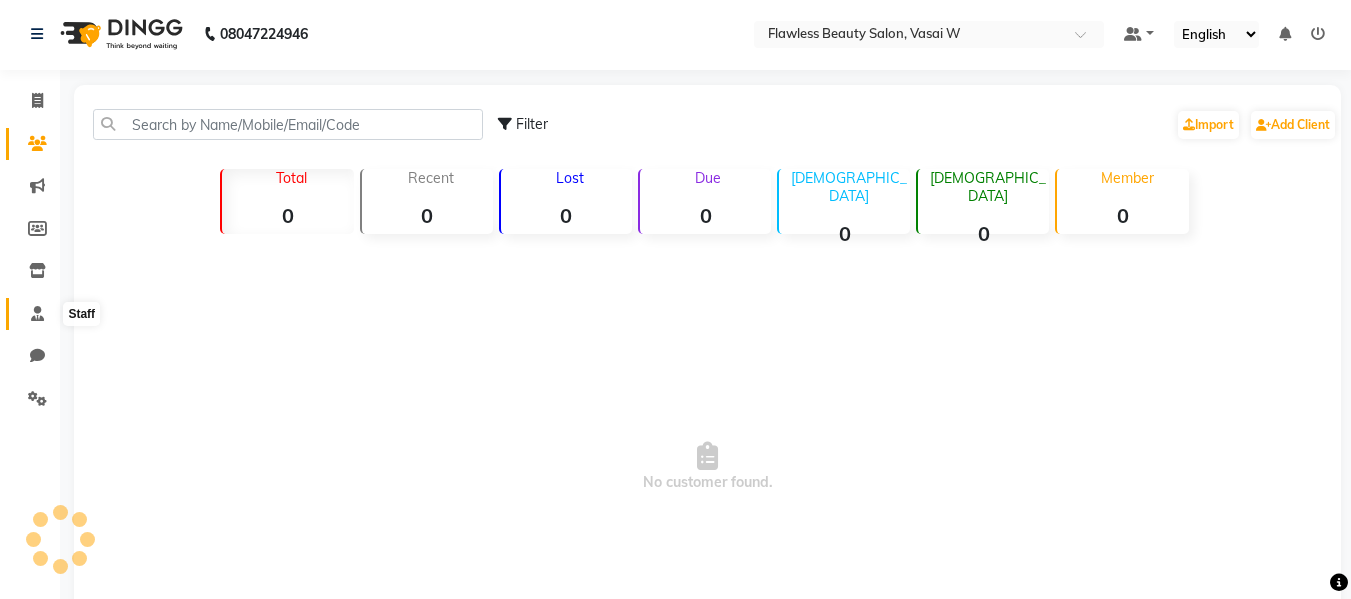 click 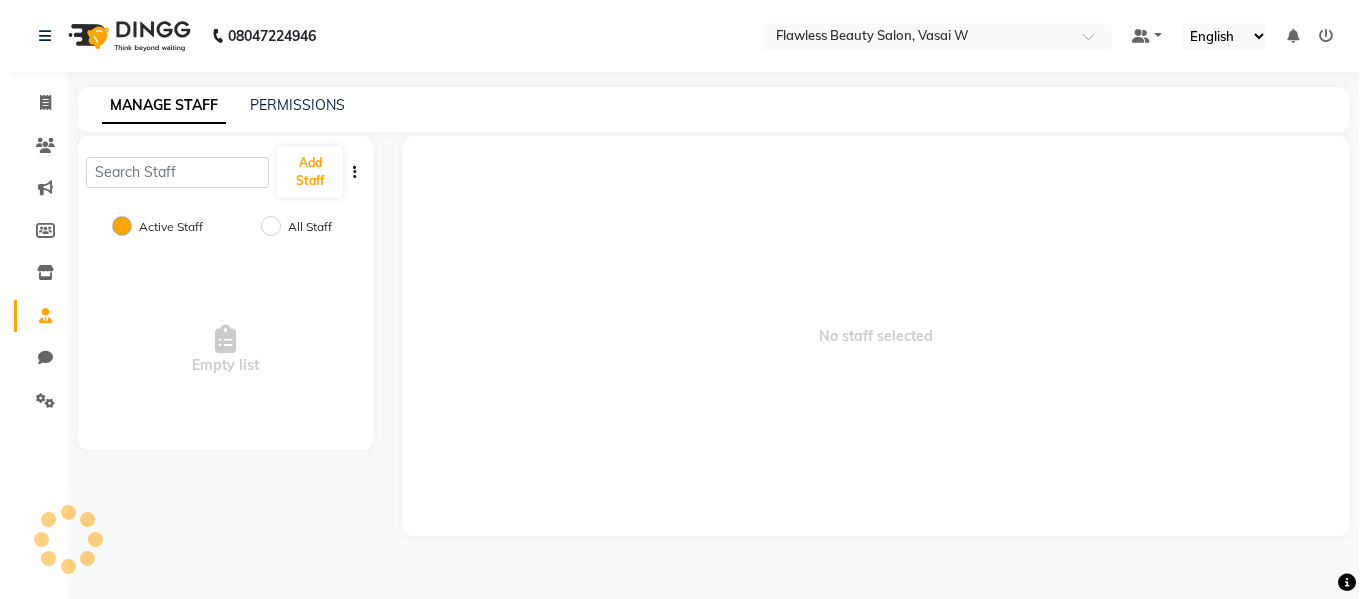 scroll, scrollTop: 0, scrollLeft: 0, axis: both 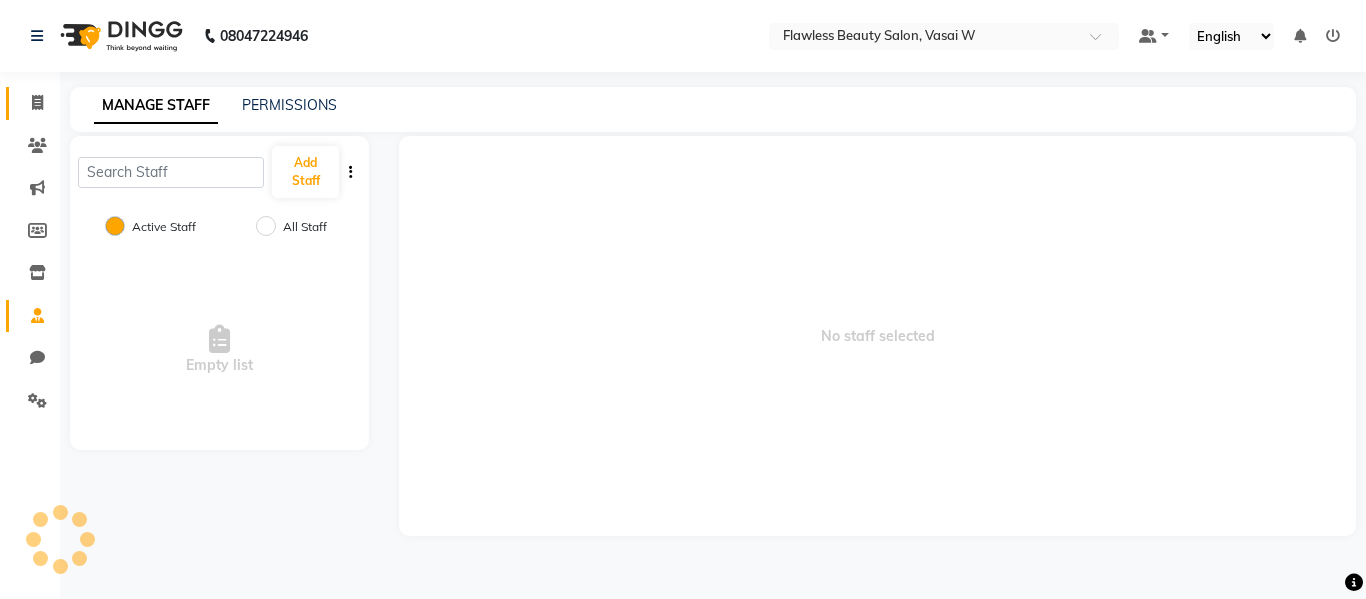 click on "Invoice" 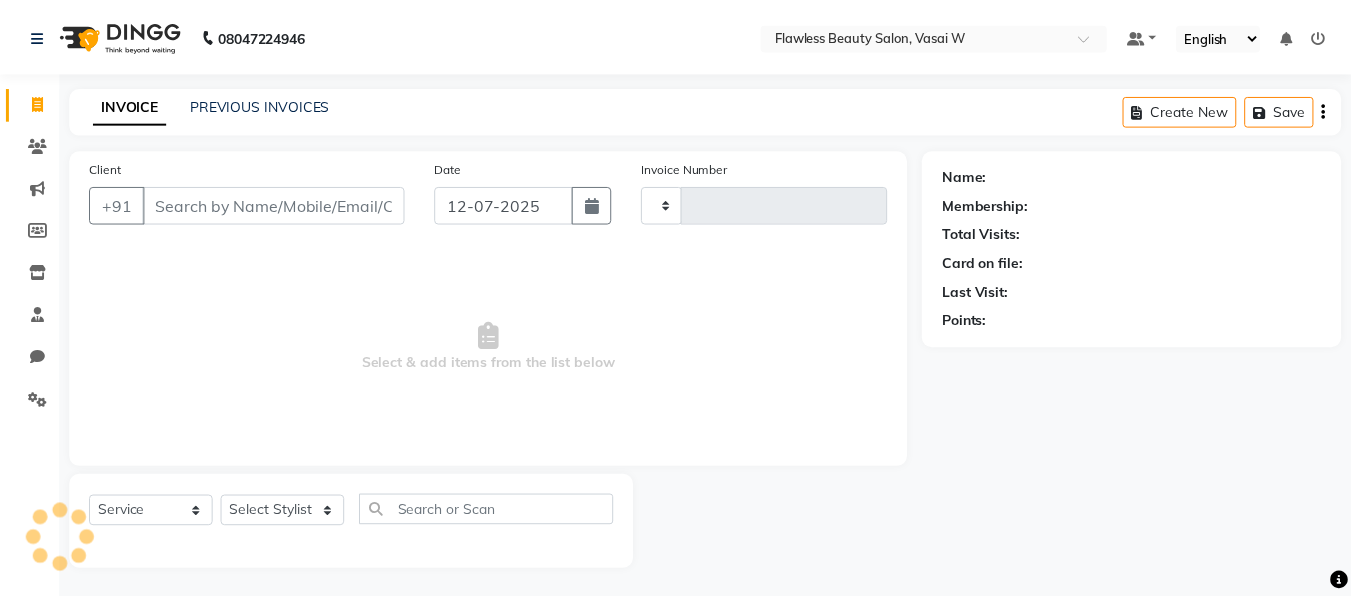 scroll, scrollTop: 2, scrollLeft: 0, axis: vertical 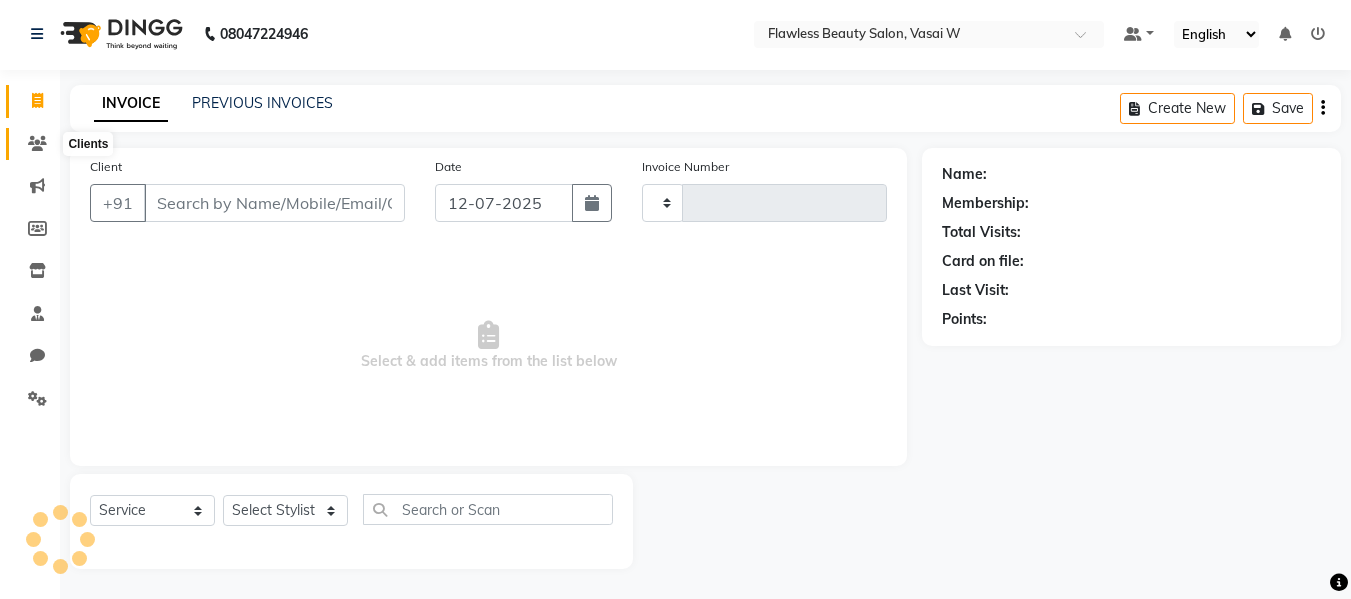 click 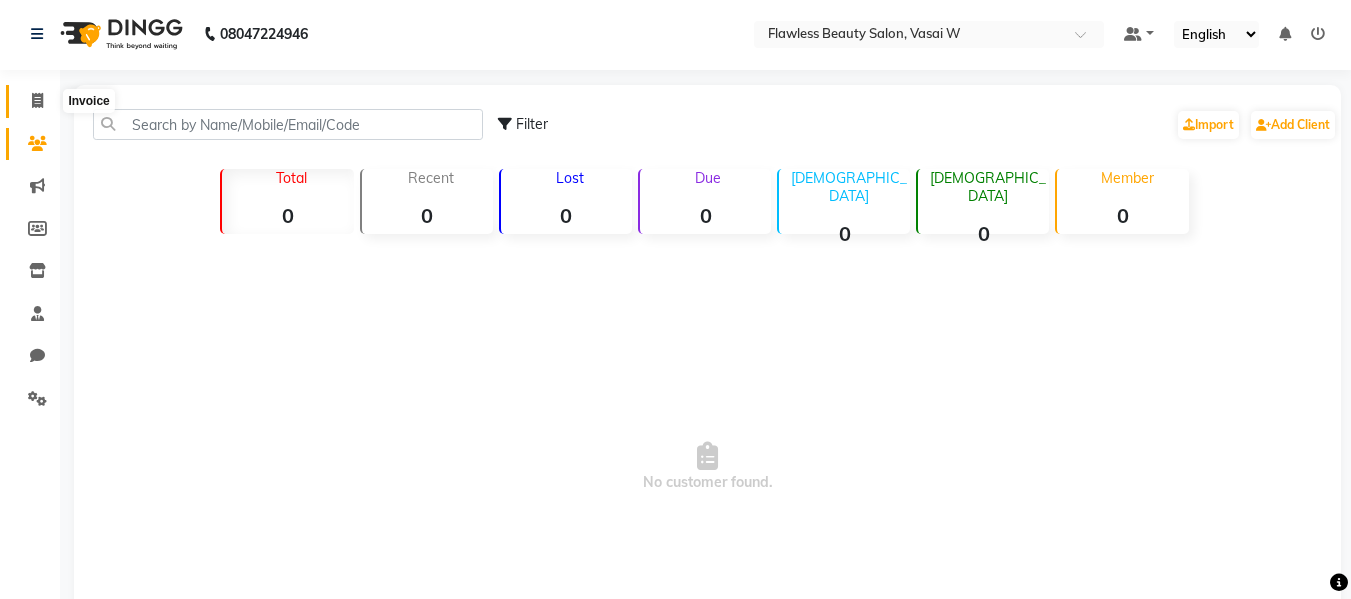 click 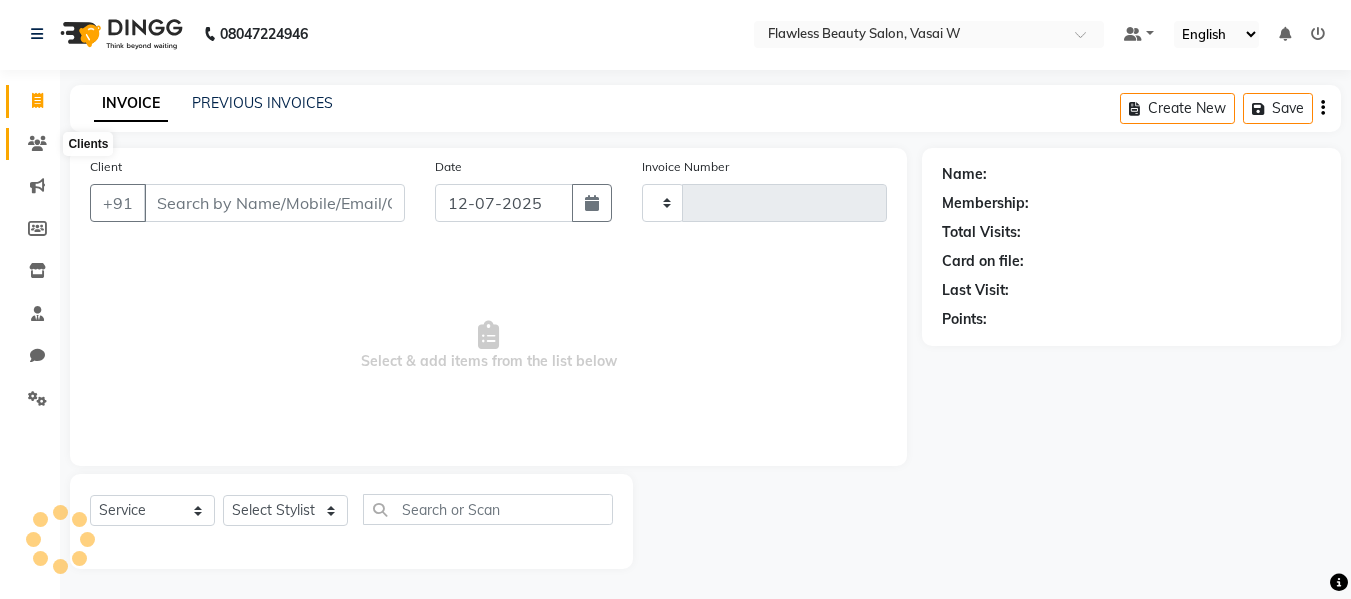 click 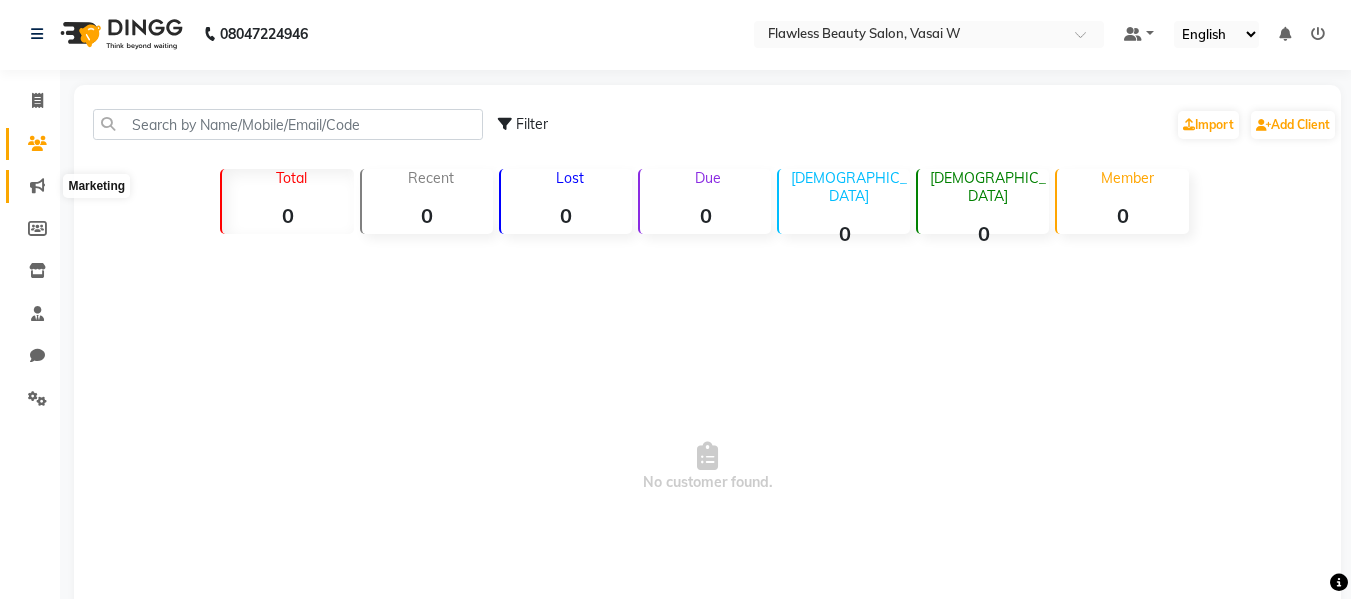 click 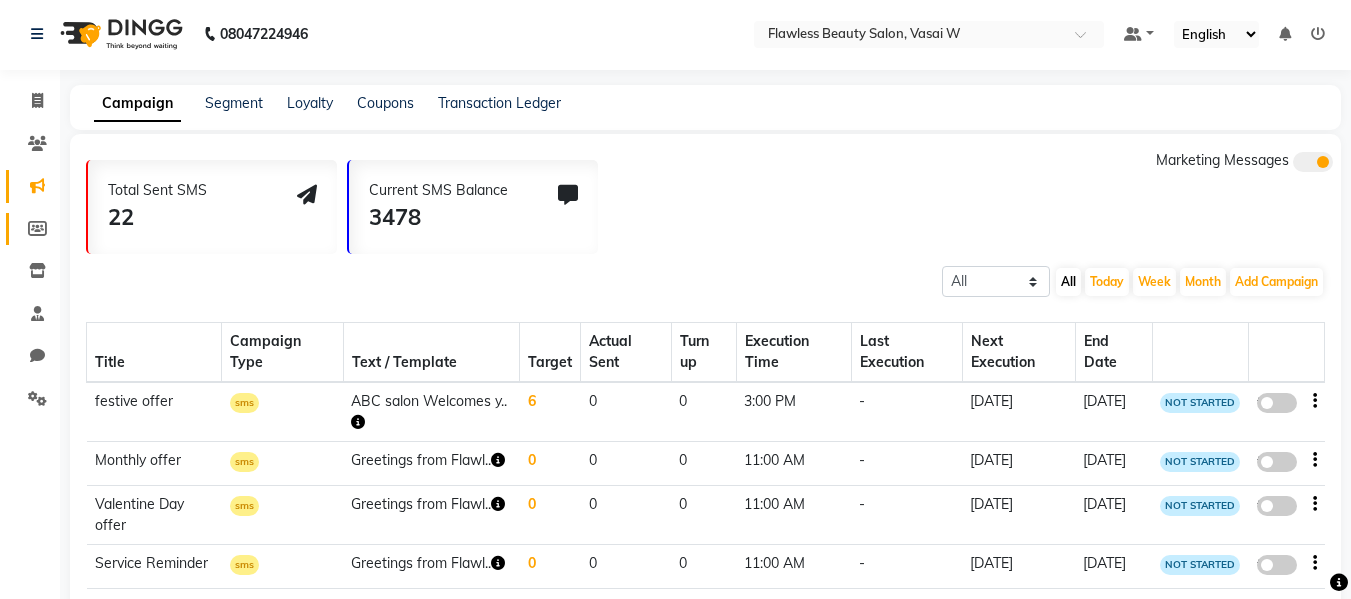 click on "Members" 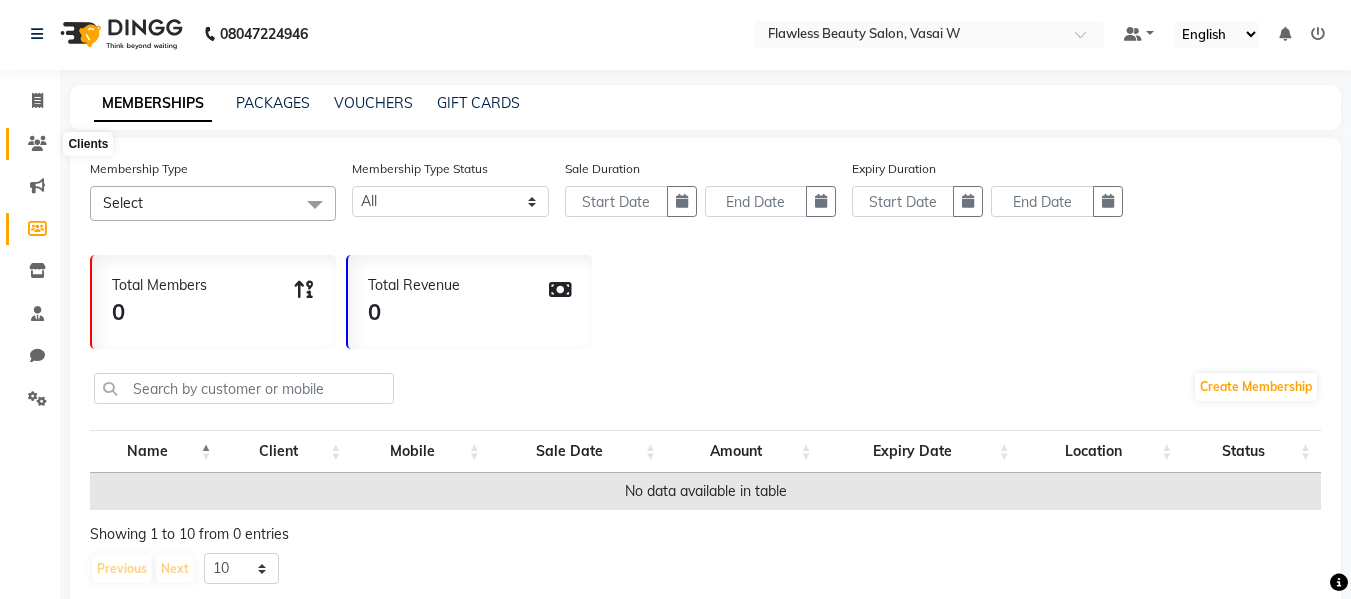 click 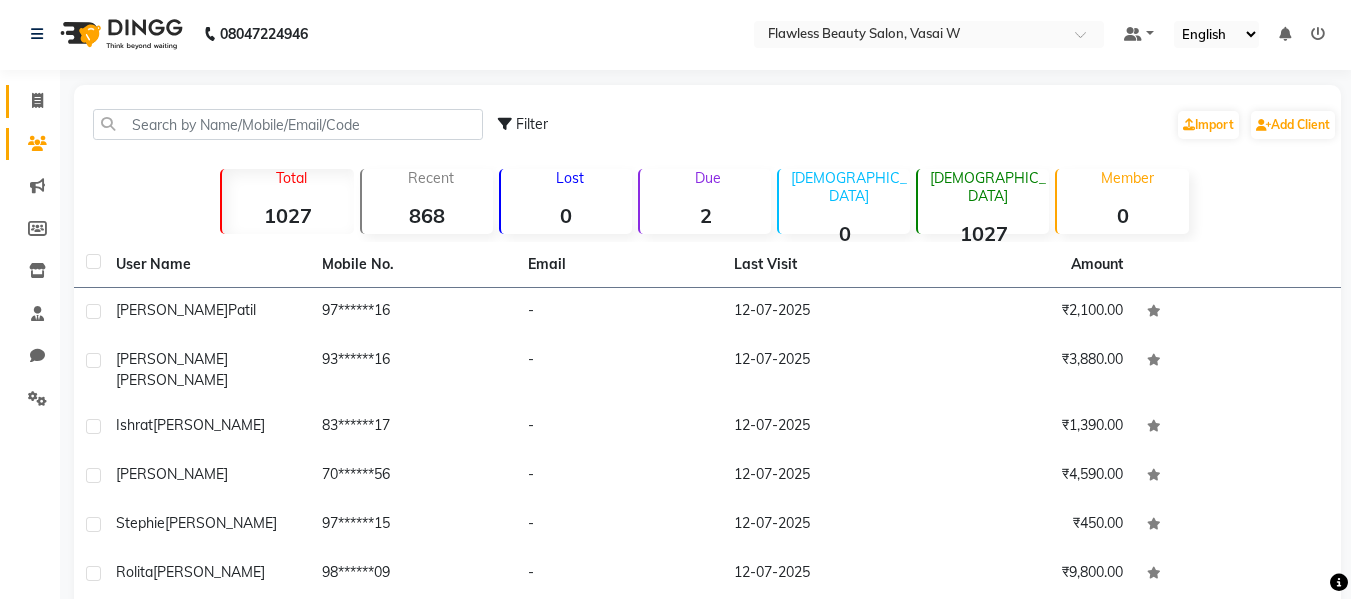 click on "Invoice" 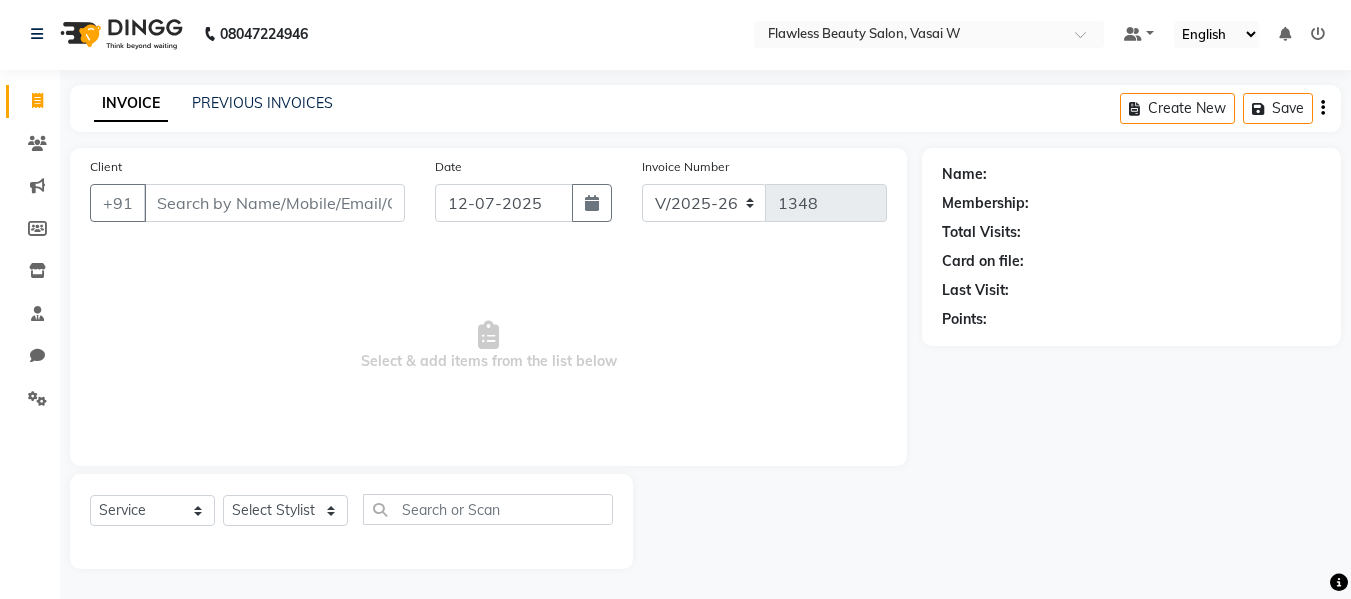 click on "Client" at bounding box center (274, 203) 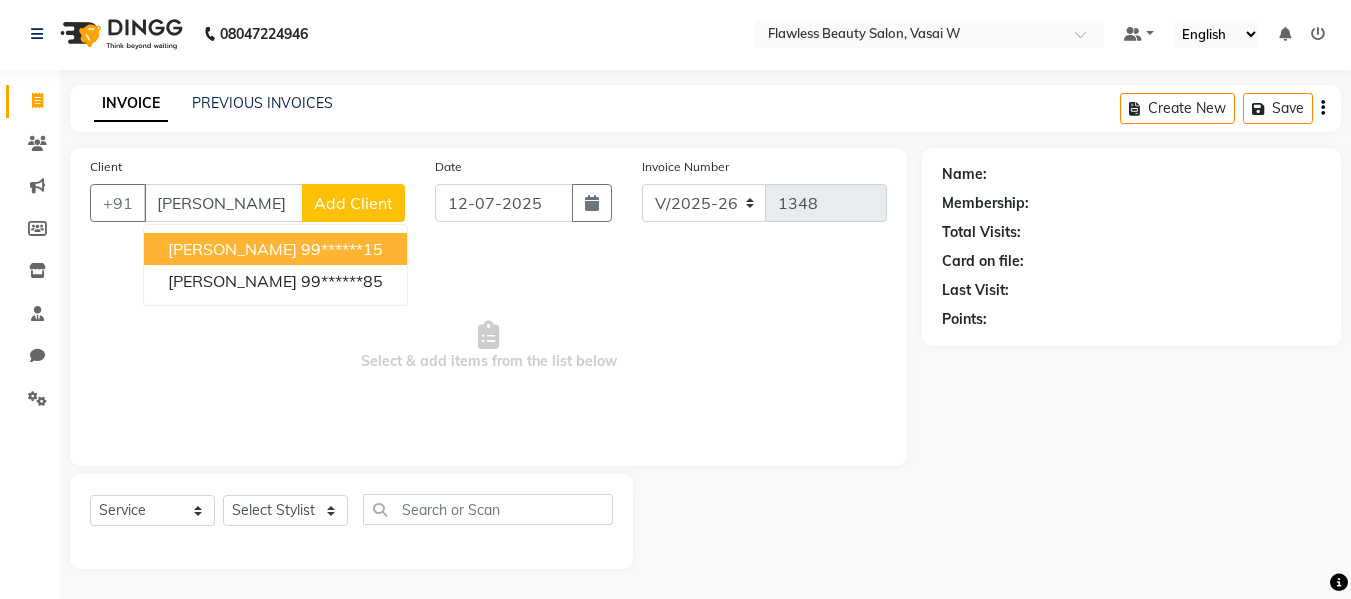 click on "[PERSON_NAME]" at bounding box center [232, 249] 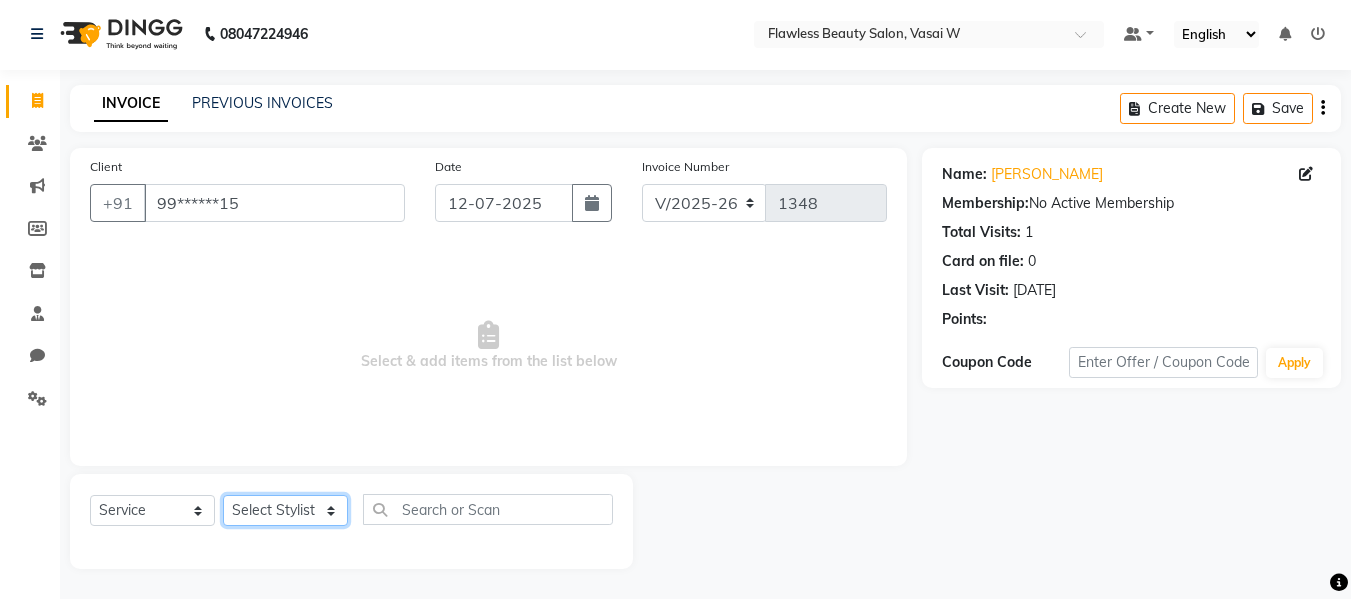 click on "Select Stylist Afsana [PERSON_NAME]  [PERSON_NAME] Maam Nisha  Pari [PERSON_NAME] [PERSON_NAME]" 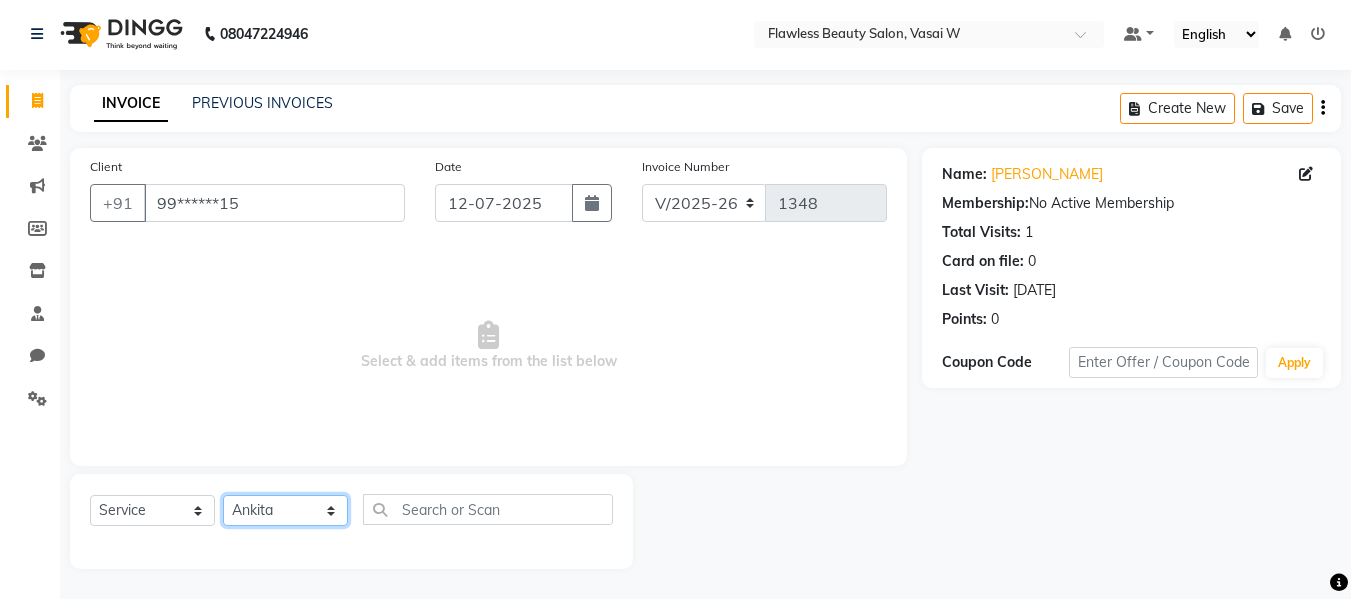 click on "Select Stylist Afsana [PERSON_NAME]  [PERSON_NAME] Maam Nisha  Pari [PERSON_NAME] [PERSON_NAME]" 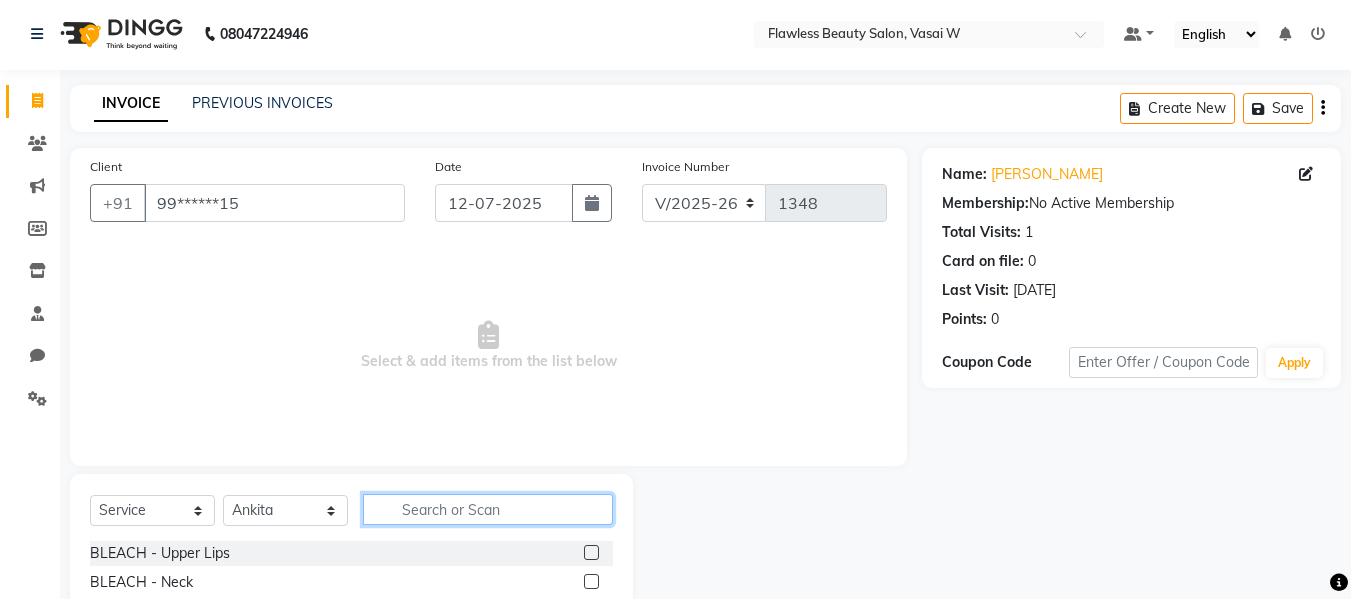 click 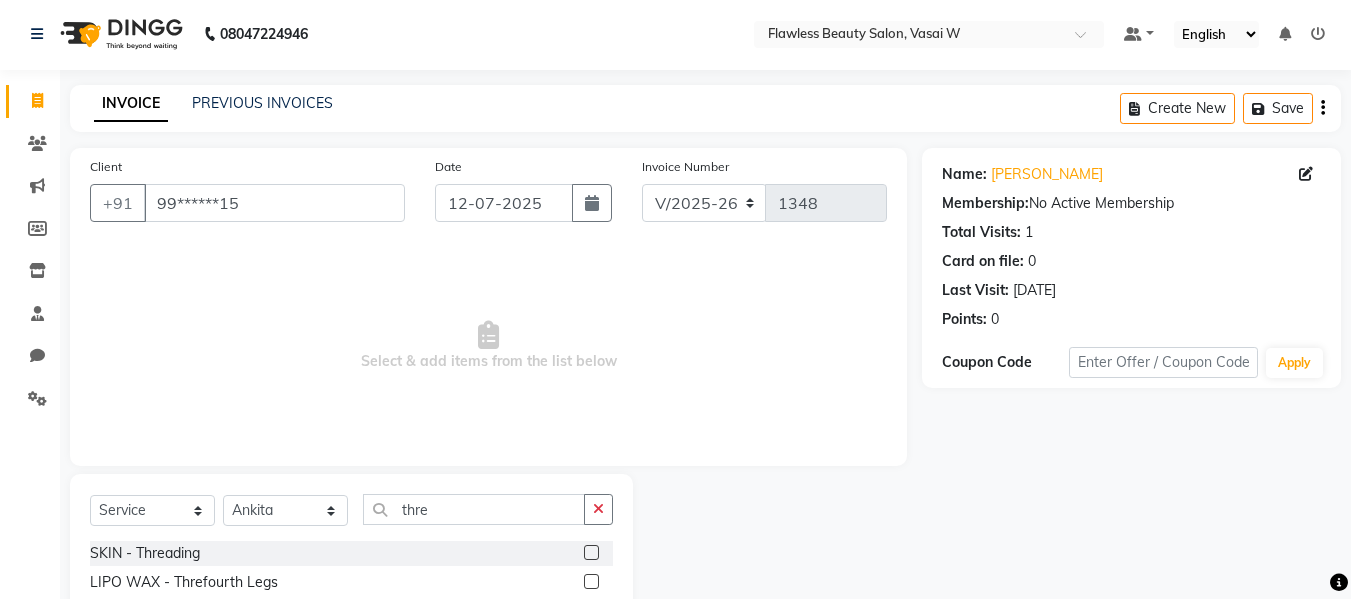 click 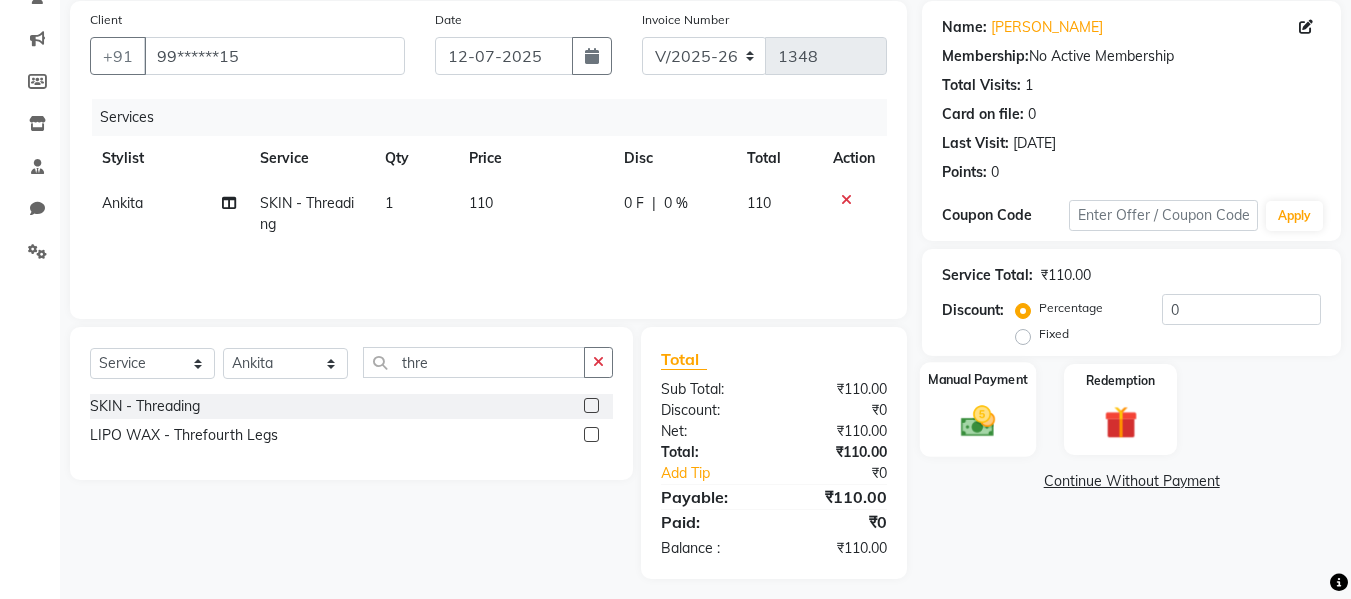 scroll, scrollTop: 159, scrollLeft: 0, axis: vertical 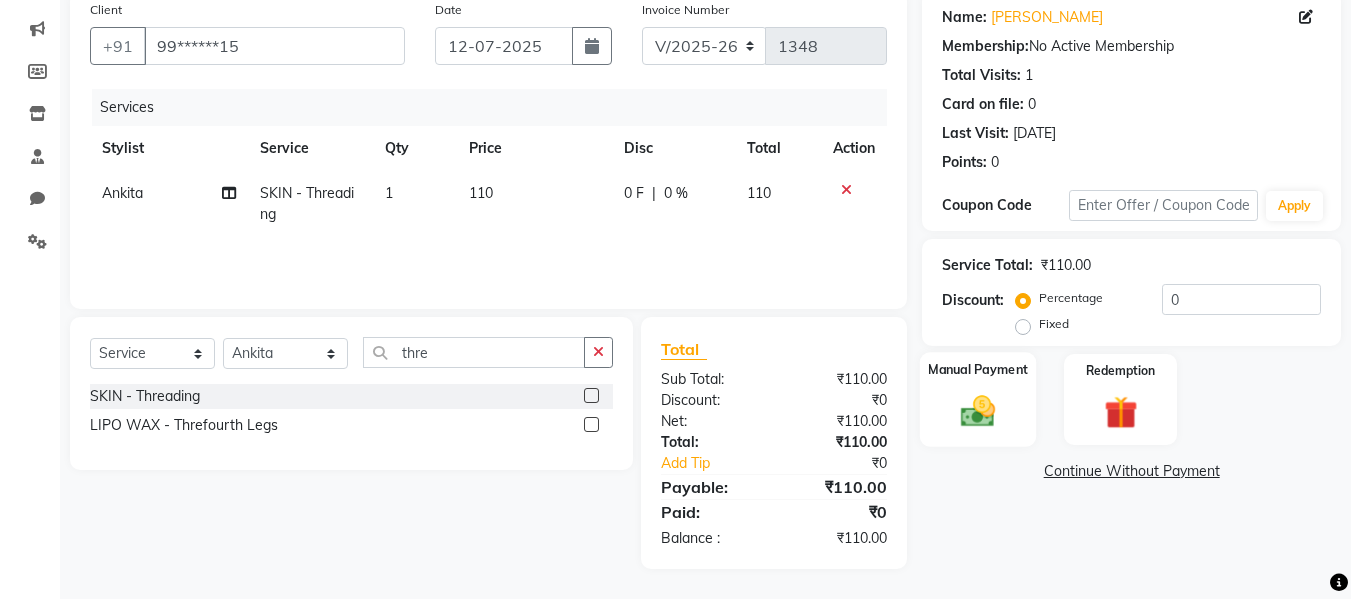 click on "Manual Payment" 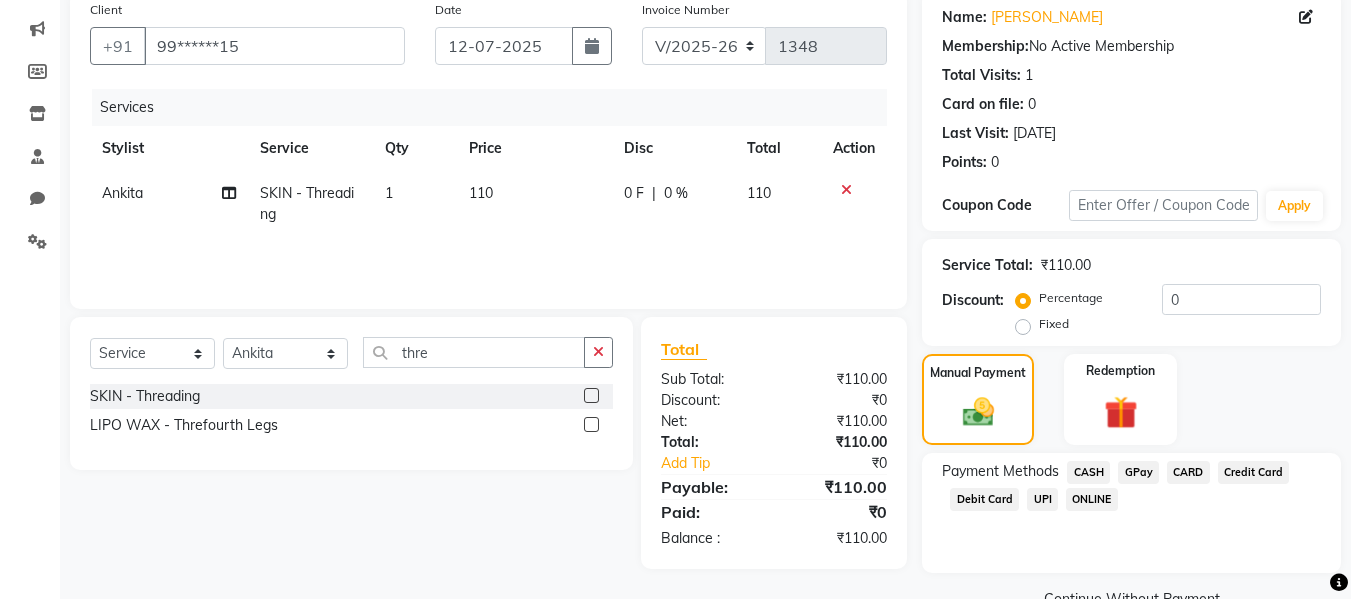 click on "CASH" 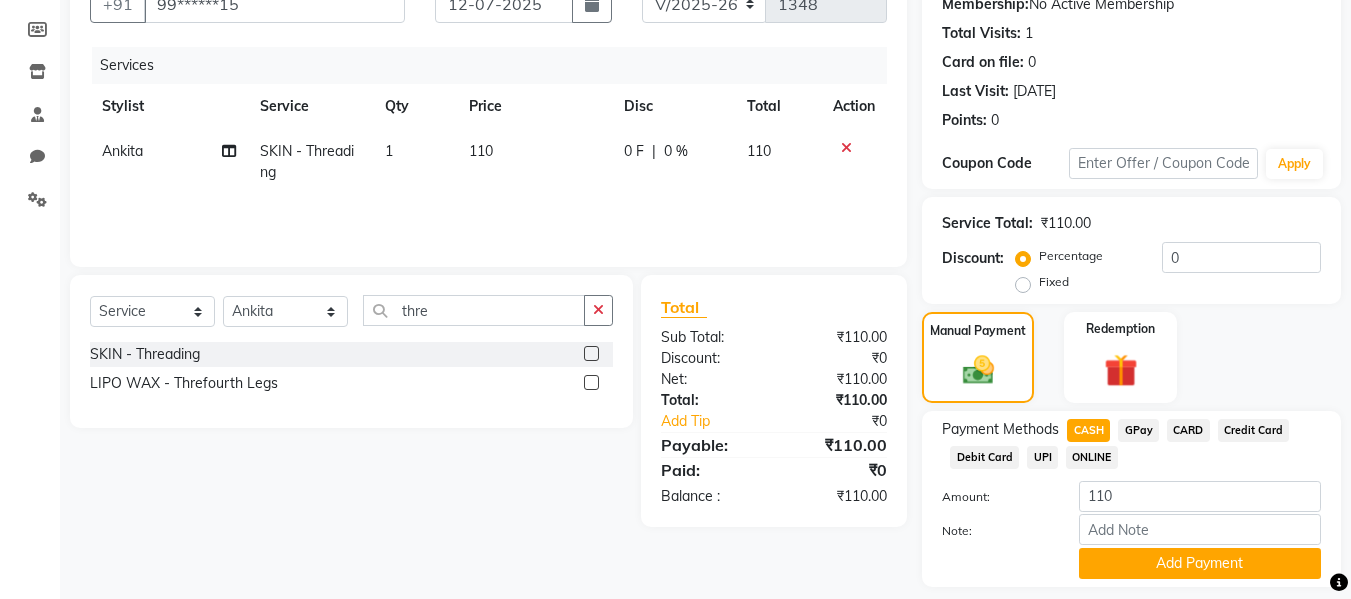scroll, scrollTop: 260, scrollLeft: 0, axis: vertical 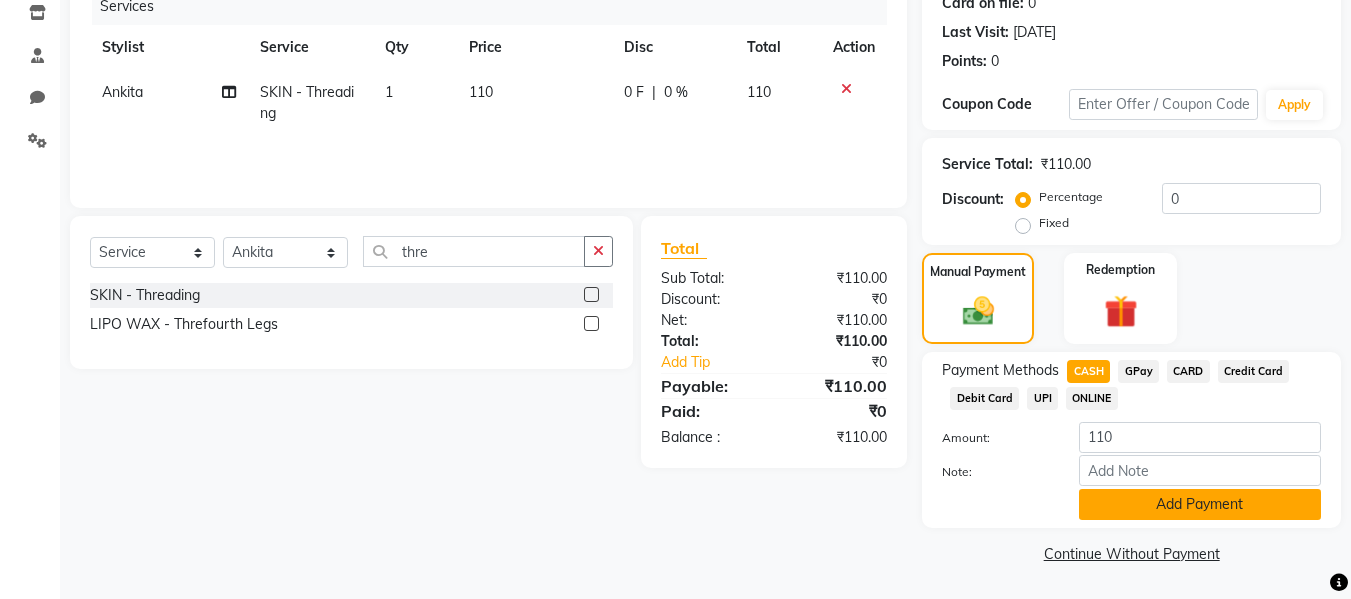 click on "Add Payment" 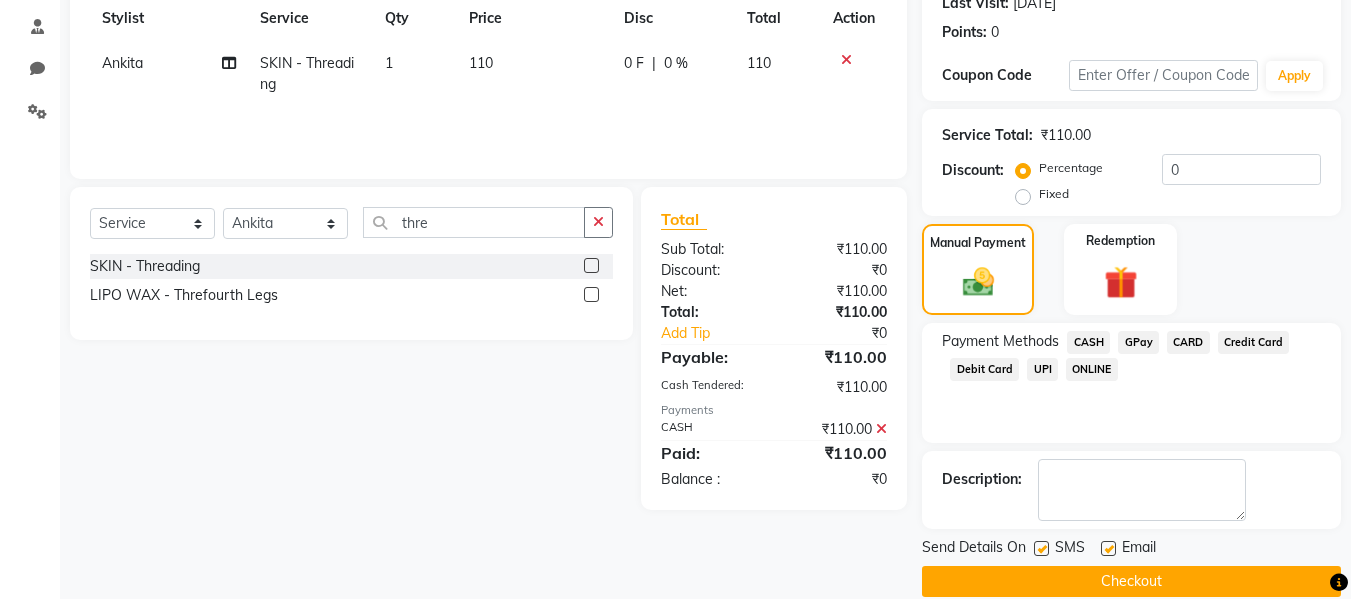 scroll, scrollTop: 317, scrollLeft: 0, axis: vertical 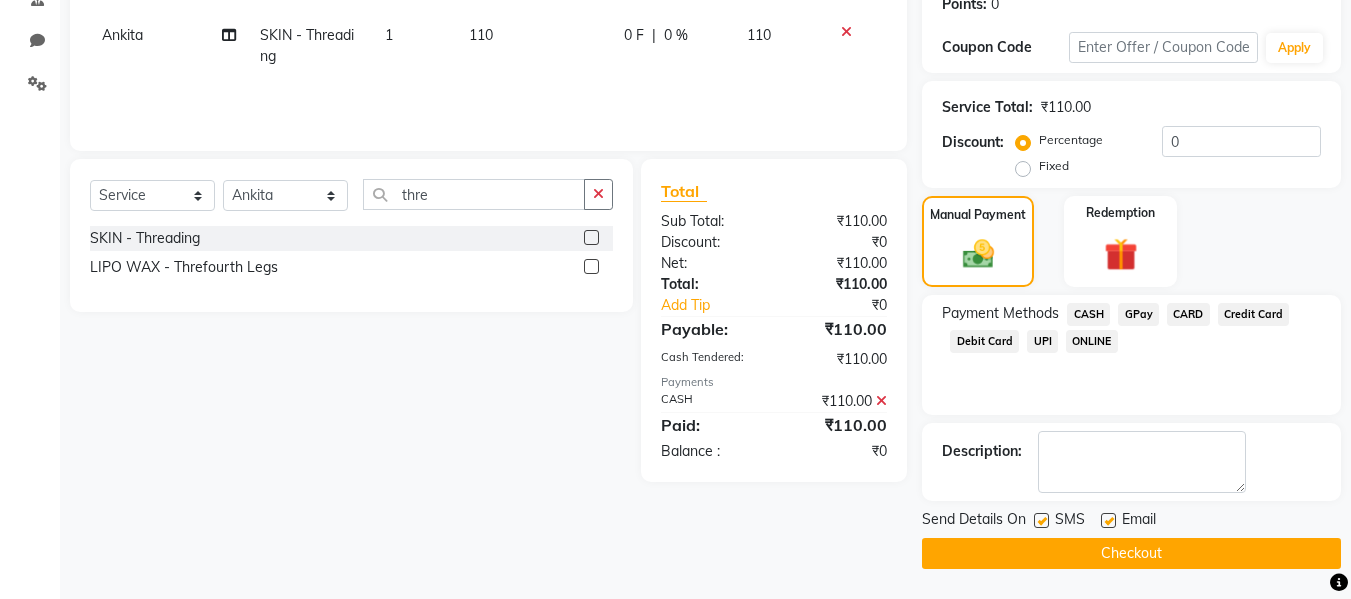 click 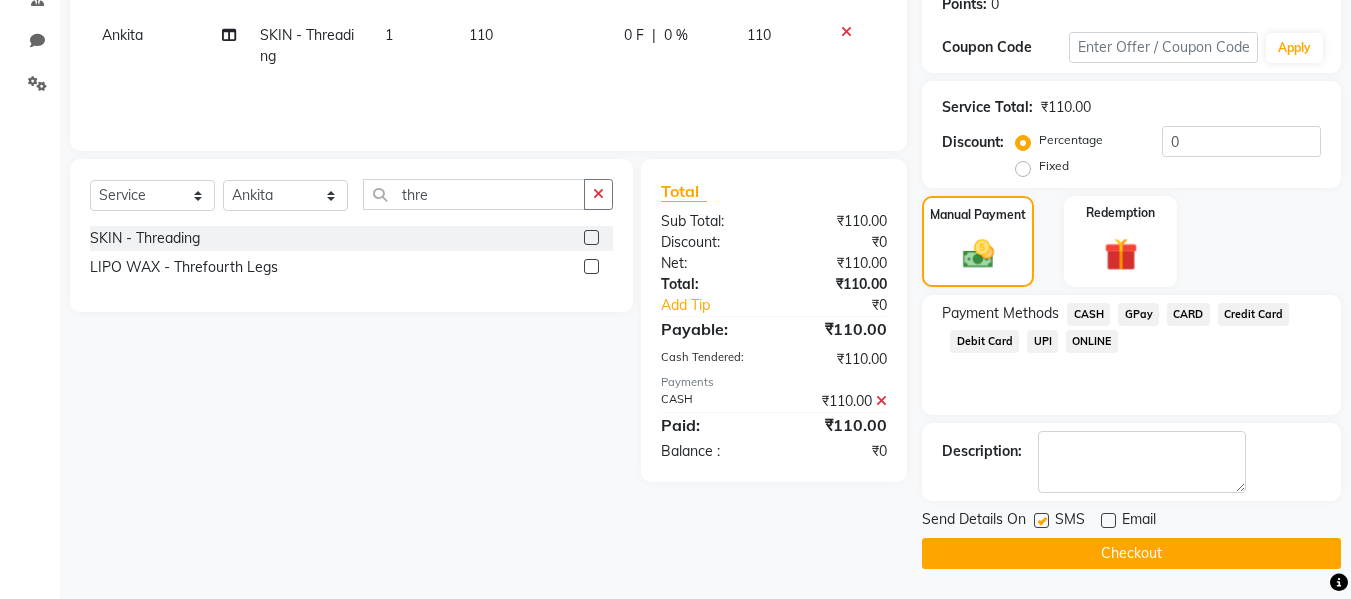 click 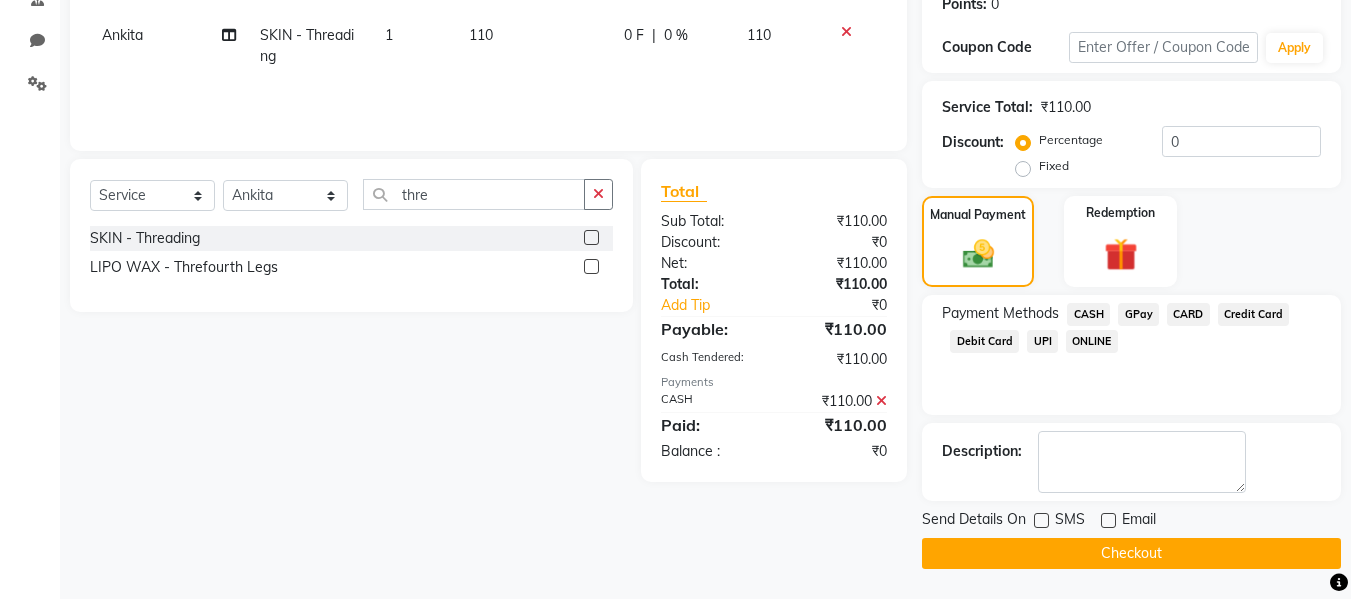 click on "Checkout" 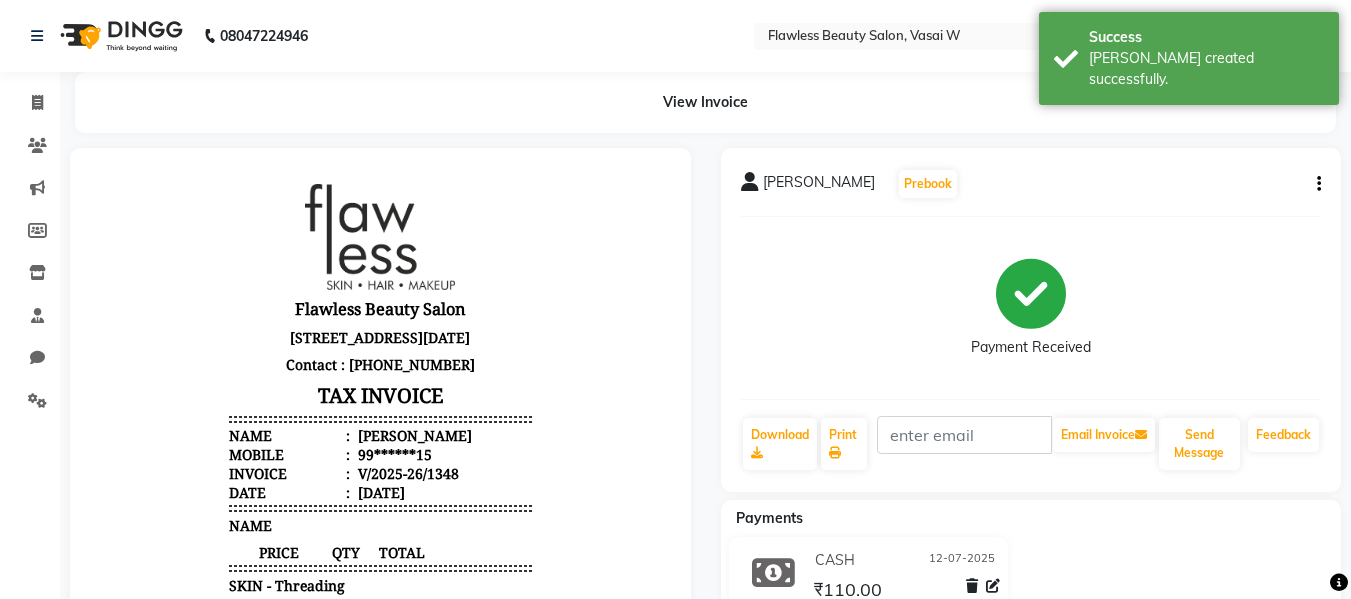scroll, scrollTop: 0, scrollLeft: 0, axis: both 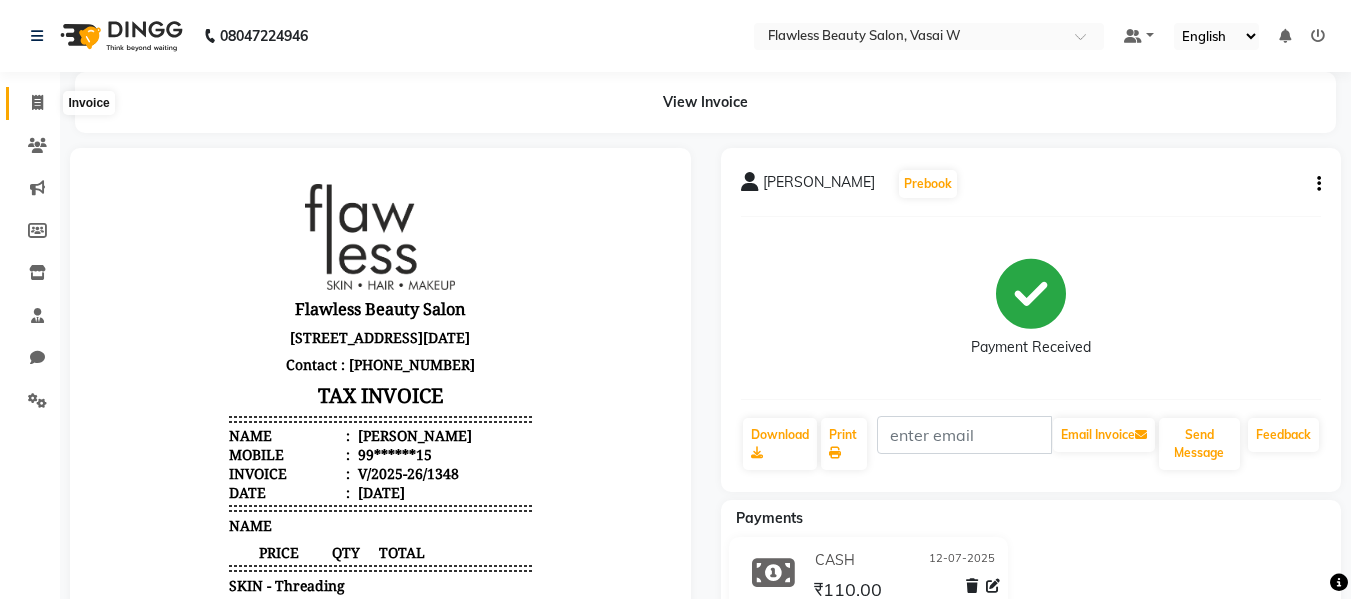 click 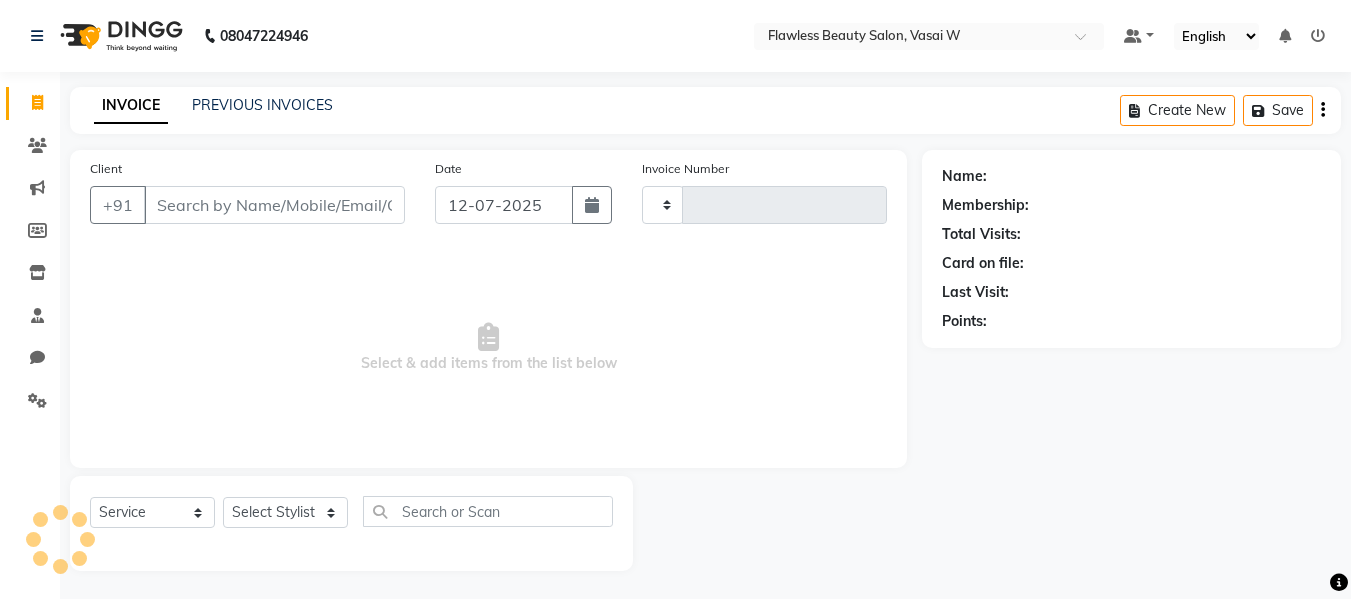scroll, scrollTop: 2, scrollLeft: 0, axis: vertical 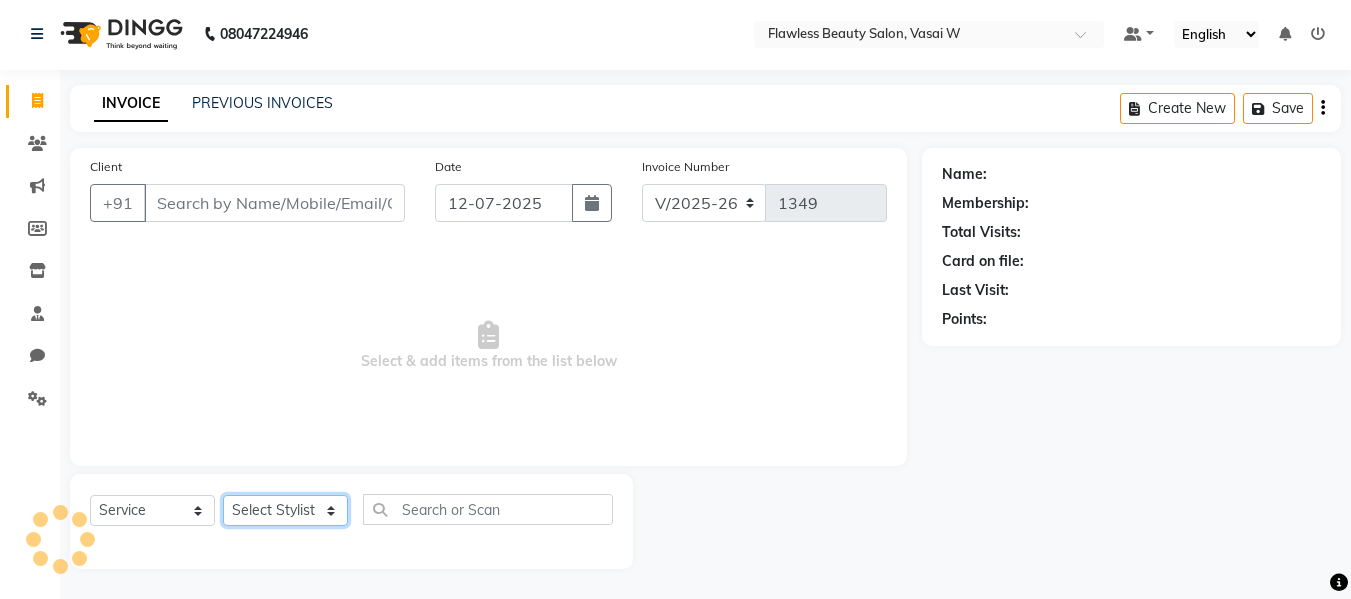 click on "Select Stylist" 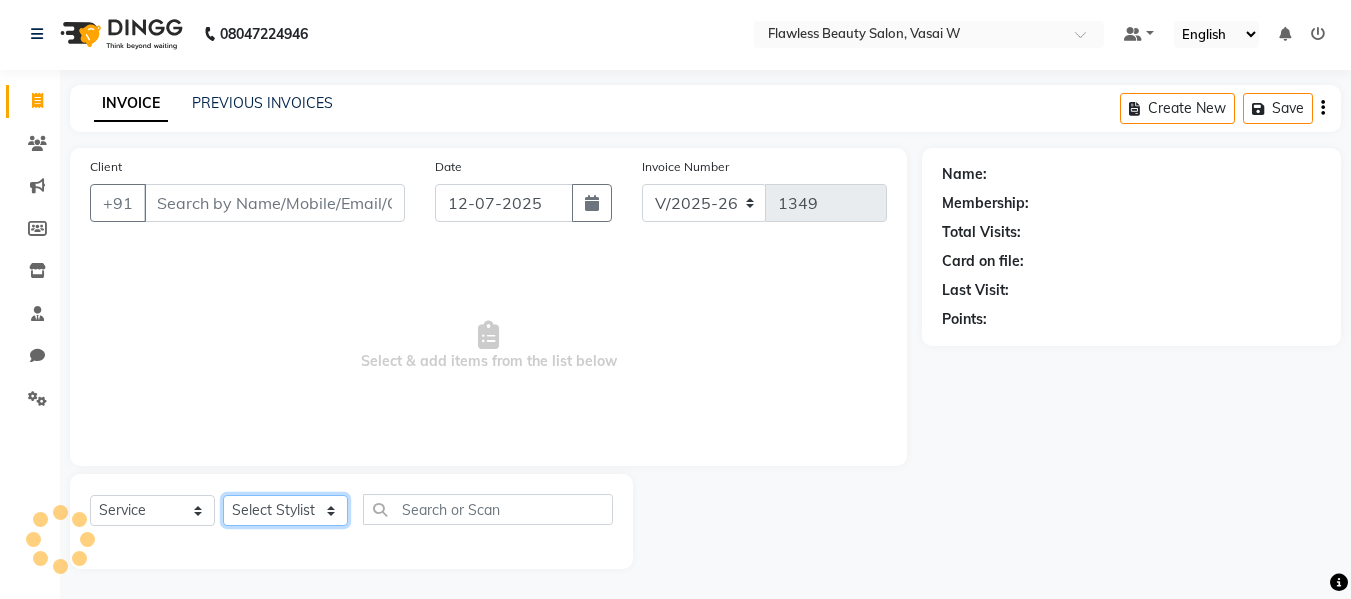 click on "Select Stylist" 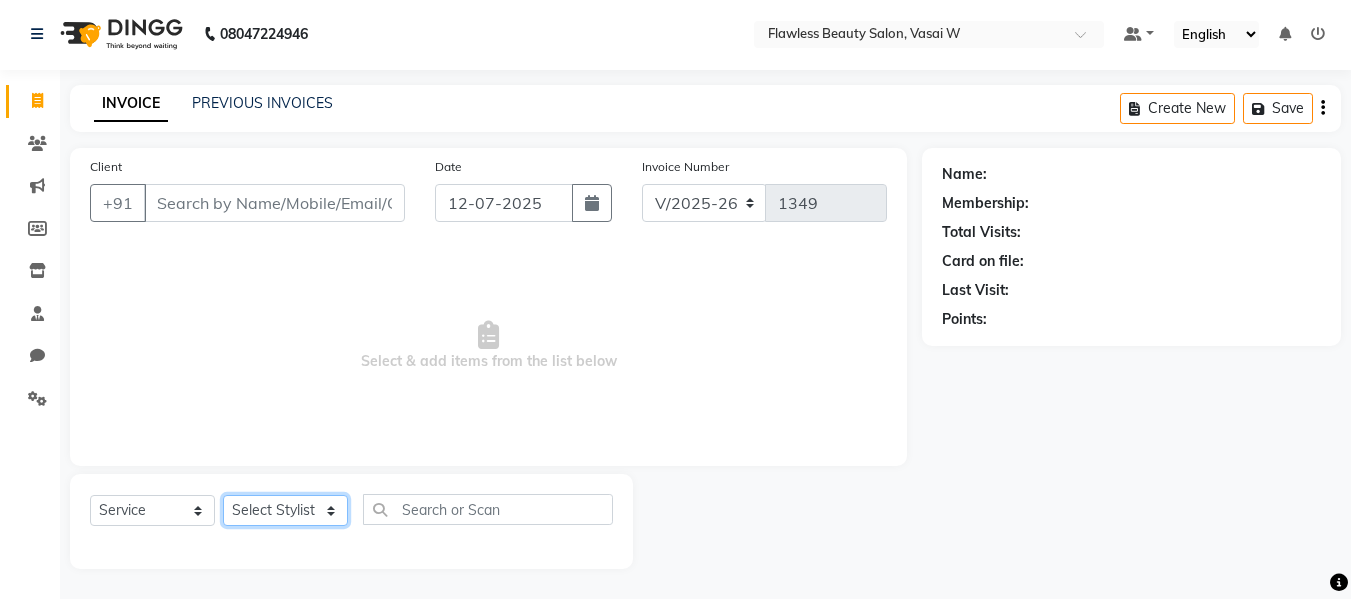 click on "Select Stylist Afsana [PERSON_NAME]  [PERSON_NAME] Maam Nisha  Pari [PERSON_NAME] [PERSON_NAME]" 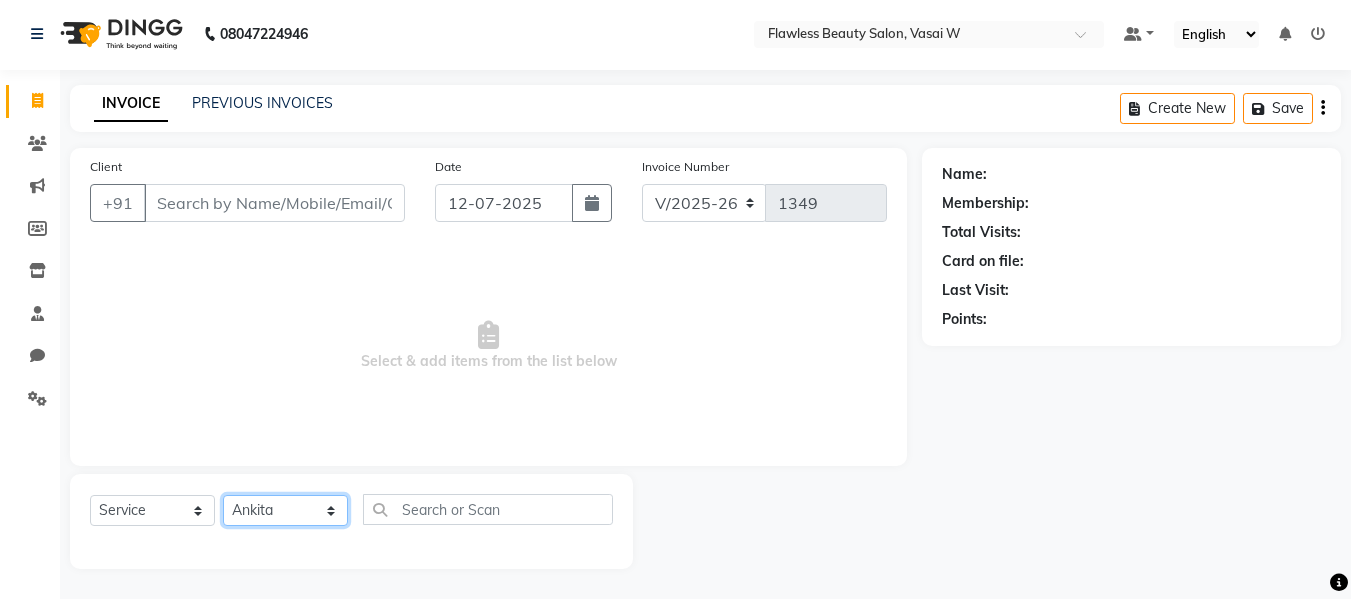 click on "Select Stylist Afsana [PERSON_NAME]  [PERSON_NAME] Maam Nisha  Pari [PERSON_NAME] [PERSON_NAME]" 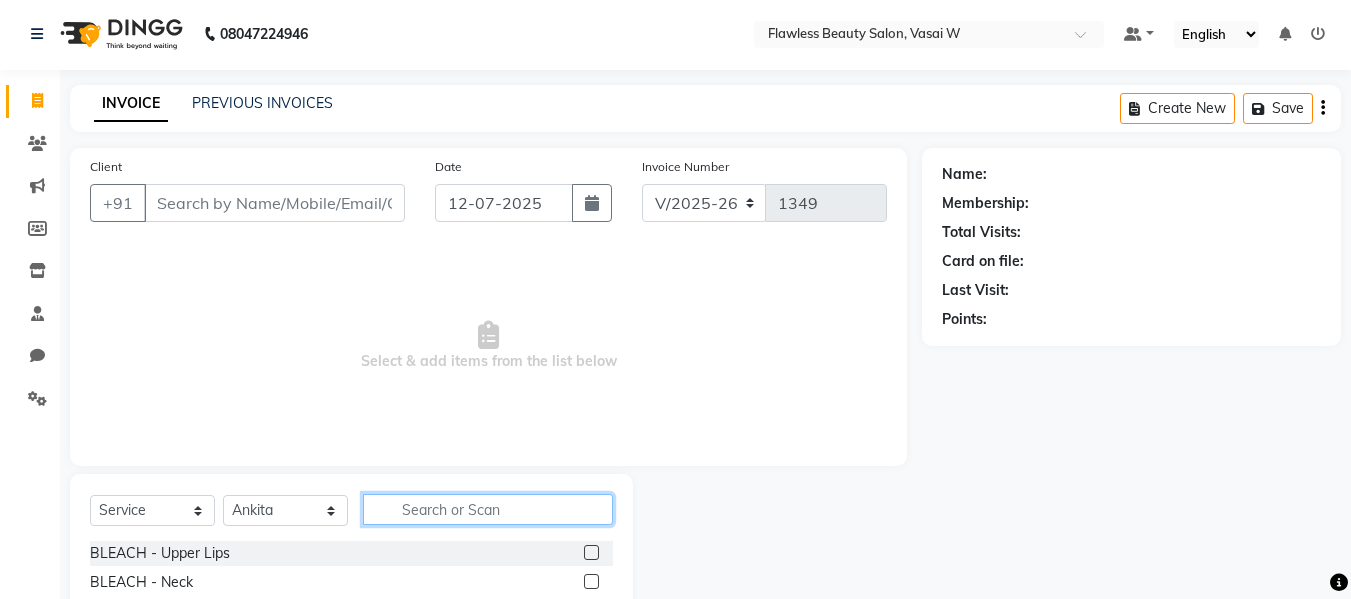 click 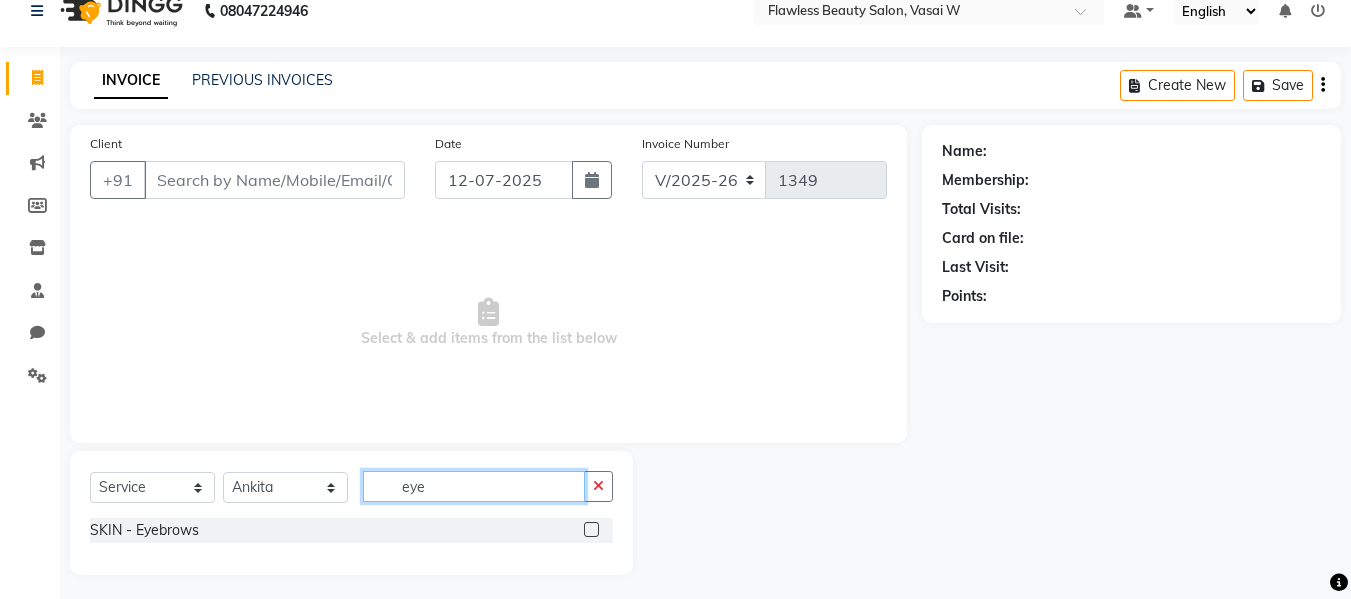 scroll, scrollTop: 31, scrollLeft: 0, axis: vertical 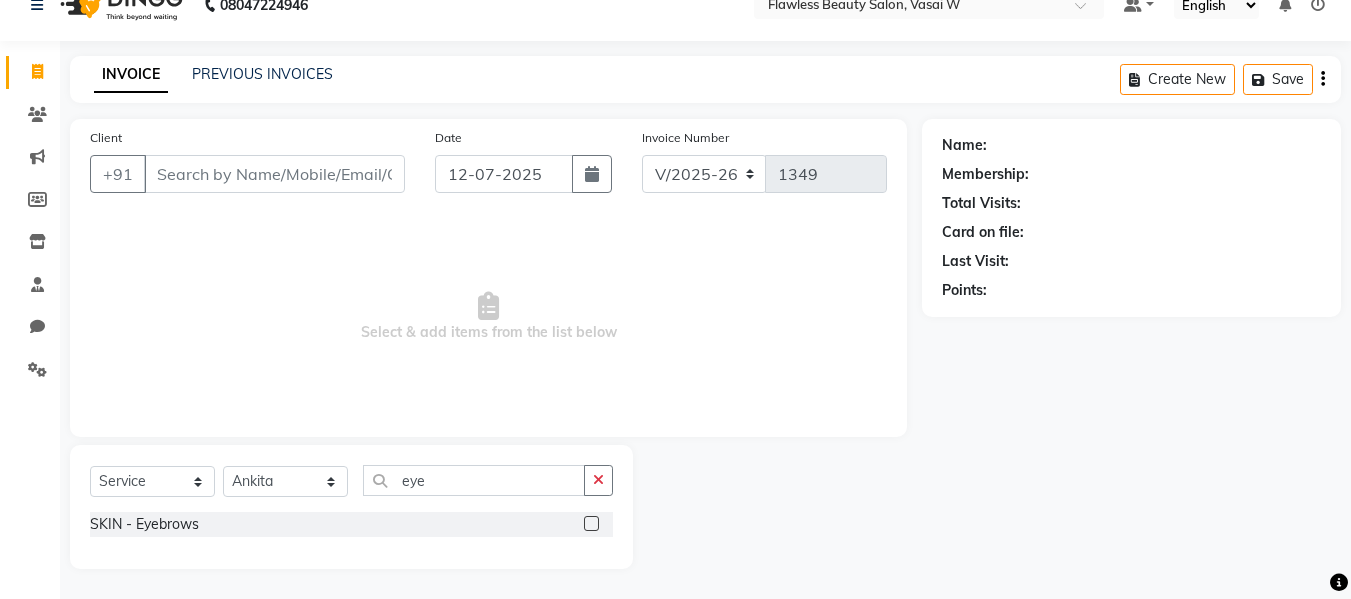 click 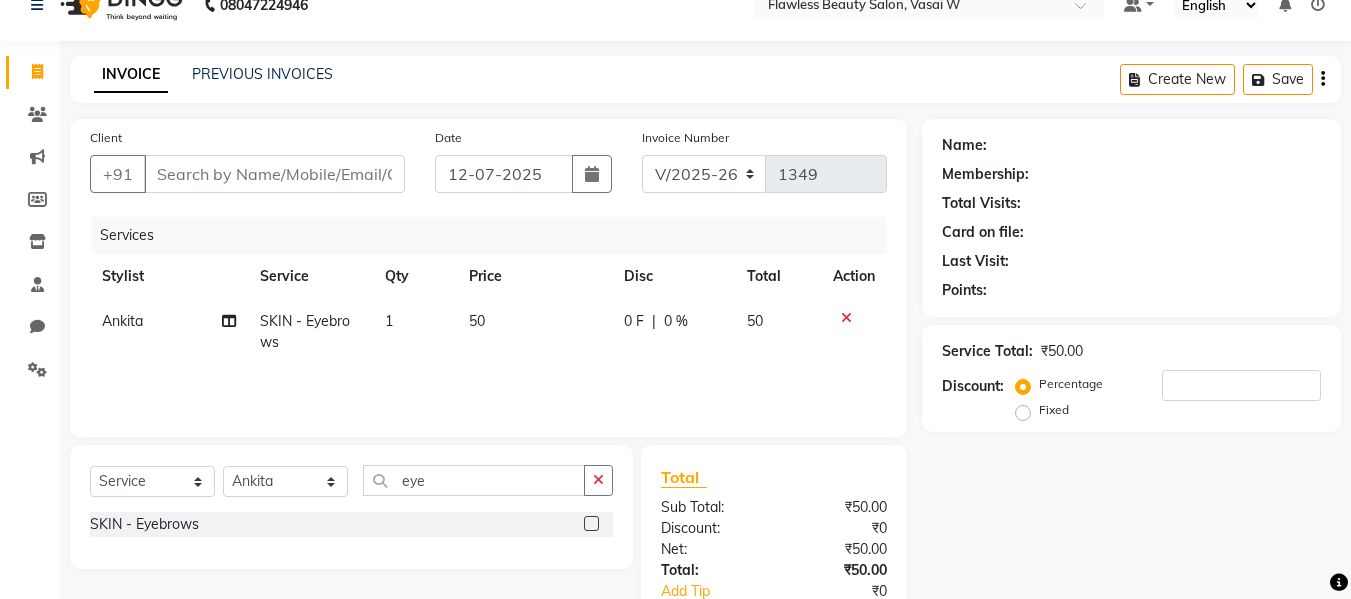 click 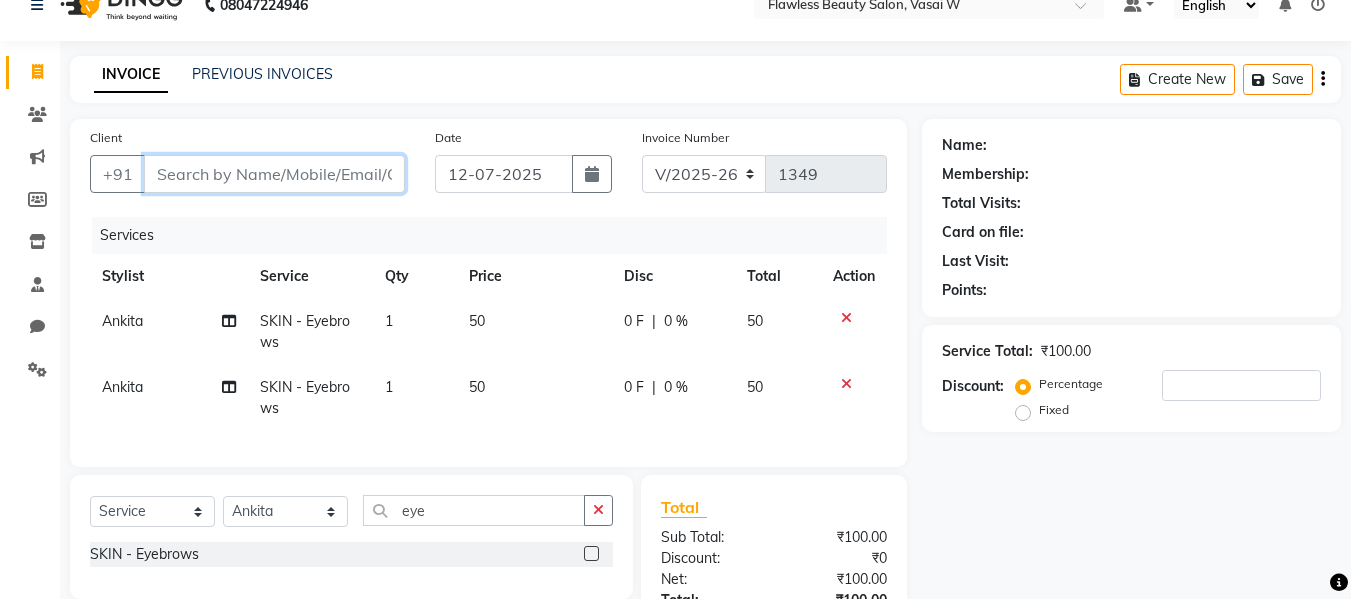 click on "Client" at bounding box center [274, 174] 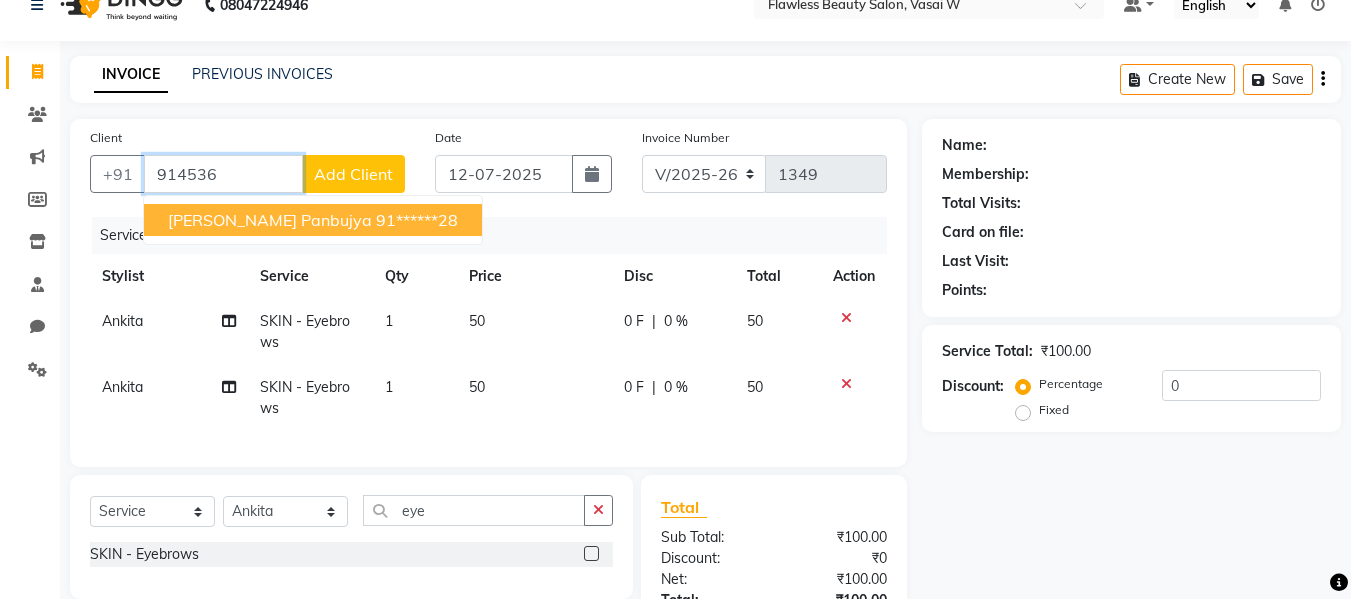 click on "[PERSON_NAME] panbujya" at bounding box center [270, 220] 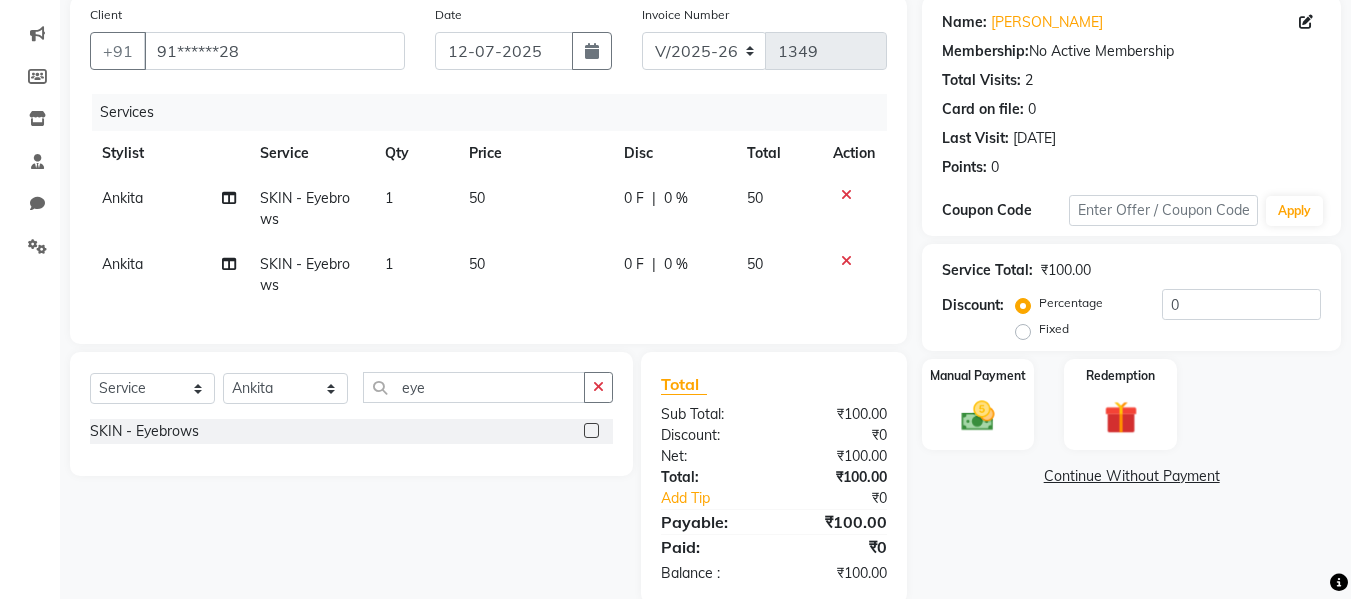scroll, scrollTop: 177, scrollLeft: 0, axis: vertical 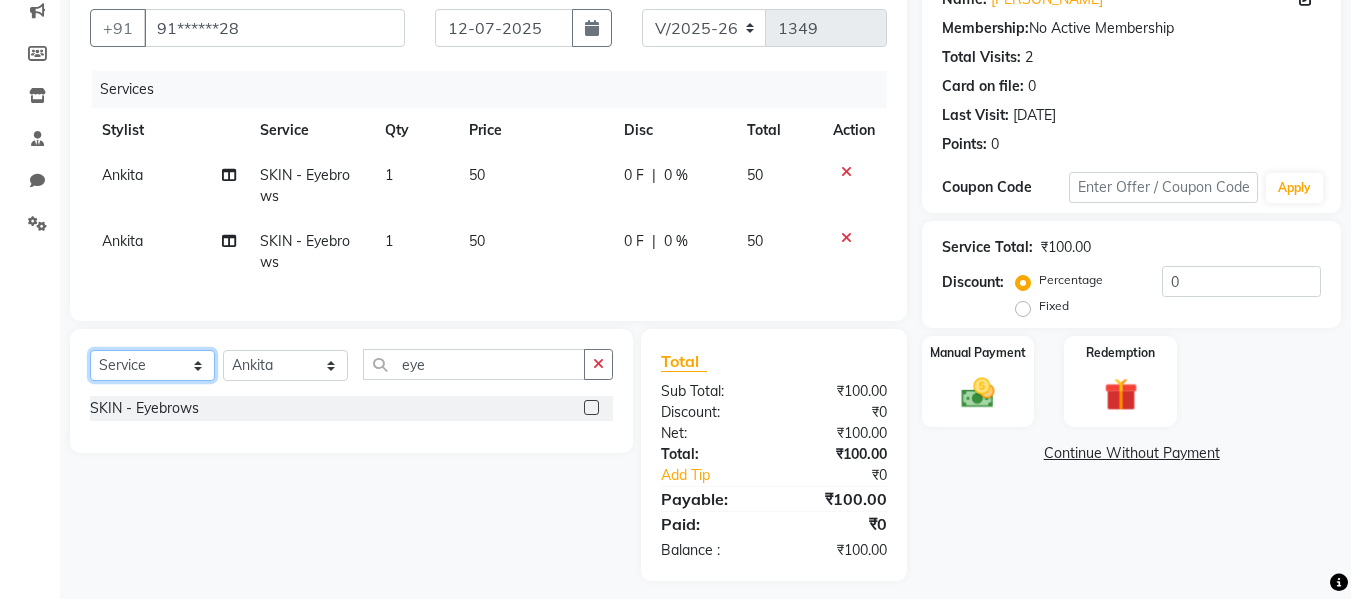 click on "Select  Service  Product  Membership  Package Voucher Prepaid Gift Card" 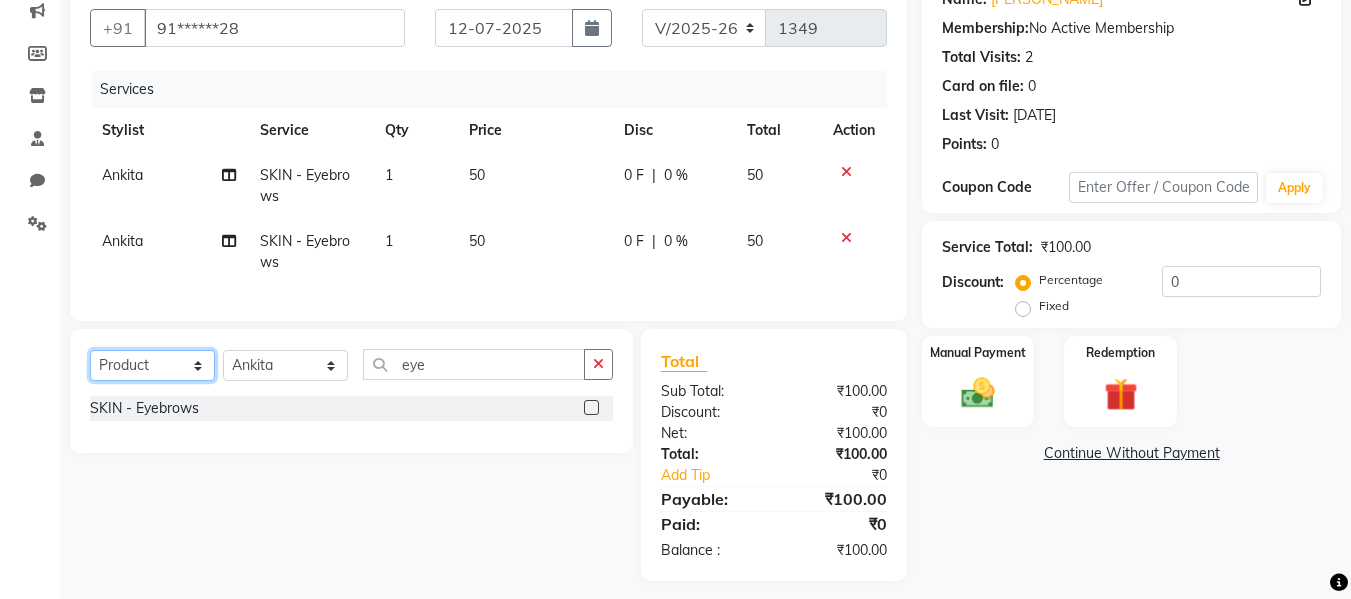 click on "Select  Service  Product  Membership  Package Voucher Prepaid Gift Card" 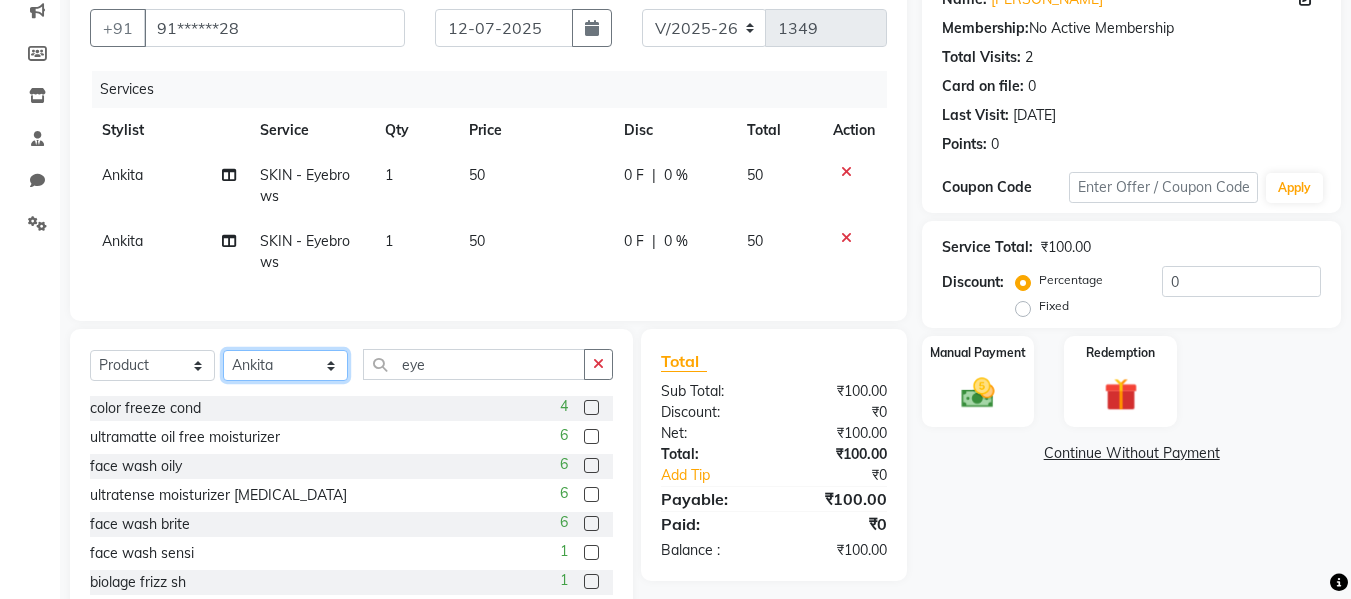 click on "Select Stylist Afsana [PERSON_NAME]  [PERSON_NAME] Maam Nisha  Pari [PERSON_NAME] [PERSON_NAME]" 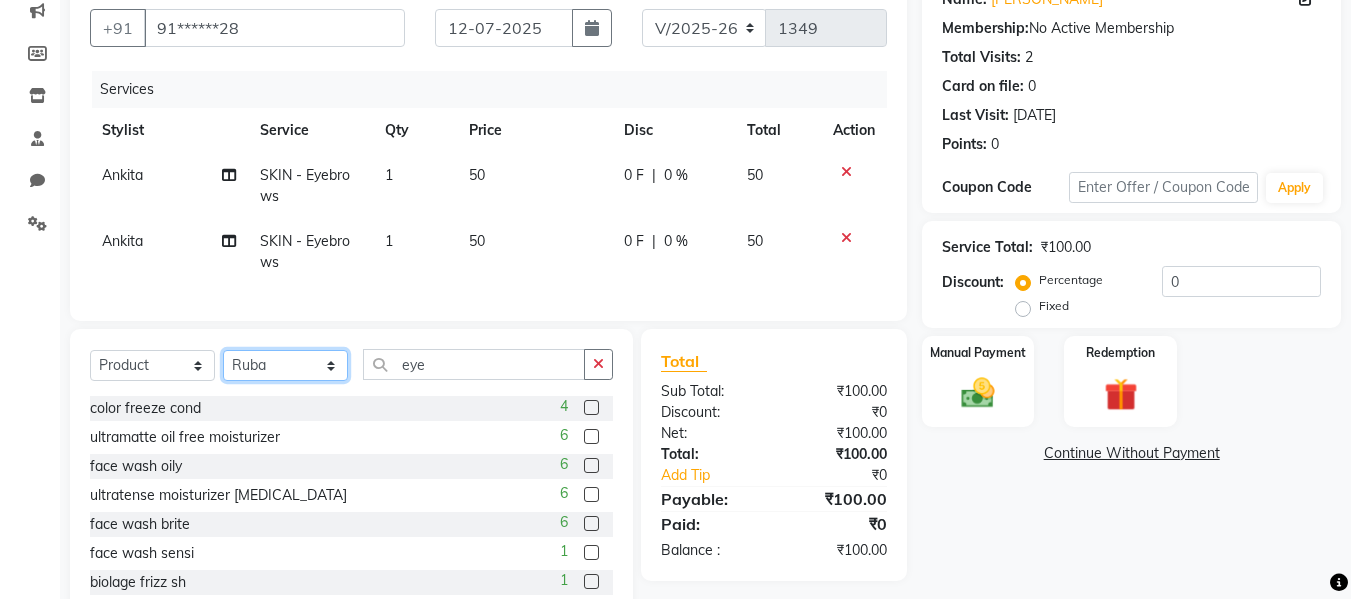 click on "Select Stylist Afsana [PERSON_NAME]  [PERSON_NAME] Maam Nisha  Pari [PERSON_NAME] [PERSON_NAME]" 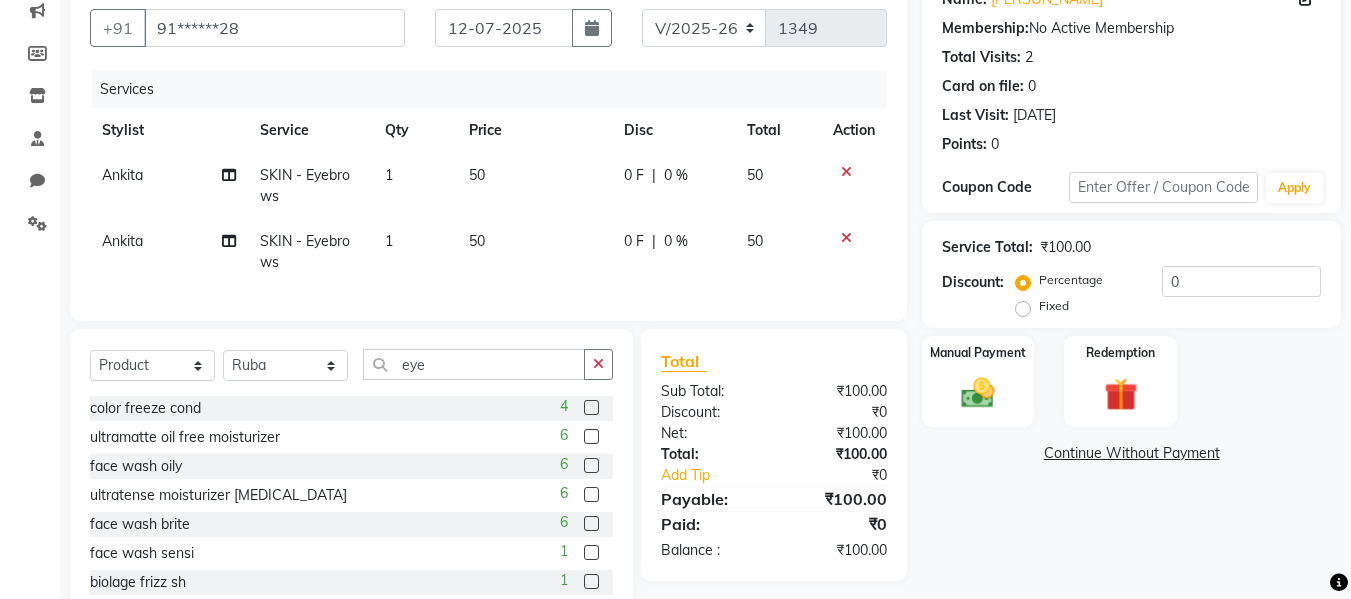 click 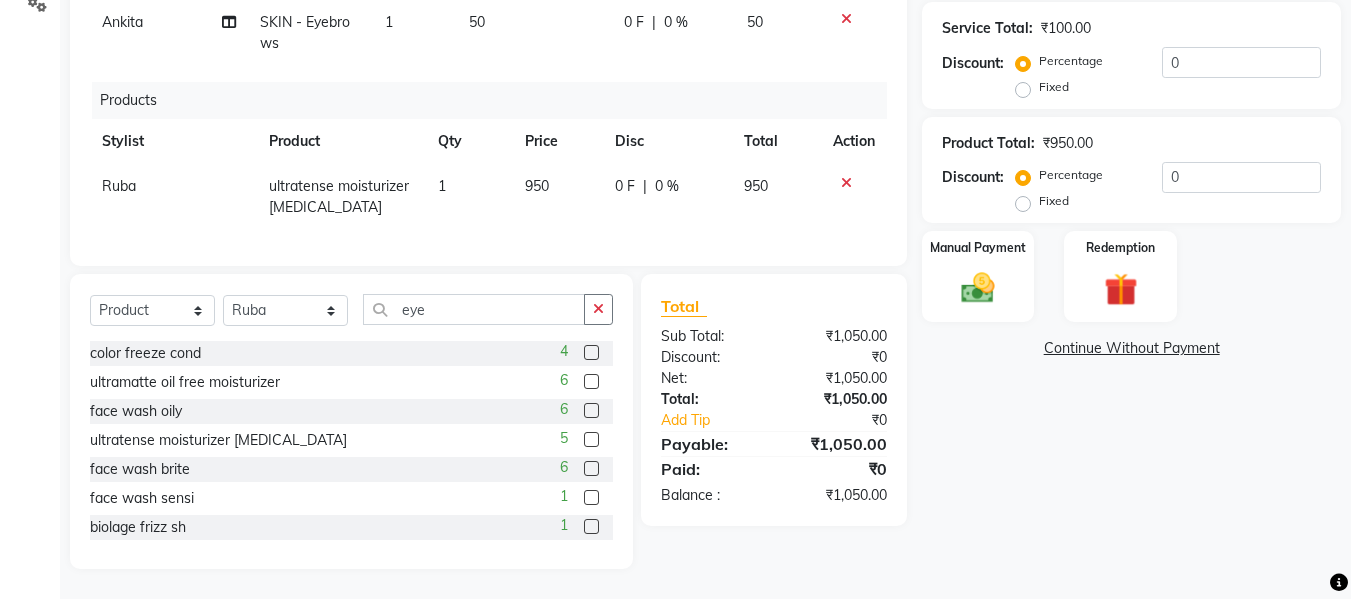 scroll, scrollTop: 411, scrollLeft: 0, axis: vertical 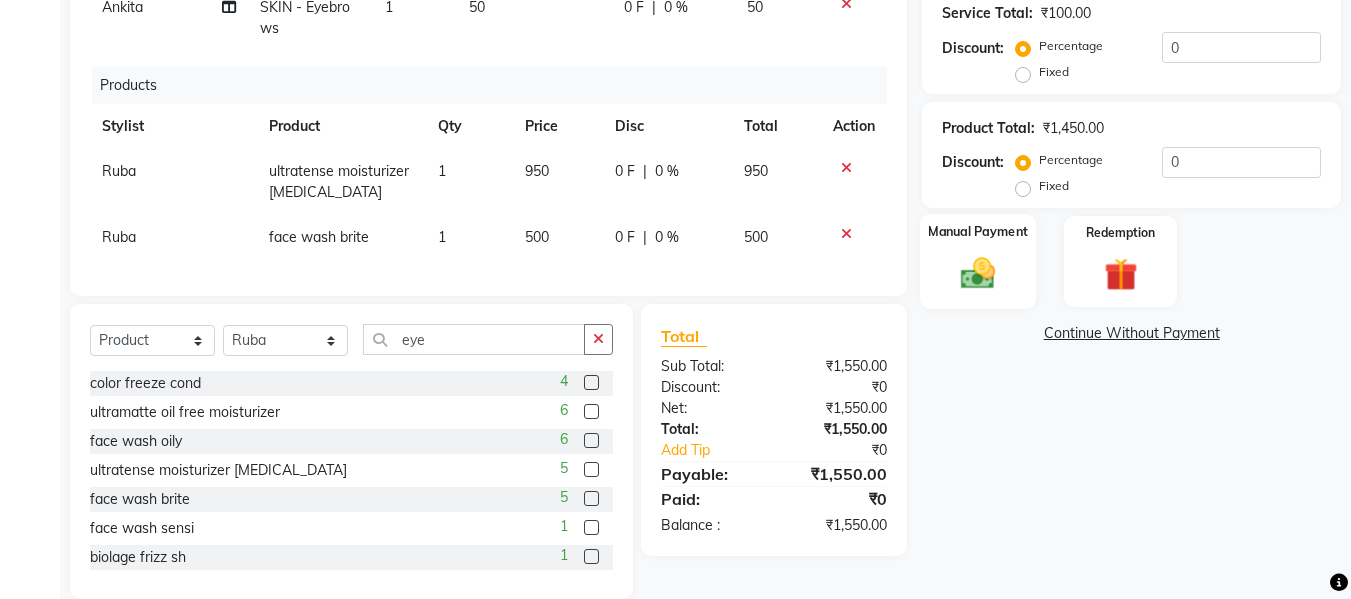 click on "Manual Payment" 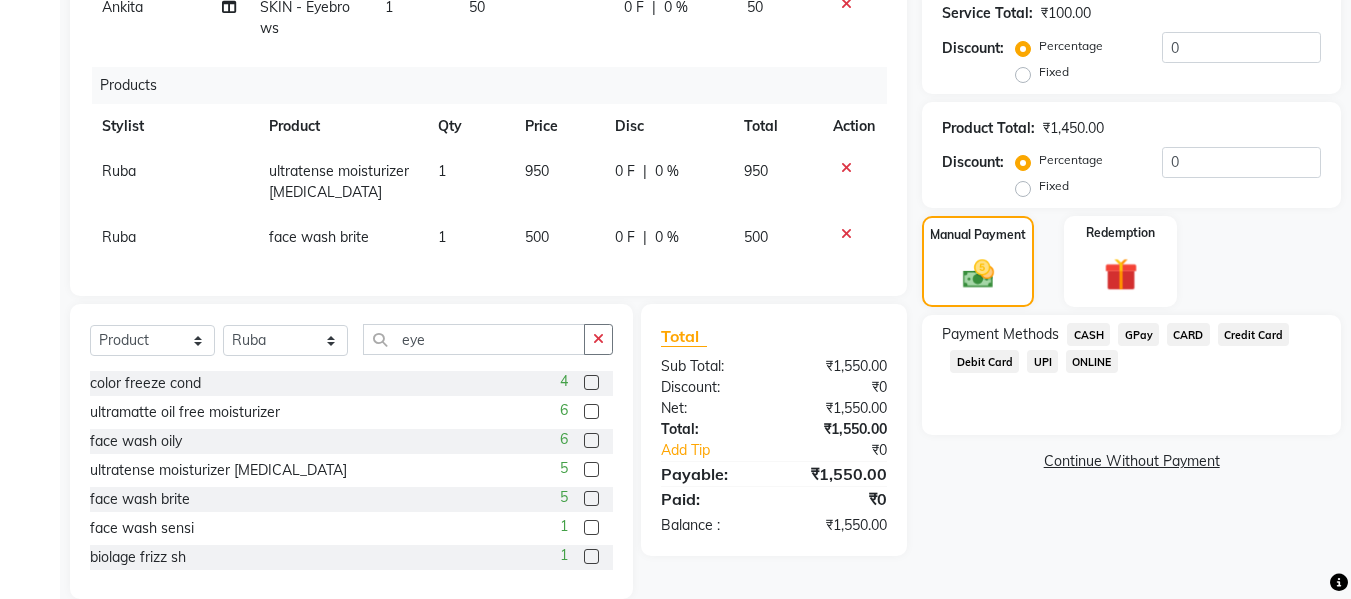 click on "GPay" 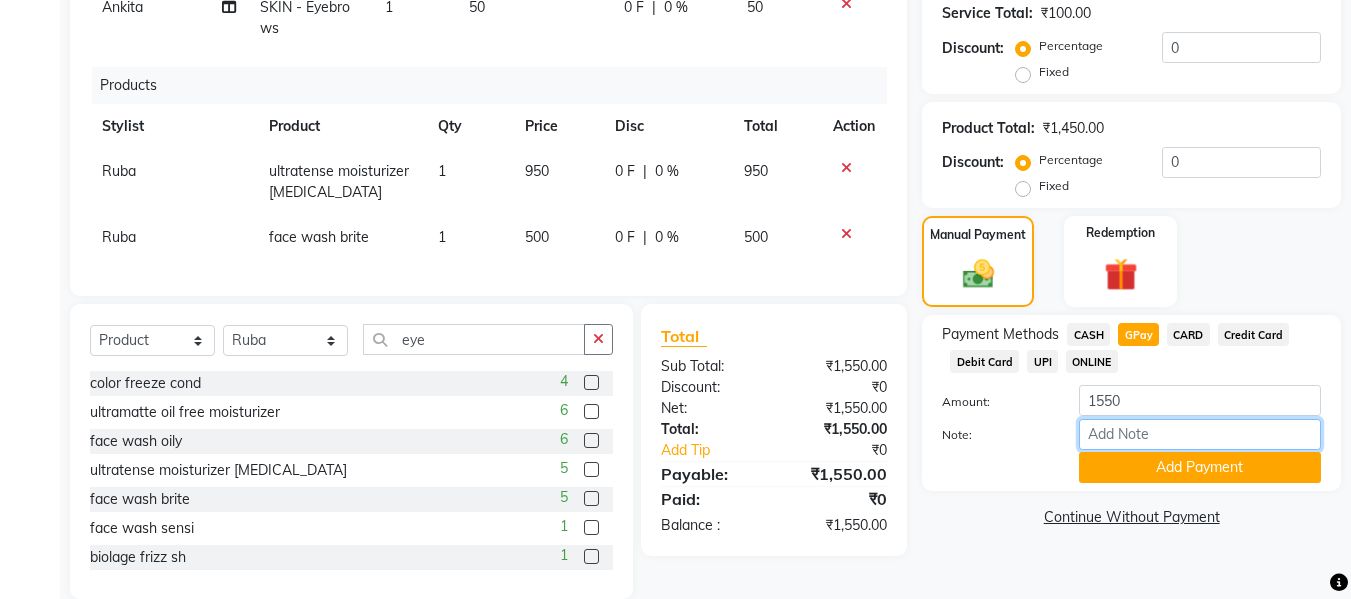 click on "Note:" at bounding box center (1200, 434) 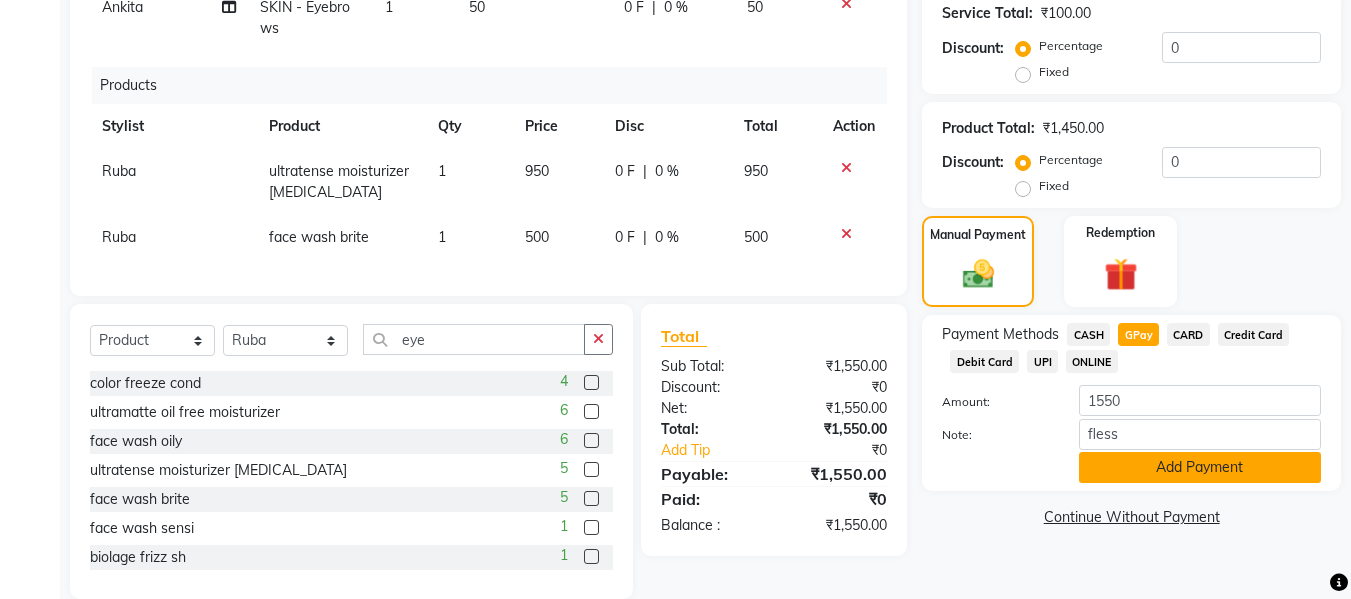 click on "Add Payment" 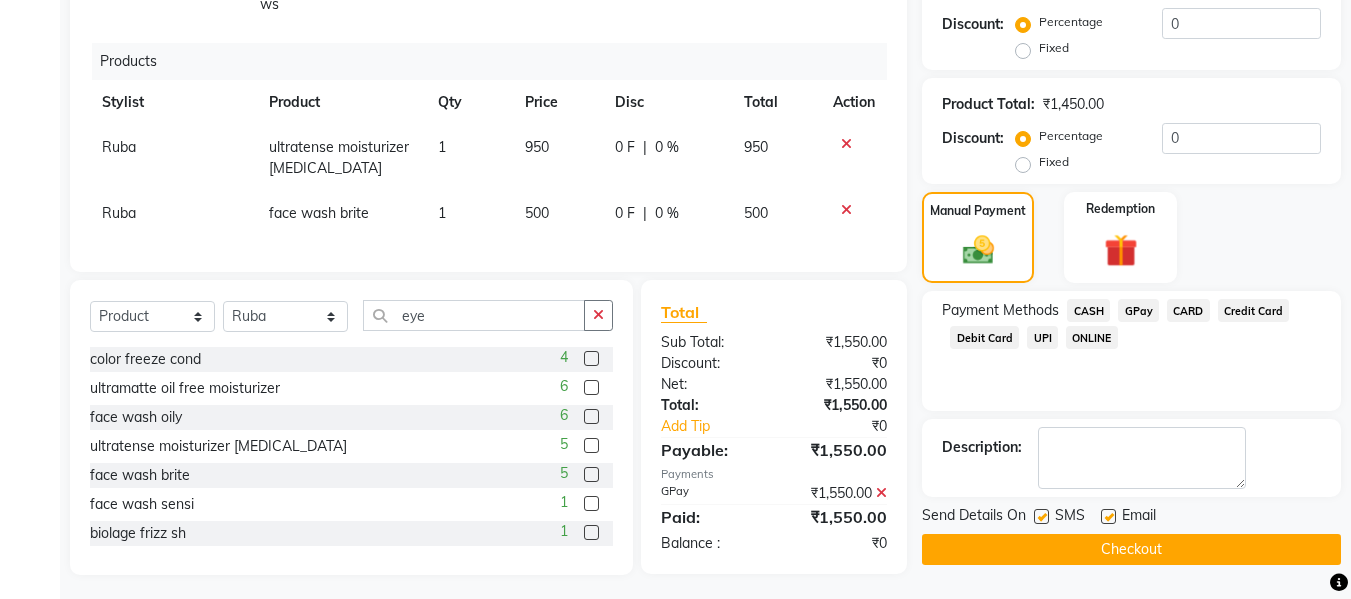 scroll, scrollTop: 456, scrollLeft: 0, axis: vertical 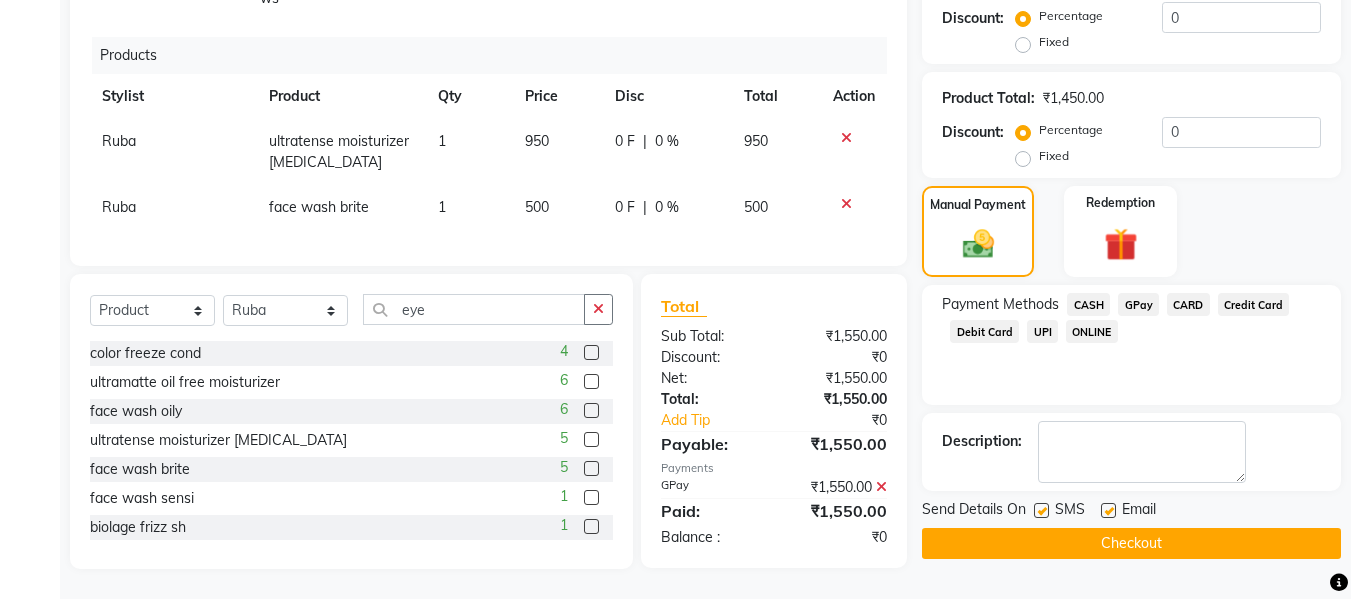 click 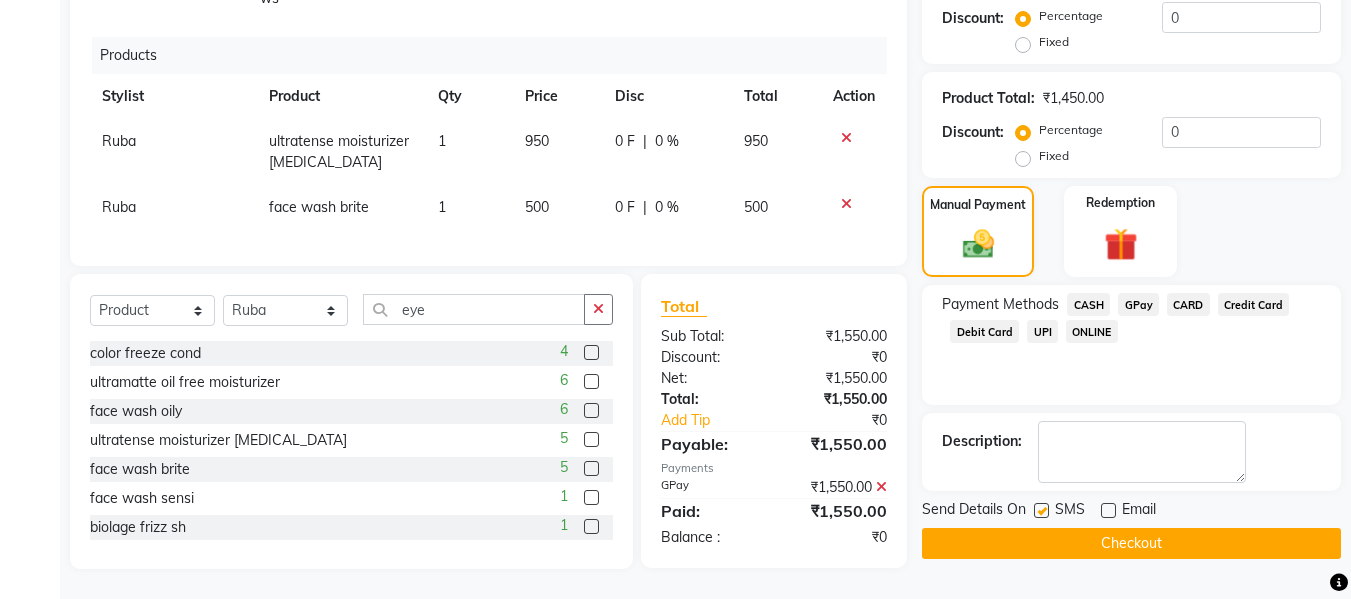 click 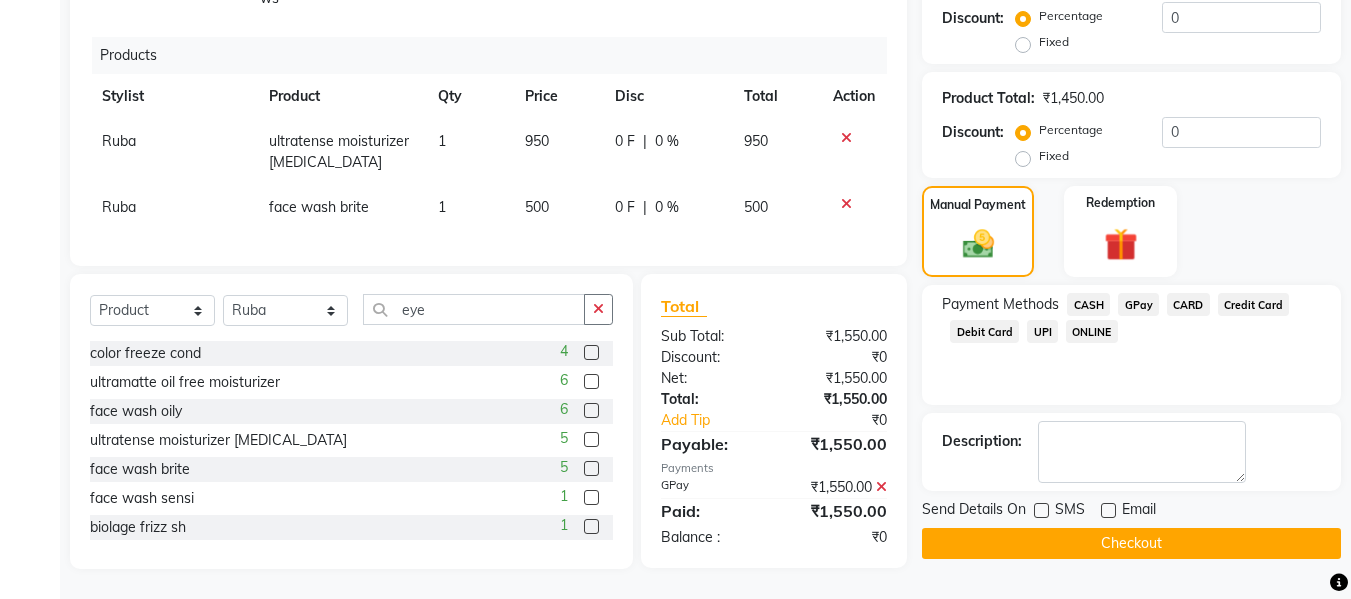 click on "Checkout" 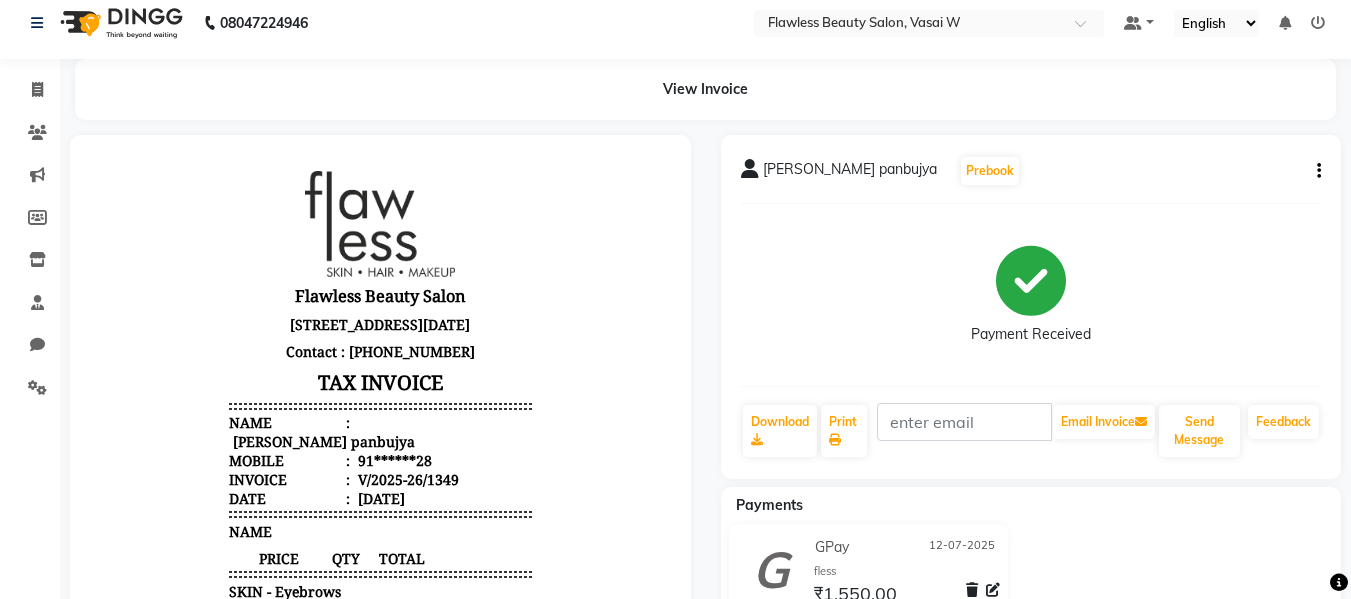 scroll, scrollTop: 0, scrollLeft: 0, axis: both 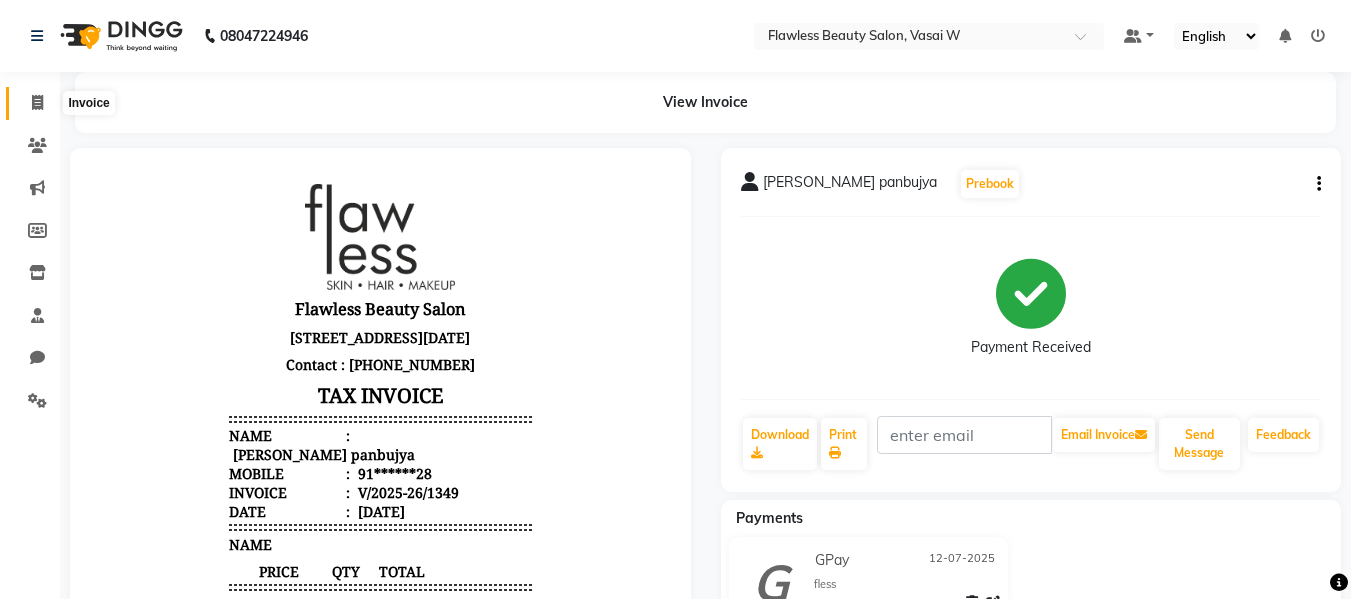 click 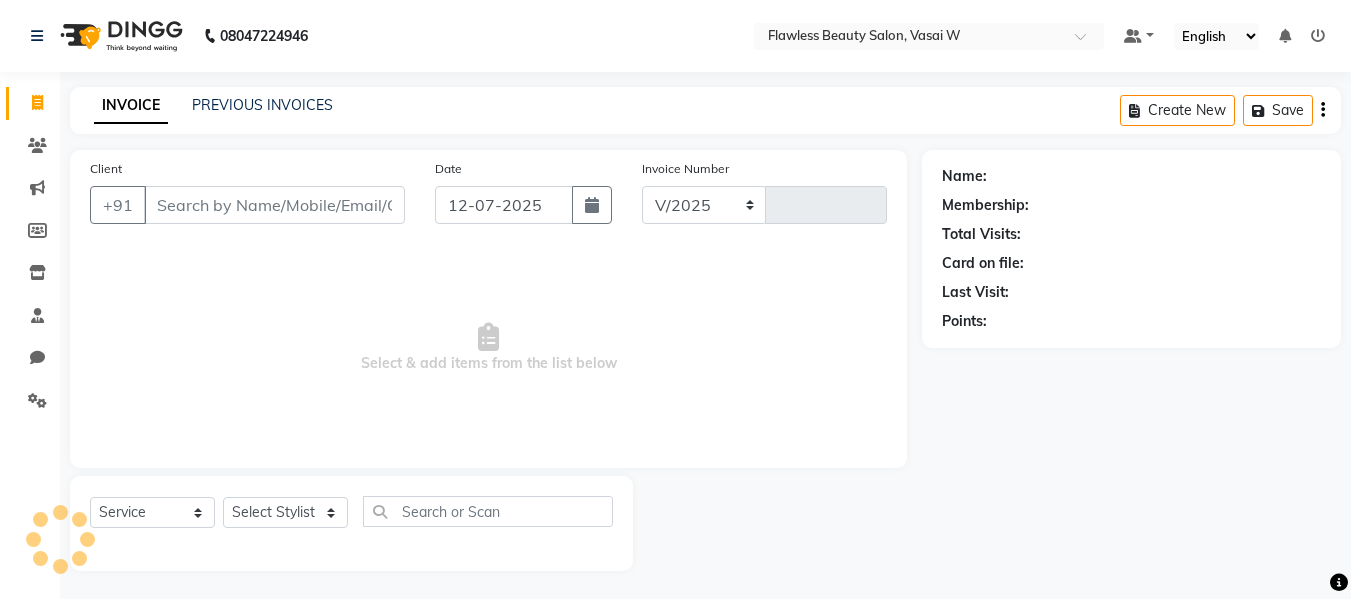 scroll, scrollTop: 2, scrollLeft: 0, axis: vertical 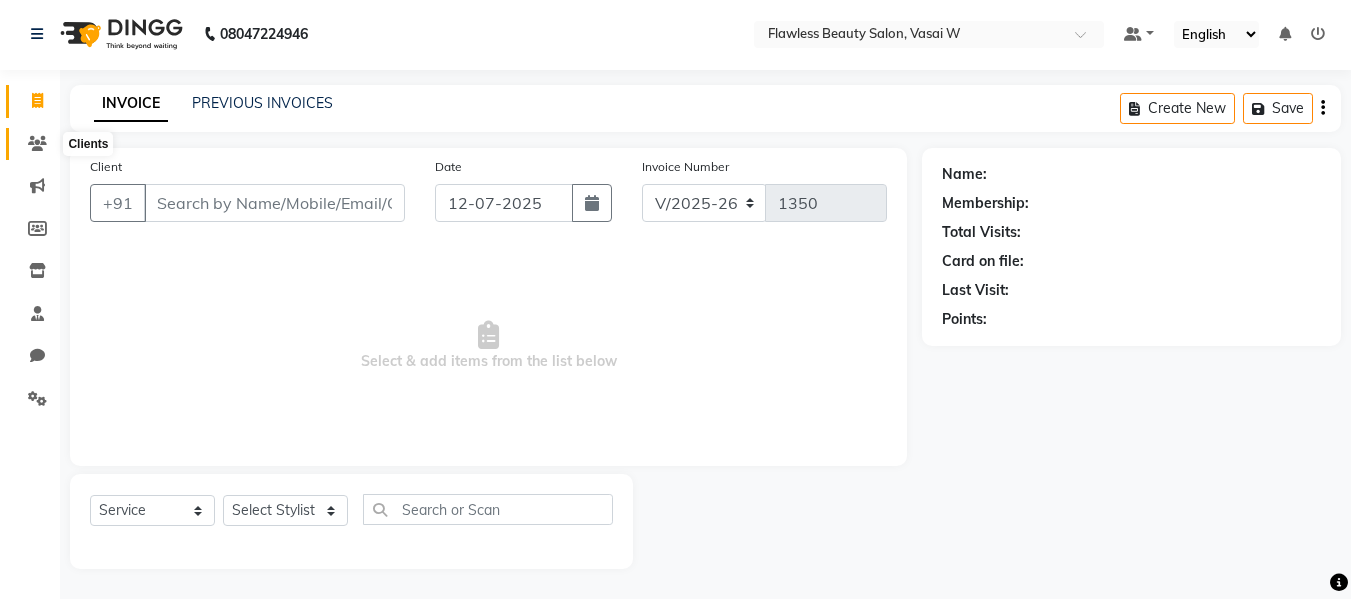 click 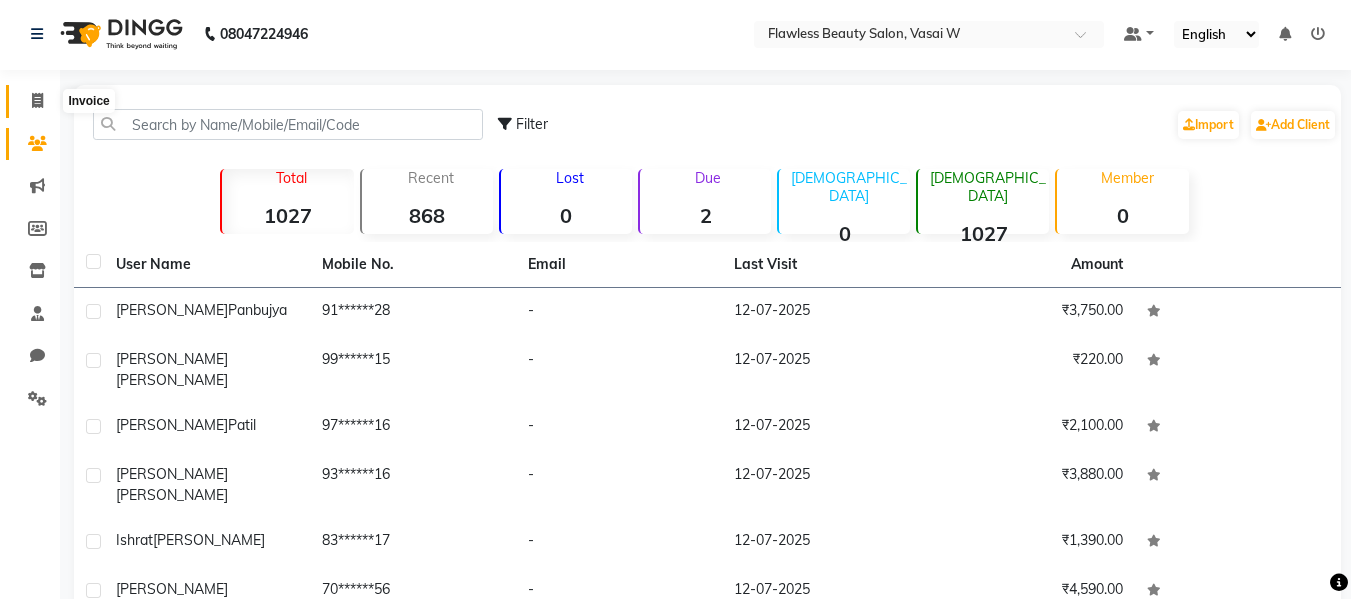 click 